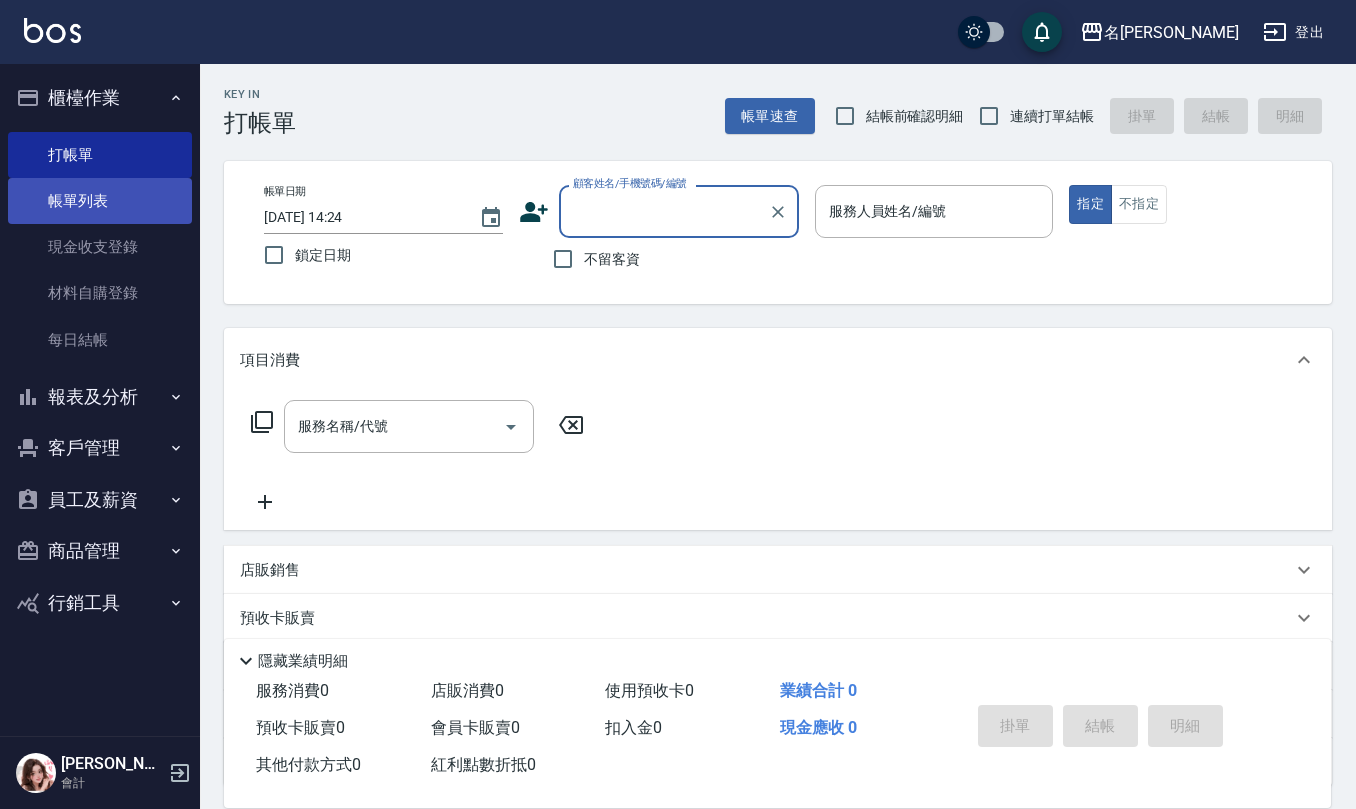 scroll, scrollTop: 0, scrollLeft: 0, axis: both 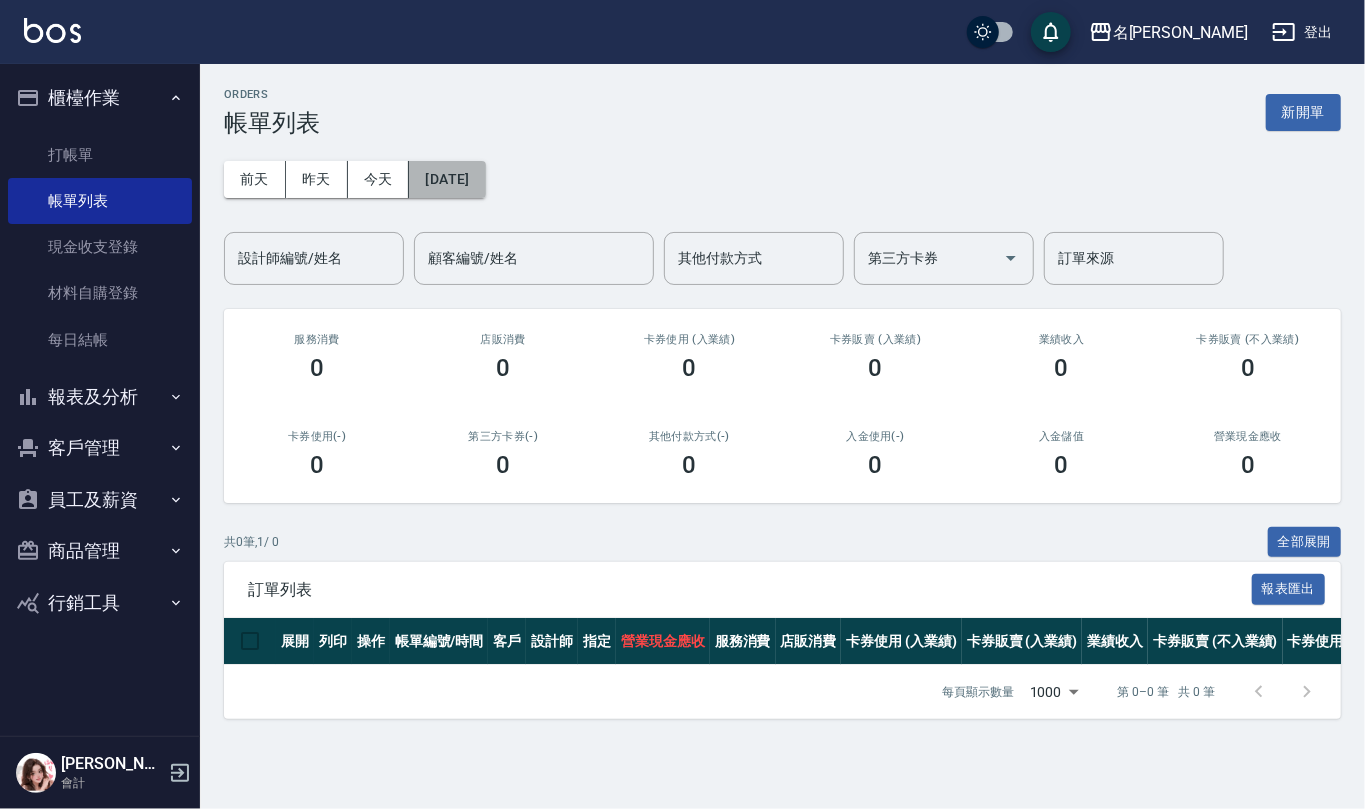 click on "[DATE]" at bounding box center [447, 179] 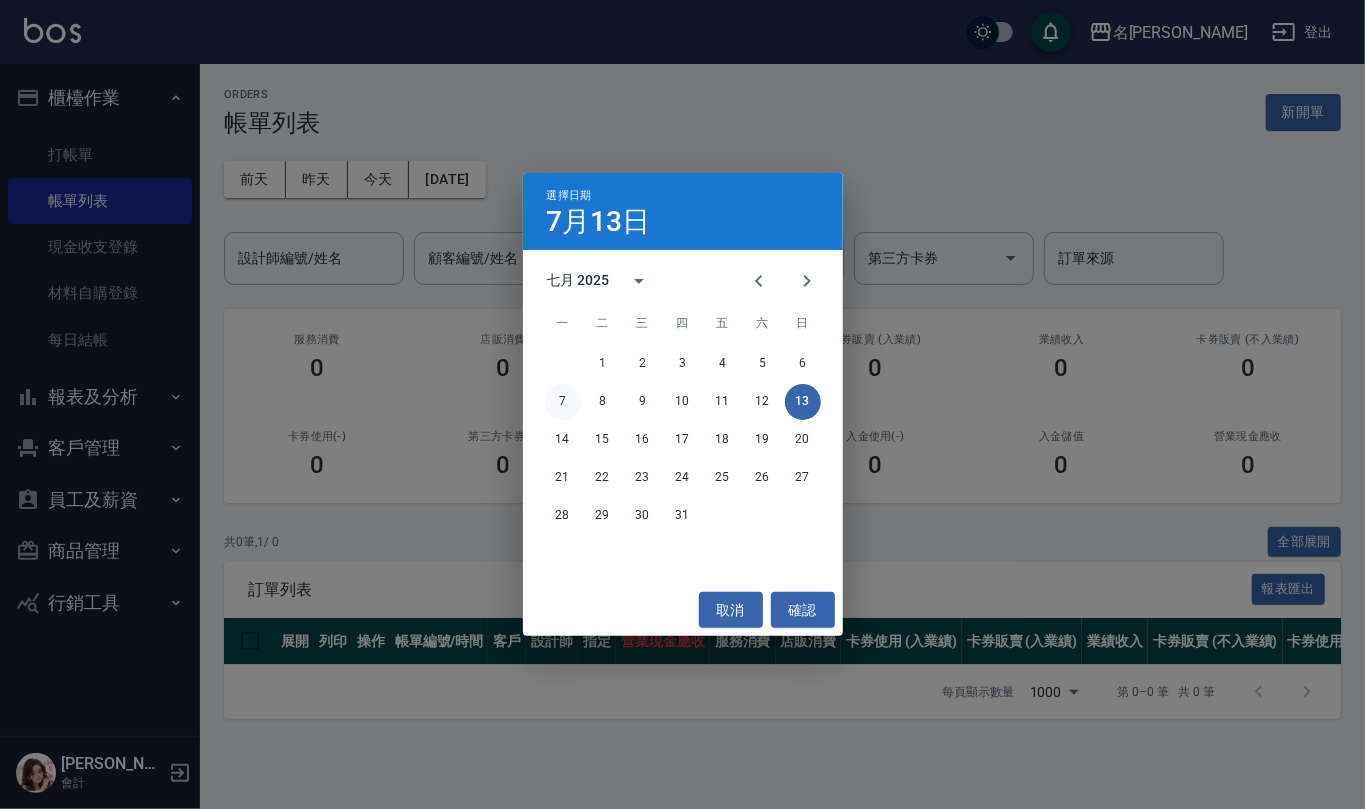 click on "7" at bounding box center (563, 402) 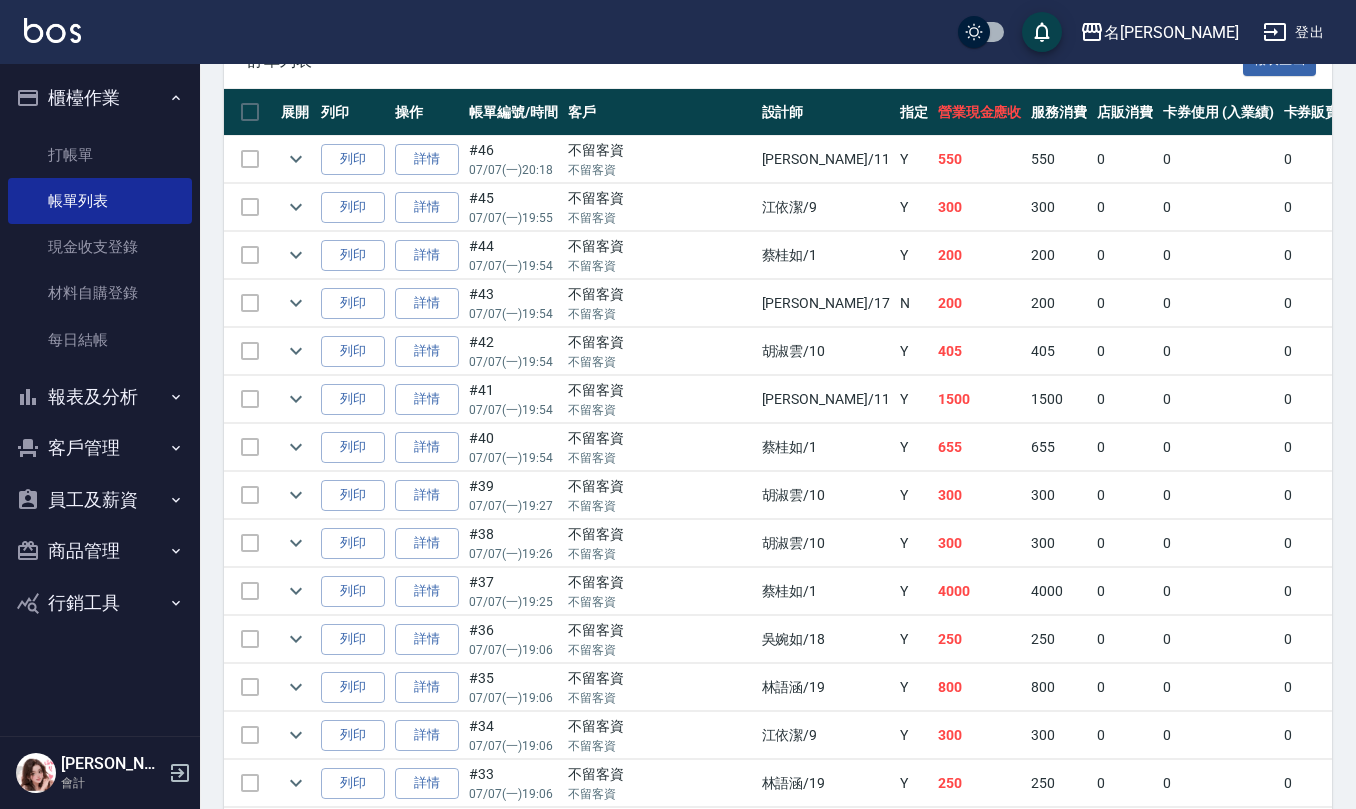 scroll, scrollTop: 533, scrollLeft: 0, axis: vertical 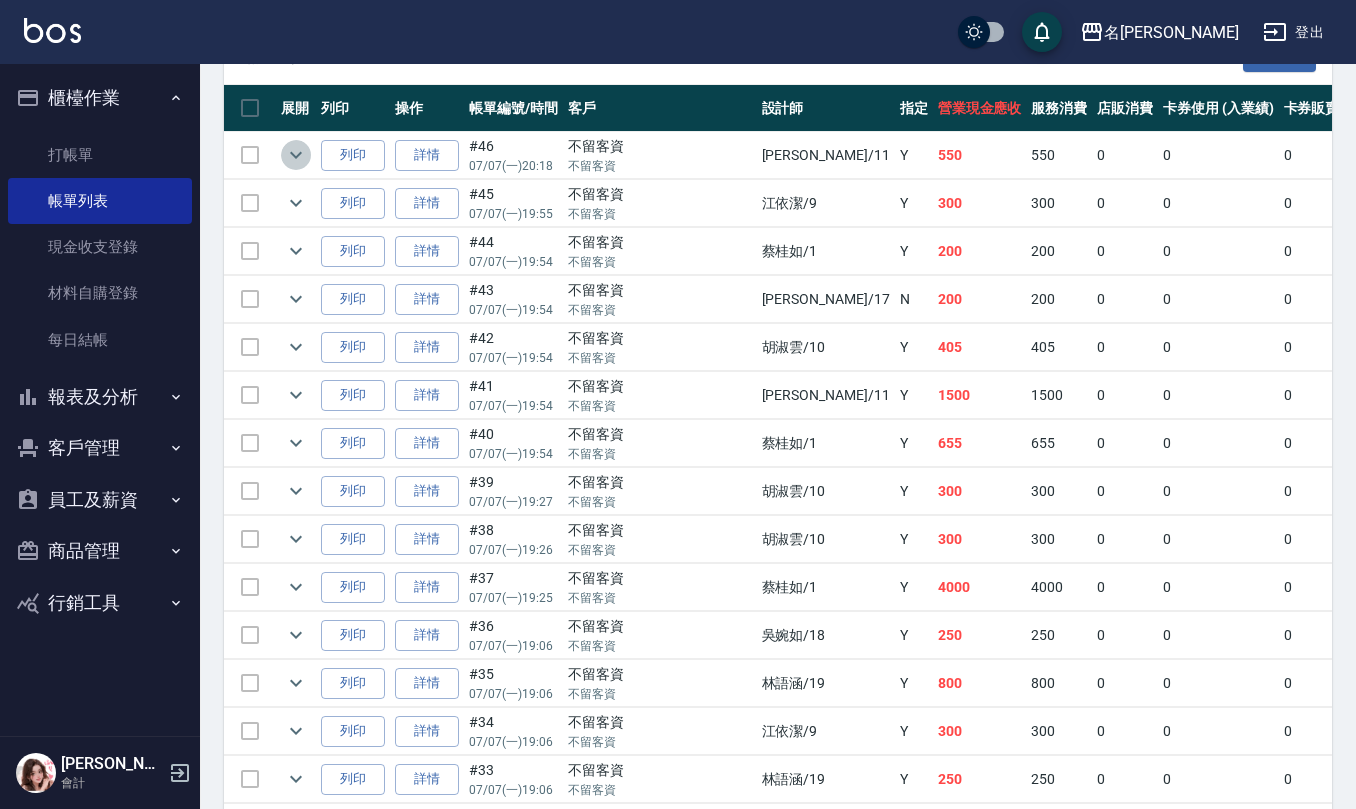 click 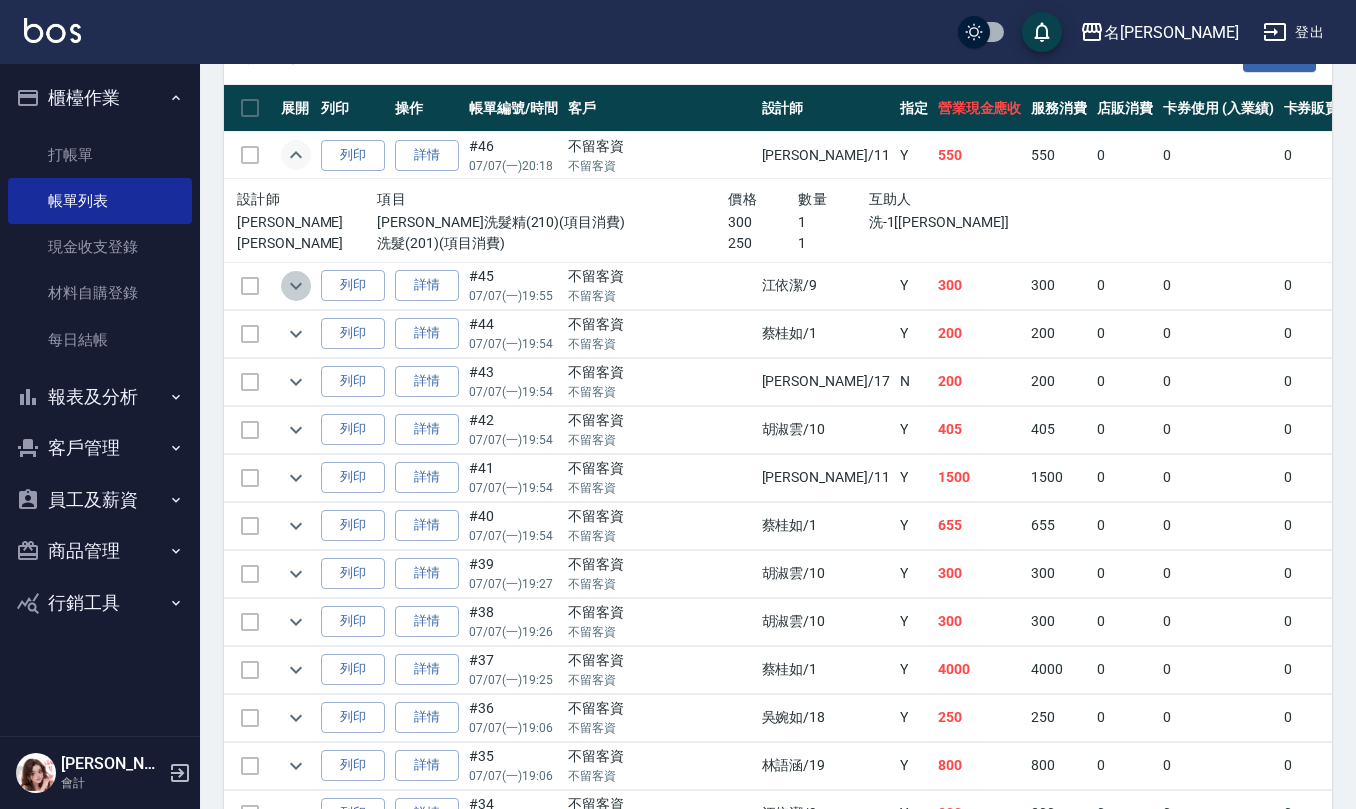 click 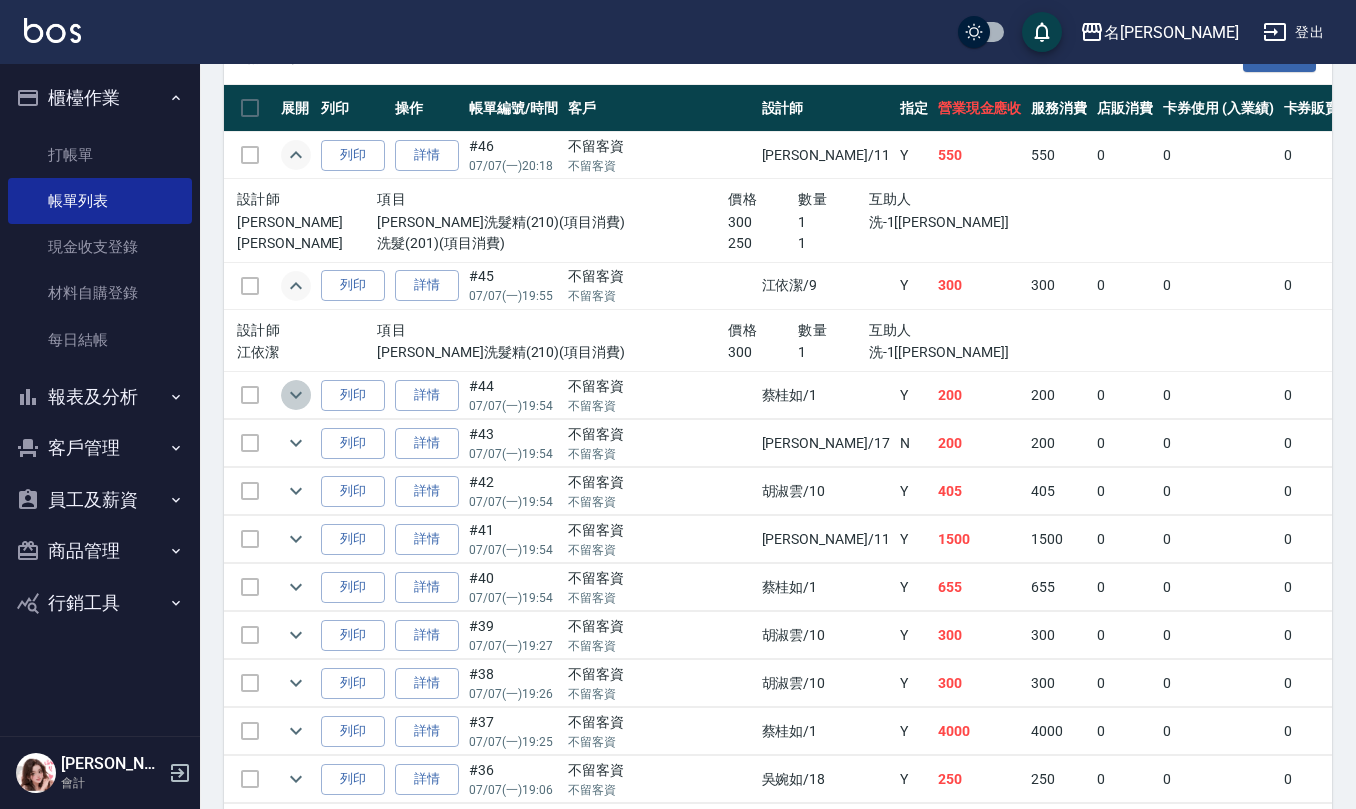 click 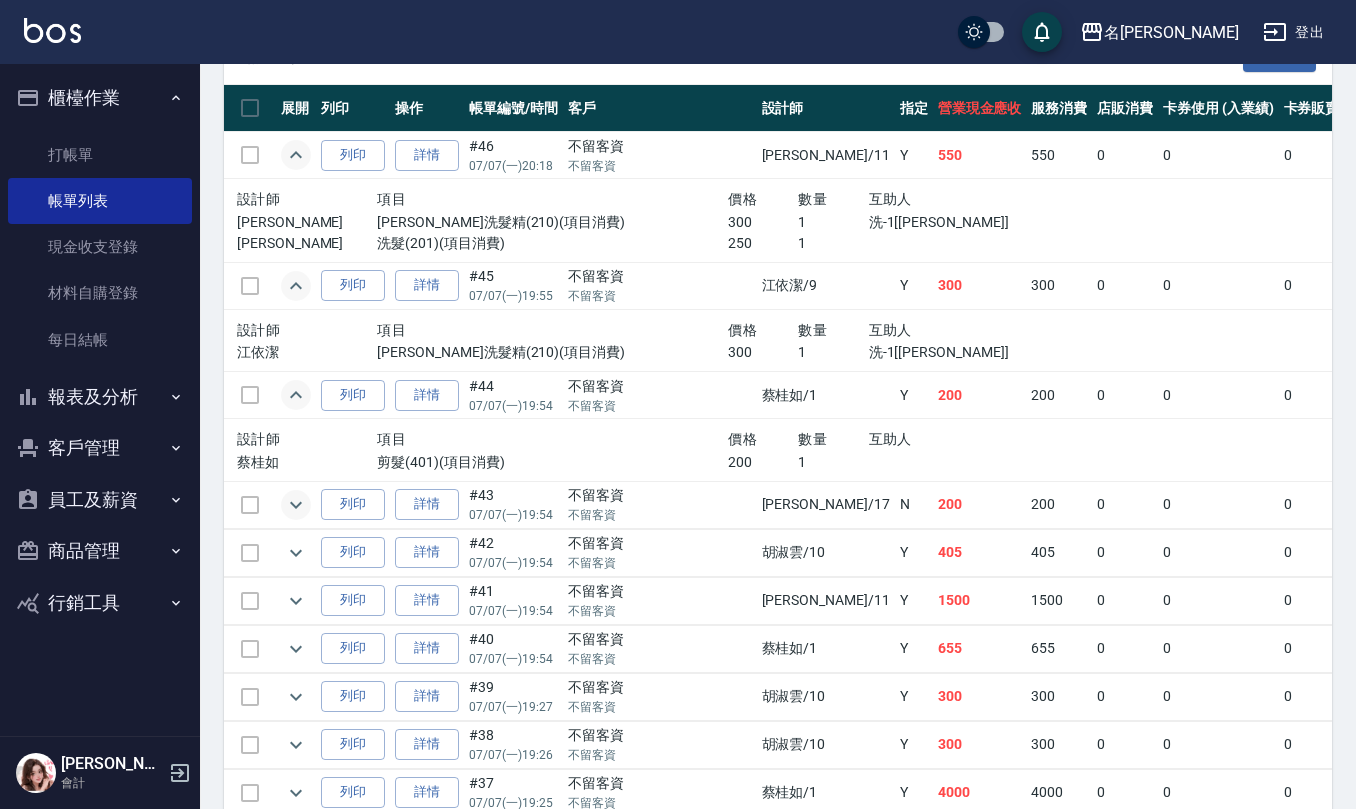 click 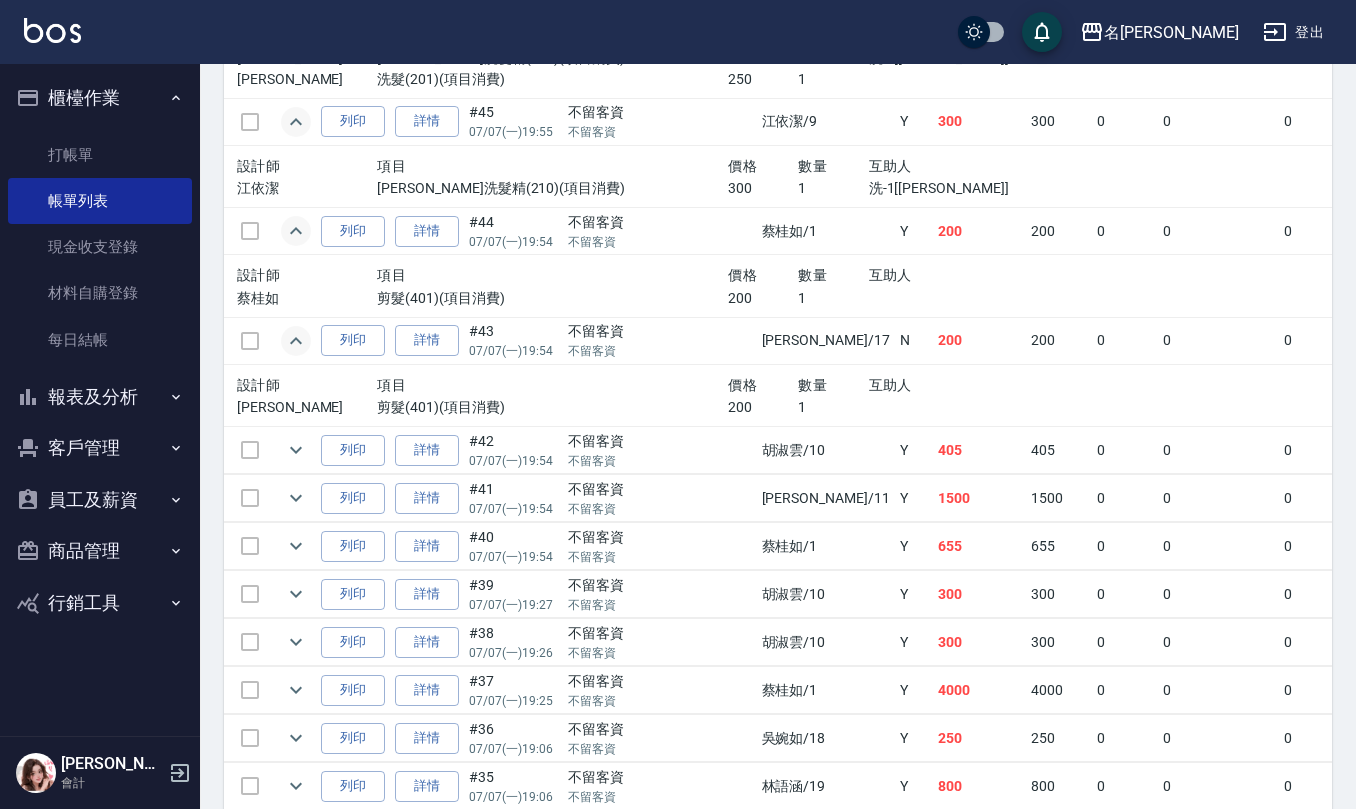 scroll, scrollTop: 800, scrollLeft: 0, axis: vertical 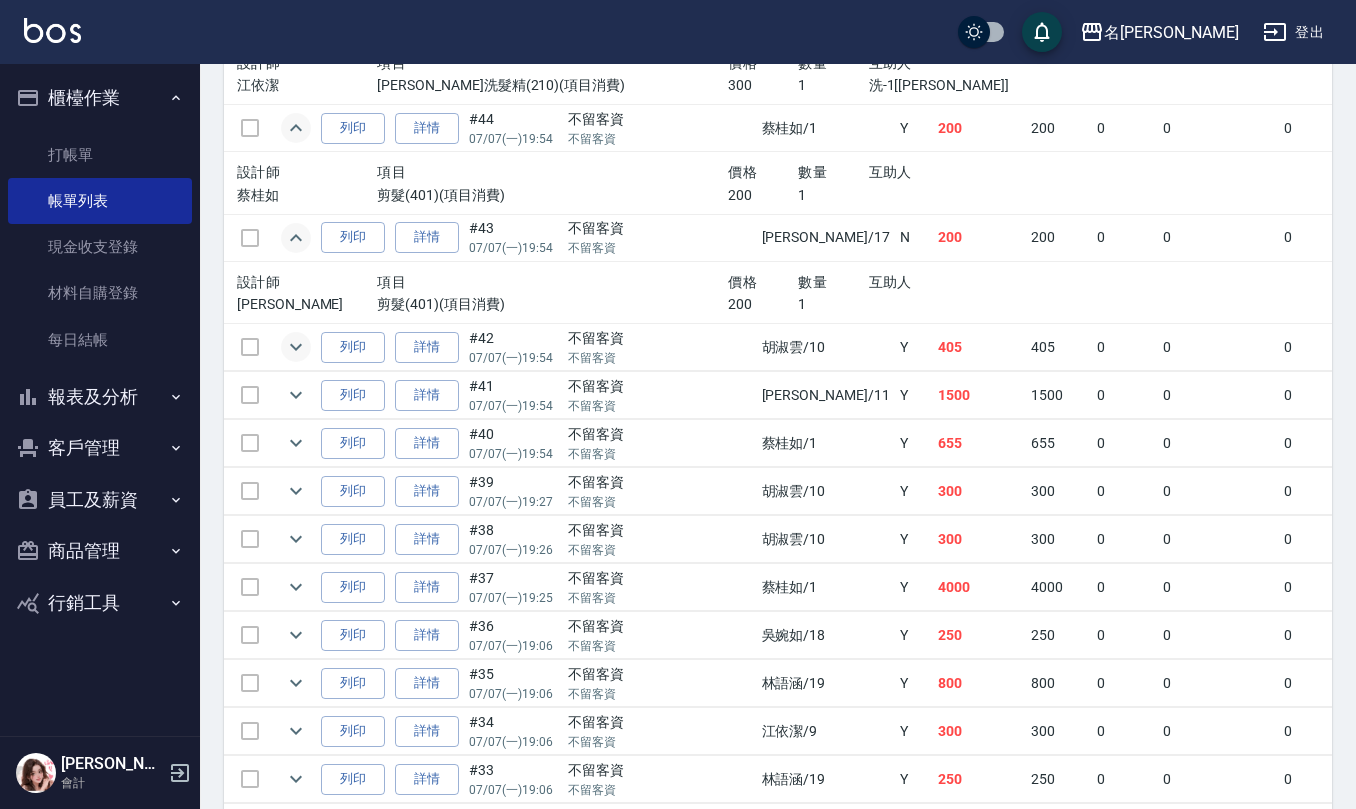 click 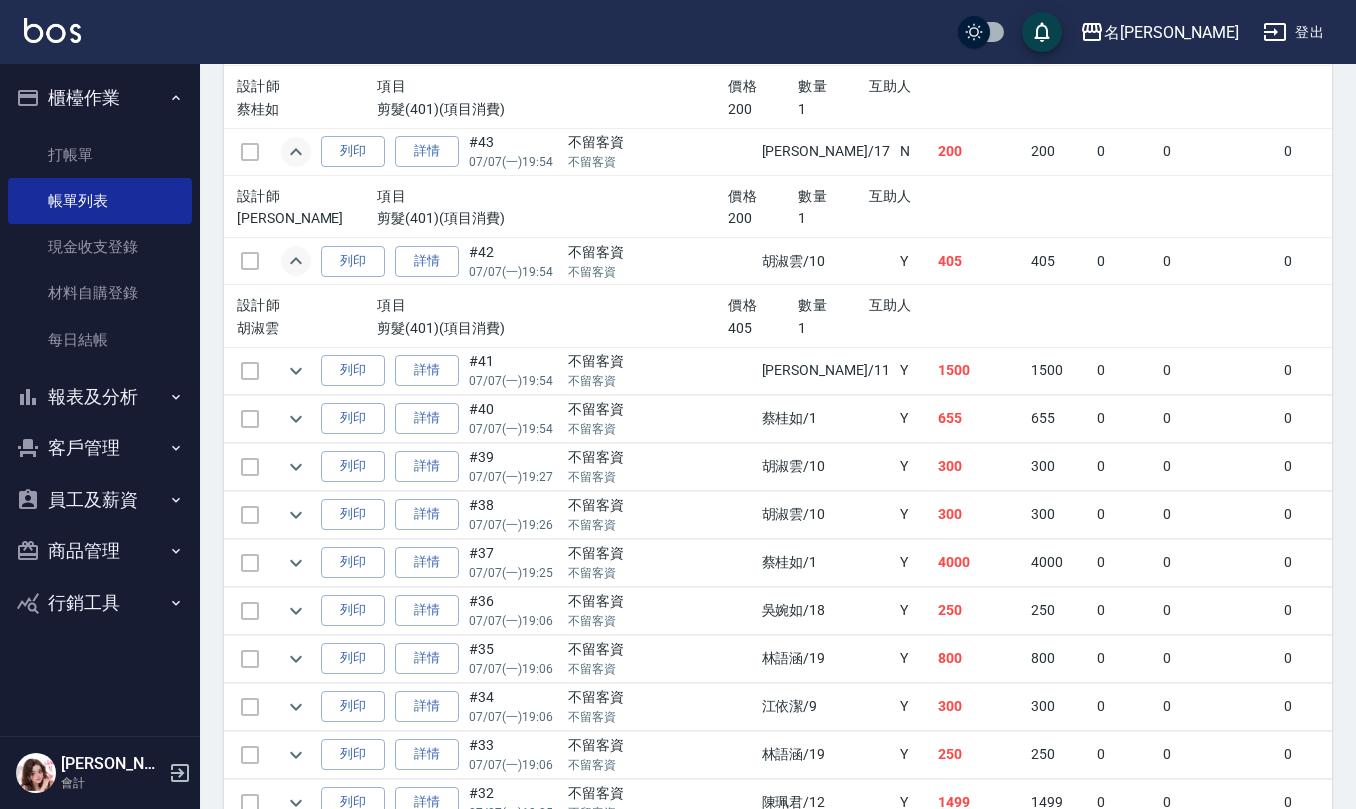 scroll, scrollTop: 933, scrollLeft: 0, axis: vertical 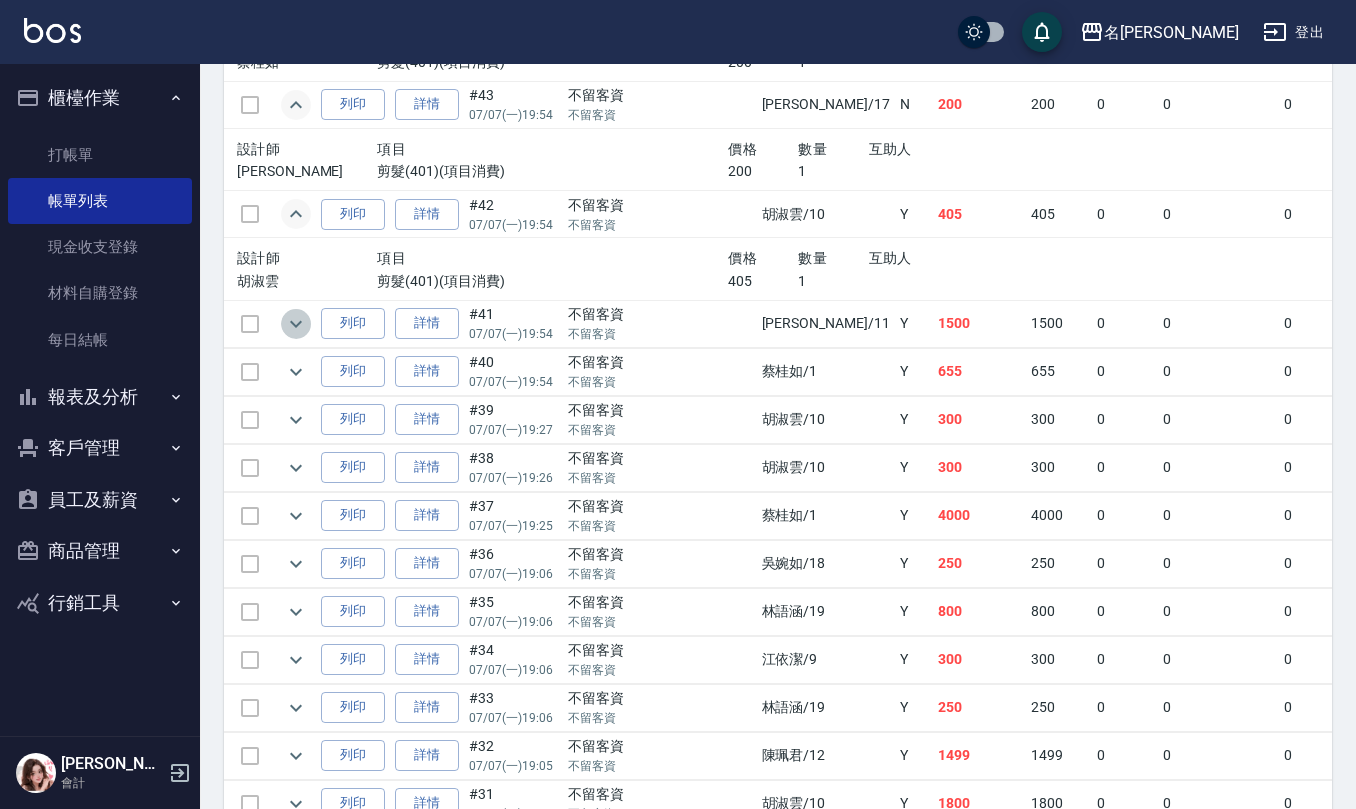 click 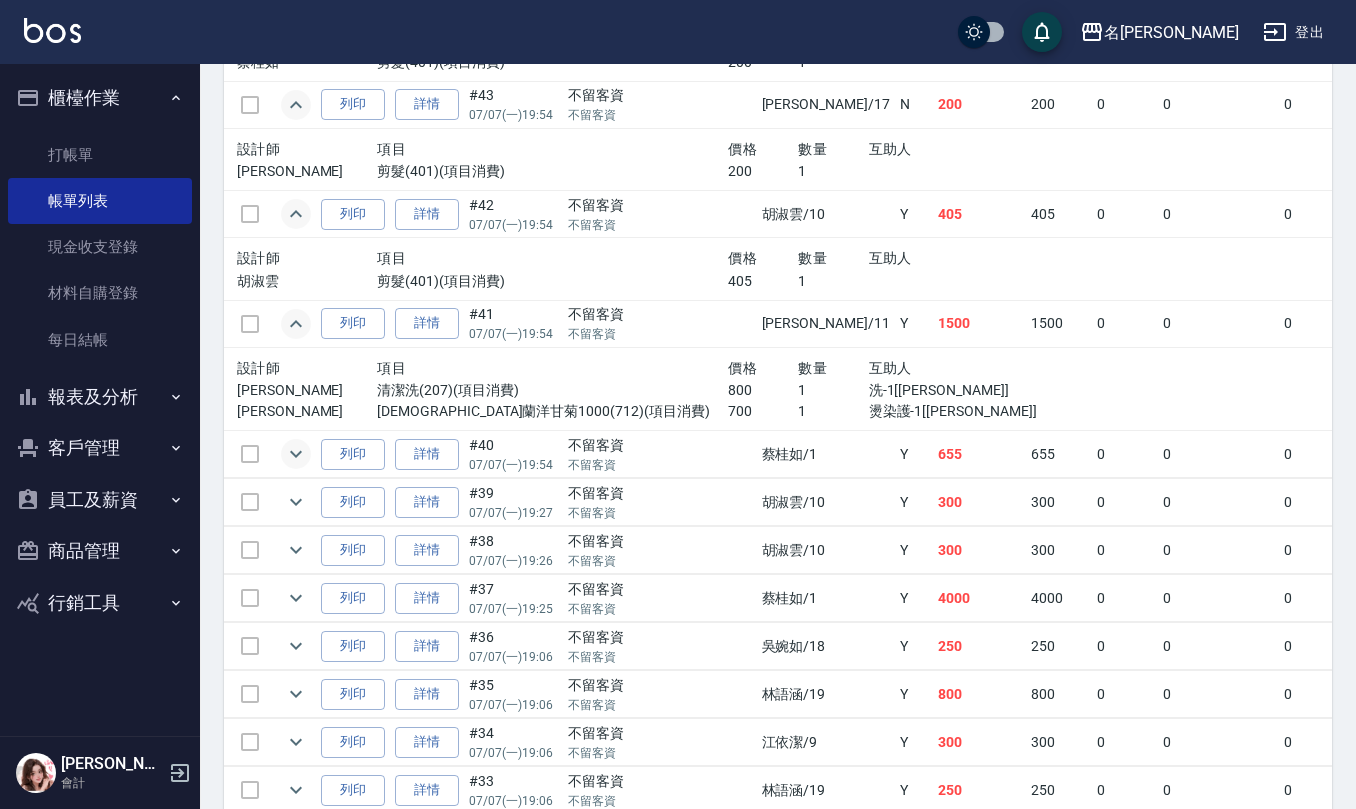 click 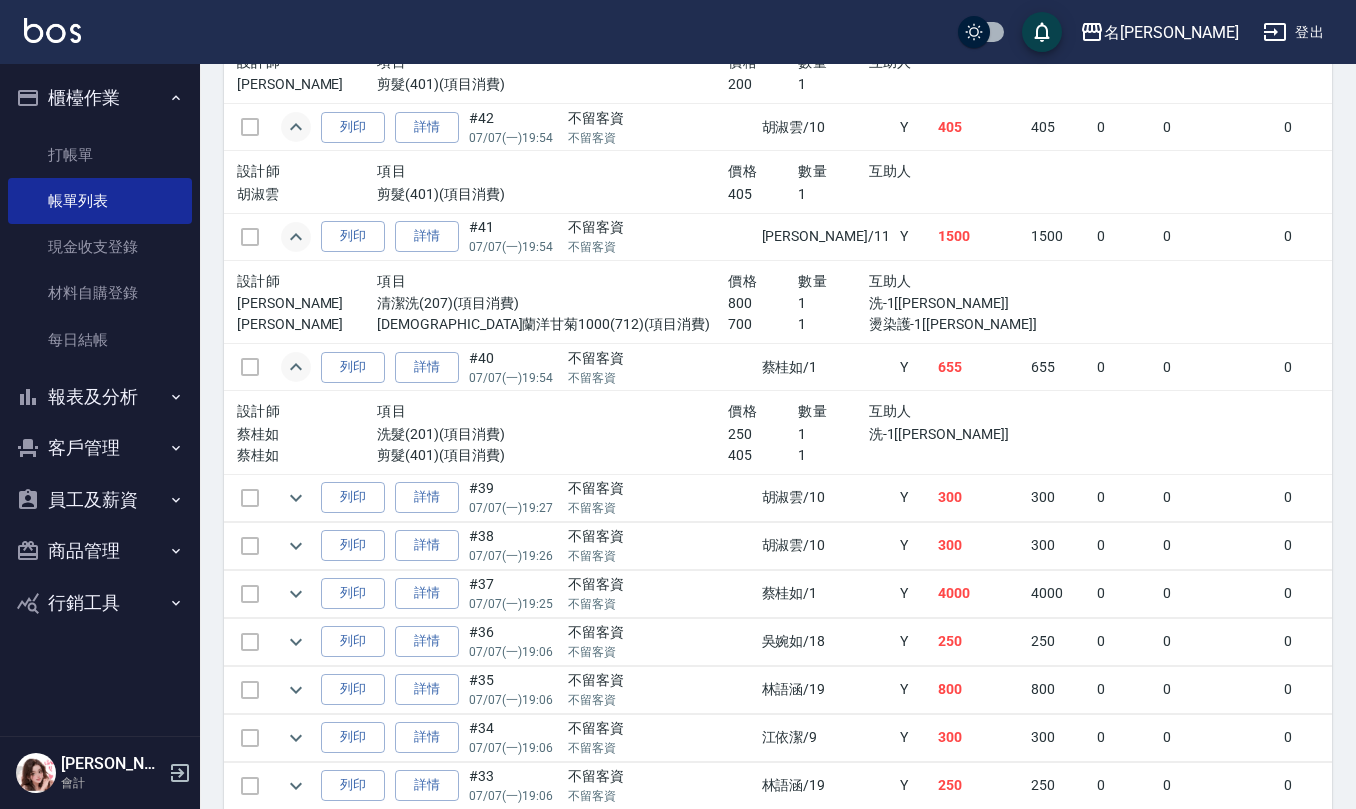 scroll, scrollTop: 1066, scrollLeft: 0, axis: vertical 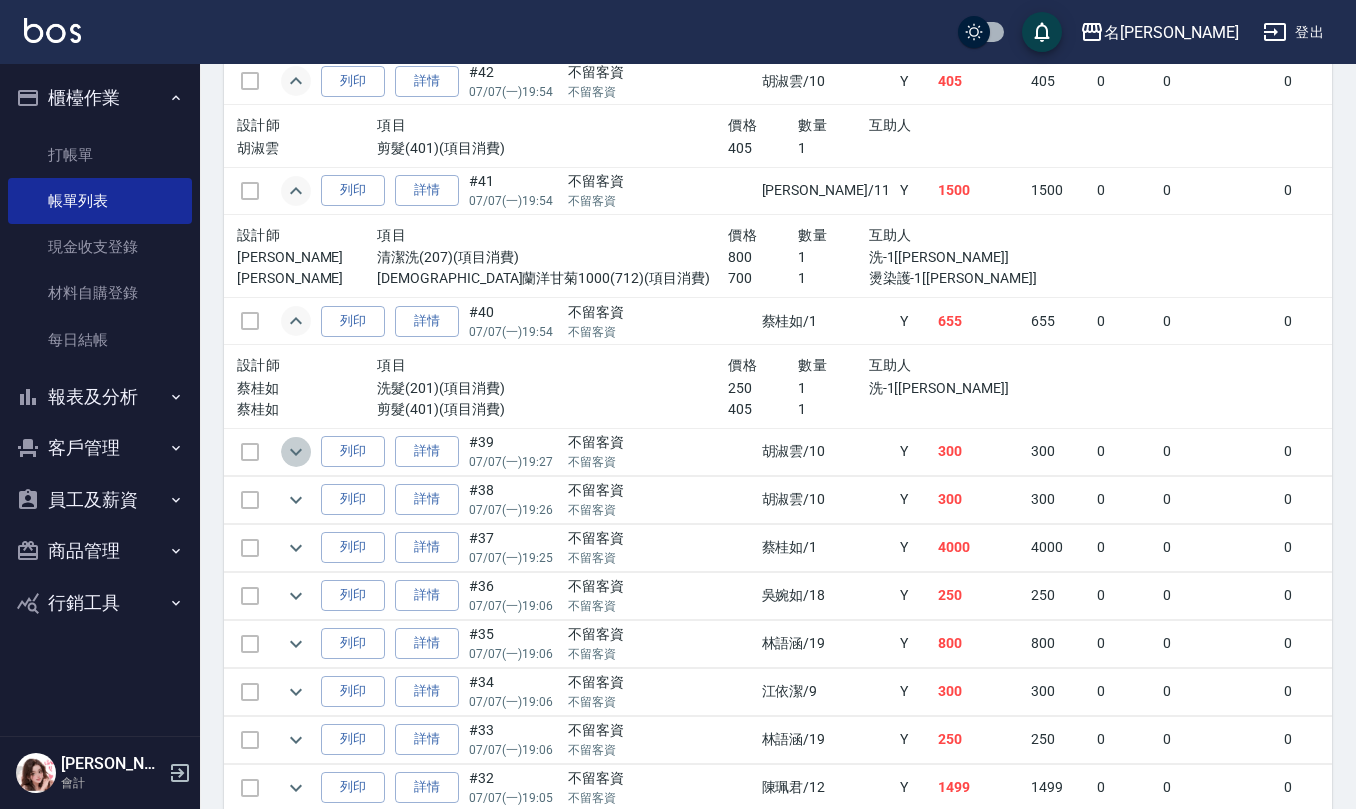 click 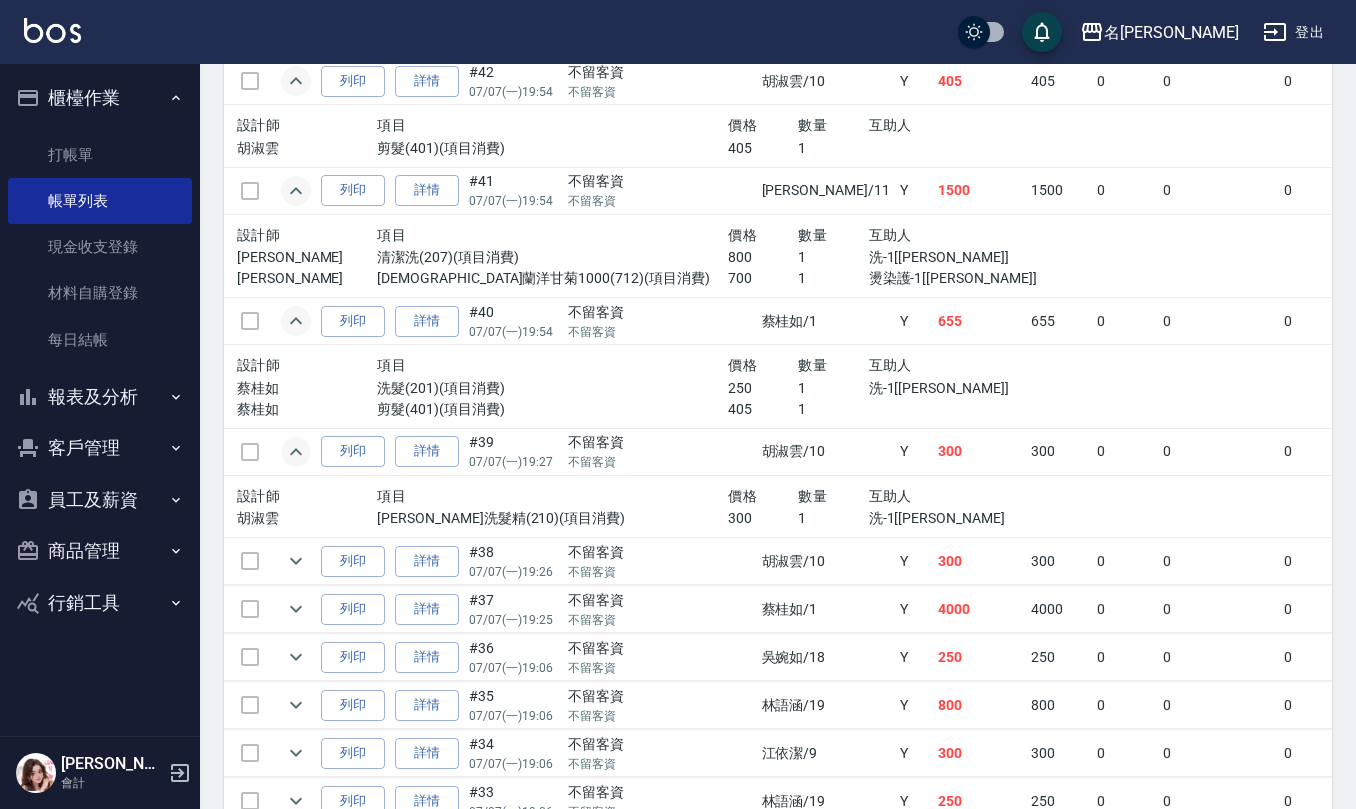 scroll, scrollTop: 1200, scrollLeft: 0, axis: vertical 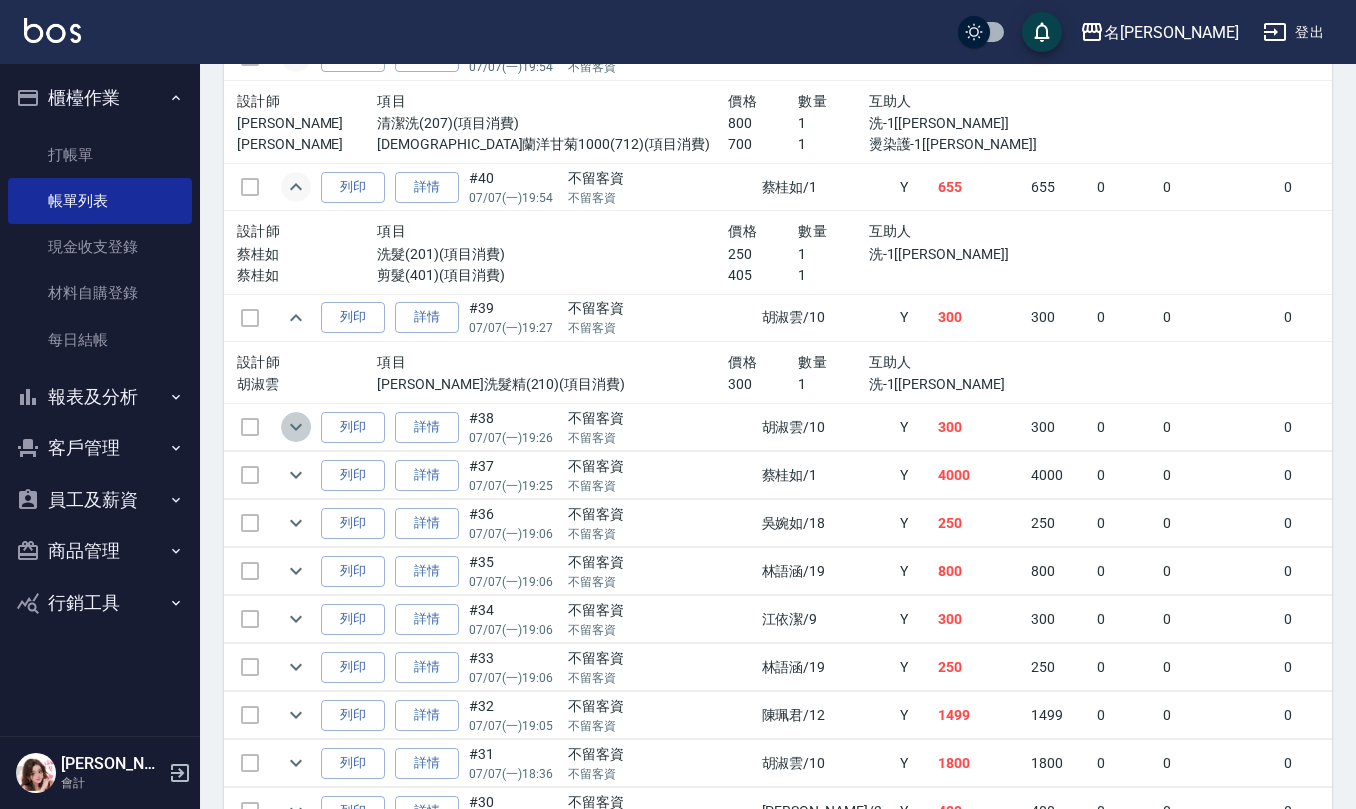 click at bounding box center [296, 427] 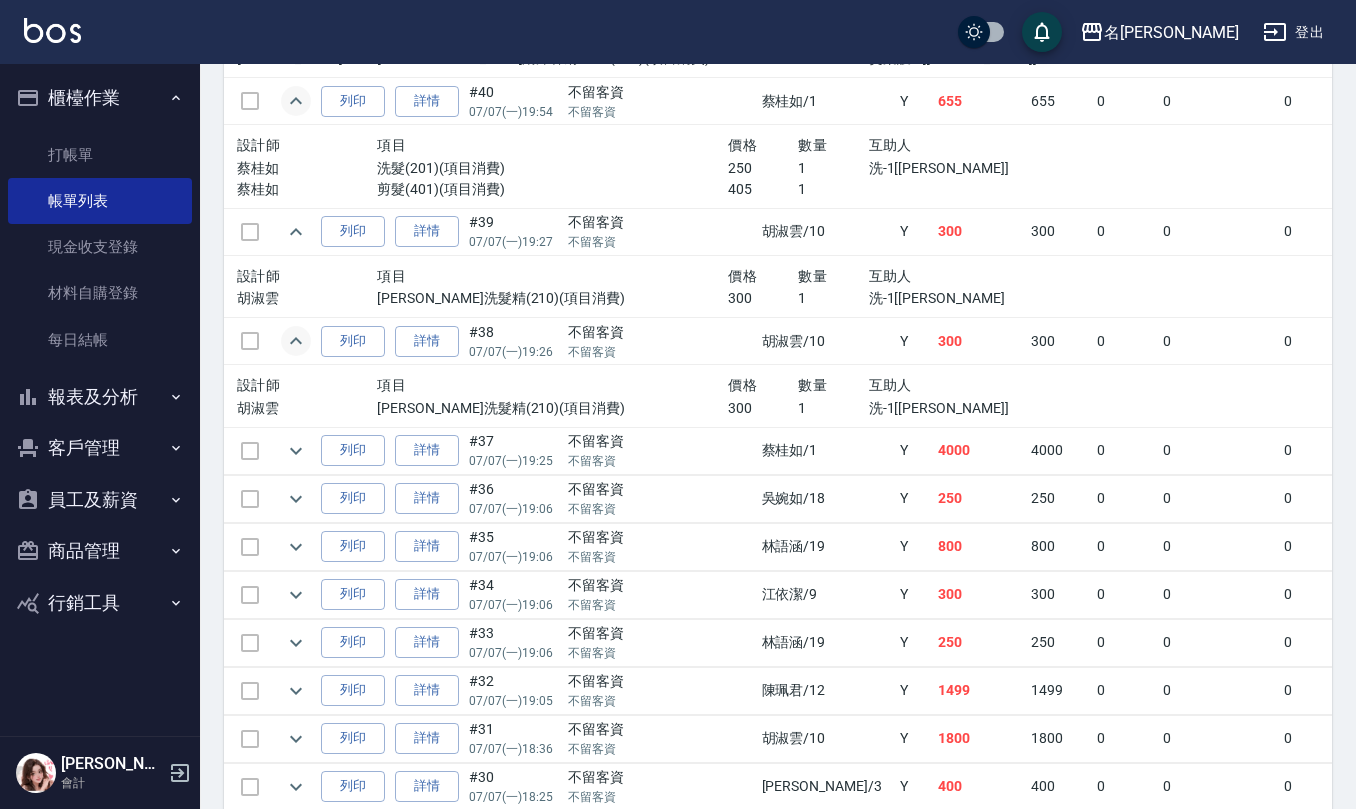 scroll, scrollTop: 1333, scrollLeft: 0, axis: vertical 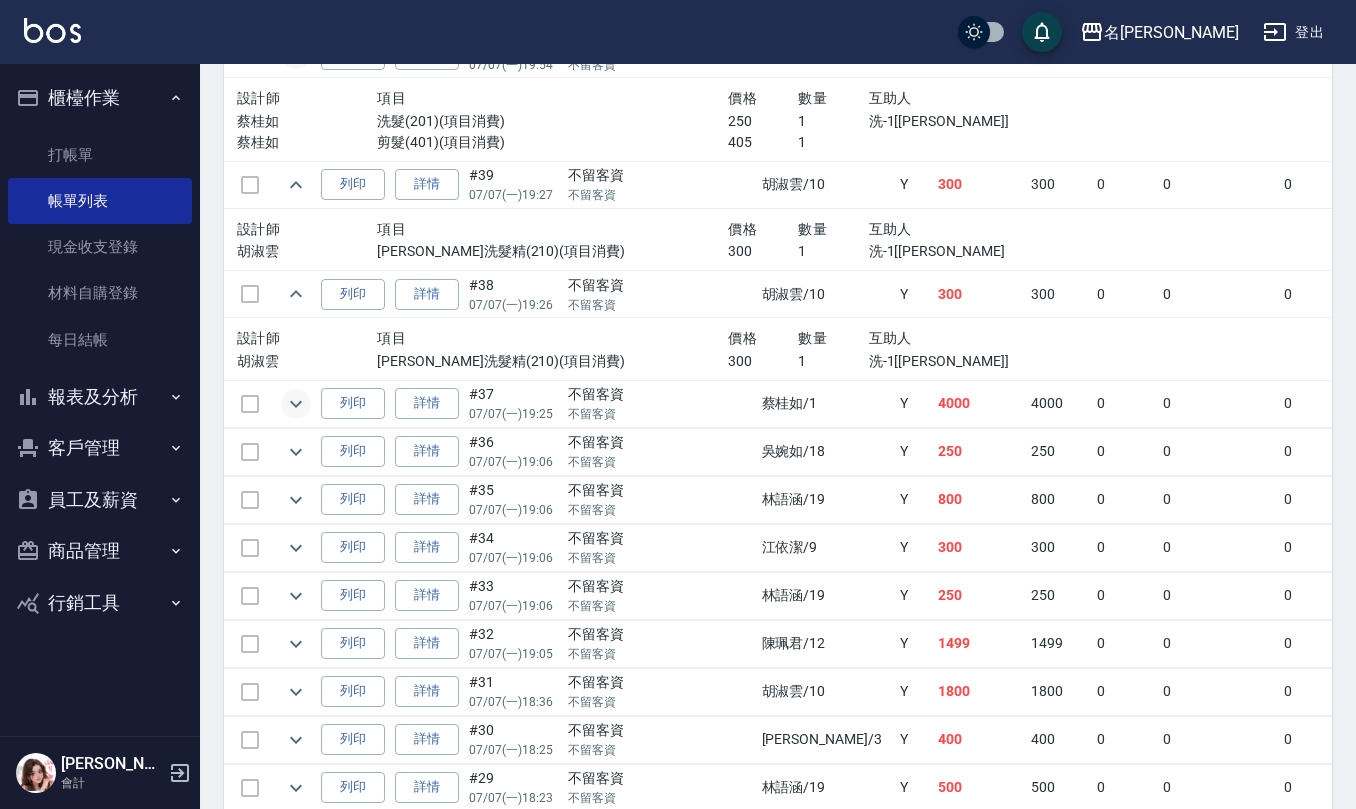 click 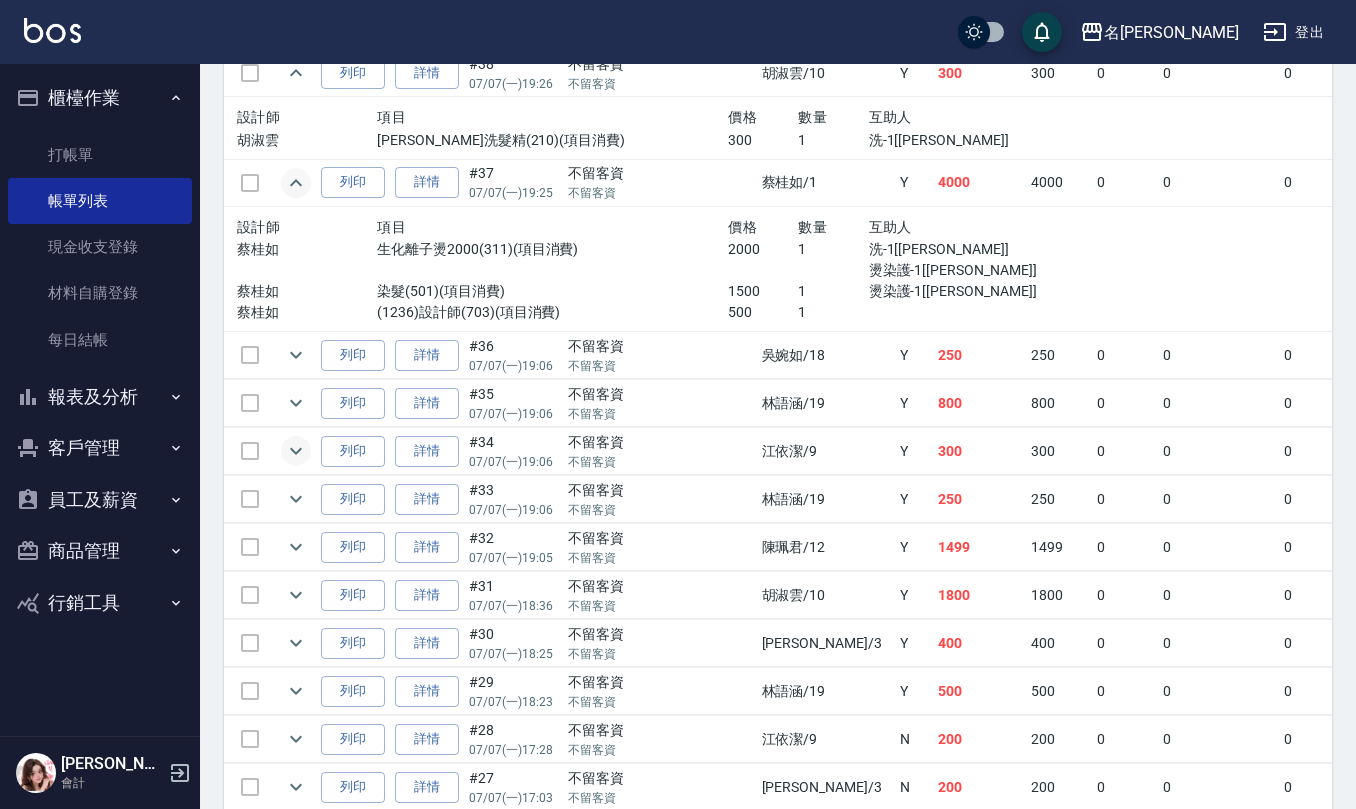 scroll, scrollTop: 1600, scrollLeft: 0, axis: vertical 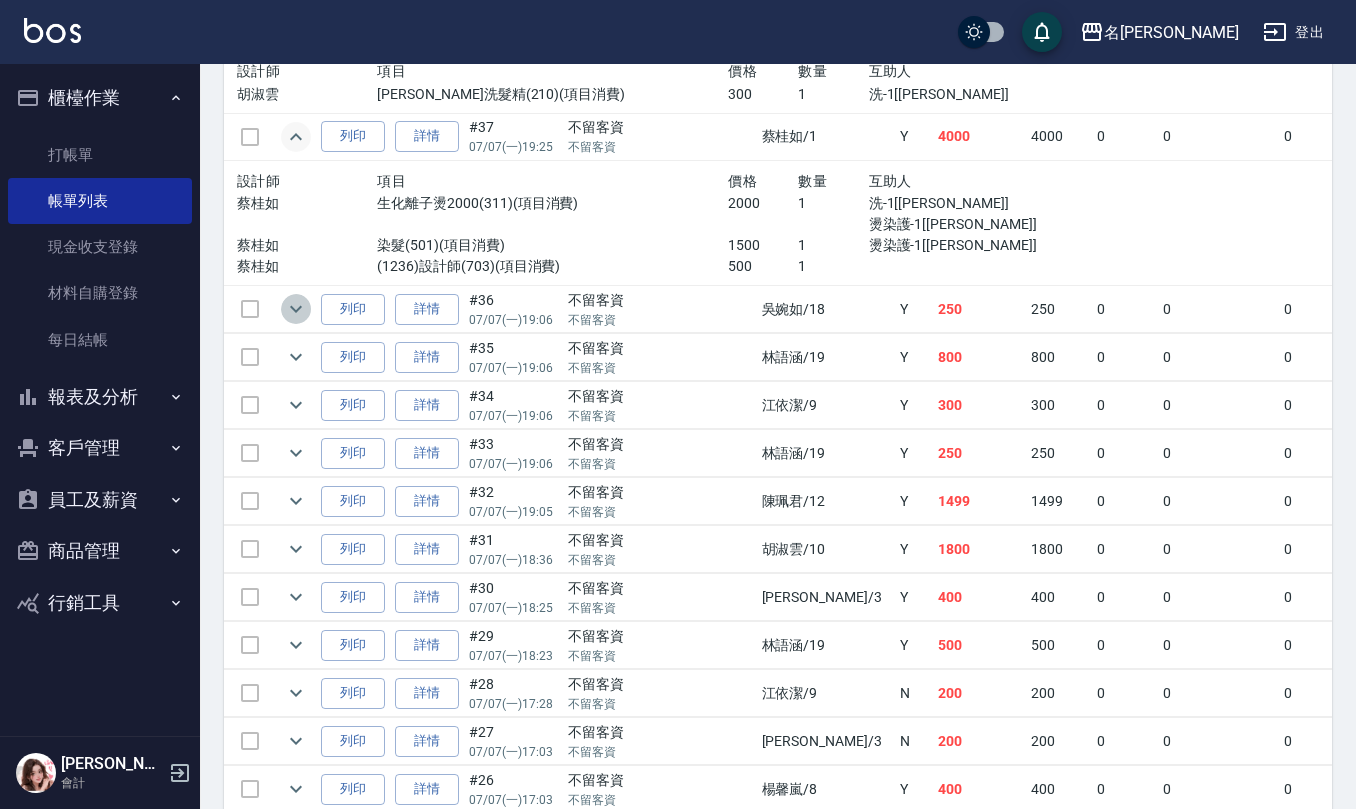 click 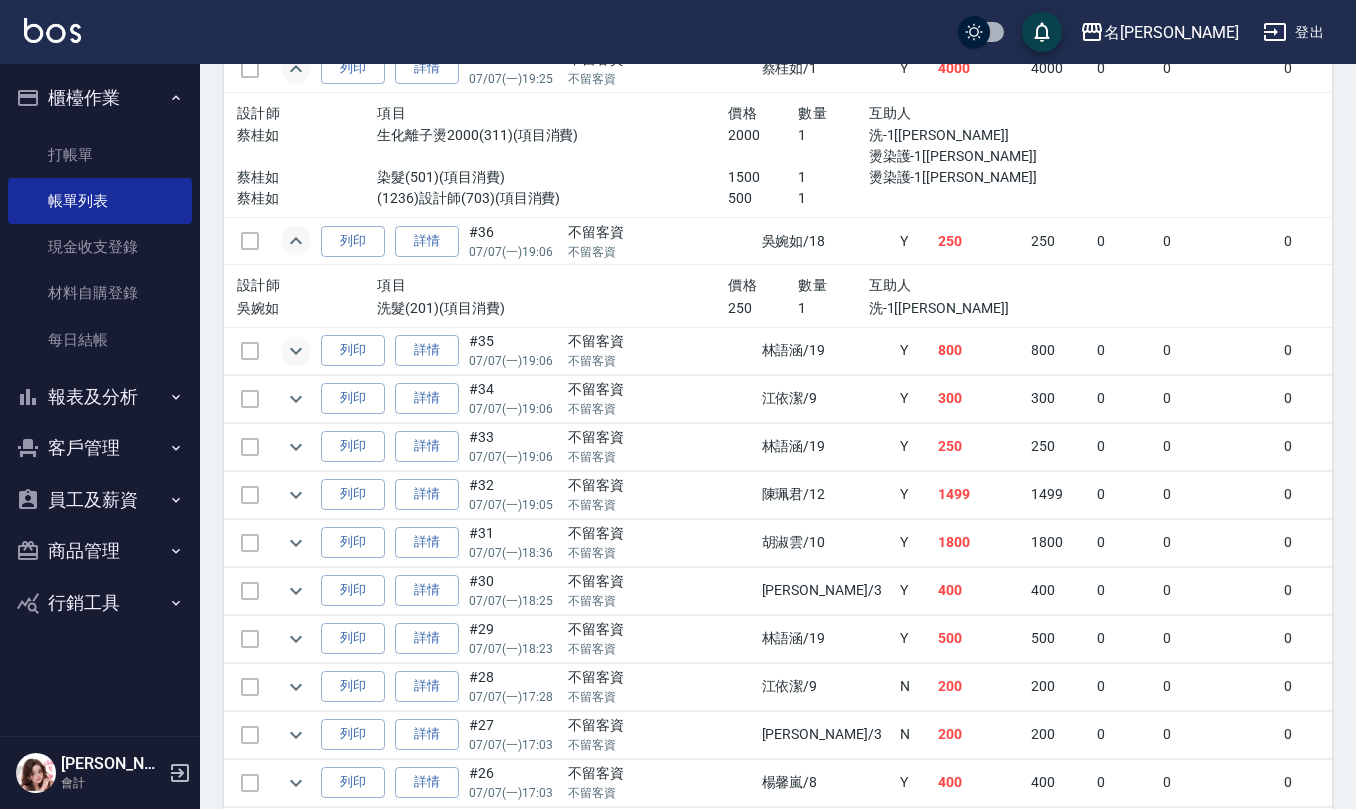 scroll, scrollTop: 1733, scrollLeft: 0, axis: vertical 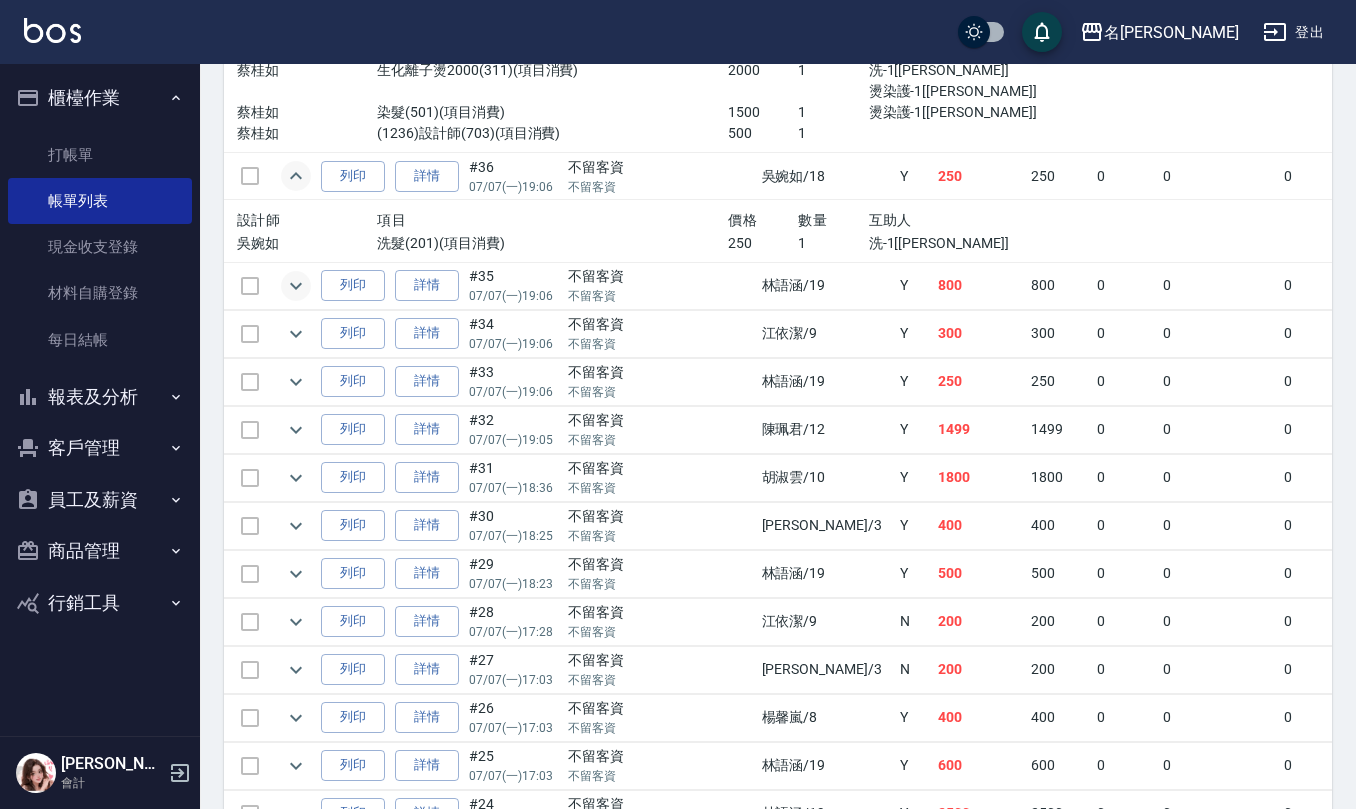 click 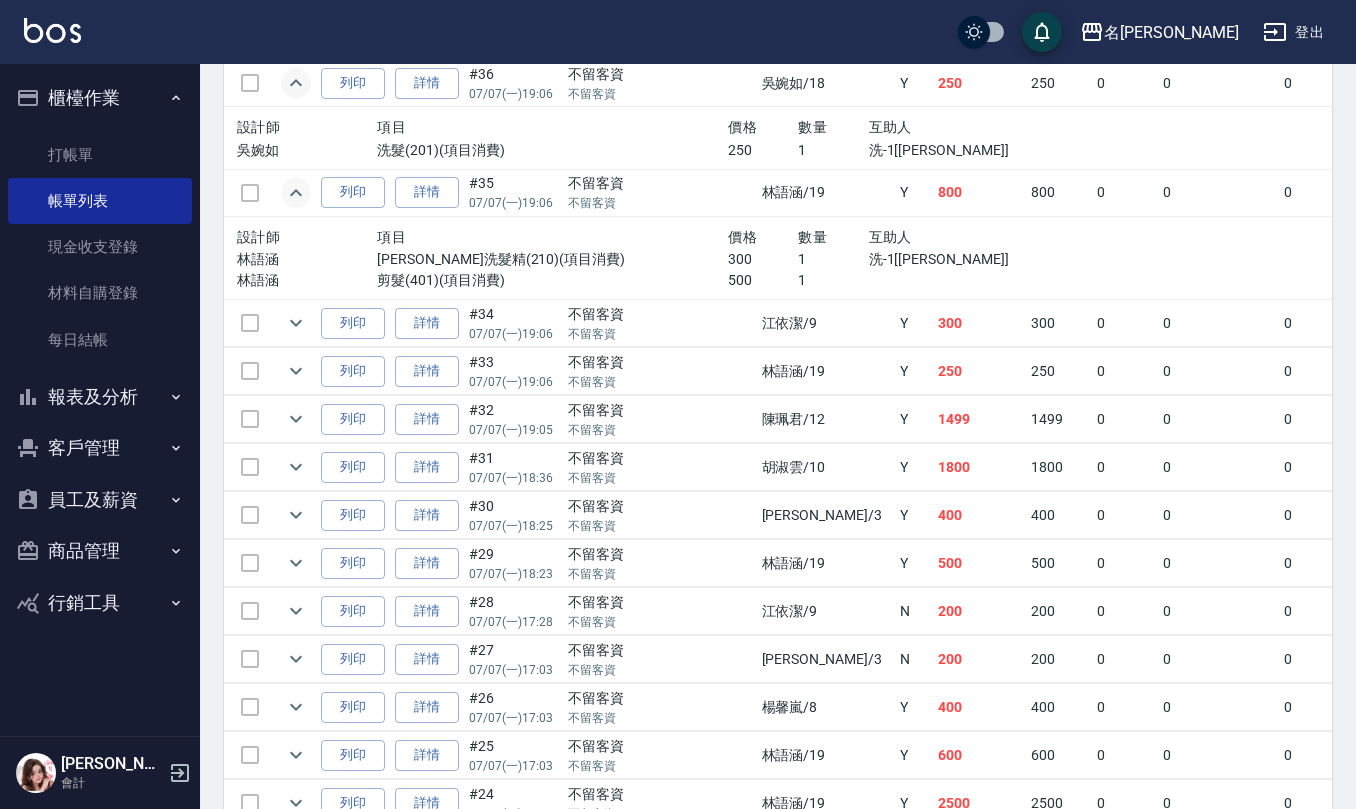 scroll, scrollTop: 1866, scrollLeft: 0, axis: vertical 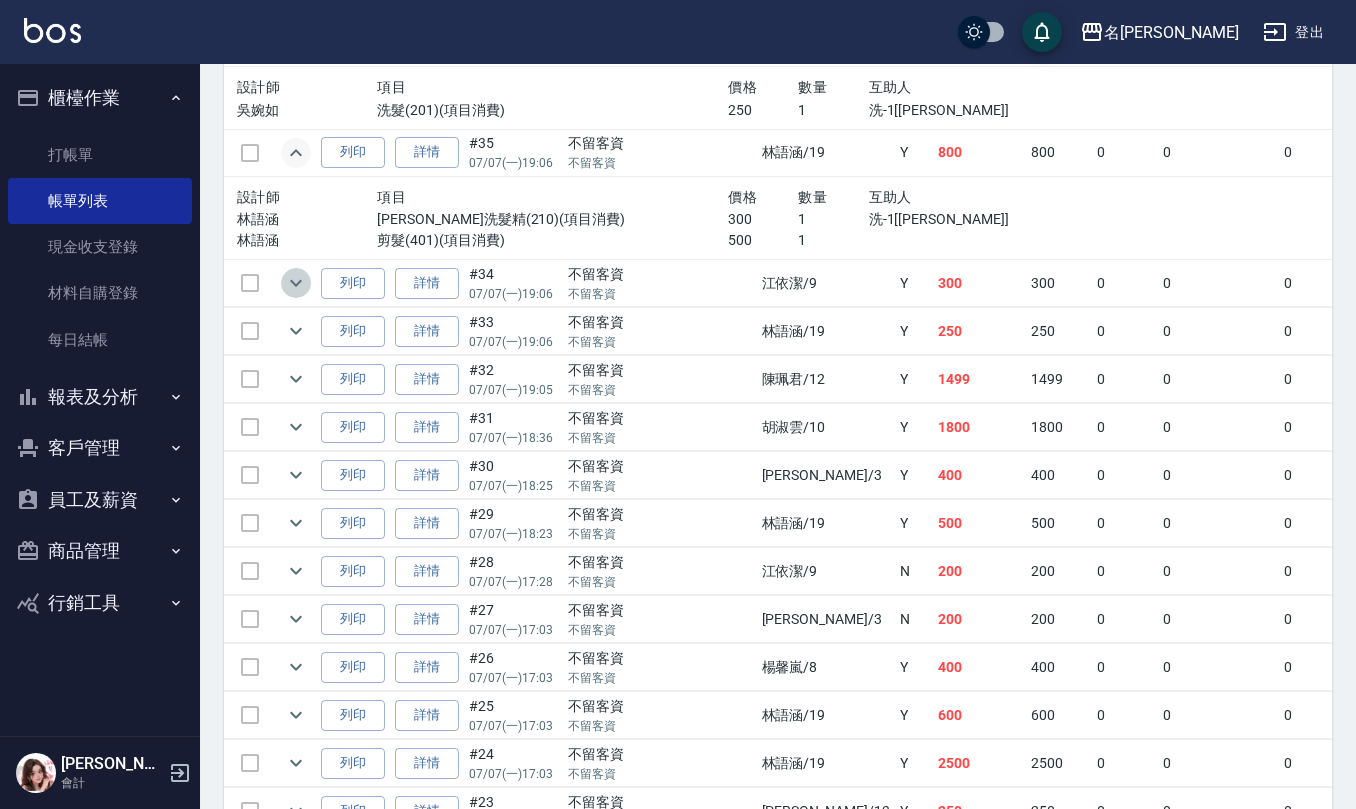 click at bounding box center [296, 283] 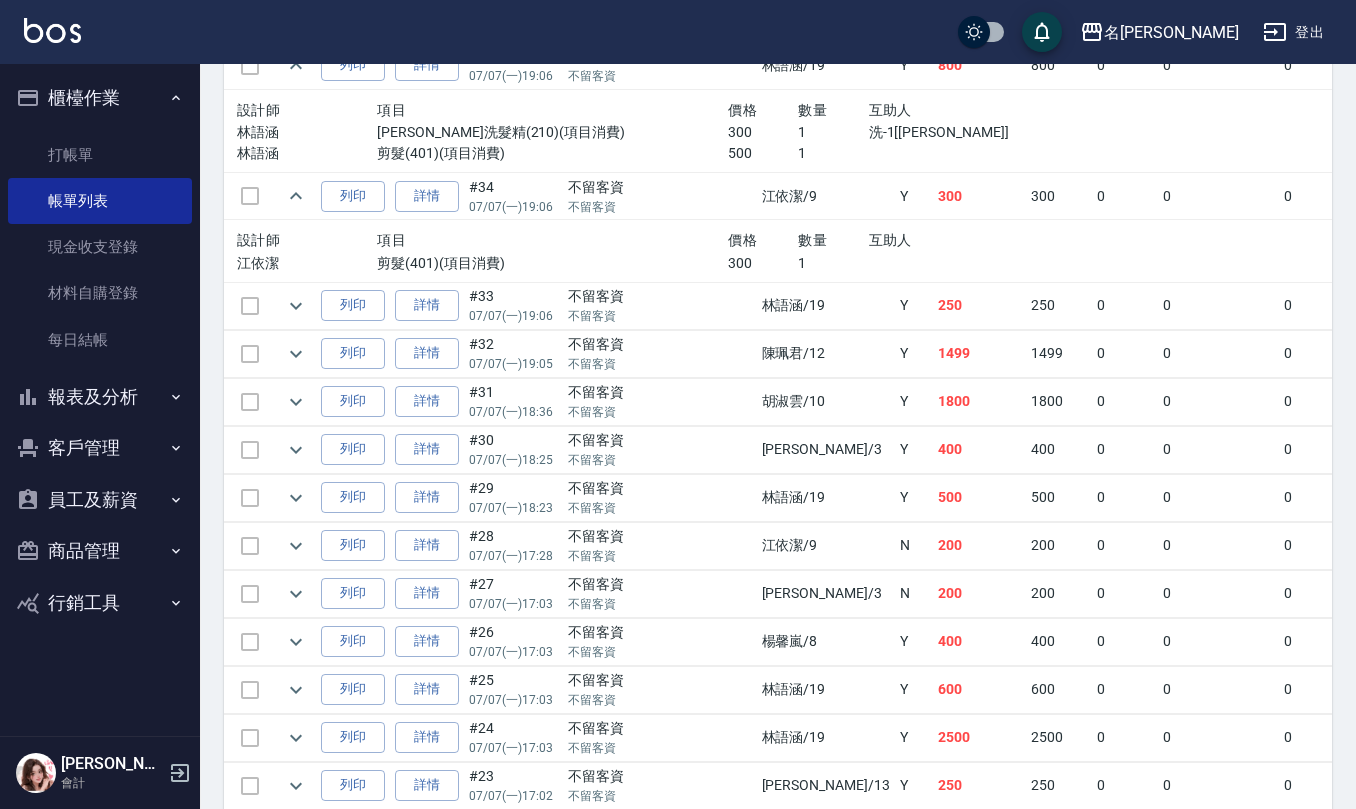 scroll, scrollTop: 2000, scrollLeft: 0, axis: vertical 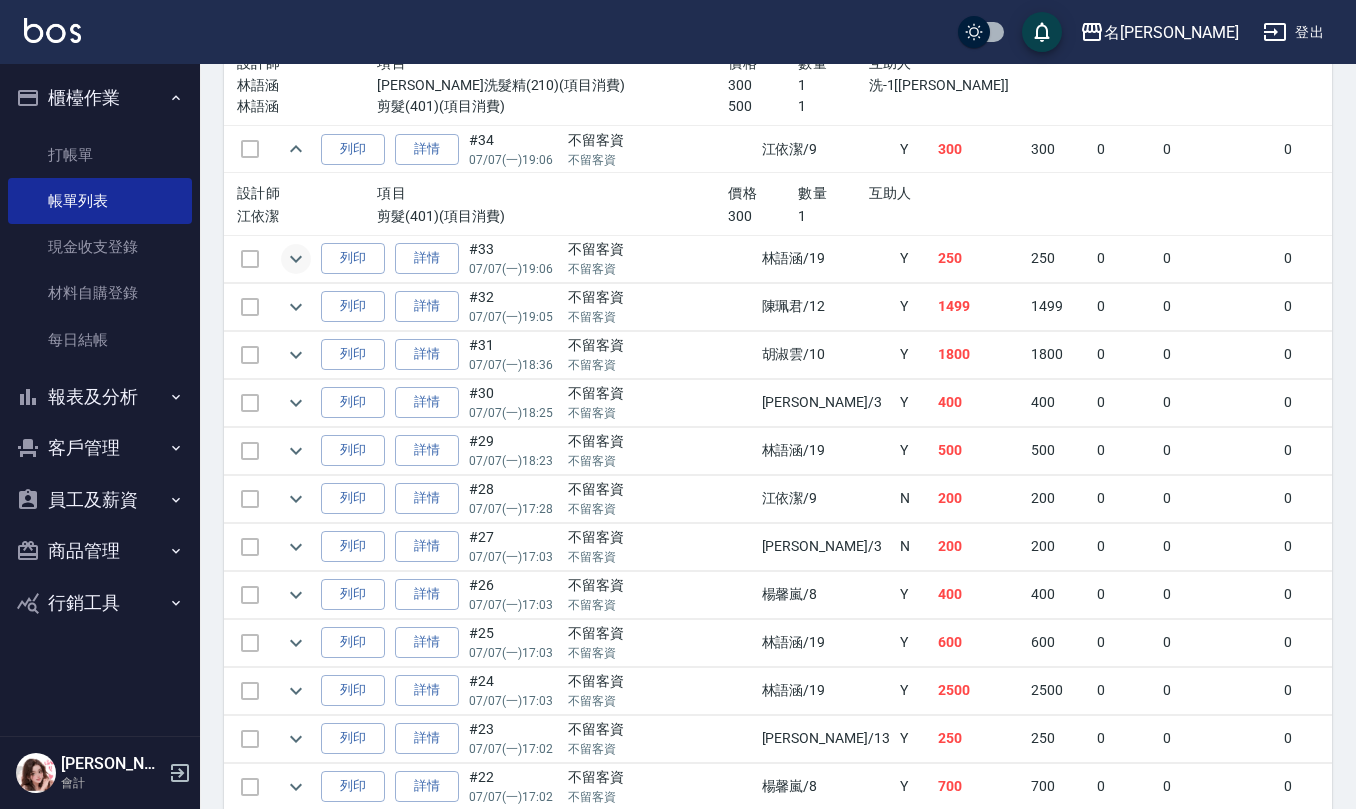 click at bounding box center [296, 259] 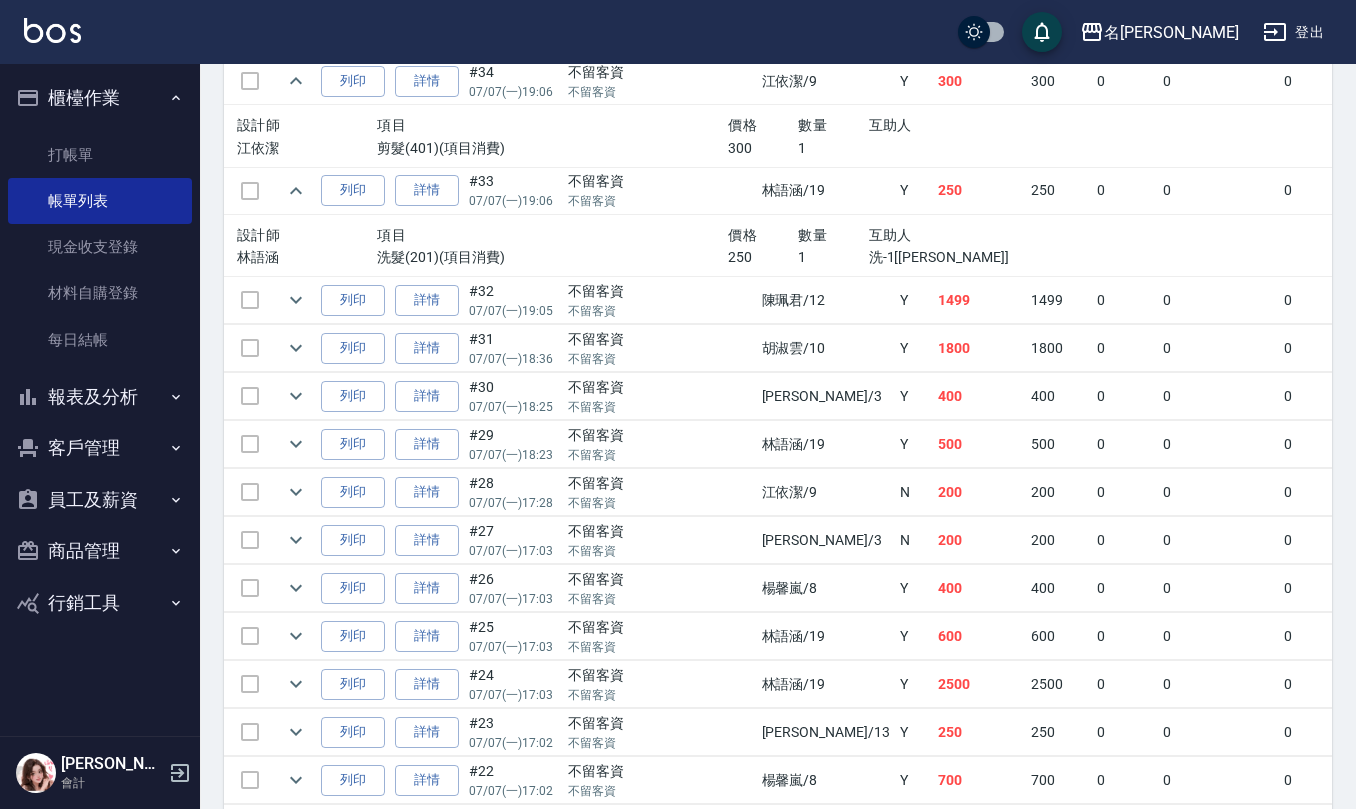 scroll, scrollTop: 2133, scrollLeft: 0, axis: vertical 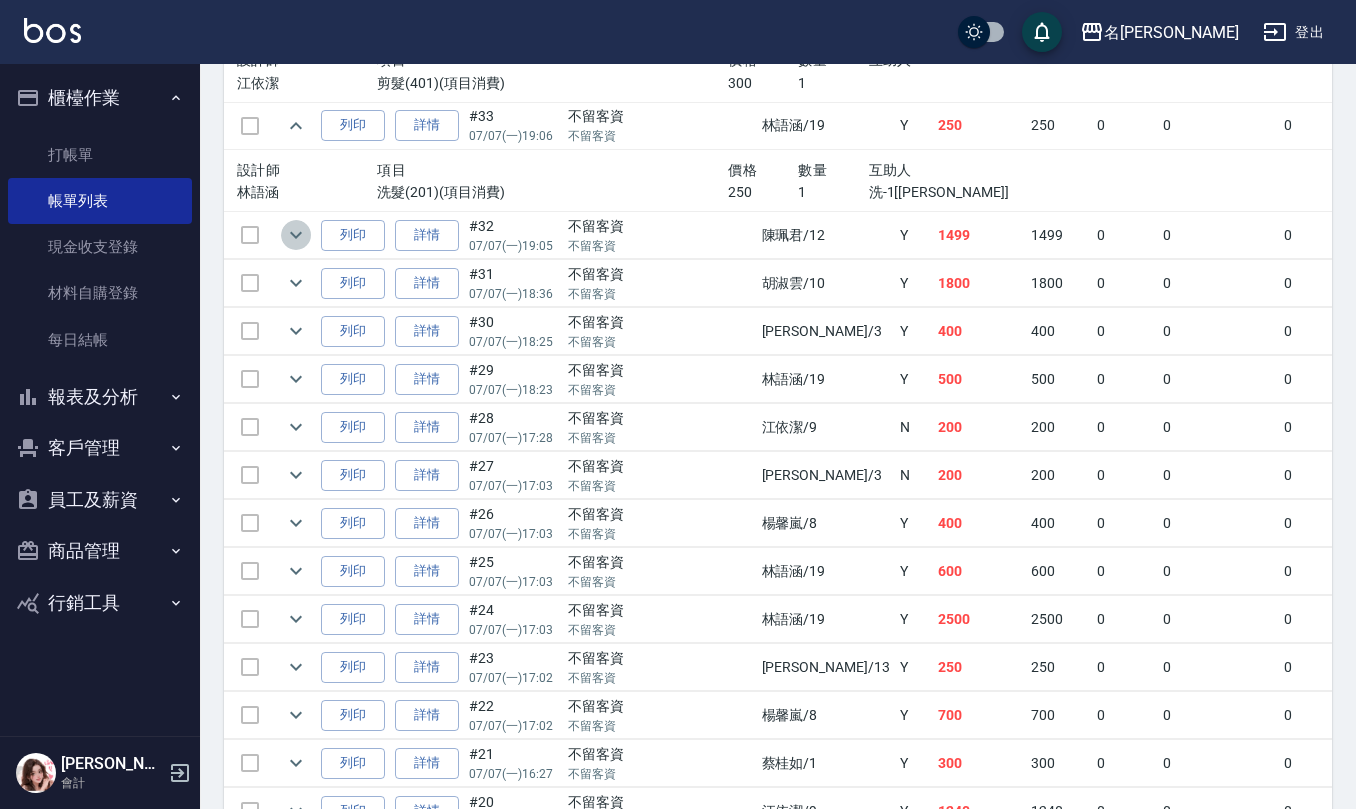 click 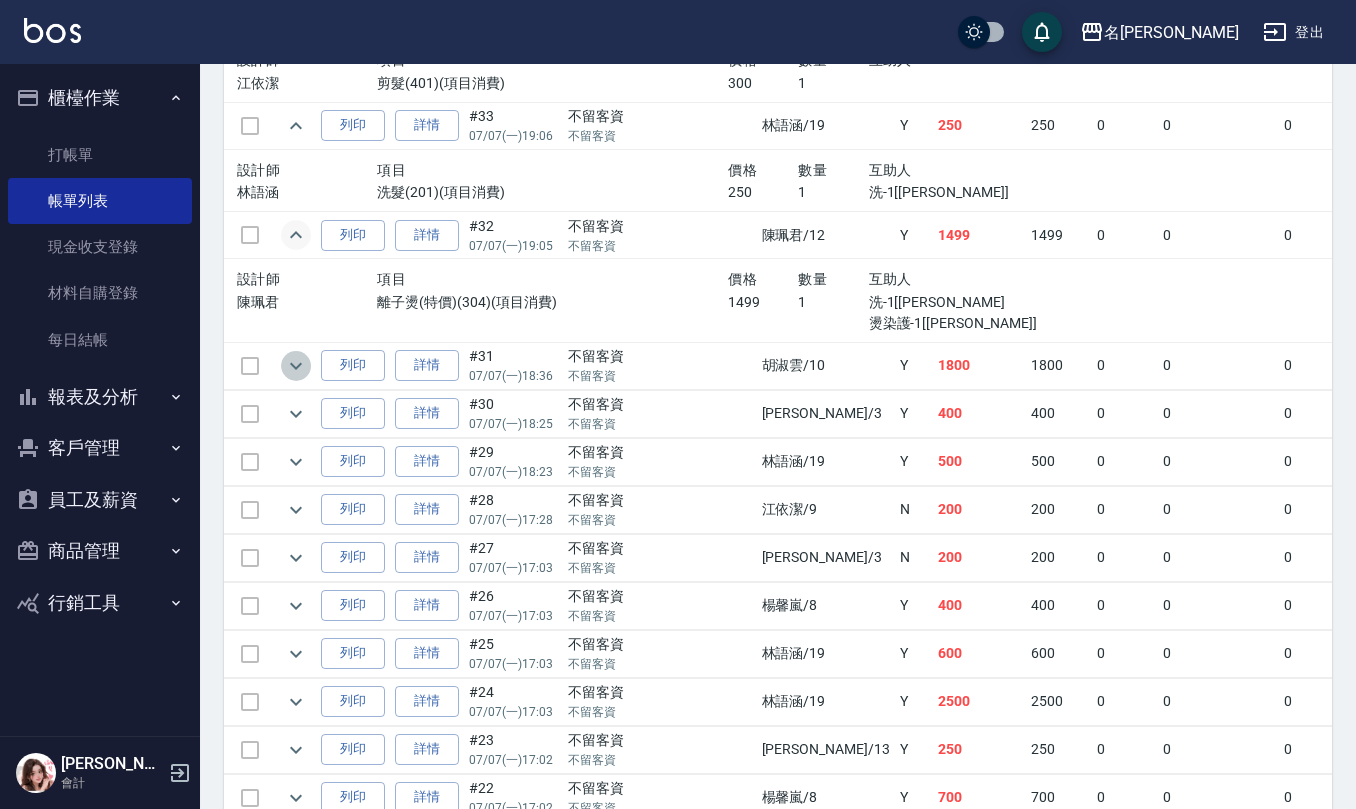 click 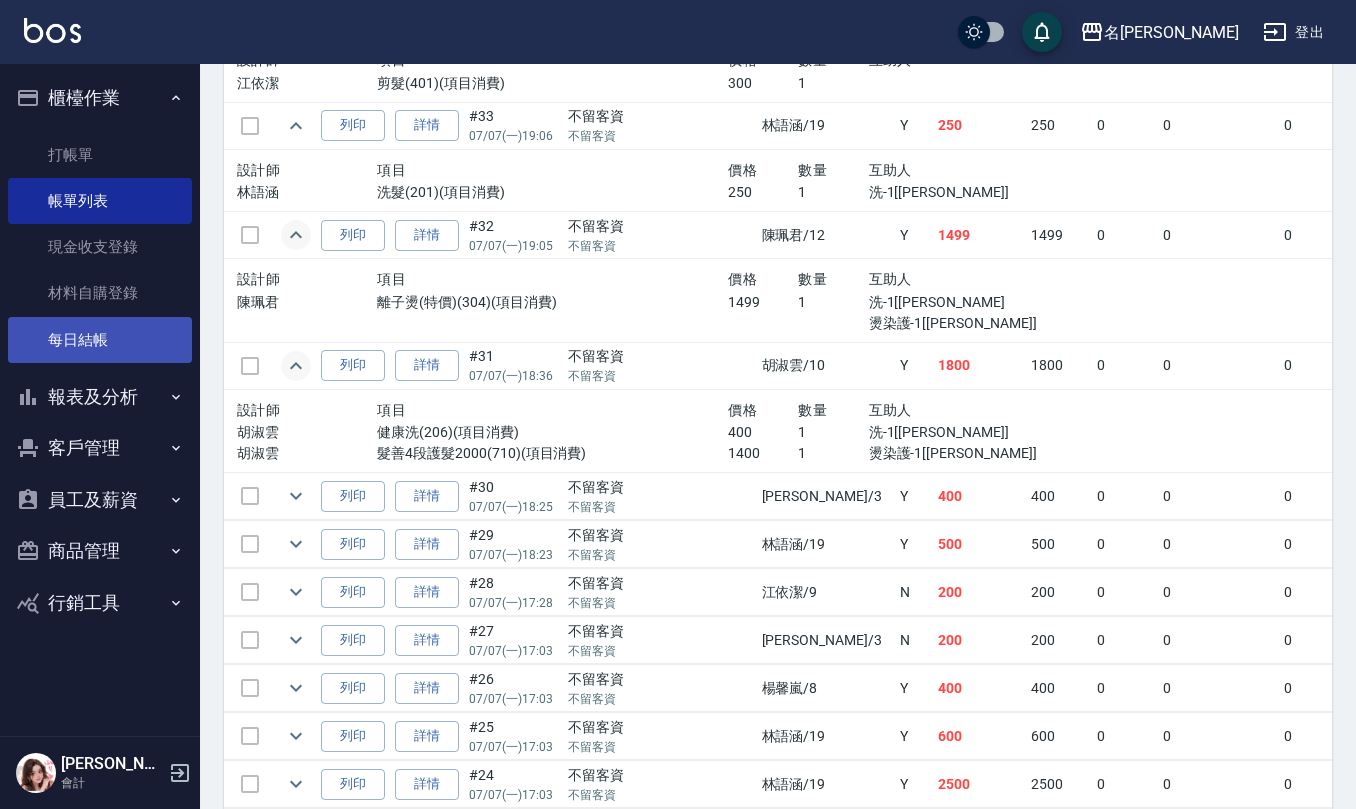 click on "每日結帳" at bounding box center [100, 340] 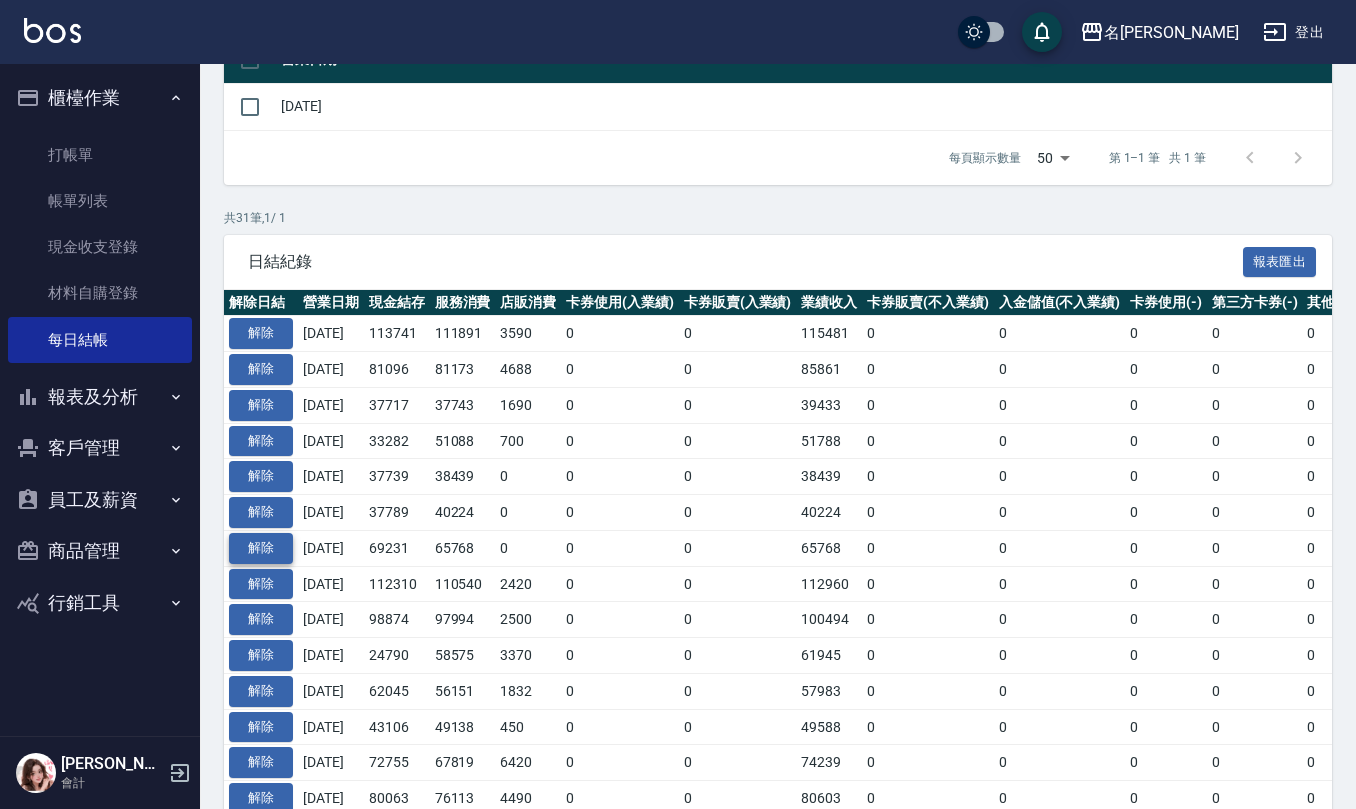 scroll, scrollTop: 266, scrollLeft: 0, axis: vertical 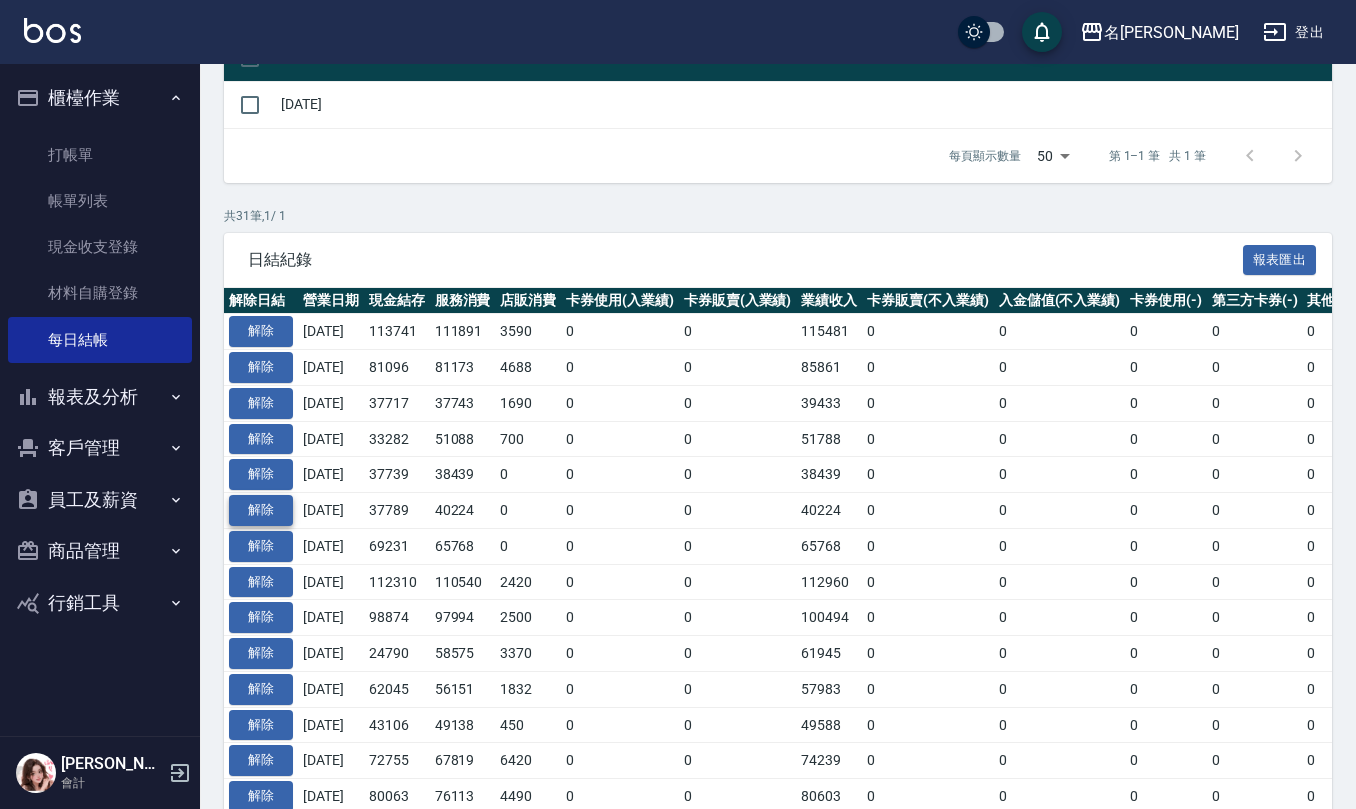 click on "解除" at bounding box center (261, 510) 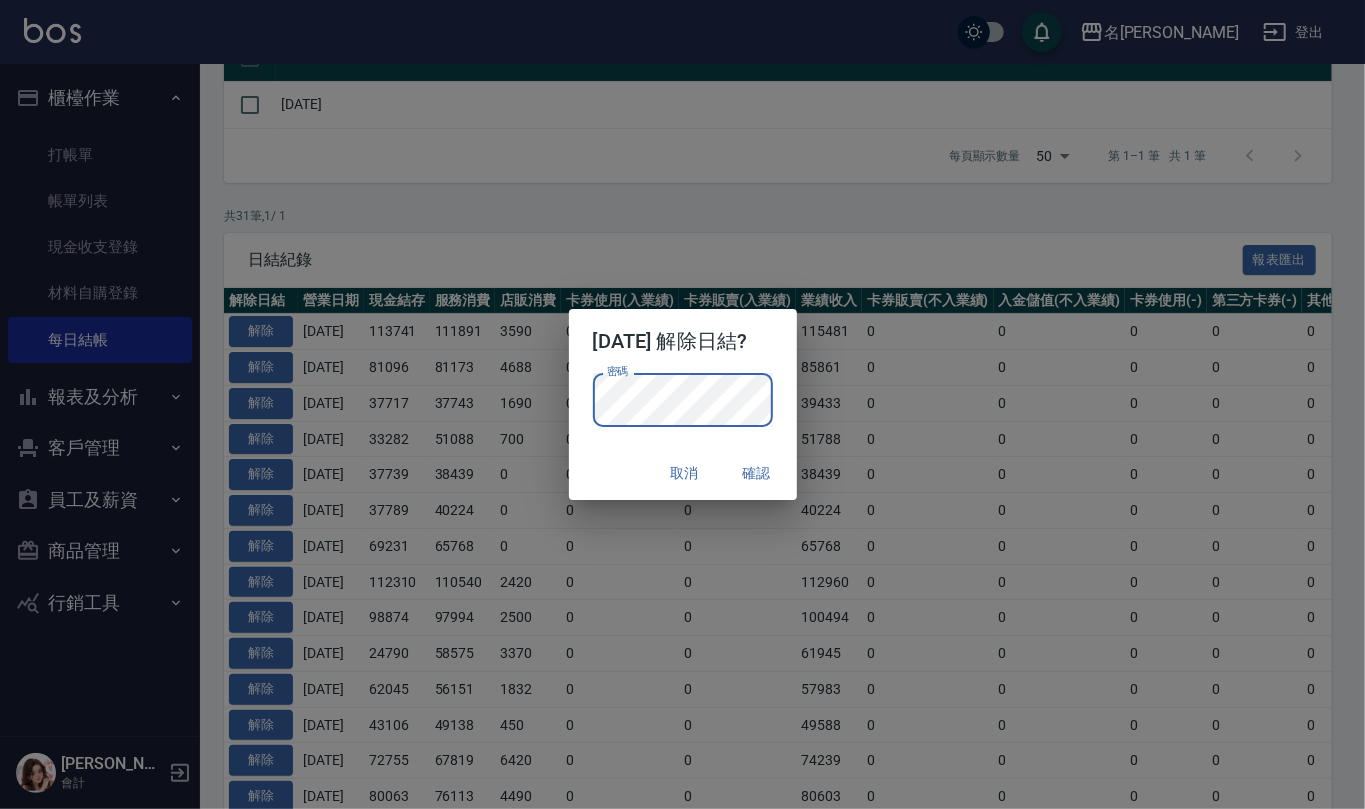 click on "確認" at bounding box center [757, 473] 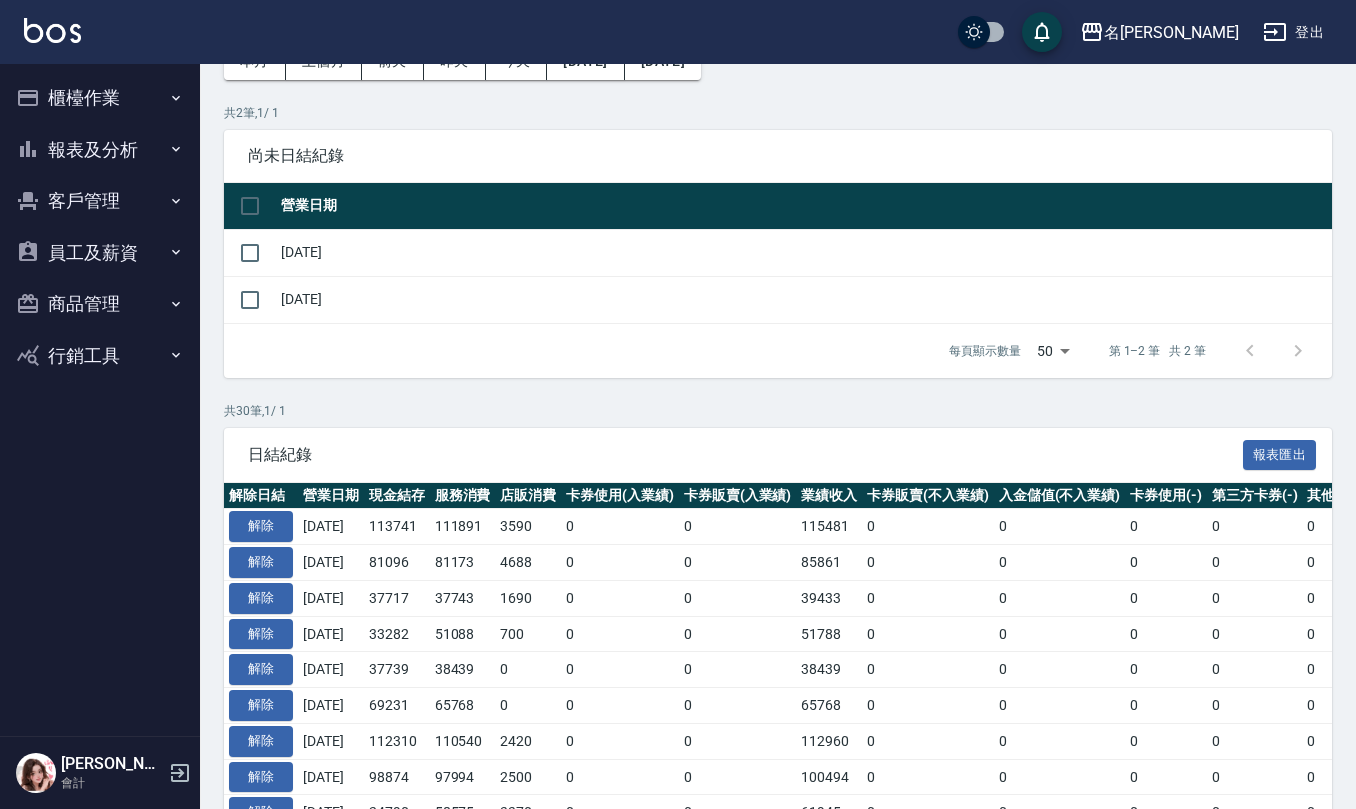 scroll, scrollTop: 0, scrollLeft: 0, axis: both 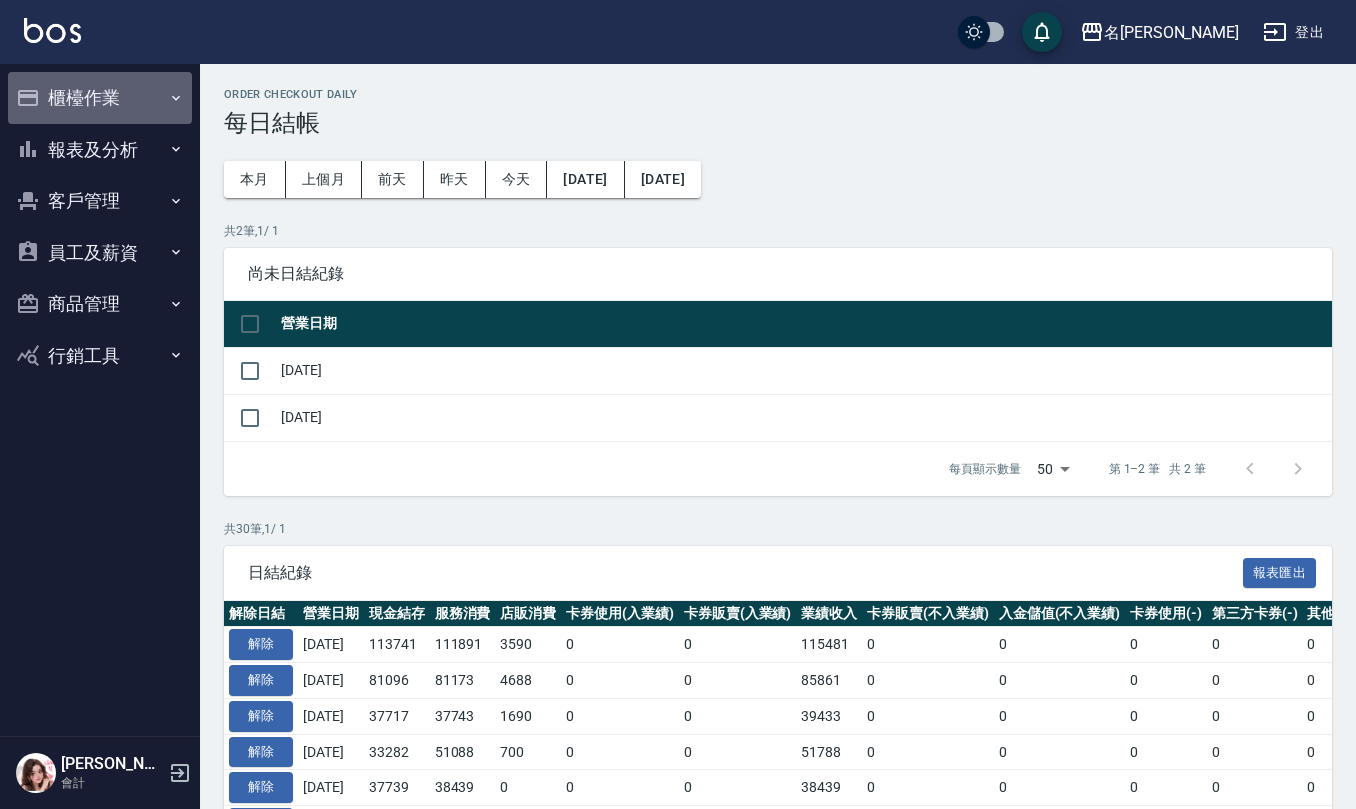click on "櫃檯作業" at bounding box center [100, 98] 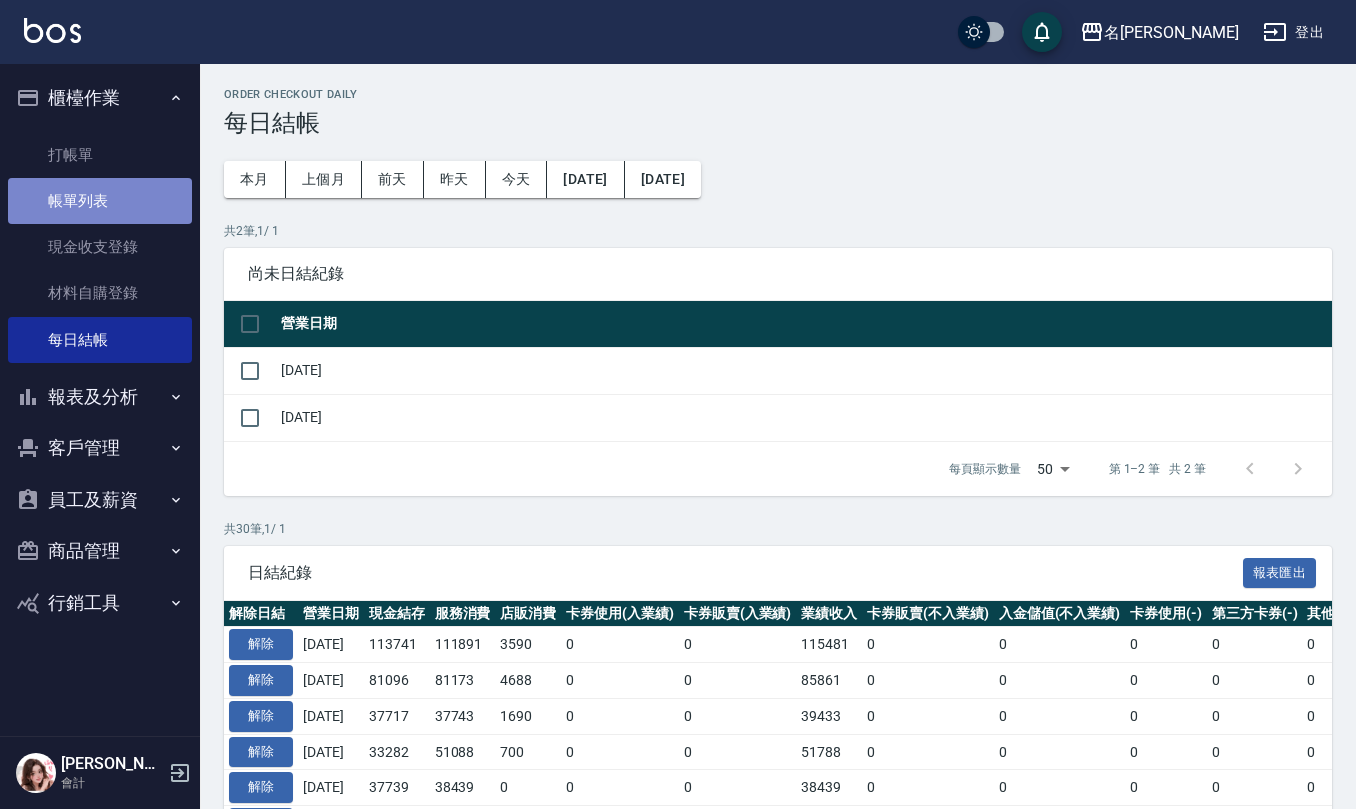 drag, startPoint x: 108, startPoint y: 189, endPoint x: 120, endPoint y: 192, distance: 12.369317 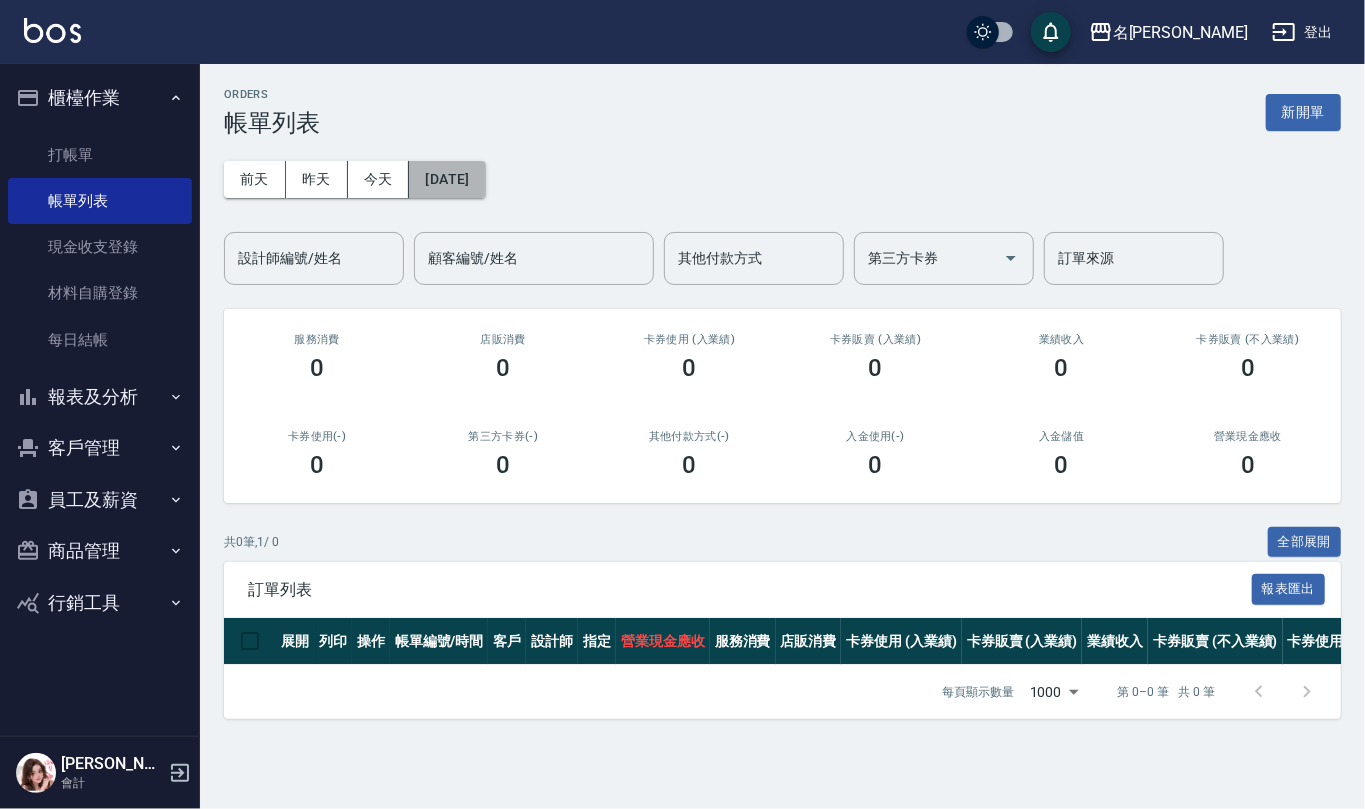 click on "[DATE]" at bounding box center (447, 179) 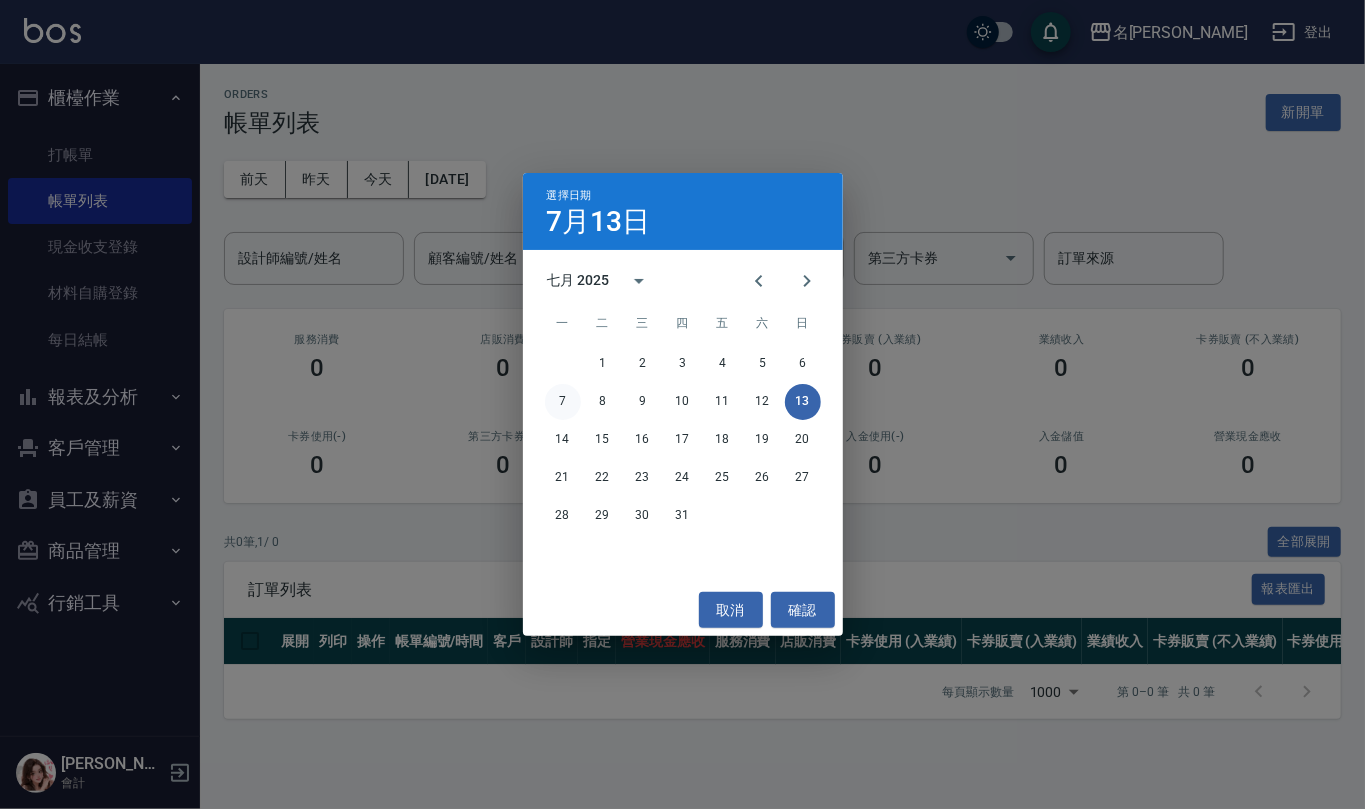 click on "7" at bounding box center (563, 402) 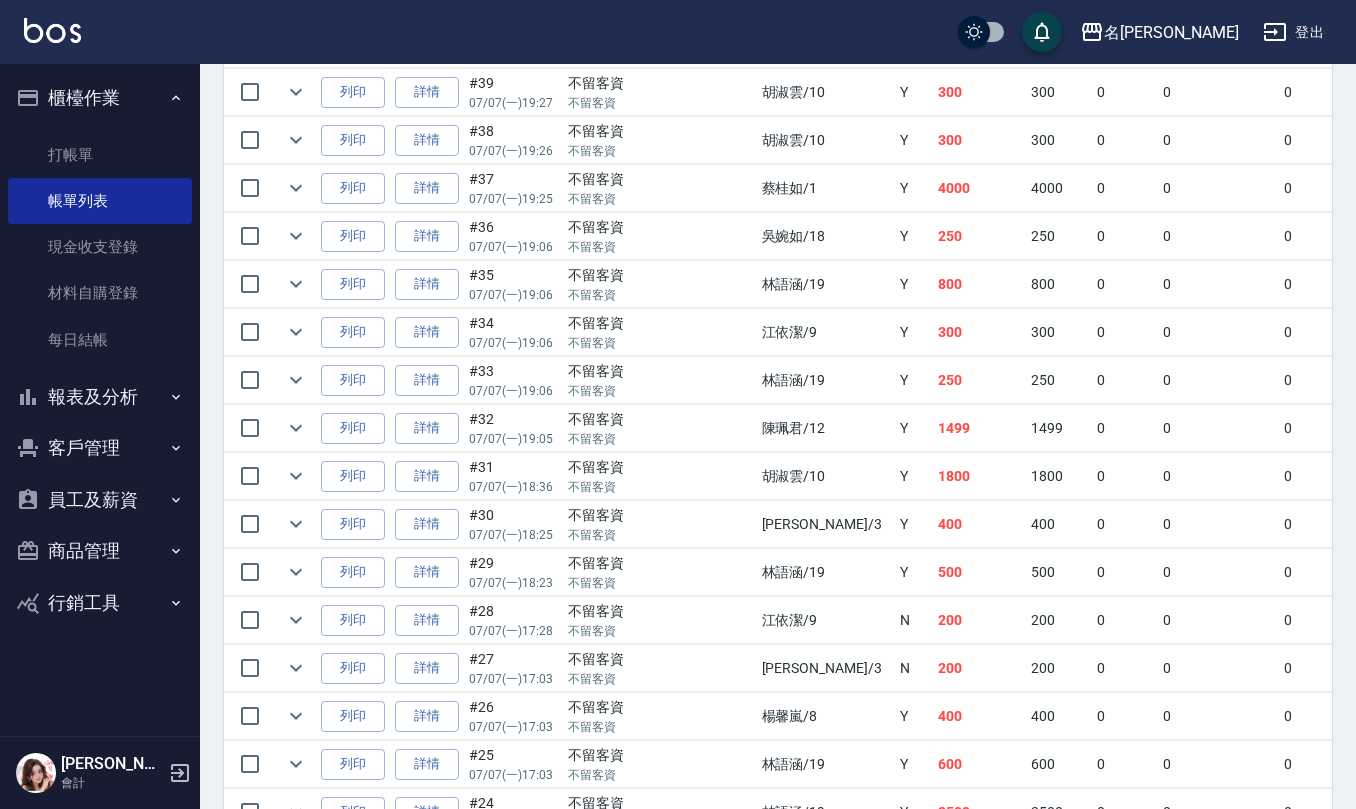 scroll, scrollTop: 933, scrollLeft: 0, axis: vertical 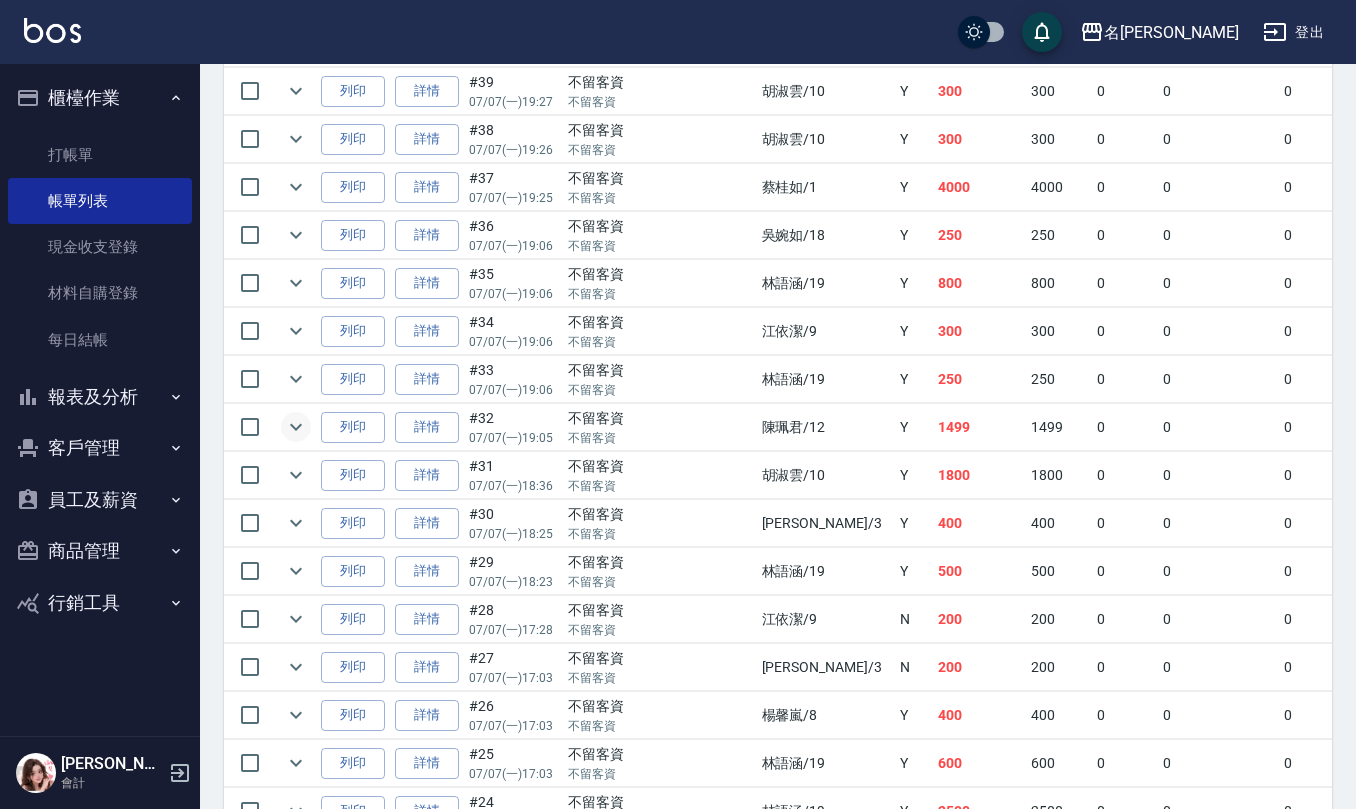 click 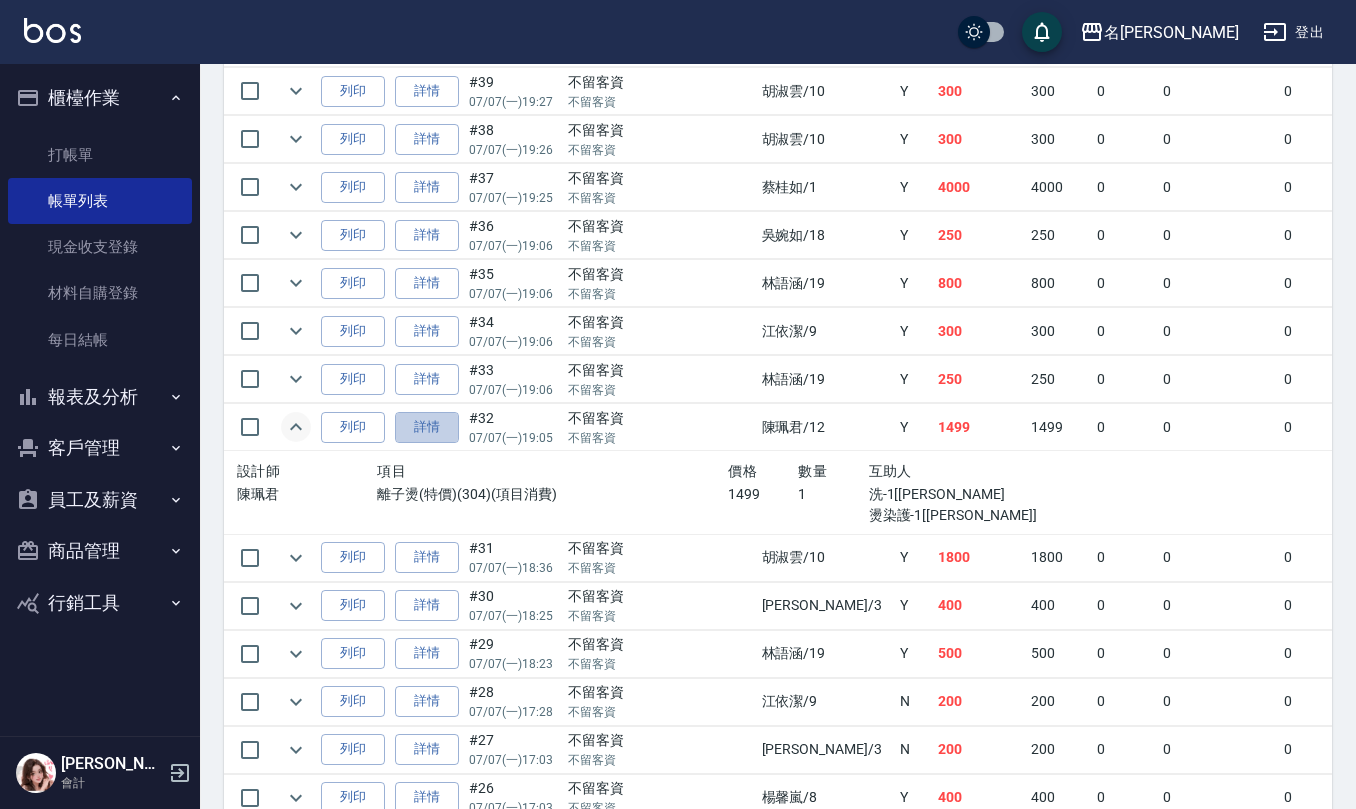 click on "詳情" at bounding box center (427, 427) 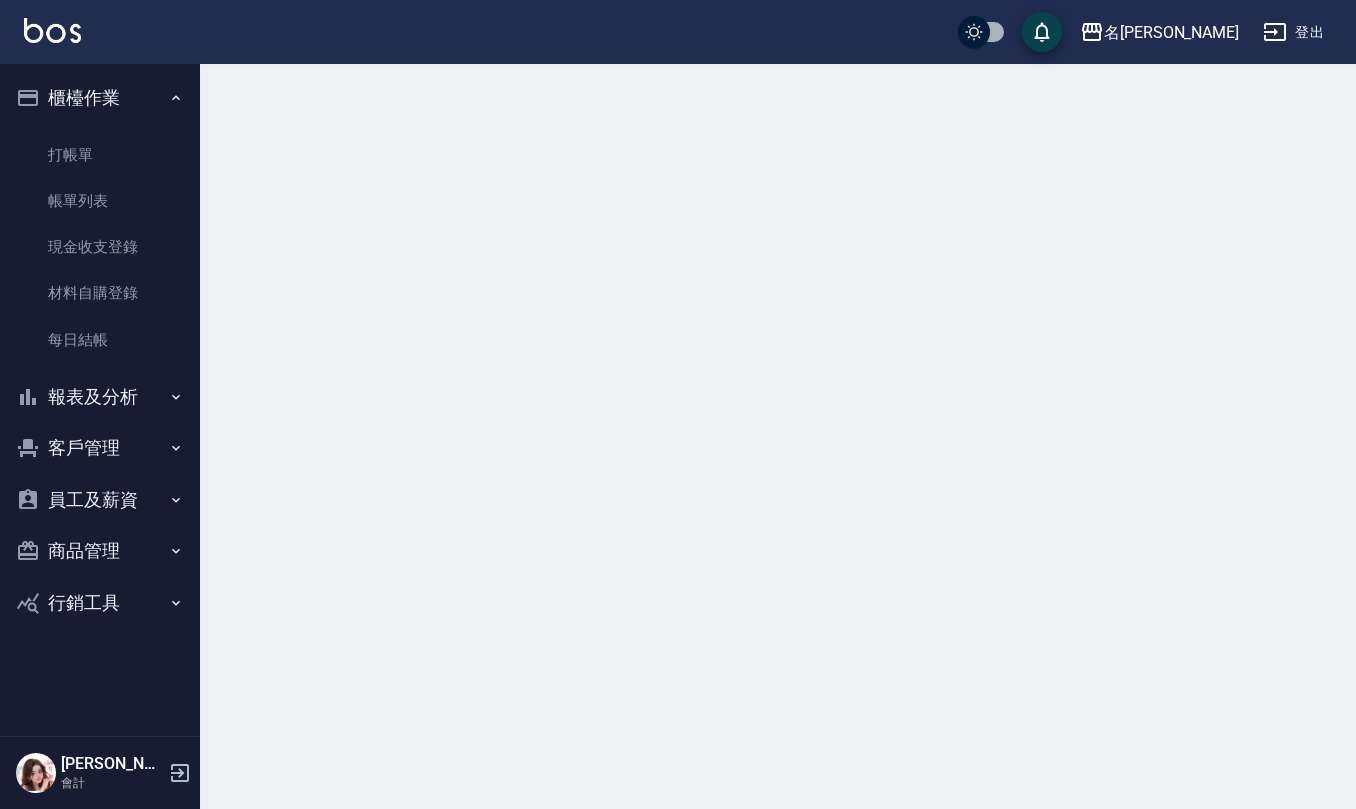 scroll, scrollTop: 0, scrollLeft: 0, axis: both 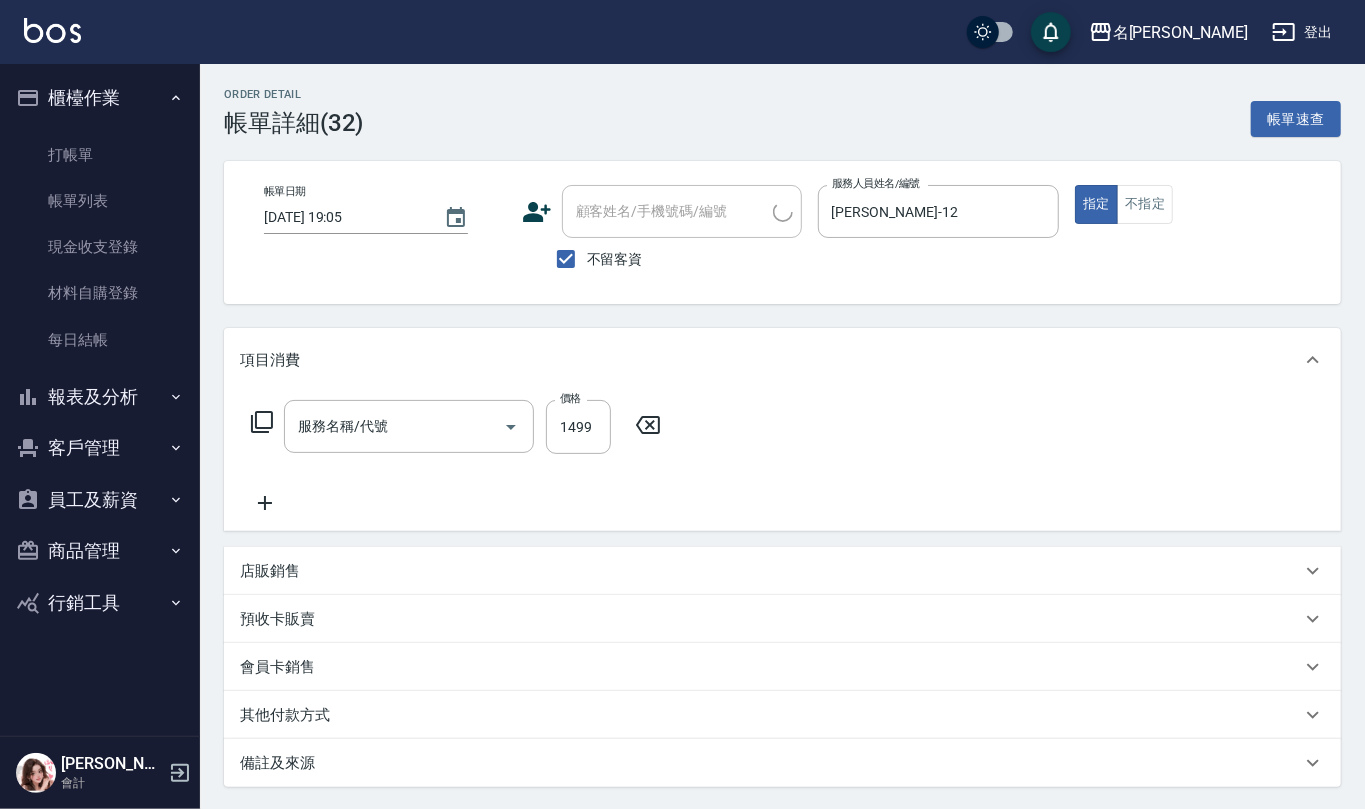 type on "2025/07/07 19:05" 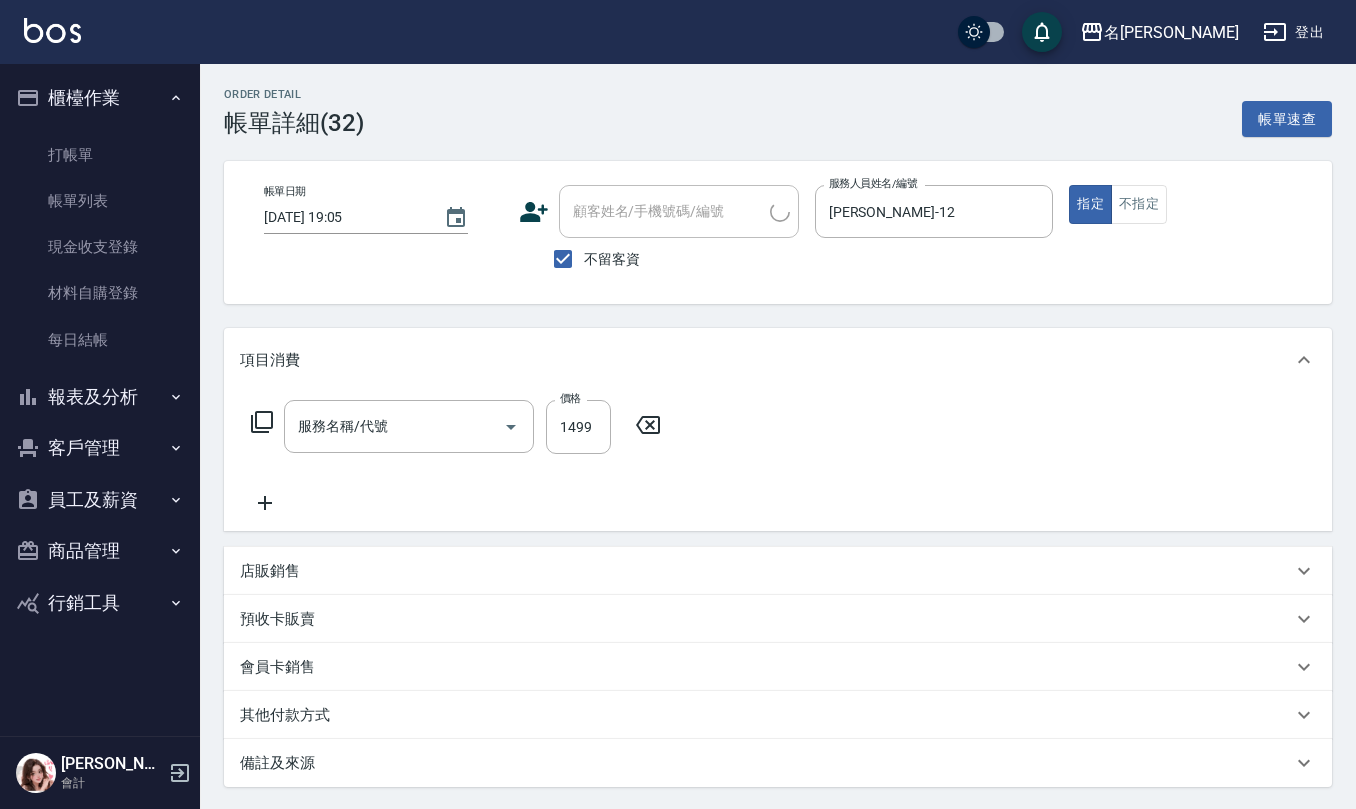 type on "離子燙(特價)(304)" 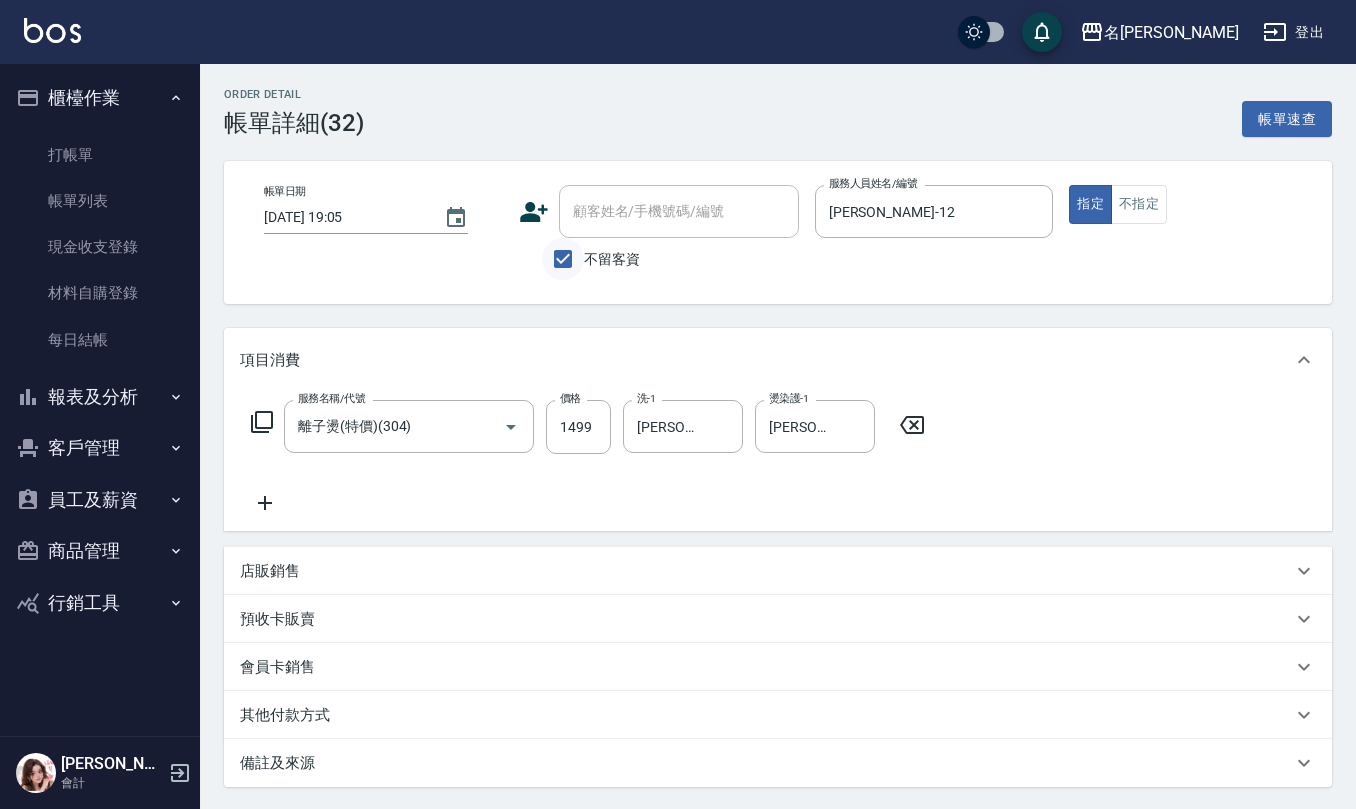 click on "不留客資" at bounding box center [563, 259] 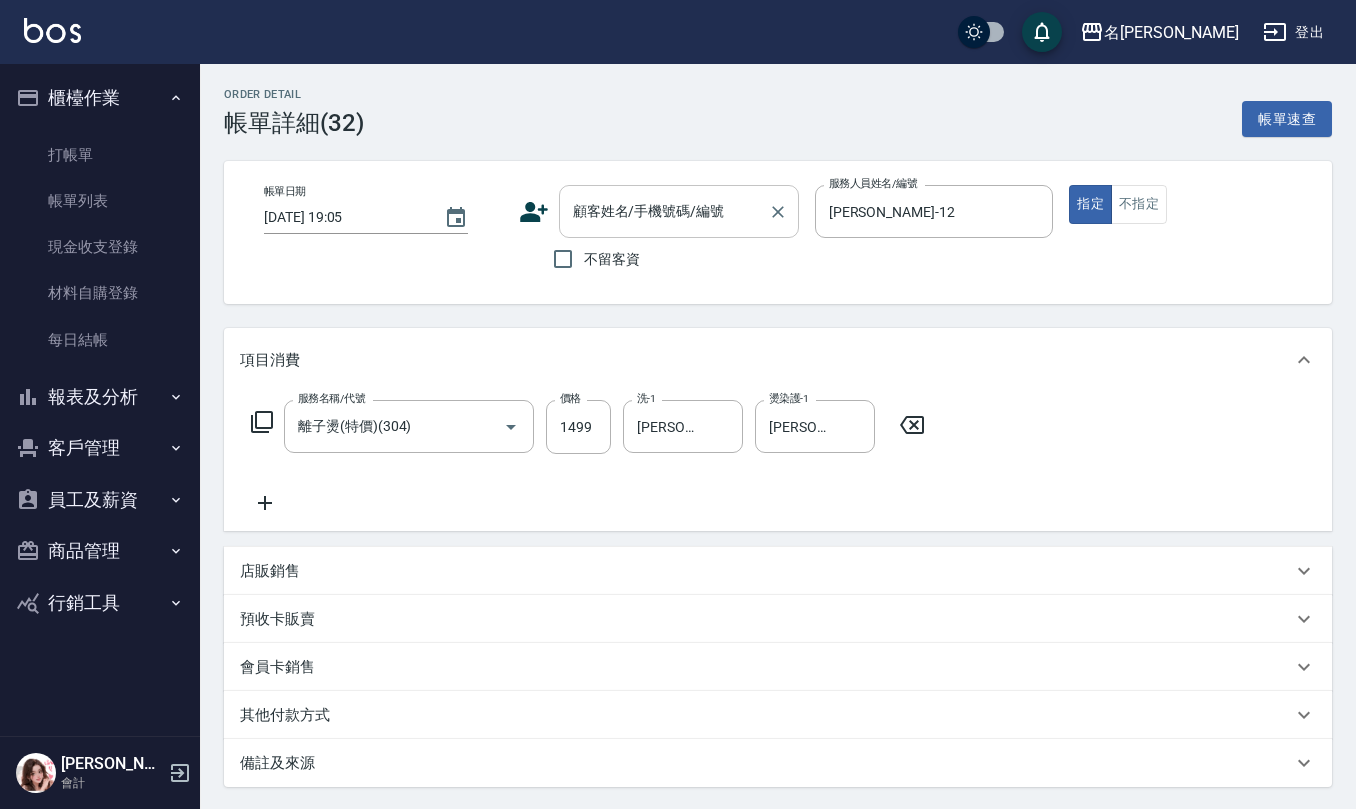 click on "顧客姓名/手機號碼/編號" at bounding box center (664, 211) 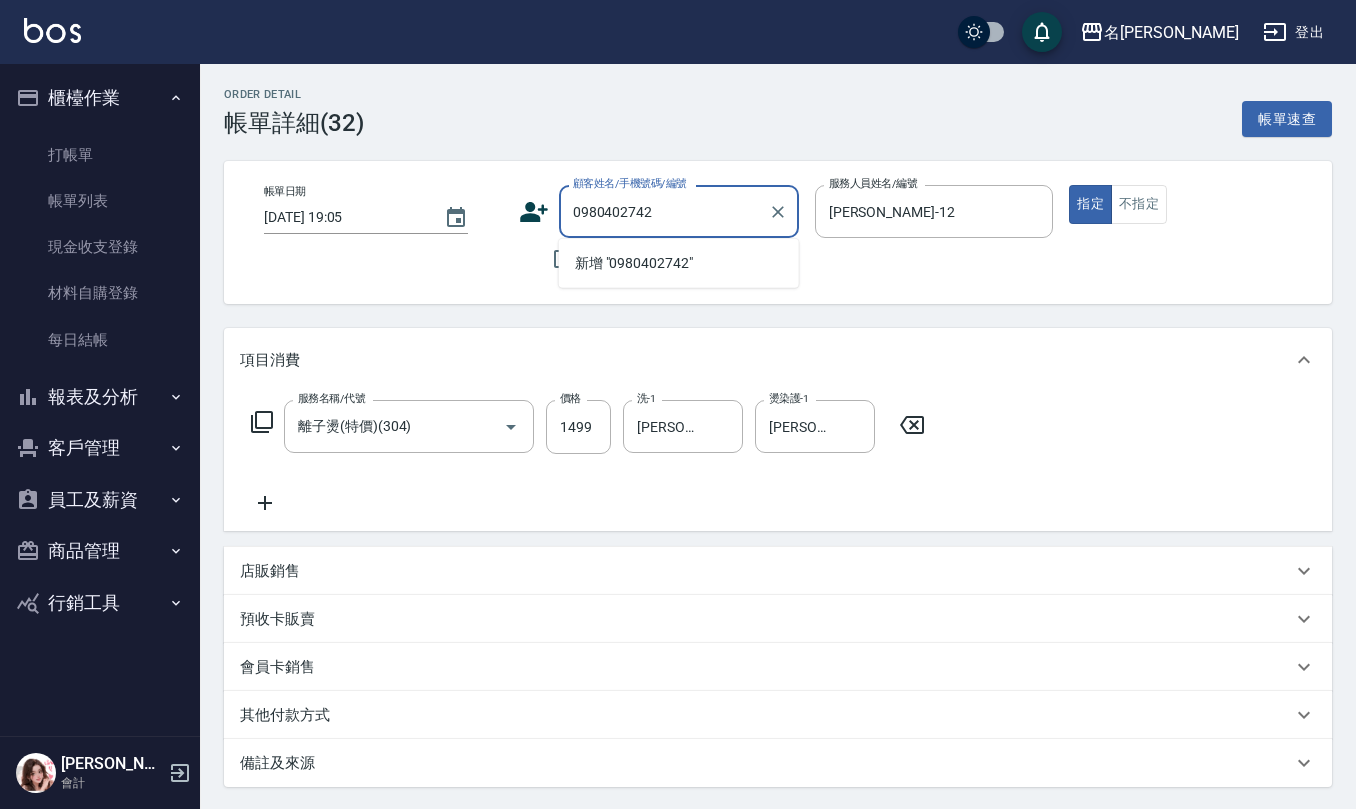 drag, startPoint x: 661, startPoint y: 208, endPoint x: 530, endPoint y: 188, distance: 132.51793 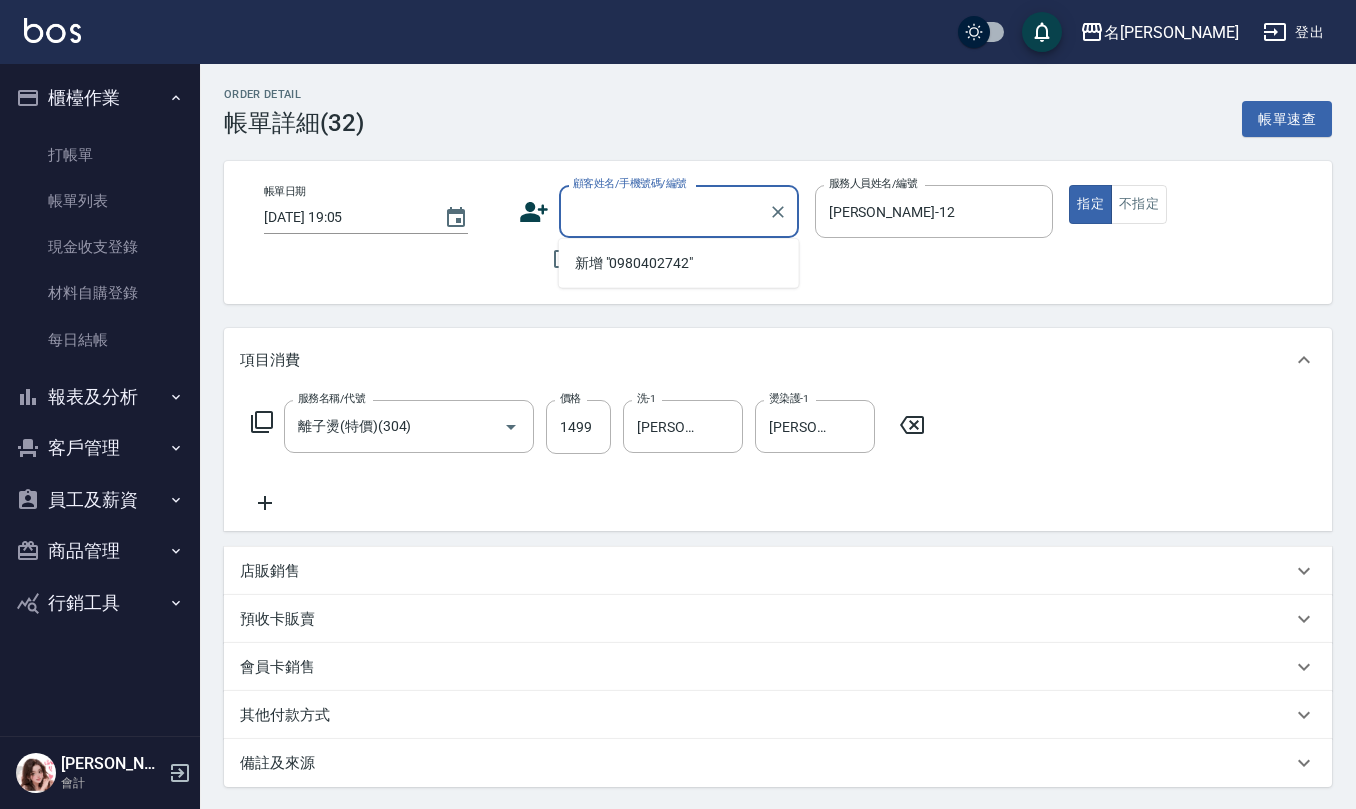 click 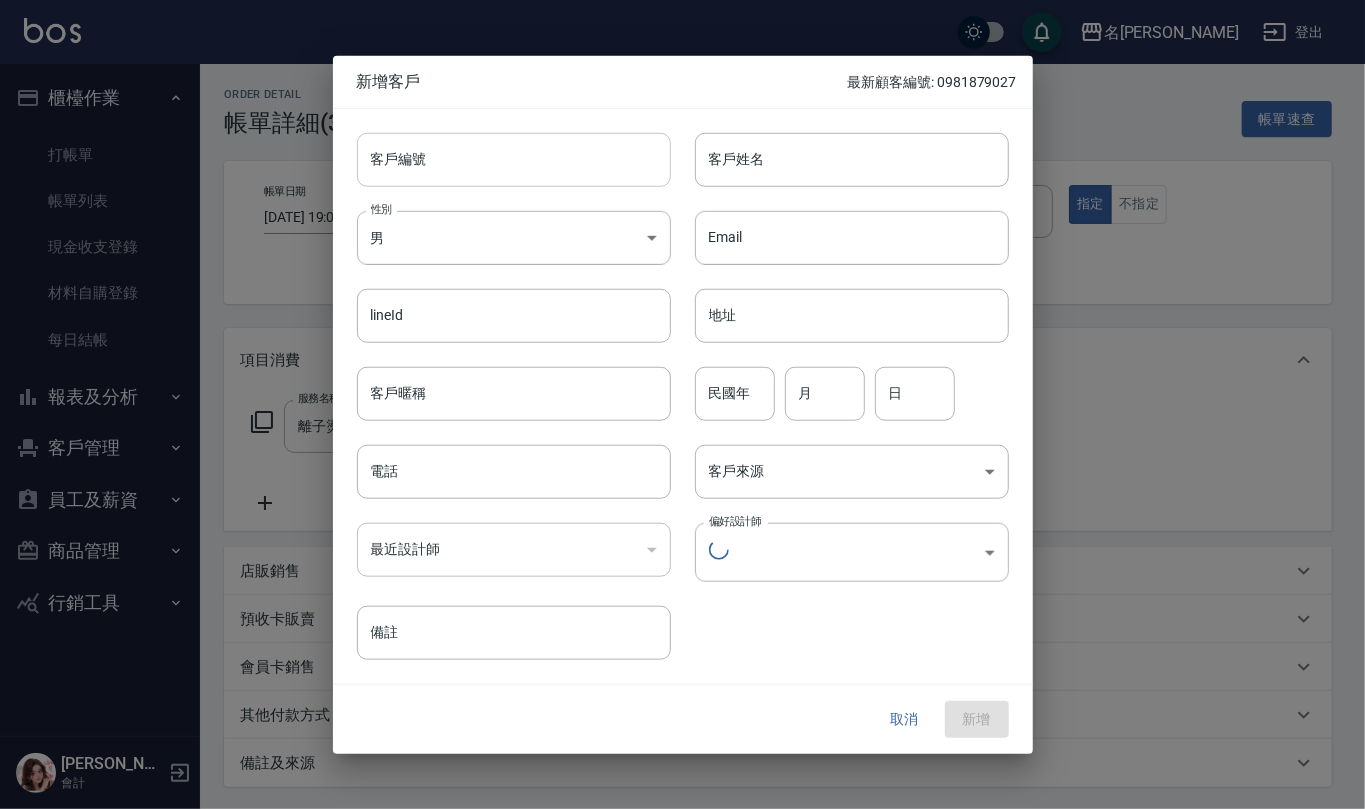 type 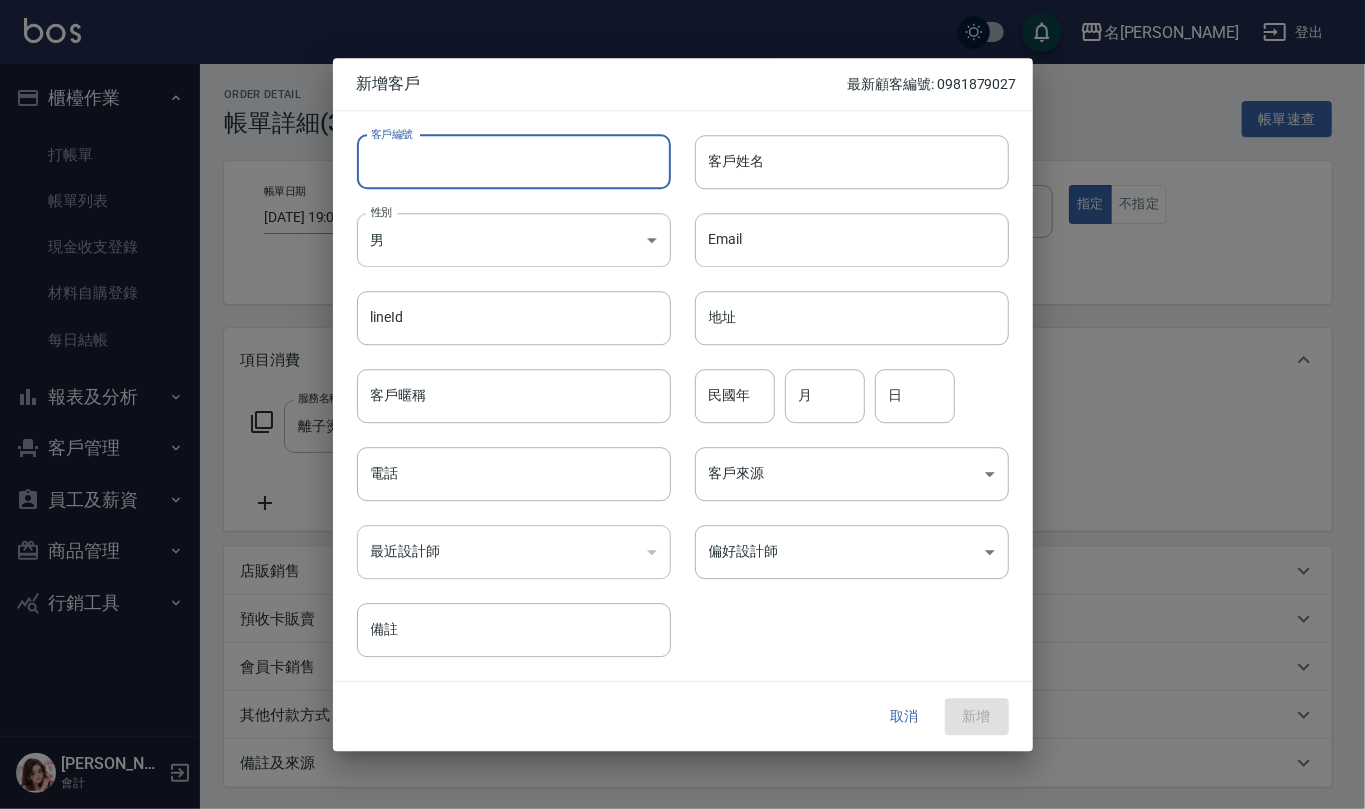 click on "客戶編號" at bounding box center (514, 162) 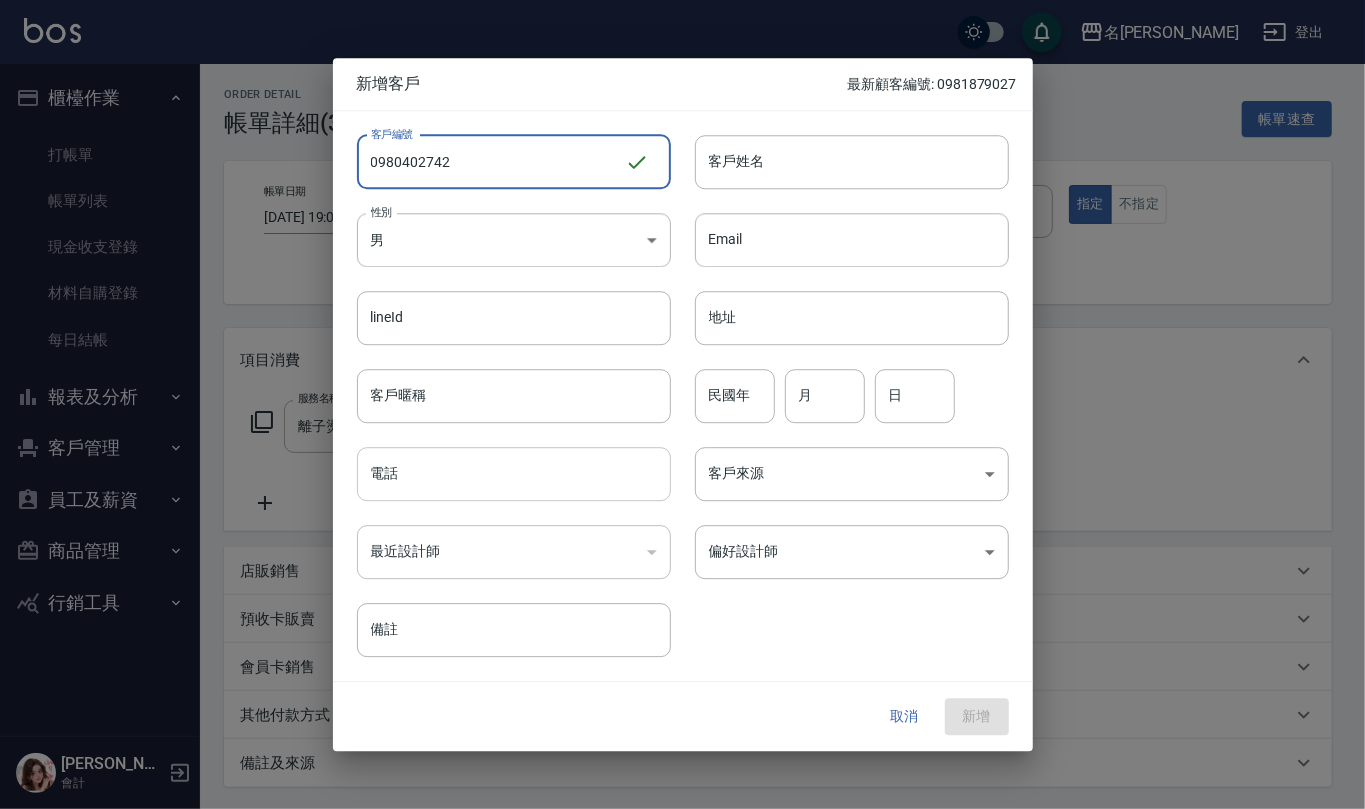 type on "0980402742" 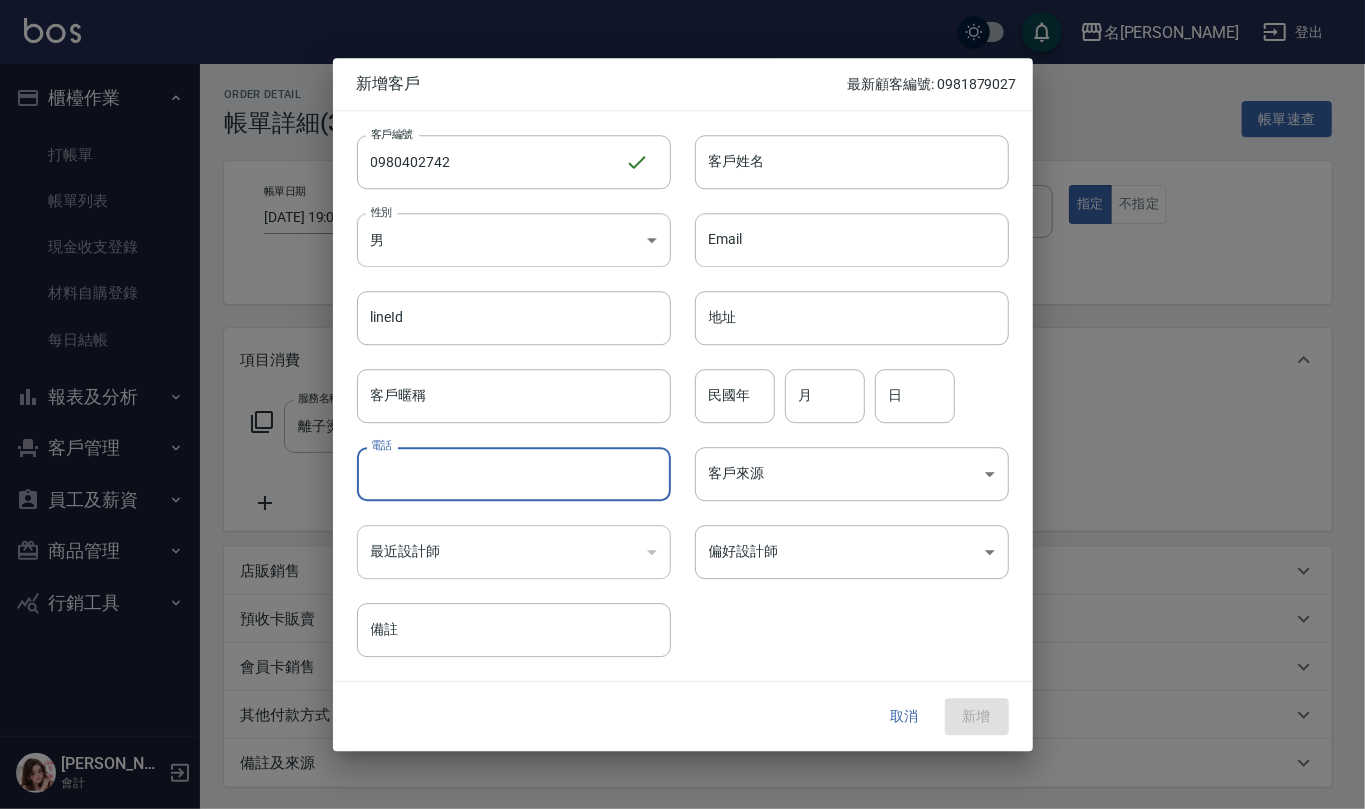 paste on "0980402742" 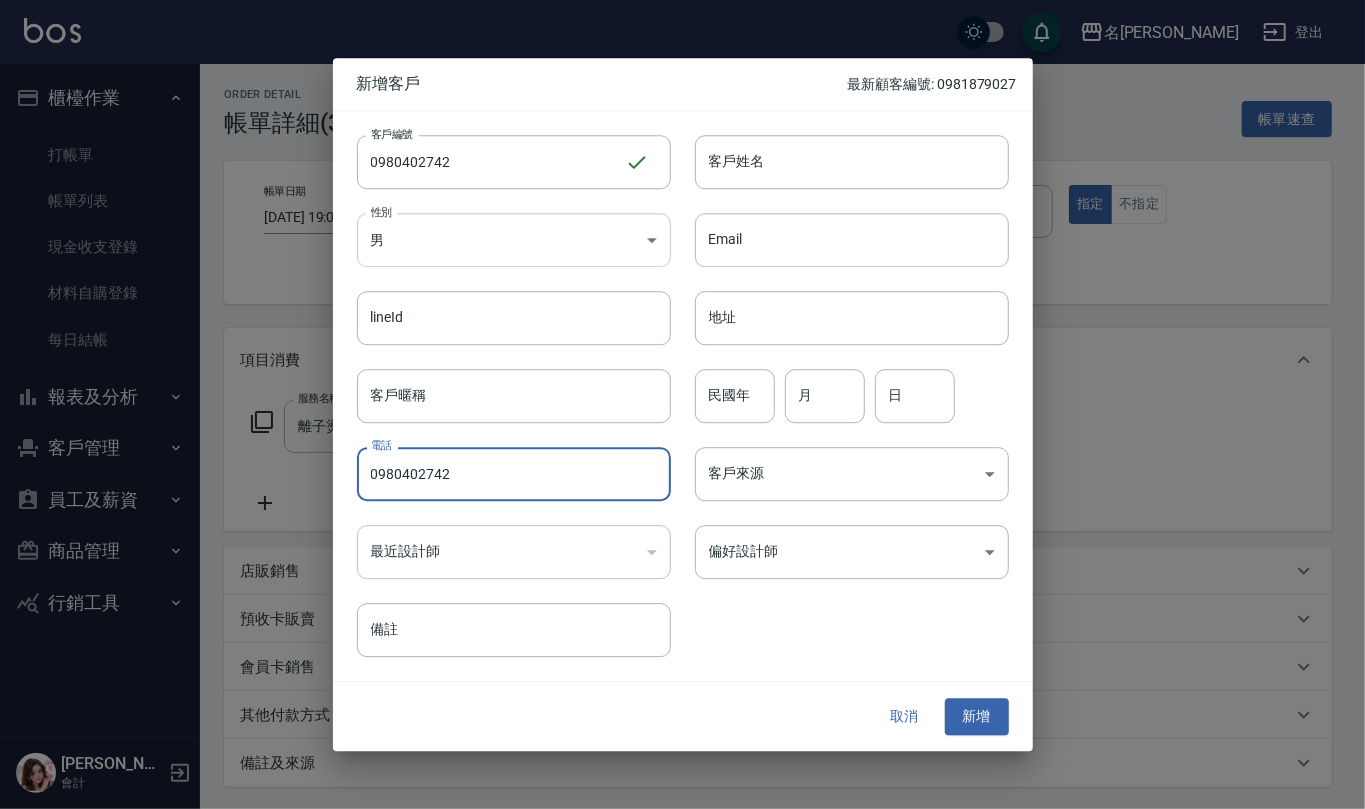 type on "0980402742" 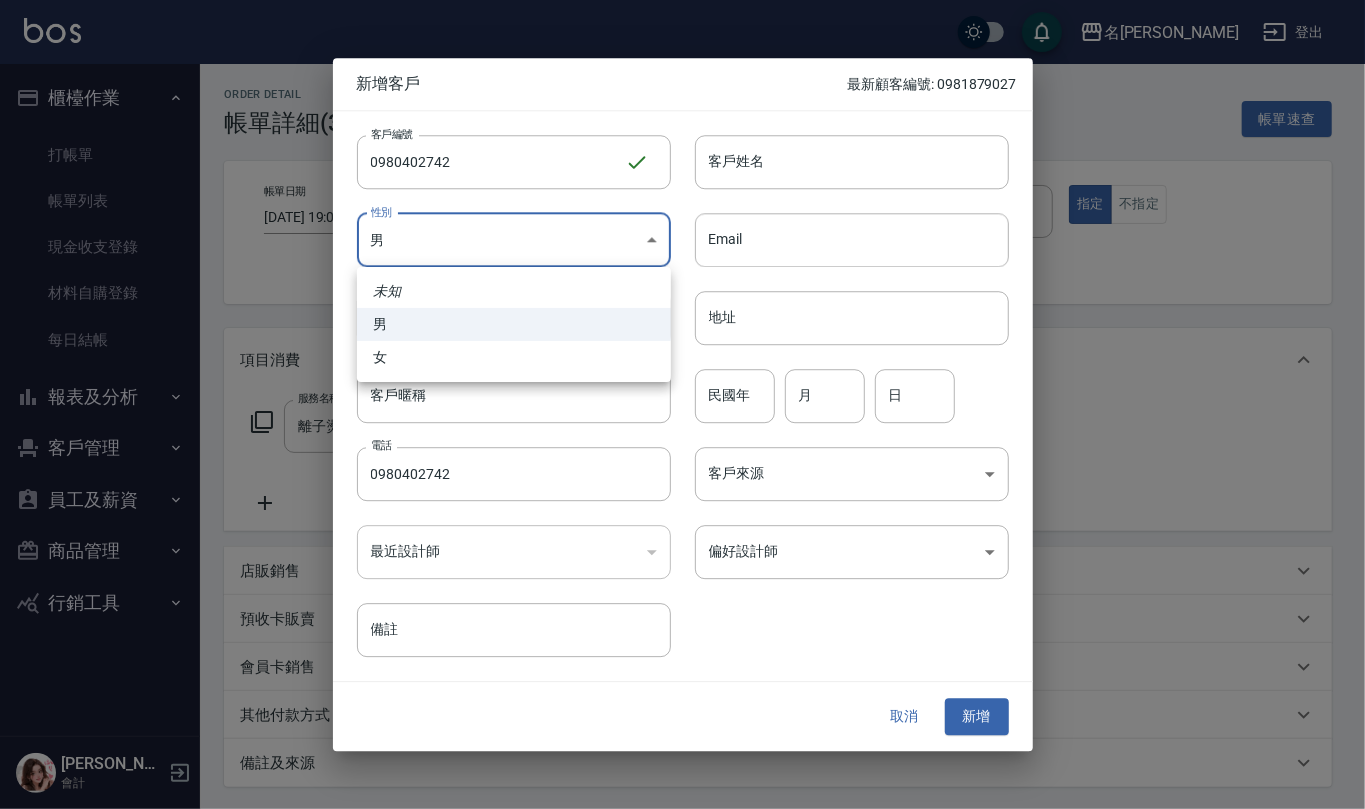 click on "名留仁二 登出 櫃檯作業 打帳單 帳單列表 現金收支登錄 材料自購登錄 每日結帳 報表及分析 報表目錄 店家區間累計表 店家日報表 互助日報表 互助月報表 互助點數明細 互助業績報表 設計師業績表 設計師日報表 設計師業績月報表 設計師排行榜 商品消耗明細 商品進銷貨報表 商品庫存表 商品庫存盤點表 單一服務項目查詢 收支分類明細表 費用分析表 客戶管理 客戶列表 員工及薪資 員工列表 員工離職列表 全店打卡記錄 考勤排班總表 每月薪資維護 薪資條 薪資明細表 薪資轉帳明細 商品管理 商品分類設定 商品列表 商品進貨作業 廠商列表 盤點作業 行銷工具 活動發券明細 陳佩俐 會計 Order detail 帳單詳細  (32) 帳單速查 帳單日期 2025/07/07 19:05 顧客姓名/手機號碼/編號 顧客姓名/手機號碼/編號 不留客資 服務人員姓名/編號 陳珮君-12 服務人員姓名/編號 指定 不指定 1499" at bounding box center (682, 497) 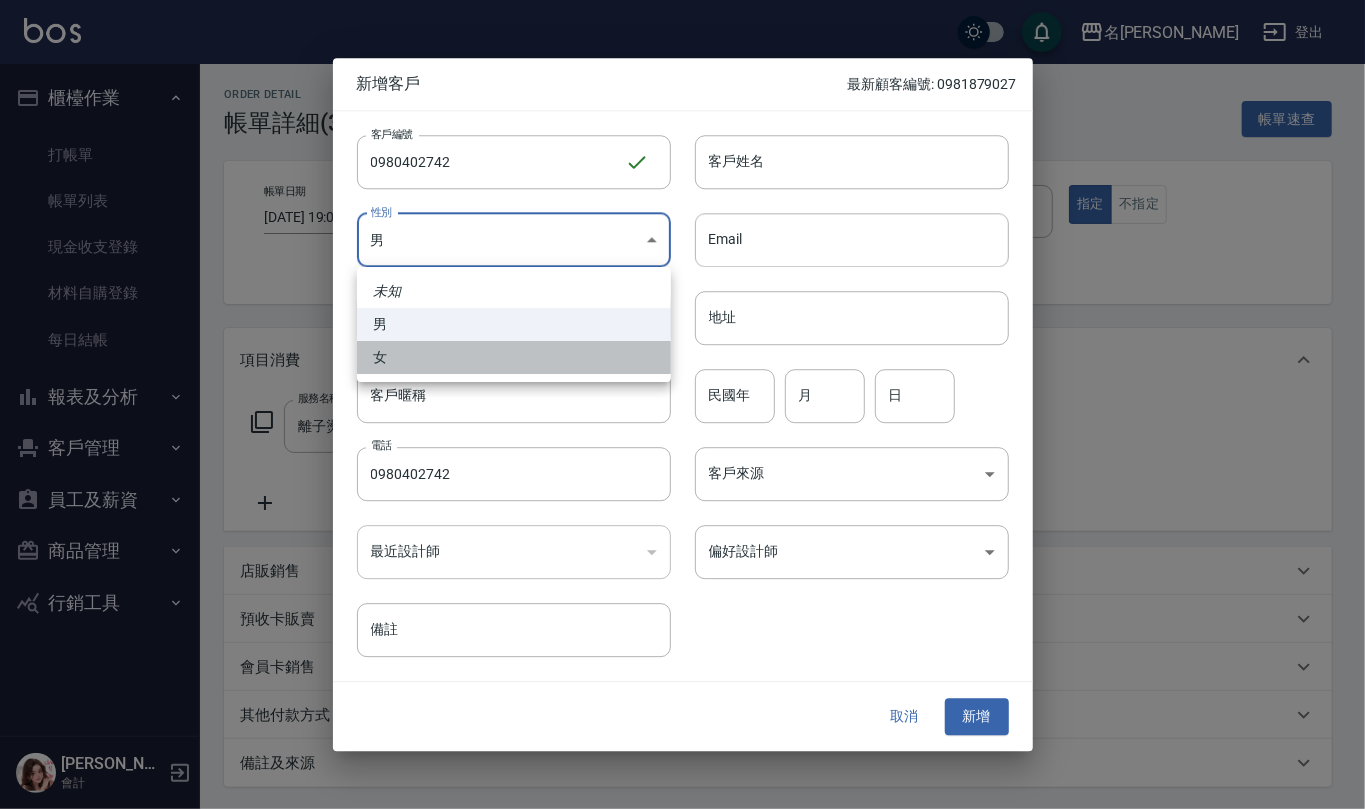 click on "女" at bounding box center (514, 357) 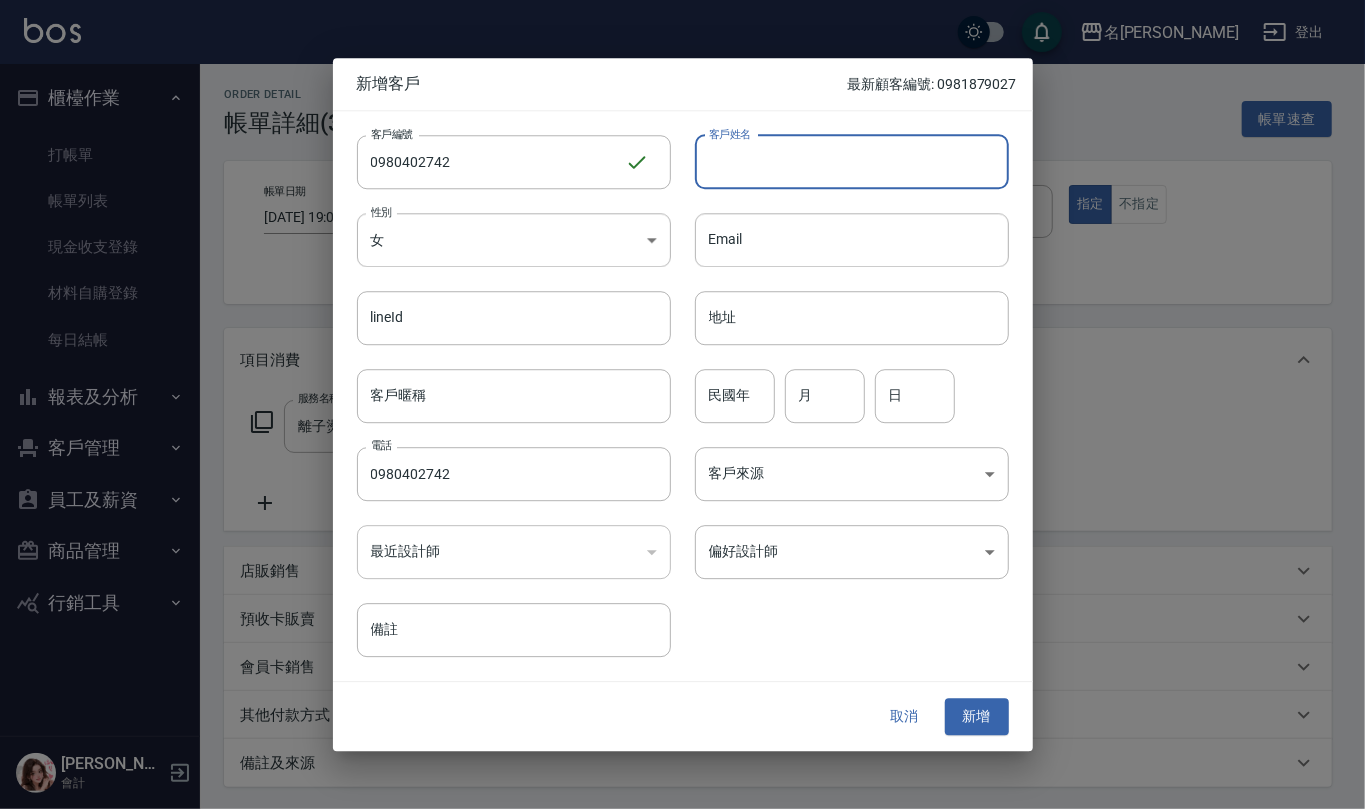 click on "客戶姓名" at bounding box center (852, 162) 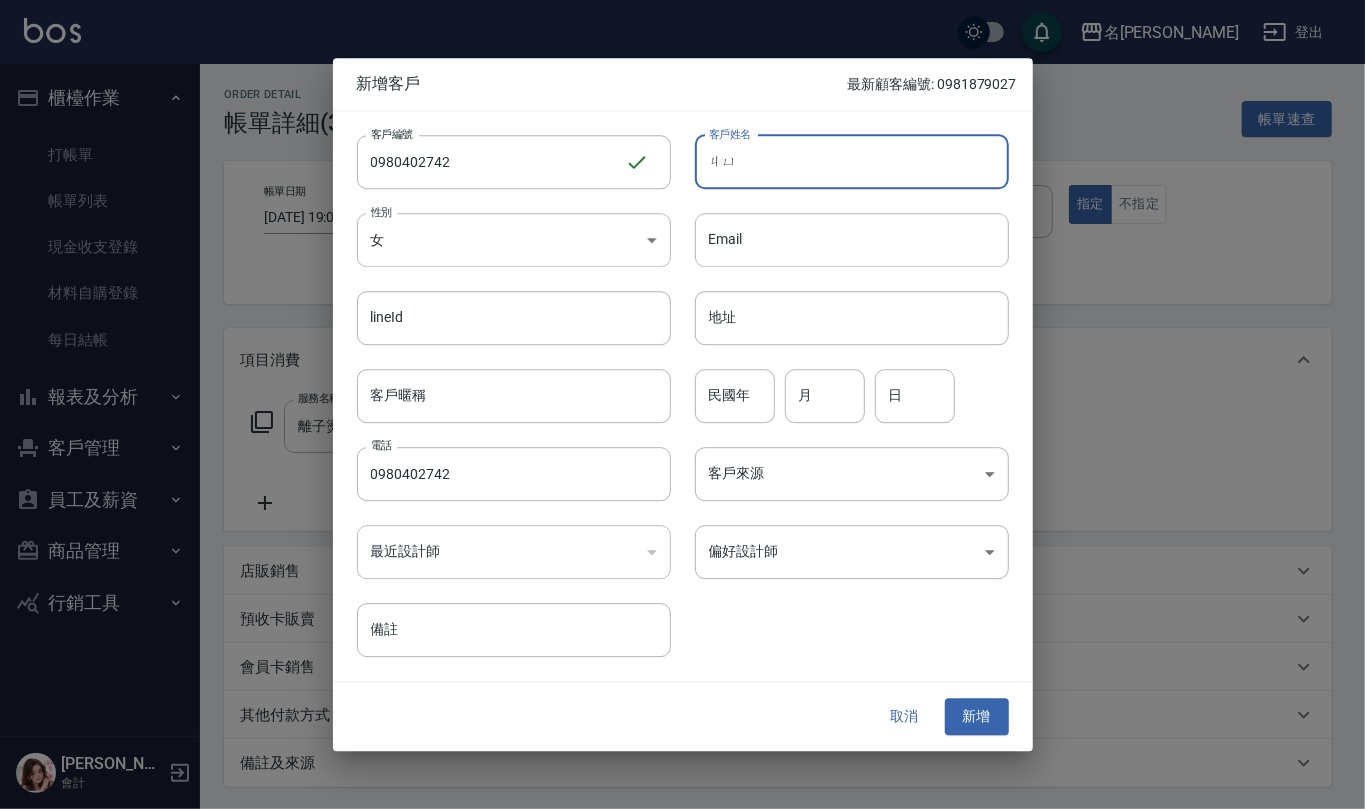 type on "ㄐ" 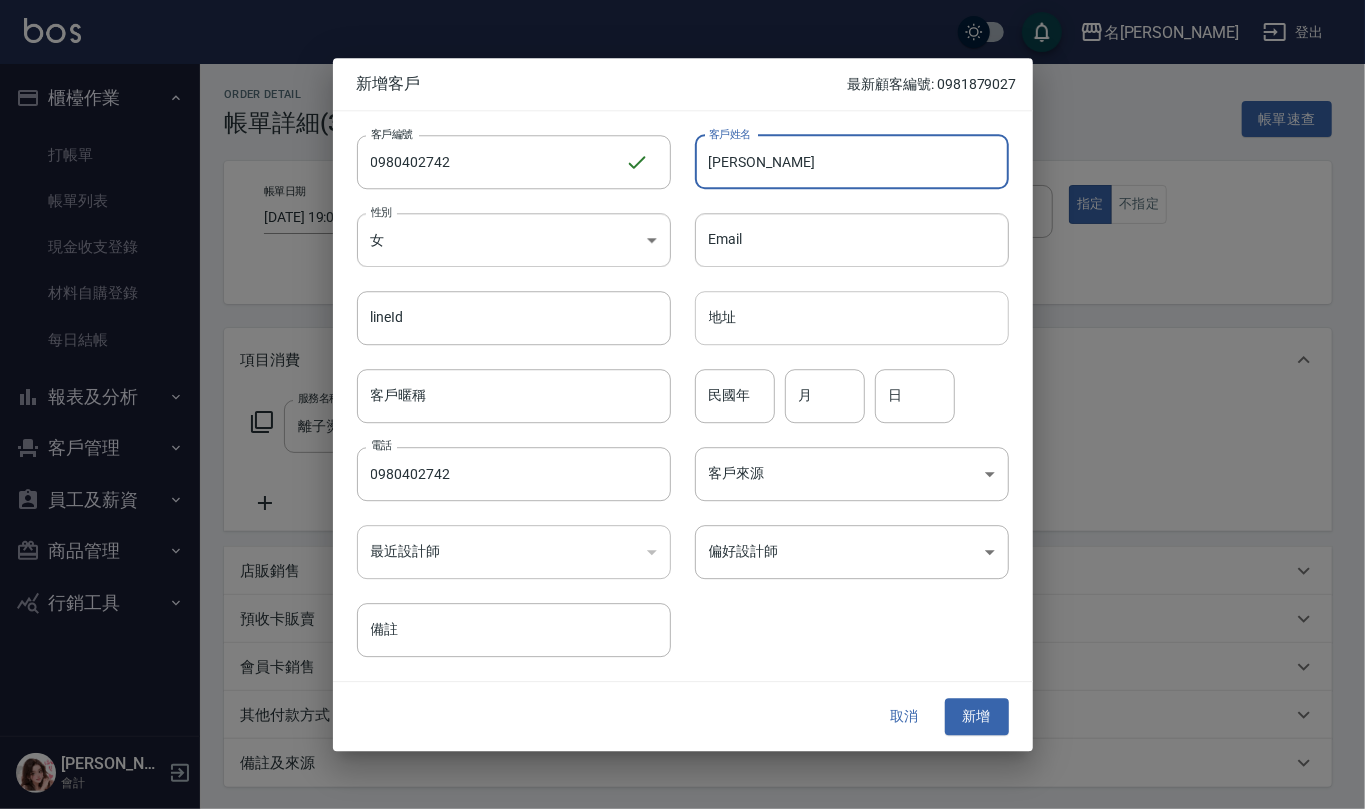 type on "何曉苓" 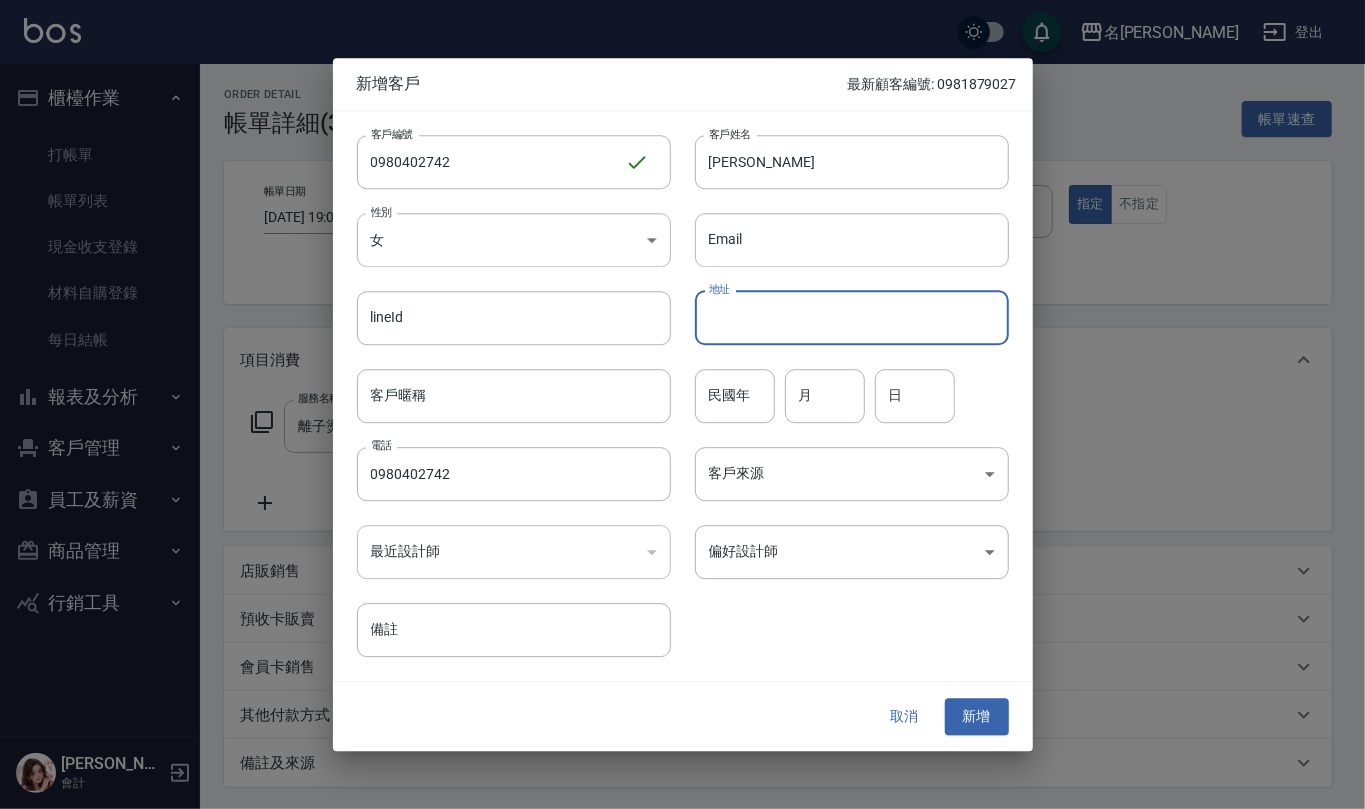 click on "地址" at bounding box center [852, 318] 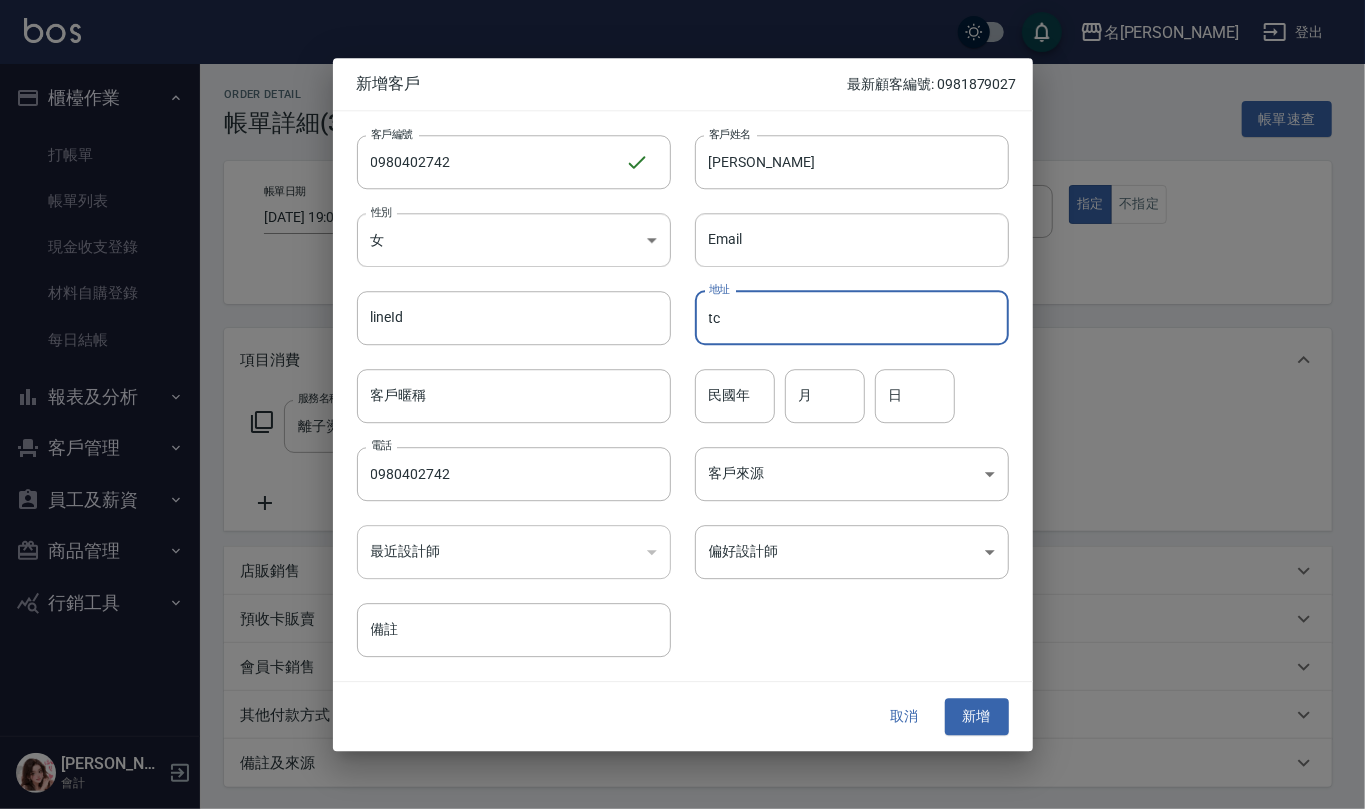 type on "t" 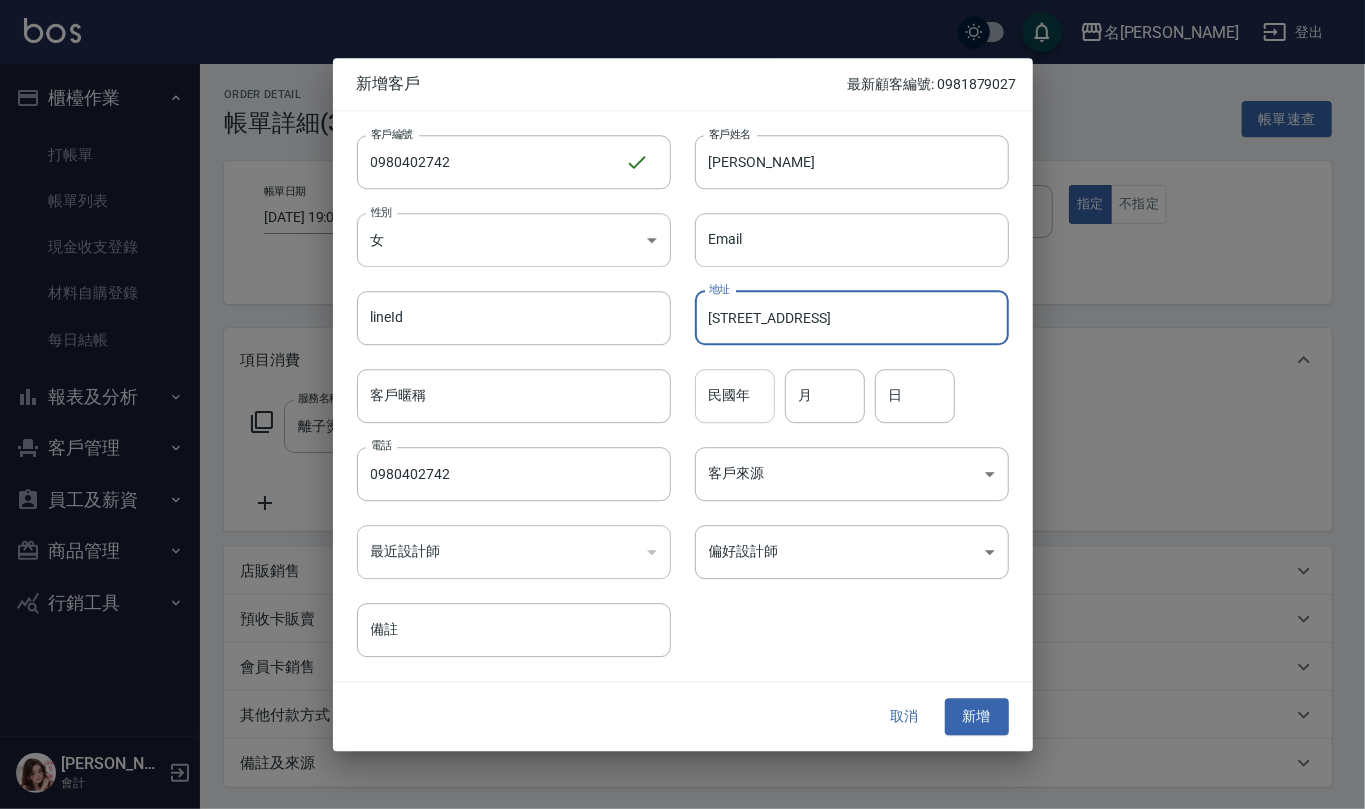 type on "基市中和路8-2號" 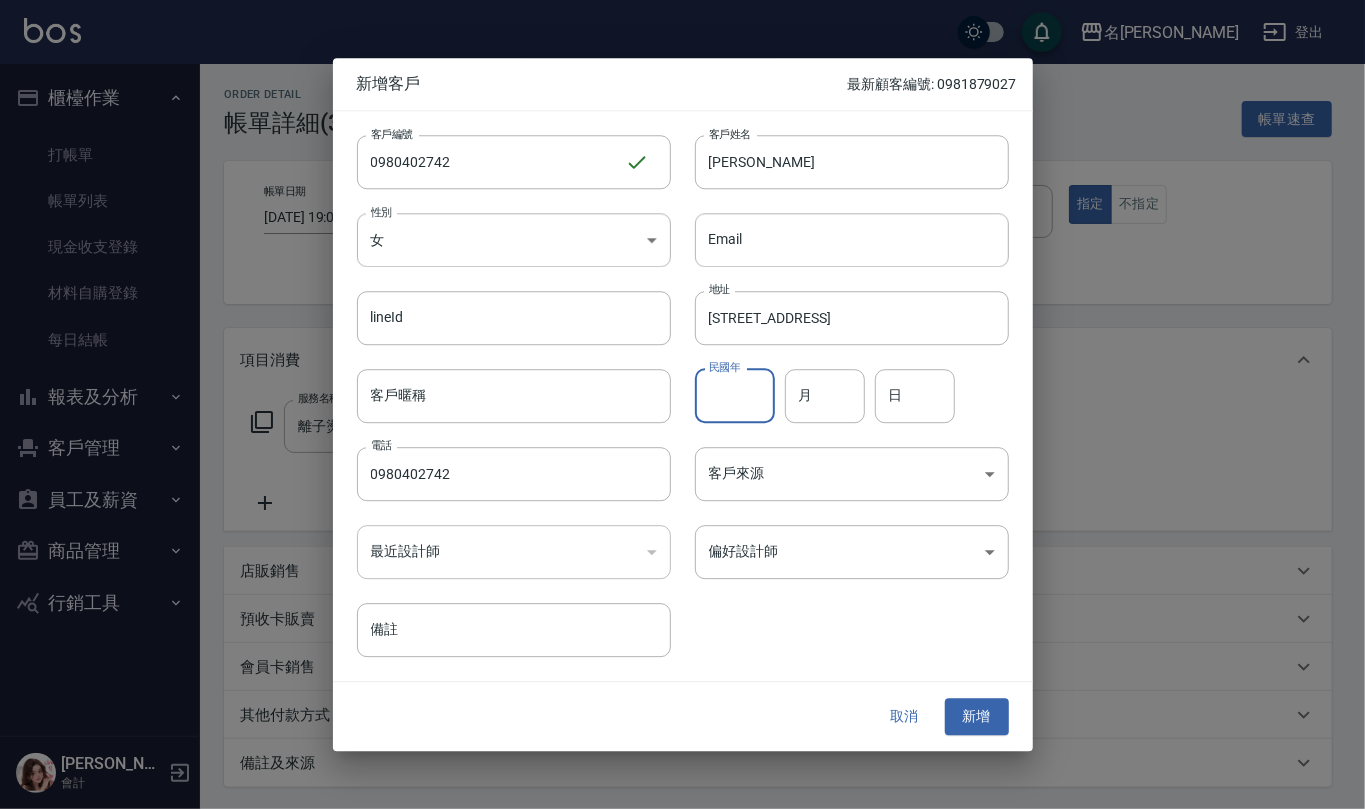 click on "民國年" at bounding box center [735, 396] 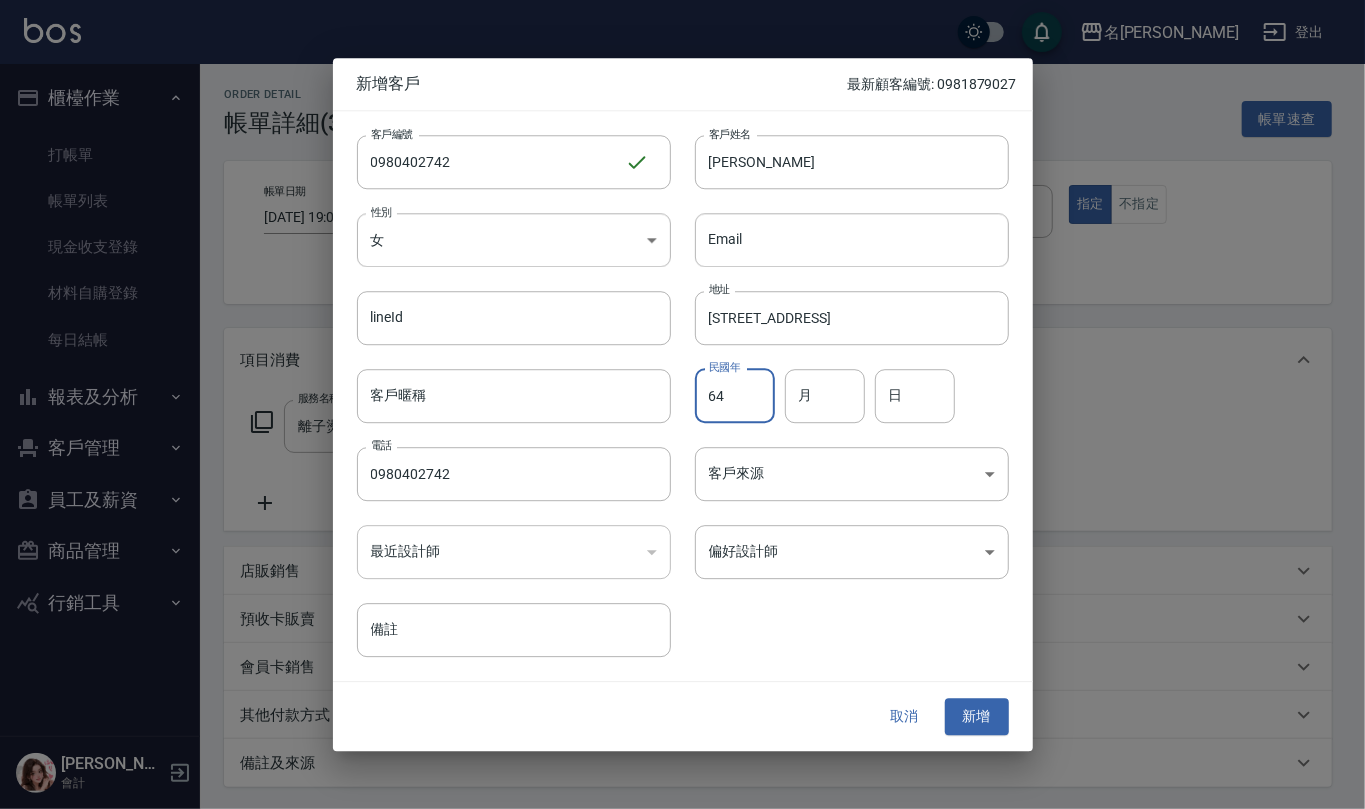 type on "64" 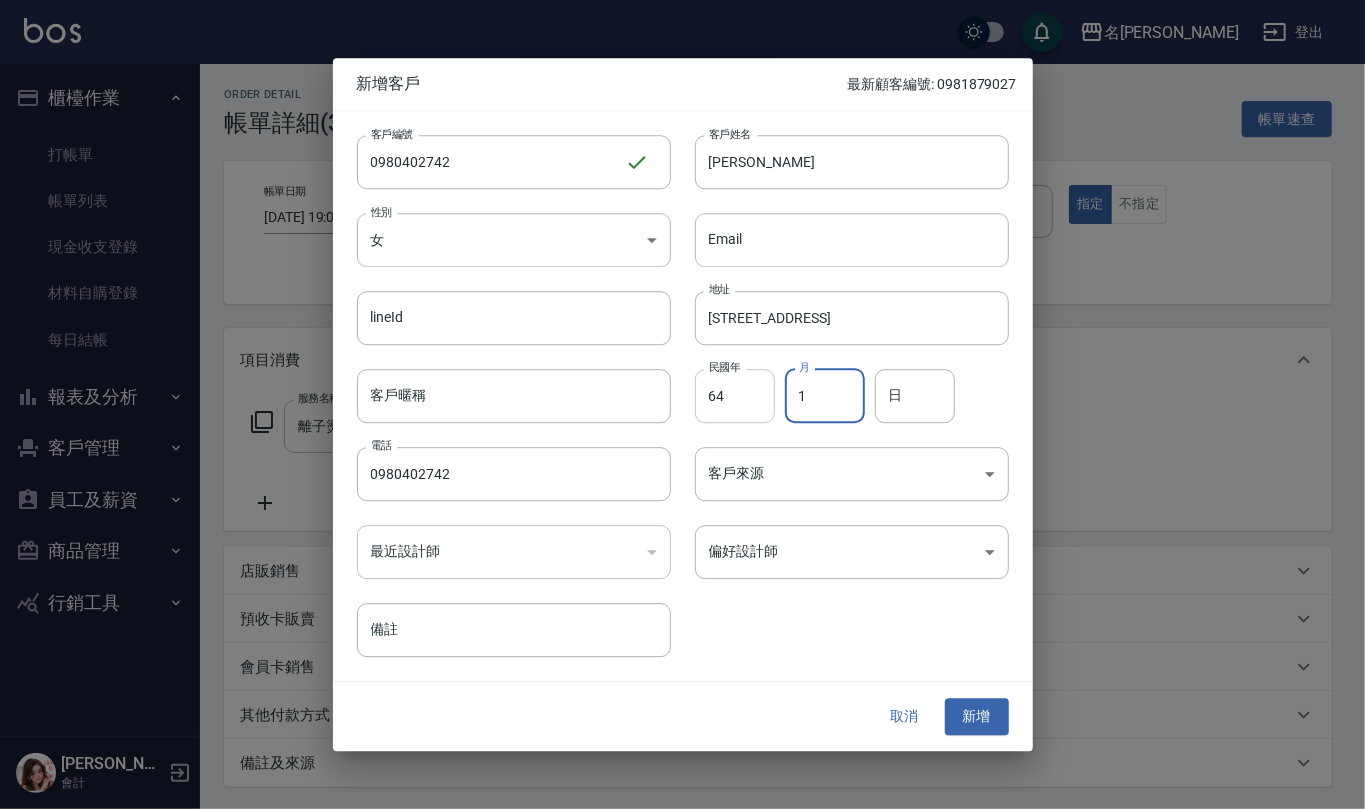 type on "1" 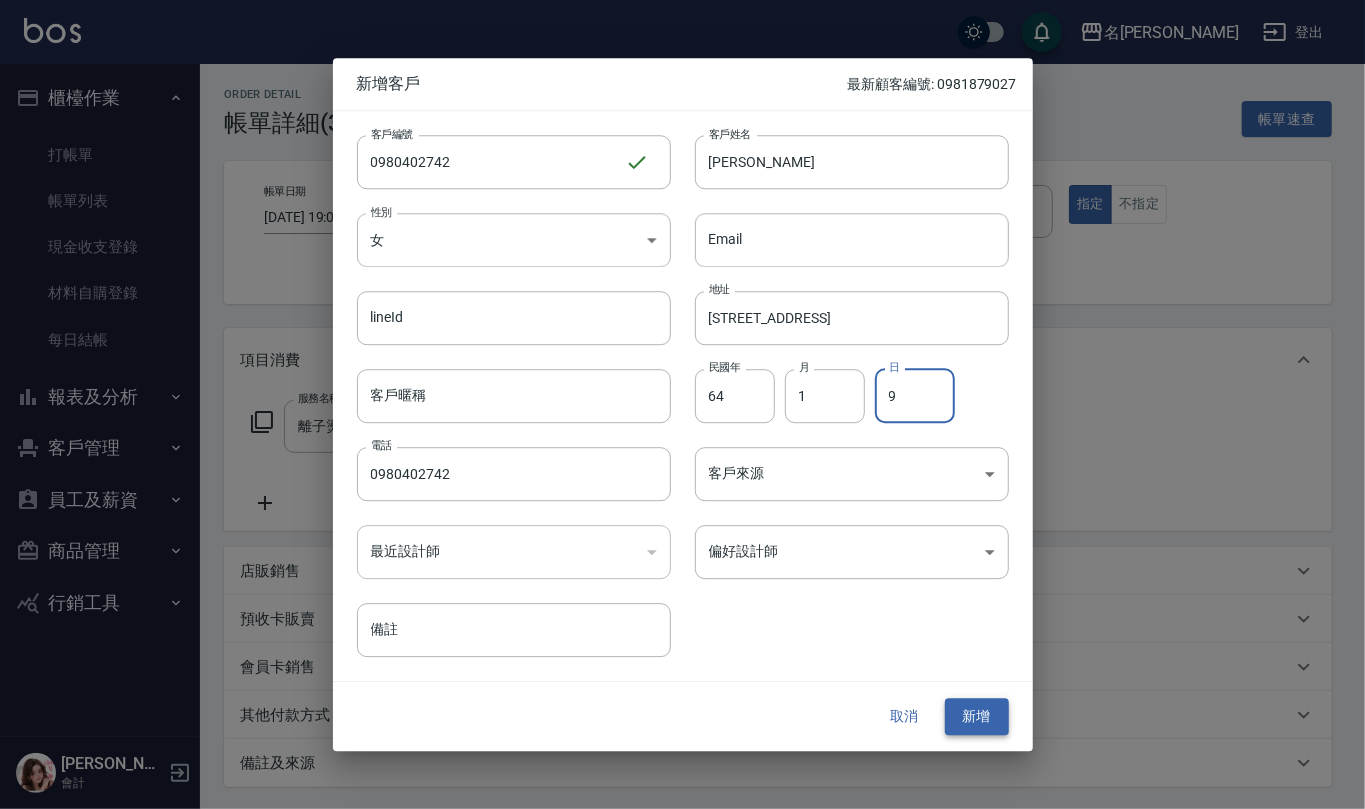 type on "9" 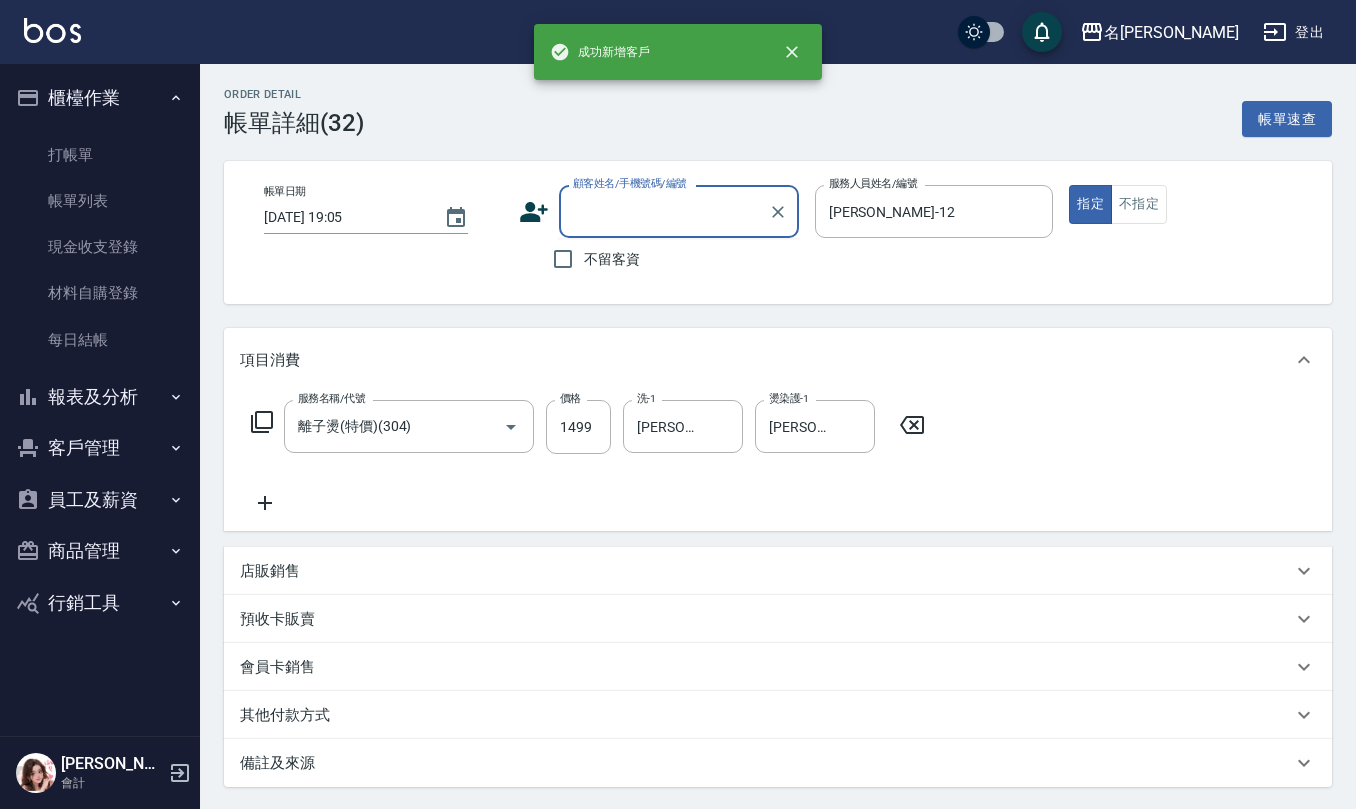 click on "顧客姓名/手機號碼/編號" at bounding box center (664, 211) 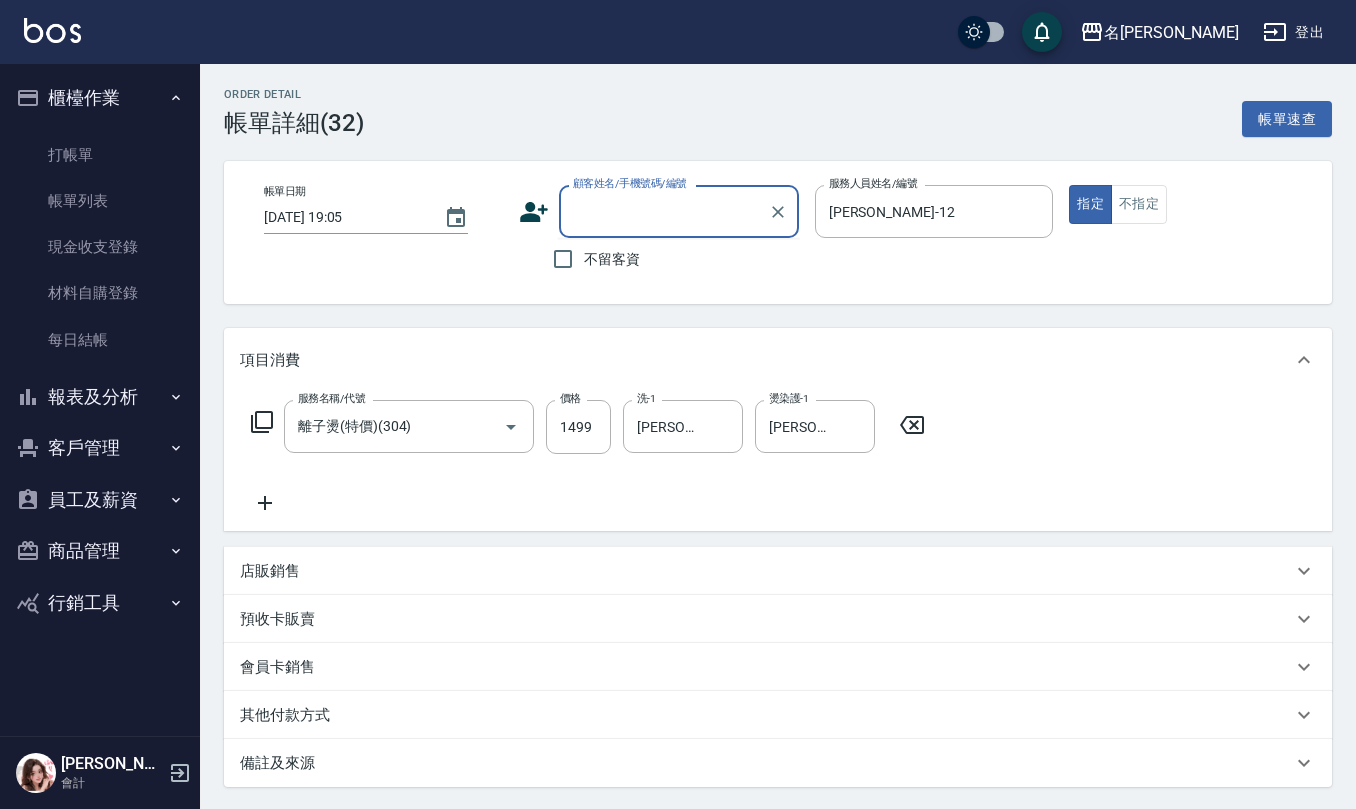 paste on "0980402742" 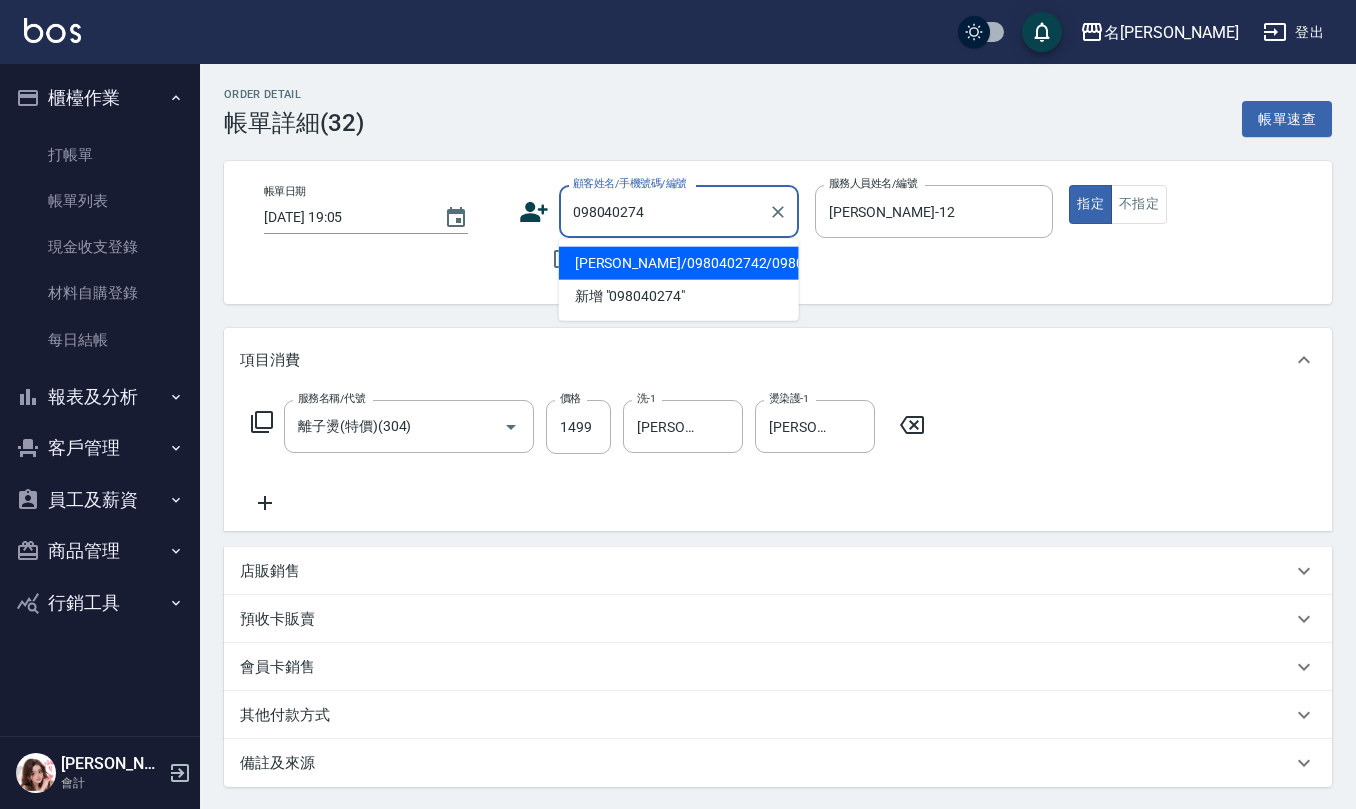 type on "[PERSON_NAME]/0980402742/0980402742" 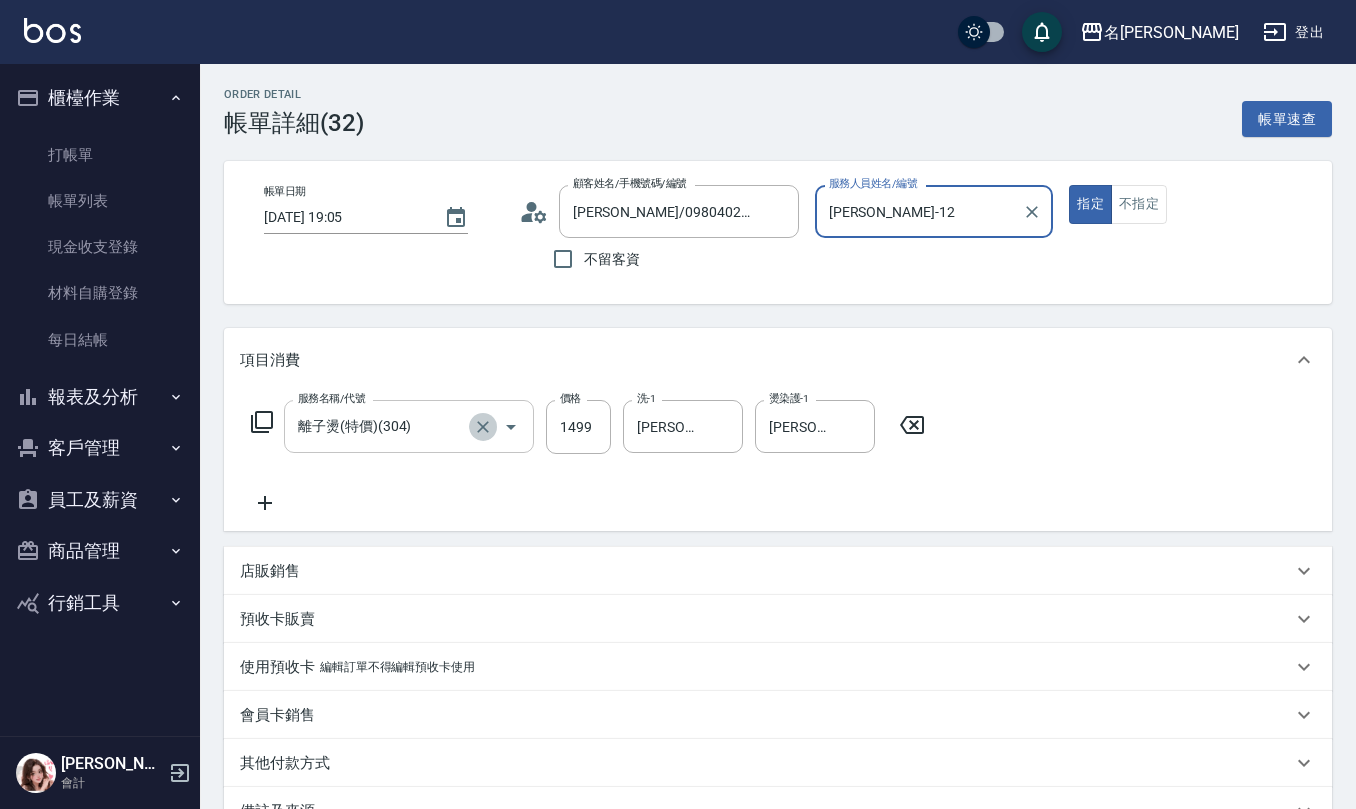 click 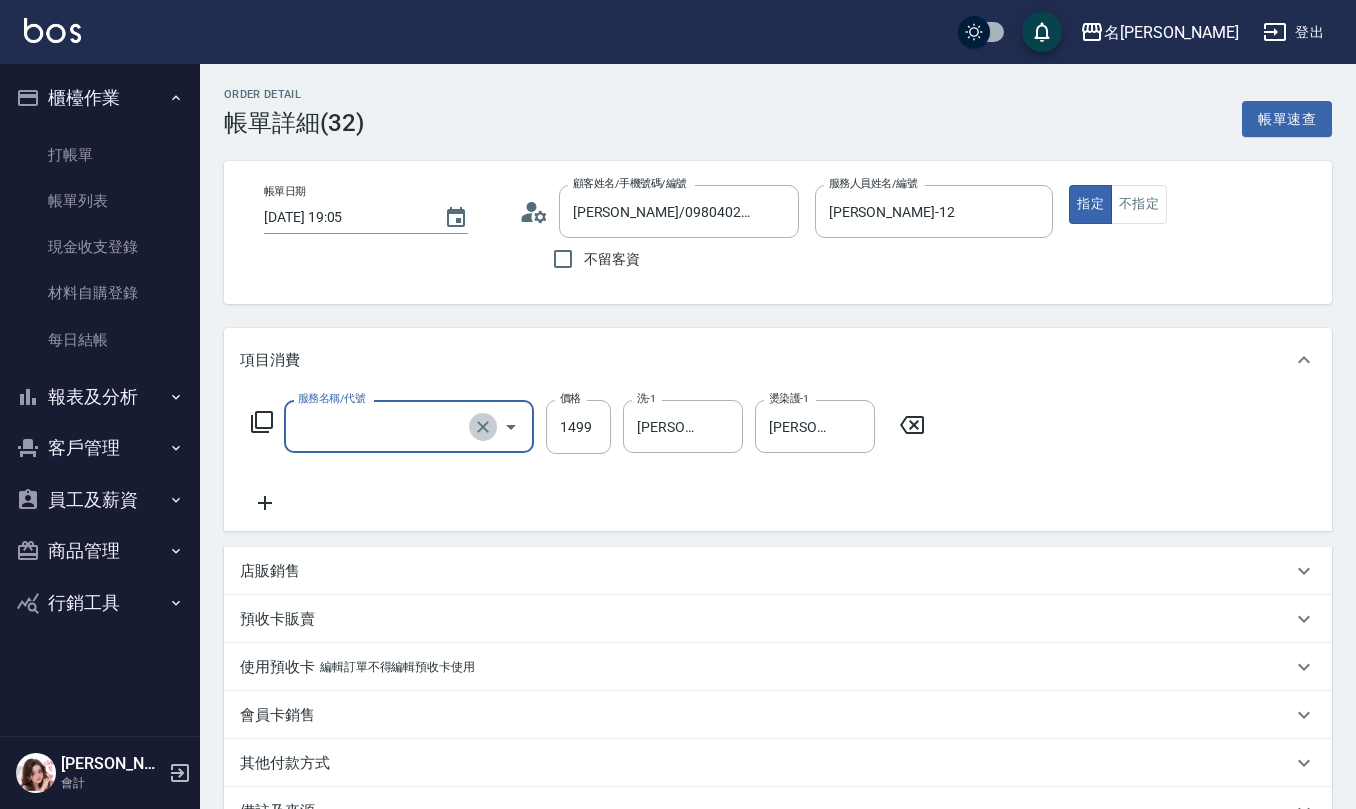 click 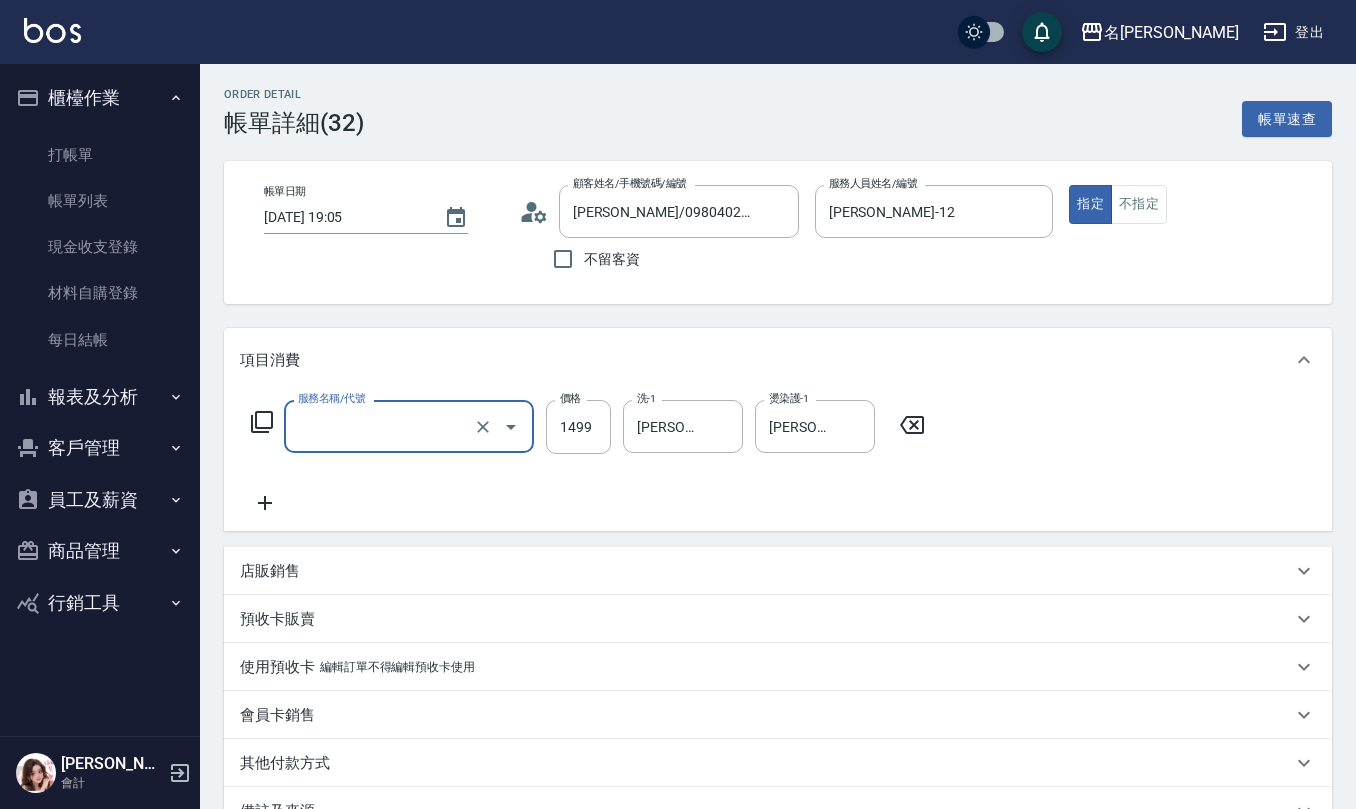 type on "離子燙(特價)(304)" 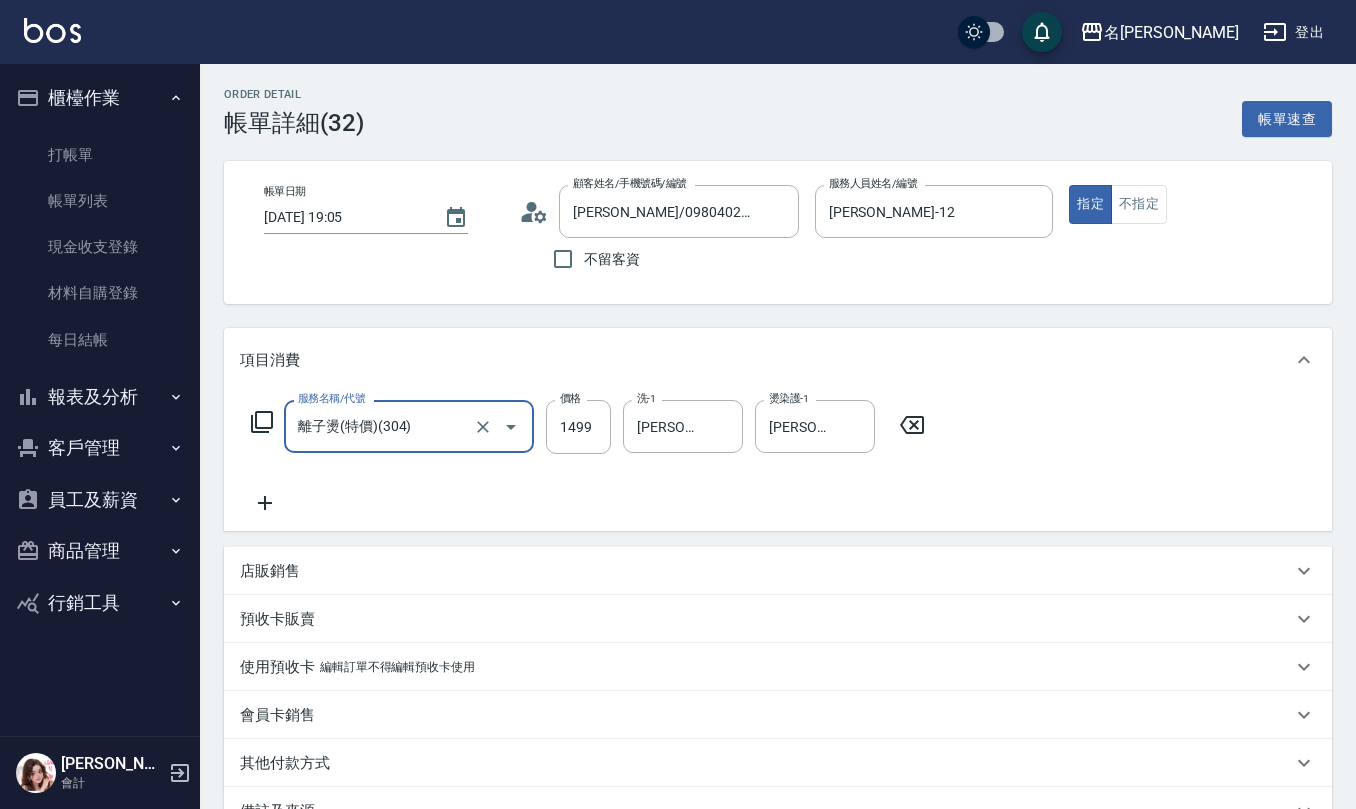click 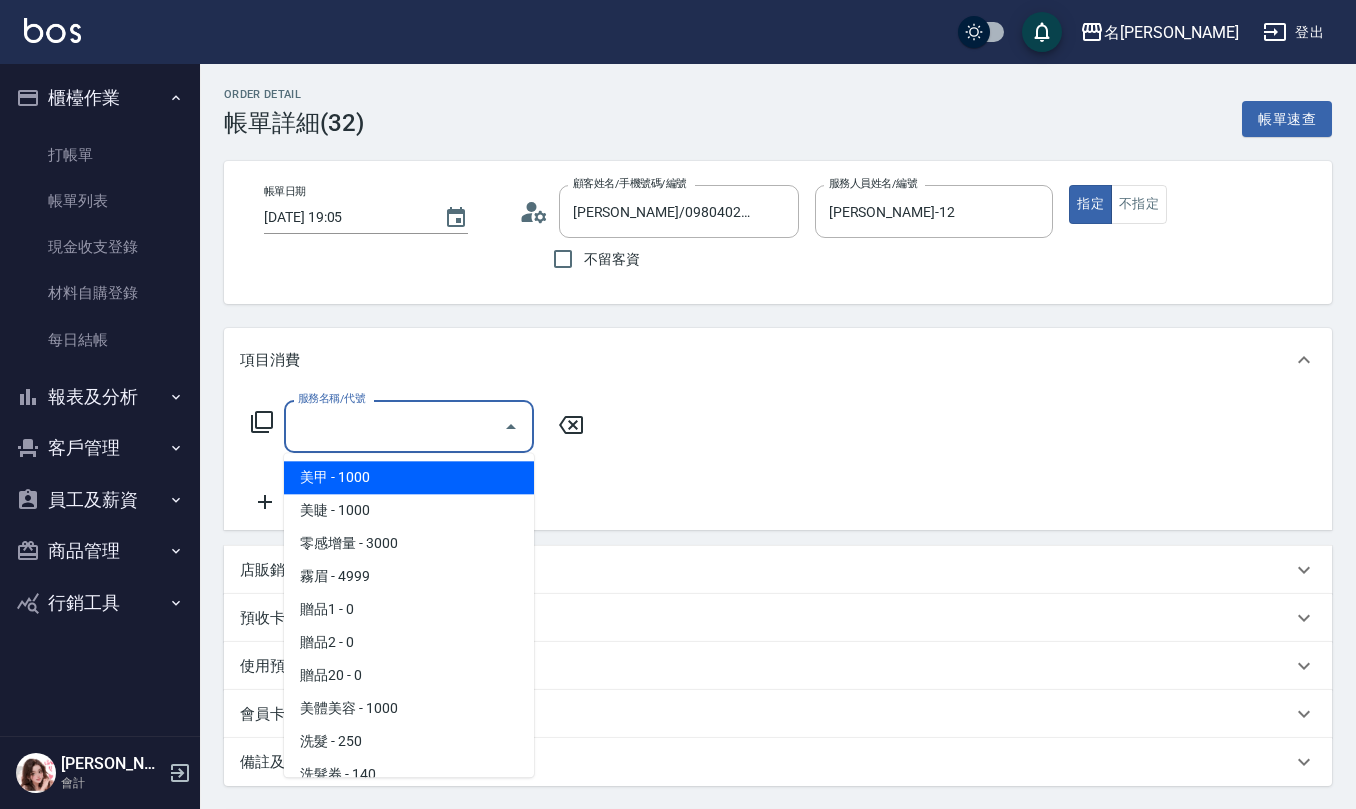click on "服務名稱/代號" at bounding box center (394, 426) 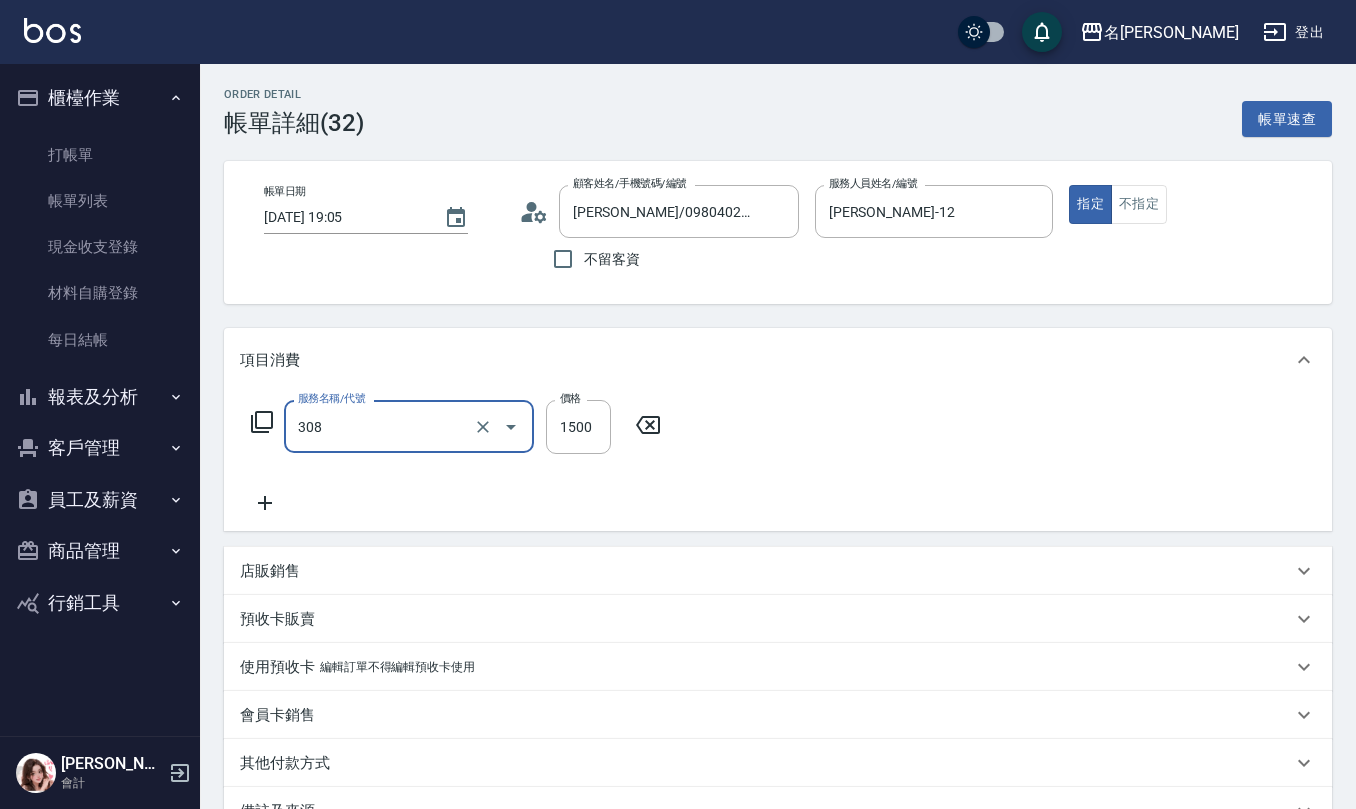 type on "效能離子燙1500(308)" 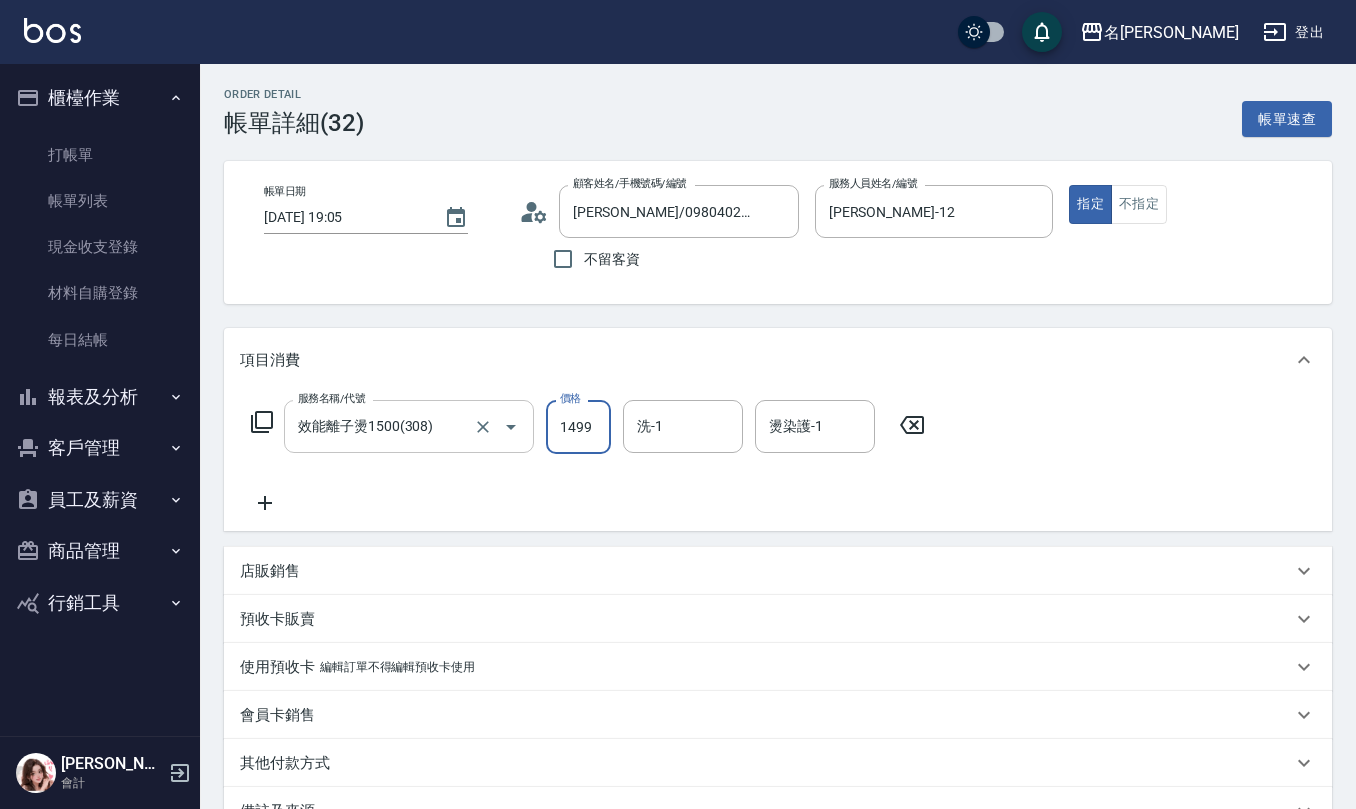 type on "1499" 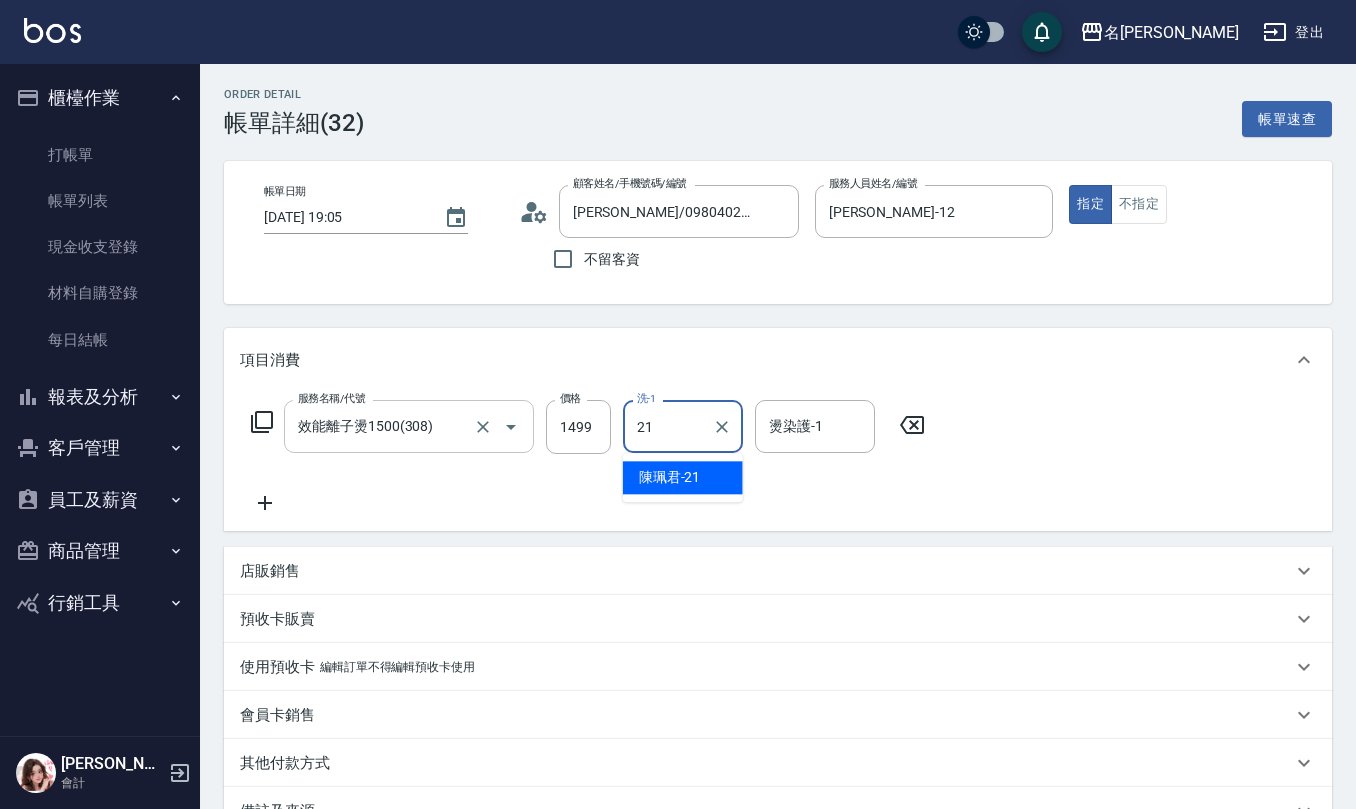 type on "[PERSON_NAME]-21" 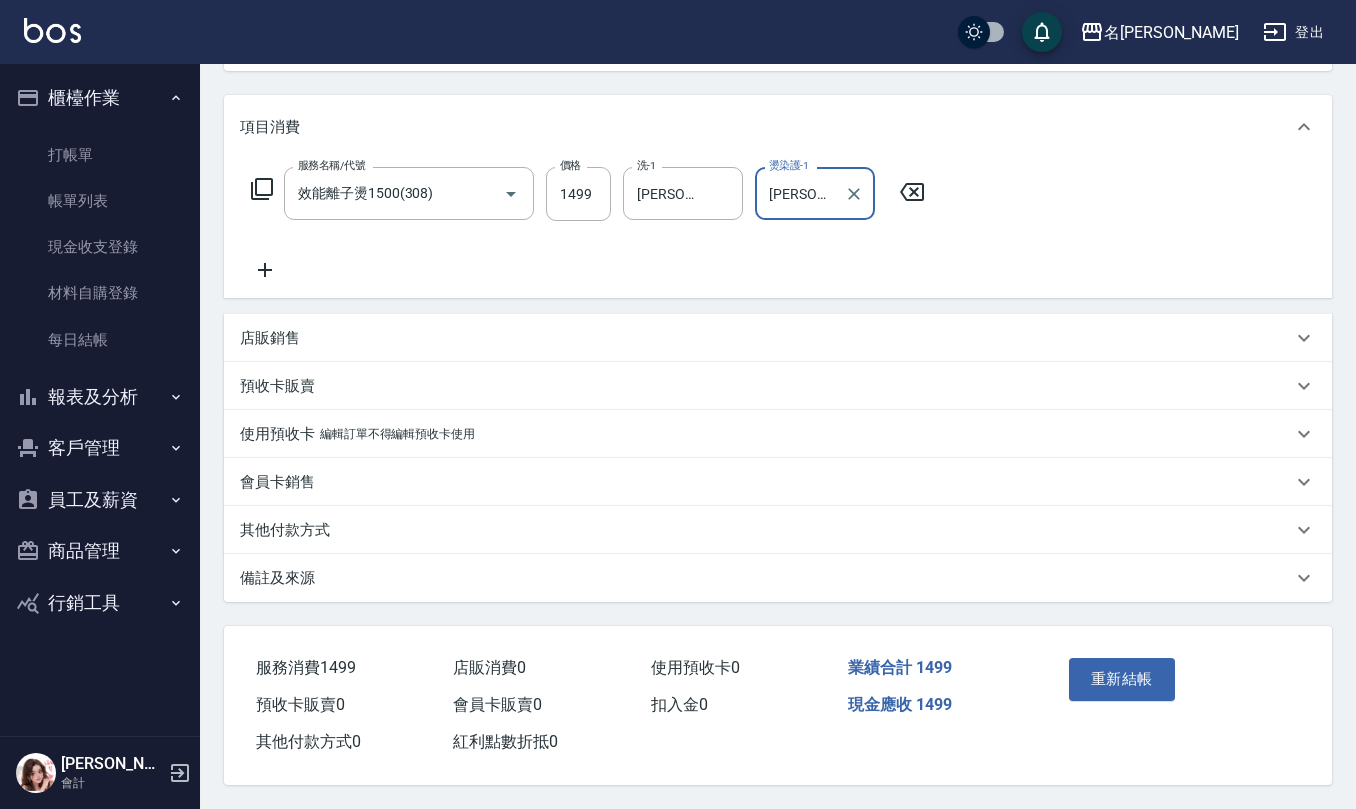type on "[PERSON_NAME]-21" 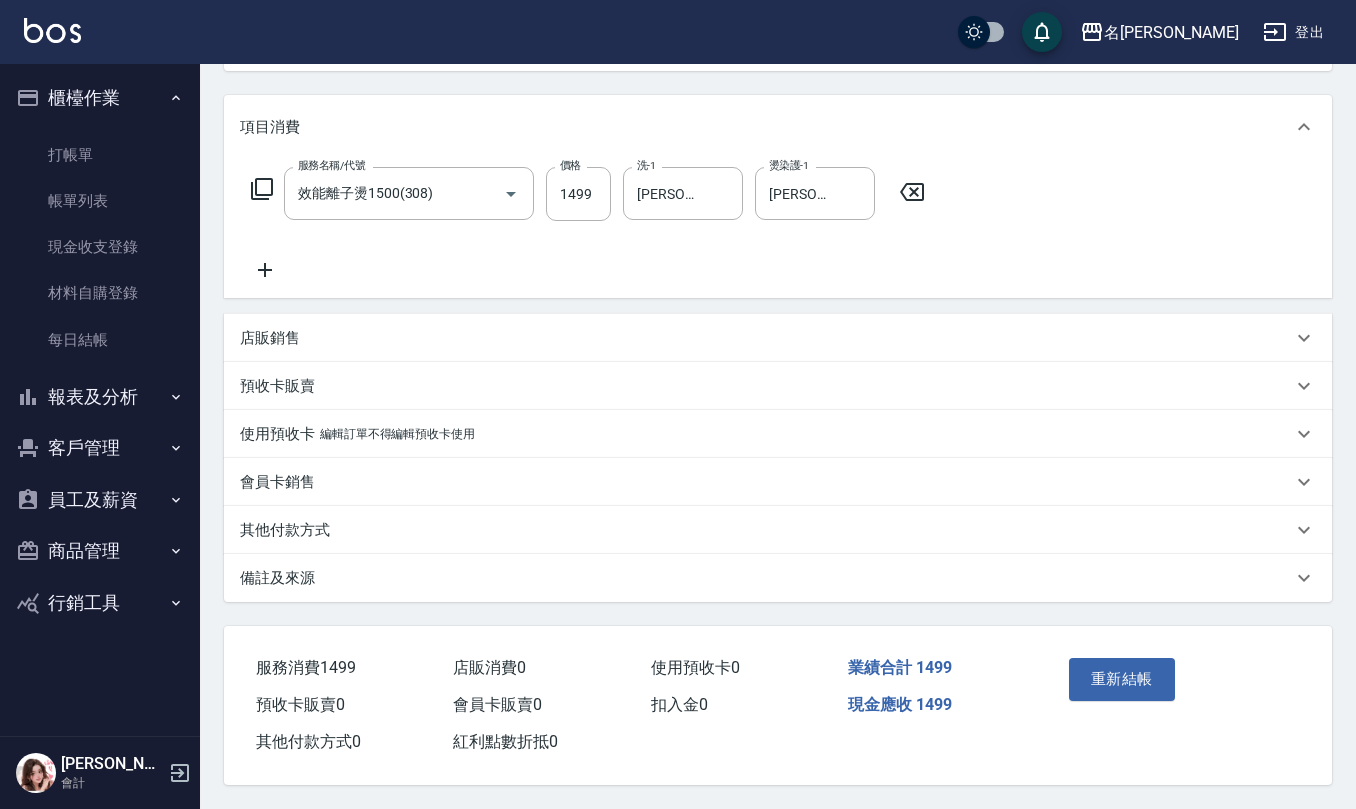 click on "備註及來源" at bounding box center (766, 578) 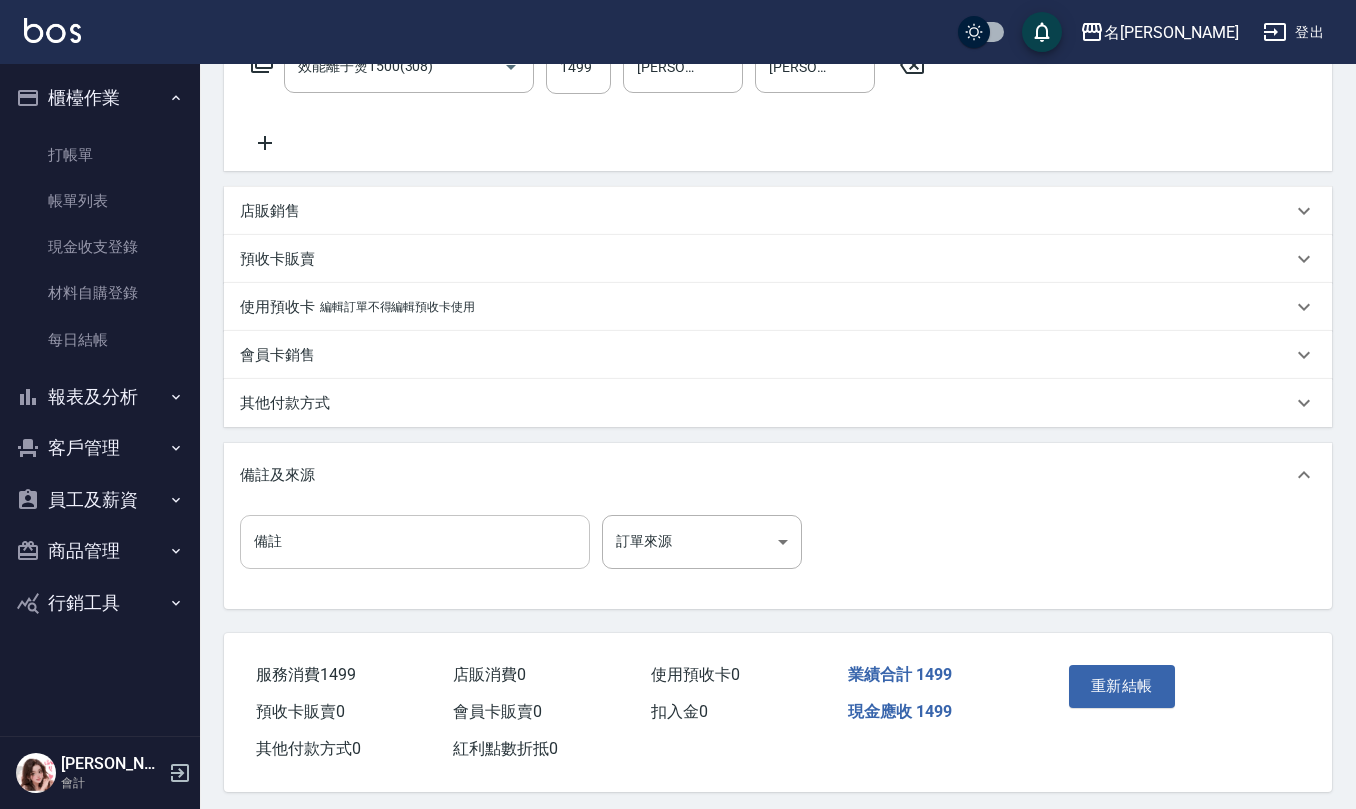 scroll, scrollTop: 372, scrollLeft: 0, axis: vertical 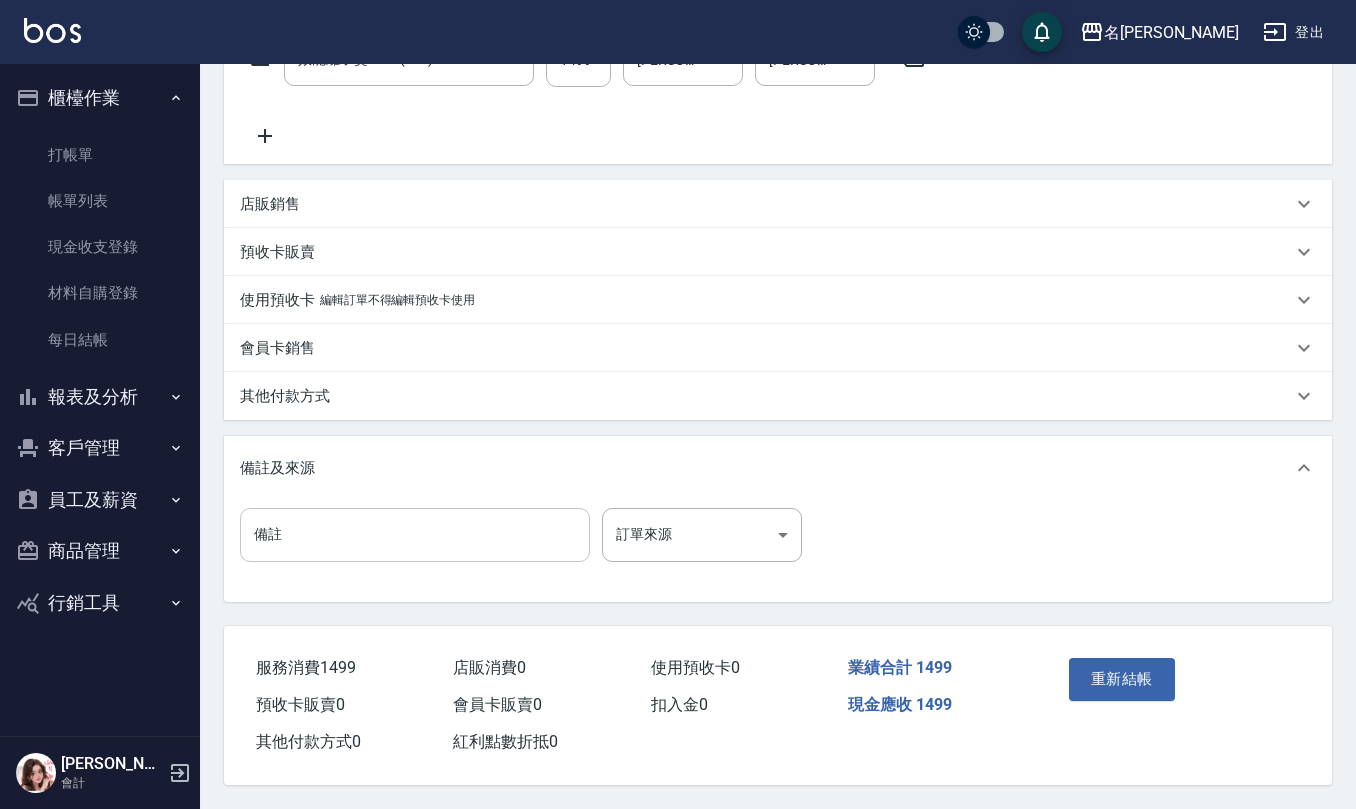 click on "備註" at bounding box center [415, 535] 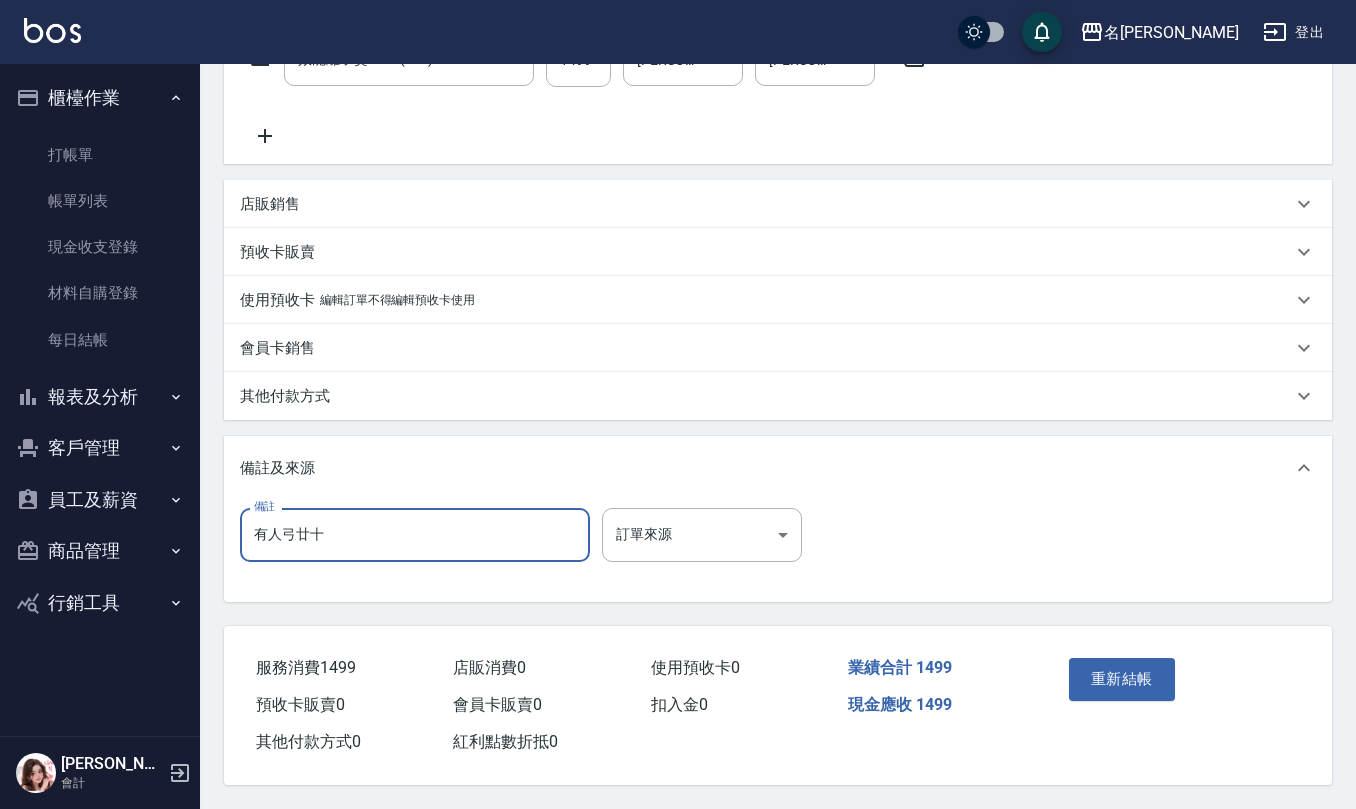type on "有氧" 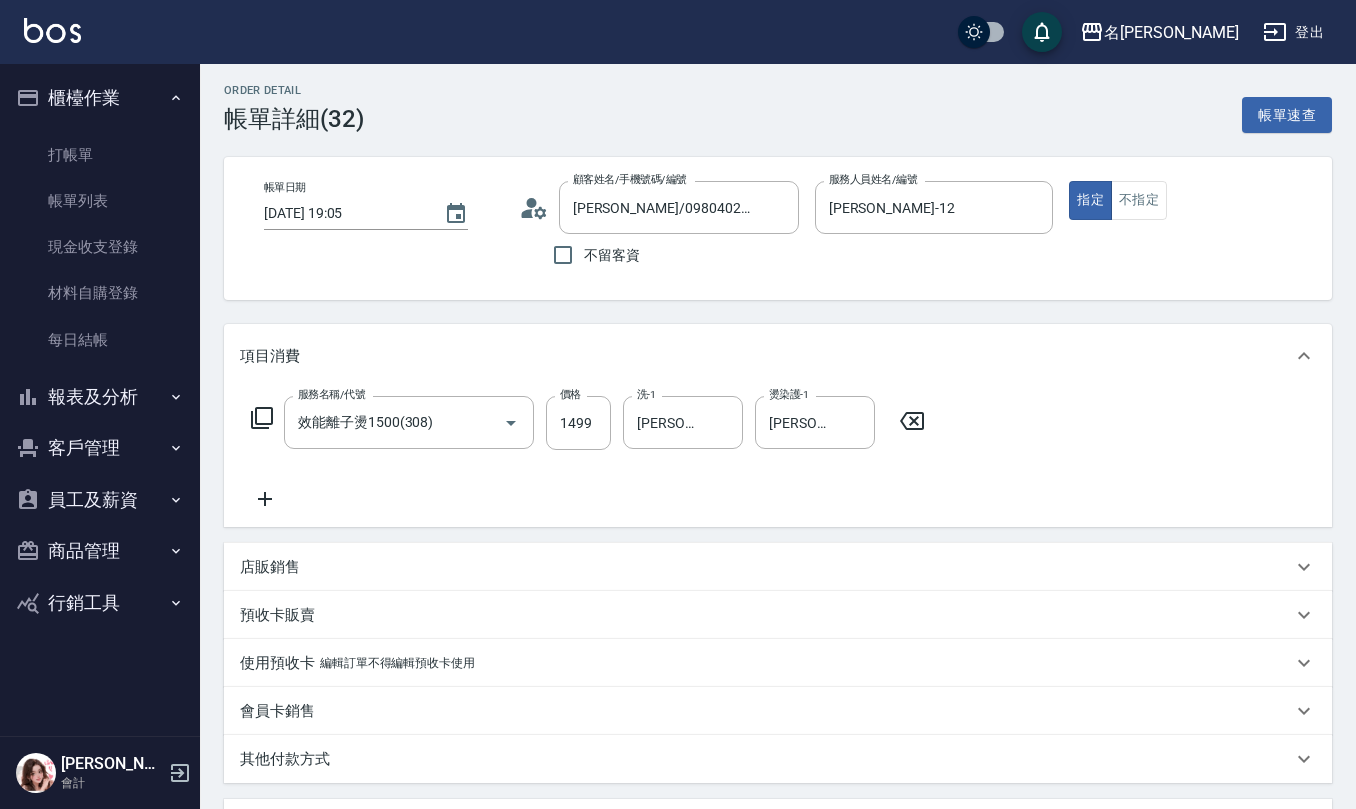 scroll, scrollTop: 0, scrollLeft: 0, axis: both 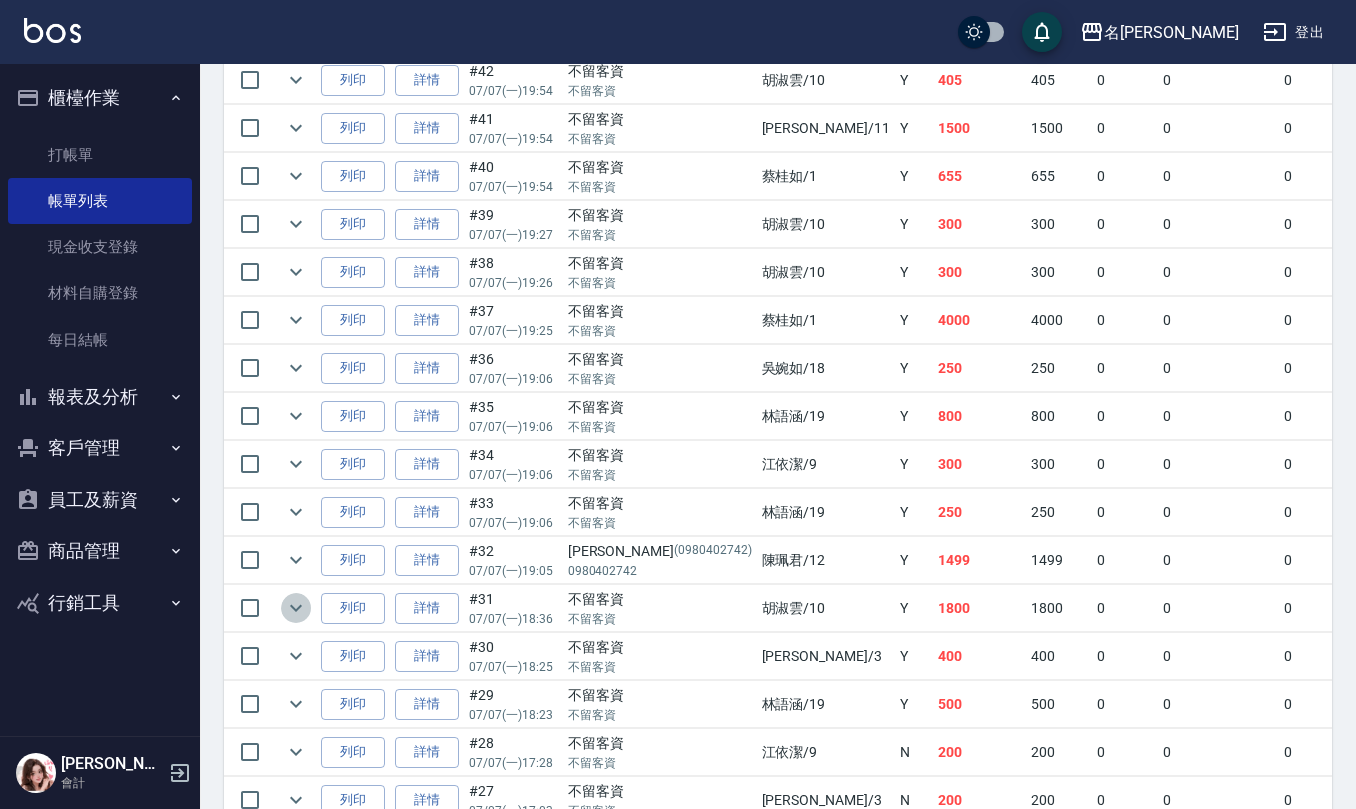 click 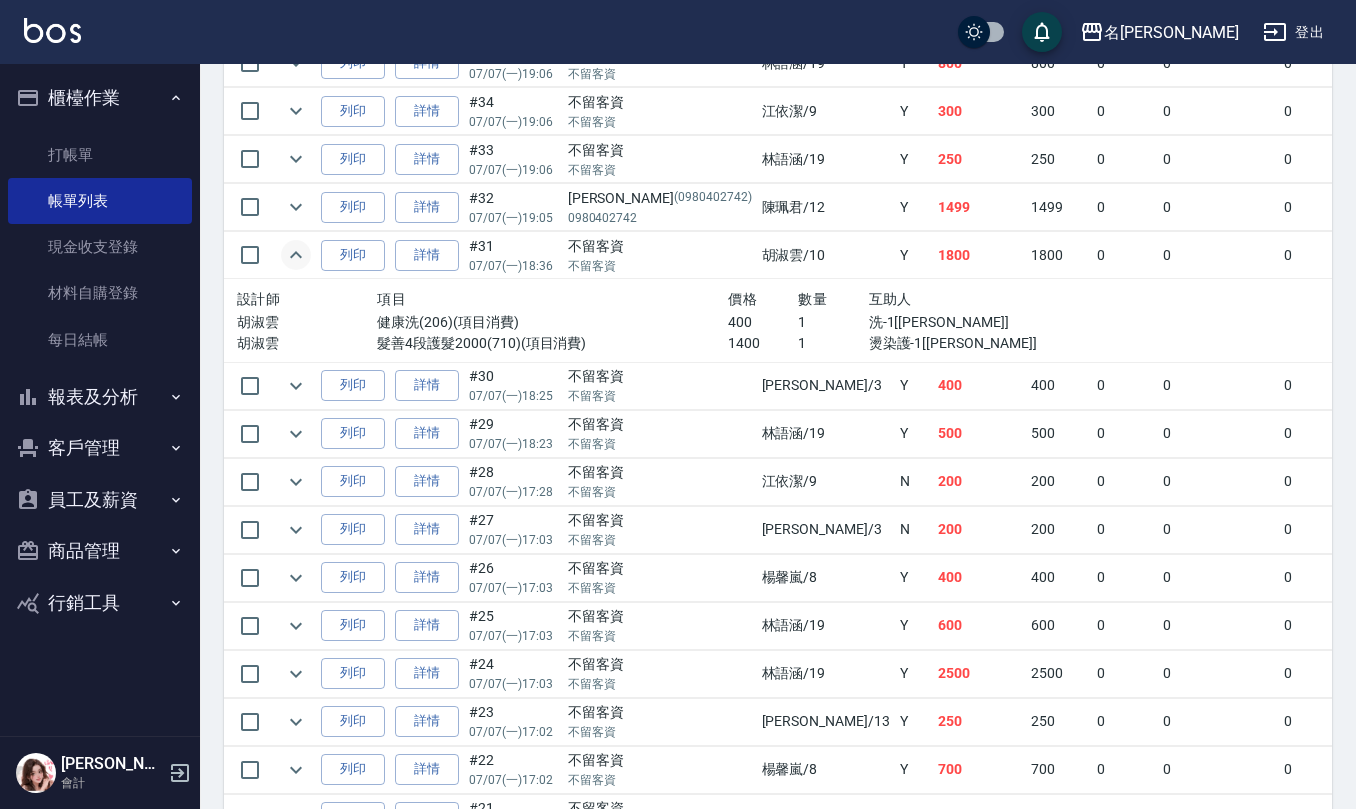scroll, scrollTop: 1200, scrollLeft: 0, axis: vertical 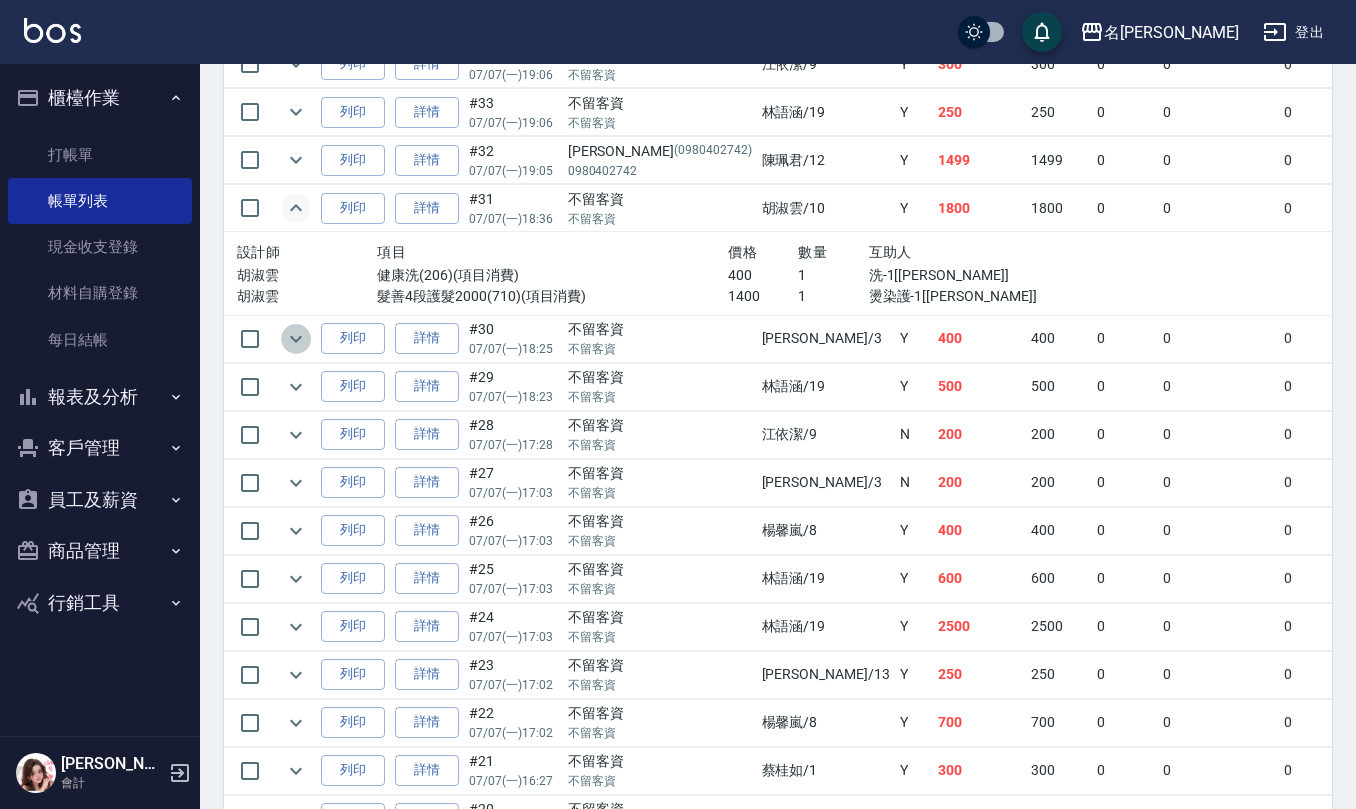 click 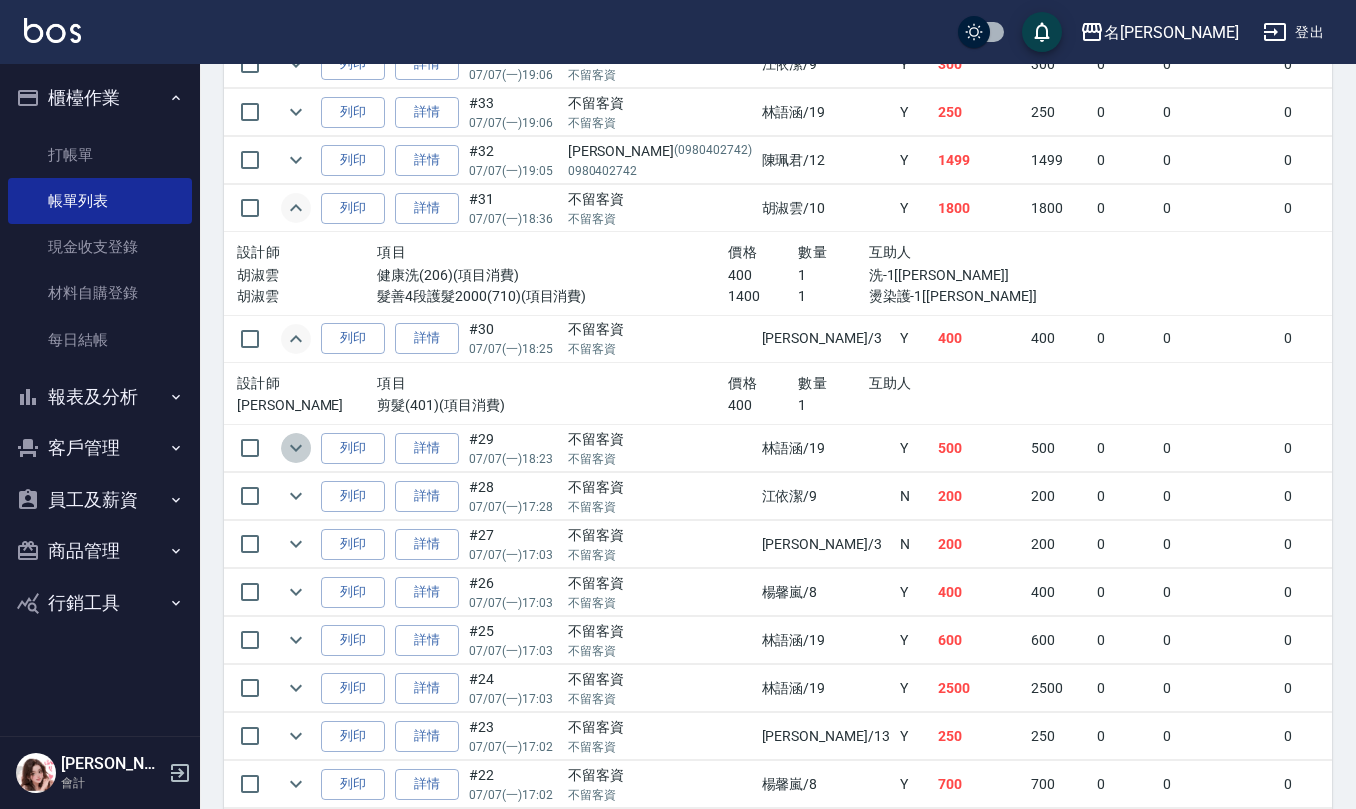click 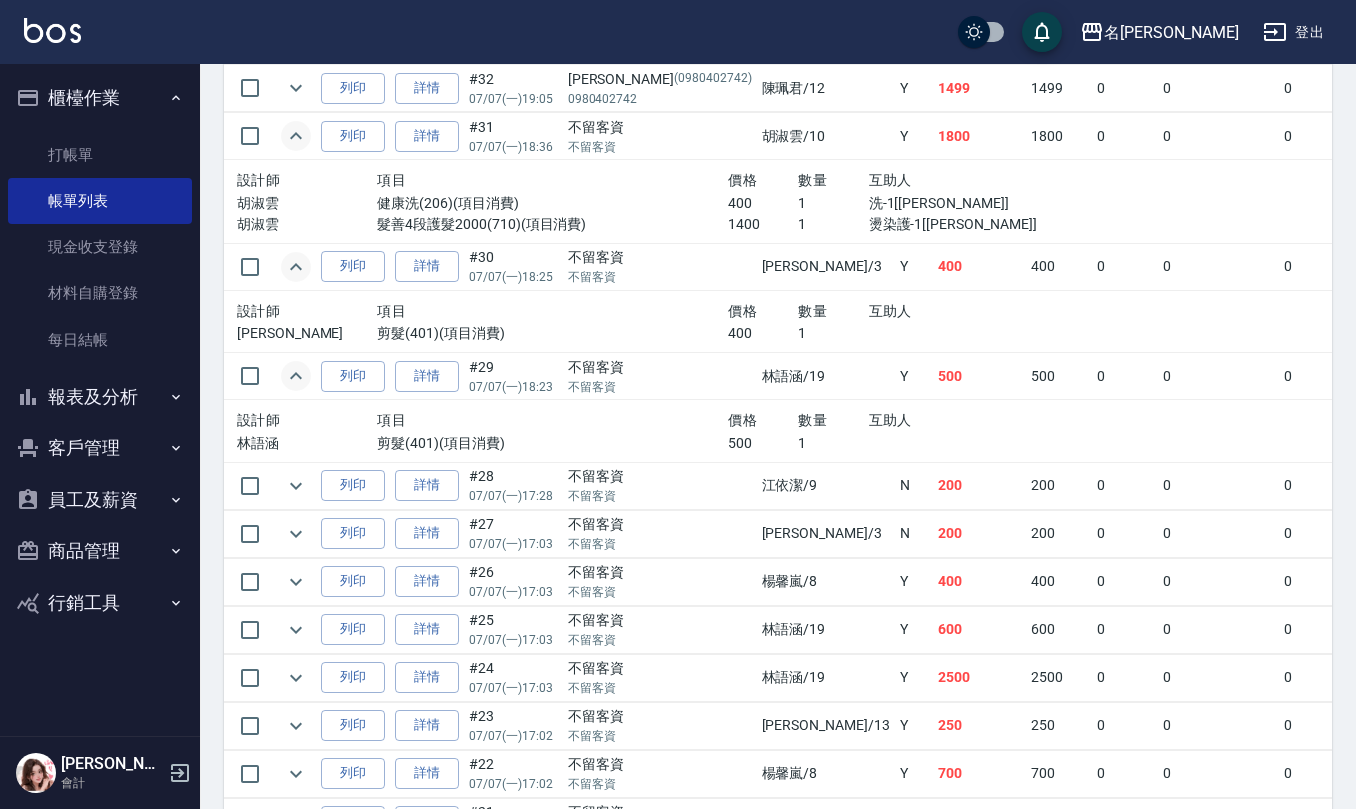 scroll, scrollTop: 1333, scrollLeft: 0, axis: vertical 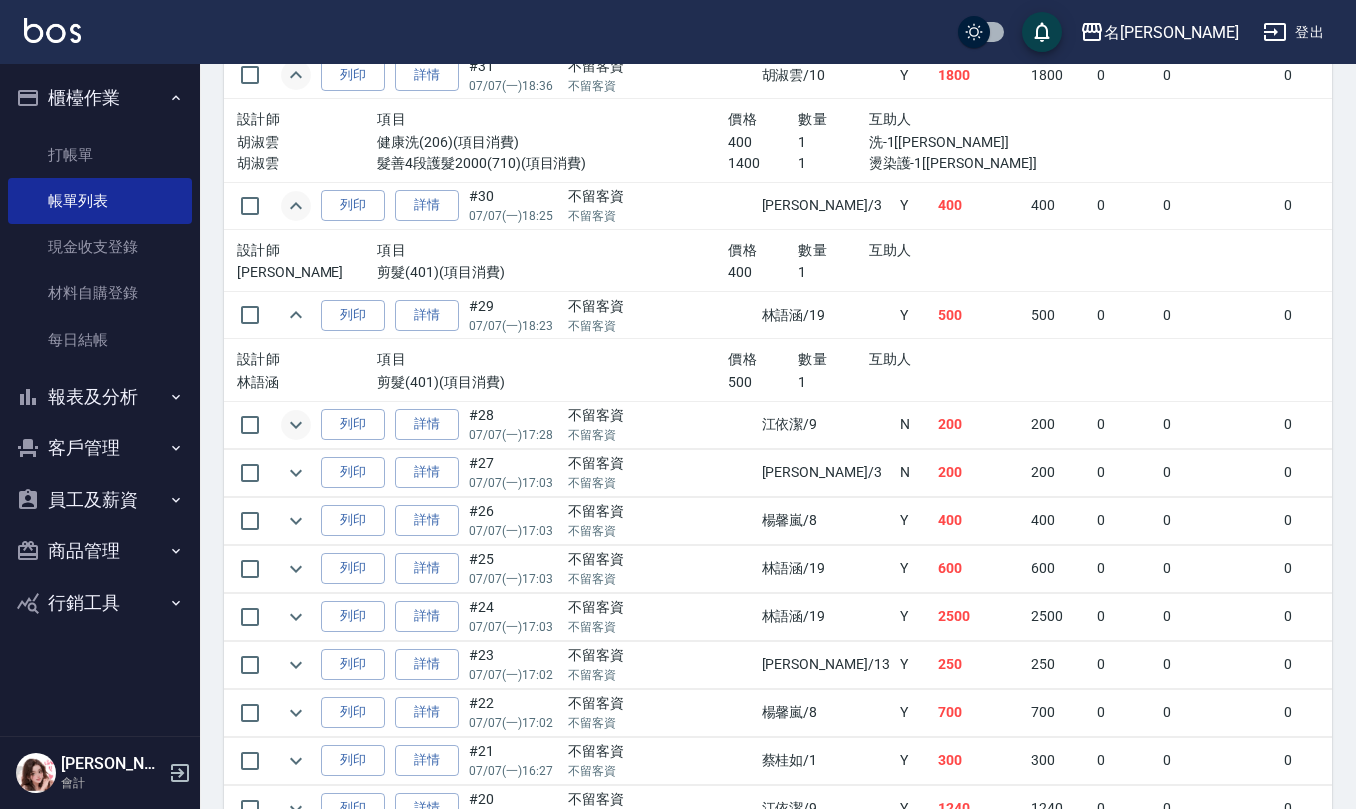 click 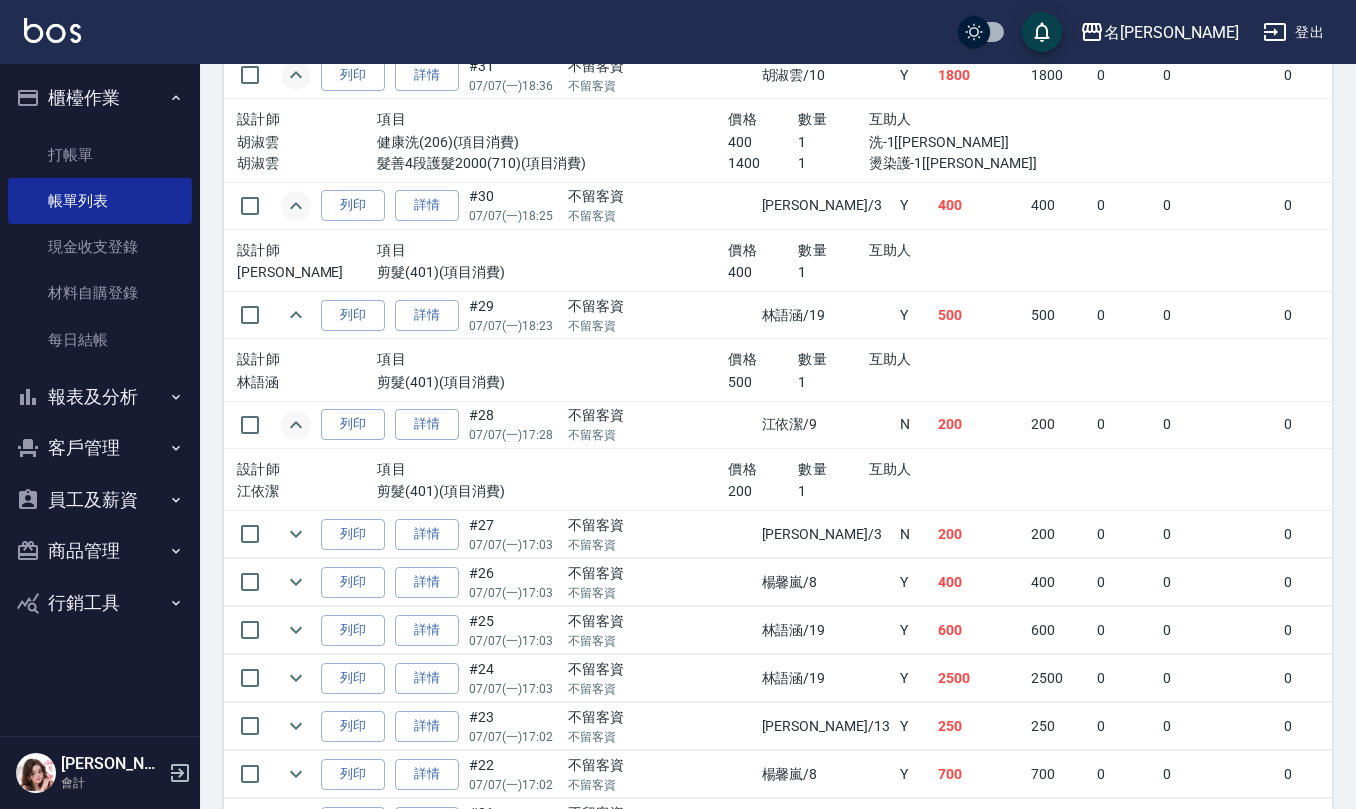 scroll, scrollTop: 1466, scrollLeft: 0, axis: vertical 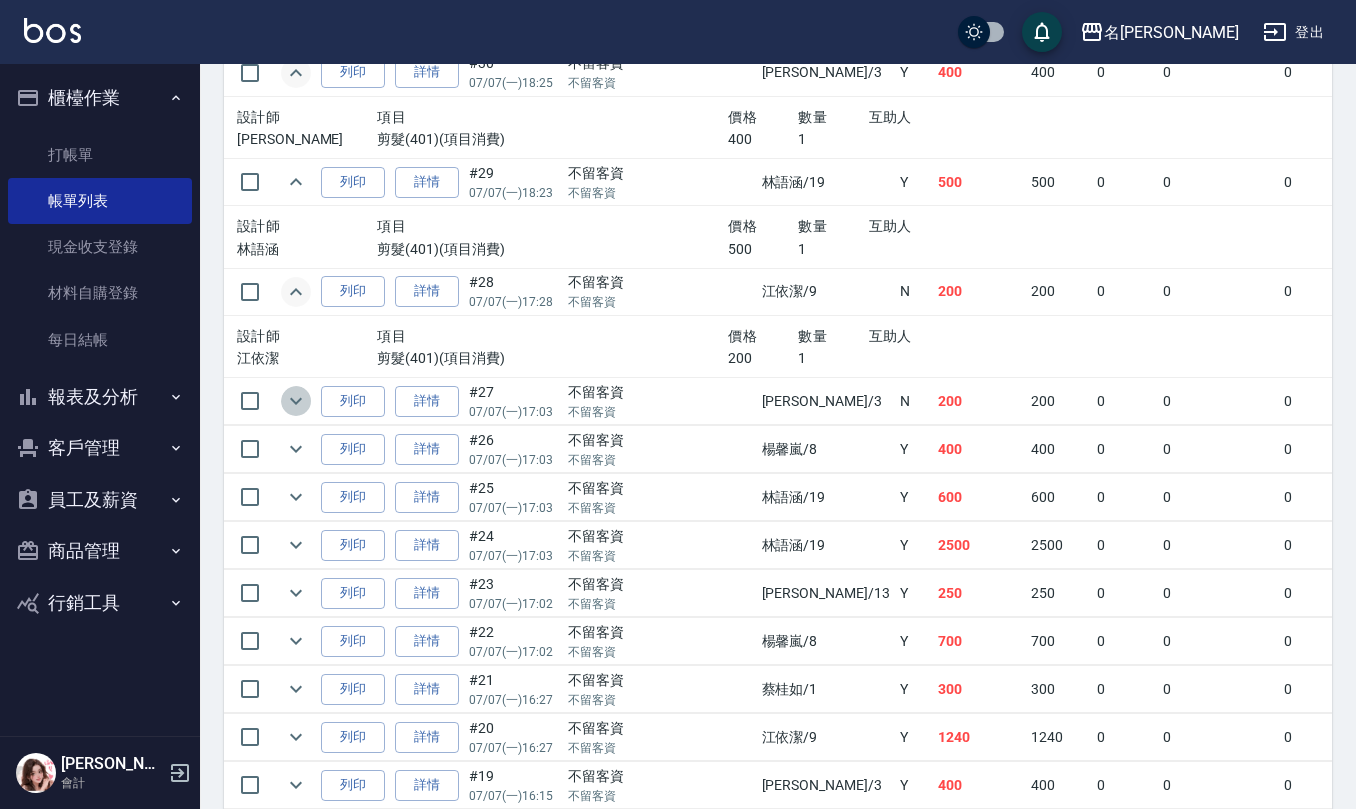 click 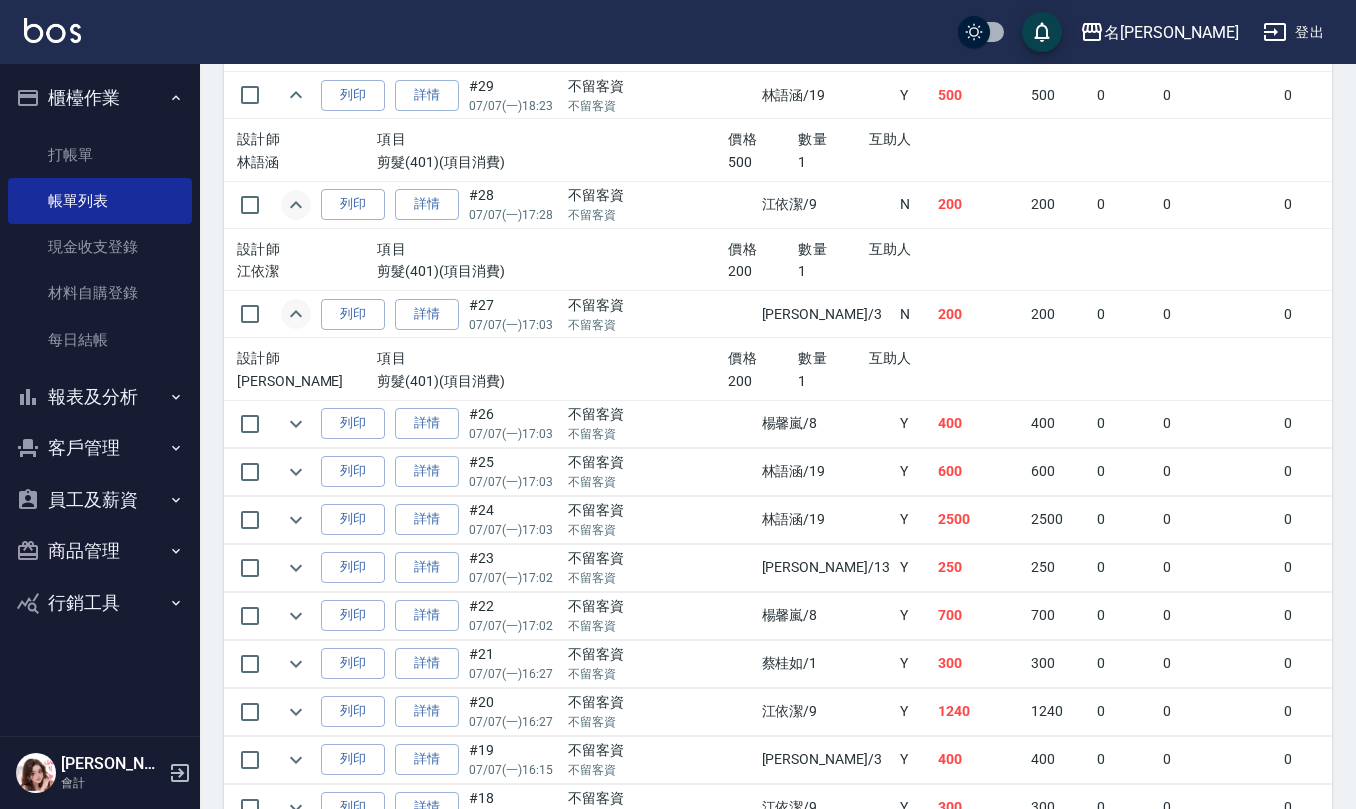 scroll, scrollTop: 1600, scrollLeft: 0, axis: vertical 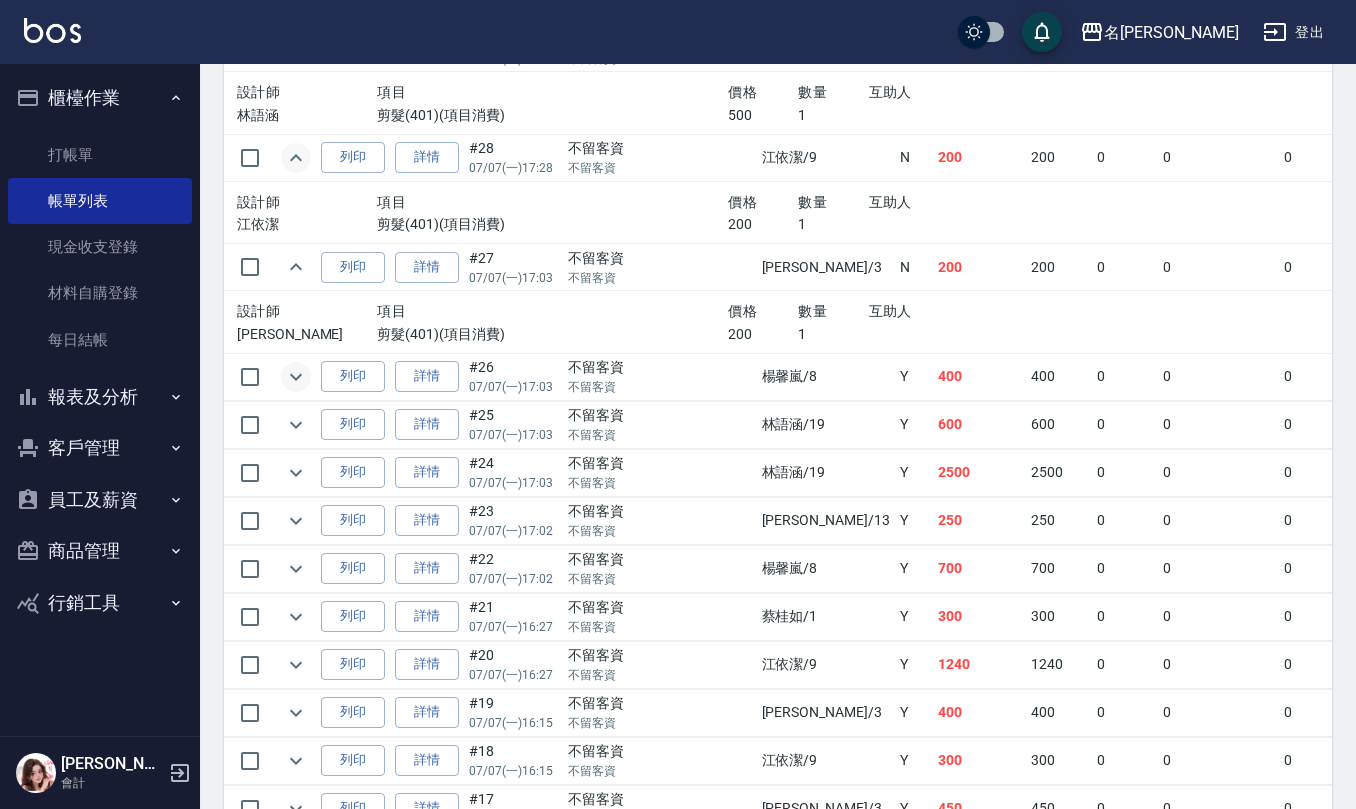 click 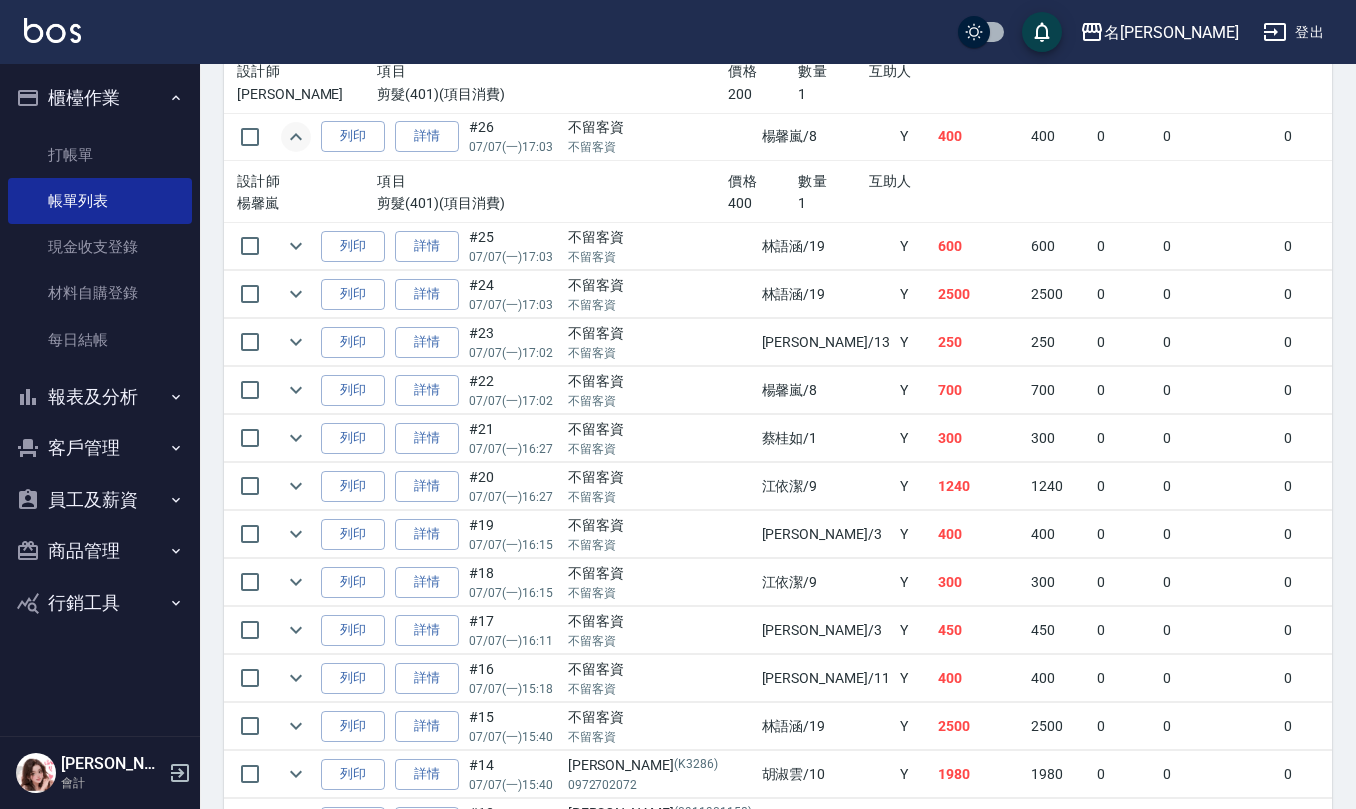 scroll, scrollTop: 1866, scrollLeft: 0, axis: vertical 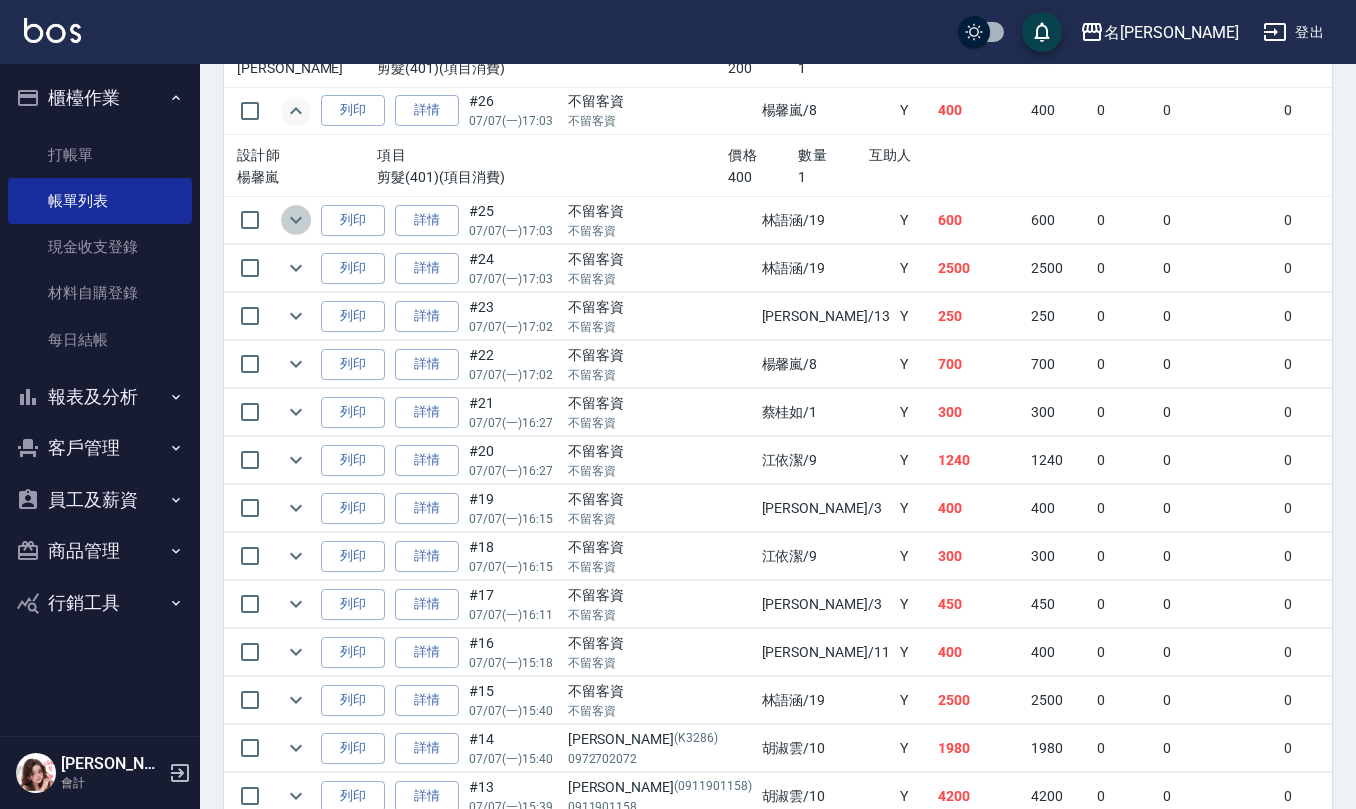 click 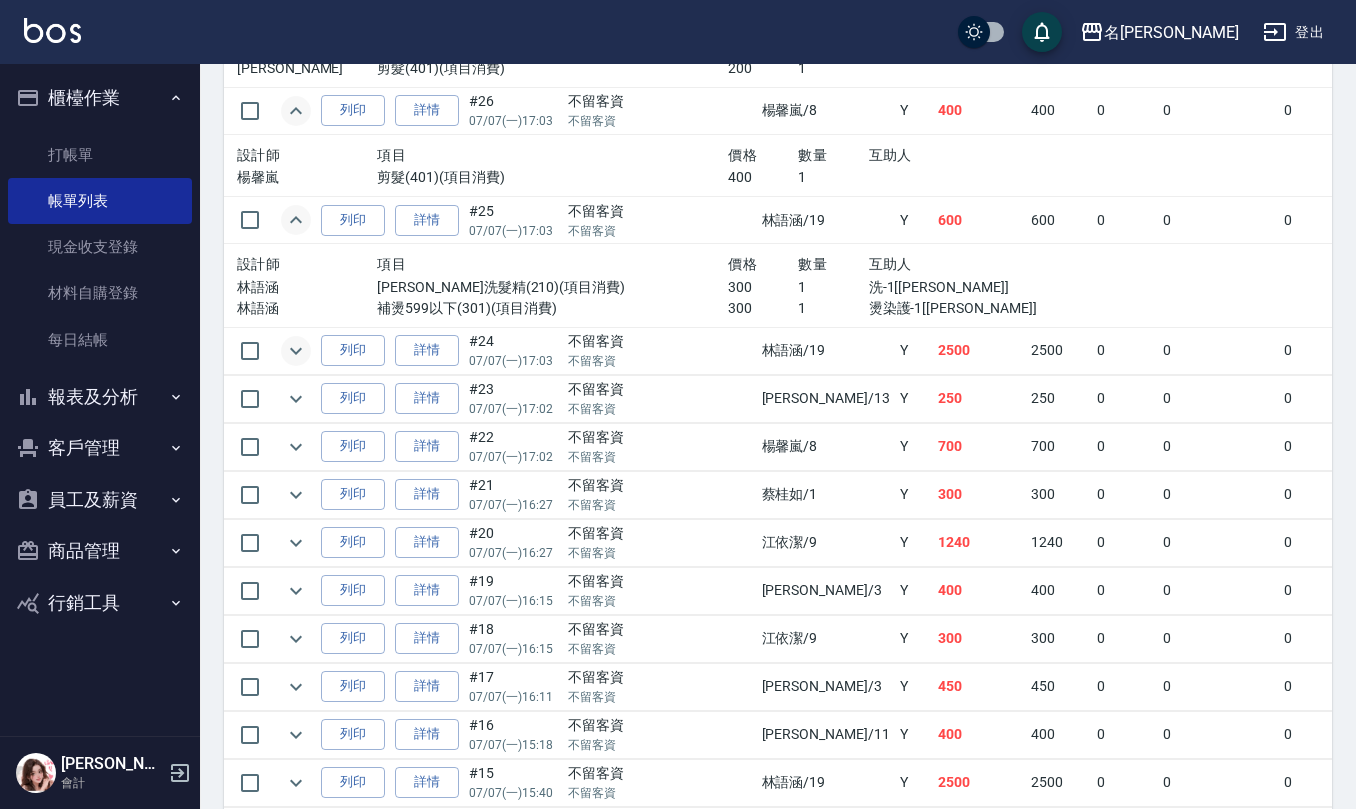click 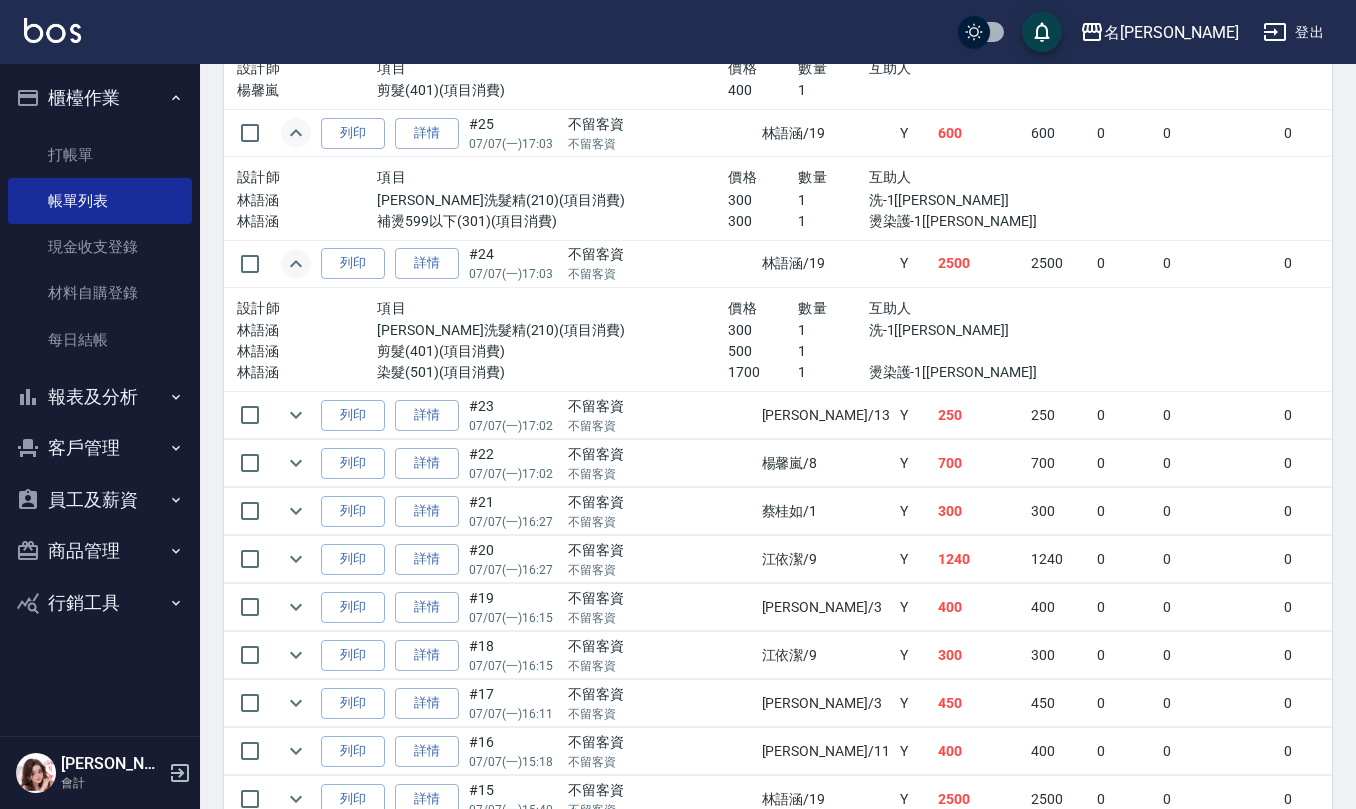 scroll, scrollTop: 2000, scrollLeft: 0, axis: vertical 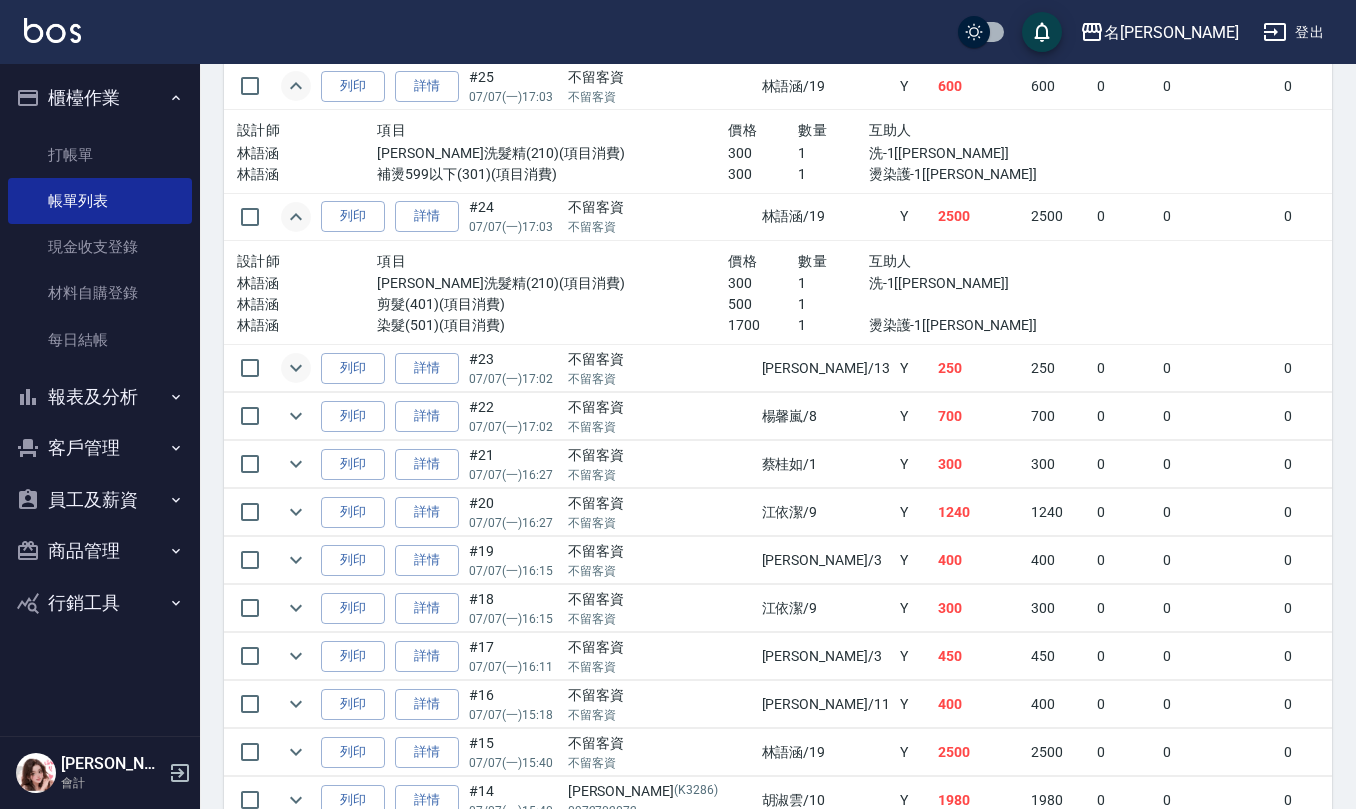 click 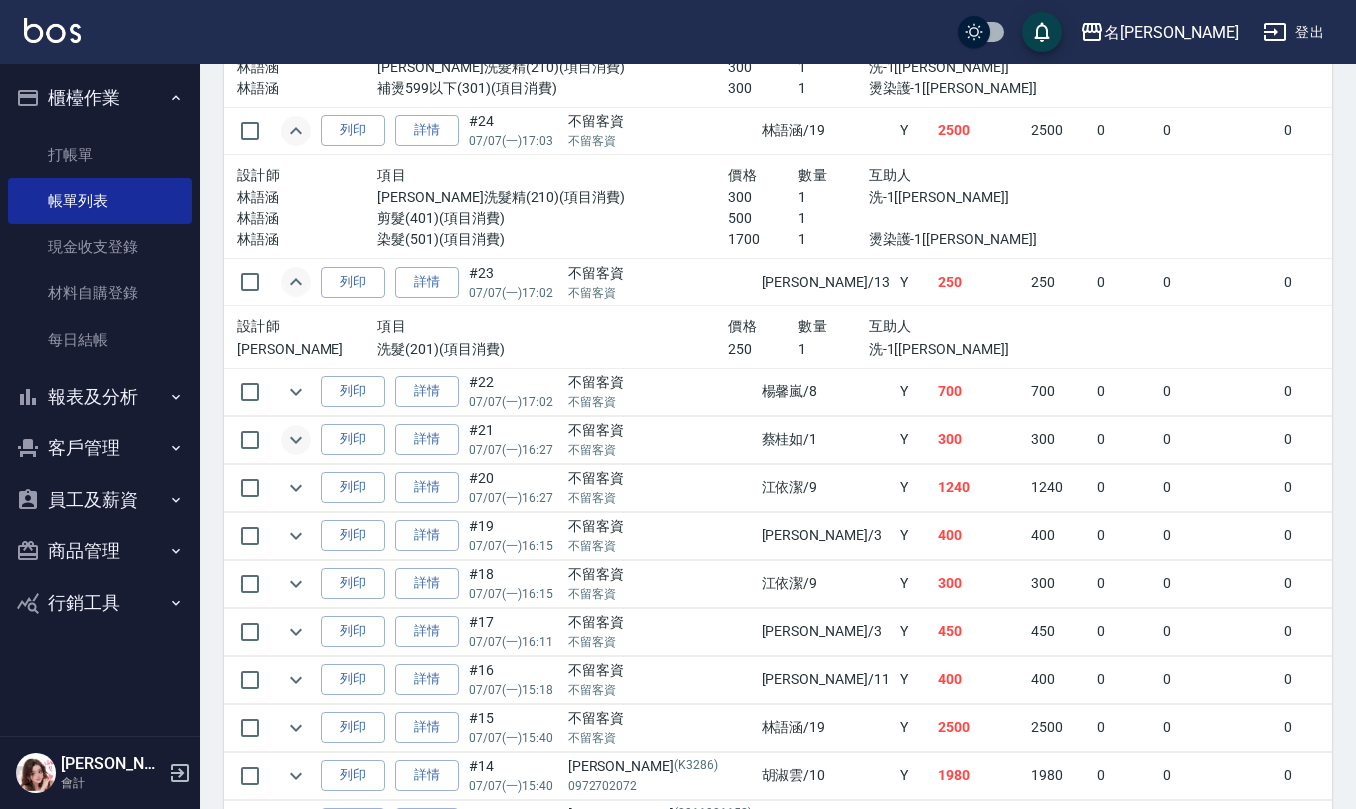 scroll, scrollTop: 2133, scrollLeft: 0, axis: vertical 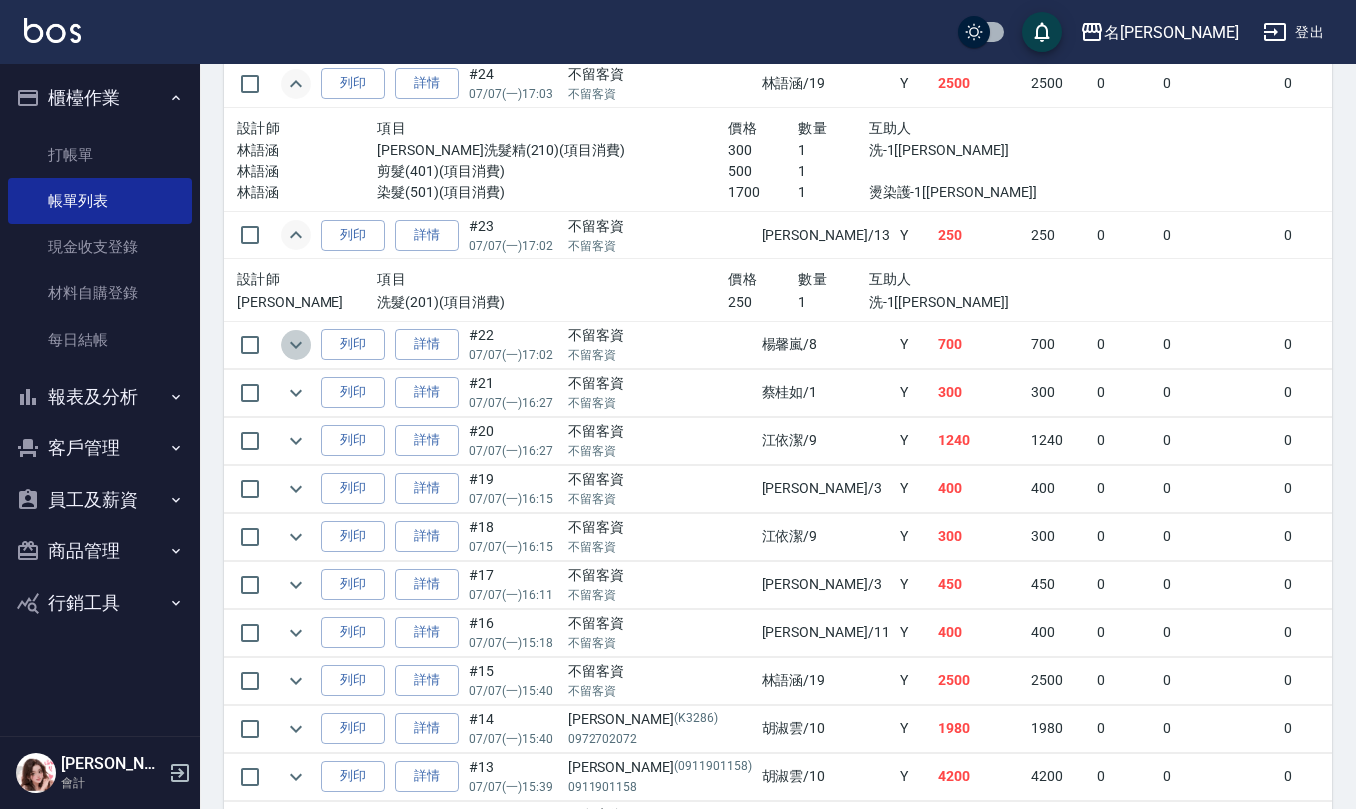 click 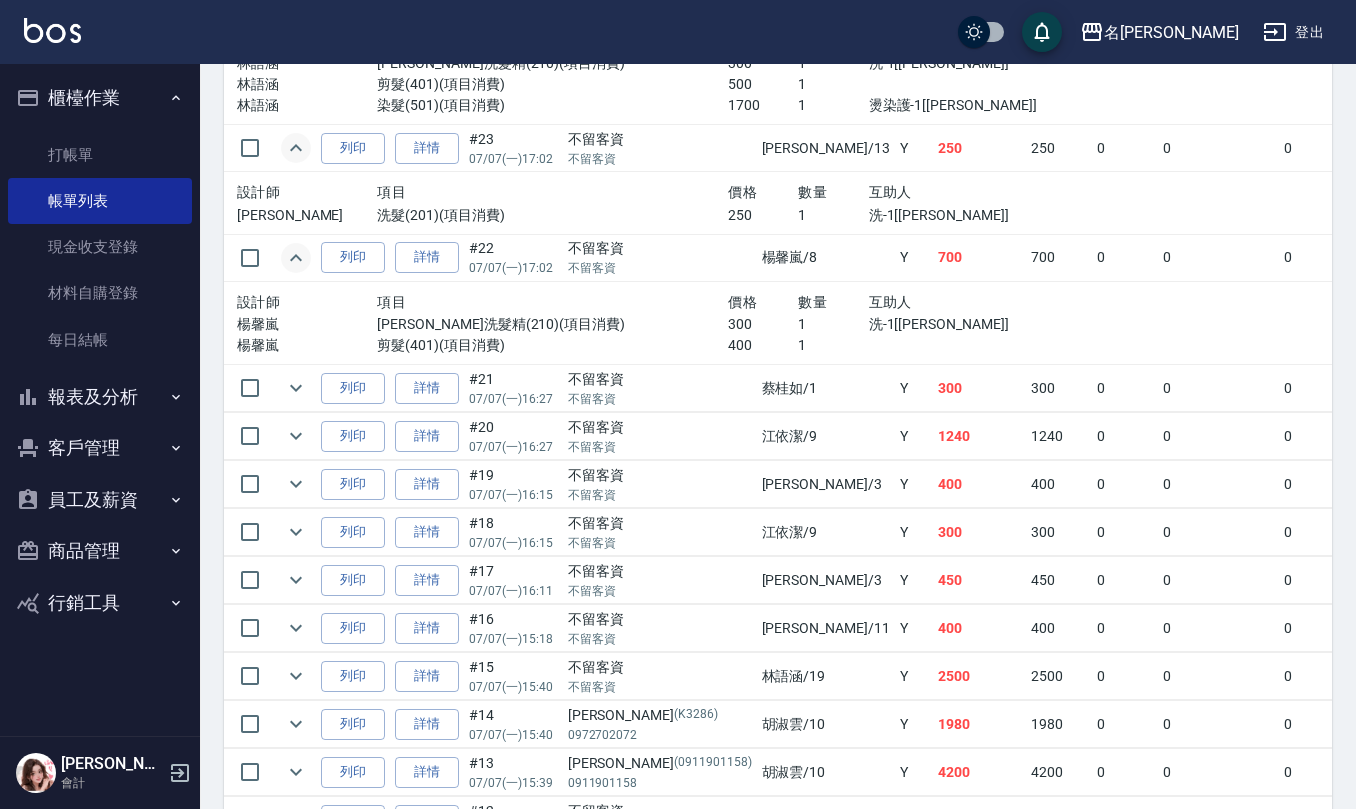 scroll, scrollTop: 2266, scrollLeft: 0, axis: vertical 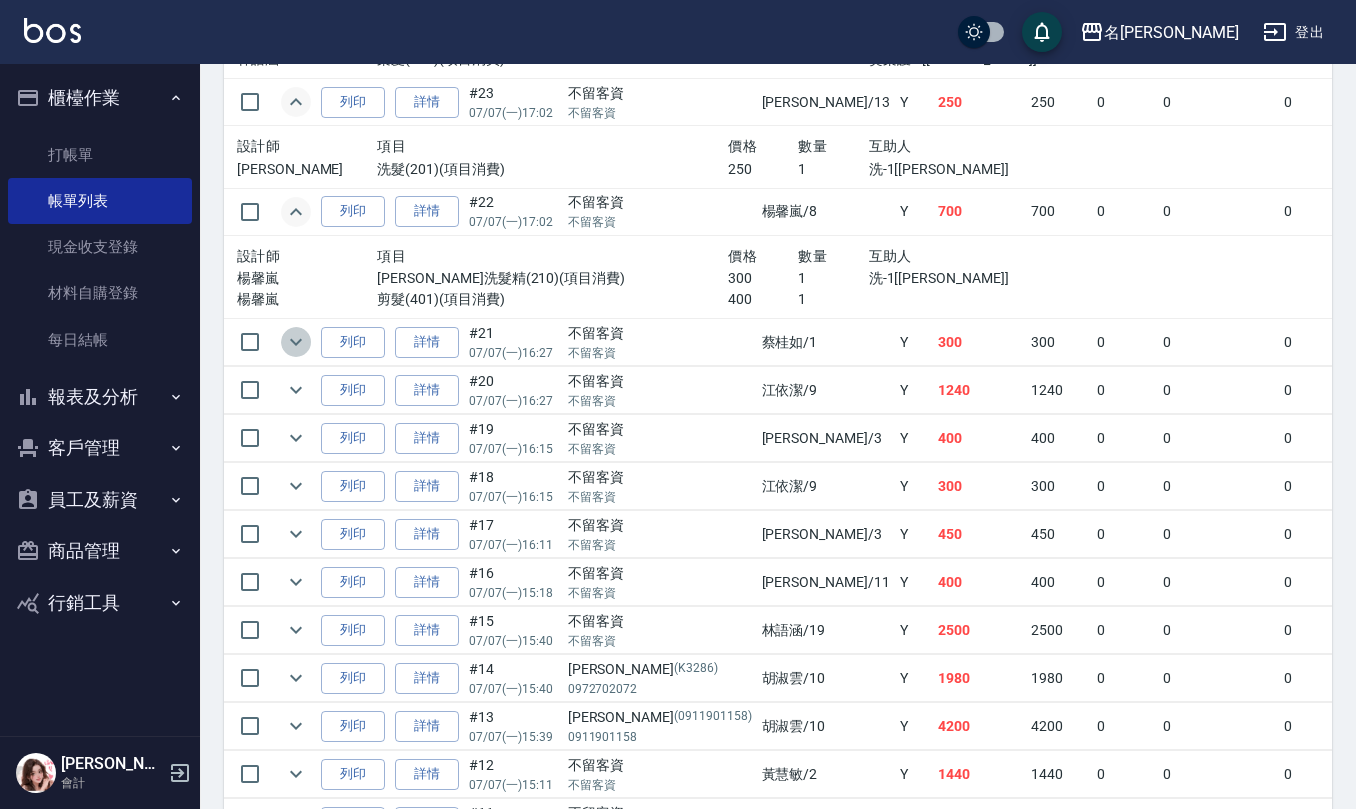 click 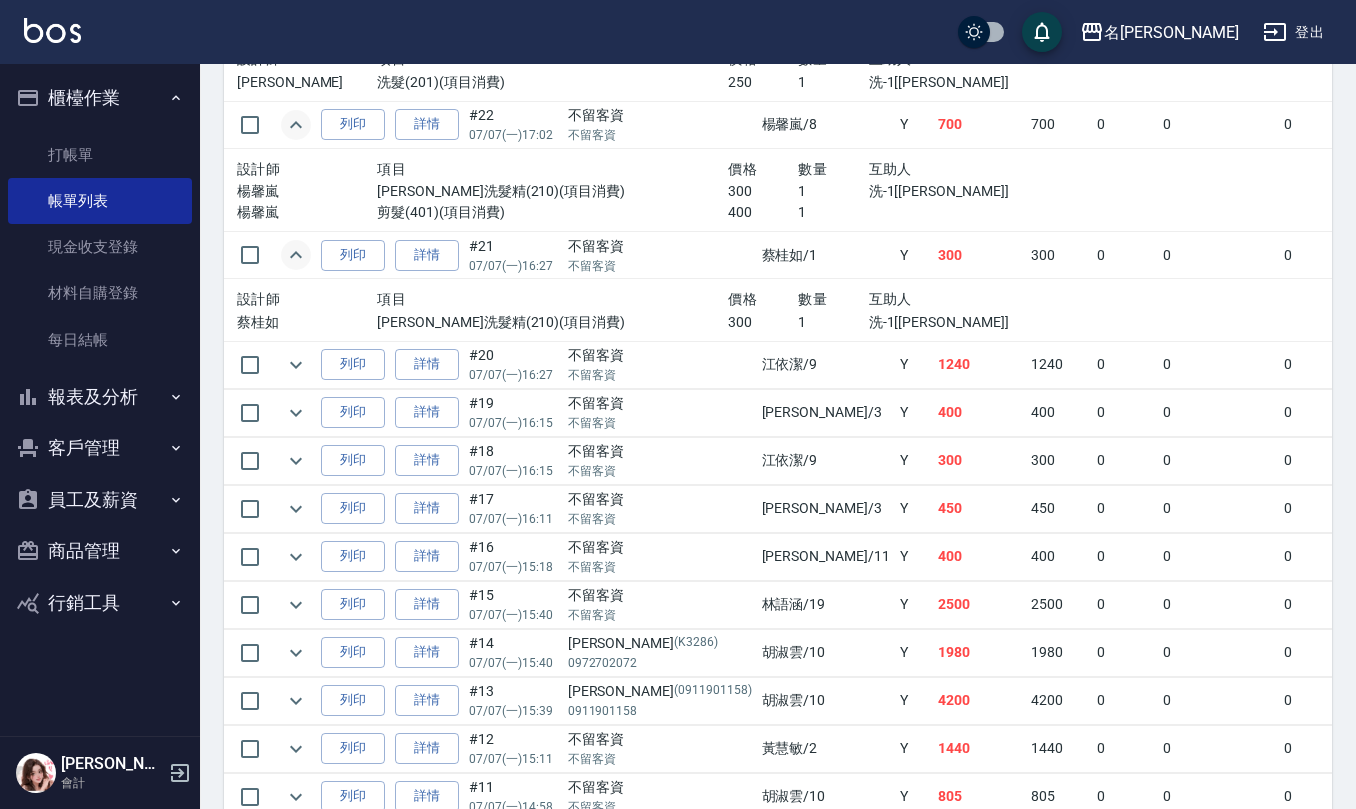 scroll, scrollTop: 2400, scrollLeft: 0, axis: vertical 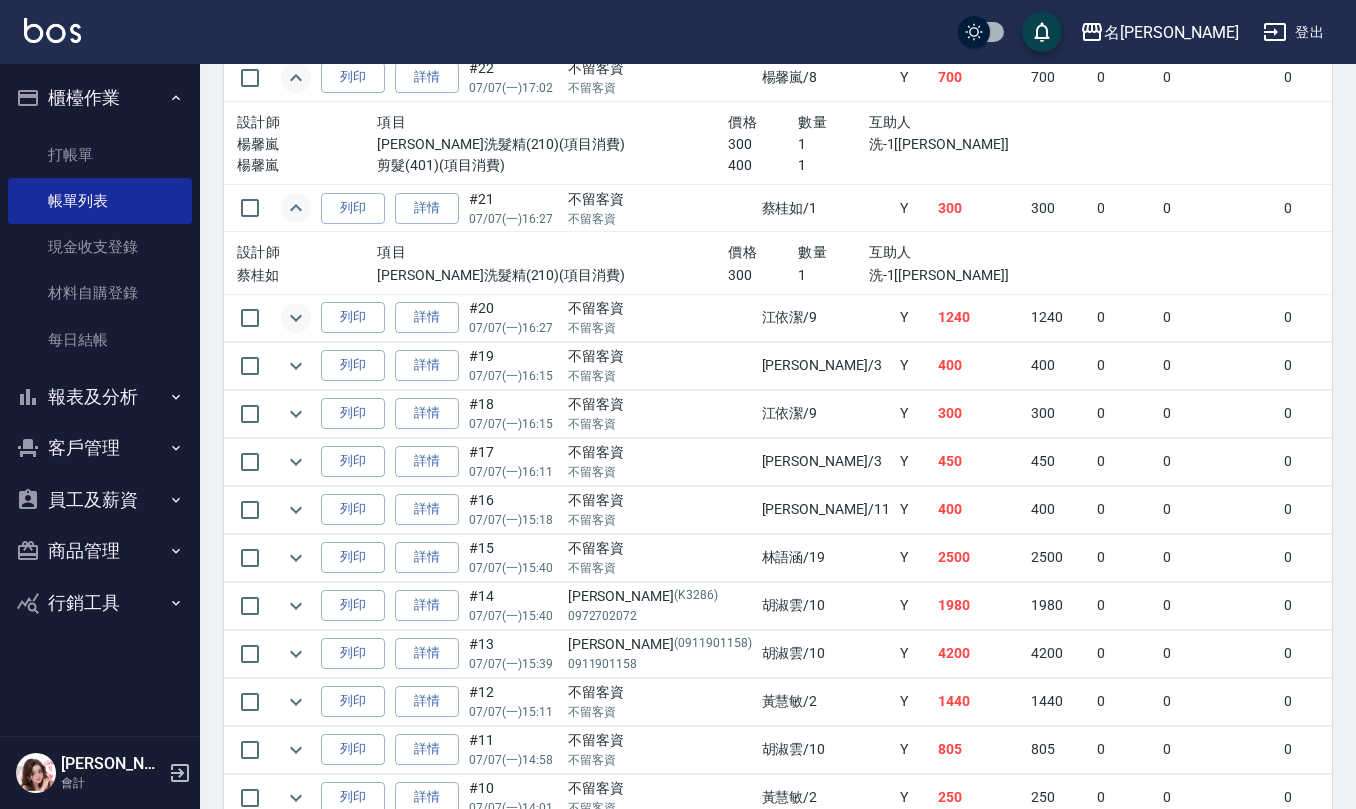 click 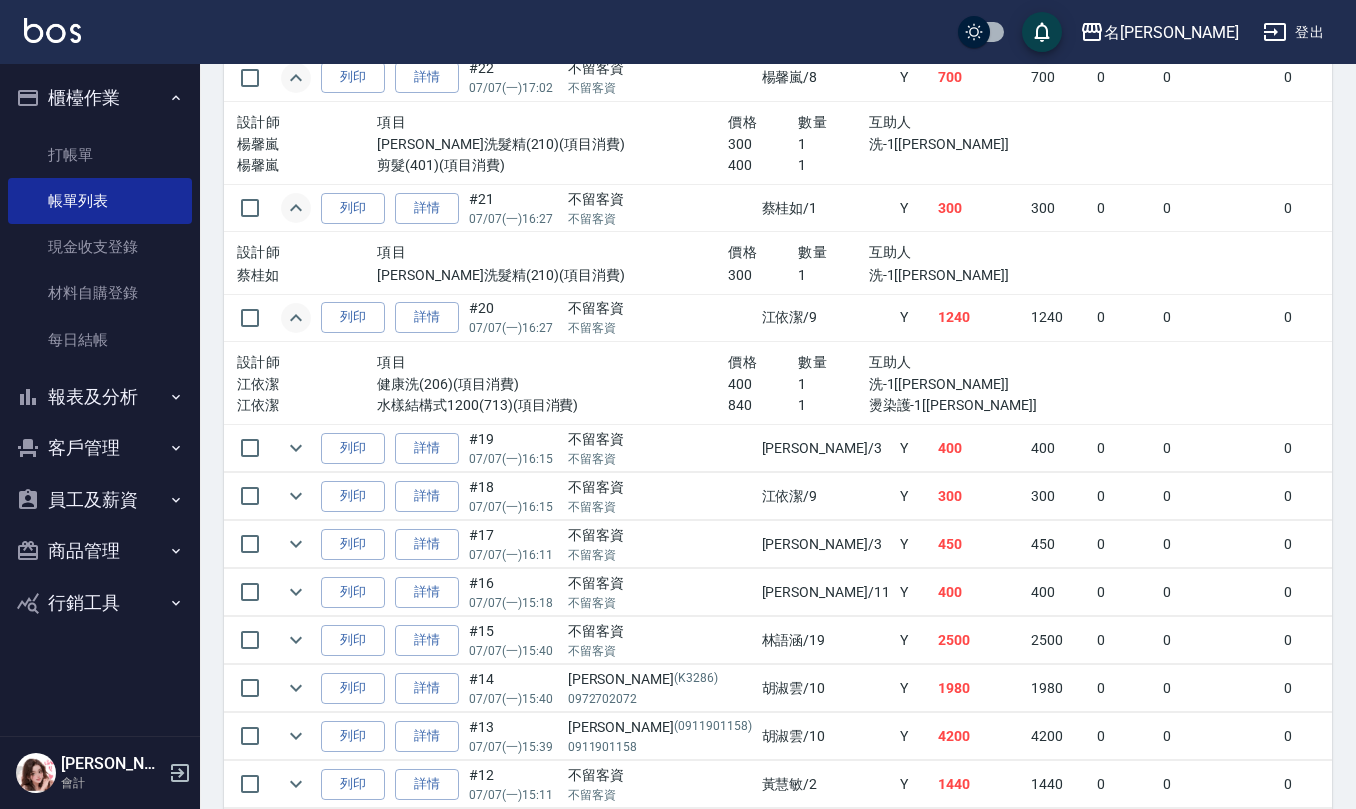scroll, scrollTop: 2533, scrollLeft: 0, axis: vertical 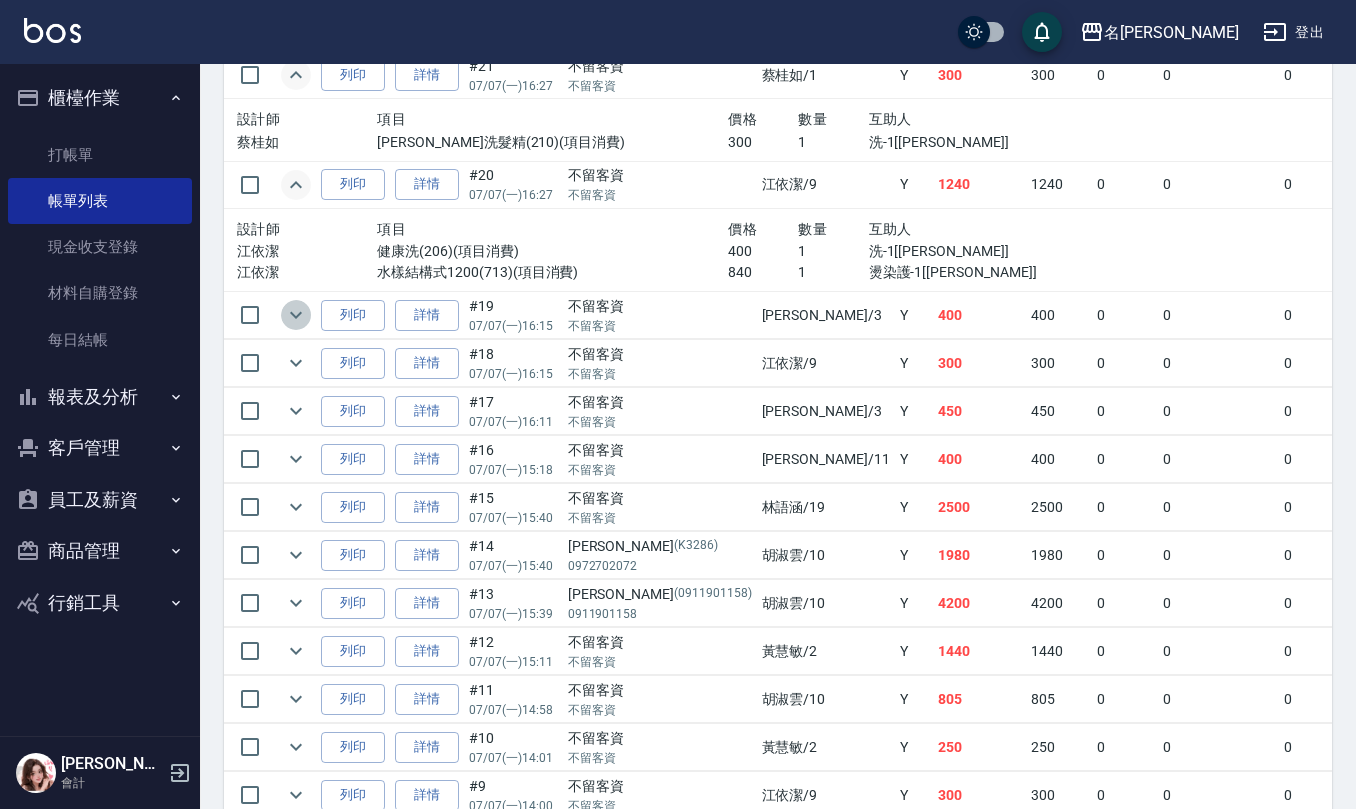 click 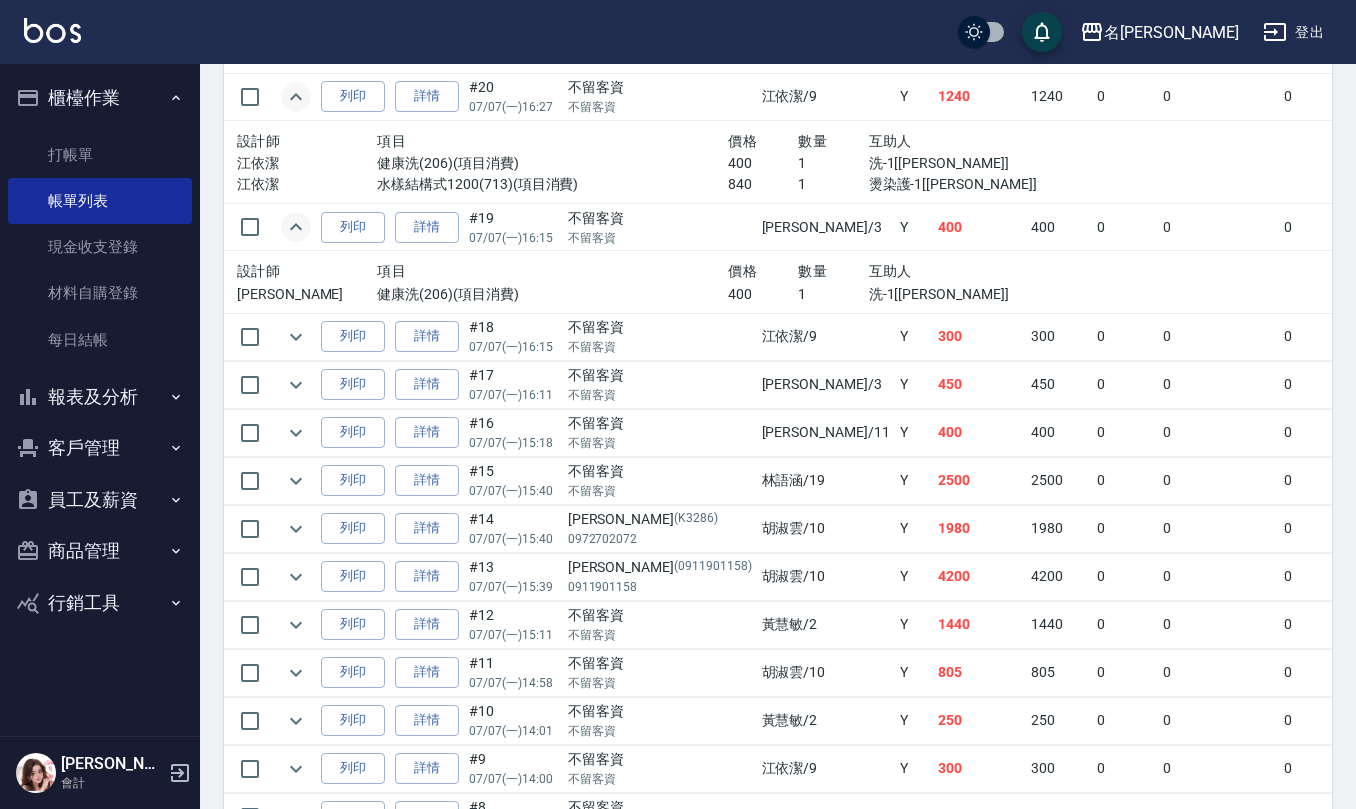 scroll, scrollTop: 2666, scrollLeft: 0, axis: vertical 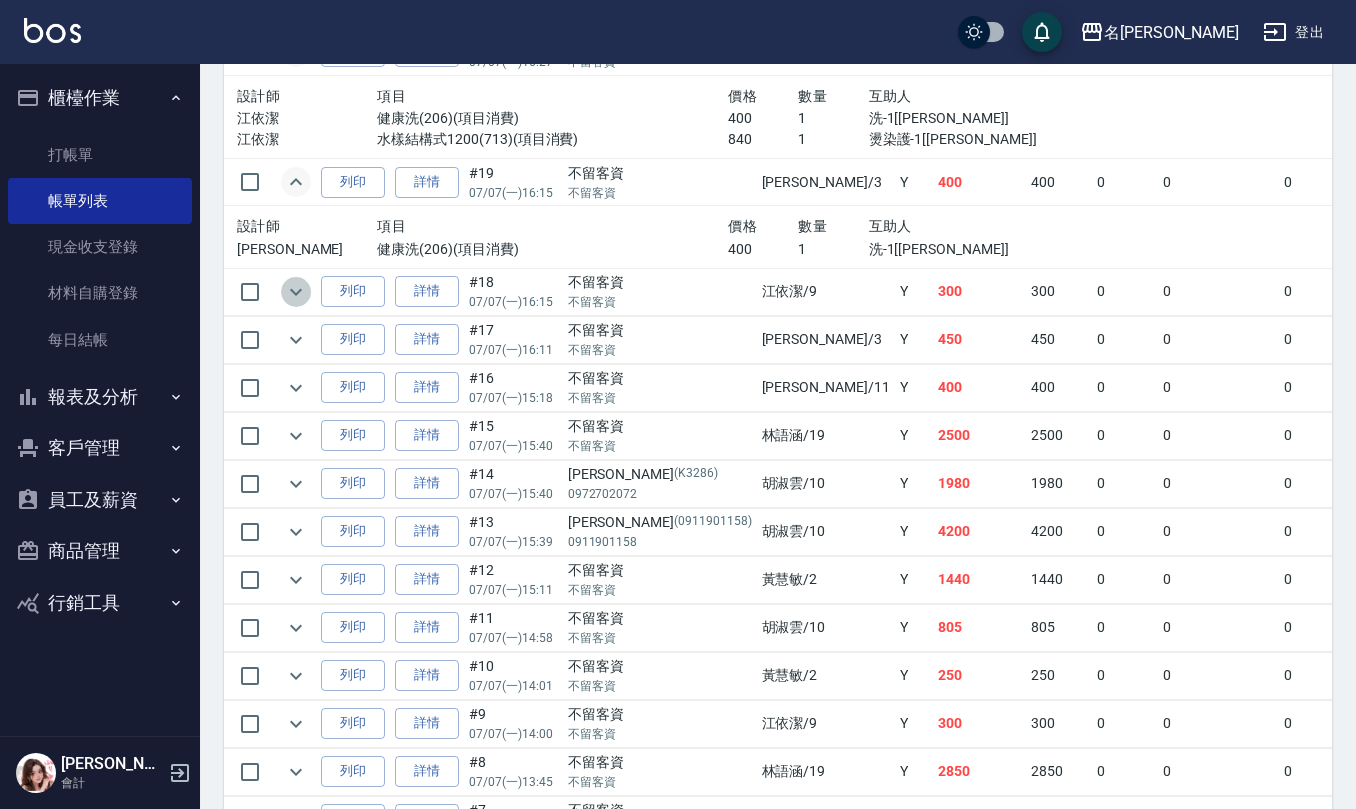 click 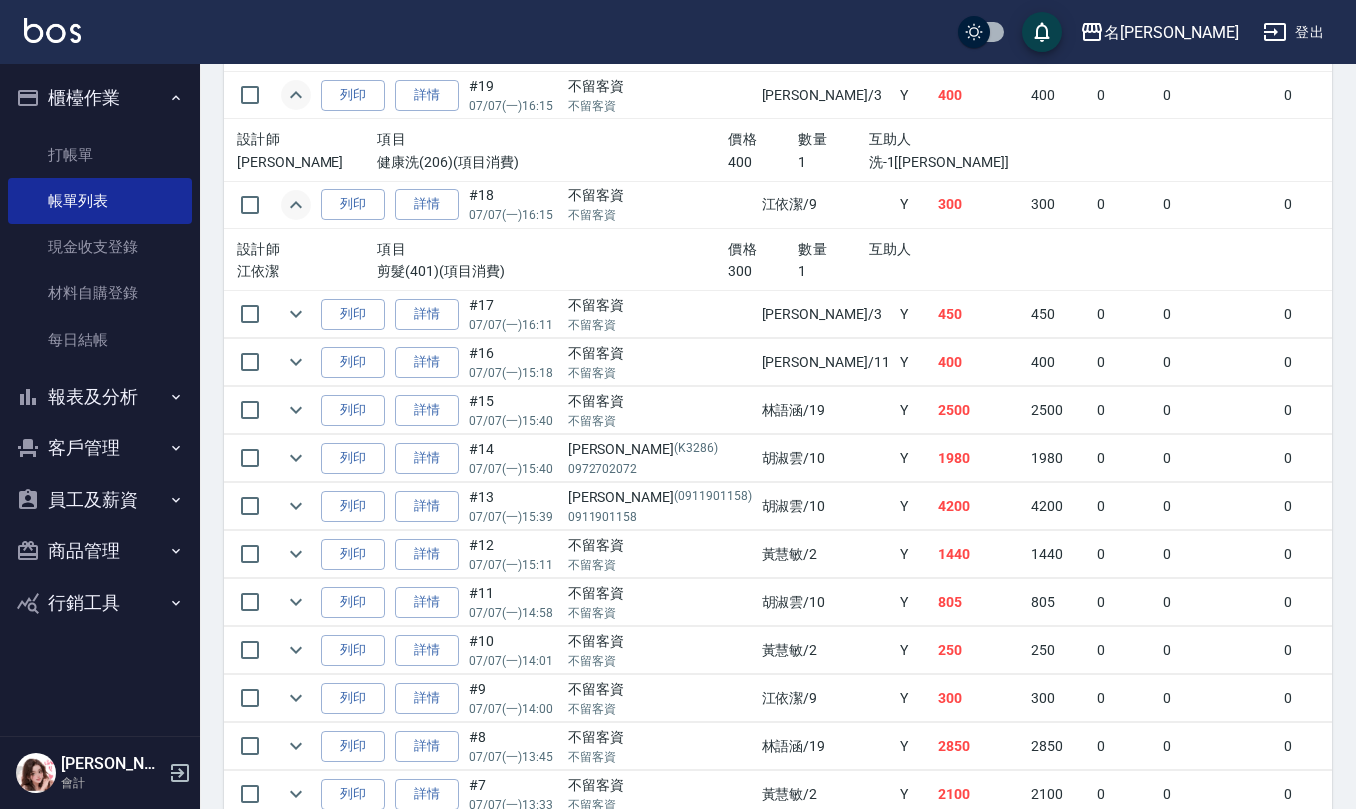 scroll, scrollTop: 2800, scrollLeft: 0, axis: vertical 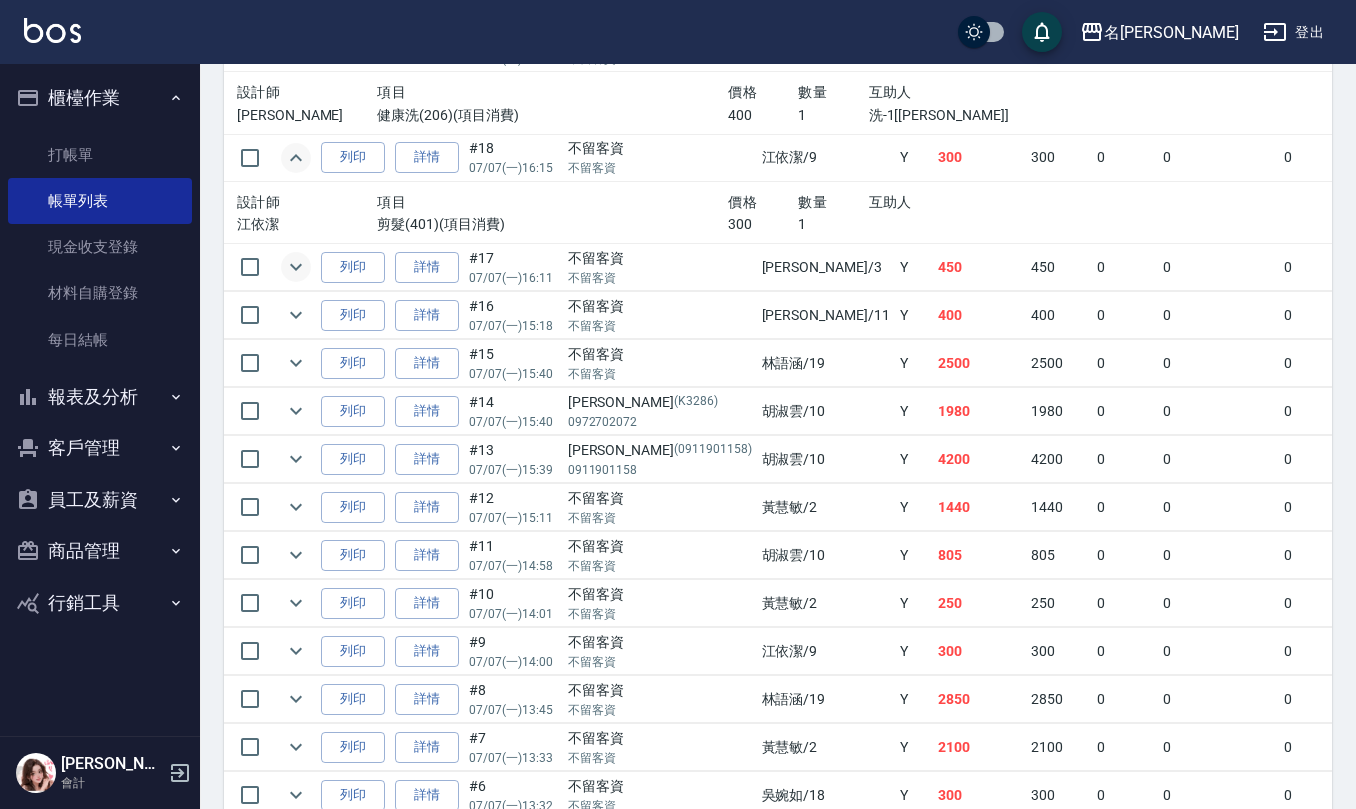click 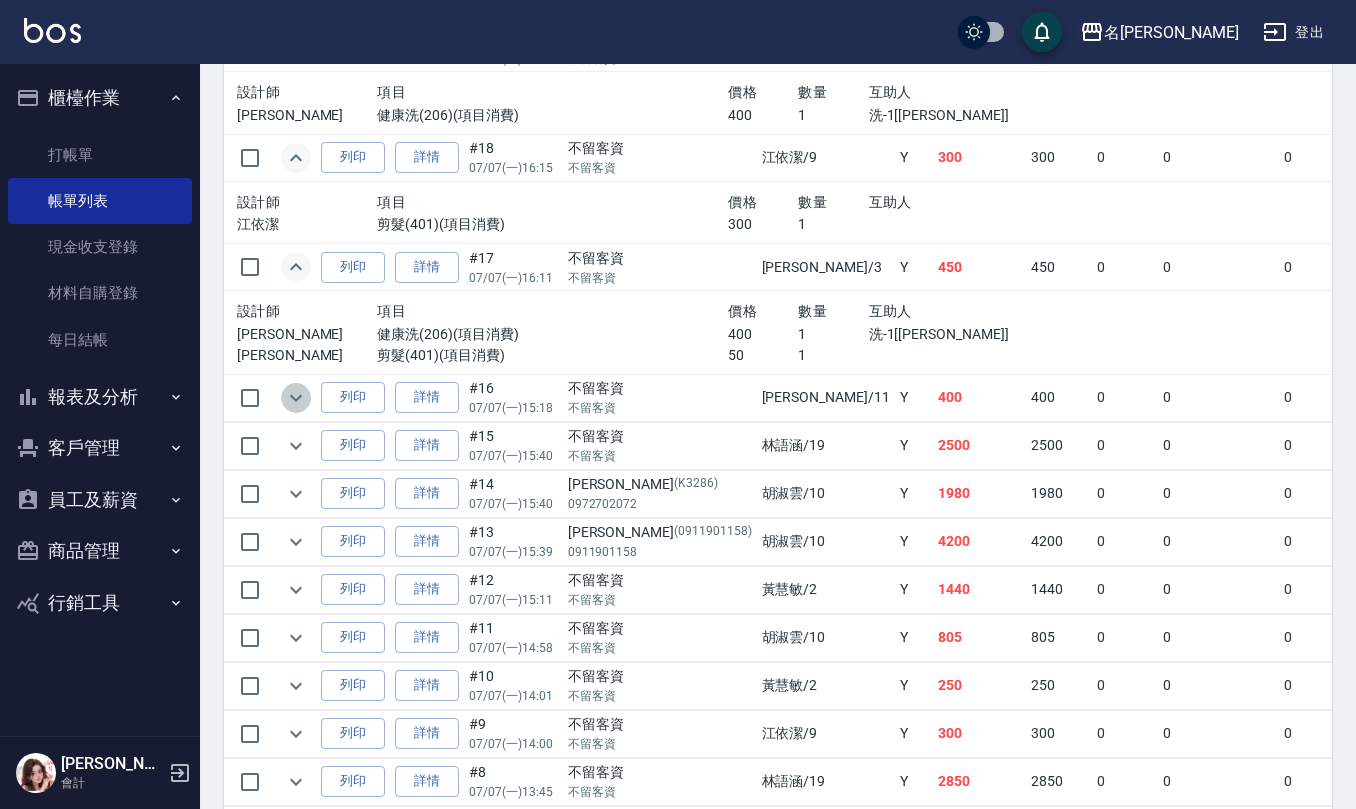 click 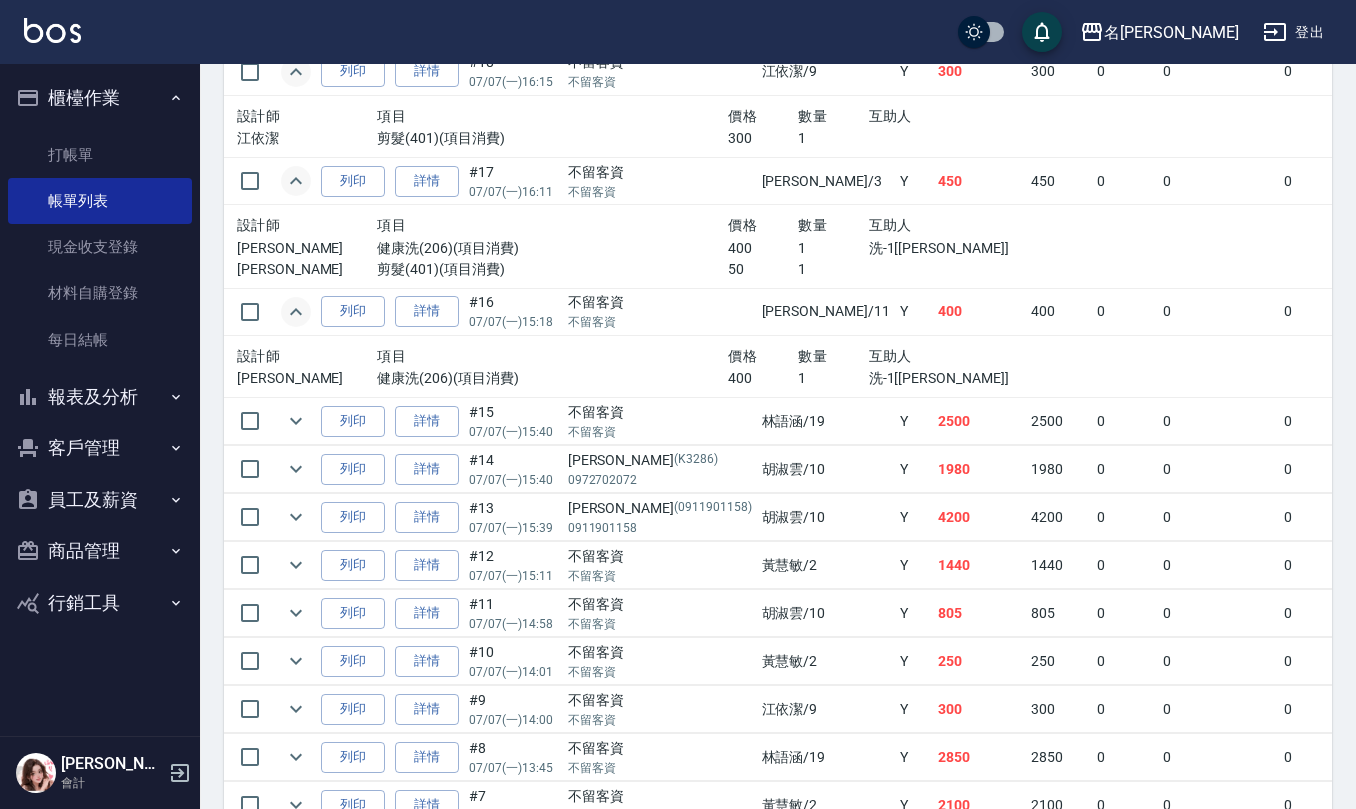 scroll, scrollTop: 2933, scrollLeft: 0, axis: vertical 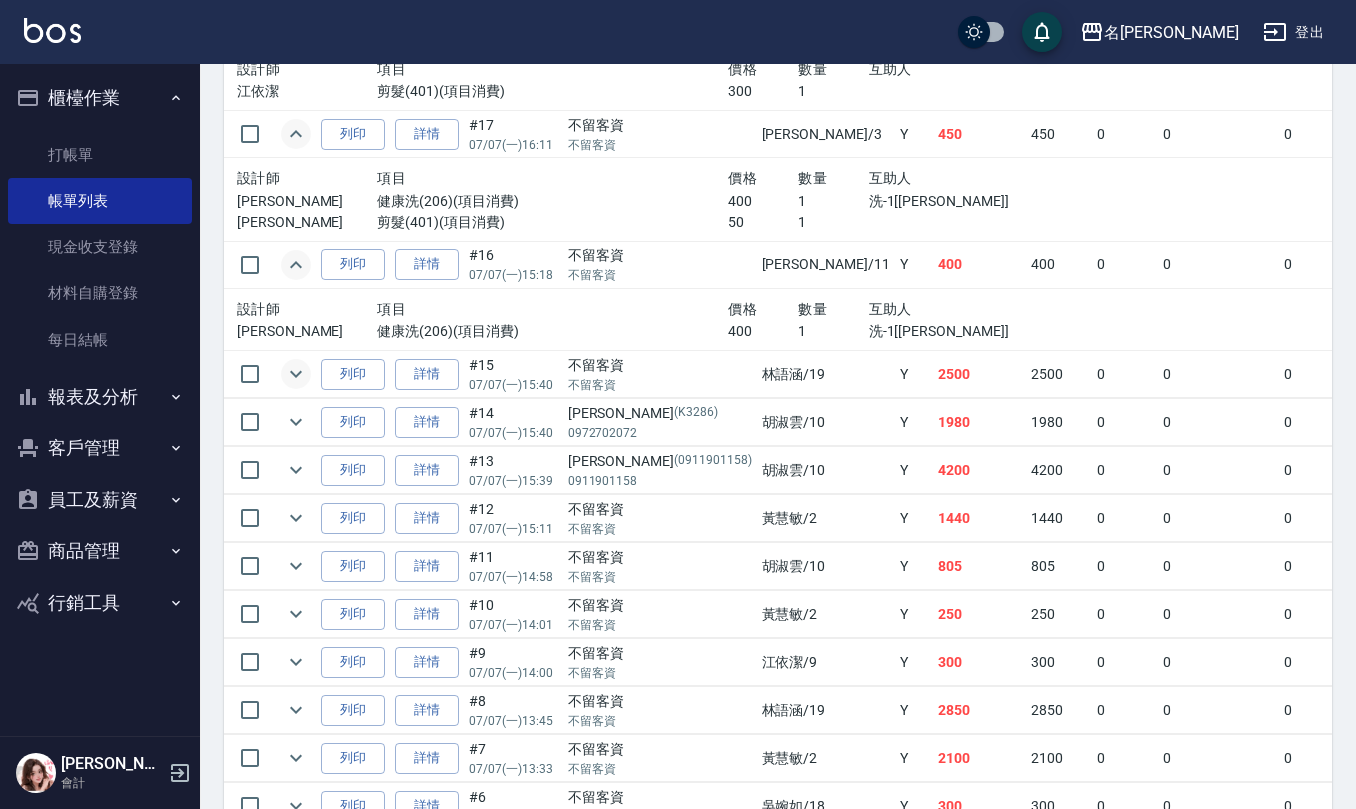 click 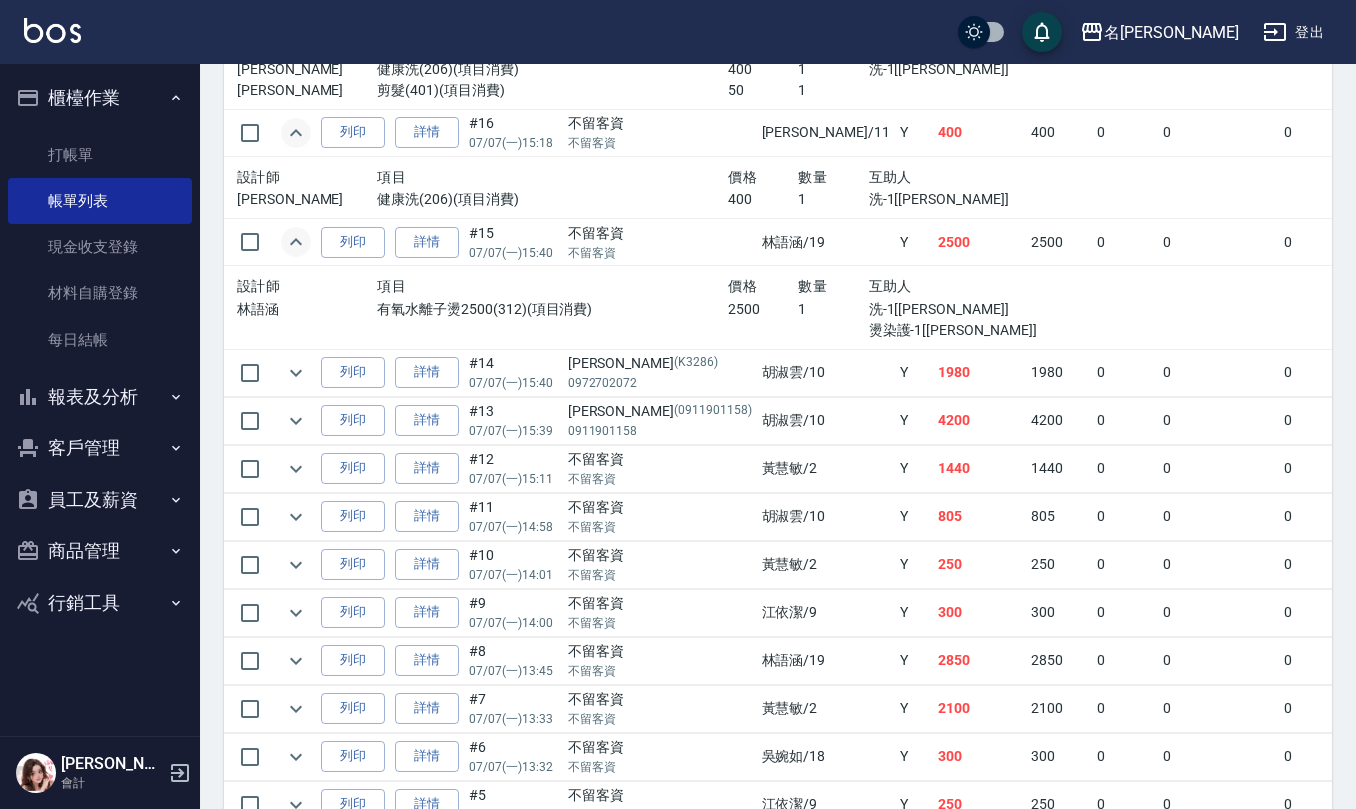scroll, scrollTop: 3066, scrollLeft: 0, axis: vertical 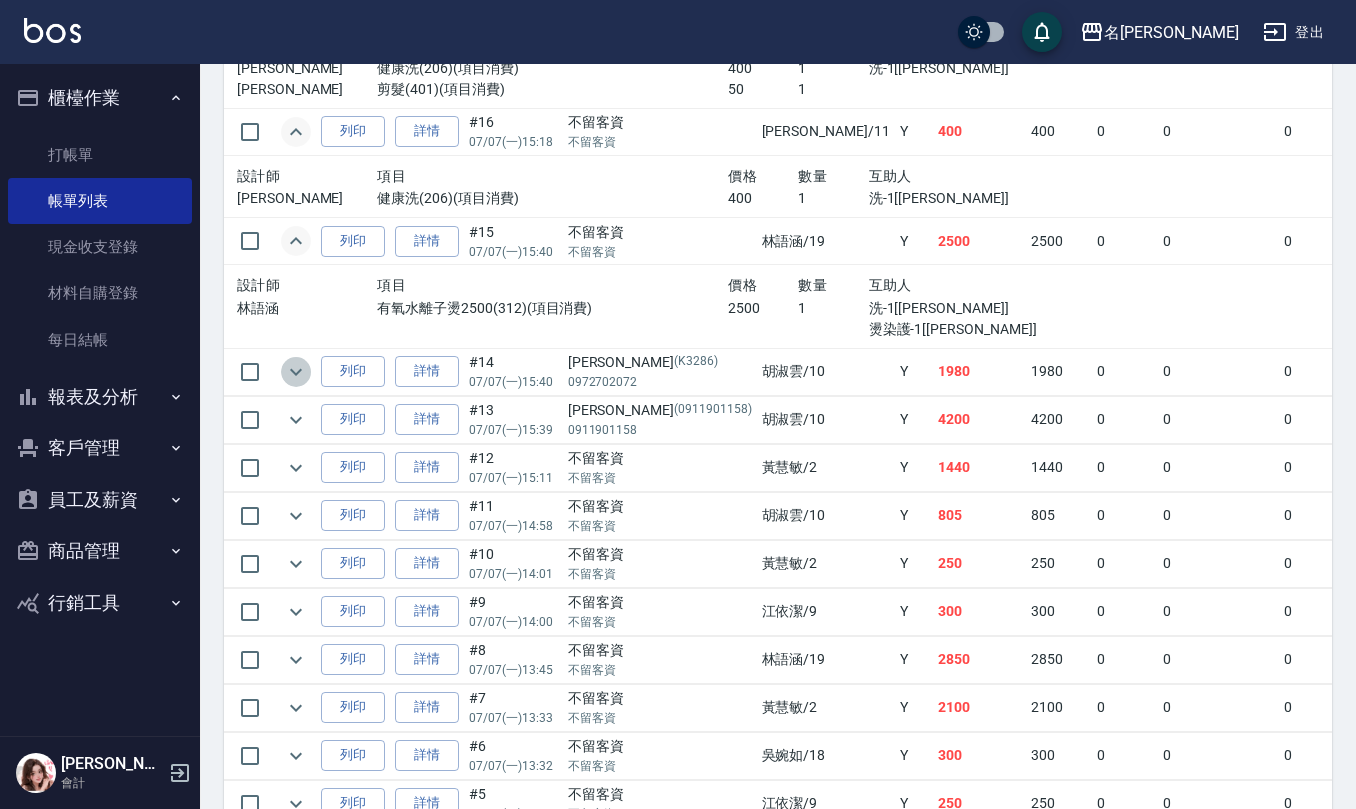 click 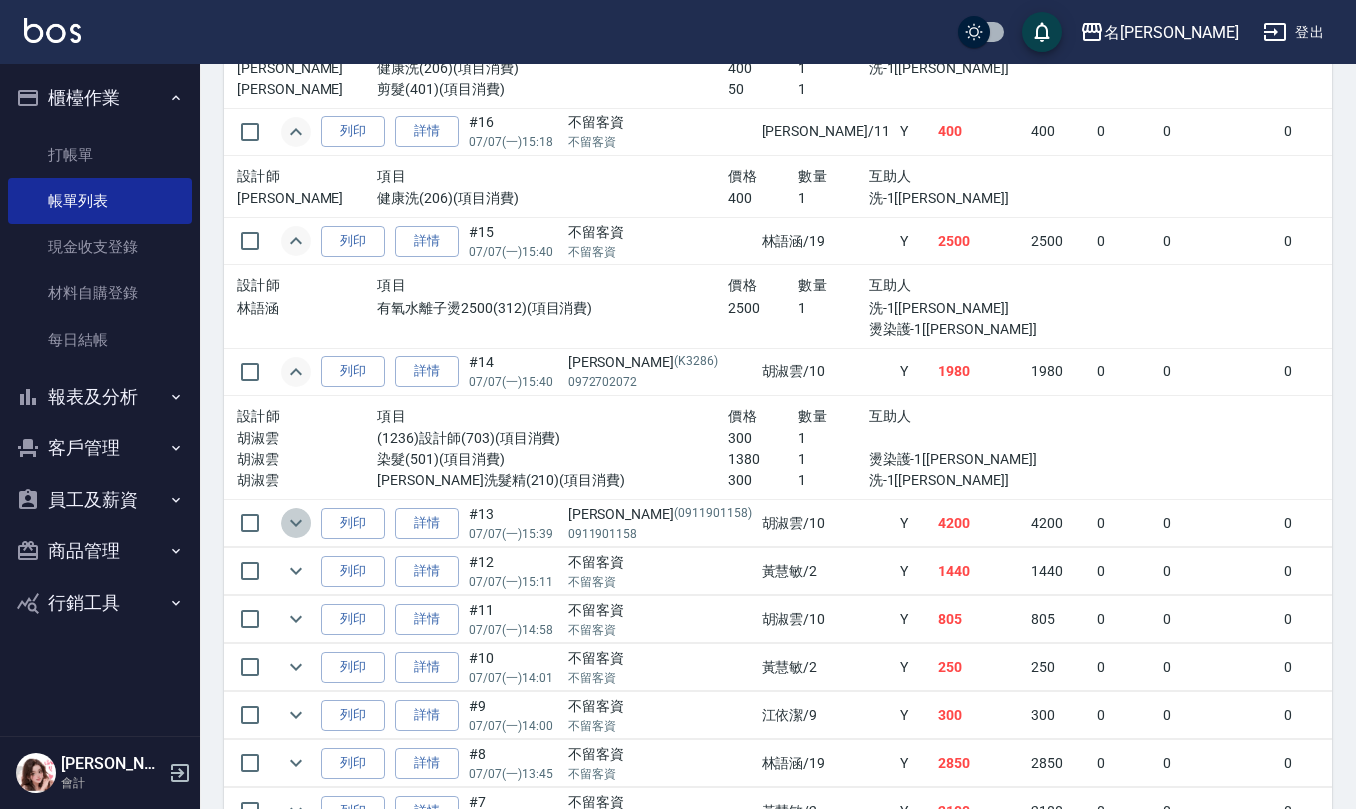 click 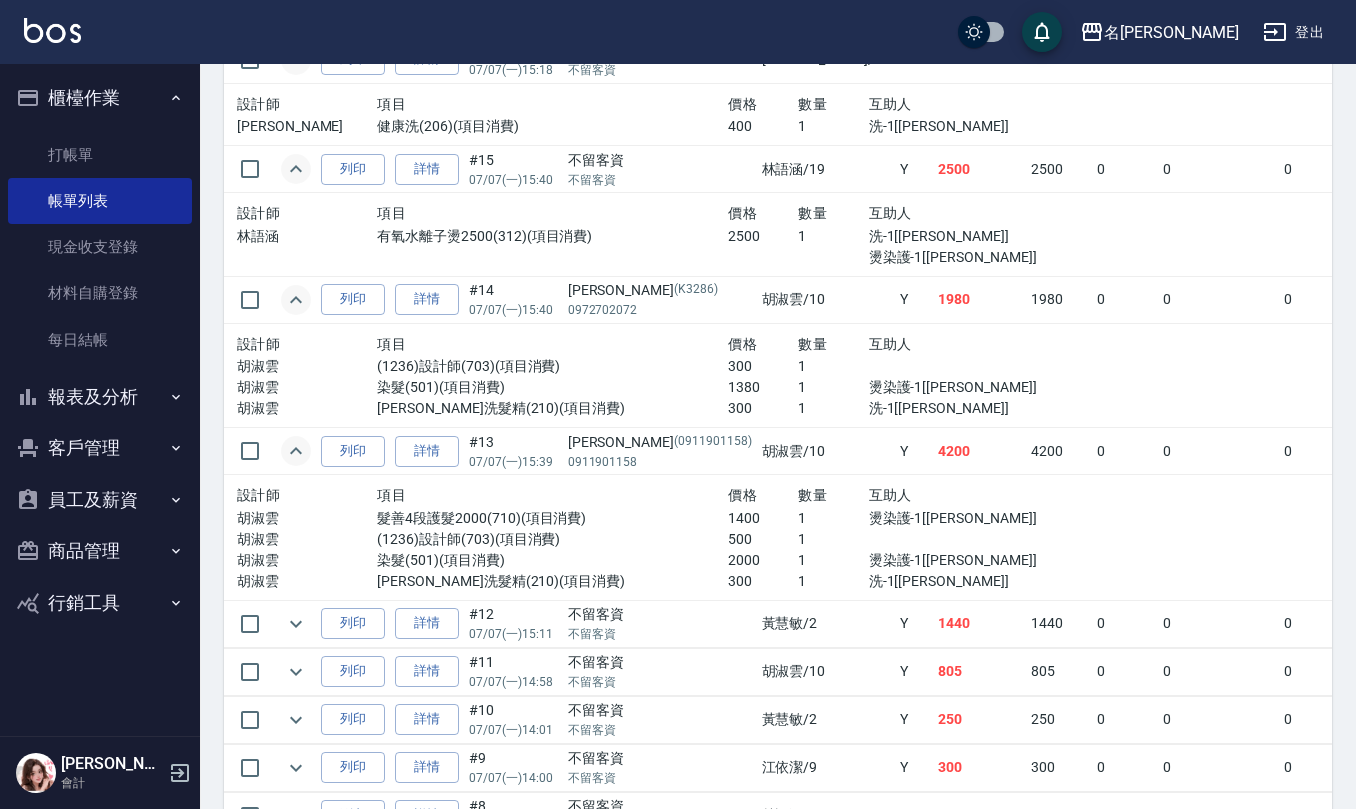 scroll, scrollTop: 3200, scrollLeft: 0, axis: vertical 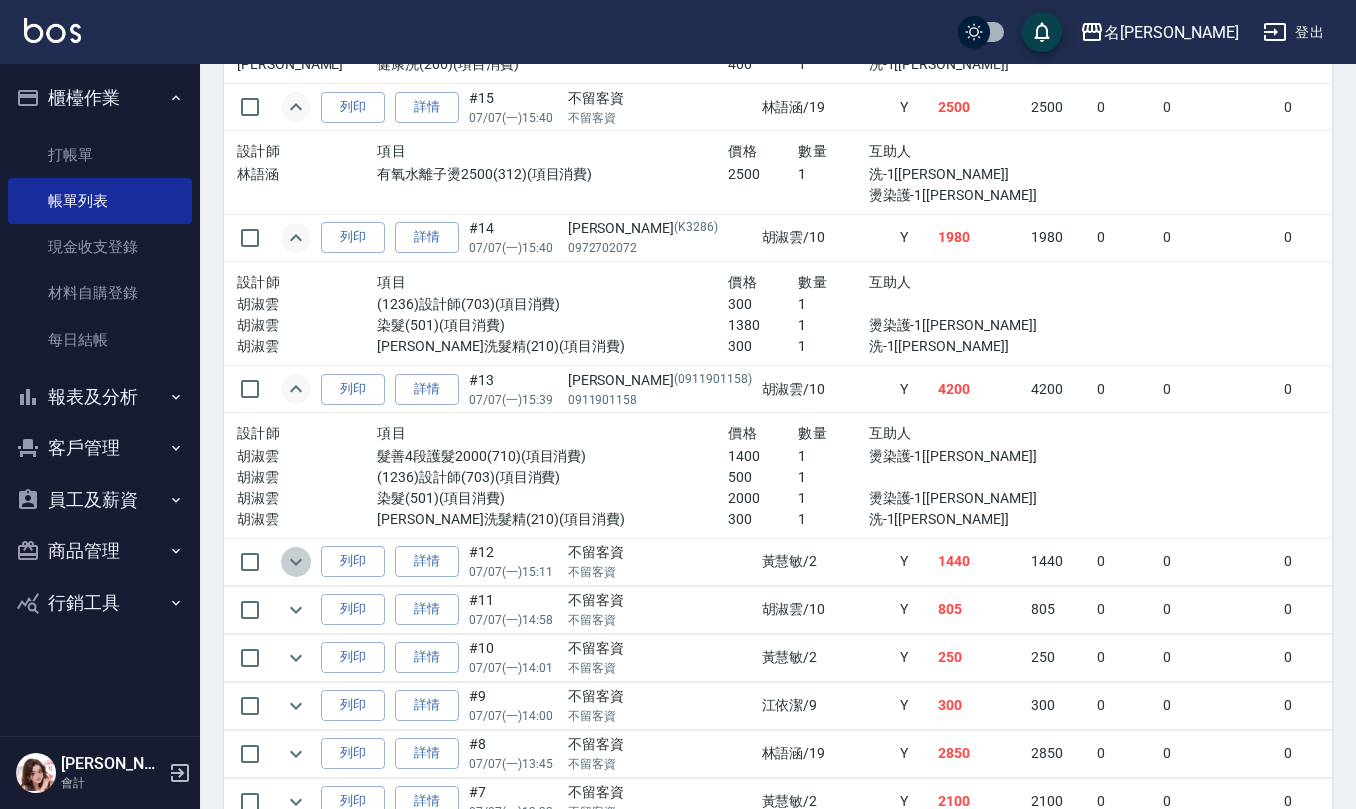 click 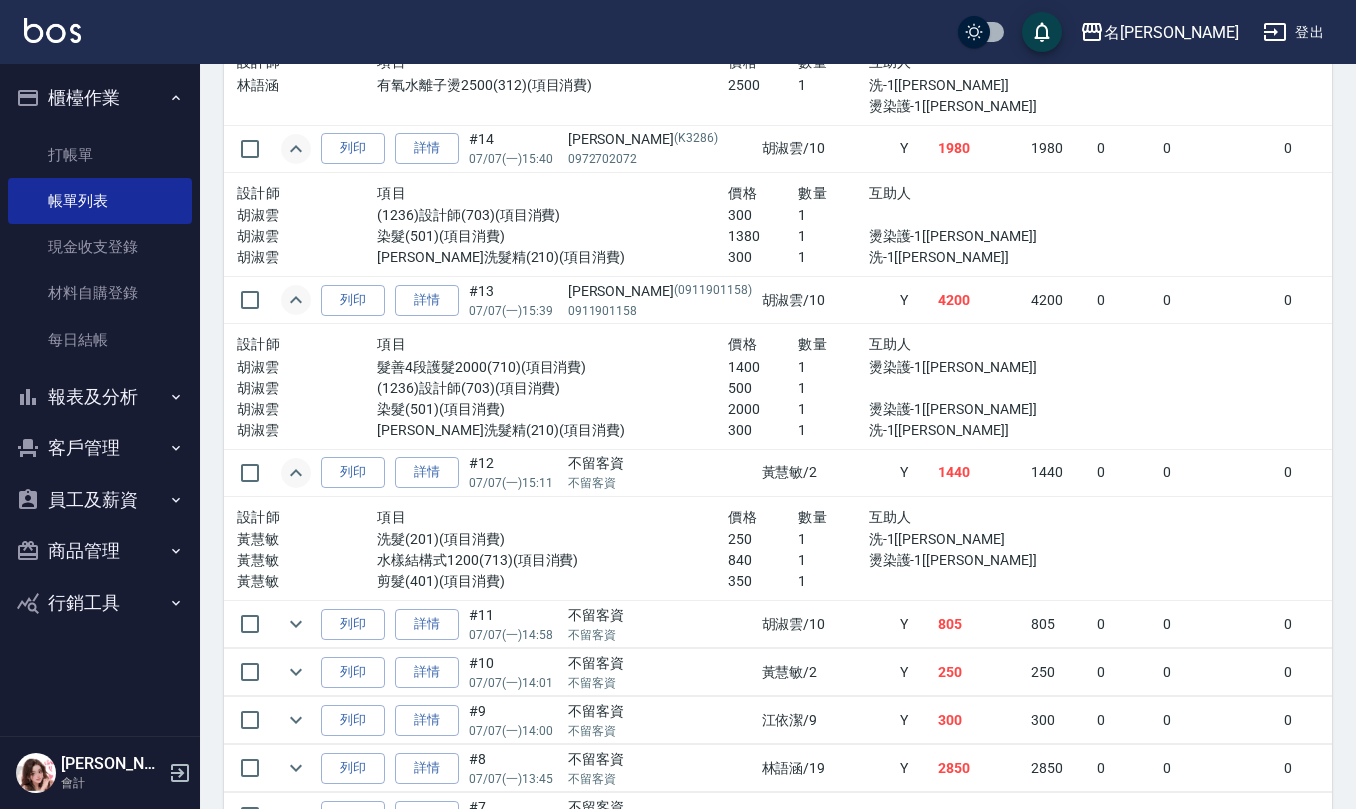 scroll, scrollTop: 3466, scrollLeft: 0, axis: vertical 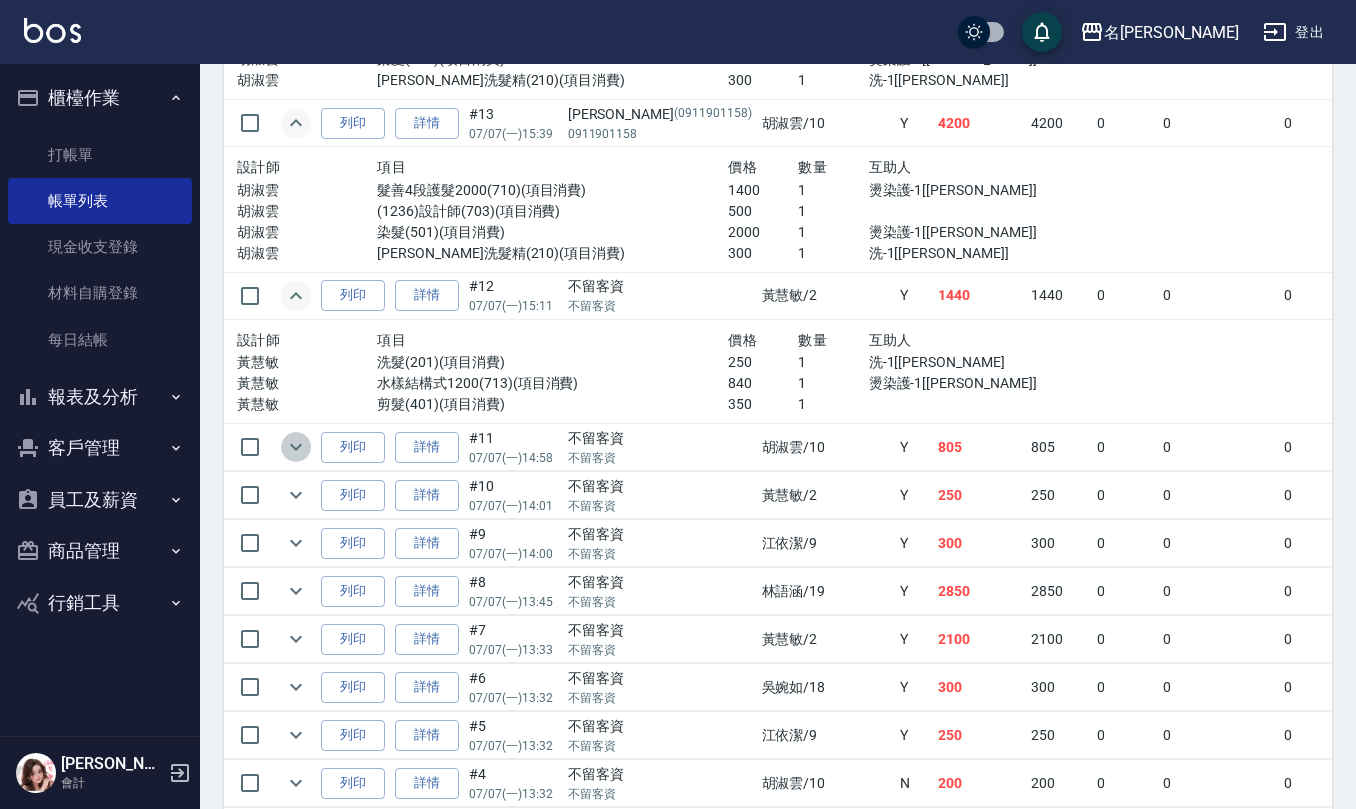 click 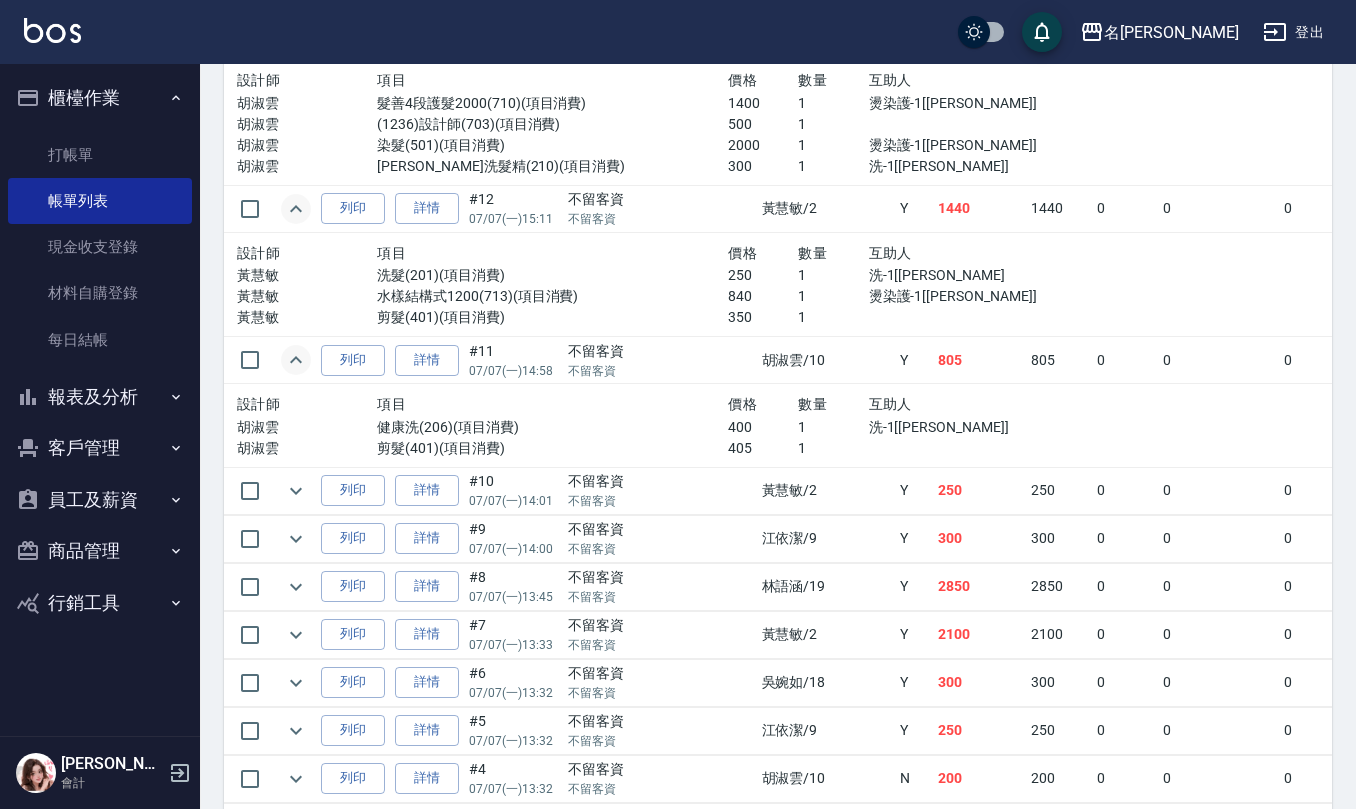 scroll, scrollTop: 3600, scrollLeft: 0, axis: vertical 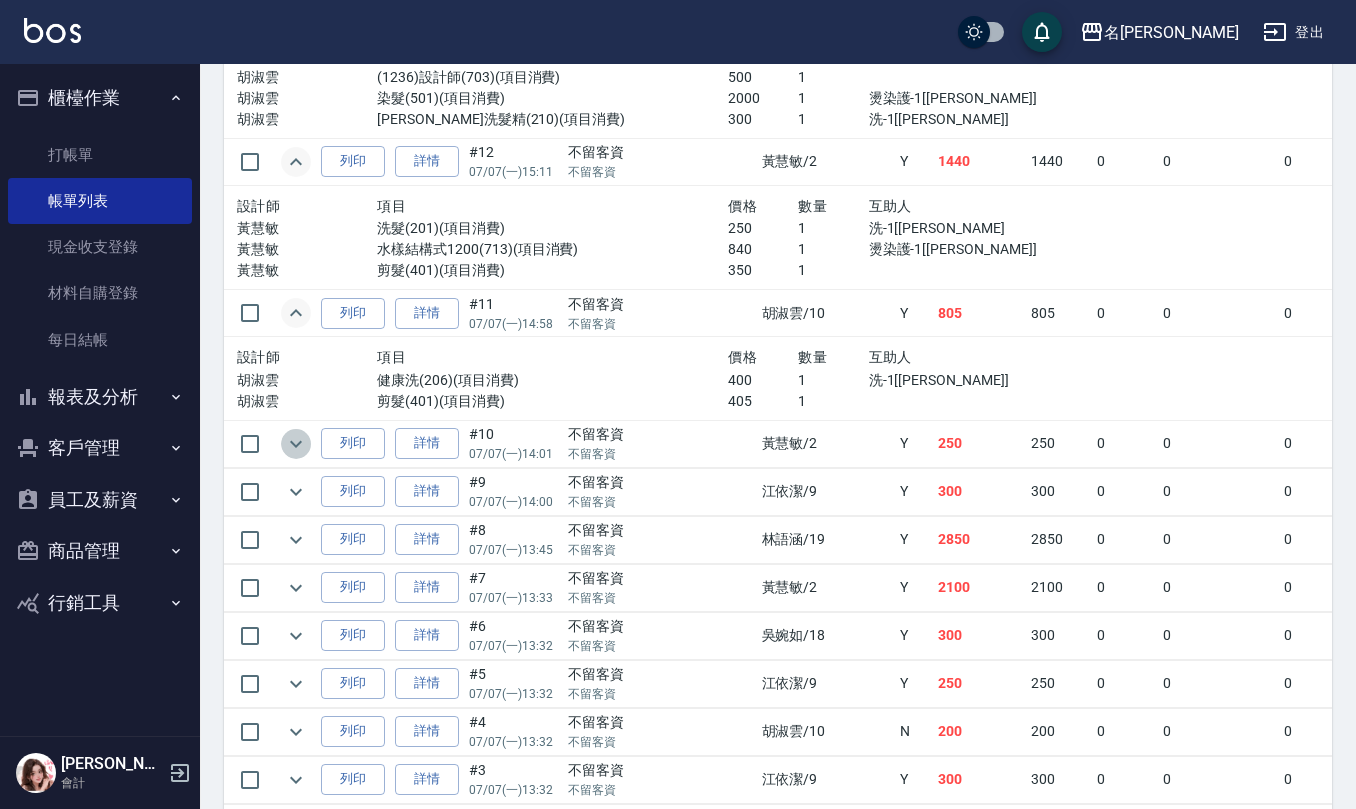 click 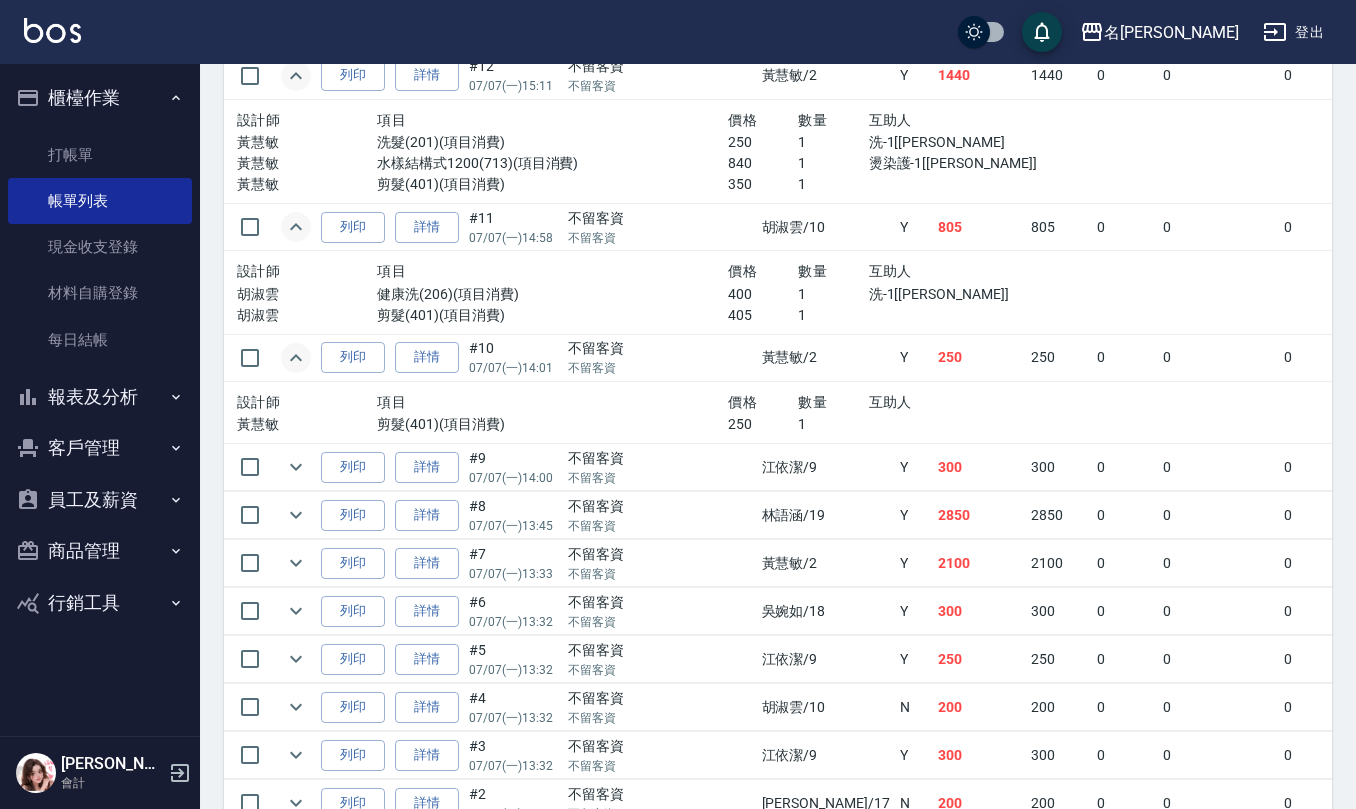 scroll, scrollTop: 3733, scrollLeft: 0, axis: vertical 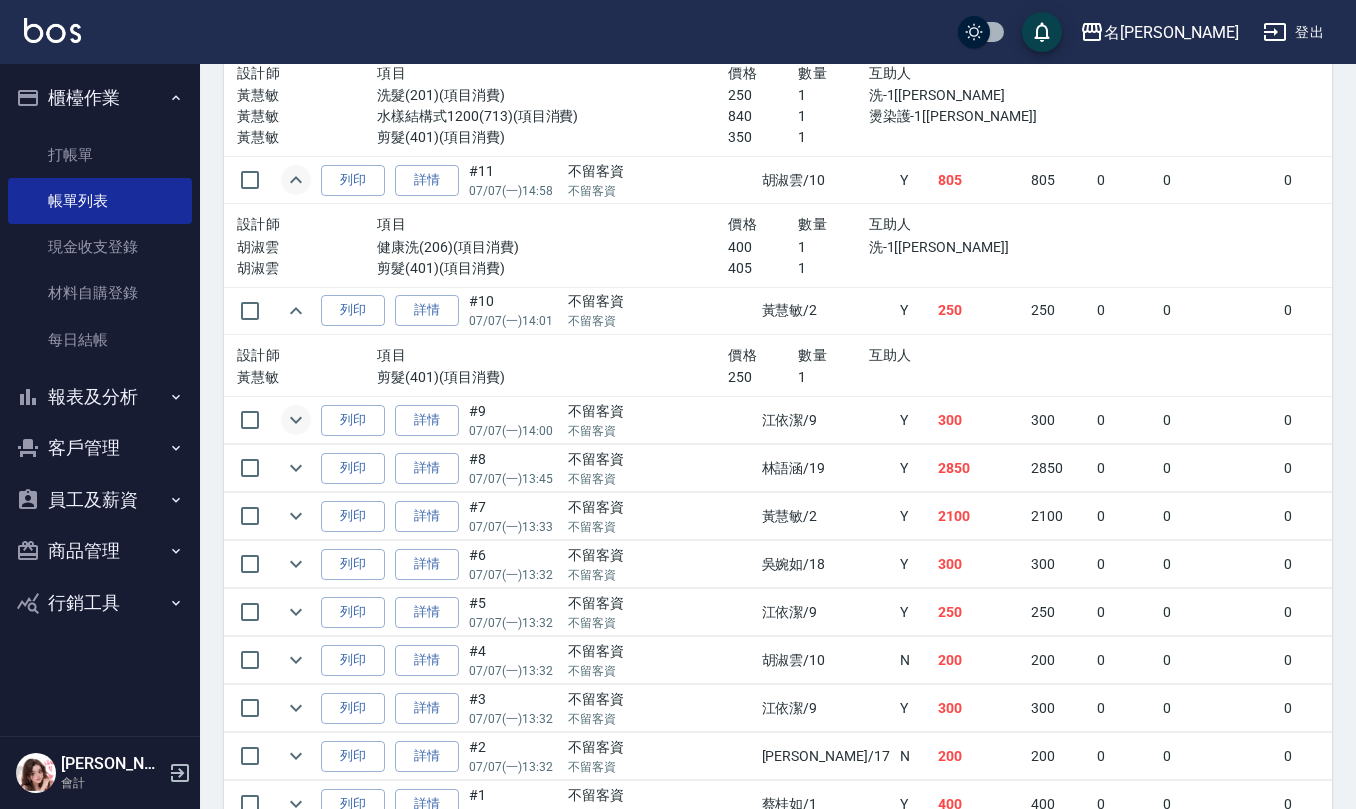 click 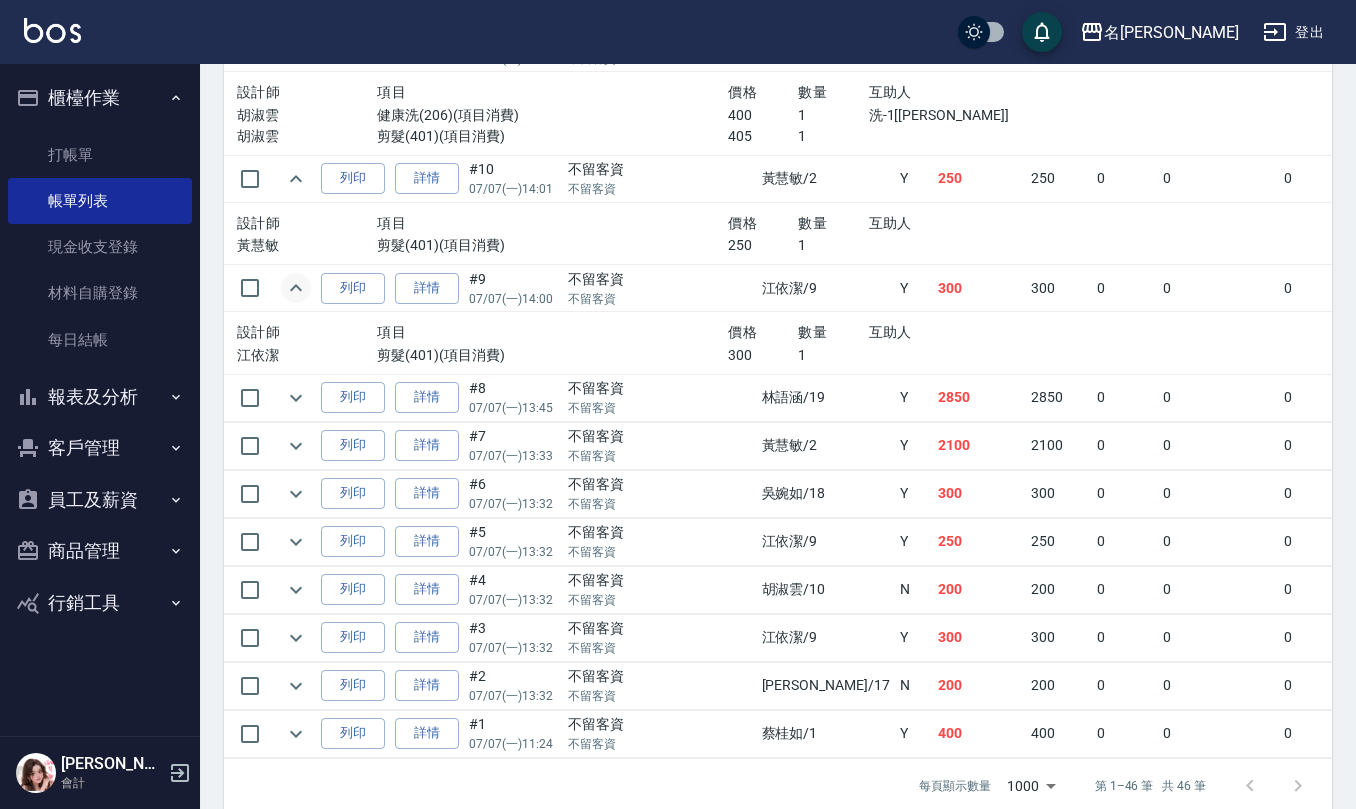 scroll, scrollTop: 3866, scrollLeft: 0, axis: vertical 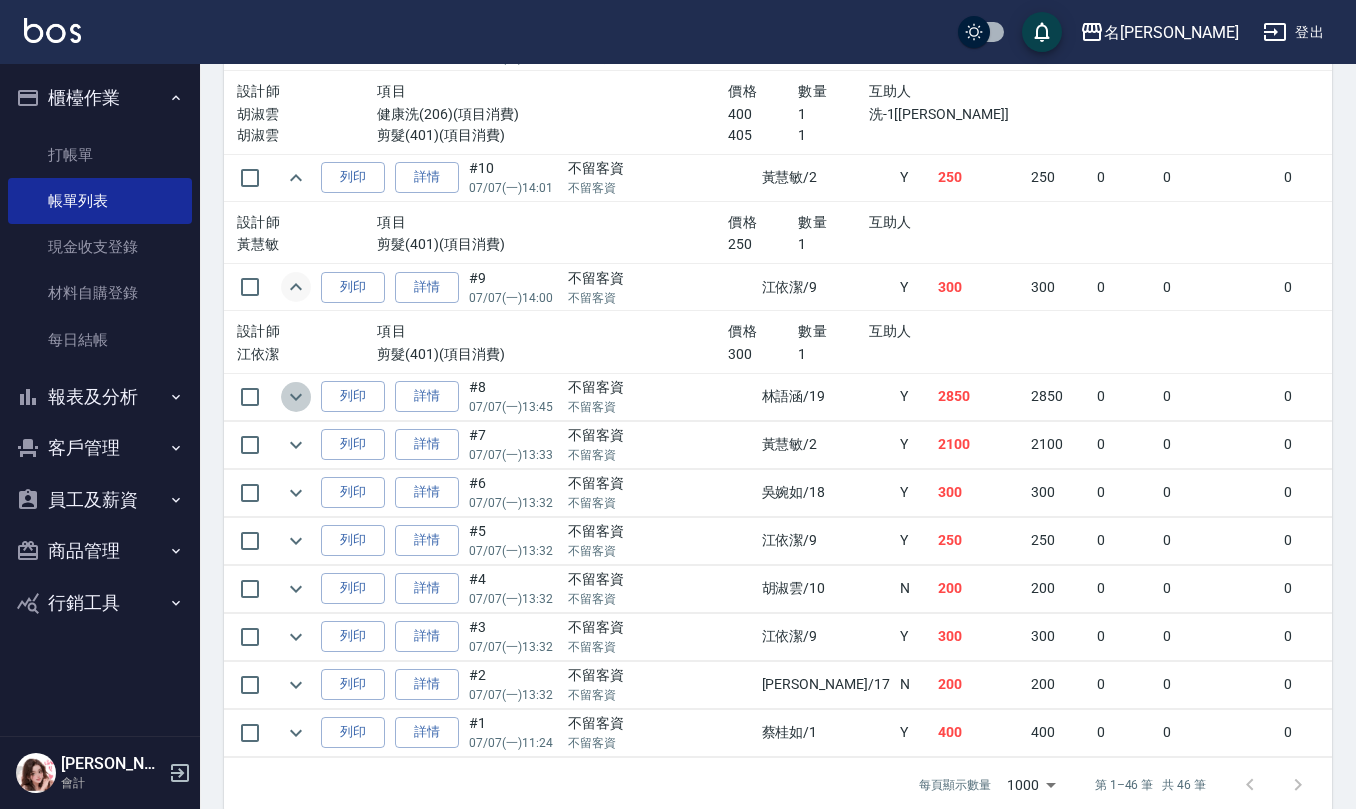 click 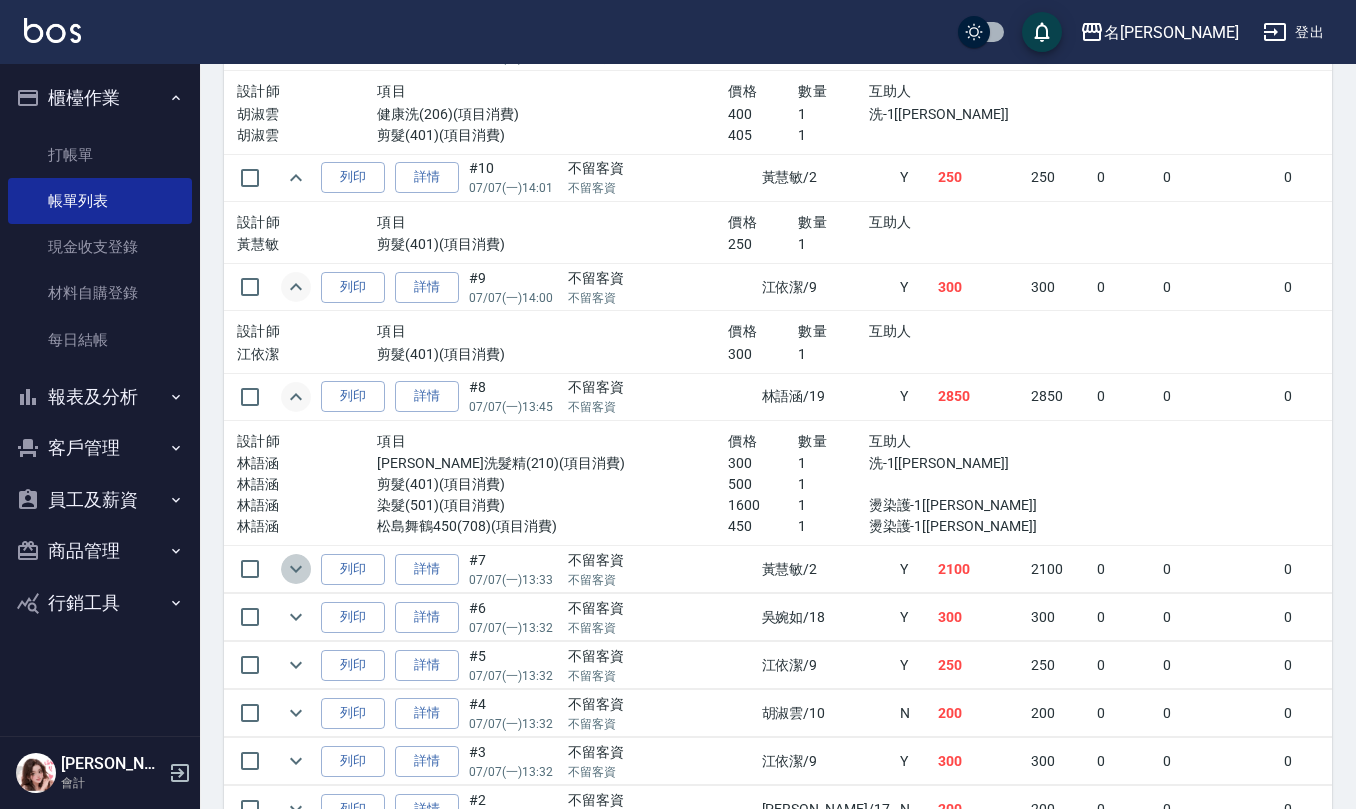 click 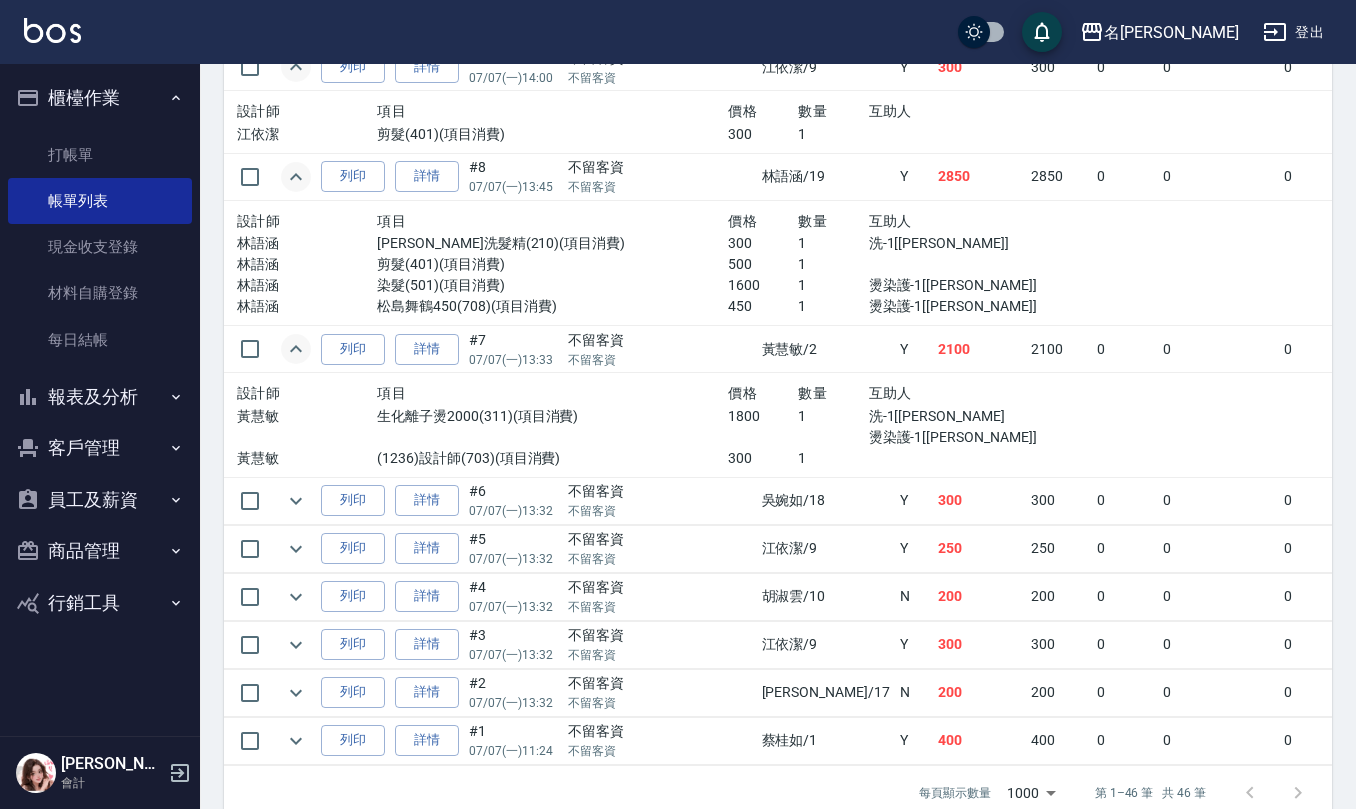 scroll, scrollTop: 4133, scrollLeft: 0, axis: vertical 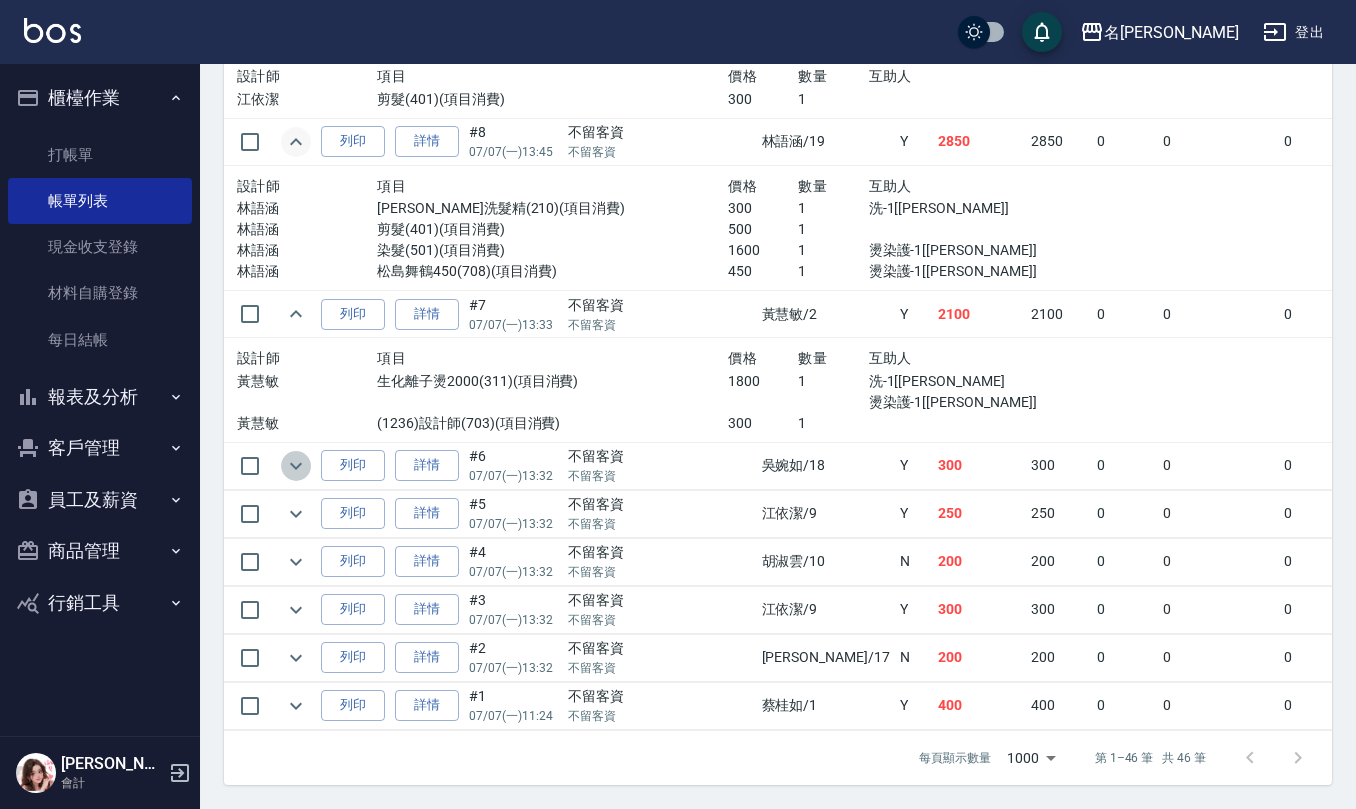 click 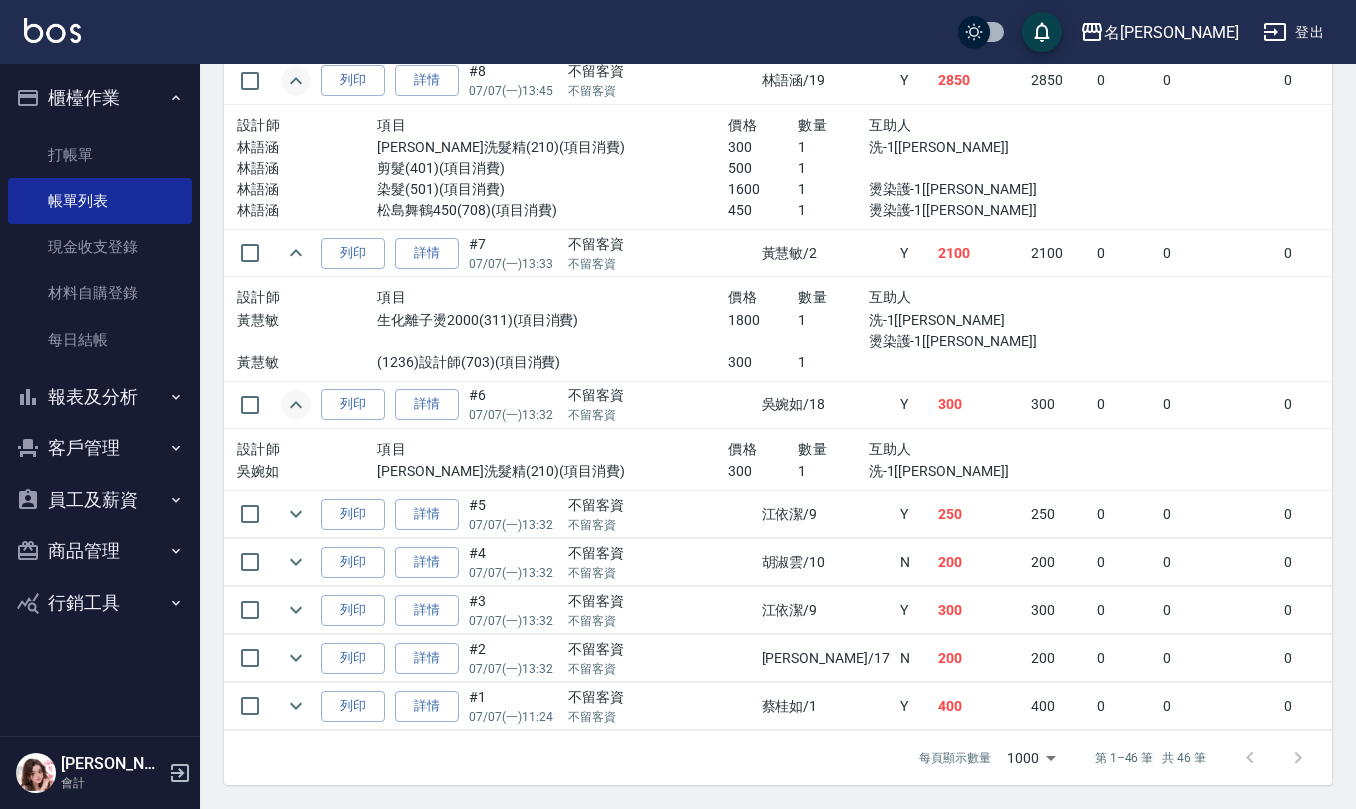 scroll, scrollTop: 4233, scrollLeft: 0, axis: vertical 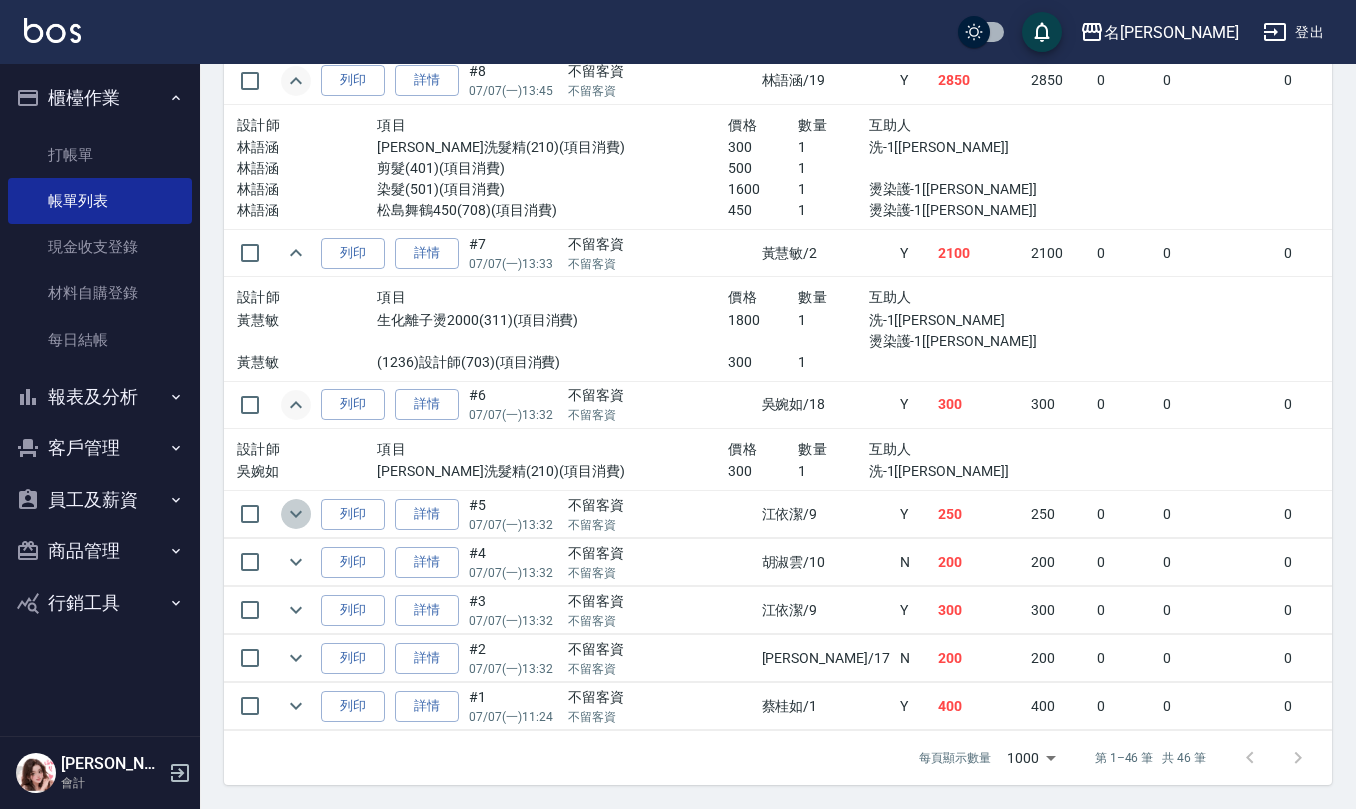 click 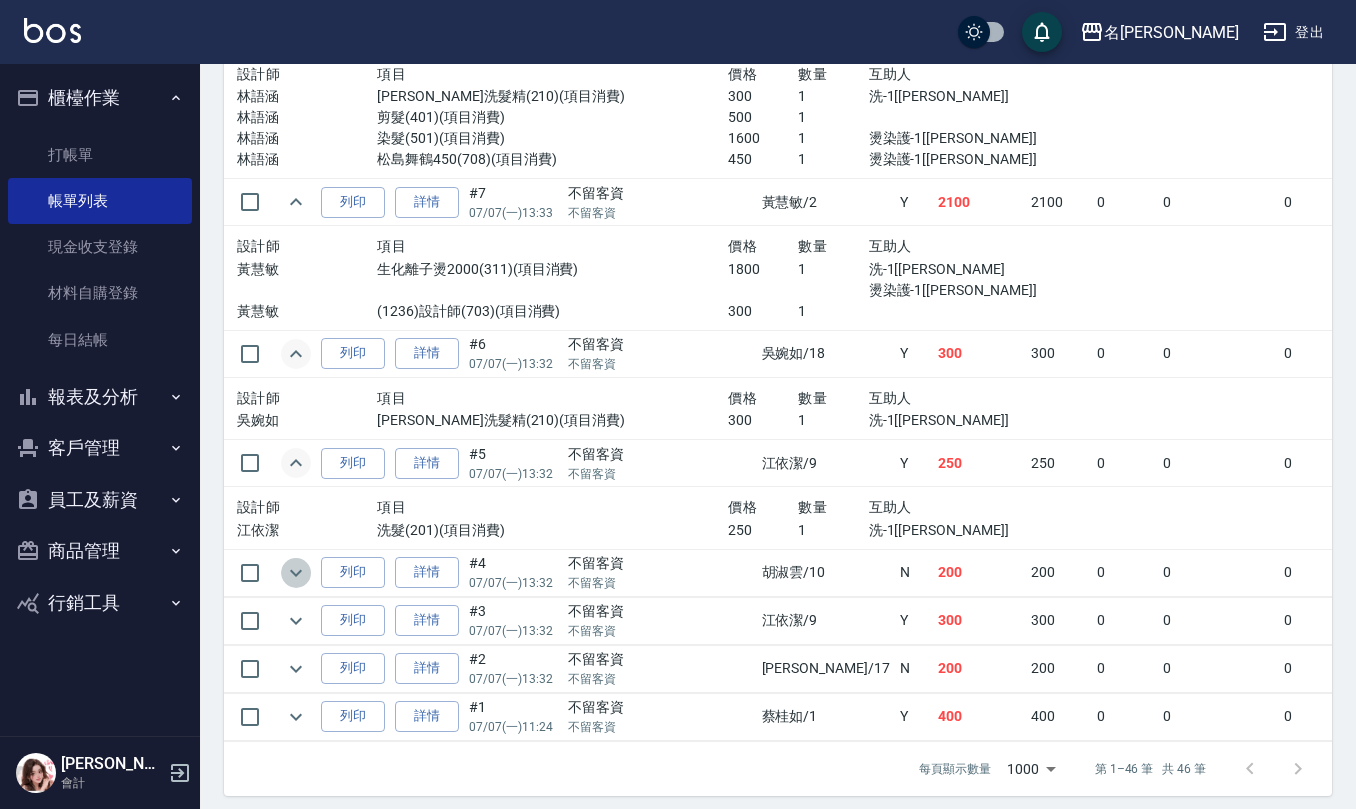 click 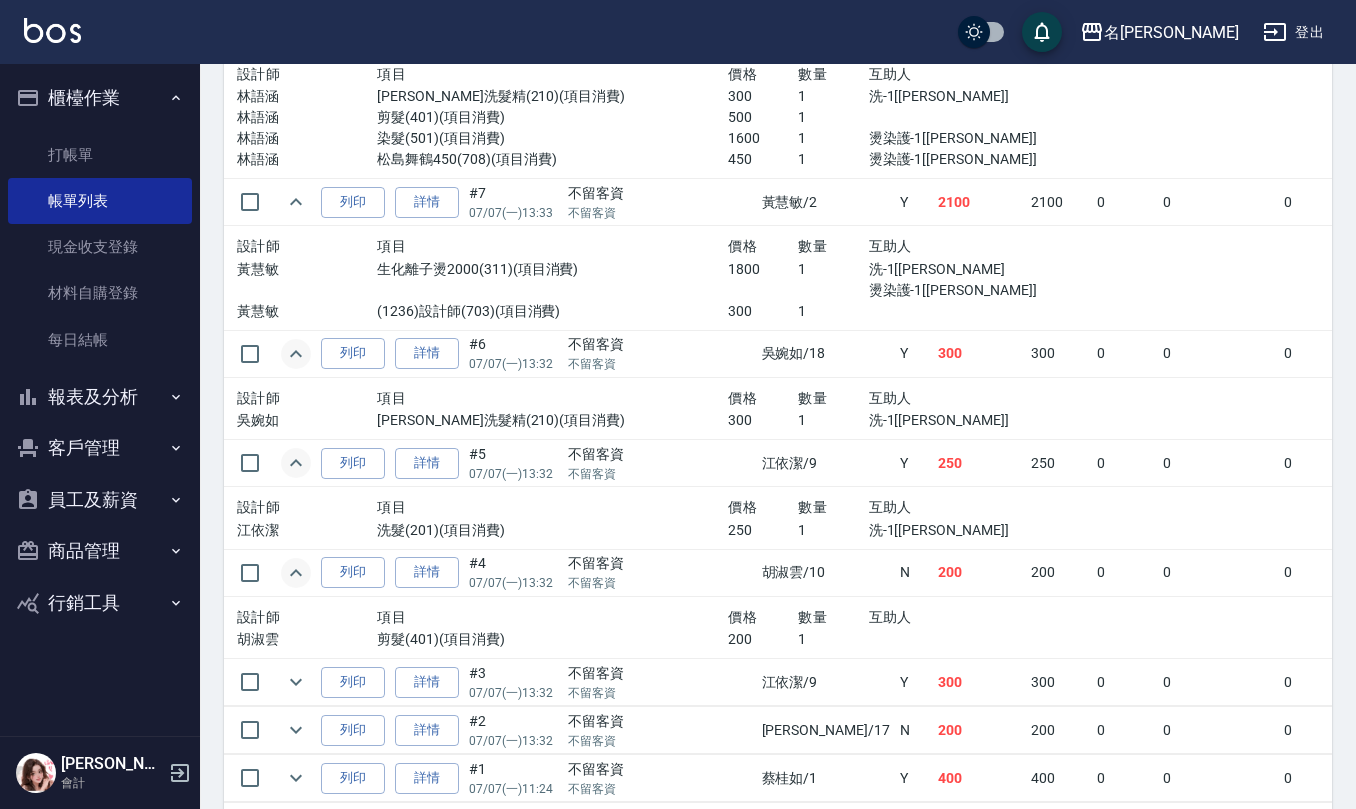 scroll, scrollTop: 4356, scrollLeft: 0, axis: vertical 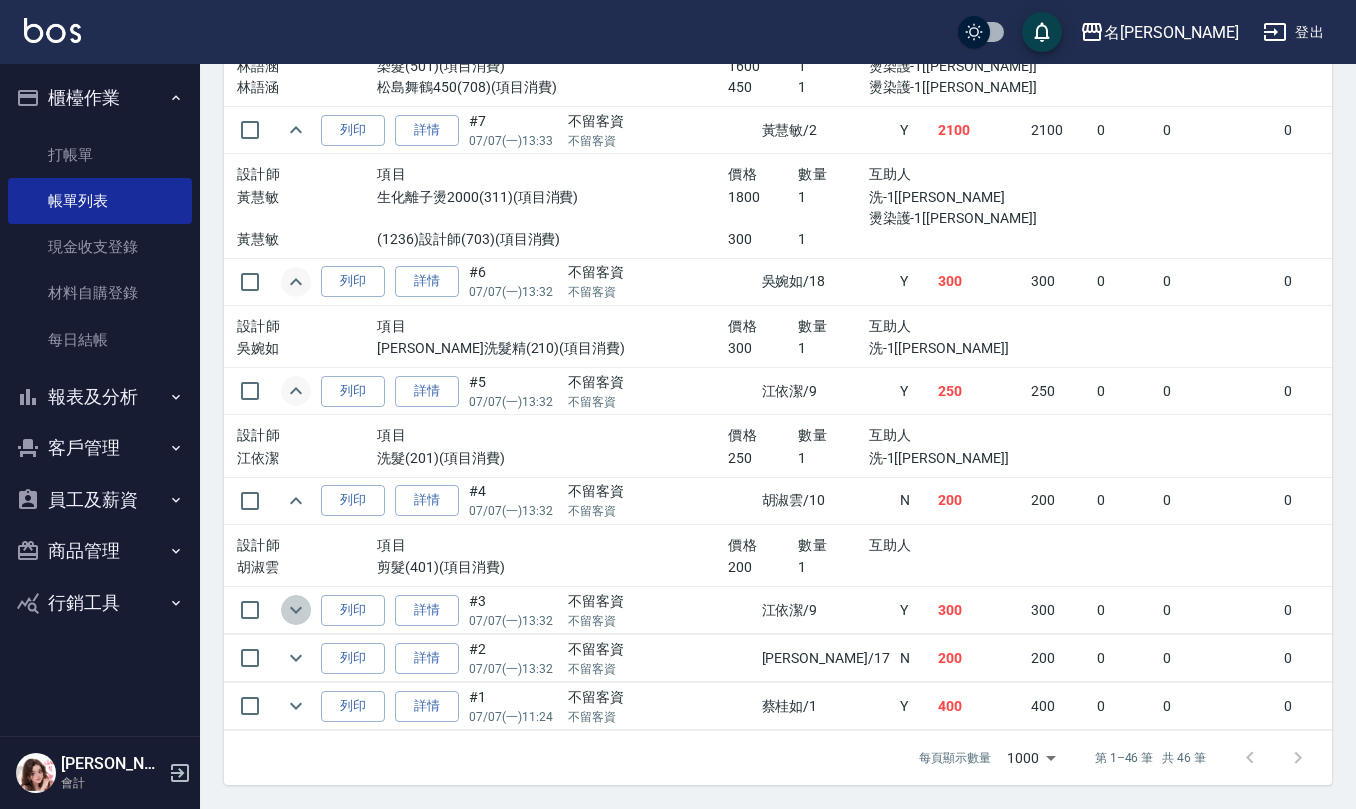 click 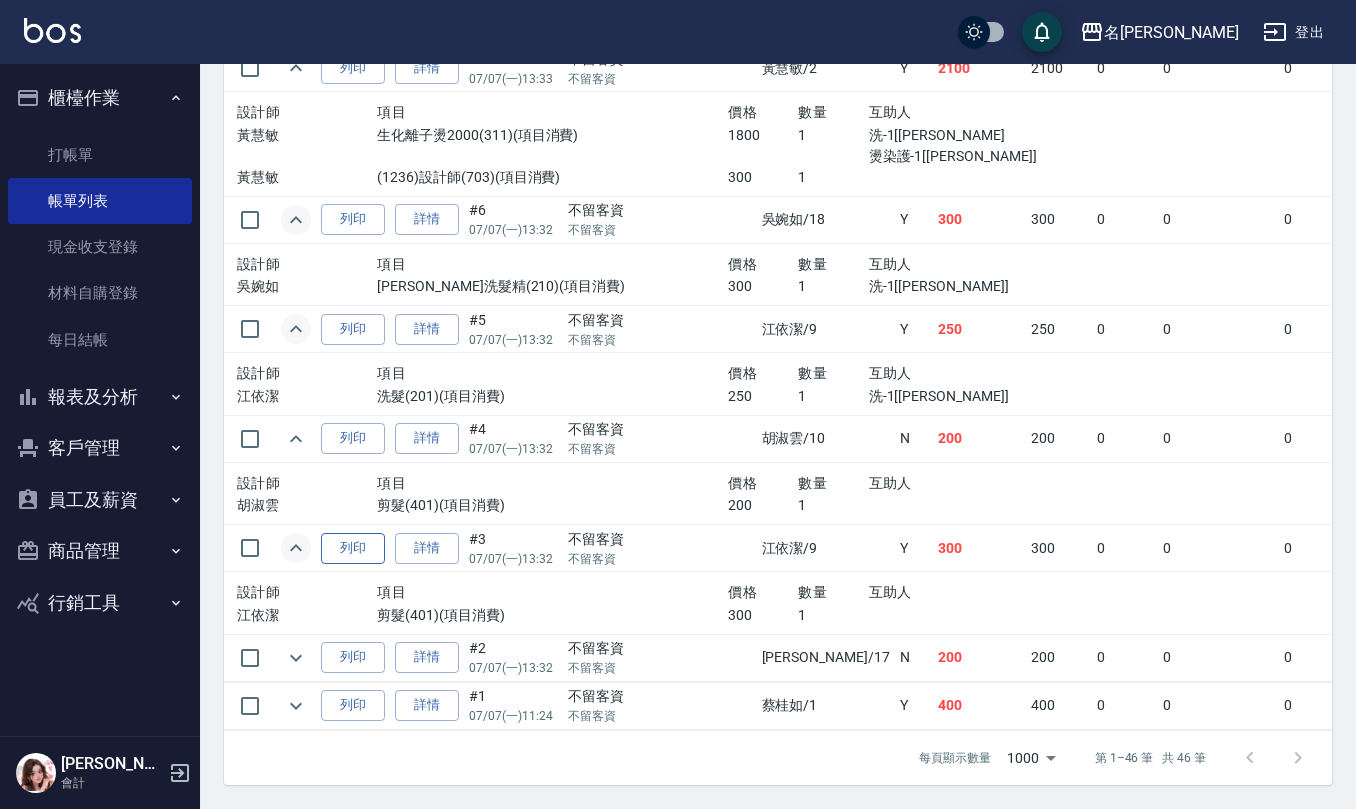 scroll, scrollTop: 4417, scrollLeft: 0, axis: vertical 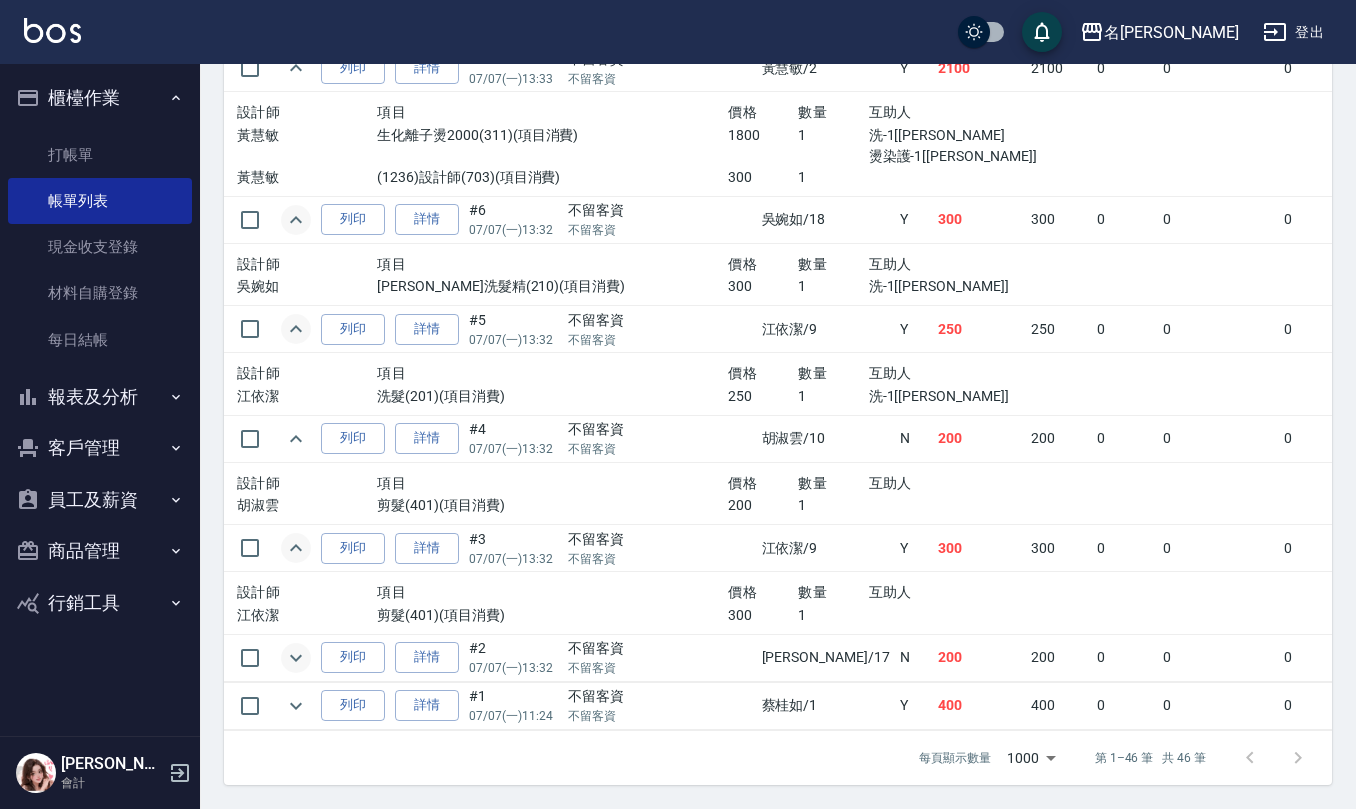click 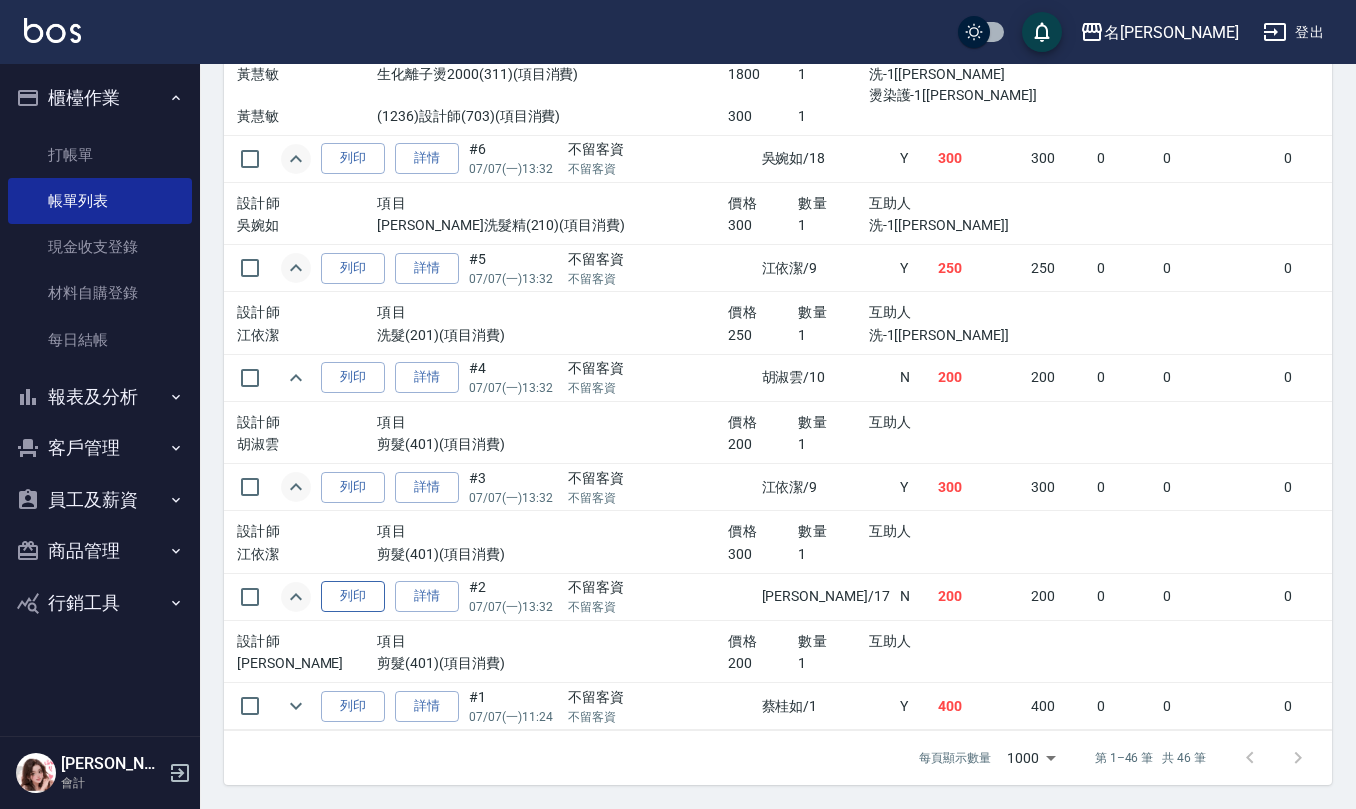 scroll, scrollTop: 4478, scrollLeft: 0, axis: vertical 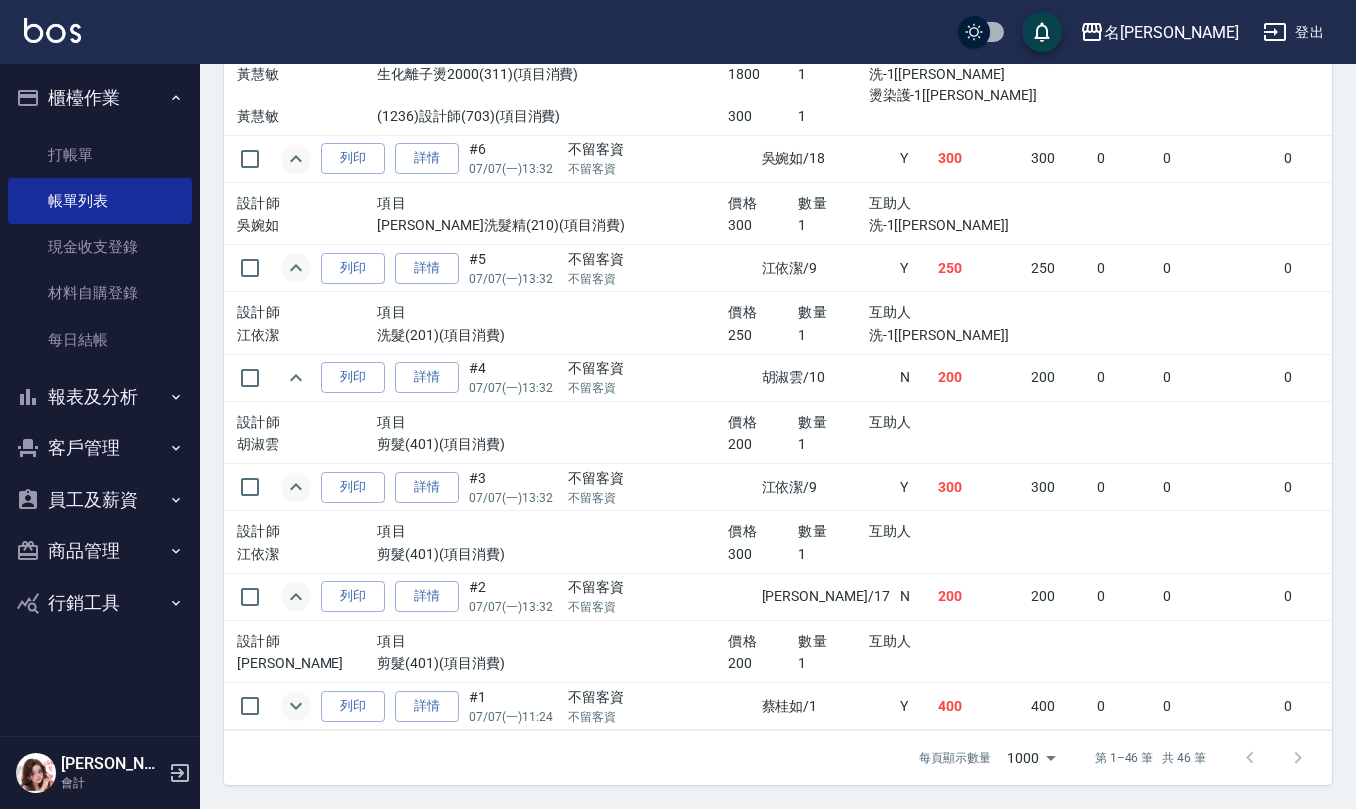 click 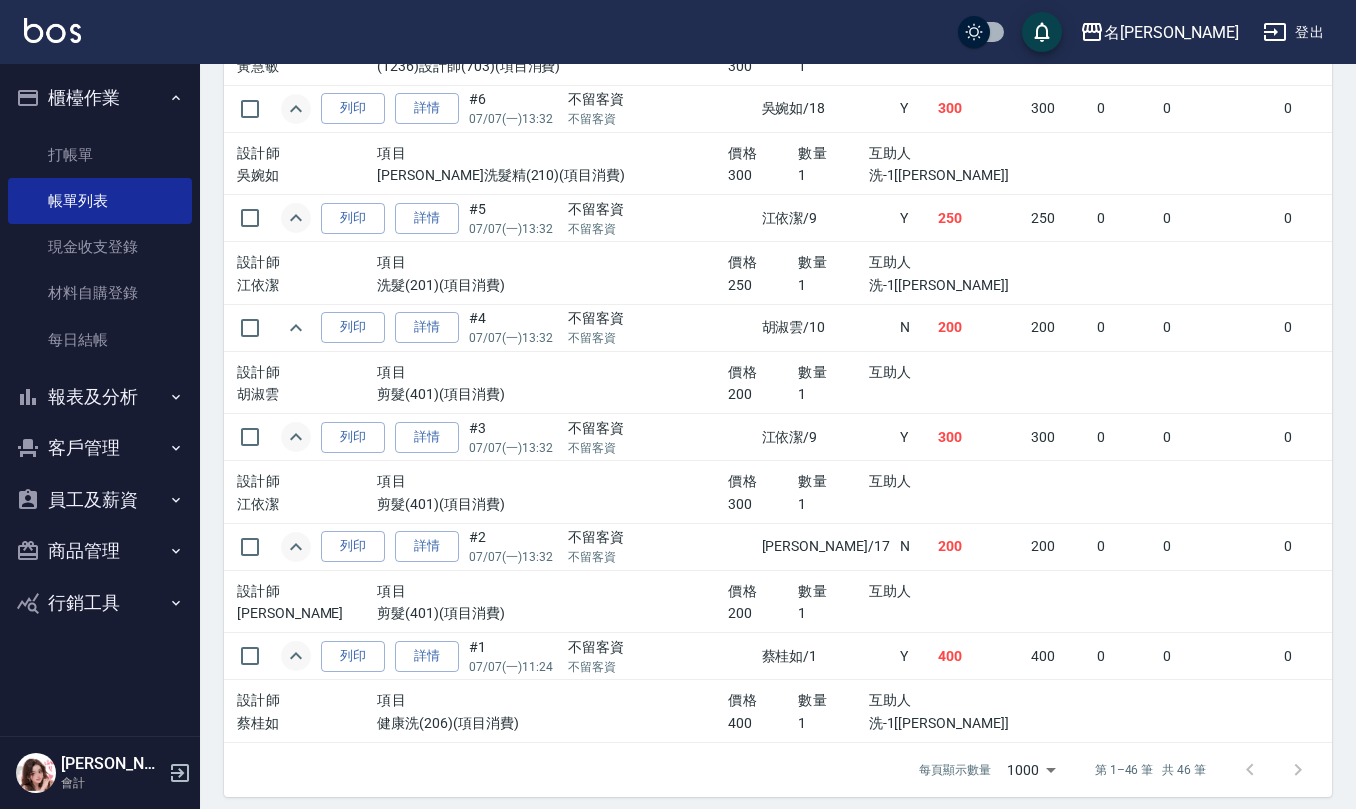 scroll, scrollTop: 4541, scrollLeft: 0, axis: vertical 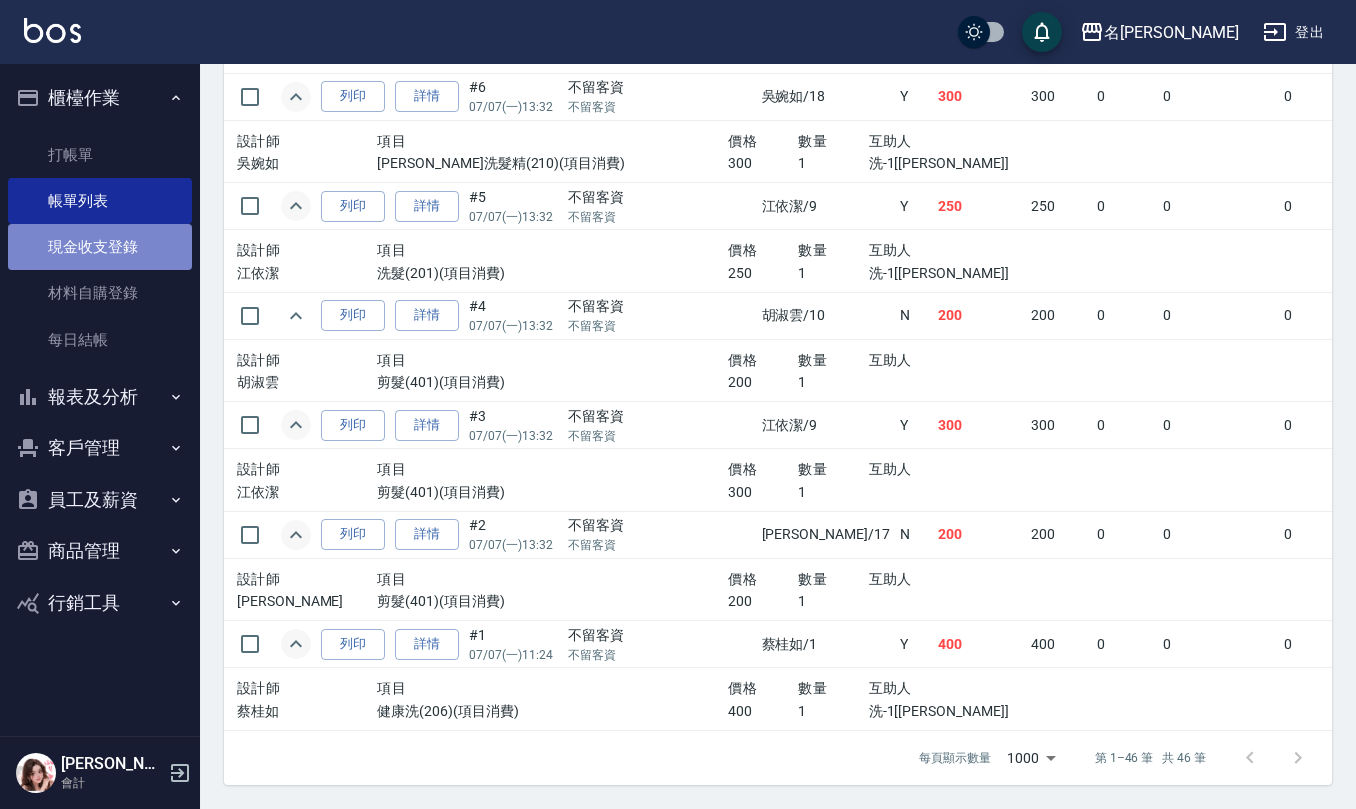 click on "現金收支登錄" at bounding box center [100, 247] 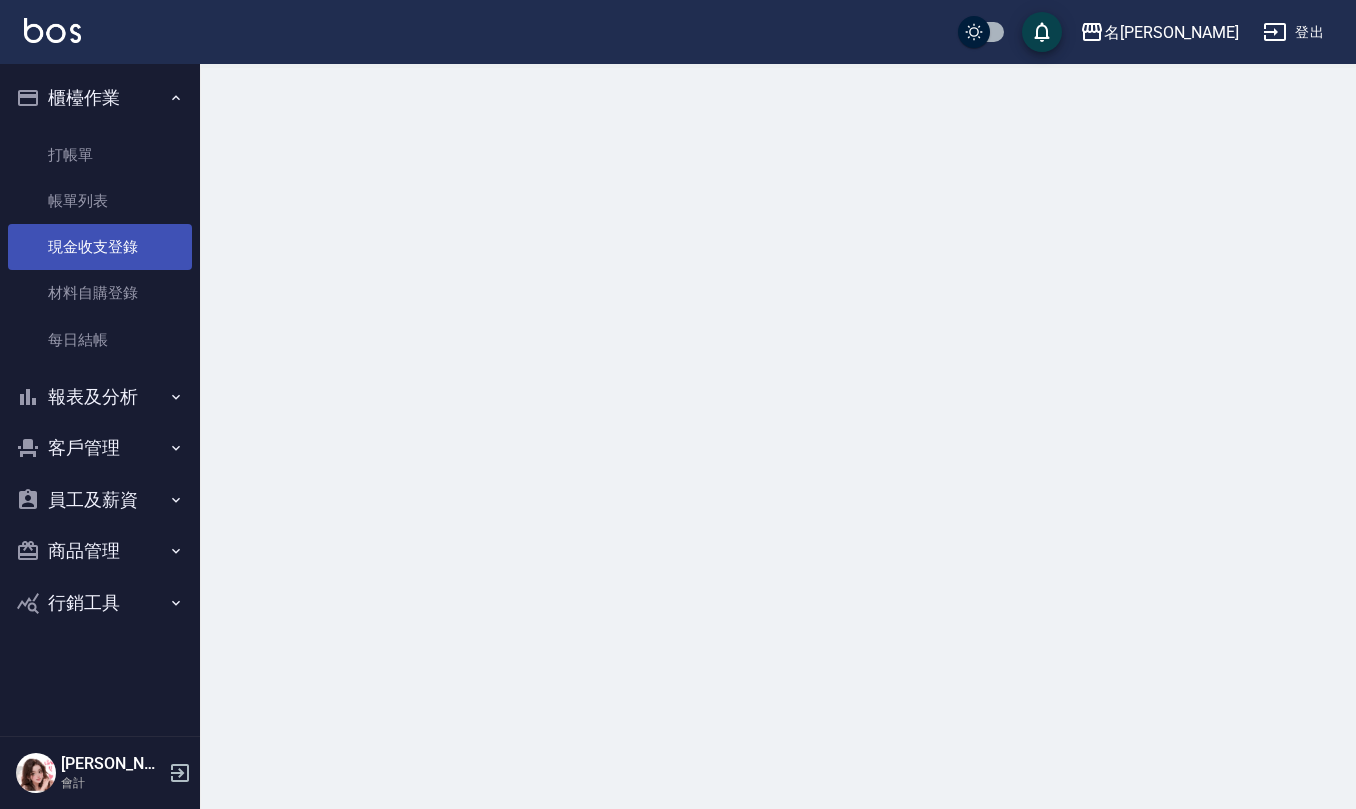 scroll, scrollTop: 0, scrollLeft: 0, axis: both 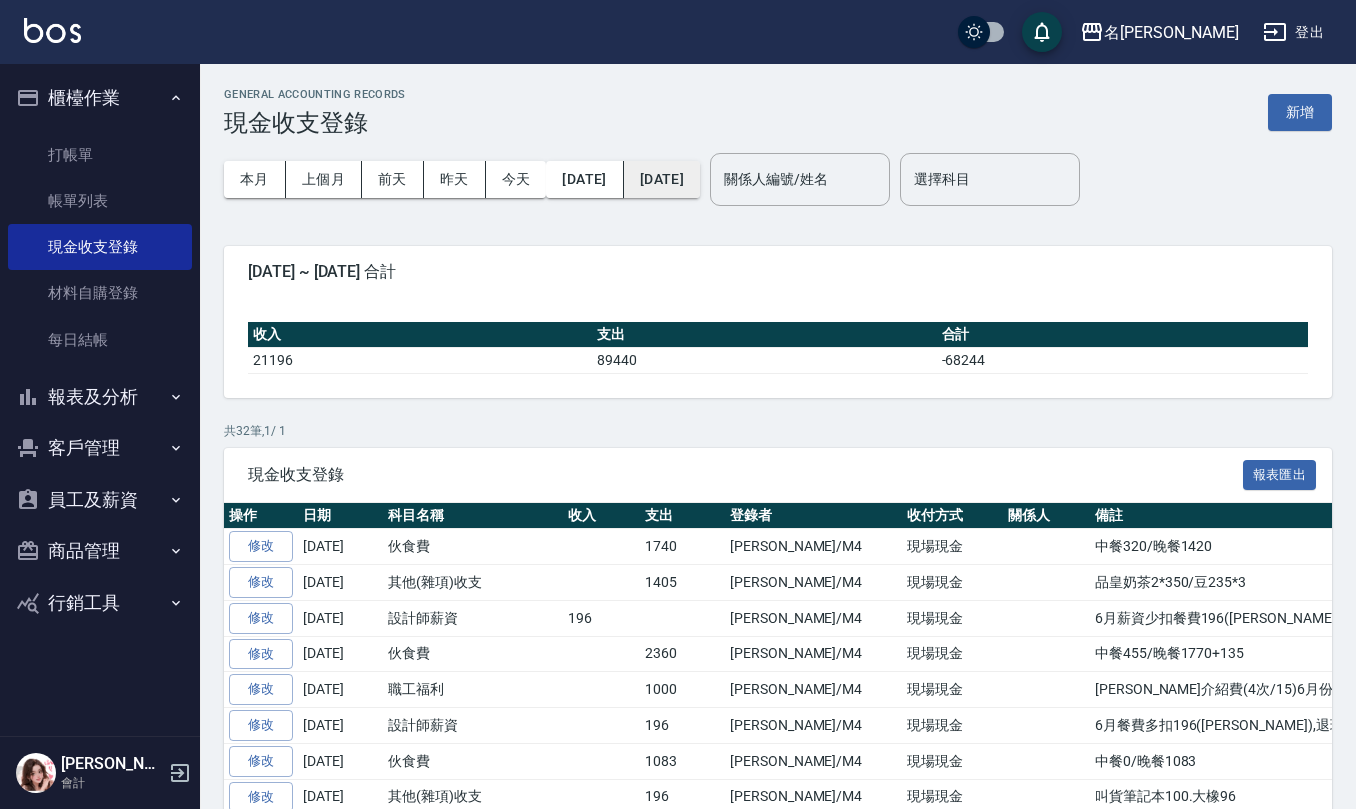 click on "[DATE]" at bounding box center (662, 179) 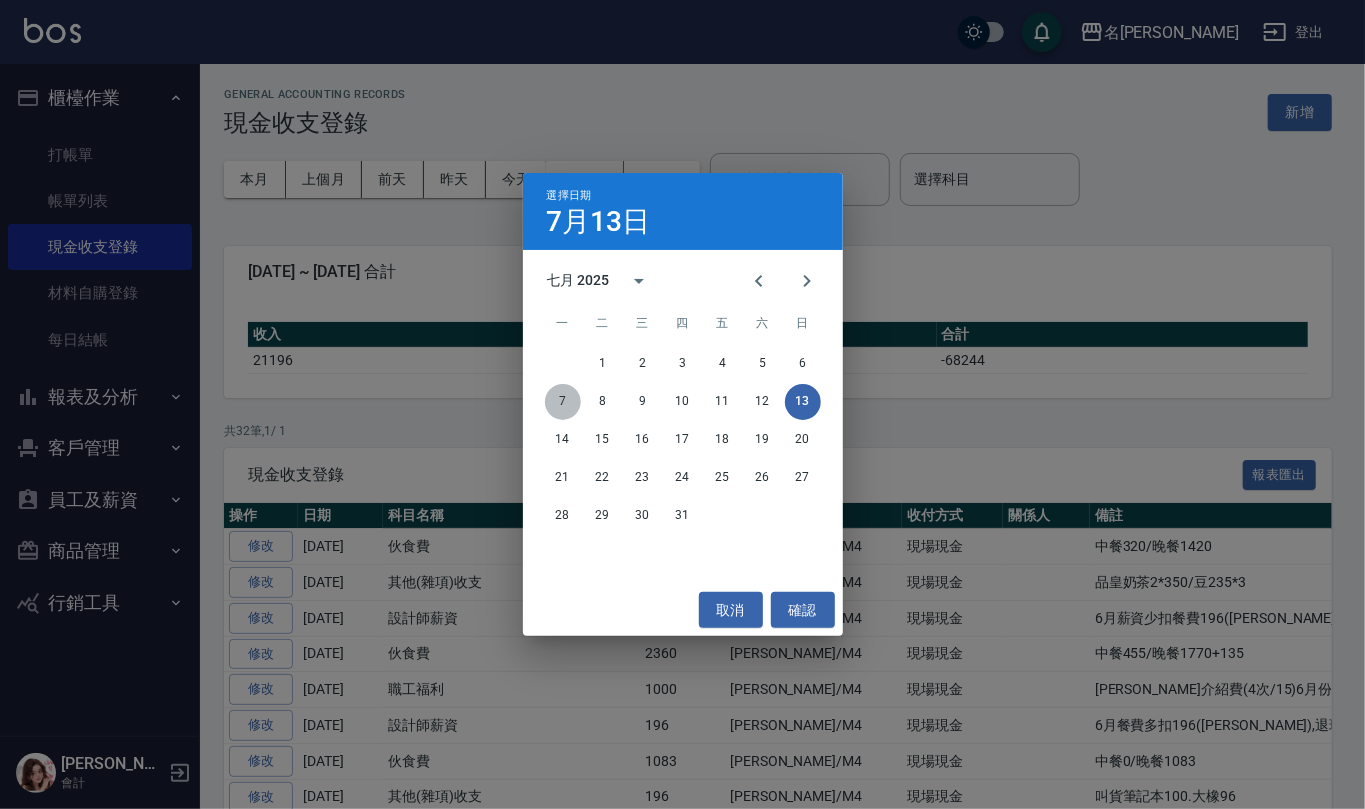 click on "7" at bounding box center (563, 402) 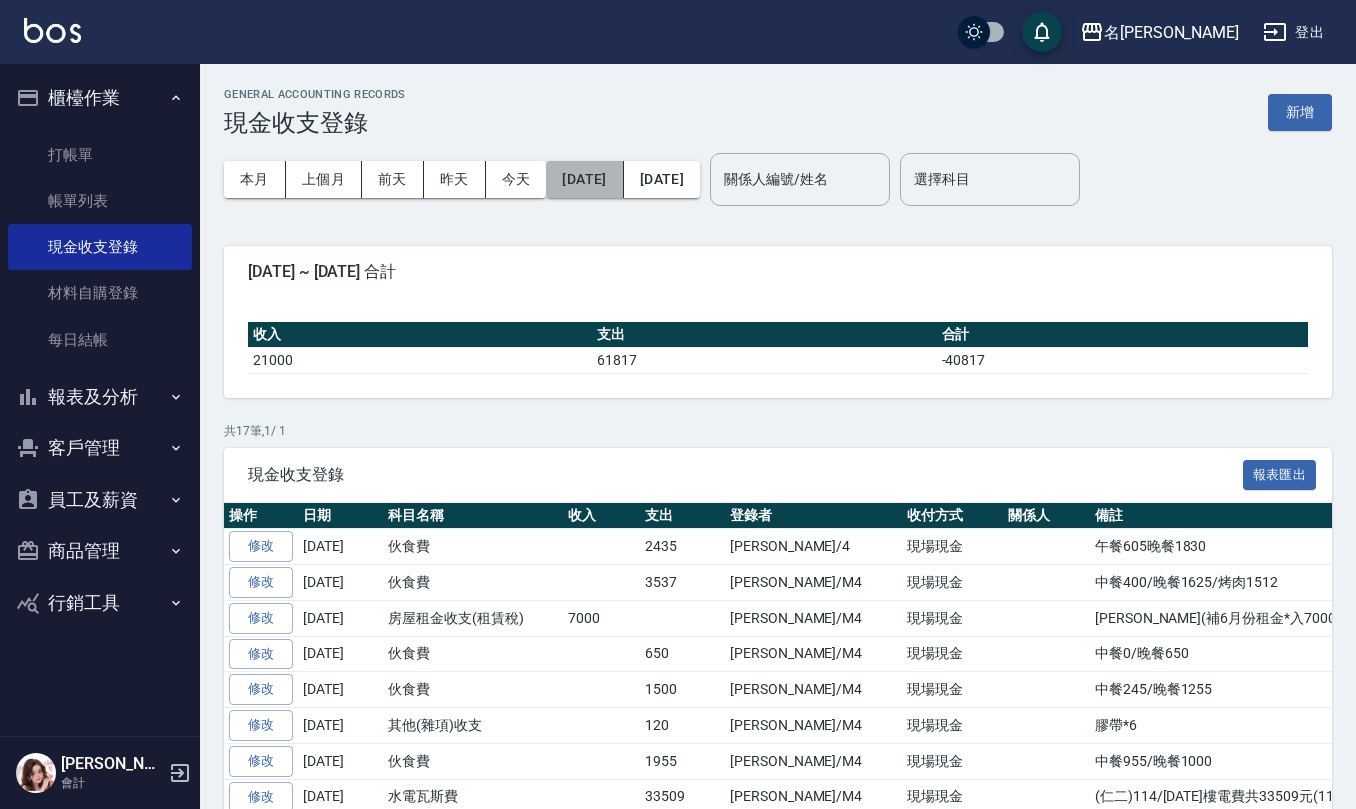 click on "[DATE]" at bounding box center [584, 179] 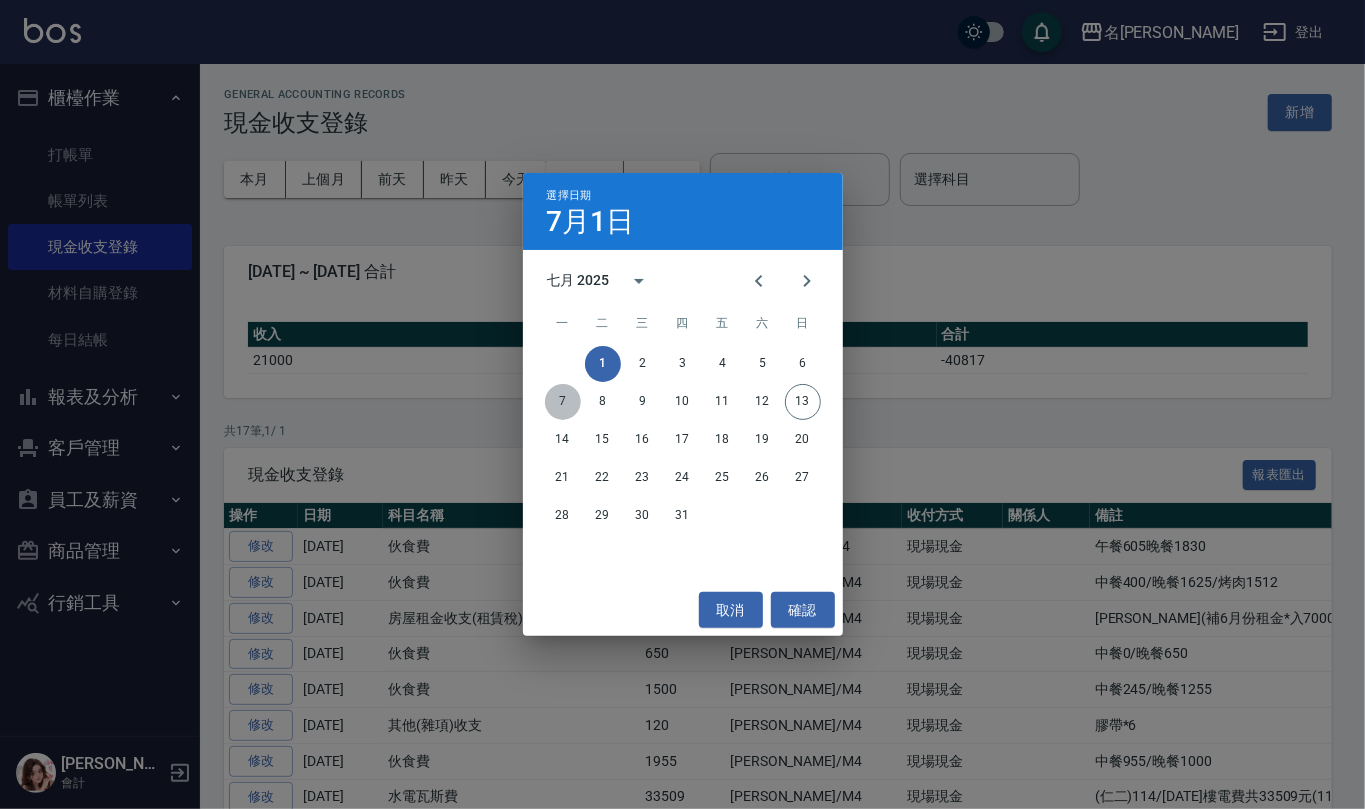 click on "7" at bounding box center [563, 402] 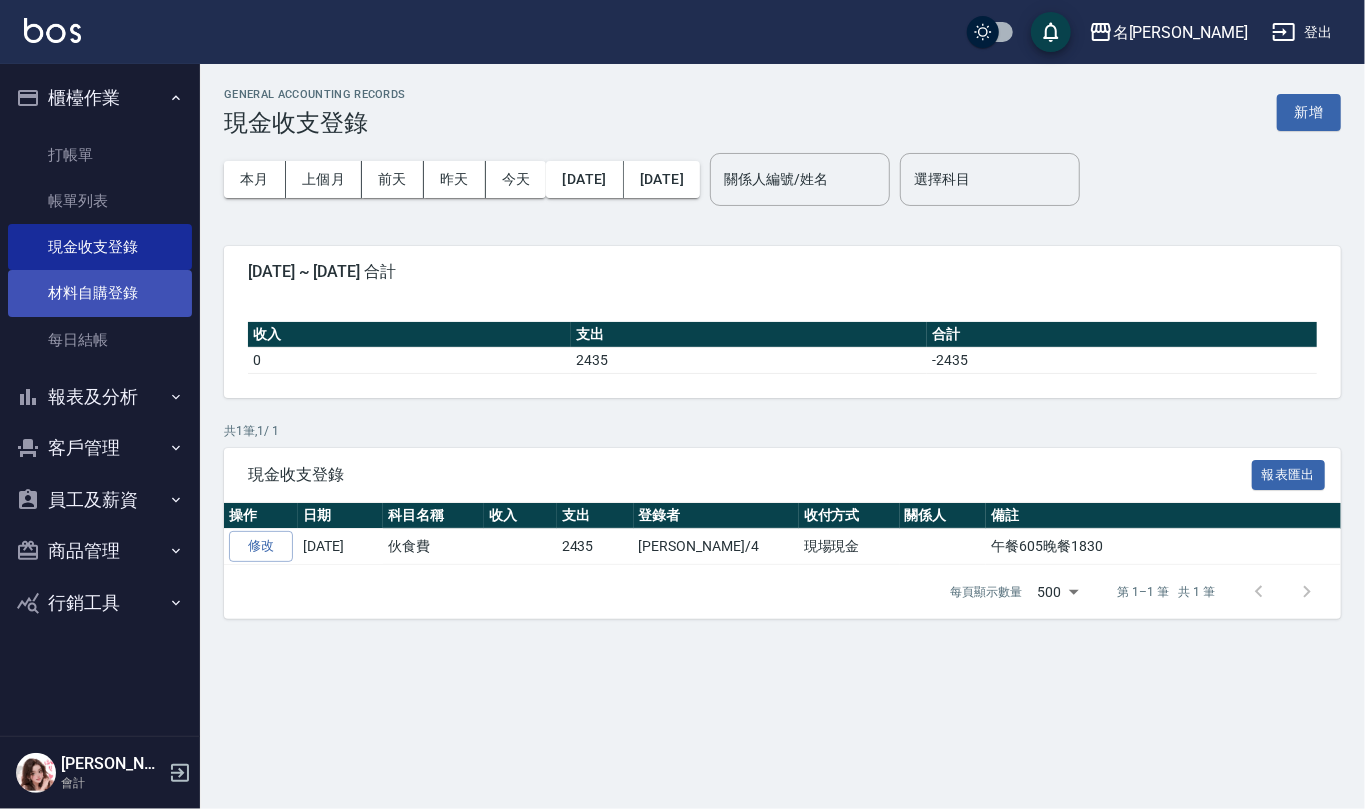 click on "材料自購登錄" at bounding box center (100, 293) 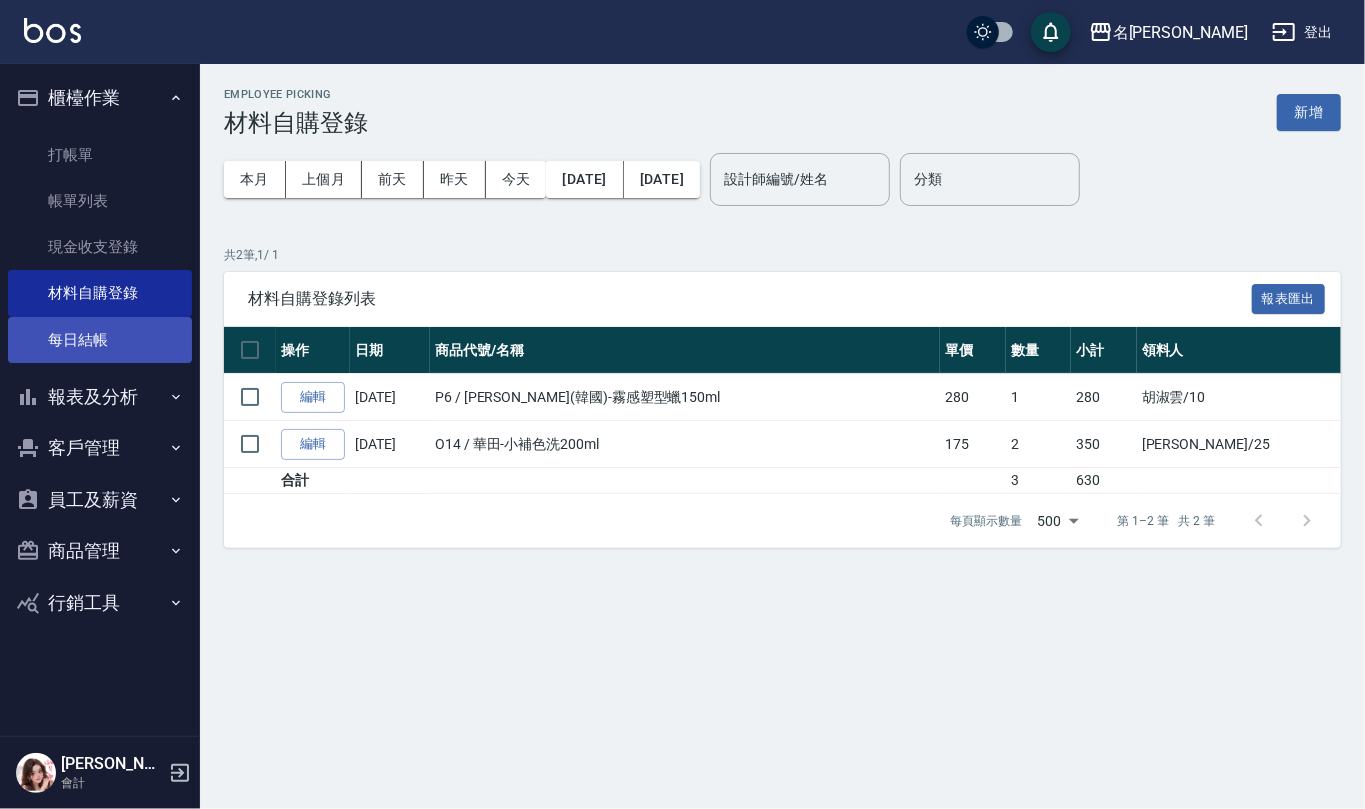 click on "每日結帳" at bounding box center (100, 340) 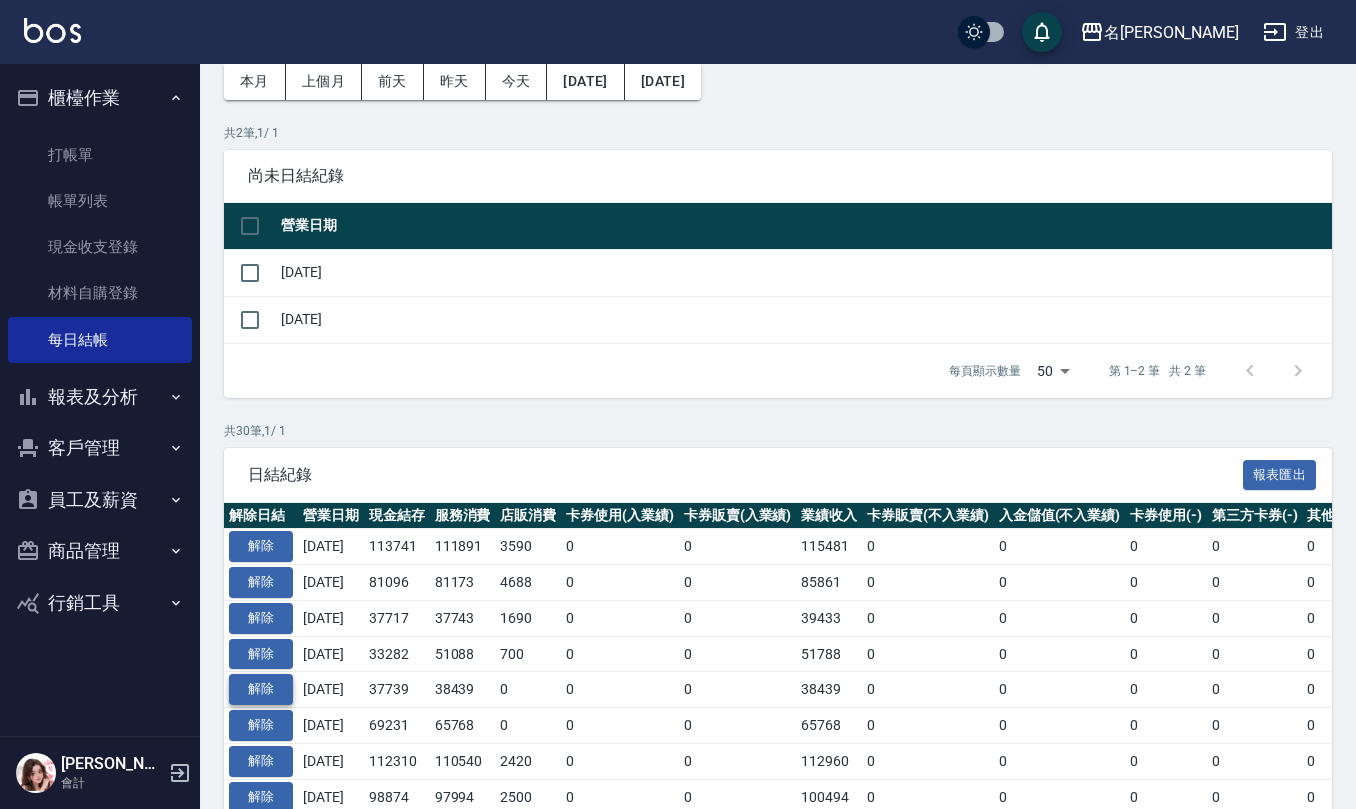 scroll, scrollTop: 266, scrollLeft: 0, axis: vertical 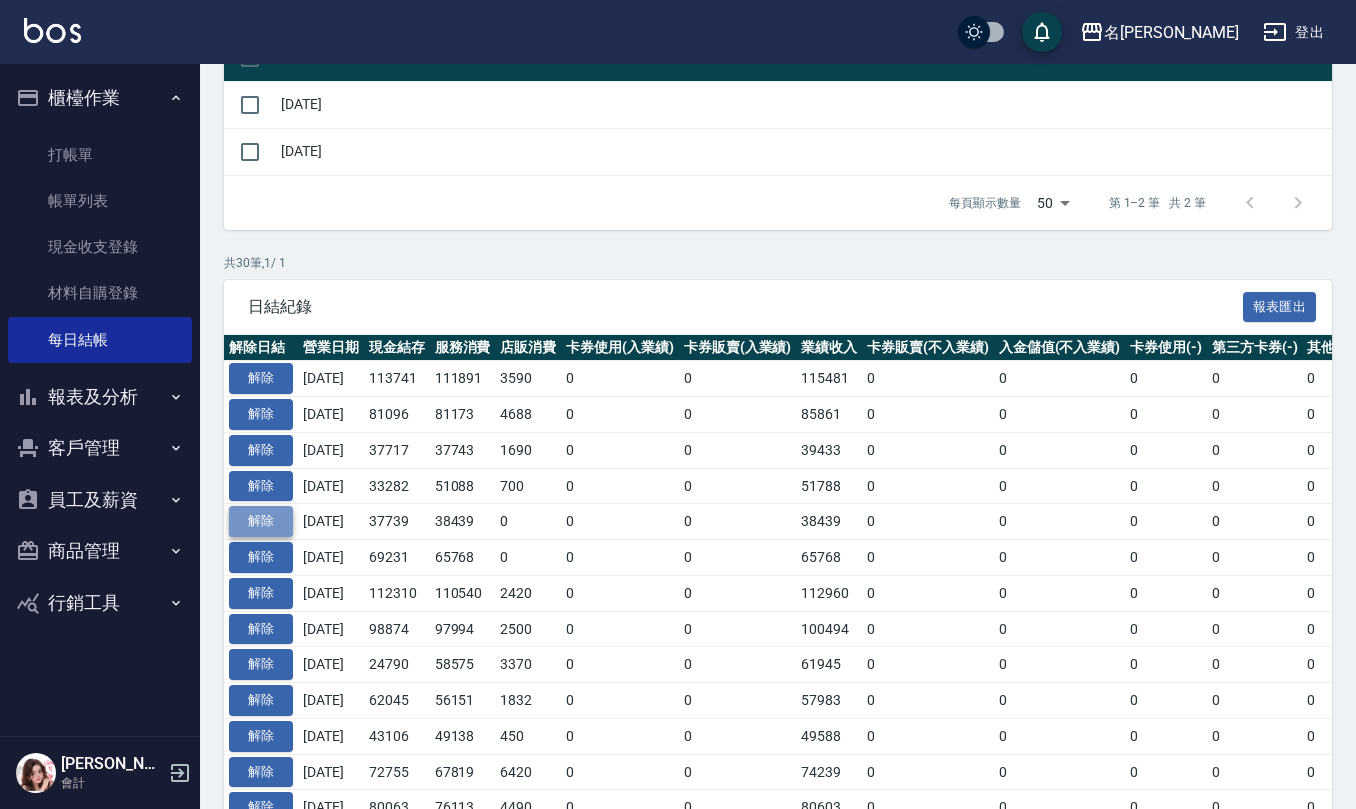 click on "解除" at bounding box center (261, 521) 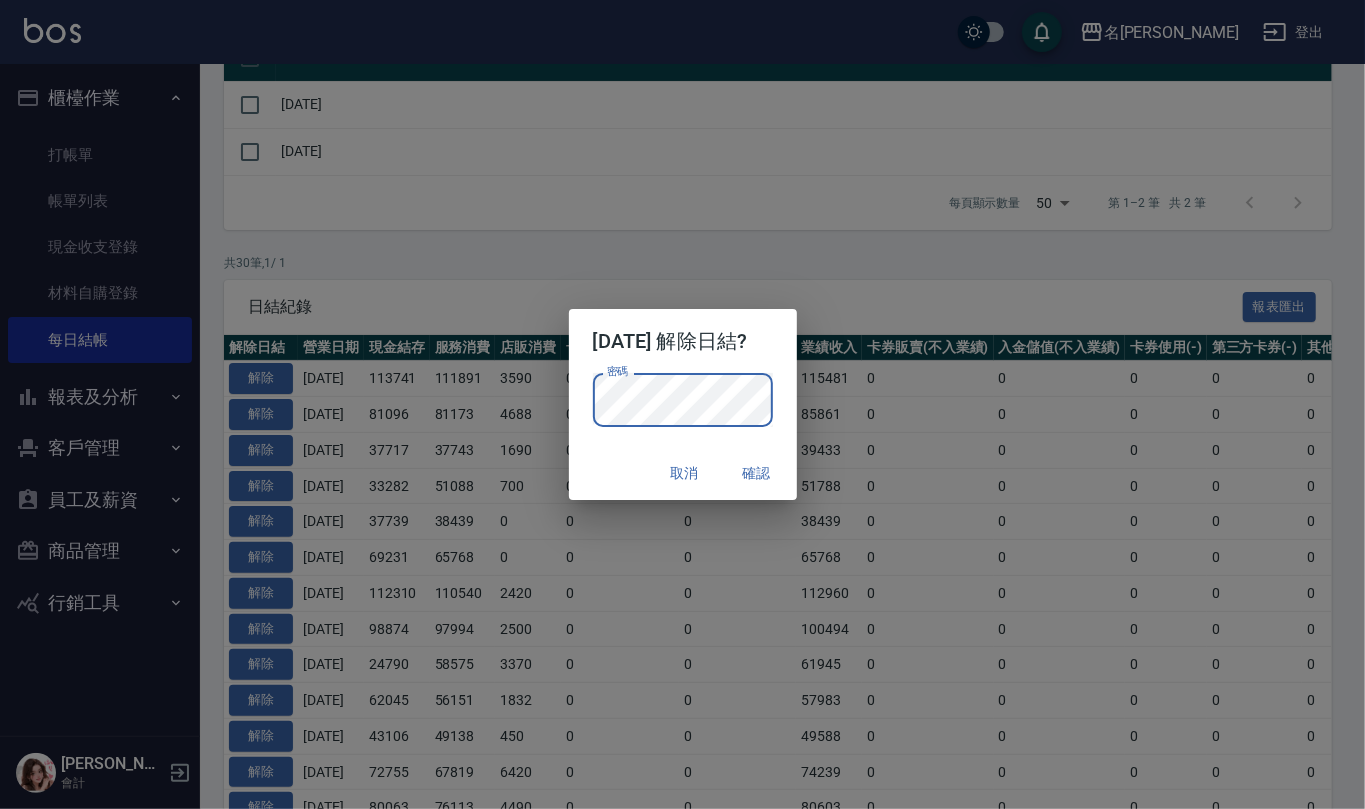 click on "確認" at bounding box center [757, 473] 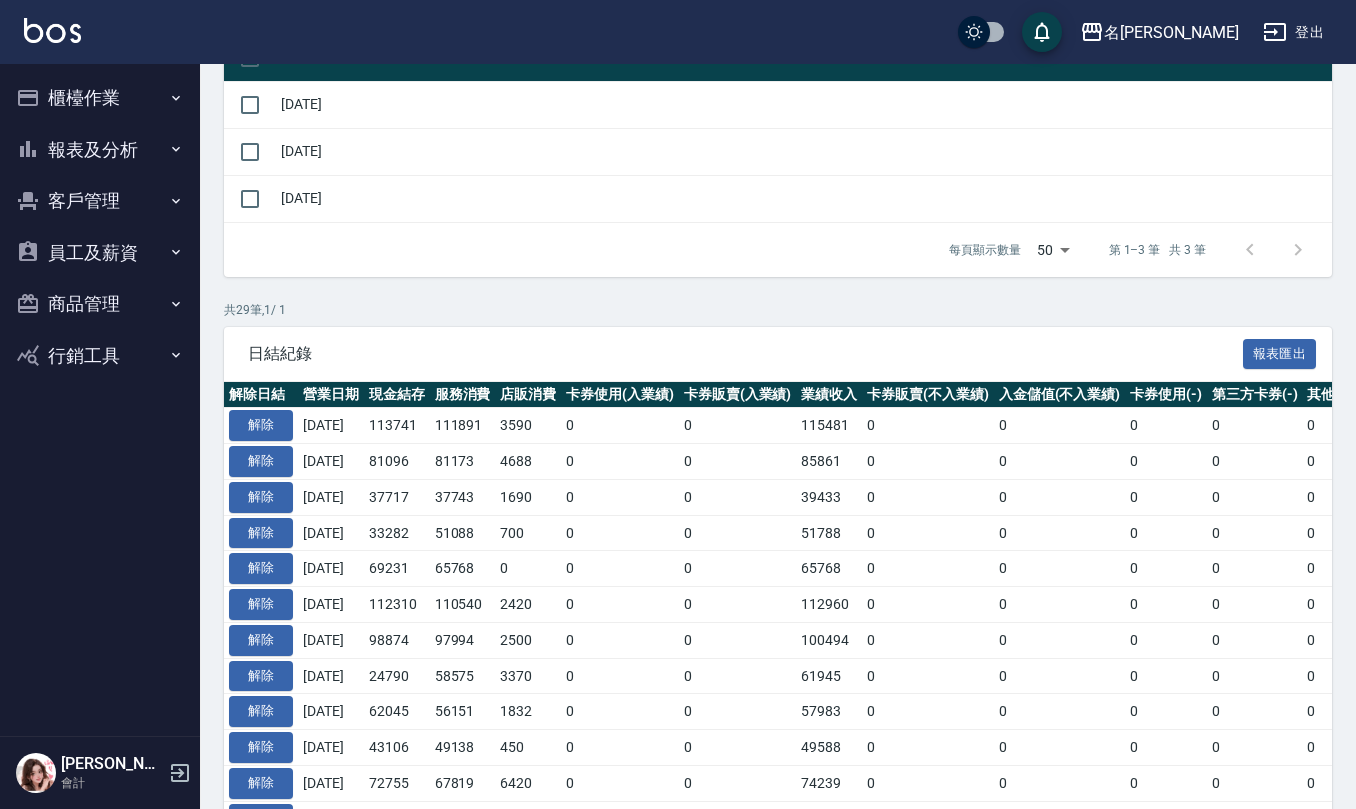 scroll, scrollTop: 266, scrollLeft: 0, axis: vertical 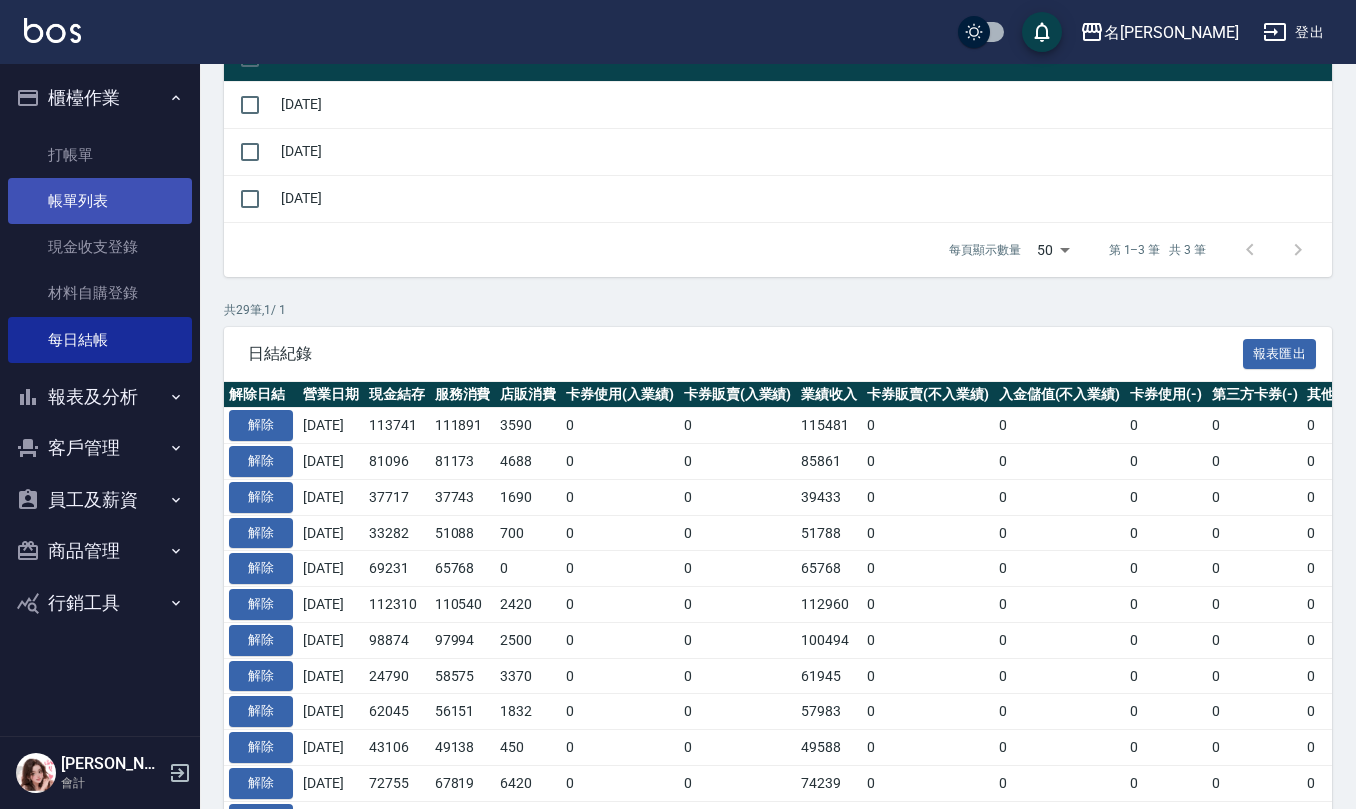 click on "帳單列表" at bounding box center [100, 201] 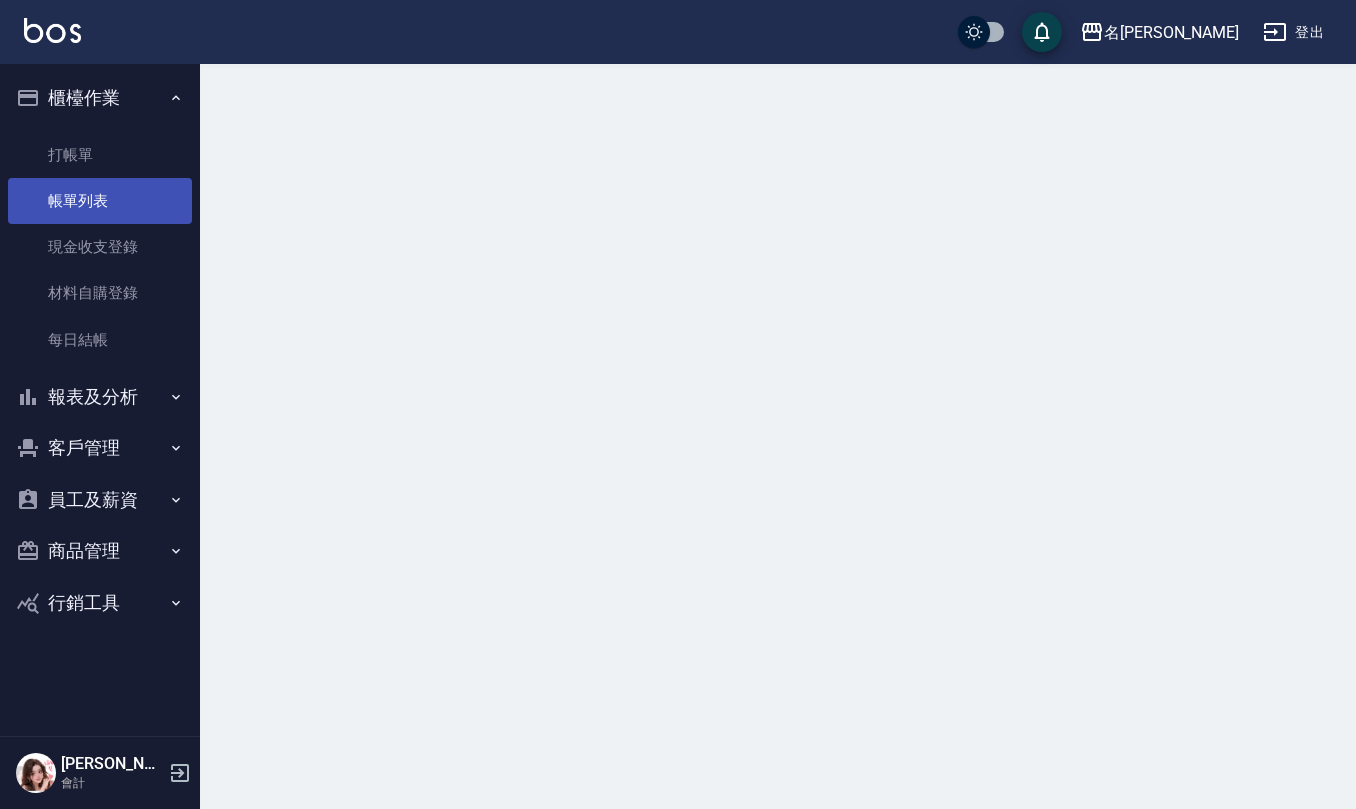 scroll, scrollTop: 0, scrollLeft: 0, axis: both 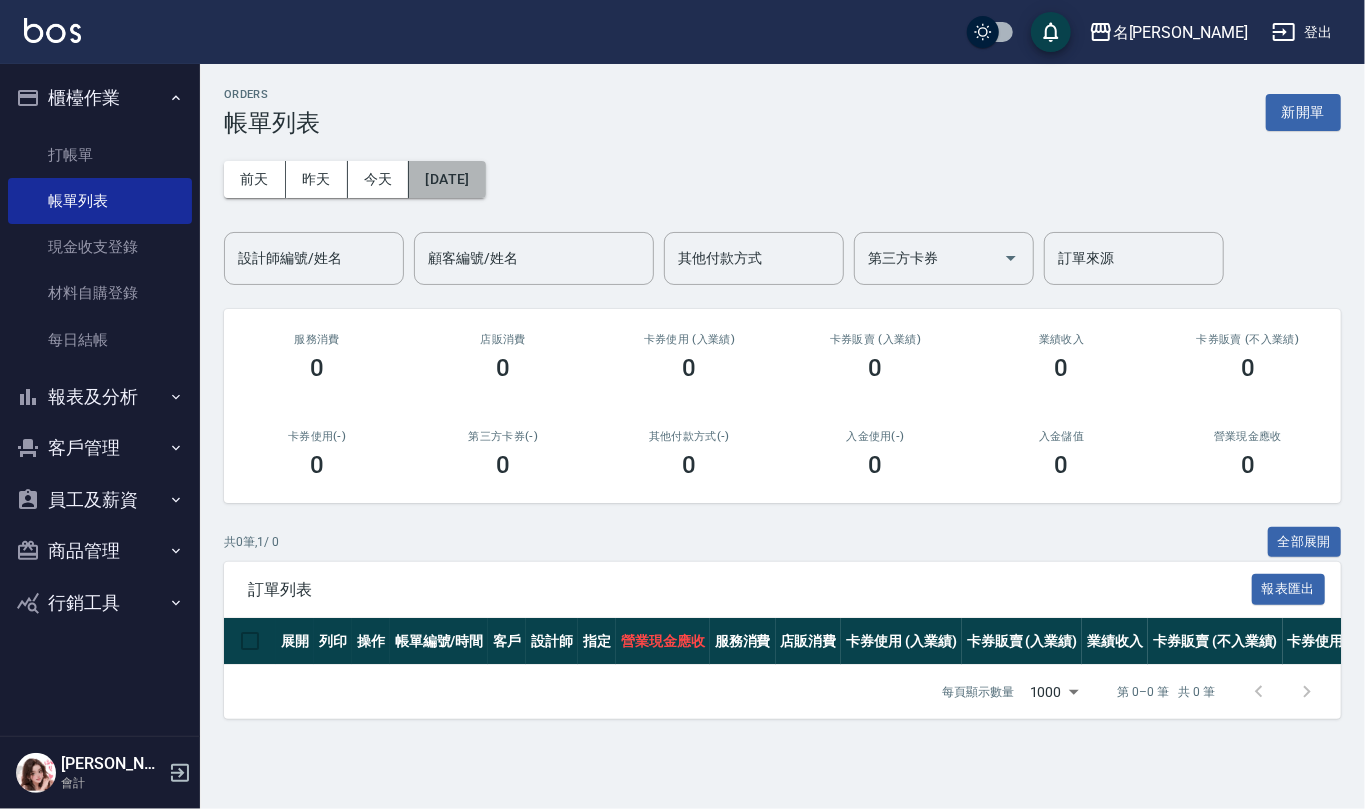 click on "[DATE]" at bounding box center [447, 179] 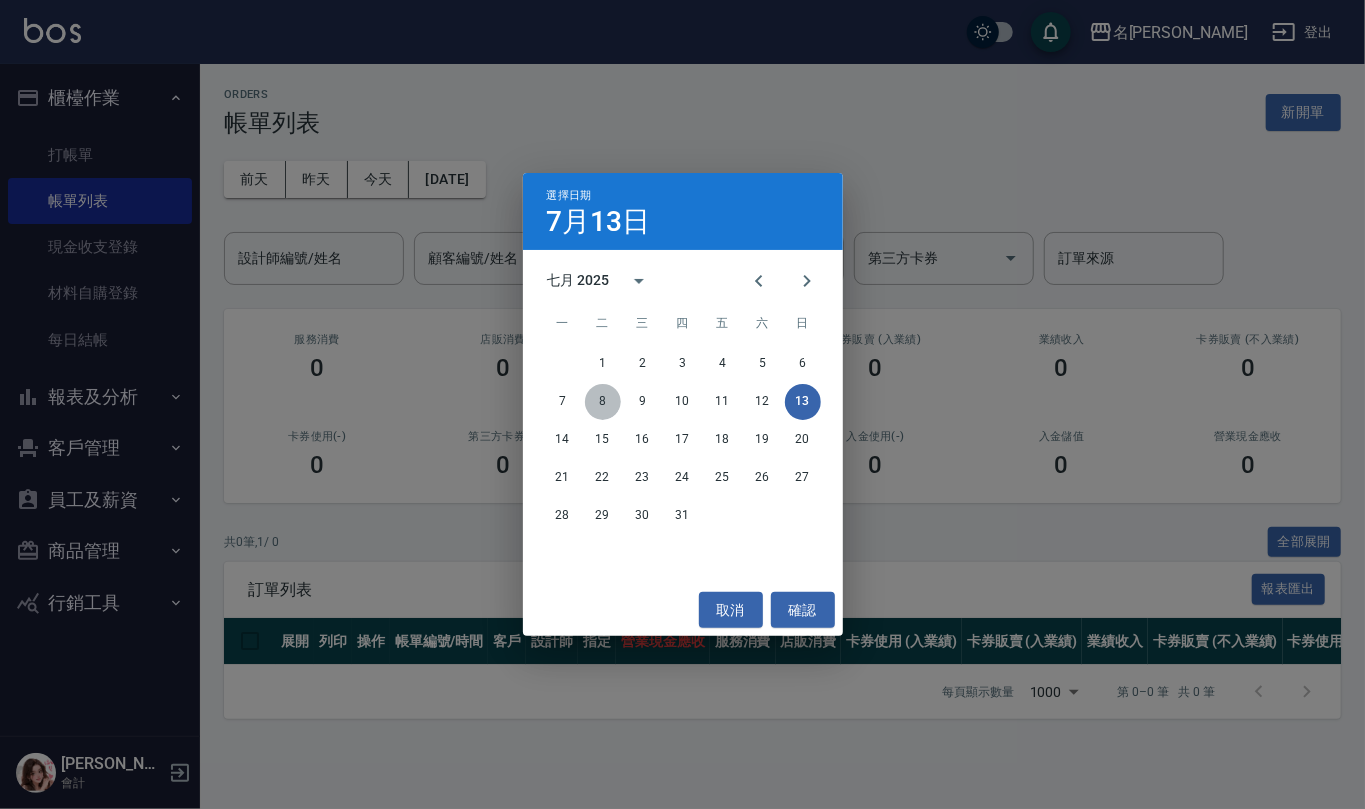 click on "8" at bounding box center [603, 402] 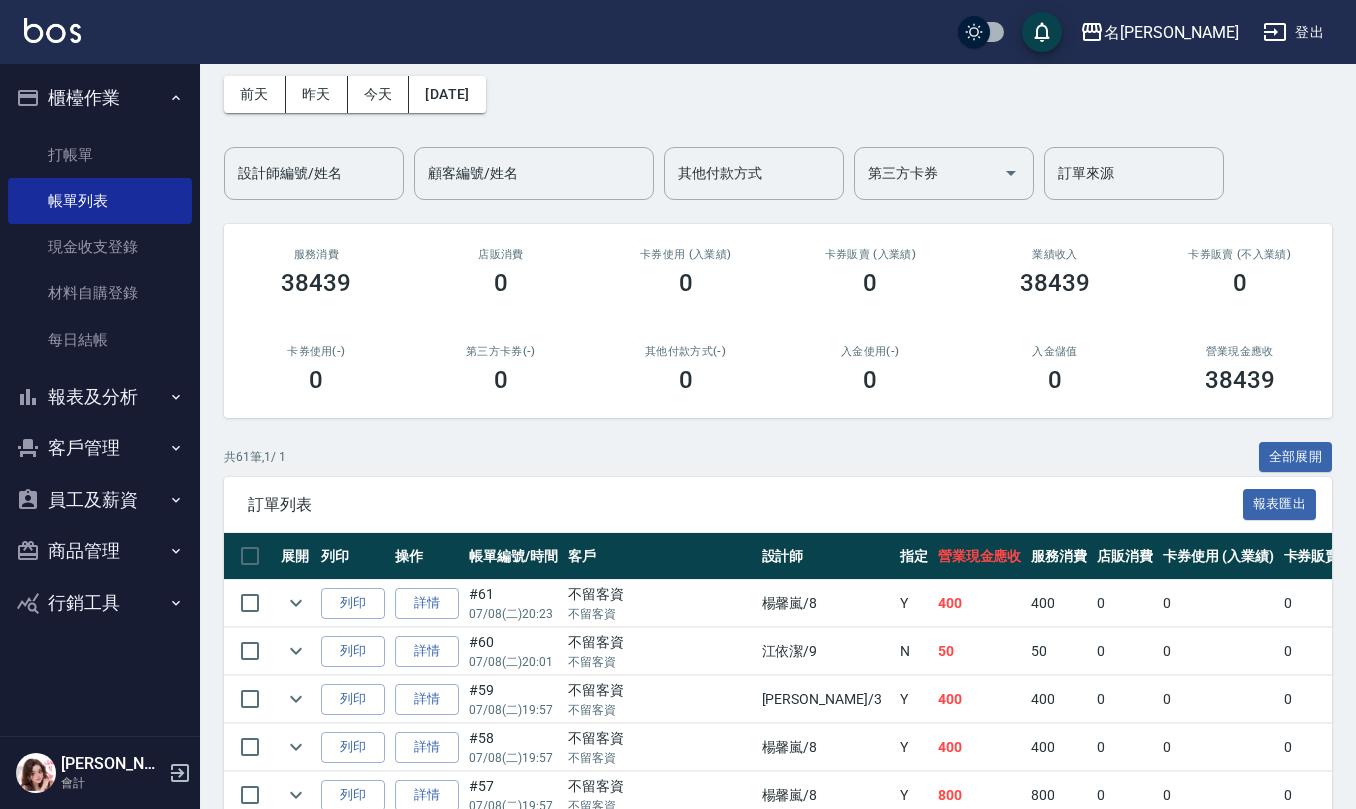 scroll, scrollTop: 133, scrollLeft: 0, axis: vertical 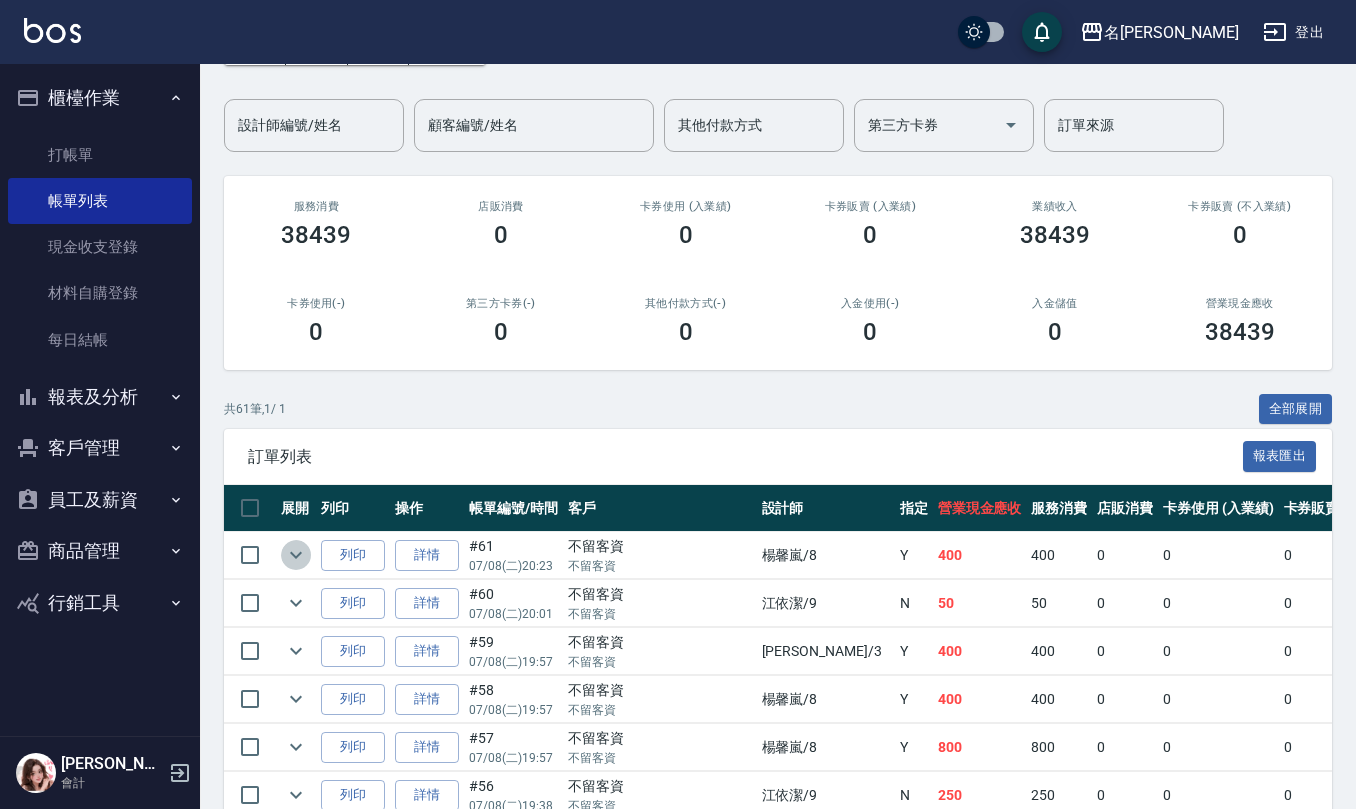 click 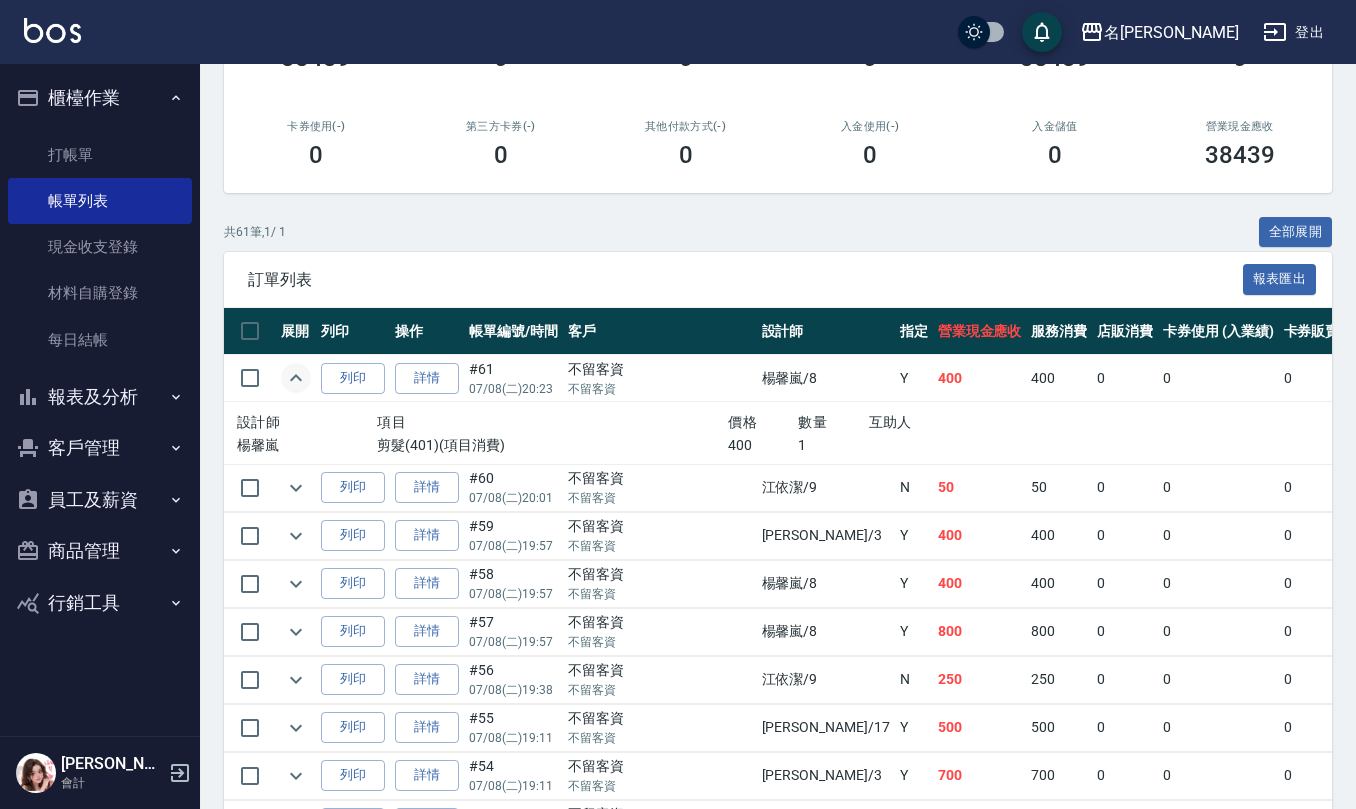 scroll, scrollTop: 400, scrollLeft: 0, axis: vertical 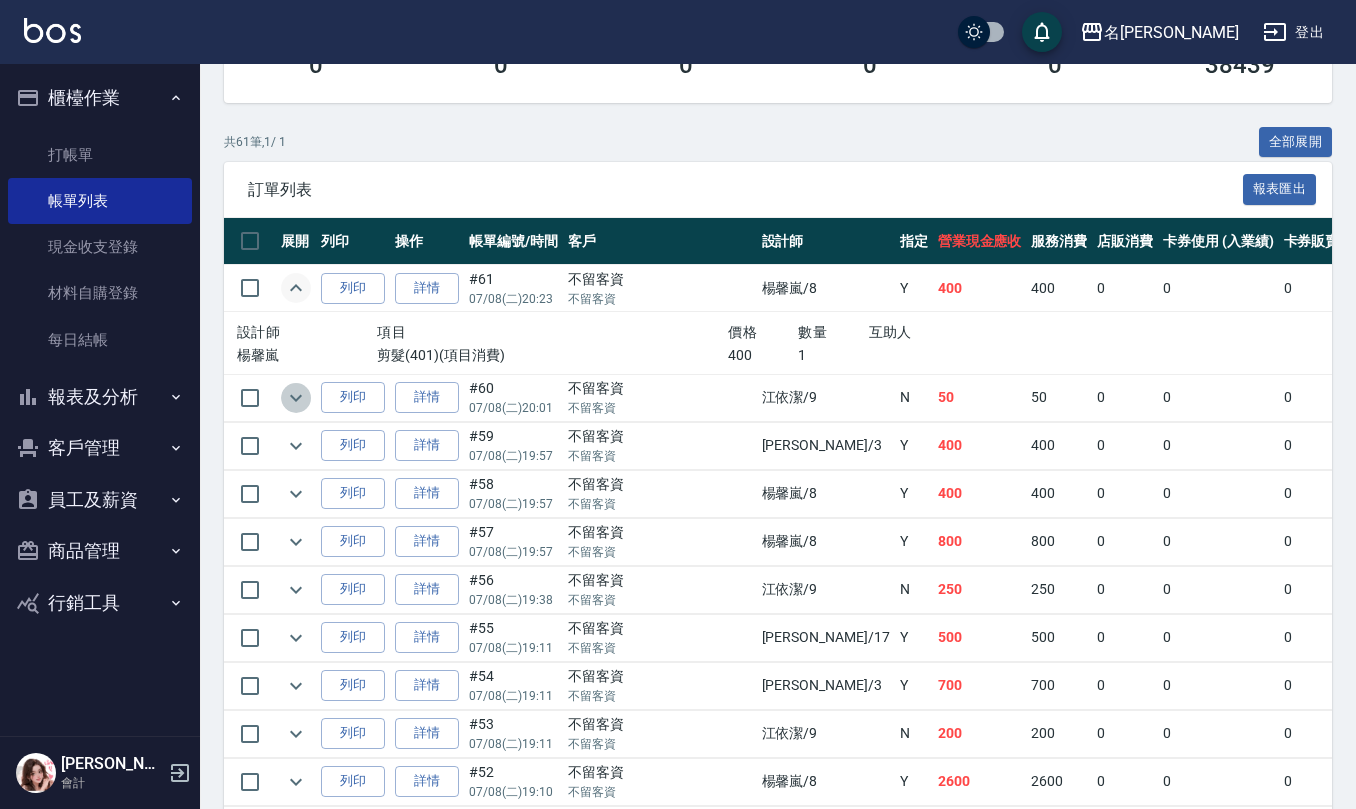 click 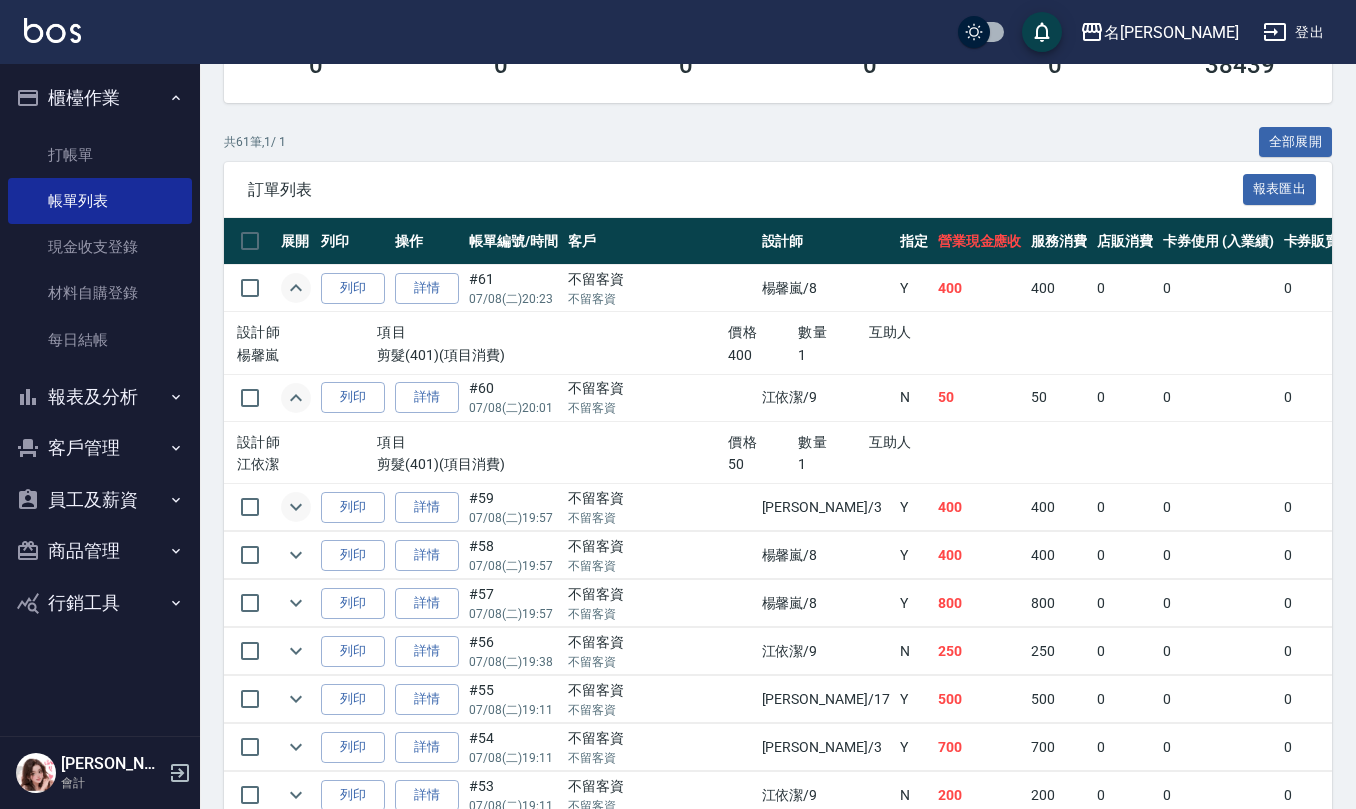 click 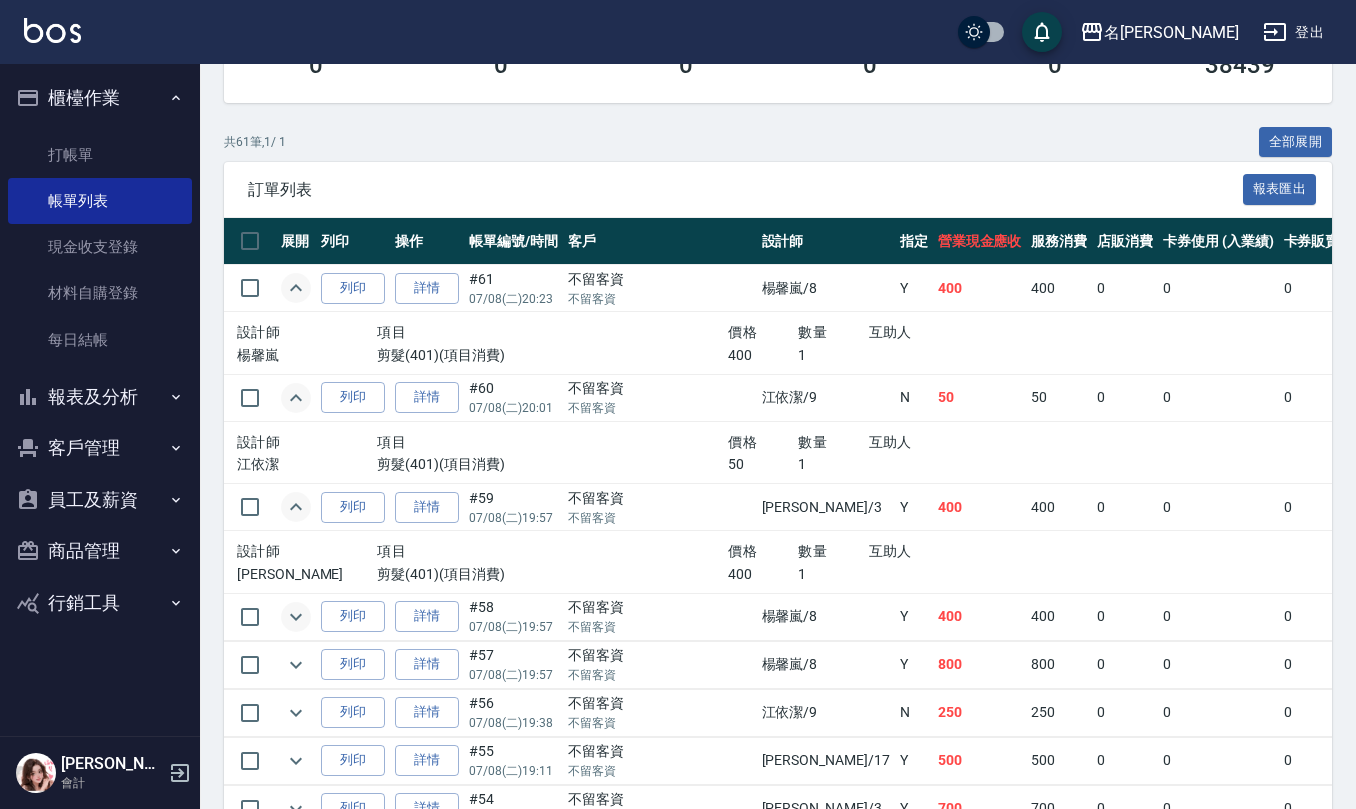 click 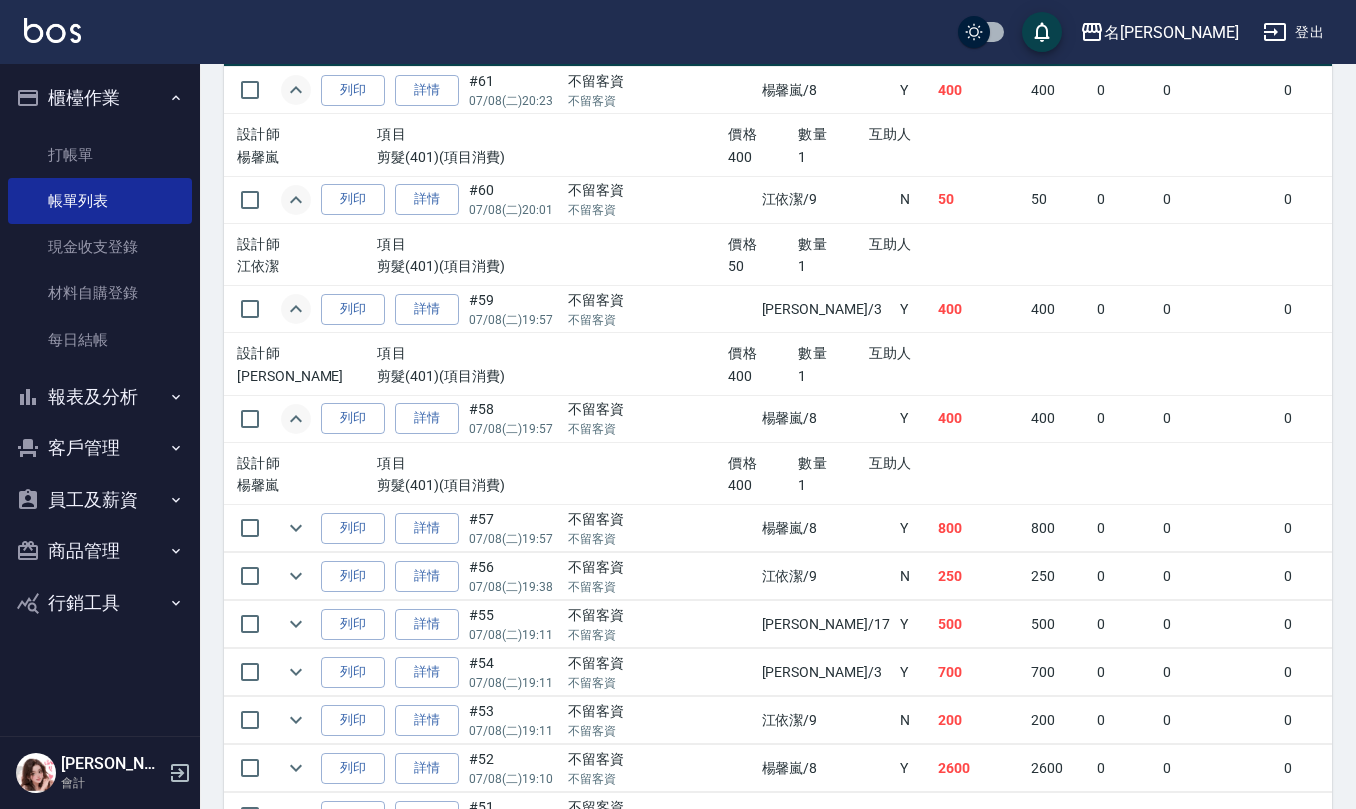 scroll, scrollTop: 666, scrollLeft: 0, axis: vertical 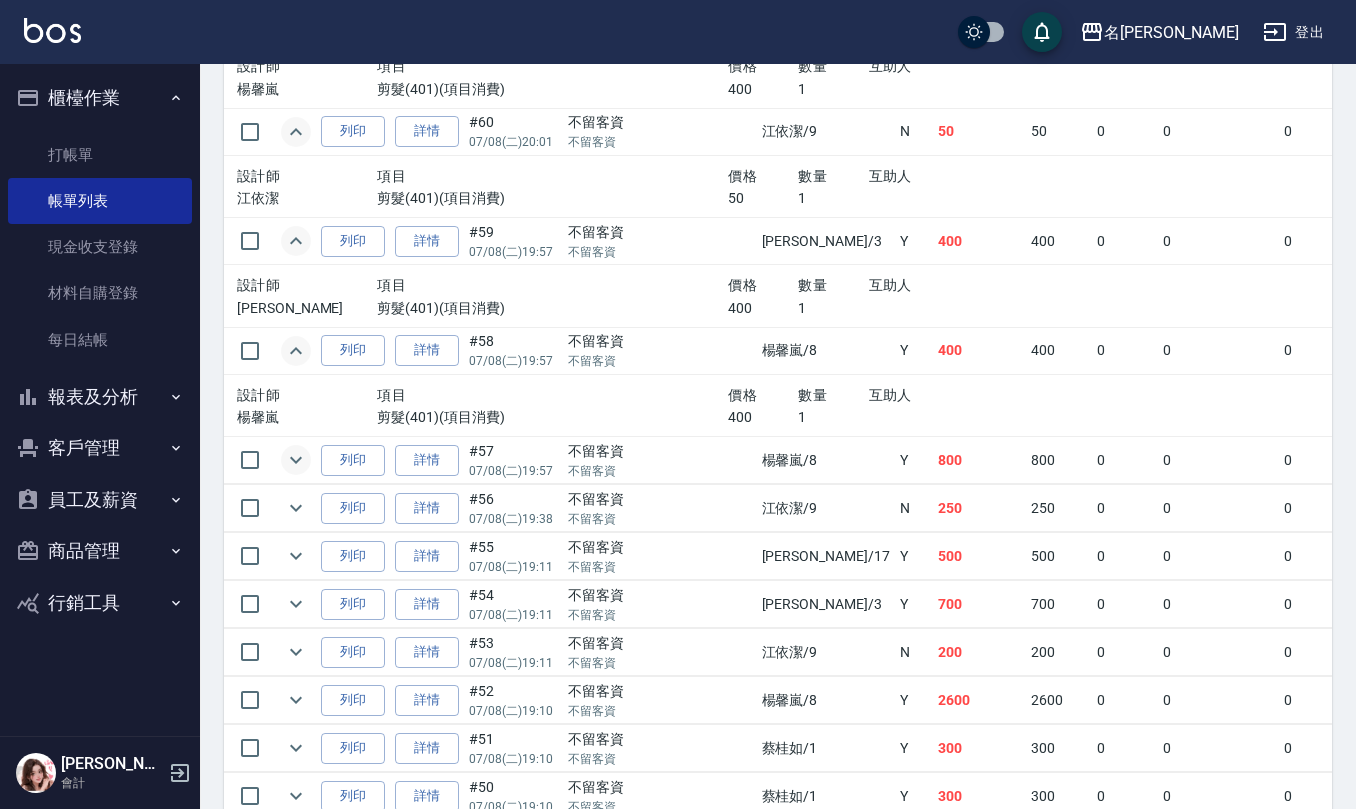 click 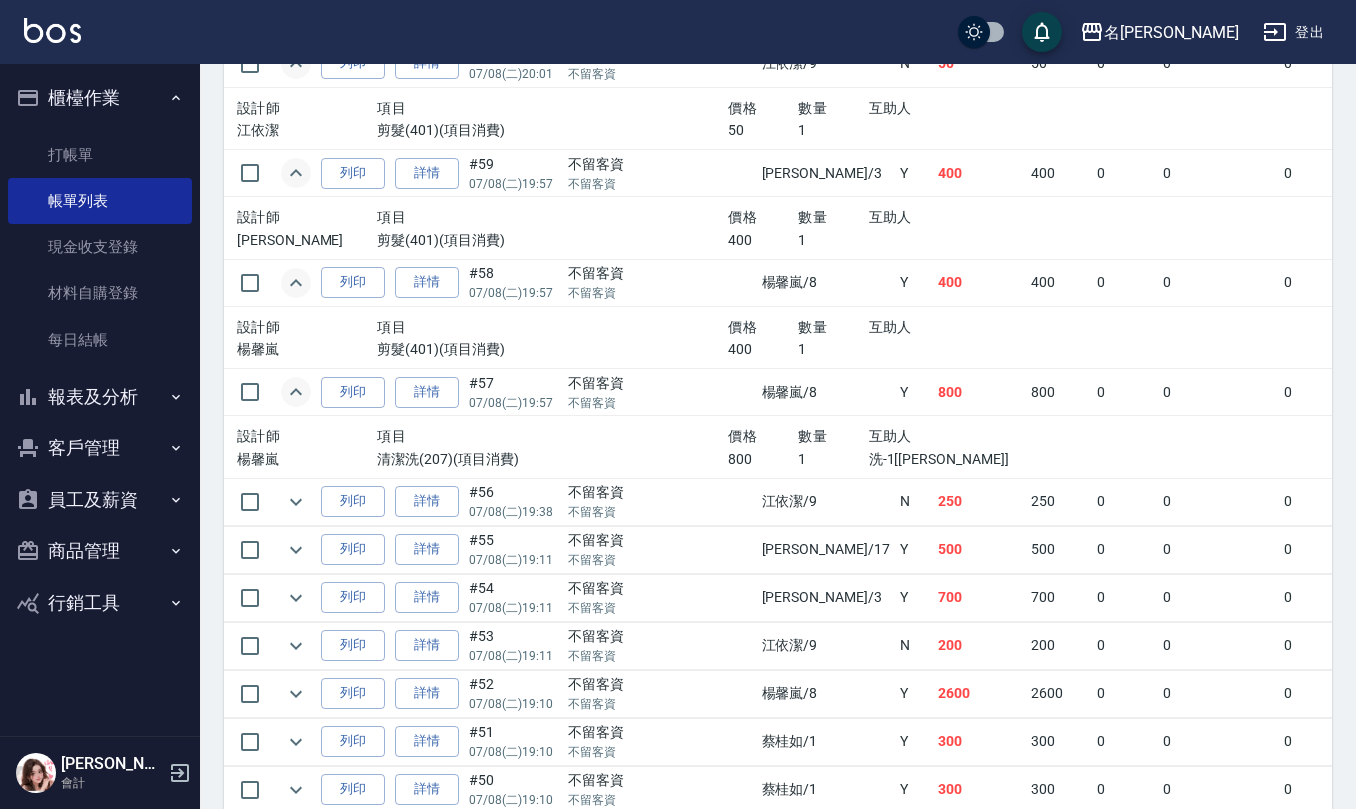 scroll, scrollTop: 800, scrollLeft: 0, axis: vertical 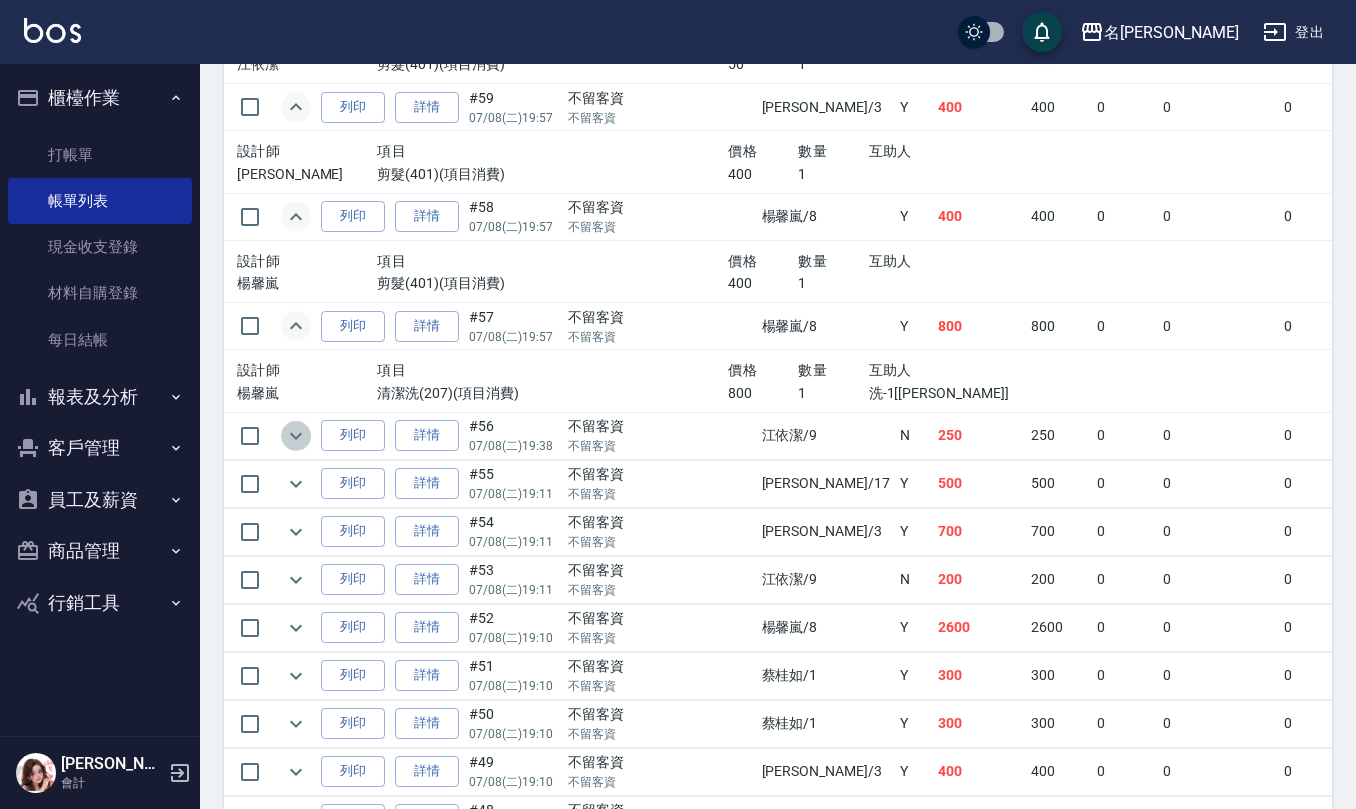 click 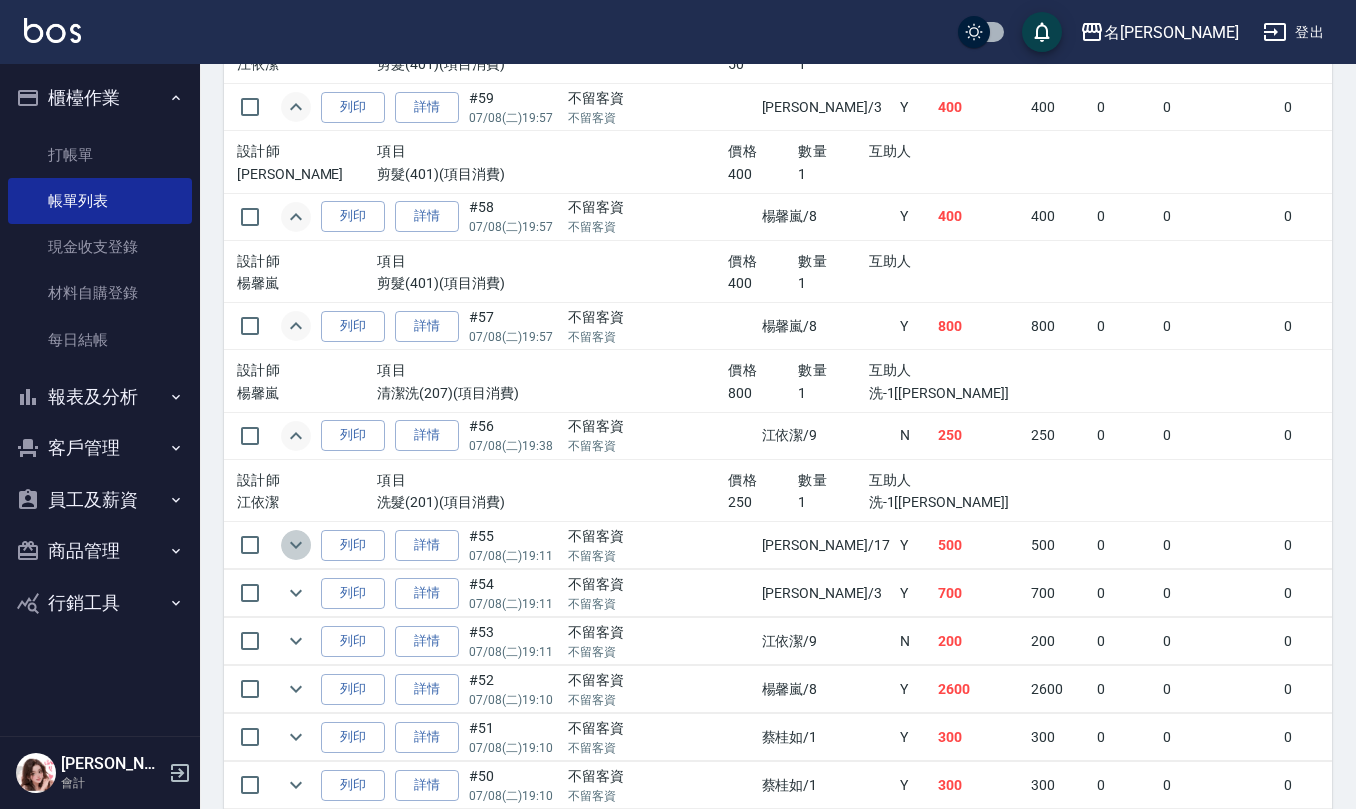 click 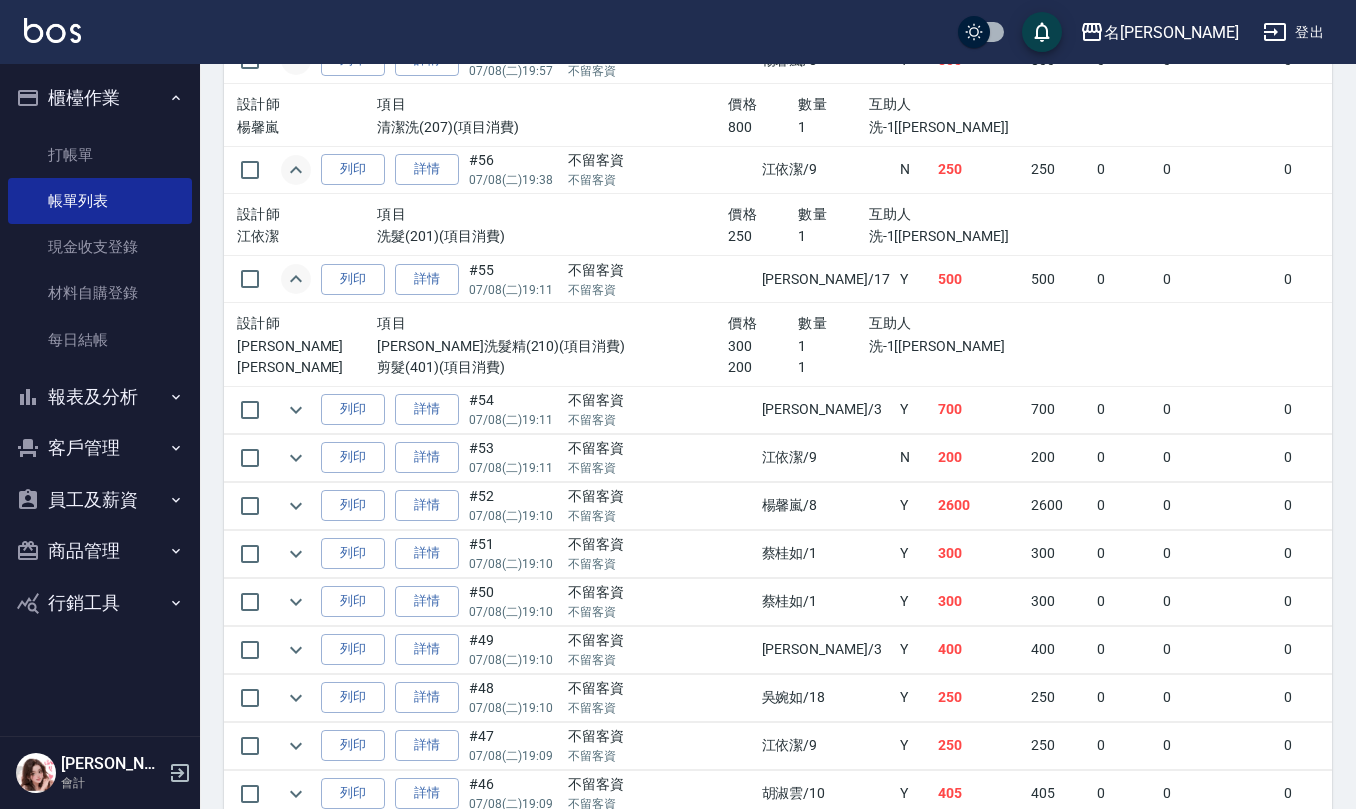 scroll, scrollTop: 1200, scrollLeft: 0, axis: vertical 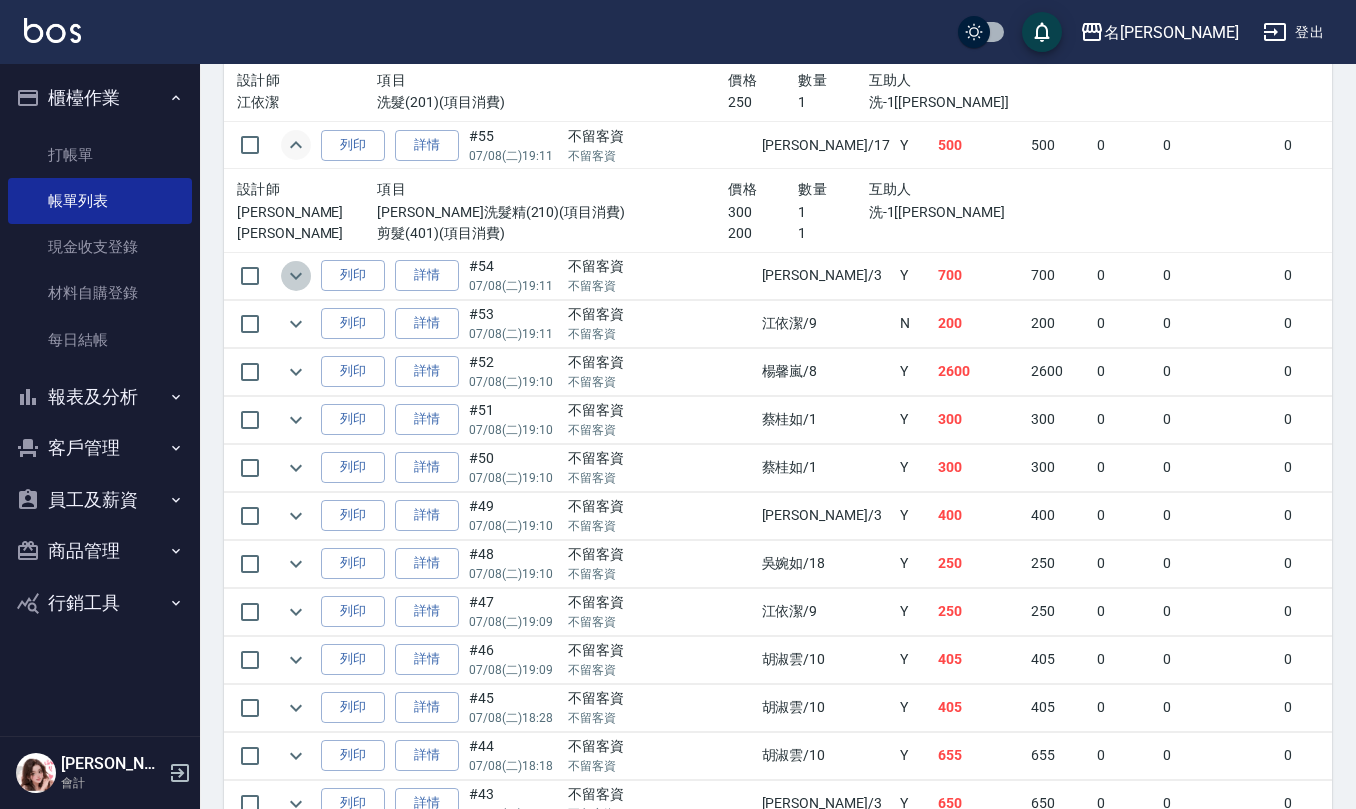 click 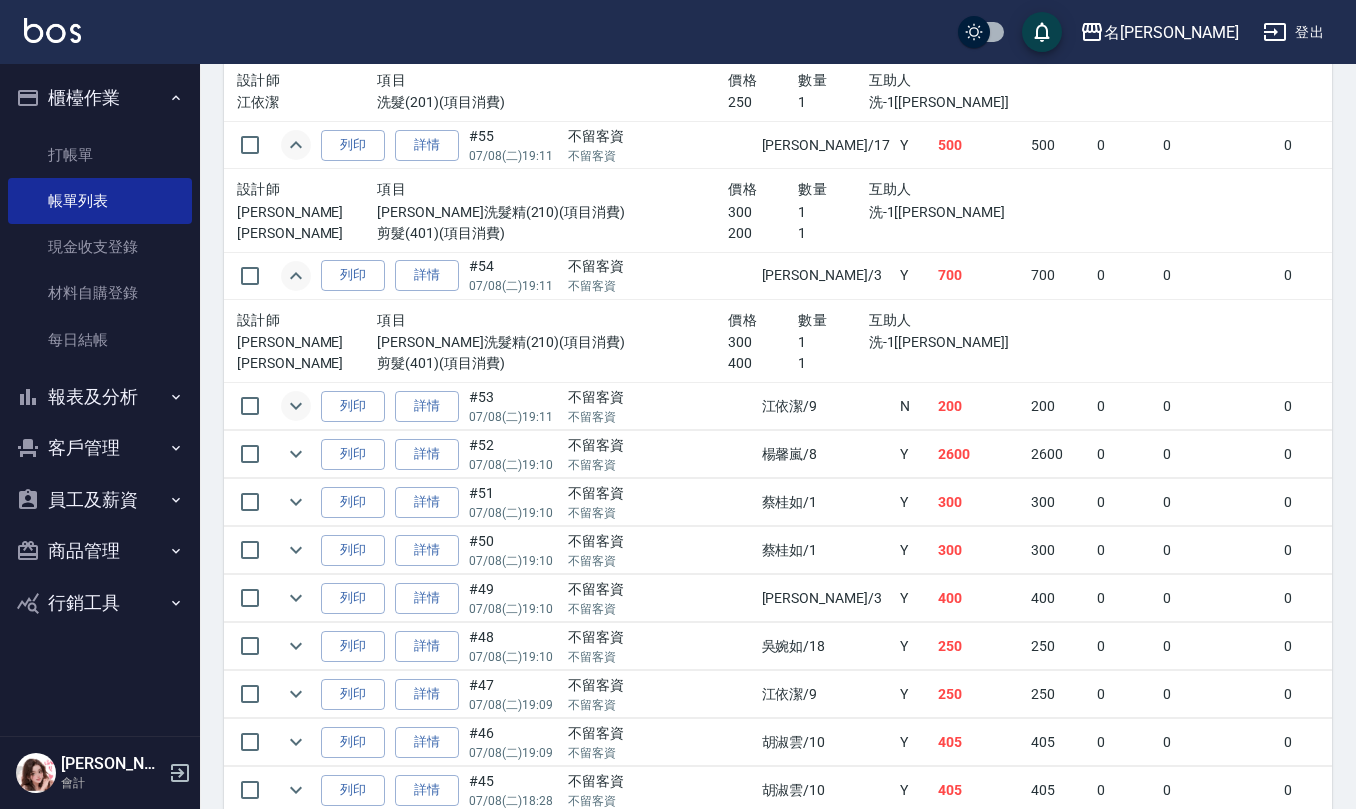 click 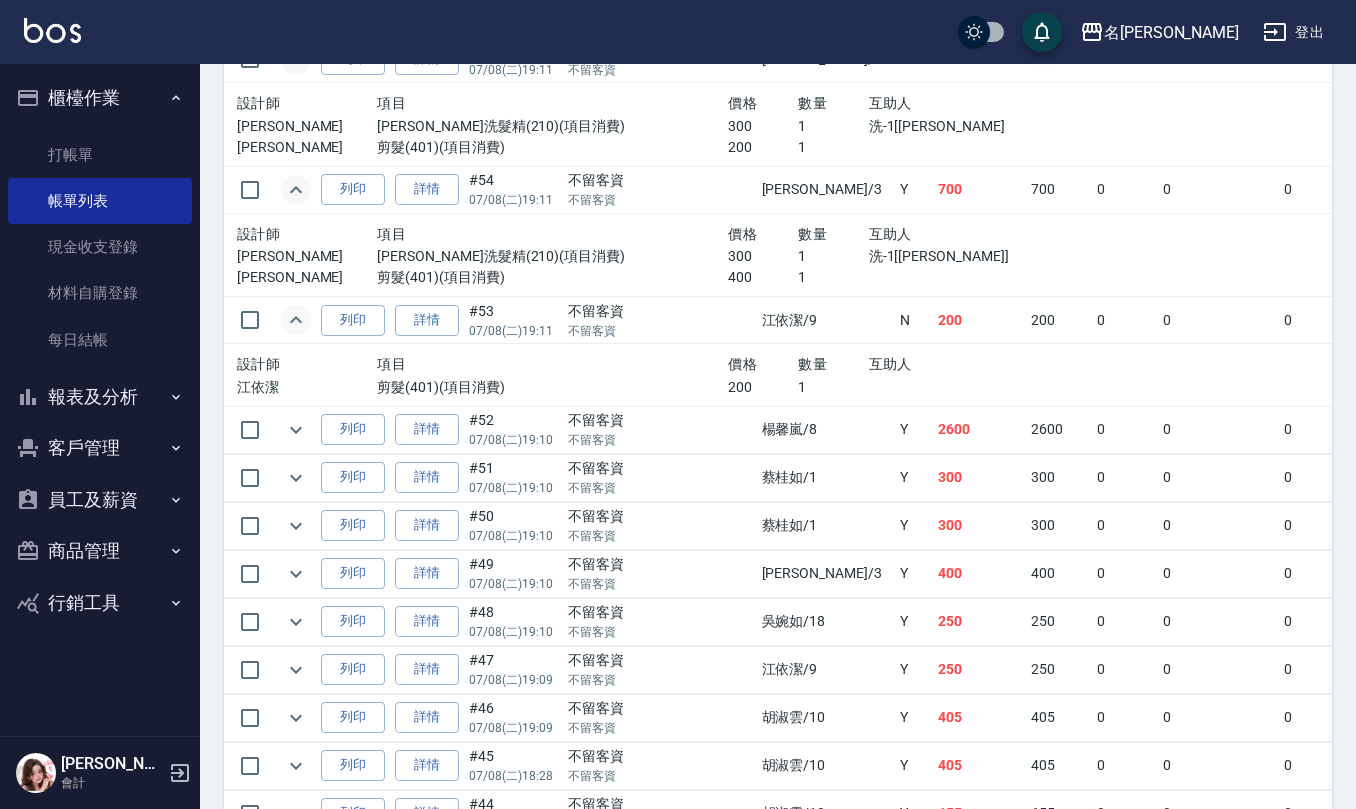 scroll, scrollTop: 1333, scrollLeft: 0, axis: vertical 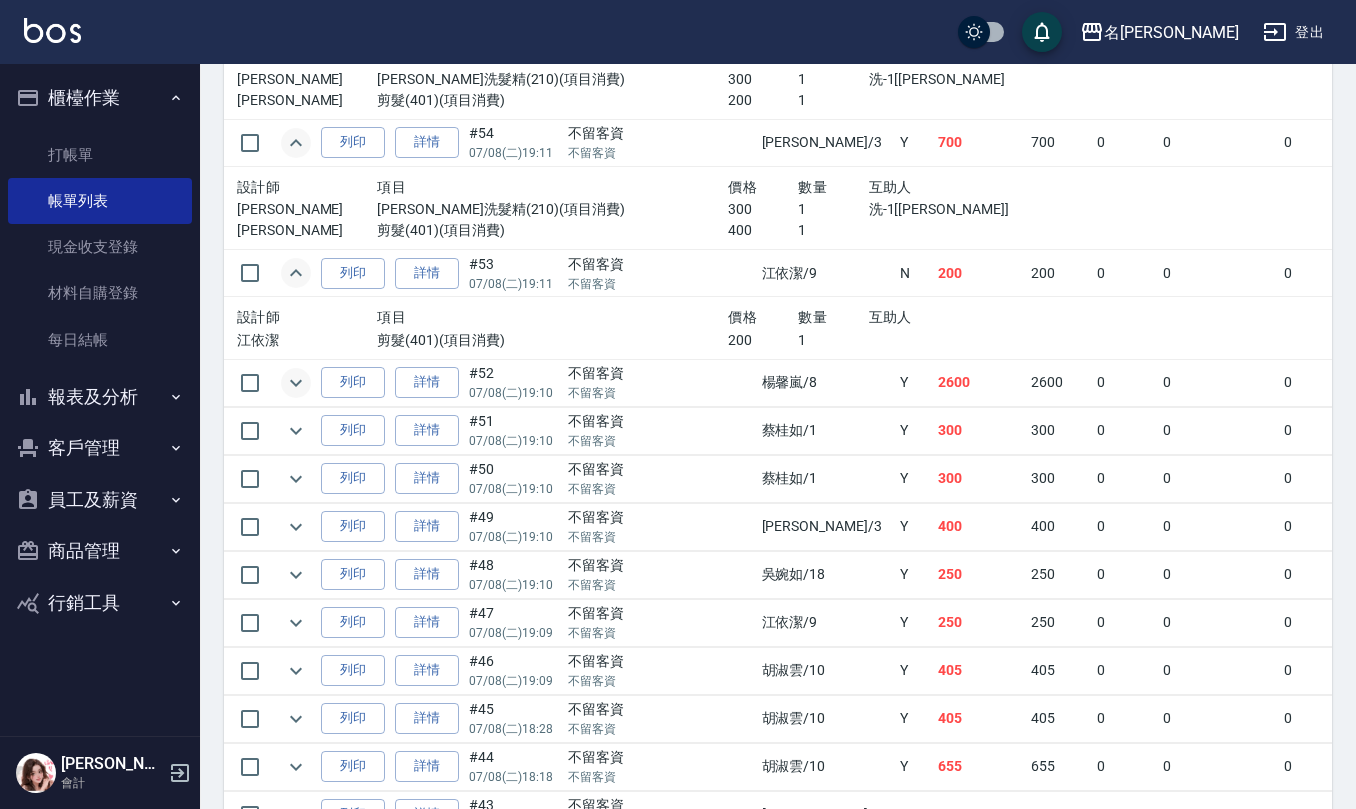 click 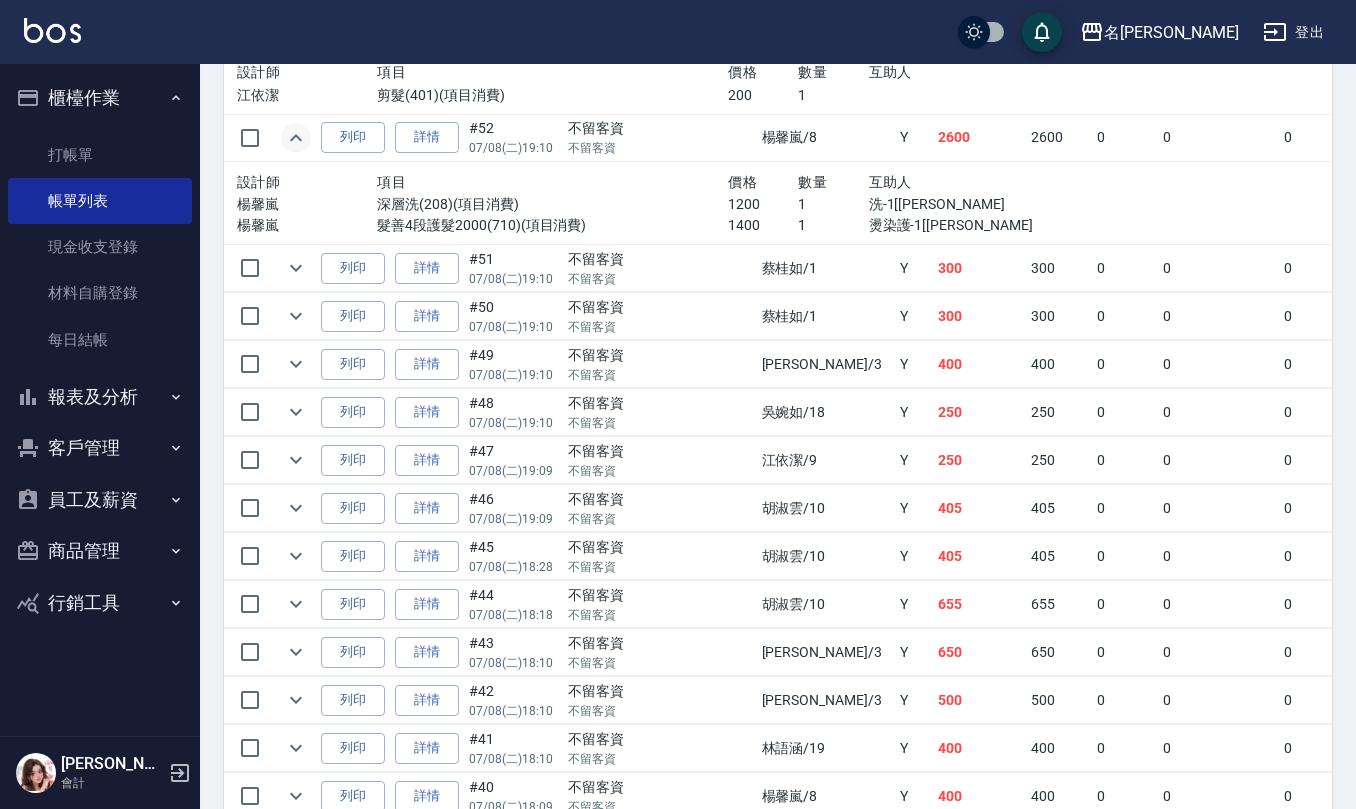 scroll, scrollTop: 1600, scrollLeft: 0, axis: vertical 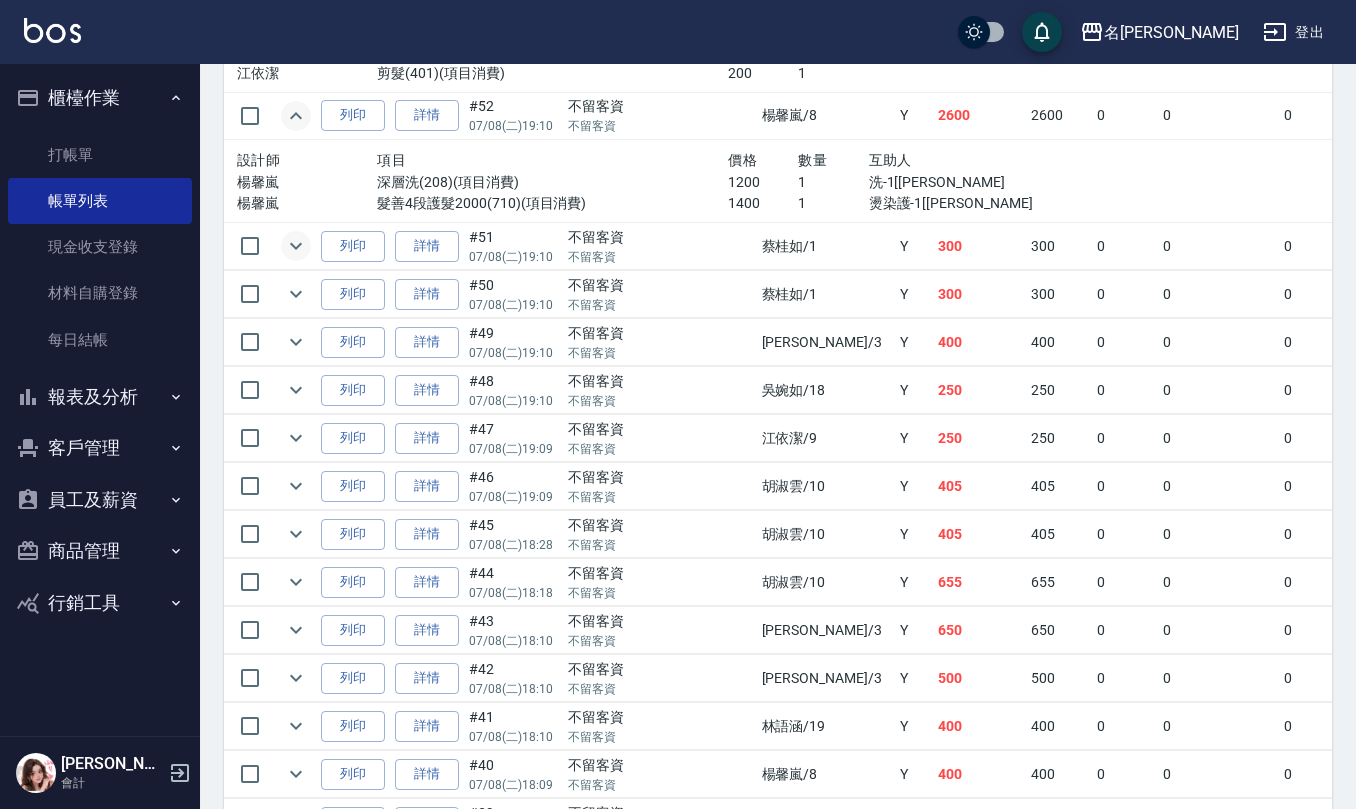 click 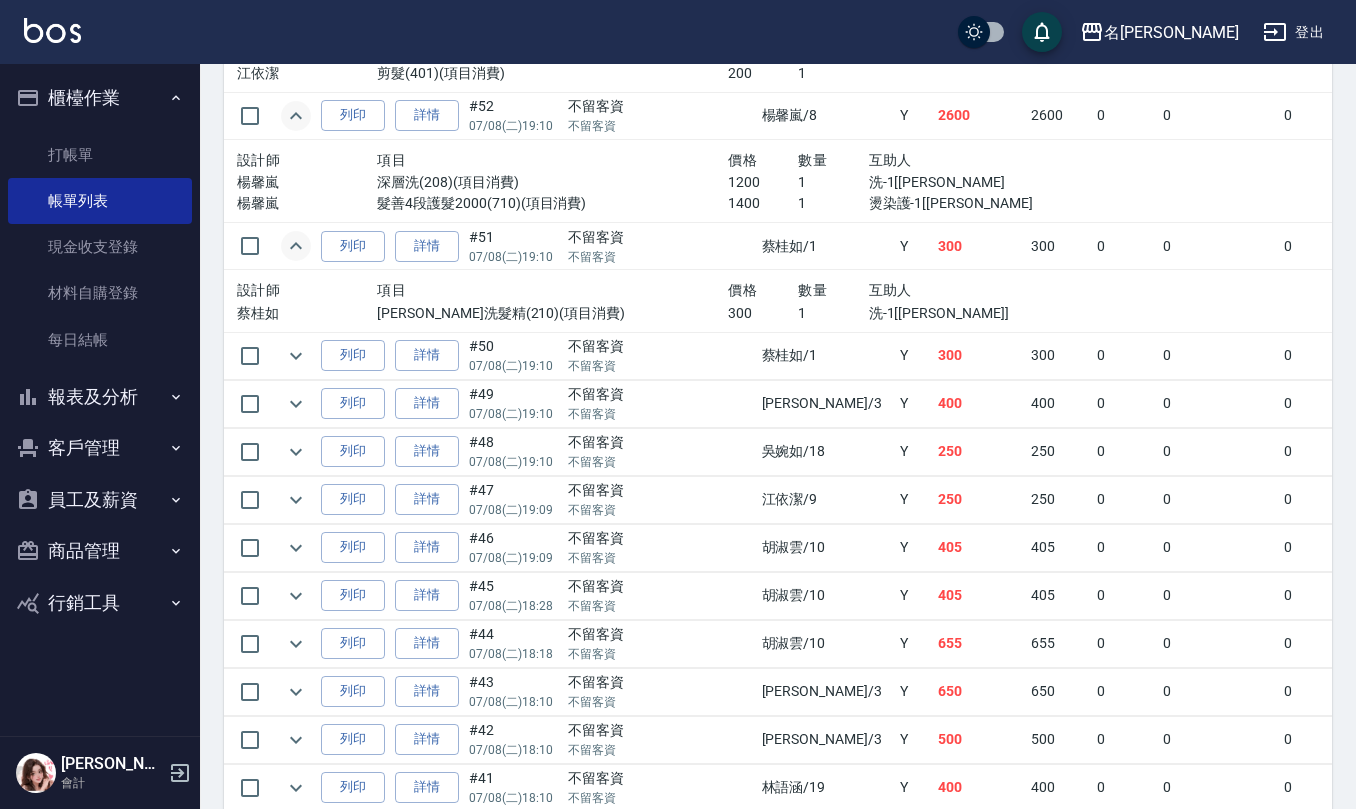 scroll, scrollTop: 1733, scrollLeft: 0, axis: vertical 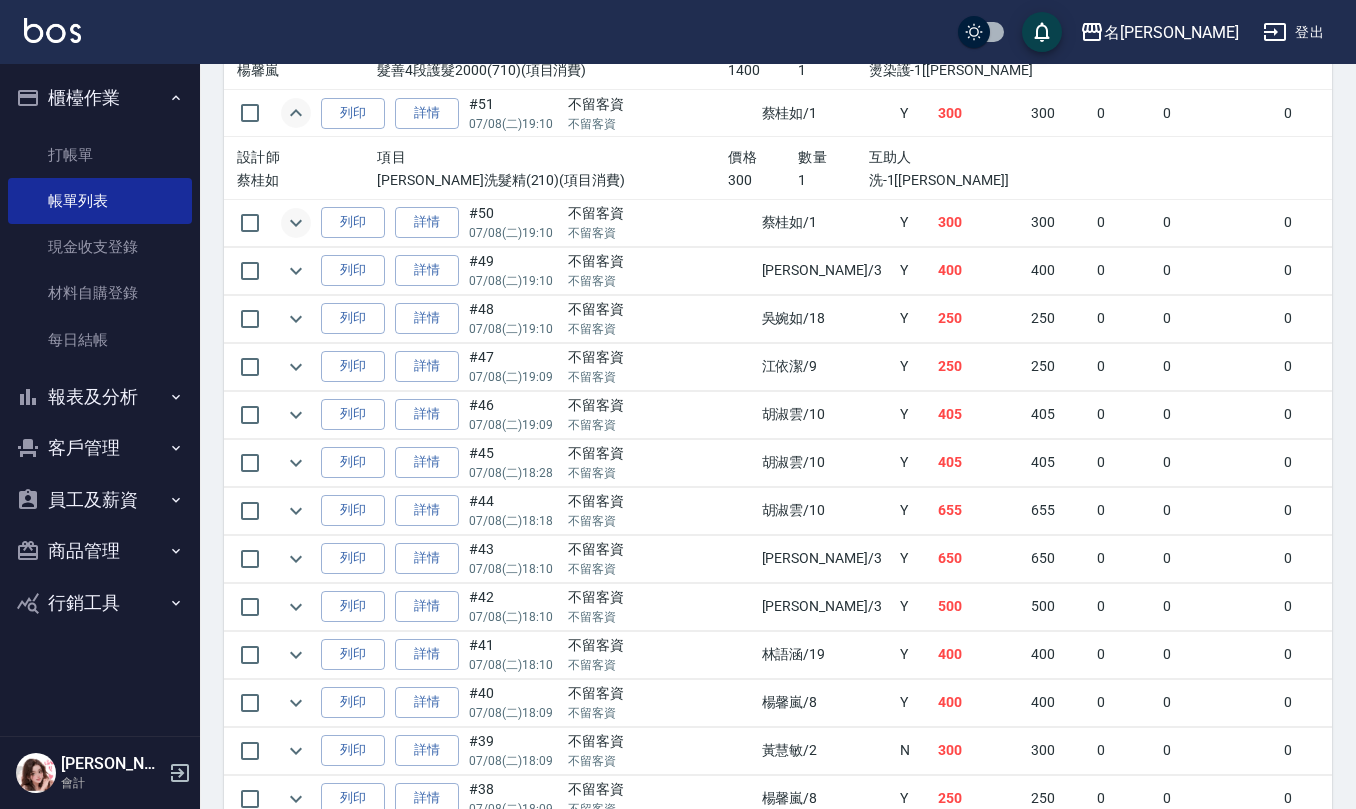 click 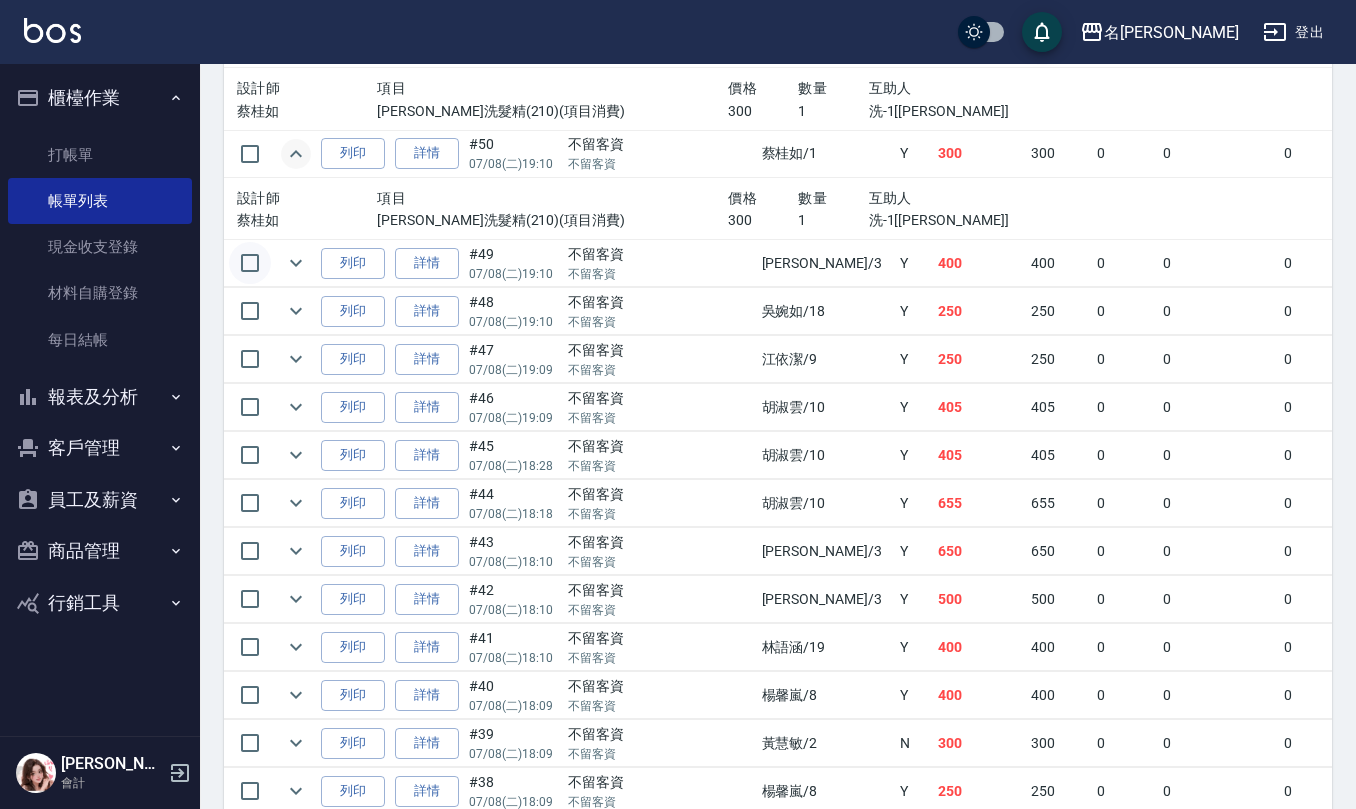 scroll, scrollTop: 1866, scrollLeft: 0, axis: vertical 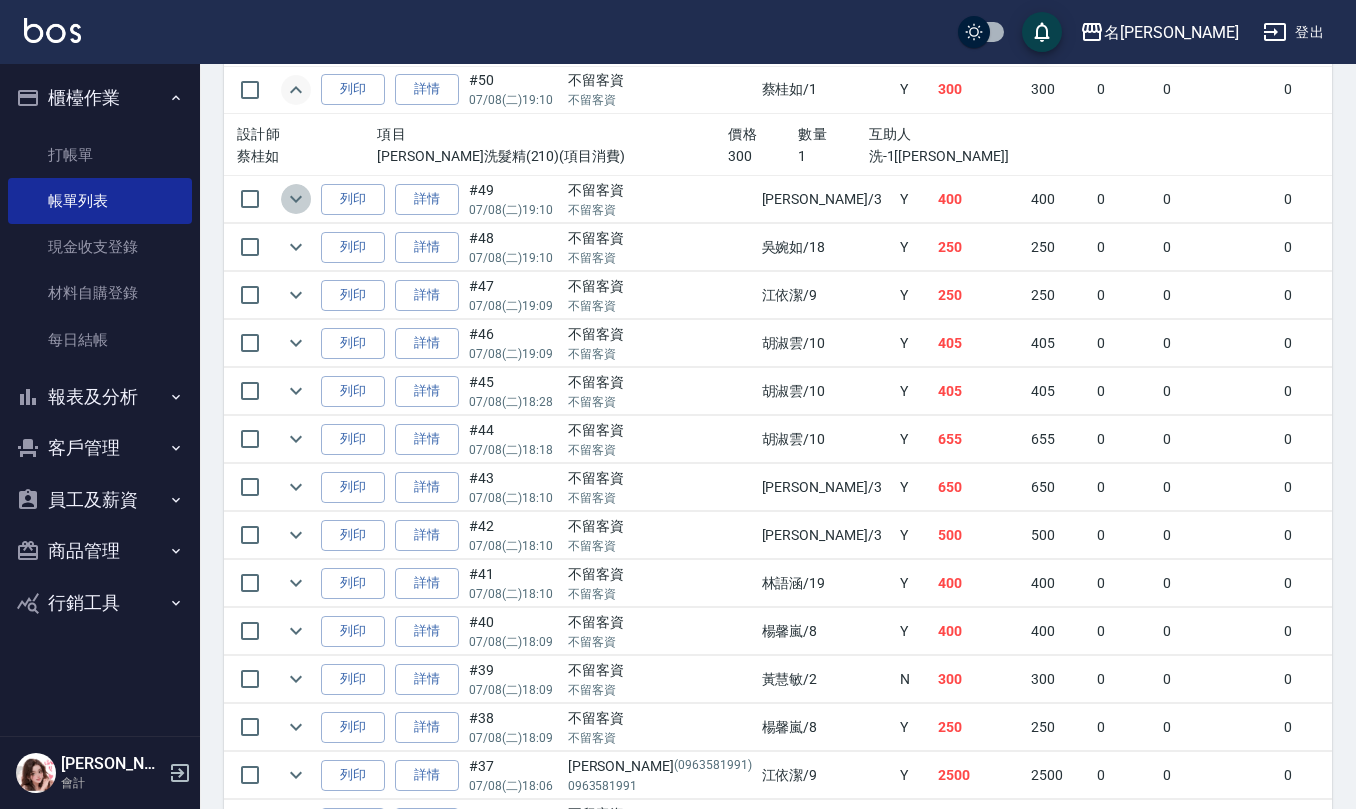 click 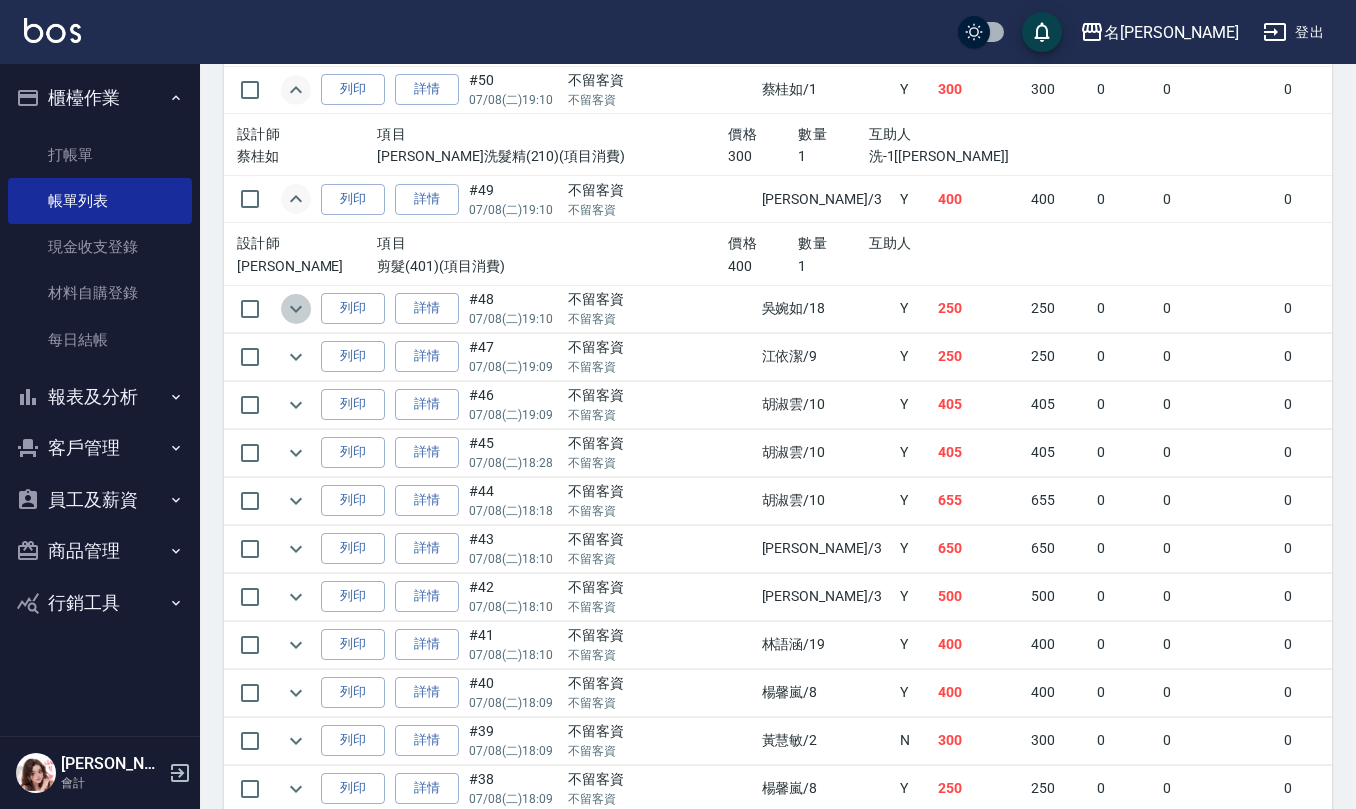 click 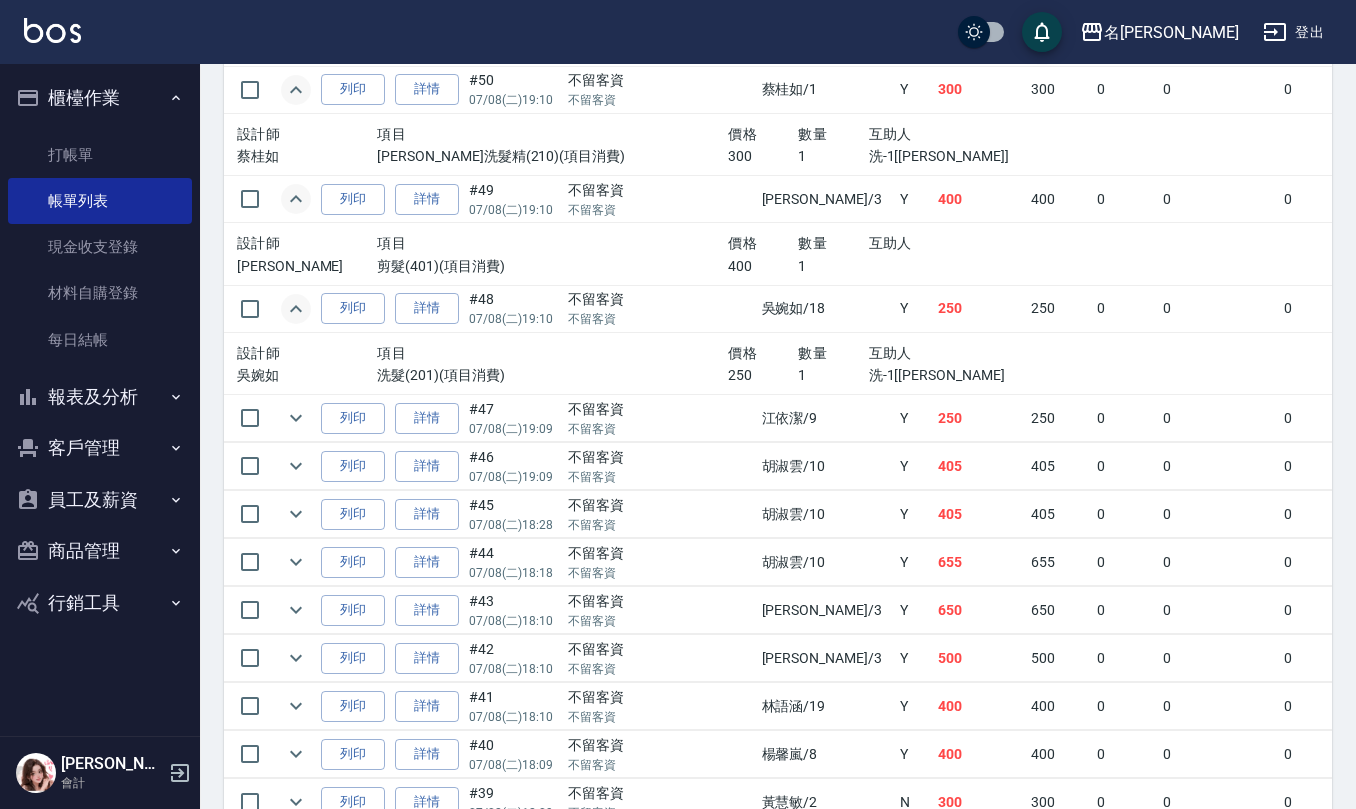 click at bounding box center (296, 418) 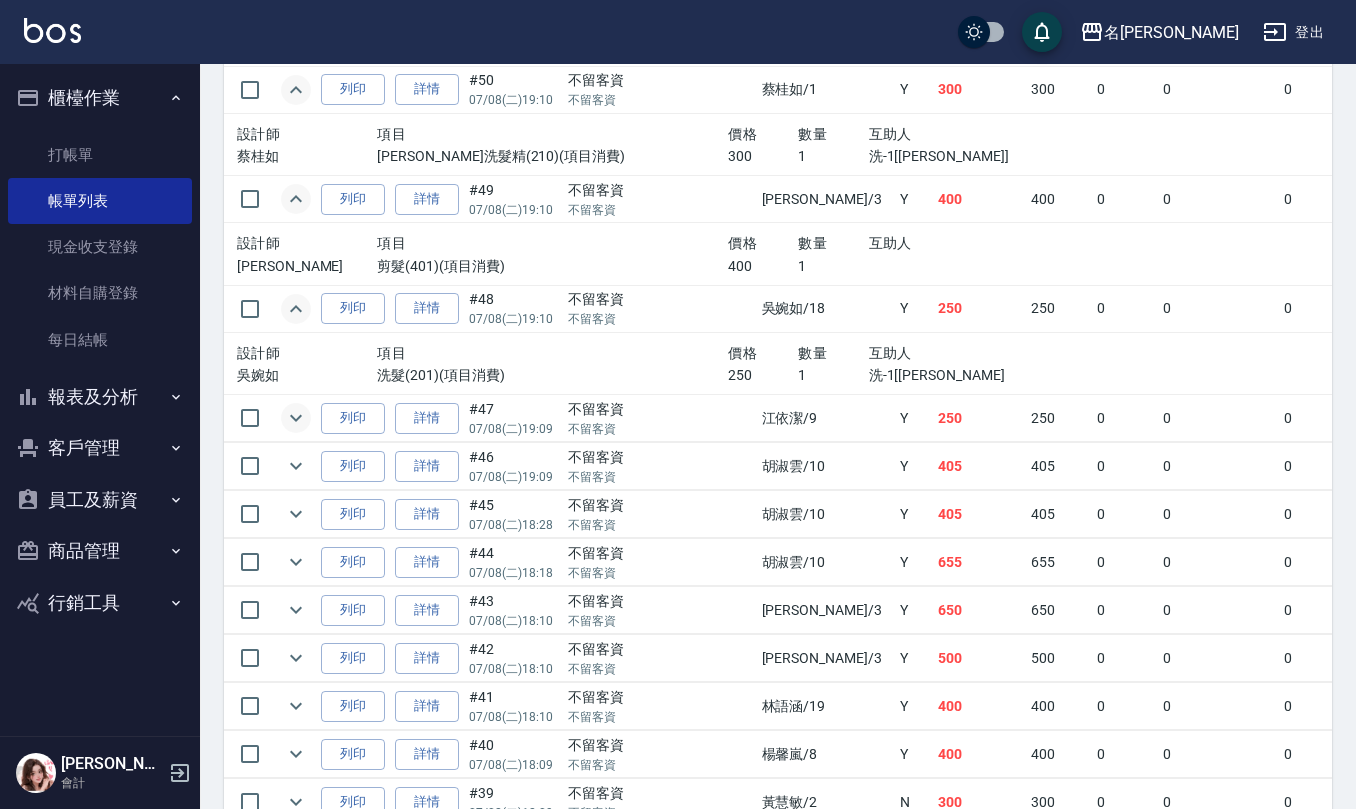 click 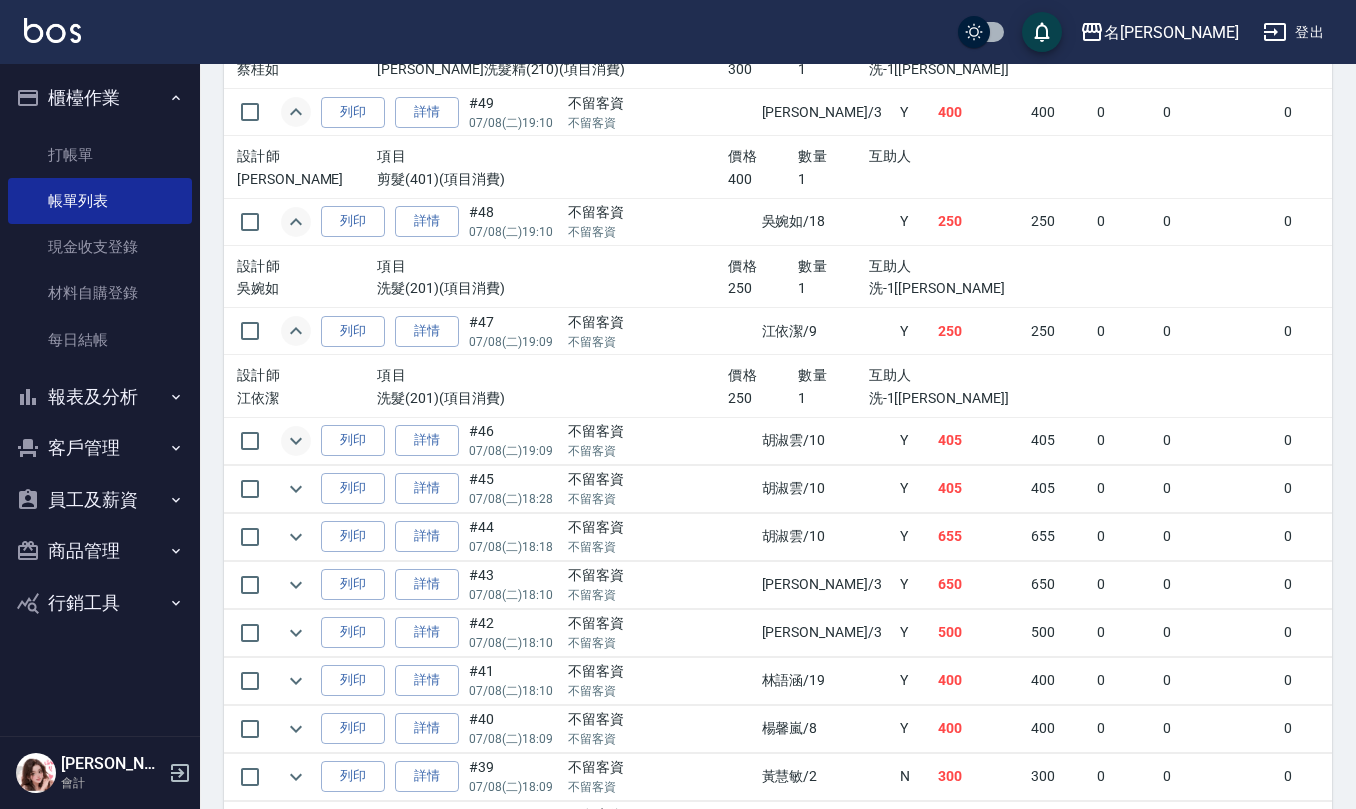 scroll, scrollTop: 2000, scrollLeft: 0, axis: vertical 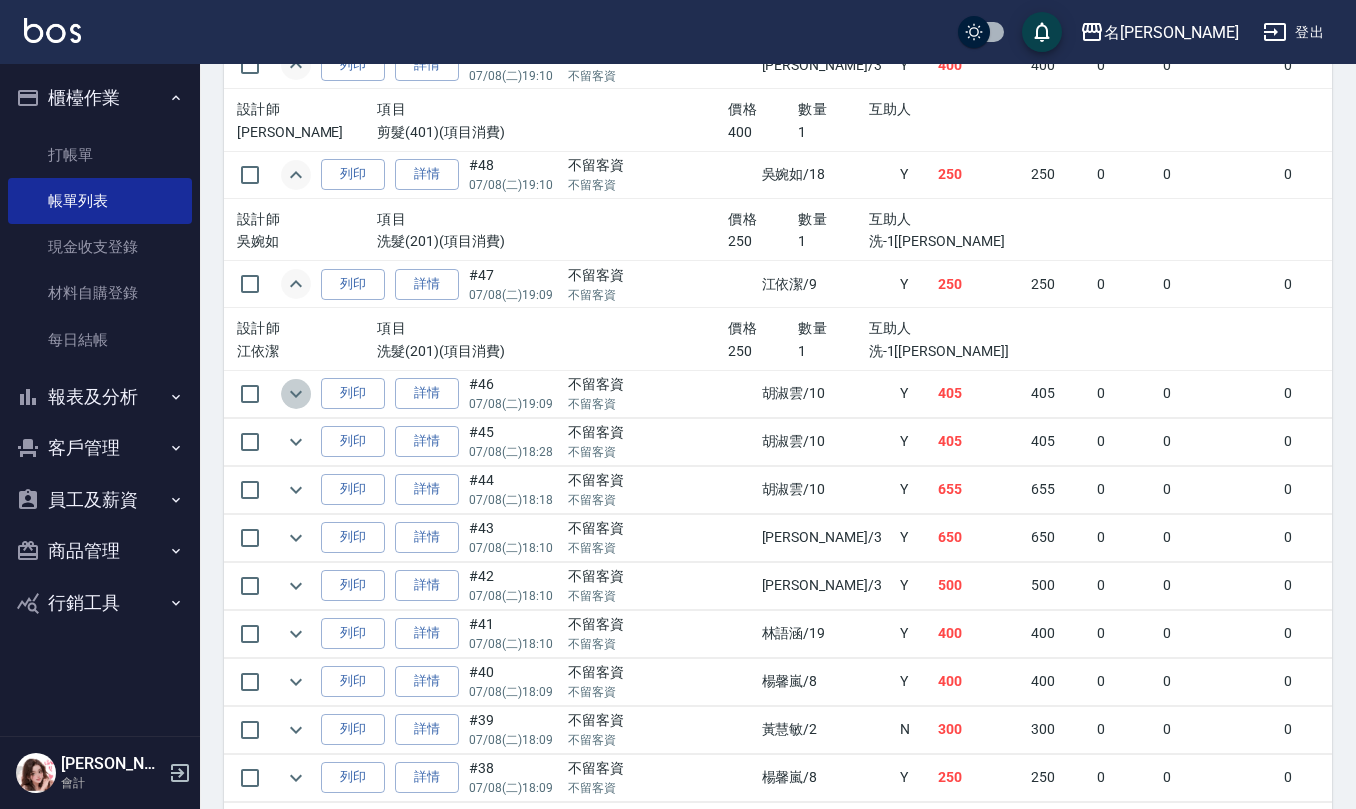 click 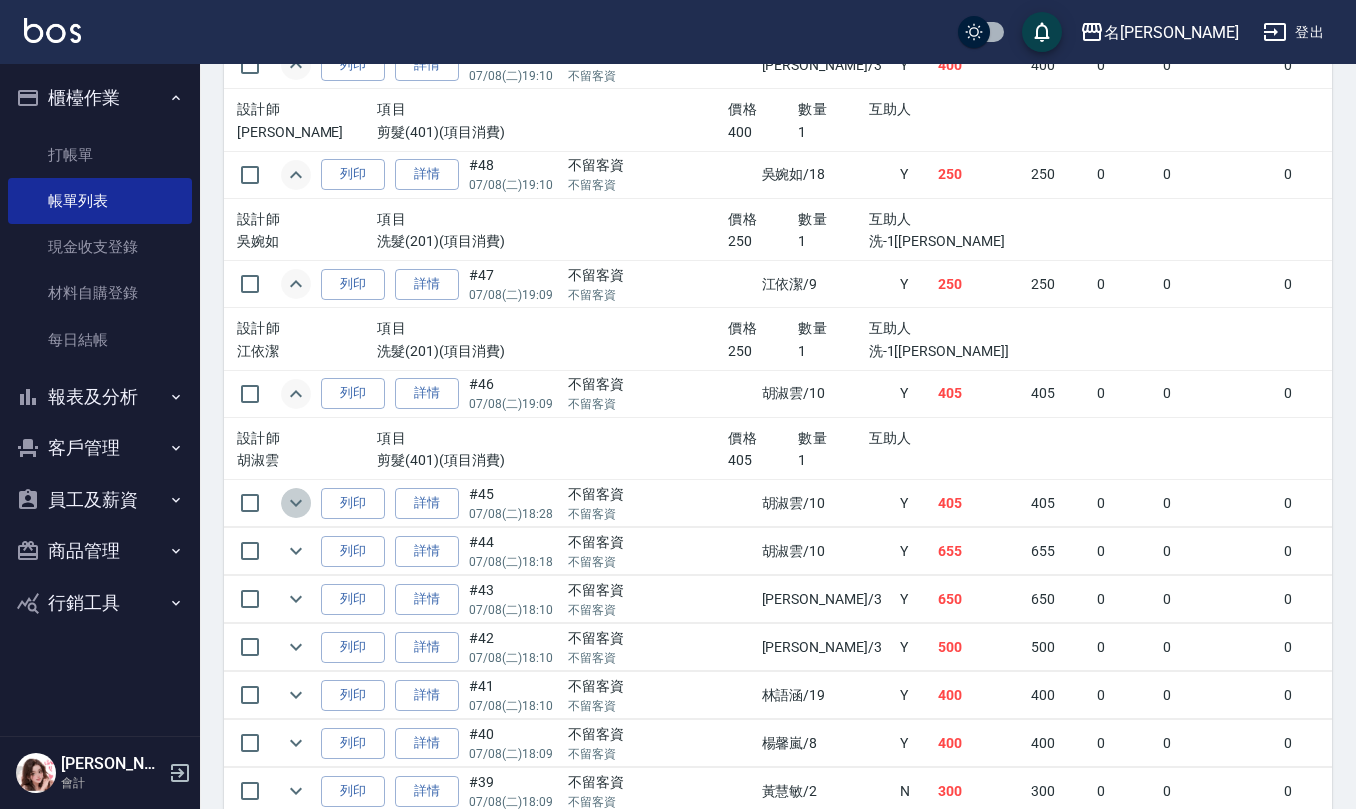 click 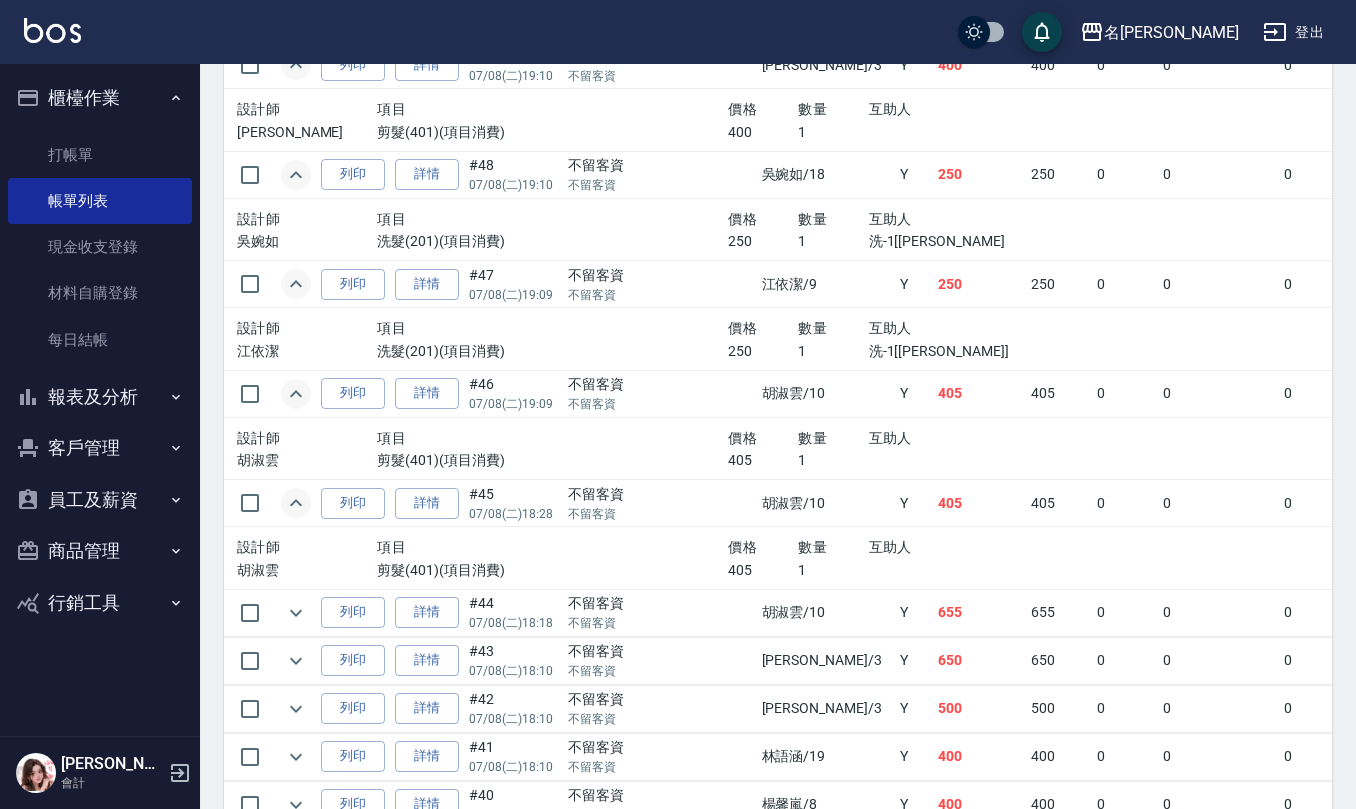 scroll, scrollTop: 2133, scrollLeft: 0, axis: vertical 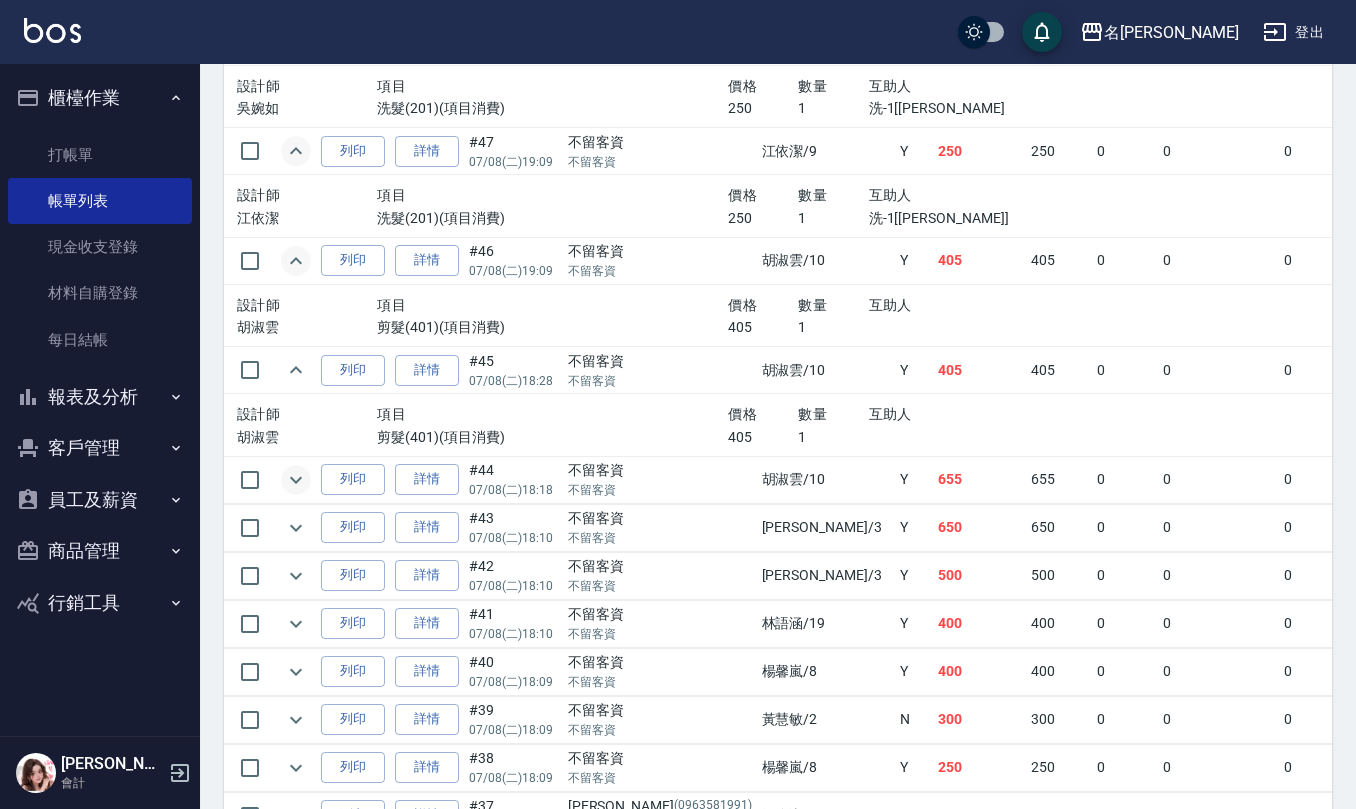 click 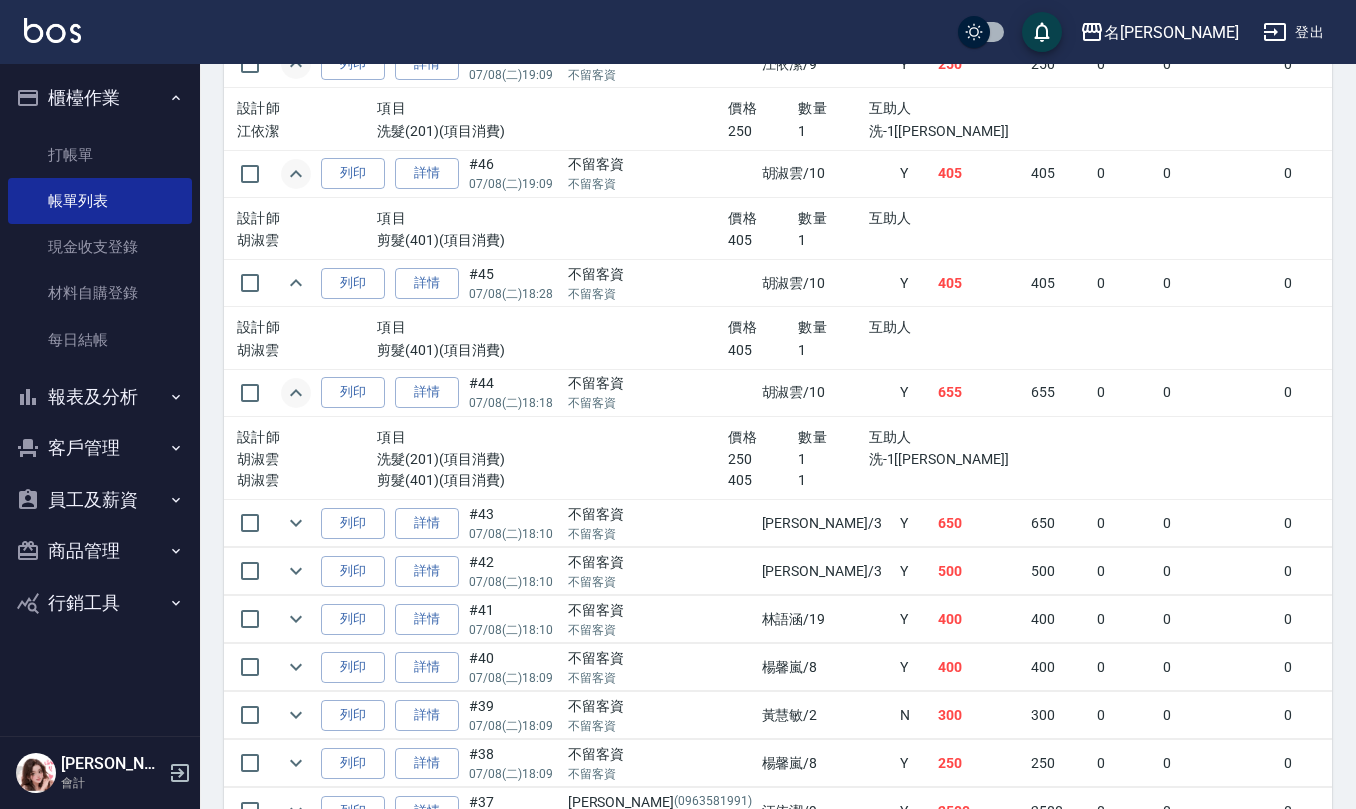 scroll, scrollTop: 2266, scrollLeft: 0, axis: vertical 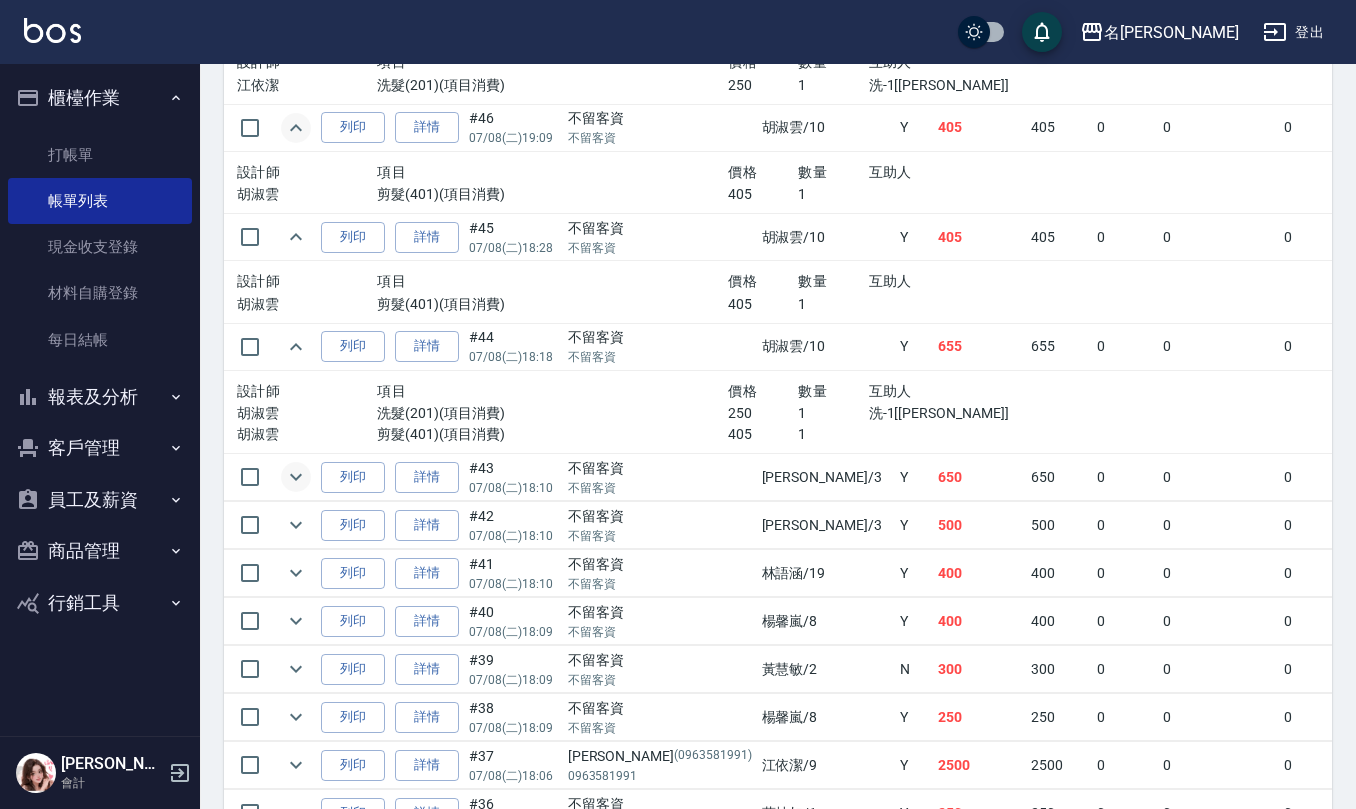 click at bounding box center (296, 477) 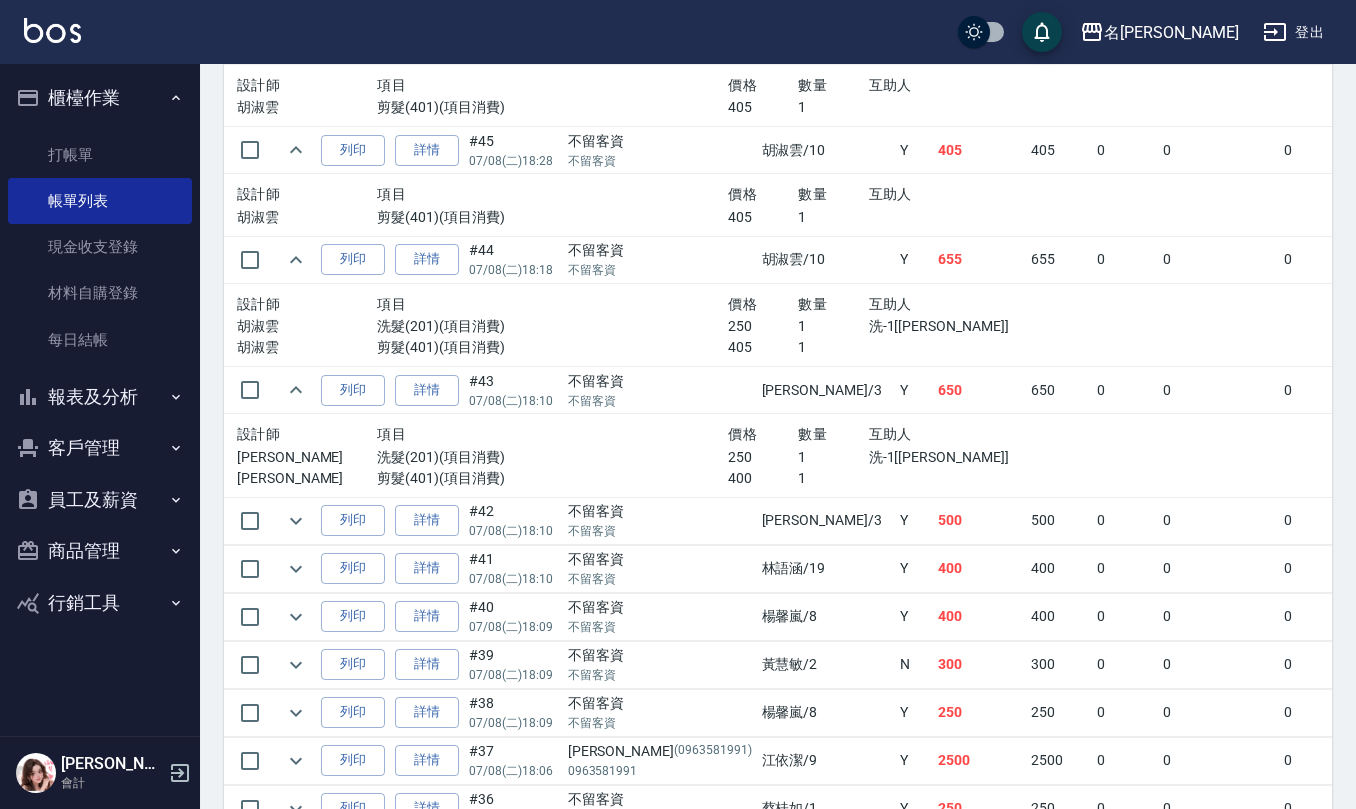 scroll, scrollTop: 2400, scrollLeft: 0, axis: vertical 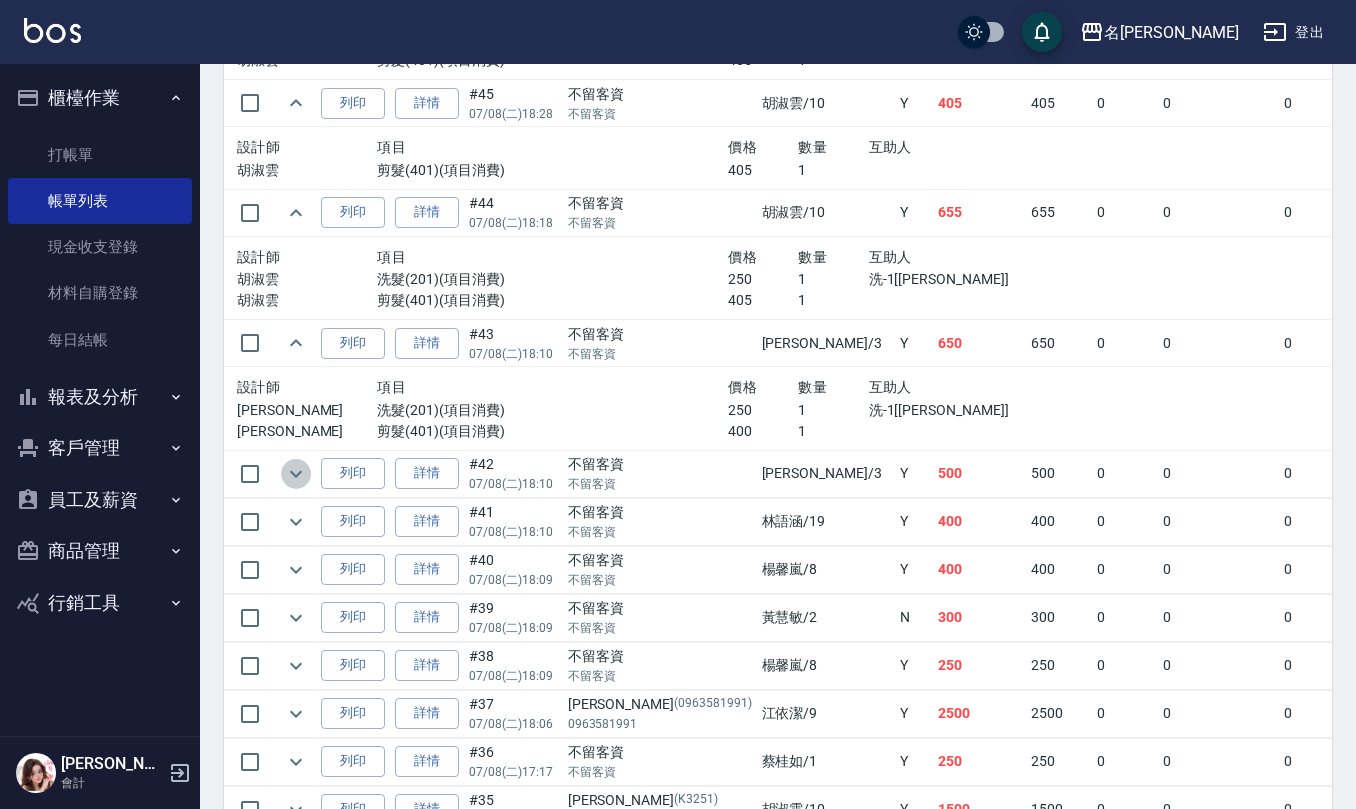 click 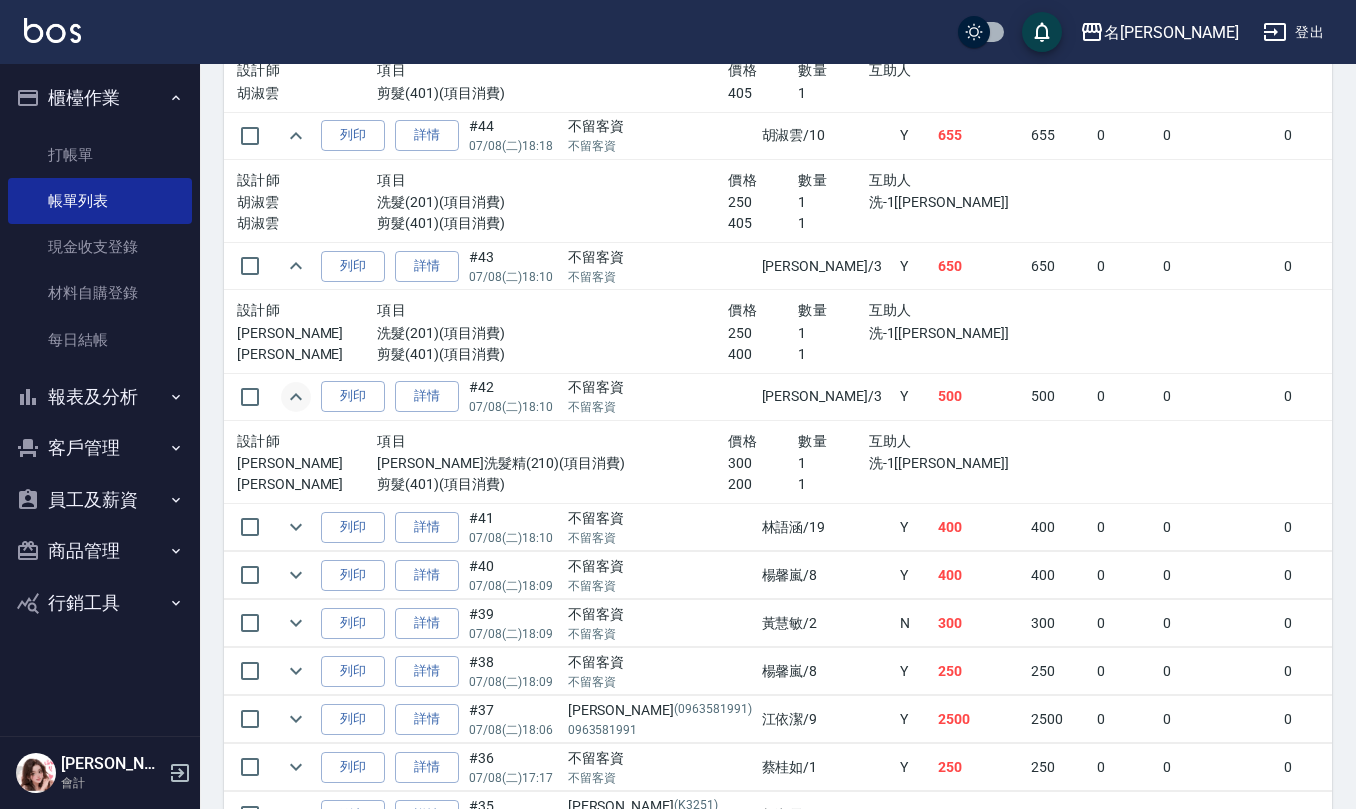 scroll, scrollTop: 2533, scrollLeft: 0, axis: vertical 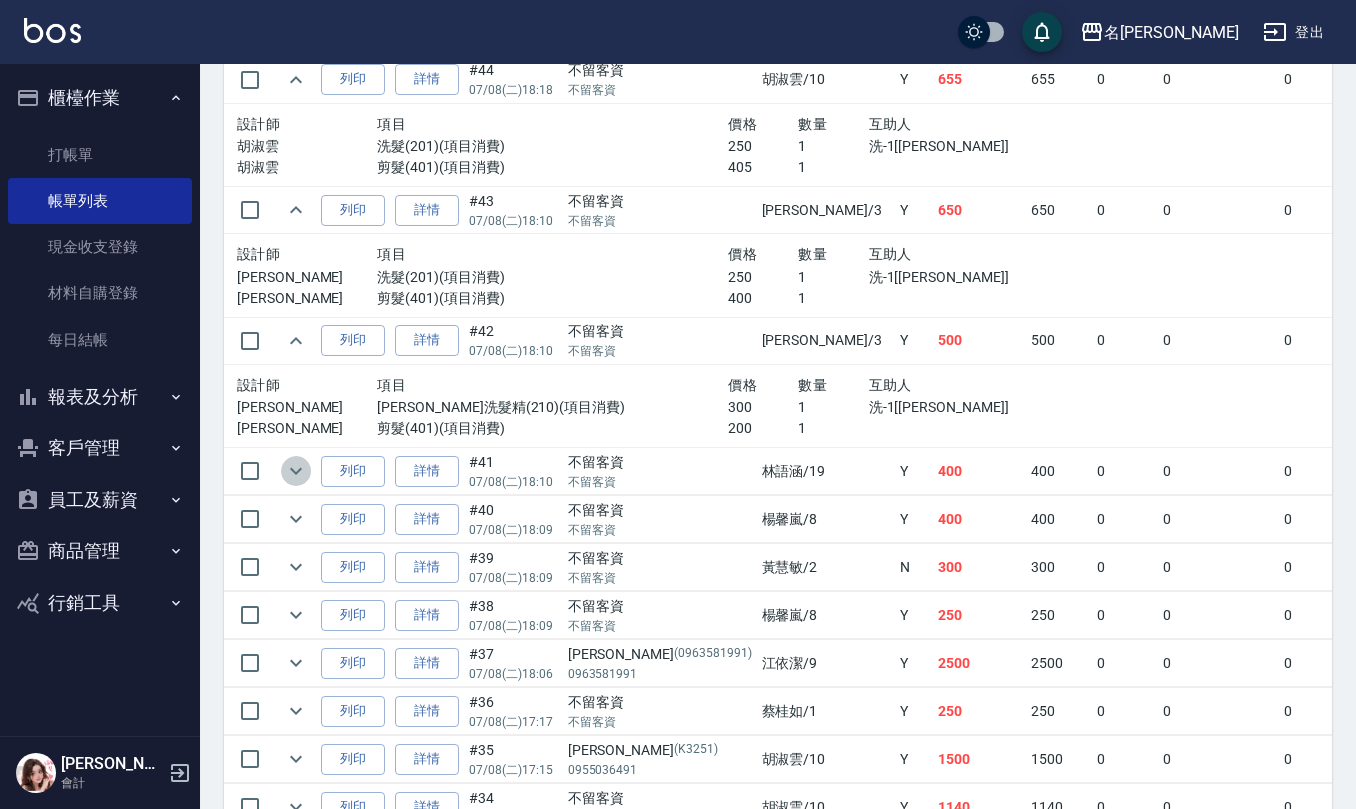 click 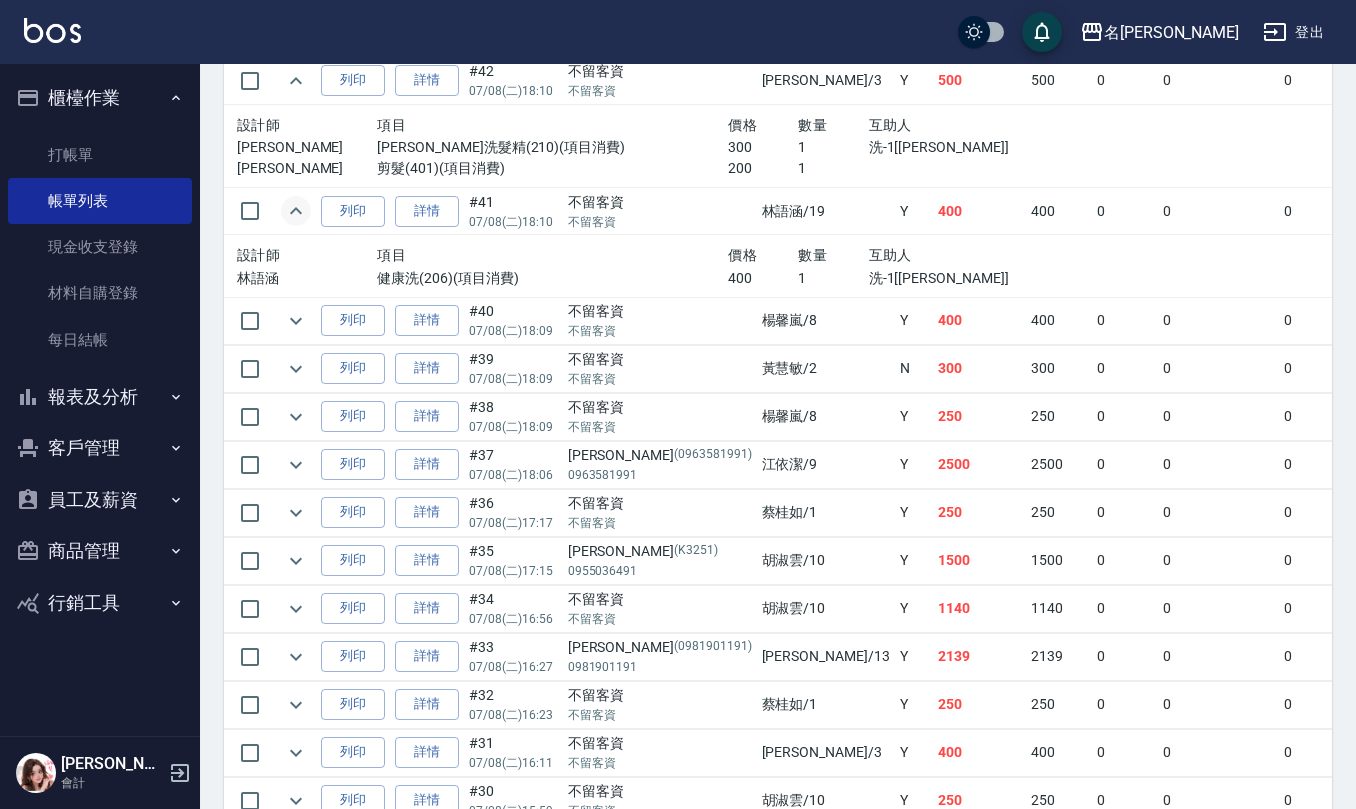 scroll, scrollTop: 2800, scrollLeft: 0, axis: vertical 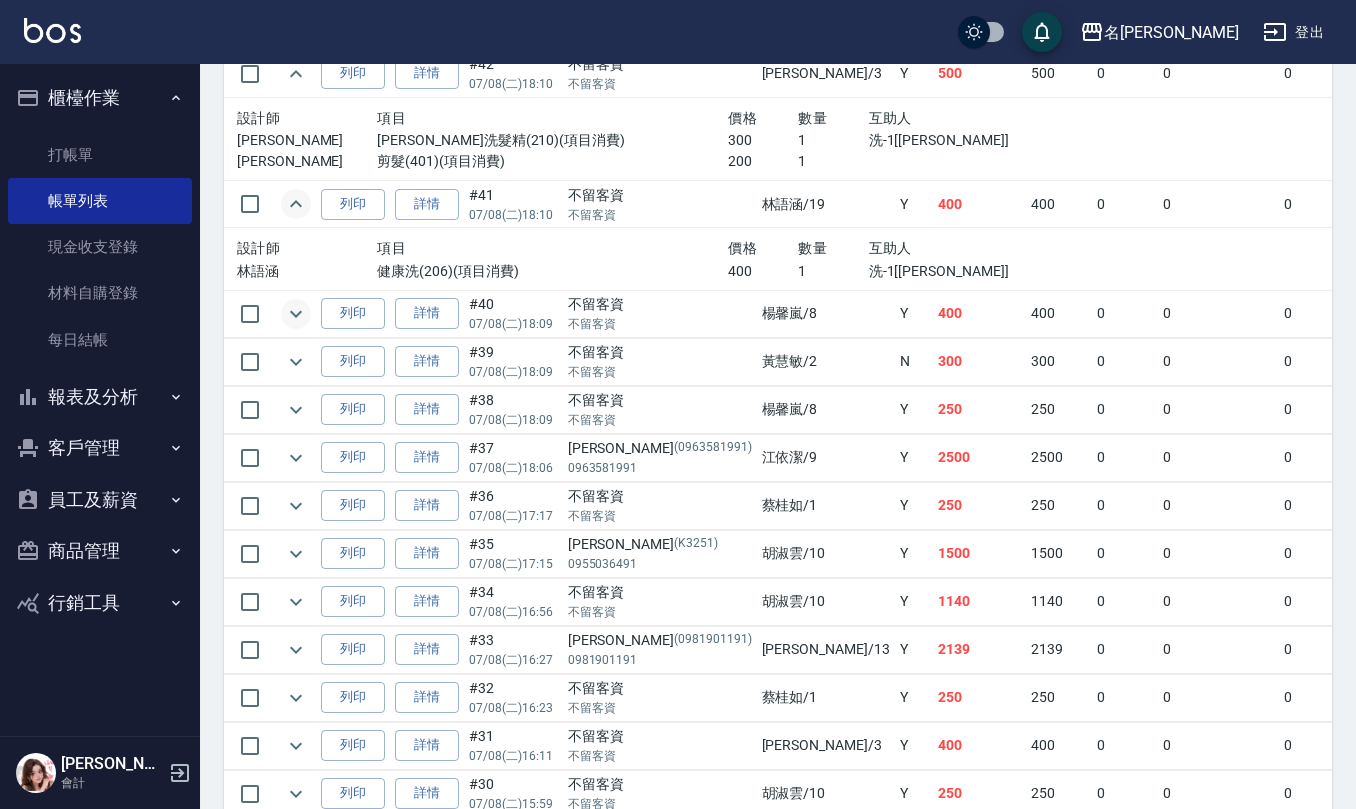 click 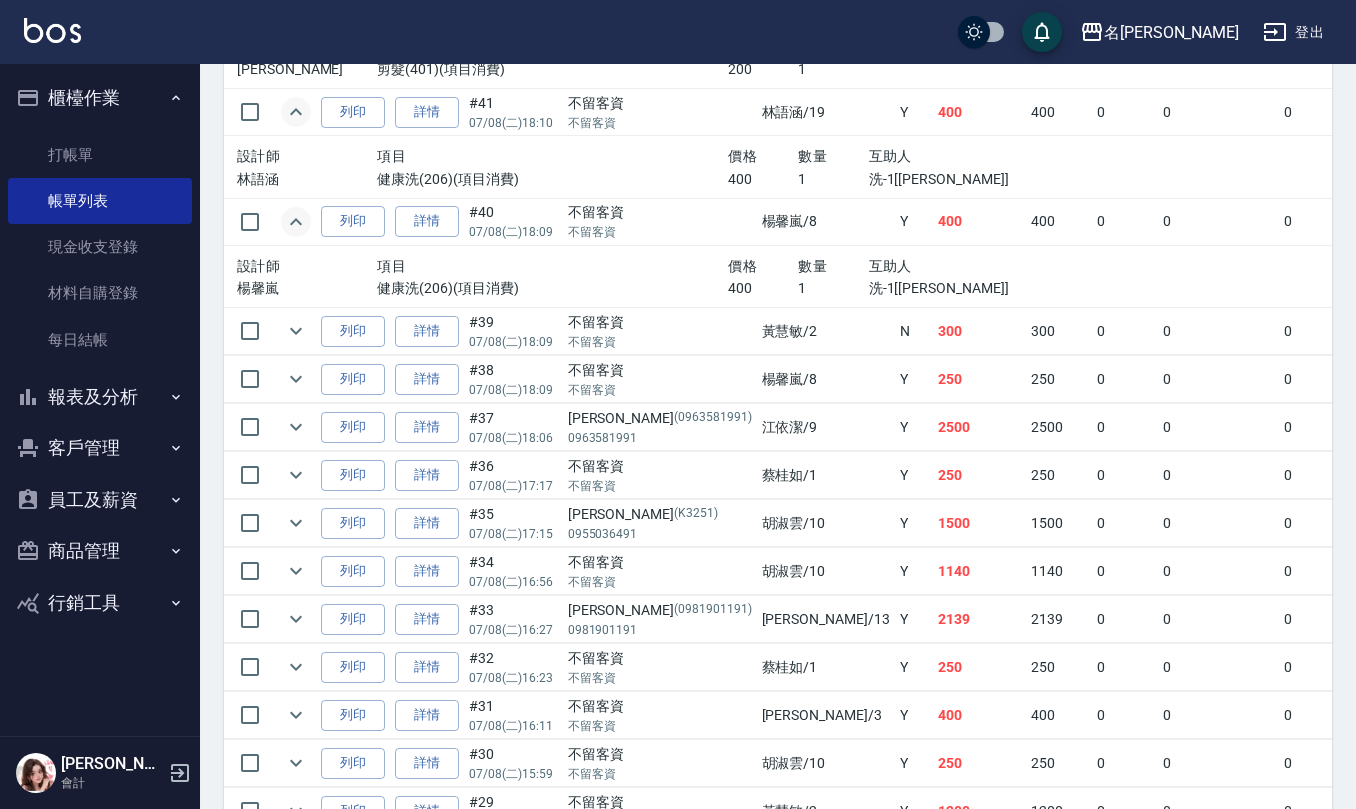 scroll, scrollTop: 2933, scrollLeft: 0, axis: vertical 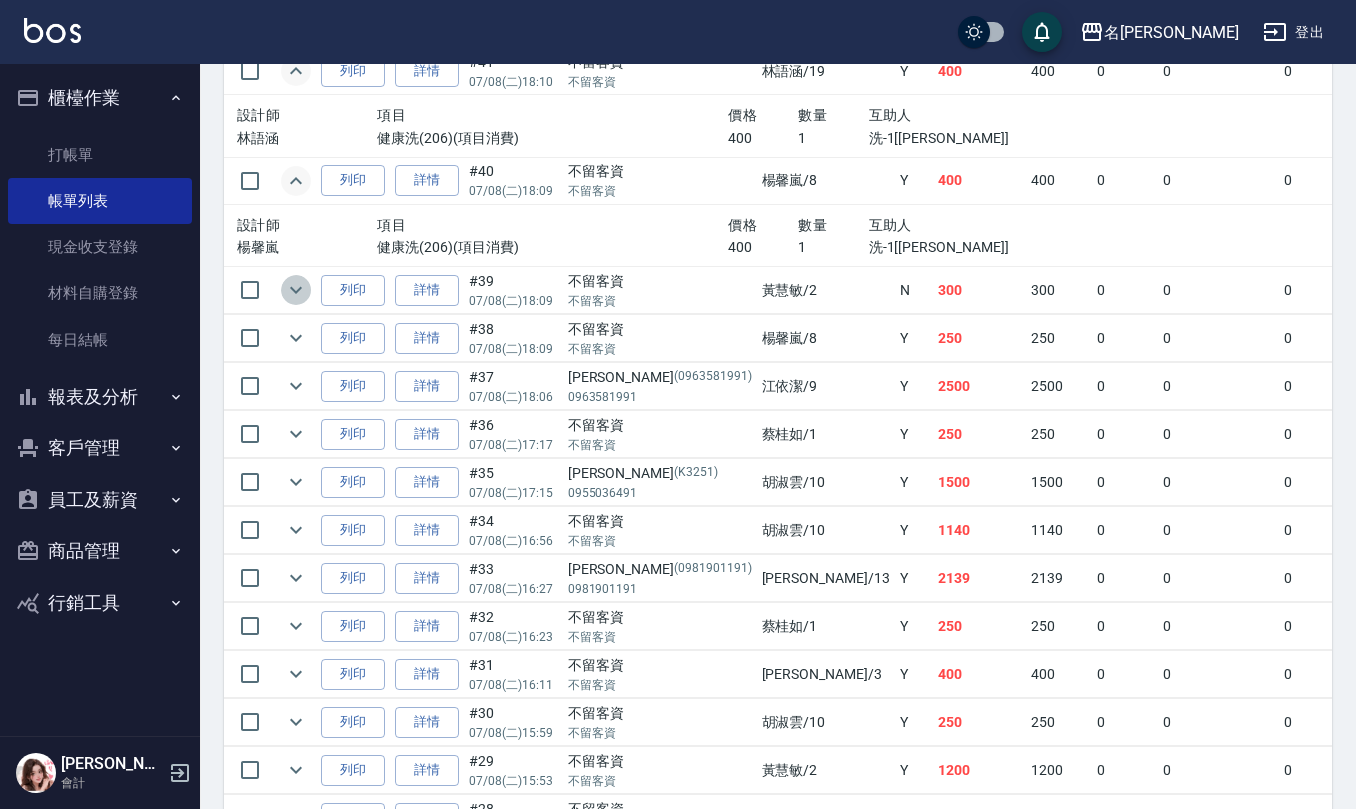 click 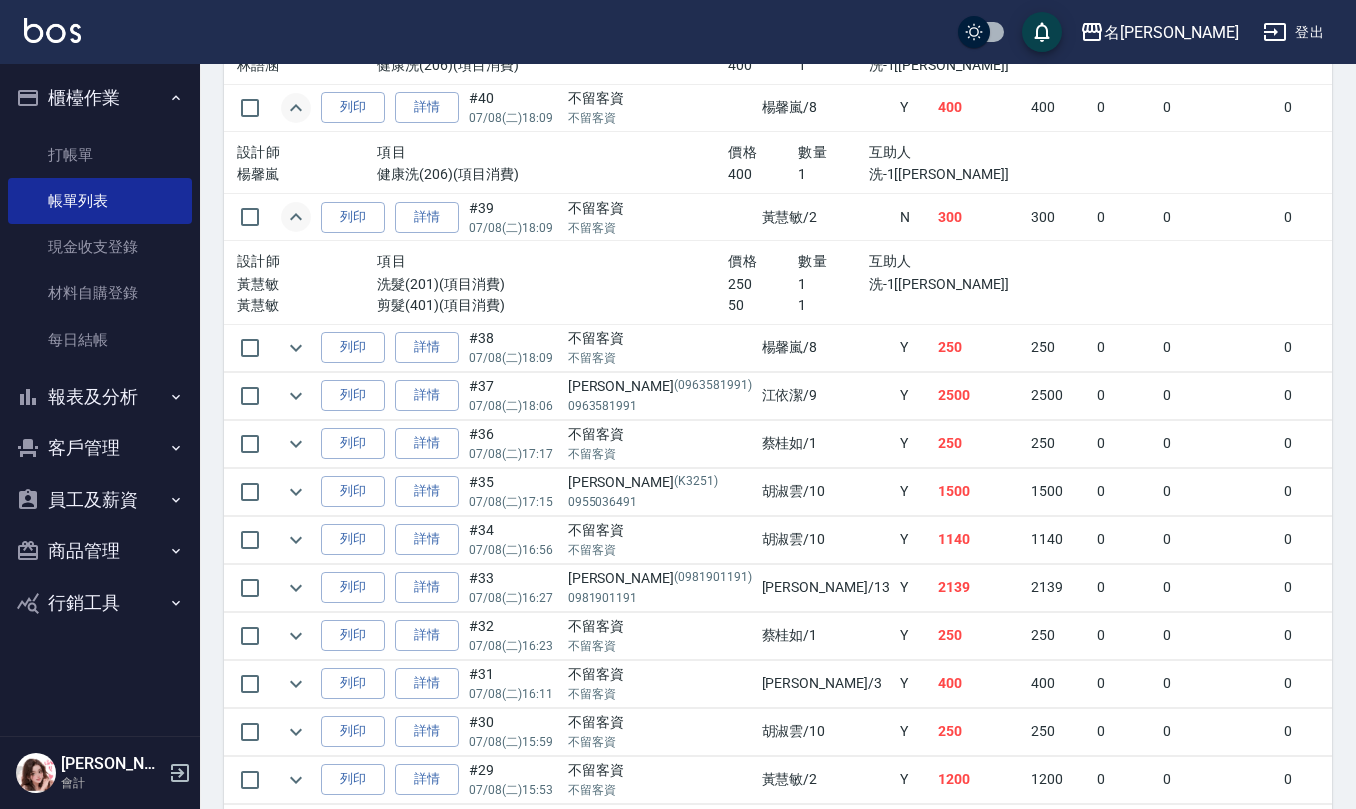 scroll, scrollTop: 3066, scrollLeft: 0, axis: vertical 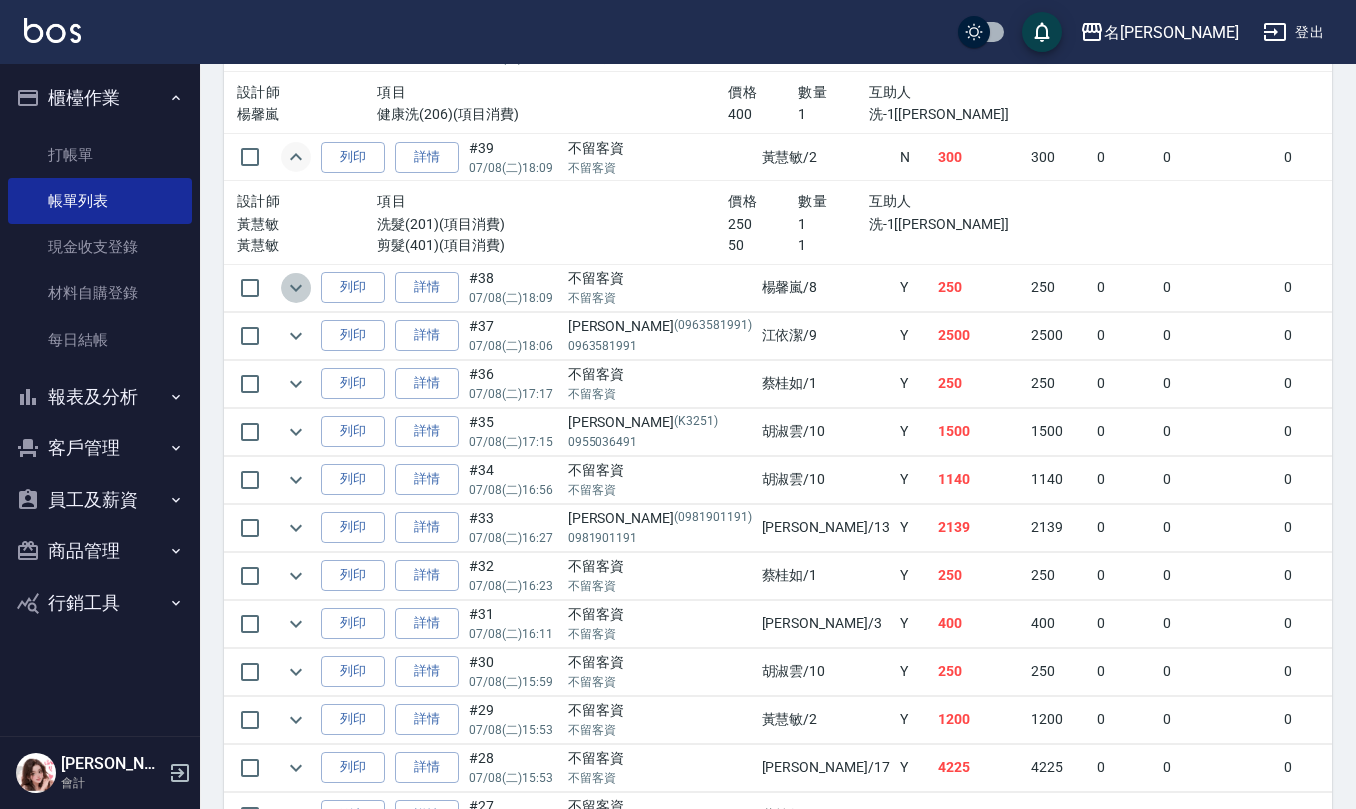click 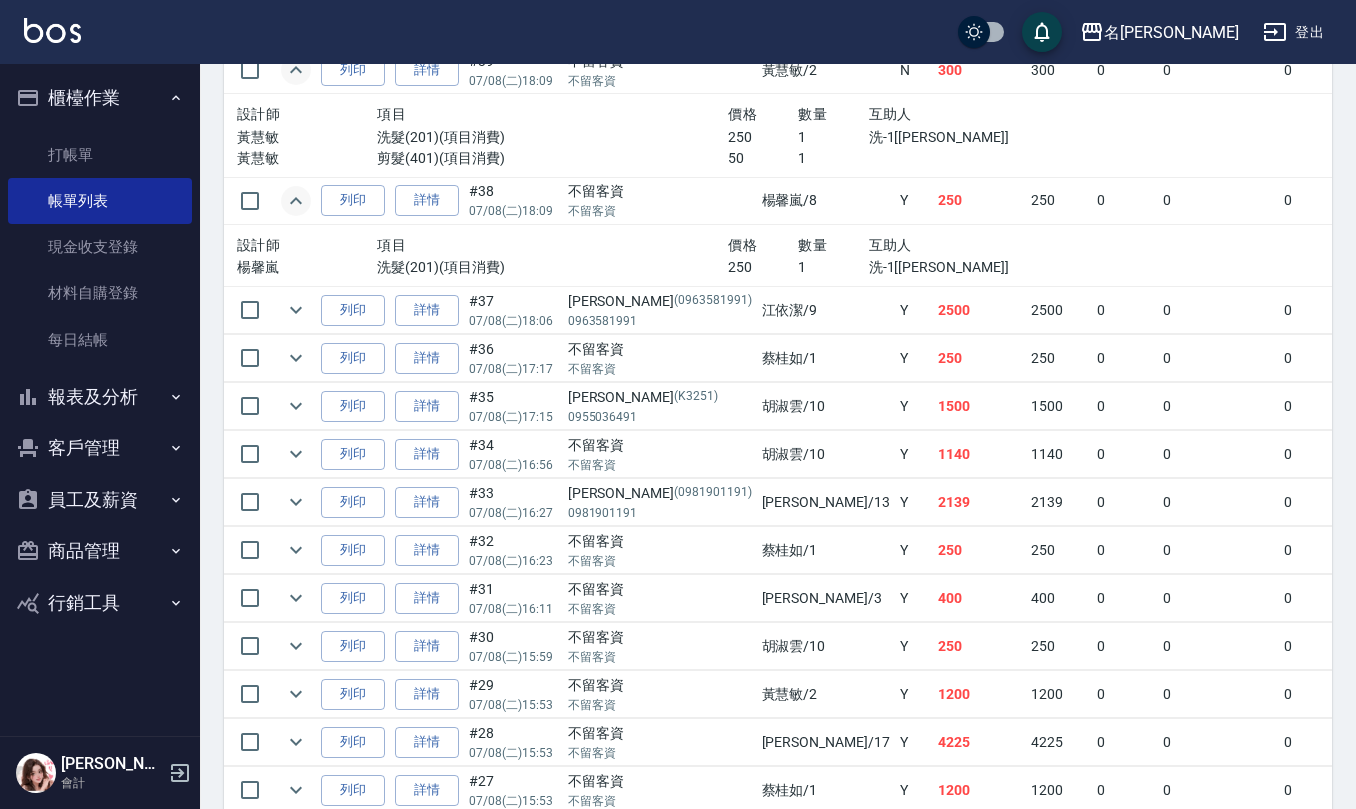 scroll, scrollTop: 3200, scrollLeft: 0, axis: vertical 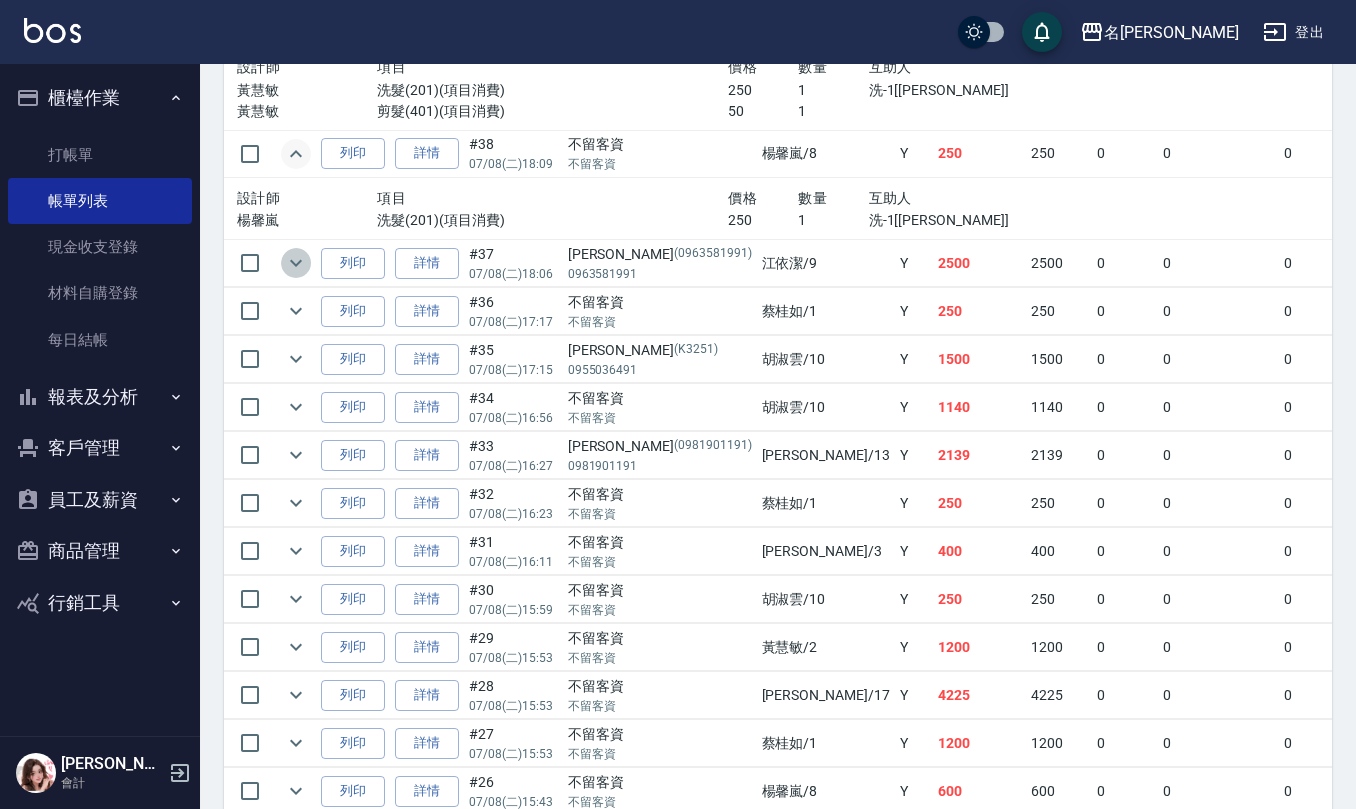 click 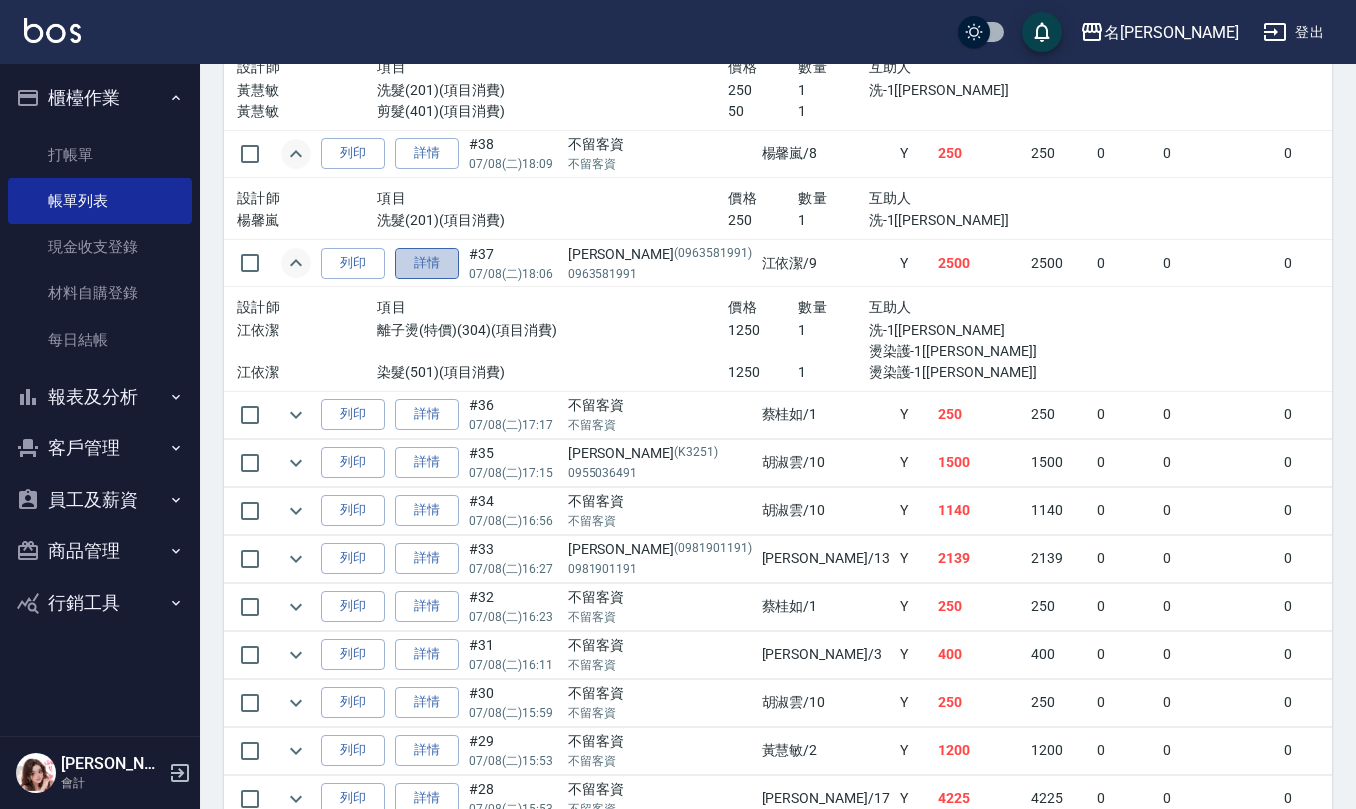 click on "詳情" at bounding box center (427, 263) 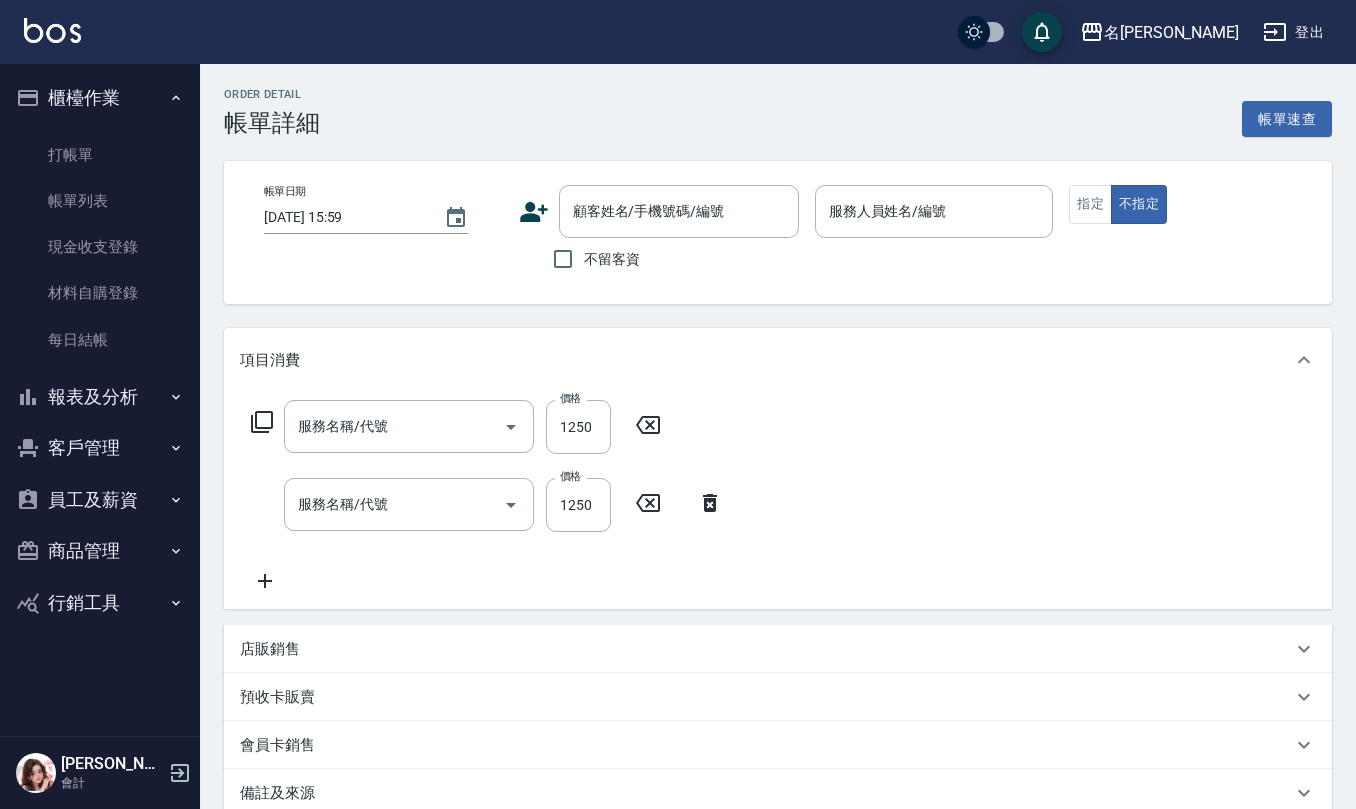 type on "[DATE] 18:06" 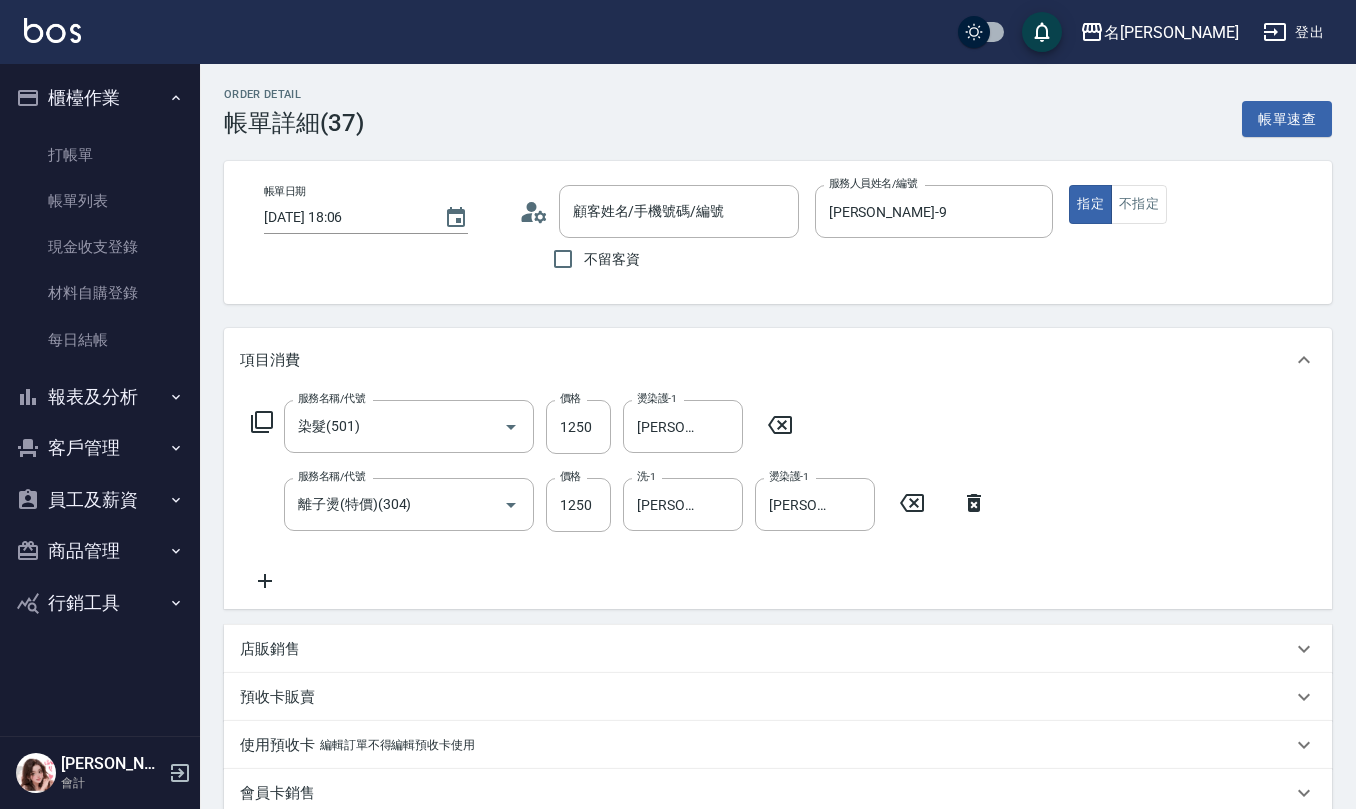 type on "染髮(501)" 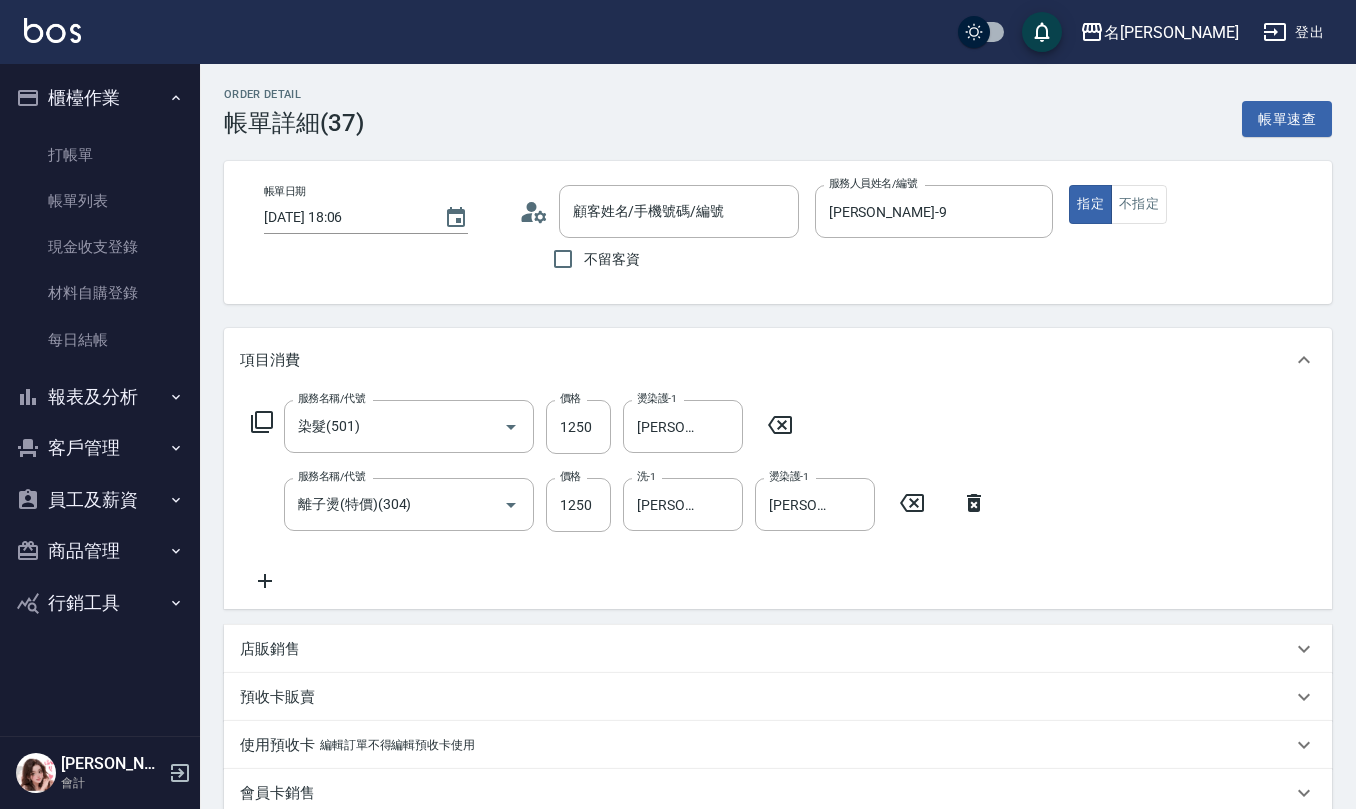 type on "離子燙(特價)(304)" 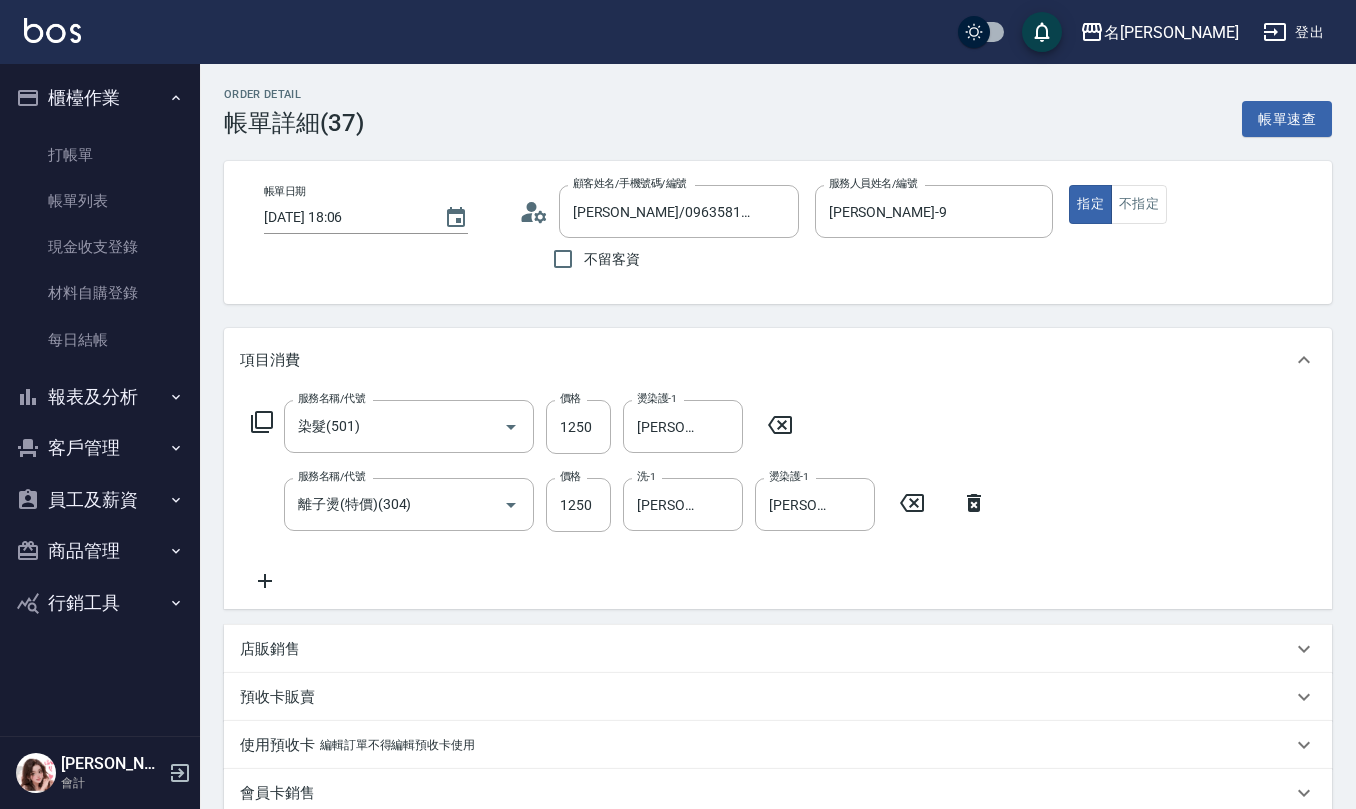 click 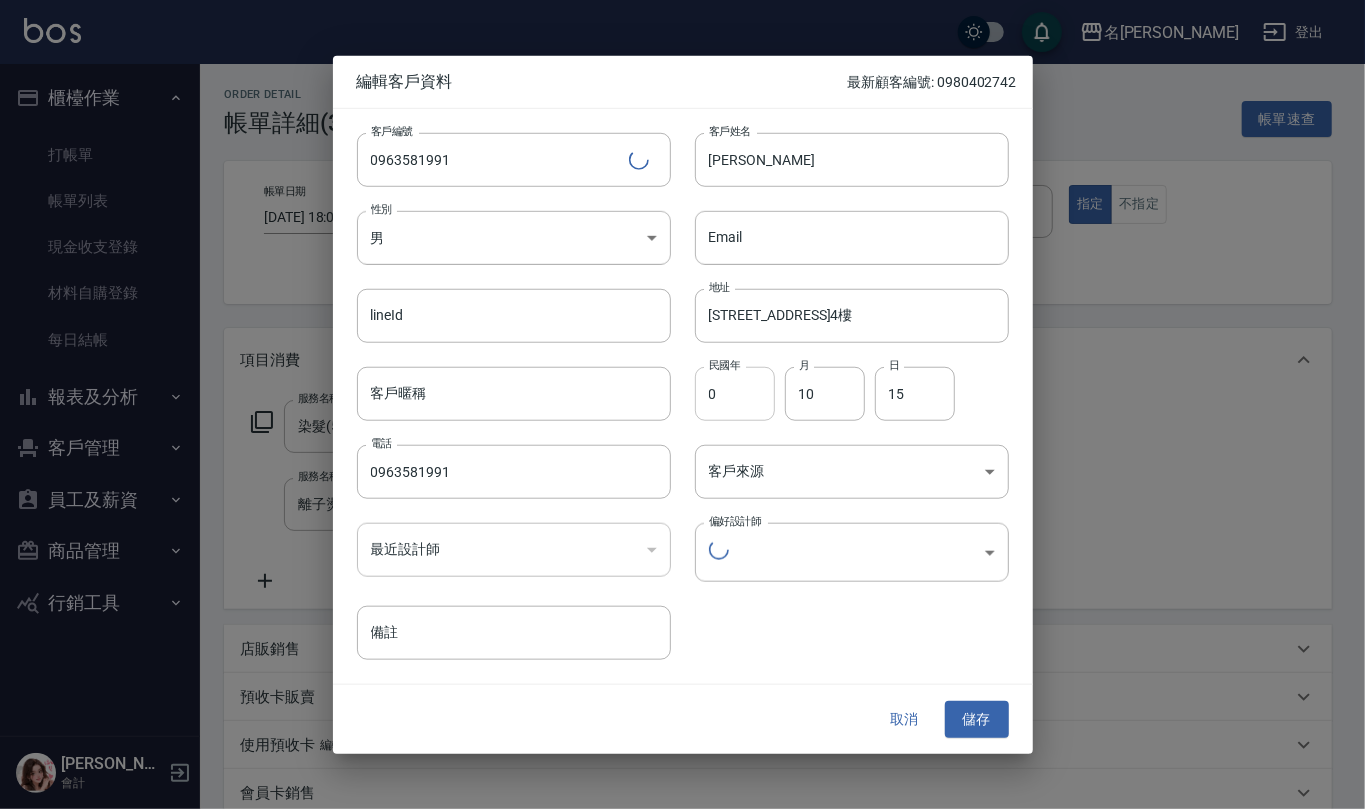 type on "f1be1ef3-d7ac-4a49-afff-22267910d08e" 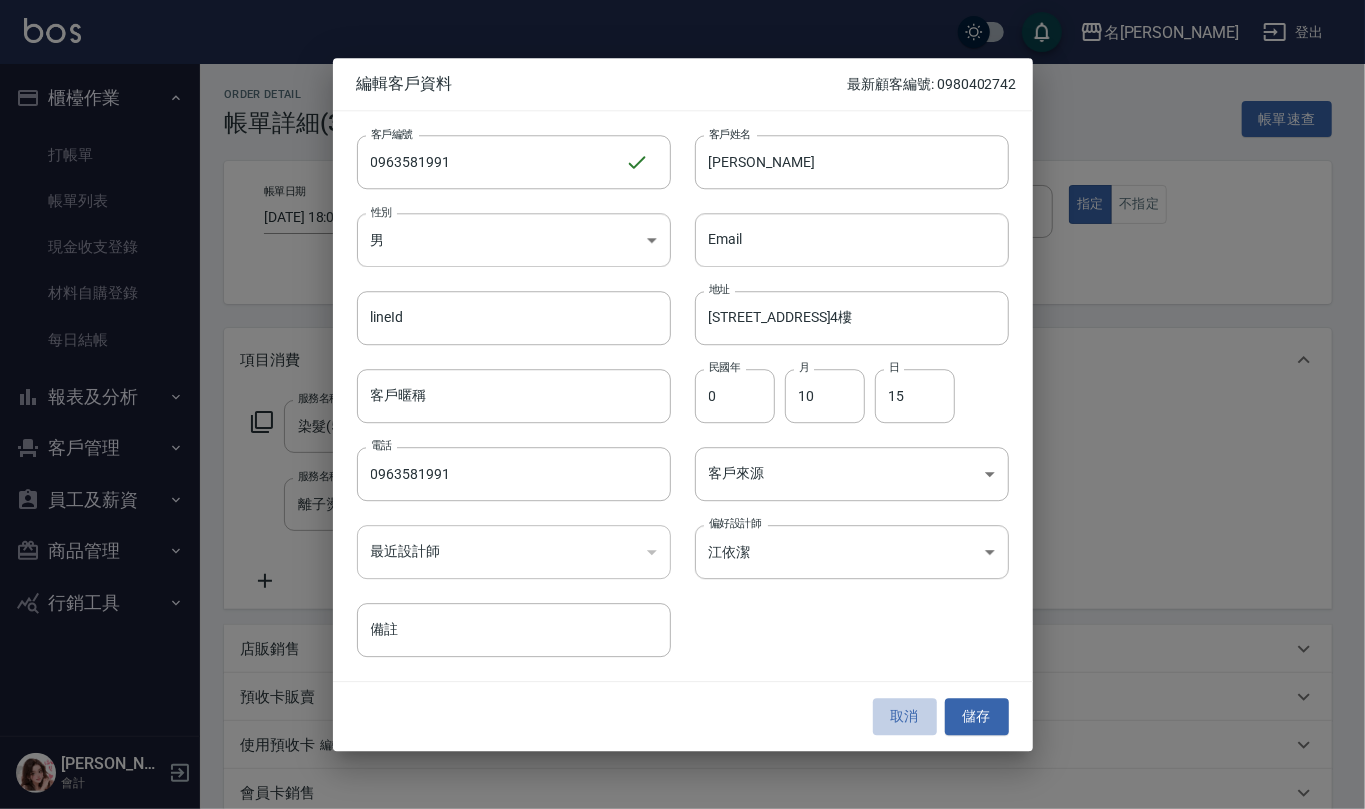 click on "取消" at bounding box center (905, 717) 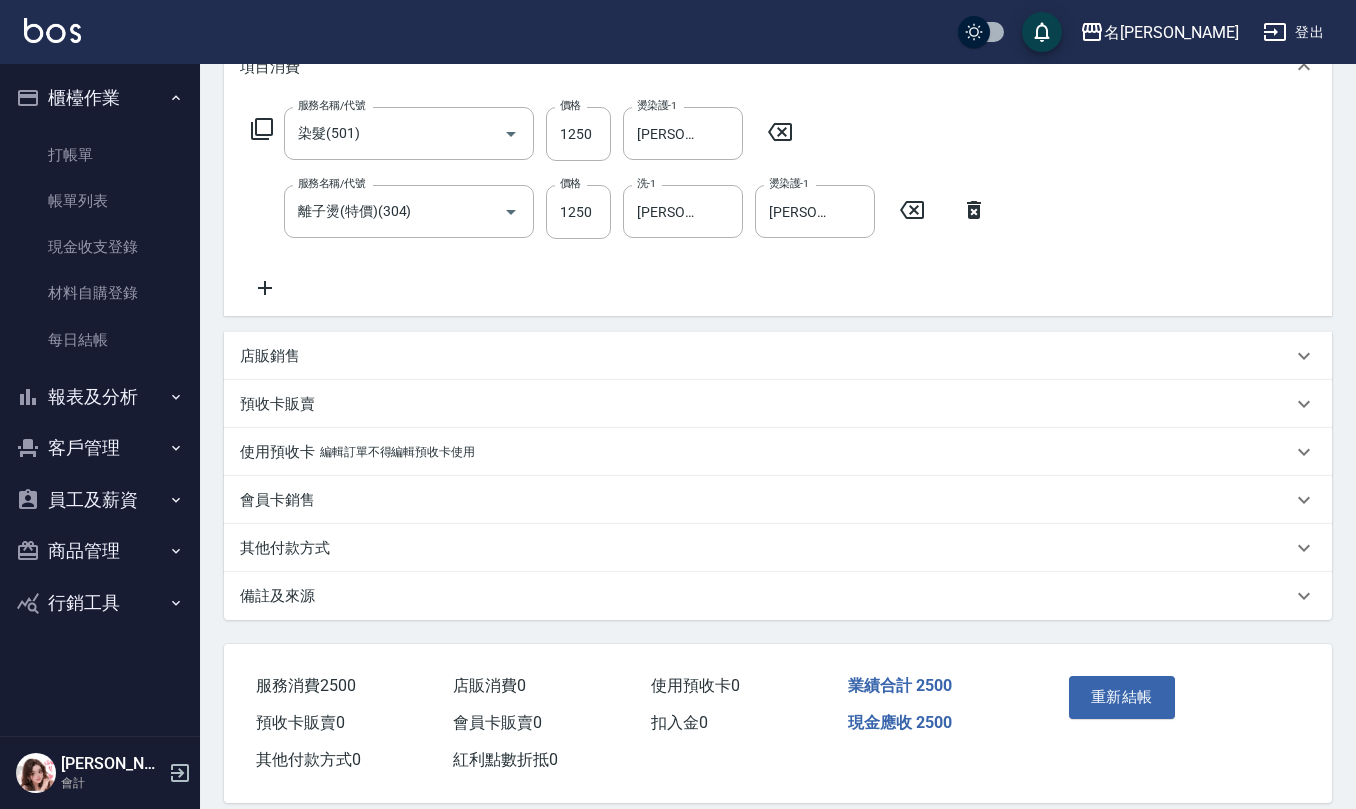 scroll, scrollTop: 316, scrollLeft: 0, axis: vertical 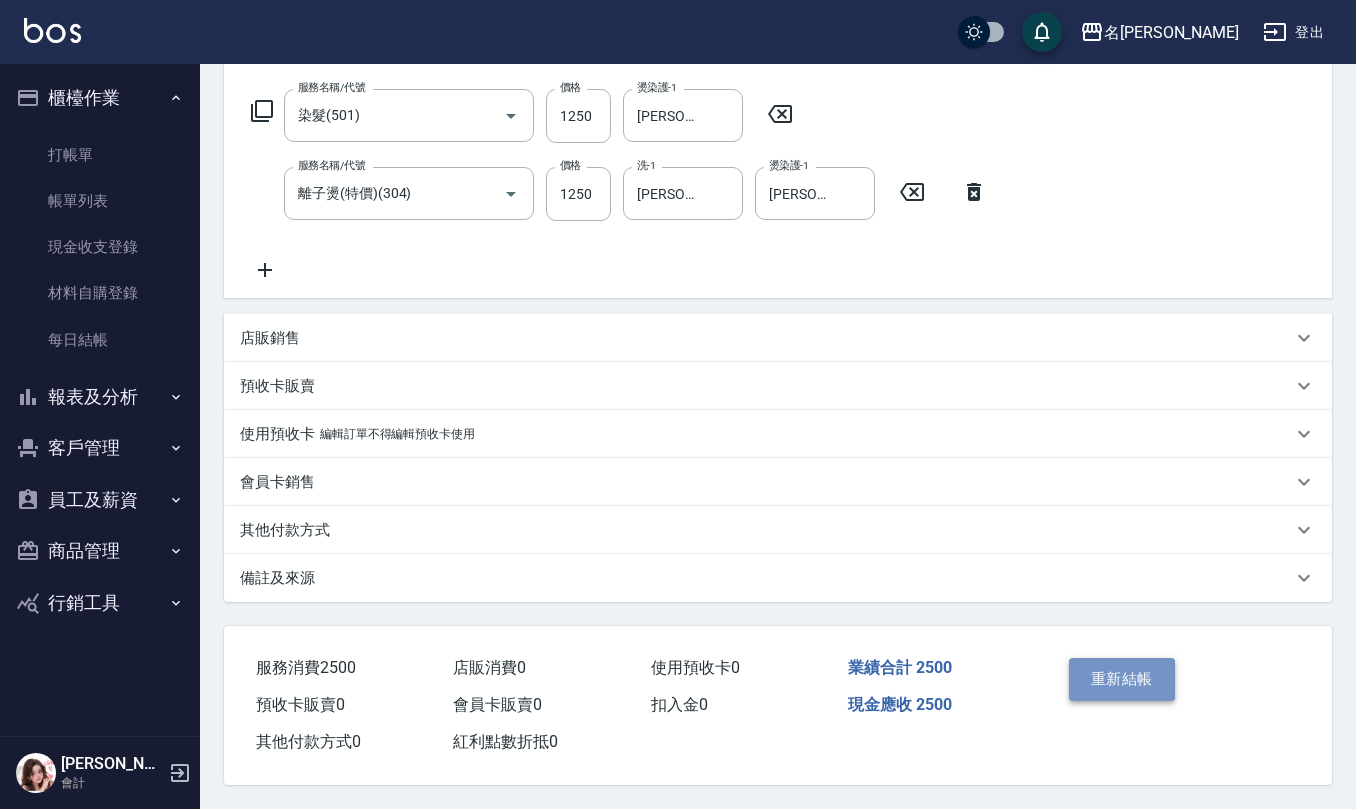click on "重新結帳" at bounding box center [1122, 679] 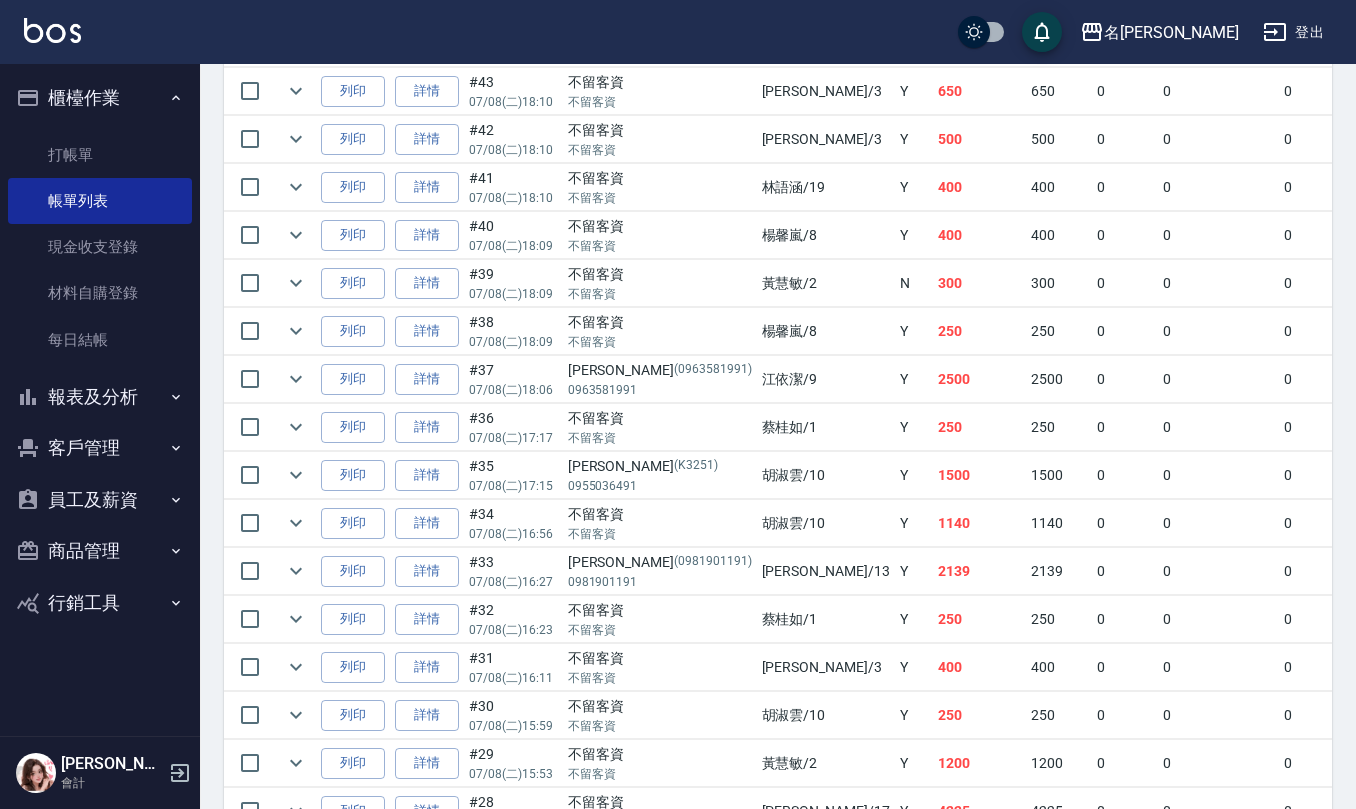scroll, scrollTop: 1466, scrollLeft: 0, axis: vertical 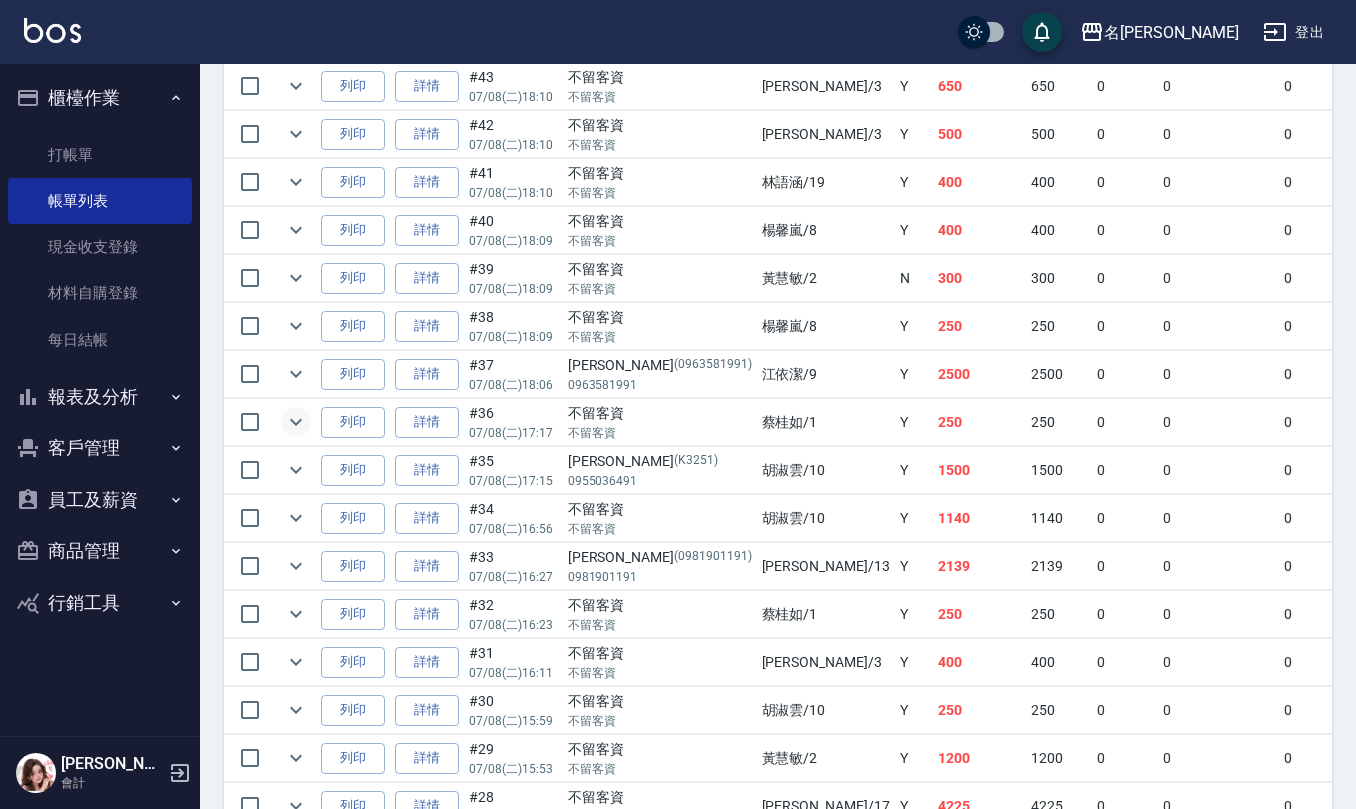 click 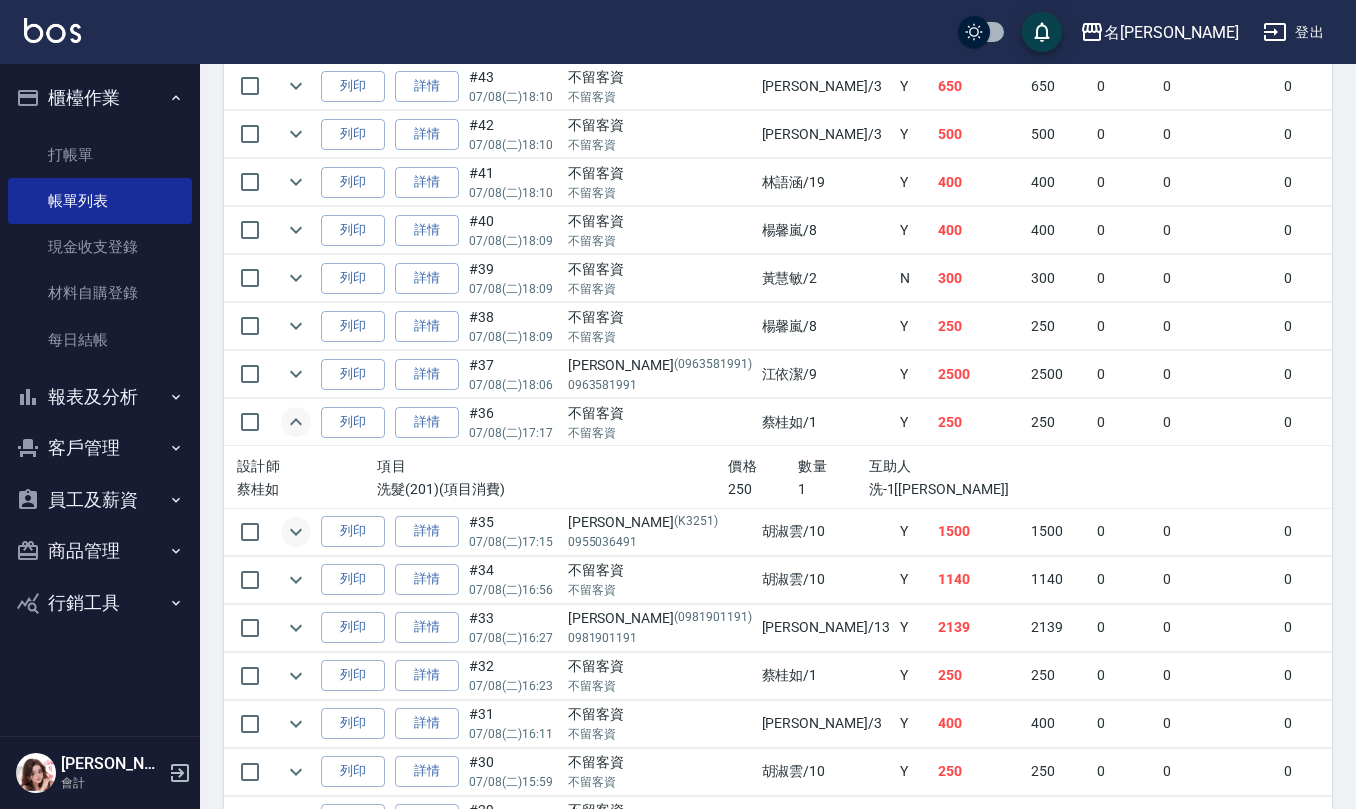 click 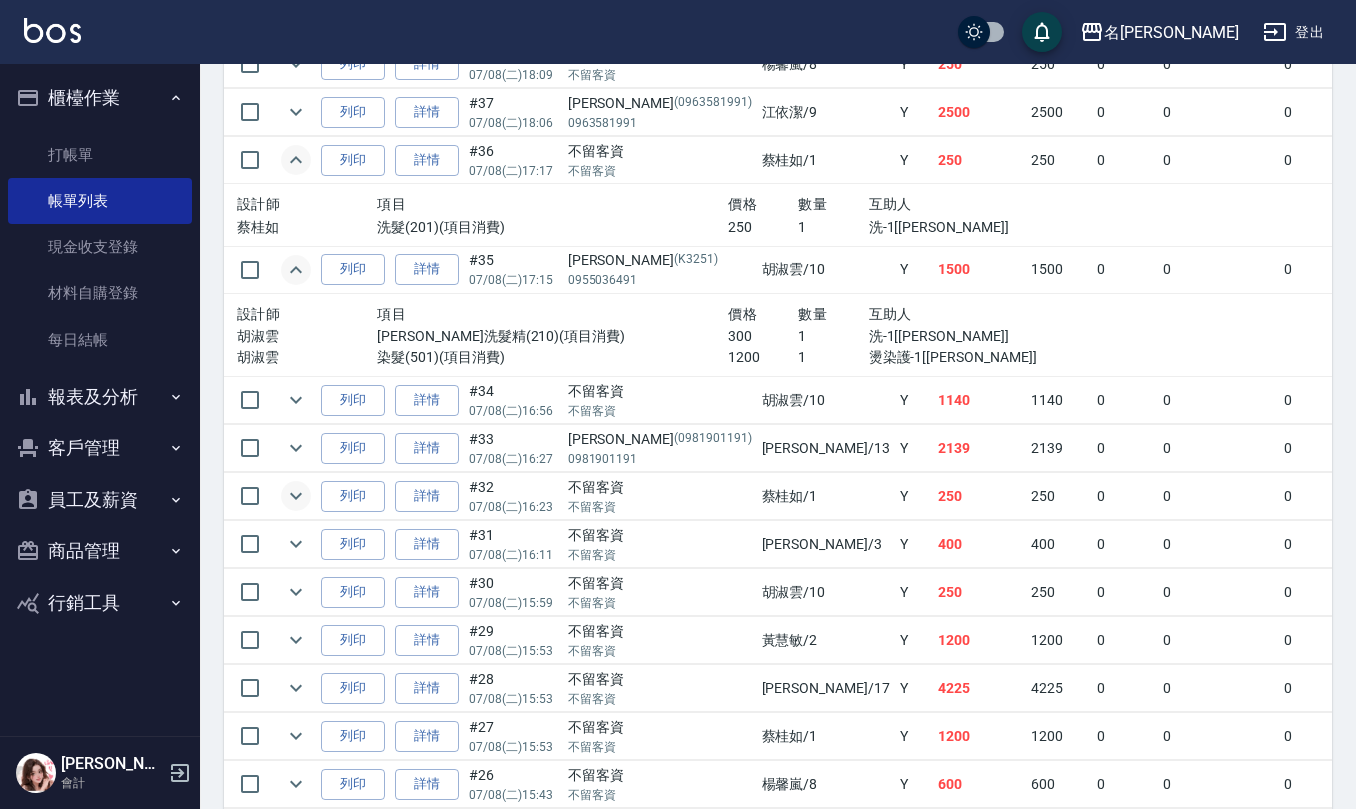 scroll, scrollTop: 1733, scrollLeft: 0, axis: vertical 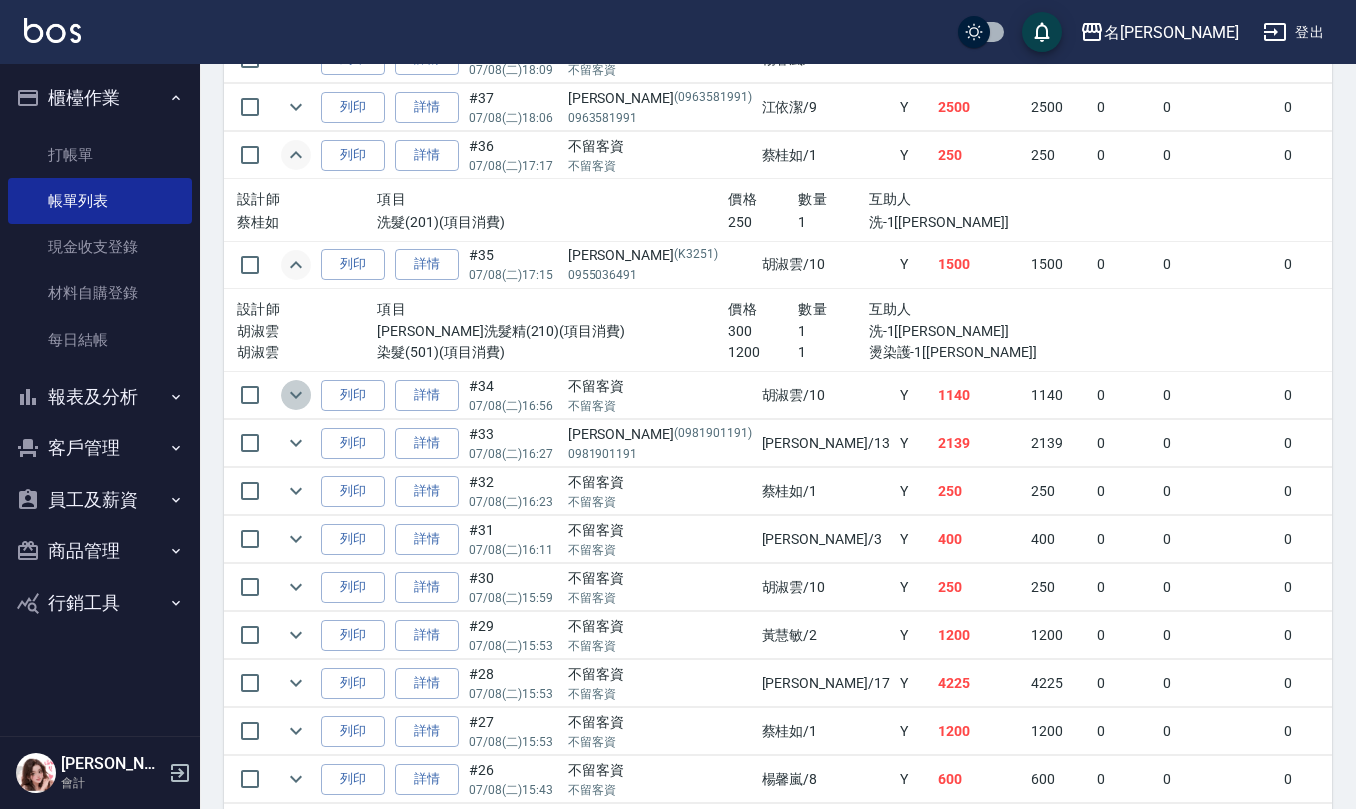click 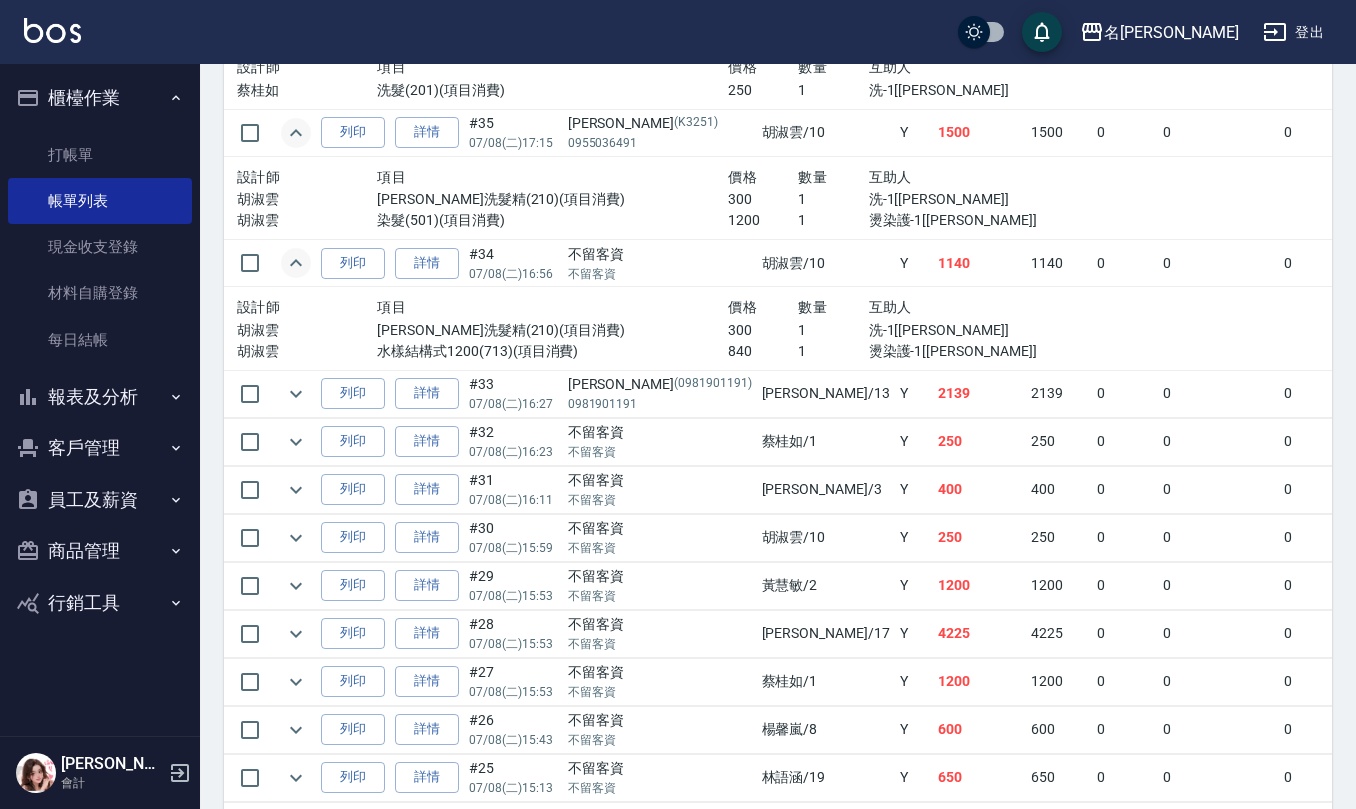 scroll, scrollTop: 1866, scrollLeft: 0, axis: vertical 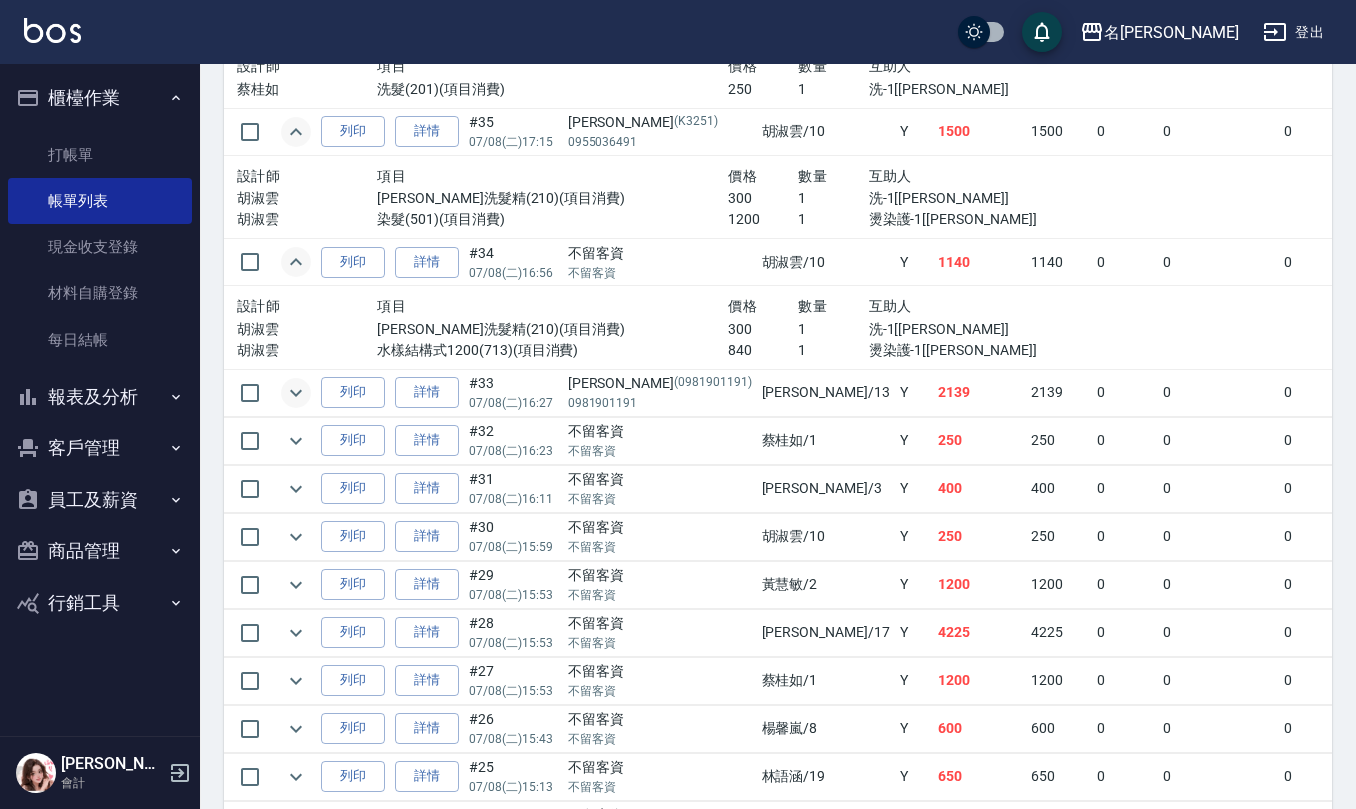 click 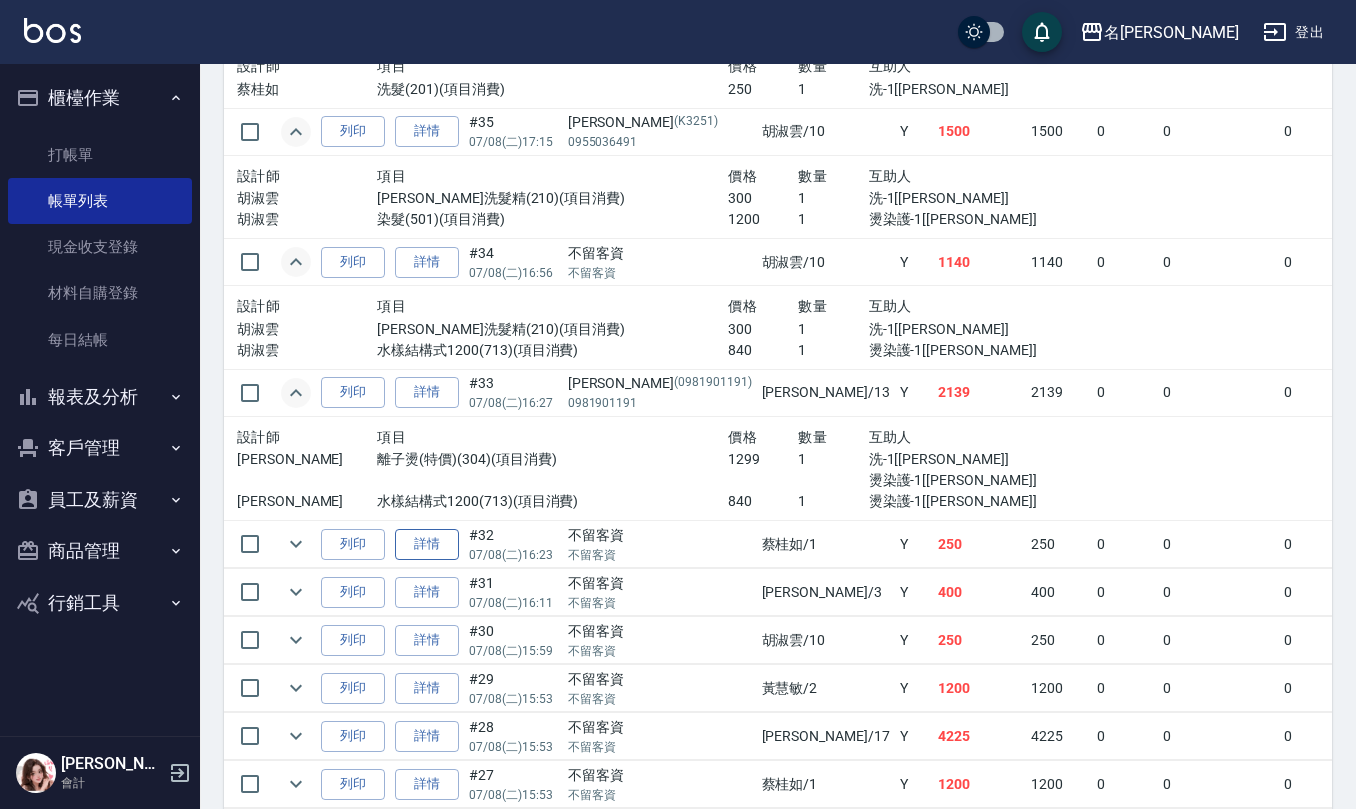 scroll, scrollTop: 2000, scrollLeft: 0, axis: vertical 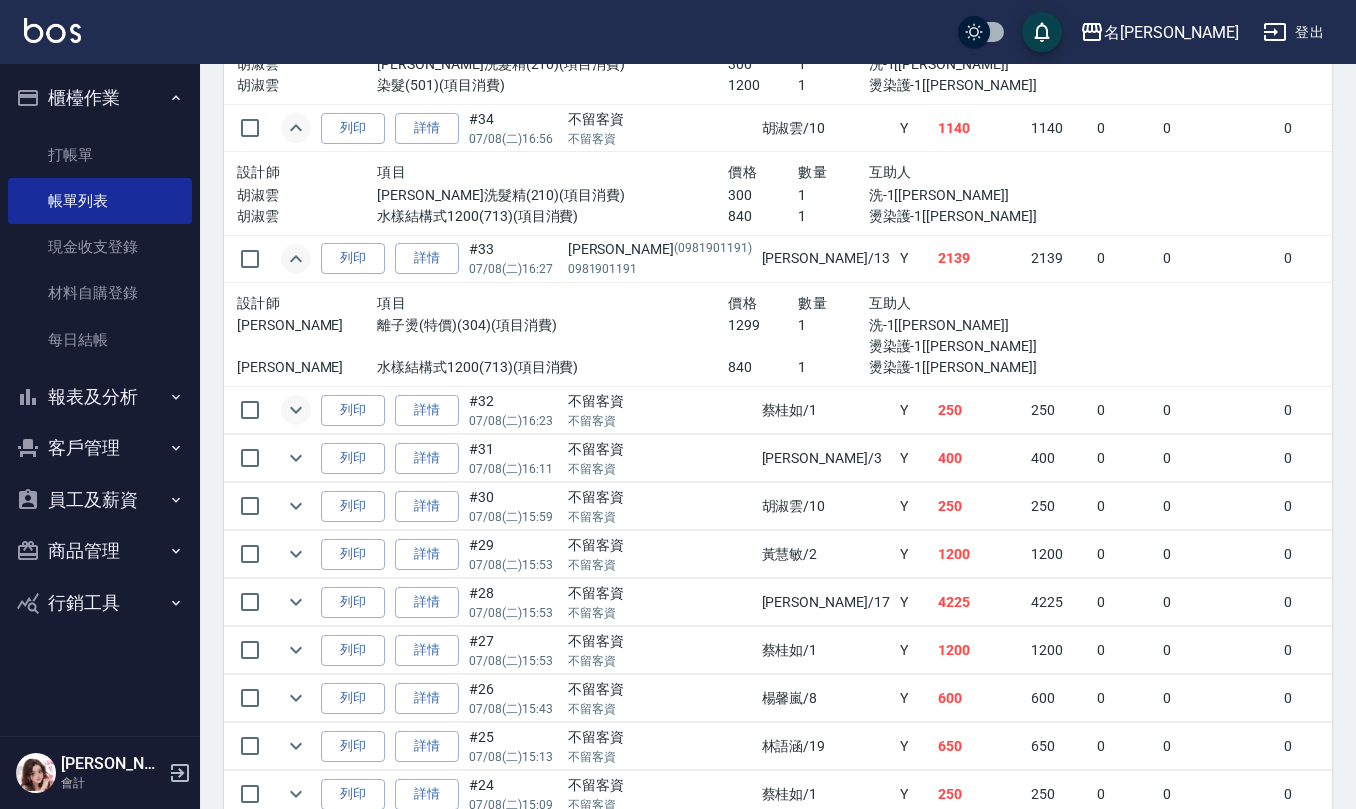 click 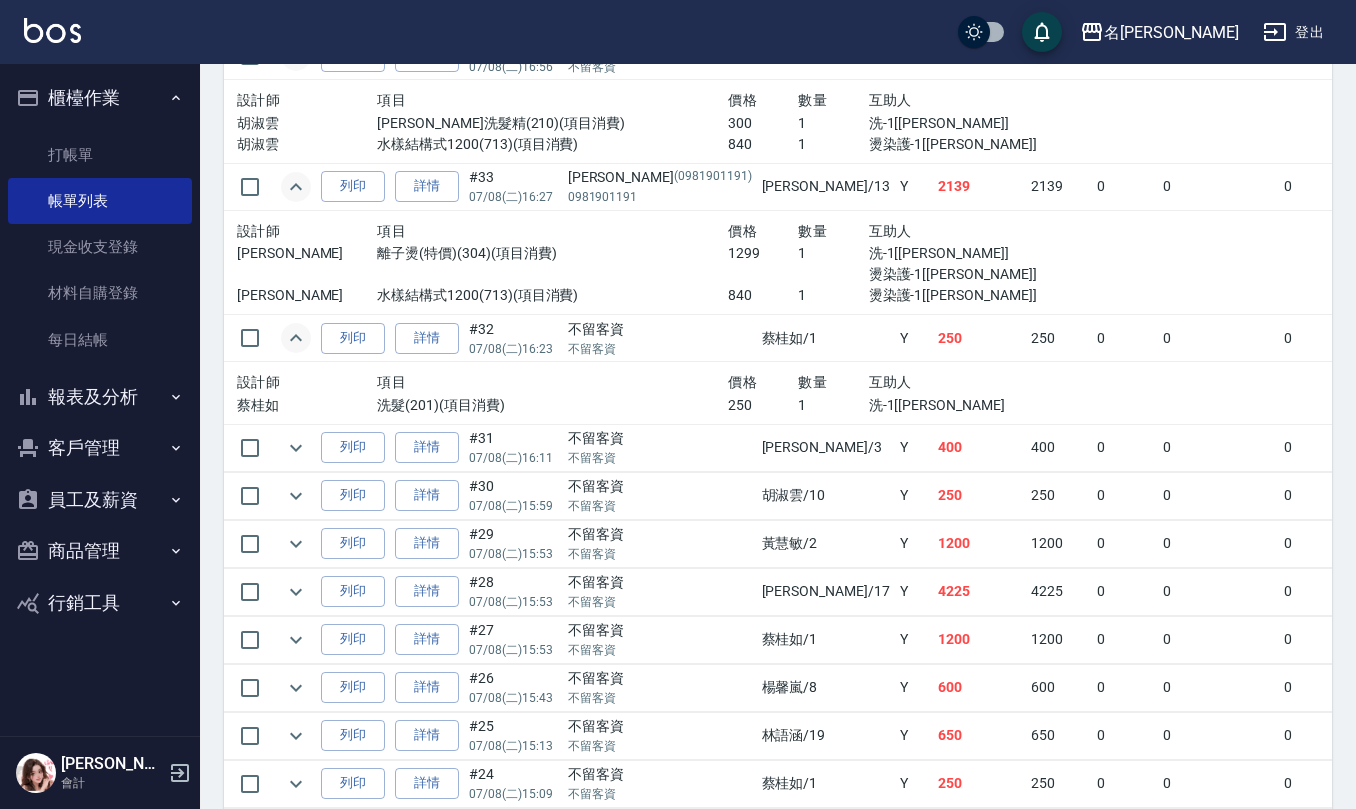scroll, scrollTop: 2133, scrollLeft: 0, axis: vertical 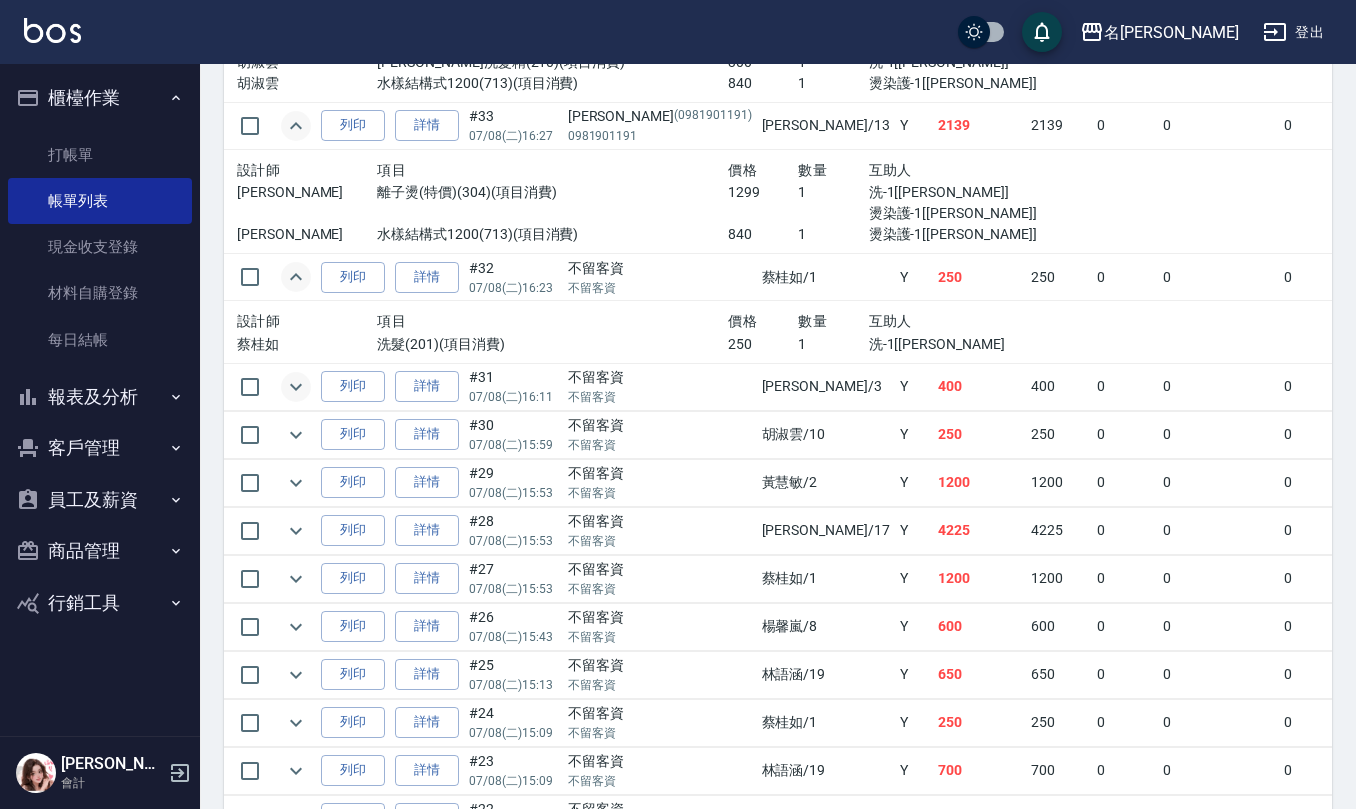 click 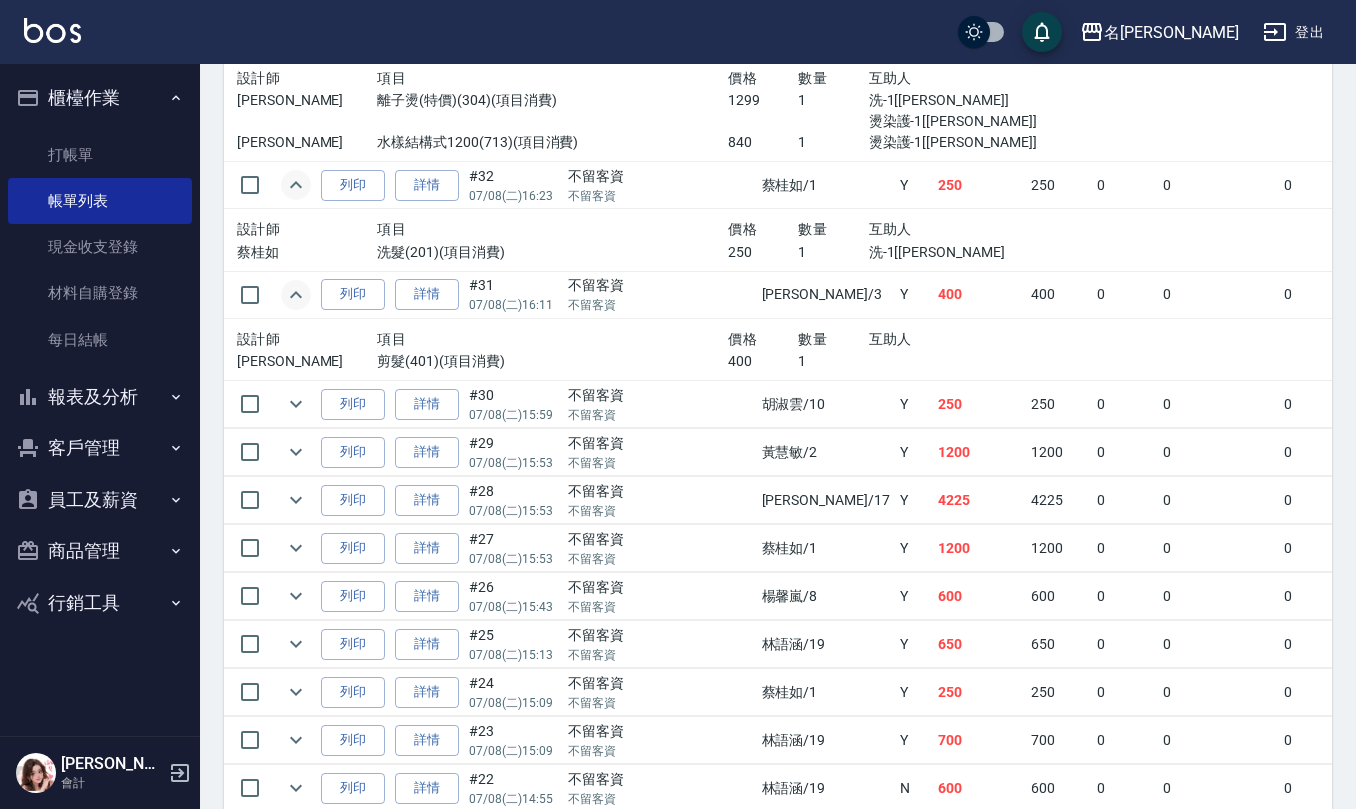 scroll, scrollTop: 2400, scrollLeft: 0, axis: vertical 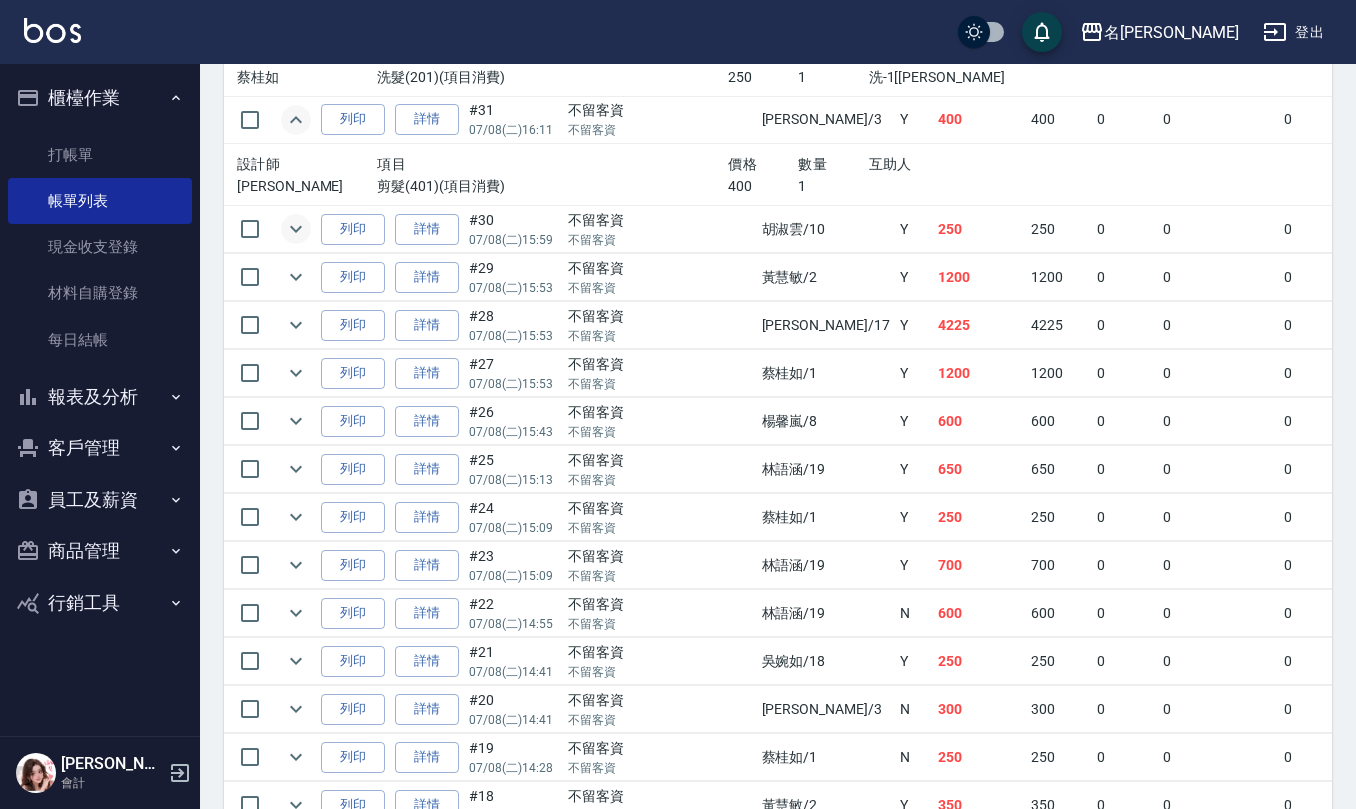 click 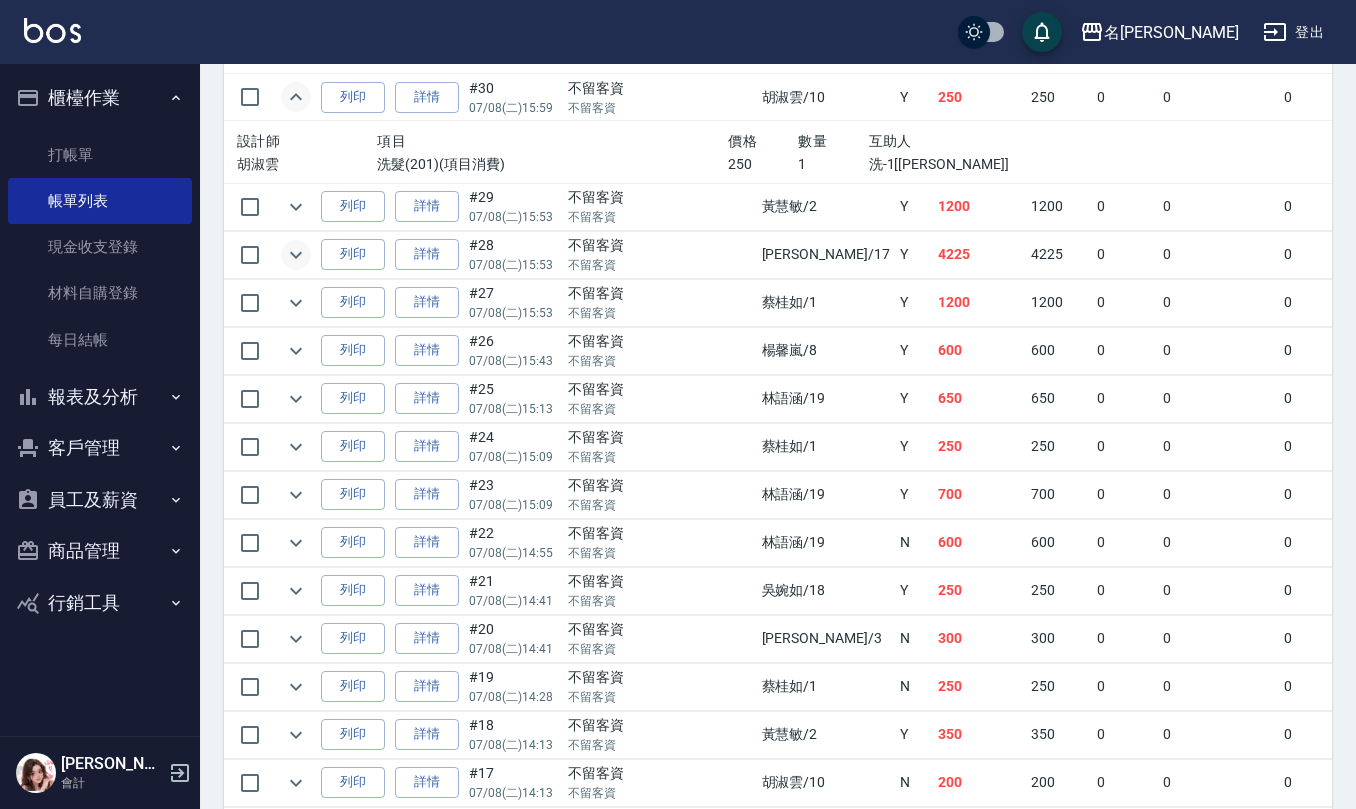 scroll, scrollTop: 2533, scrollLeft: 0, axis: vertical 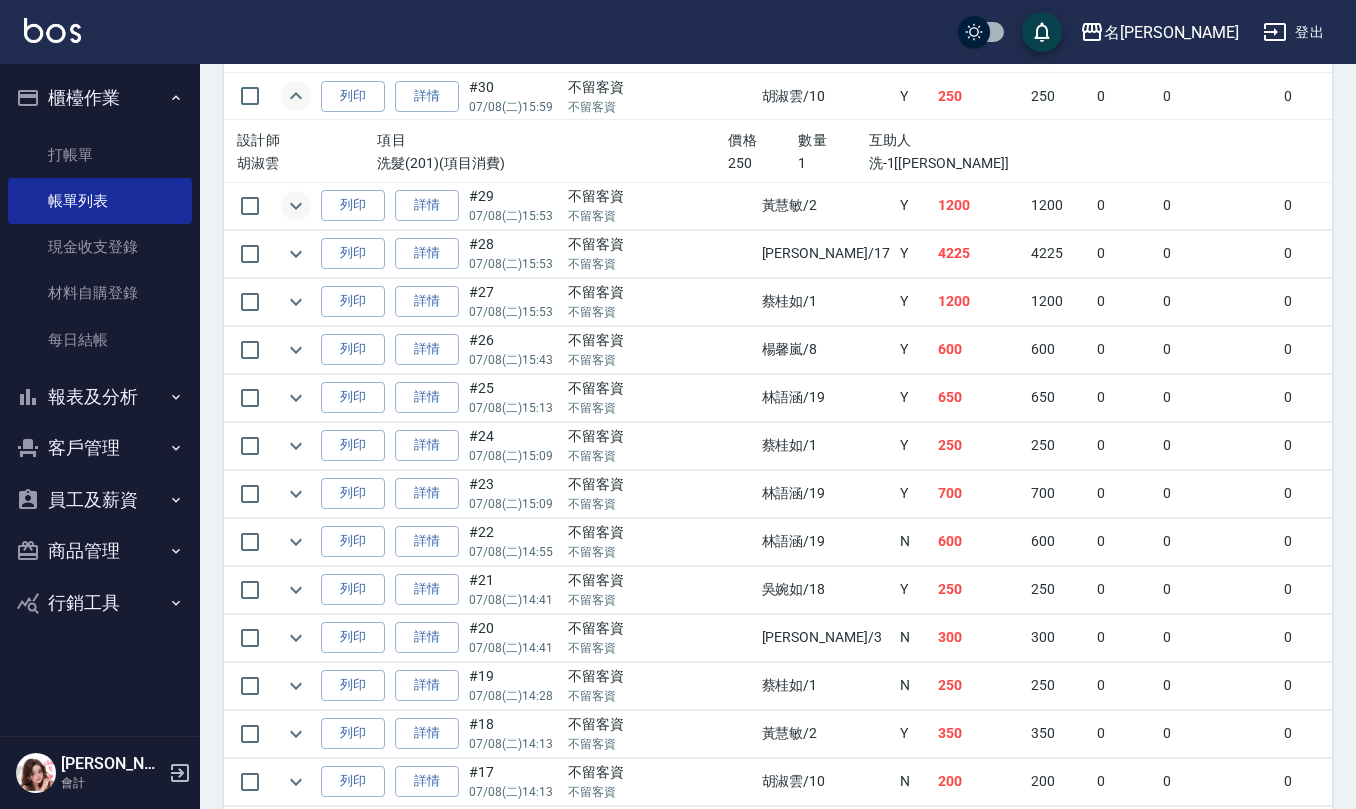 click 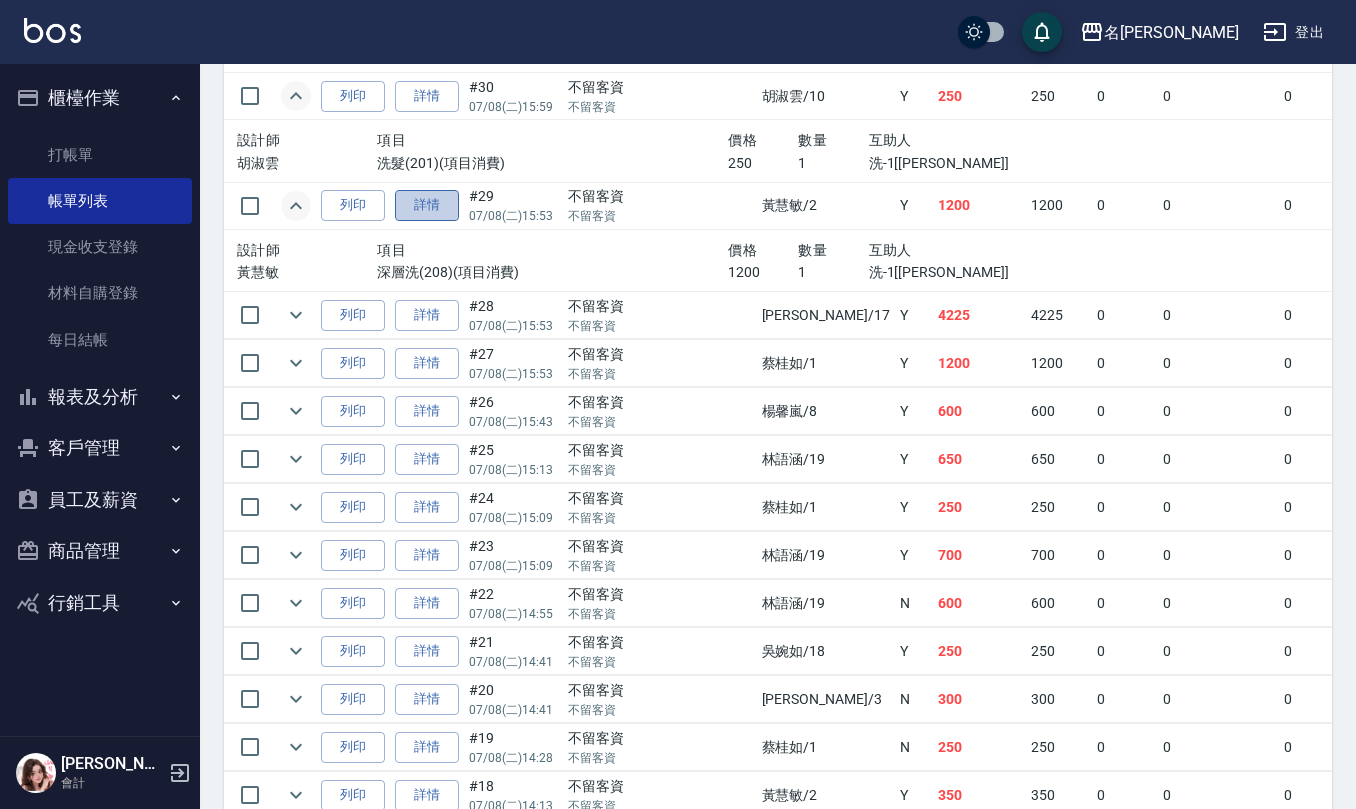 click on "詳情" at bounding box center (427, 205) 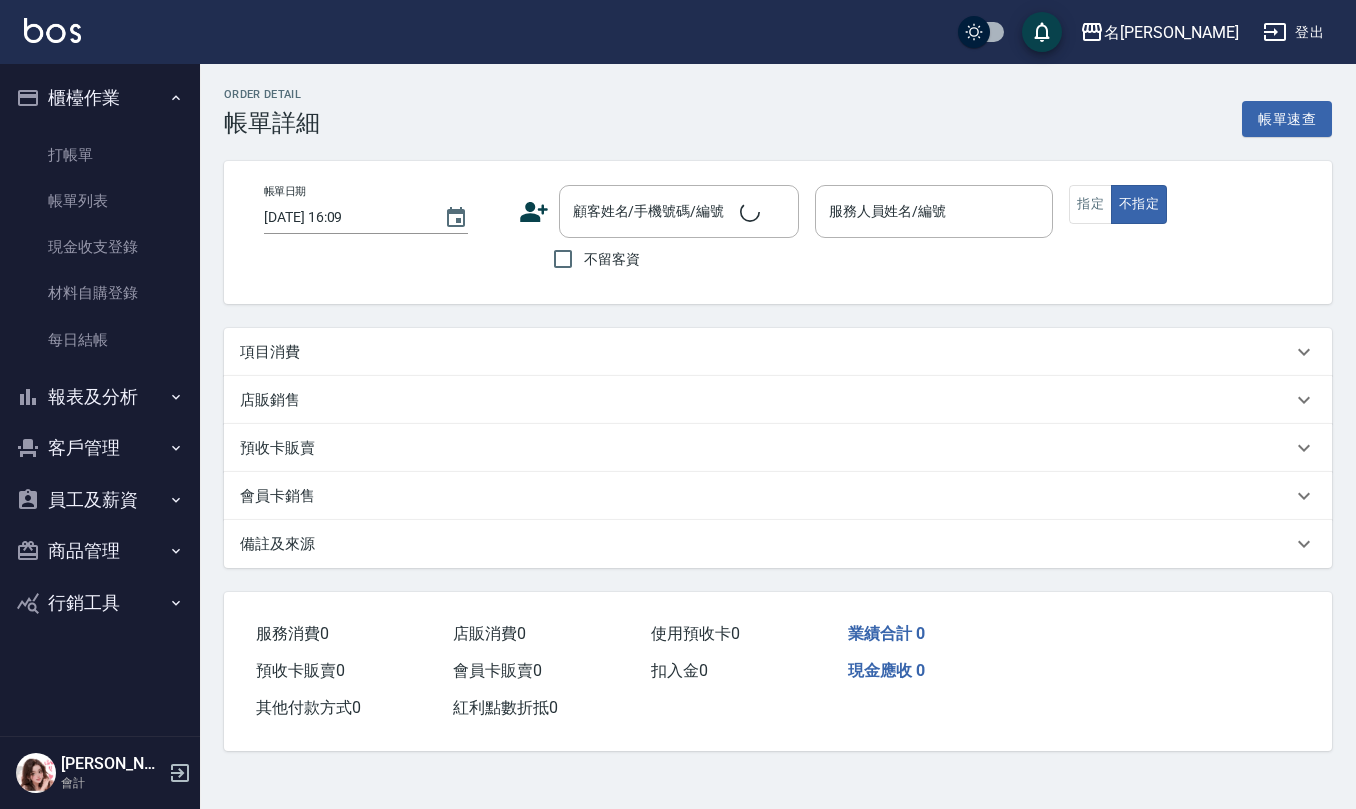 scroll, scrollTop: 0, scrollLeft: 0, axis: both 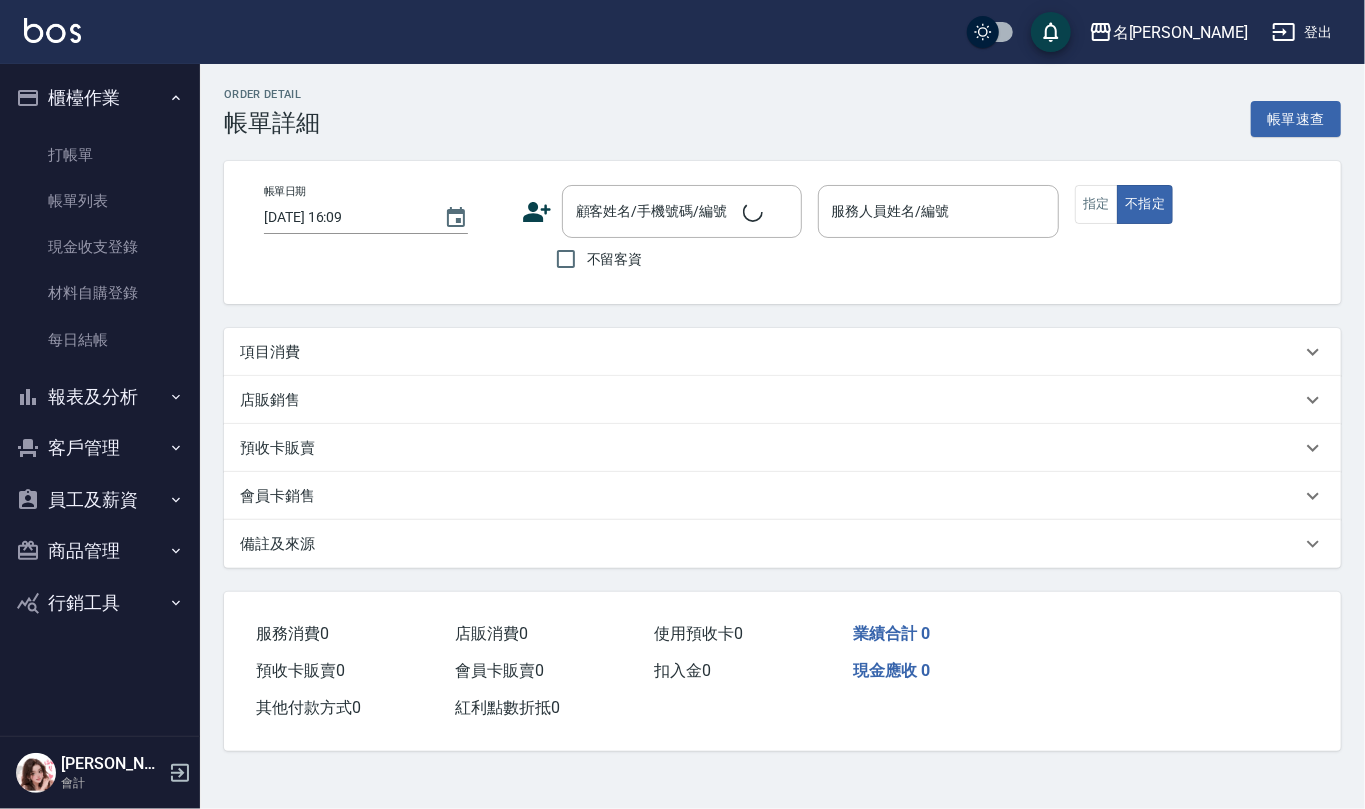 type on "[DATE] 15:53" 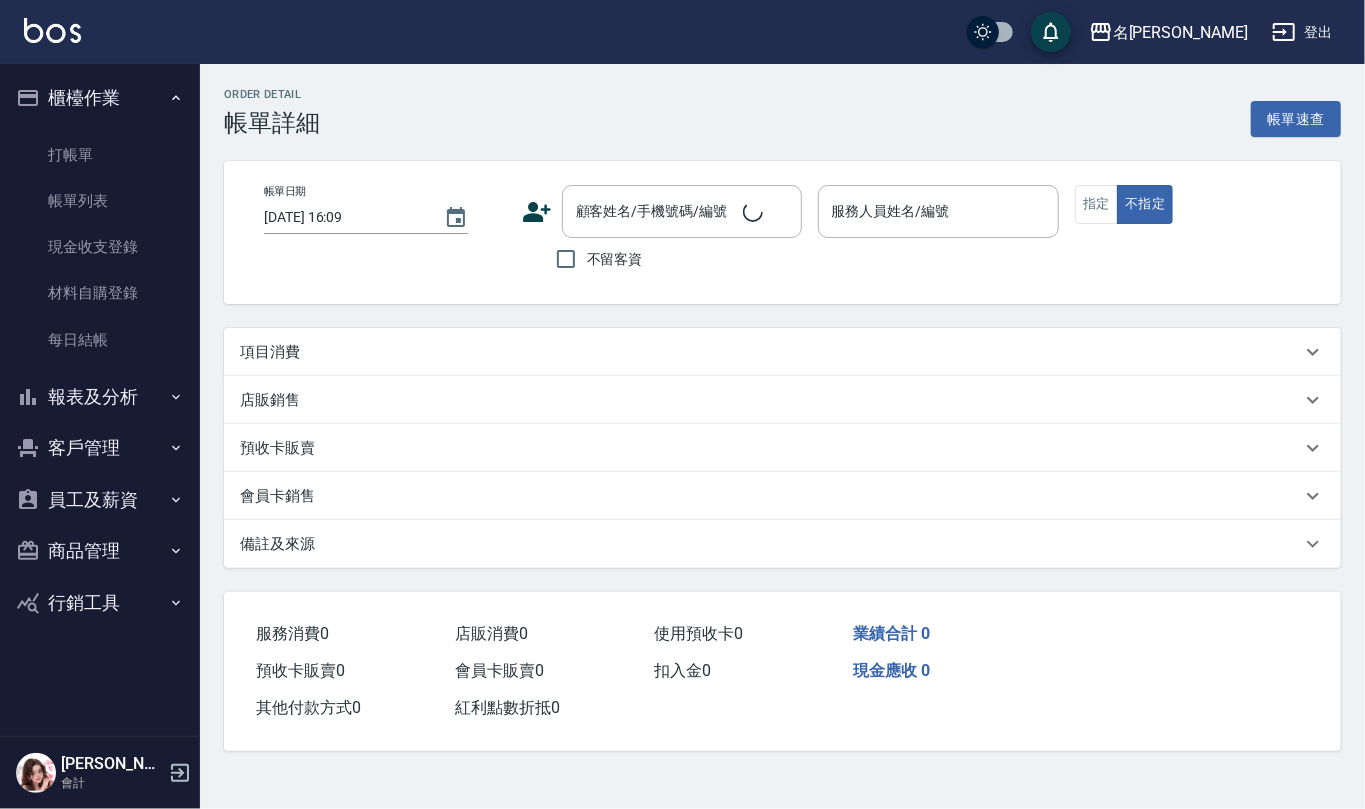 checkbox on "true" 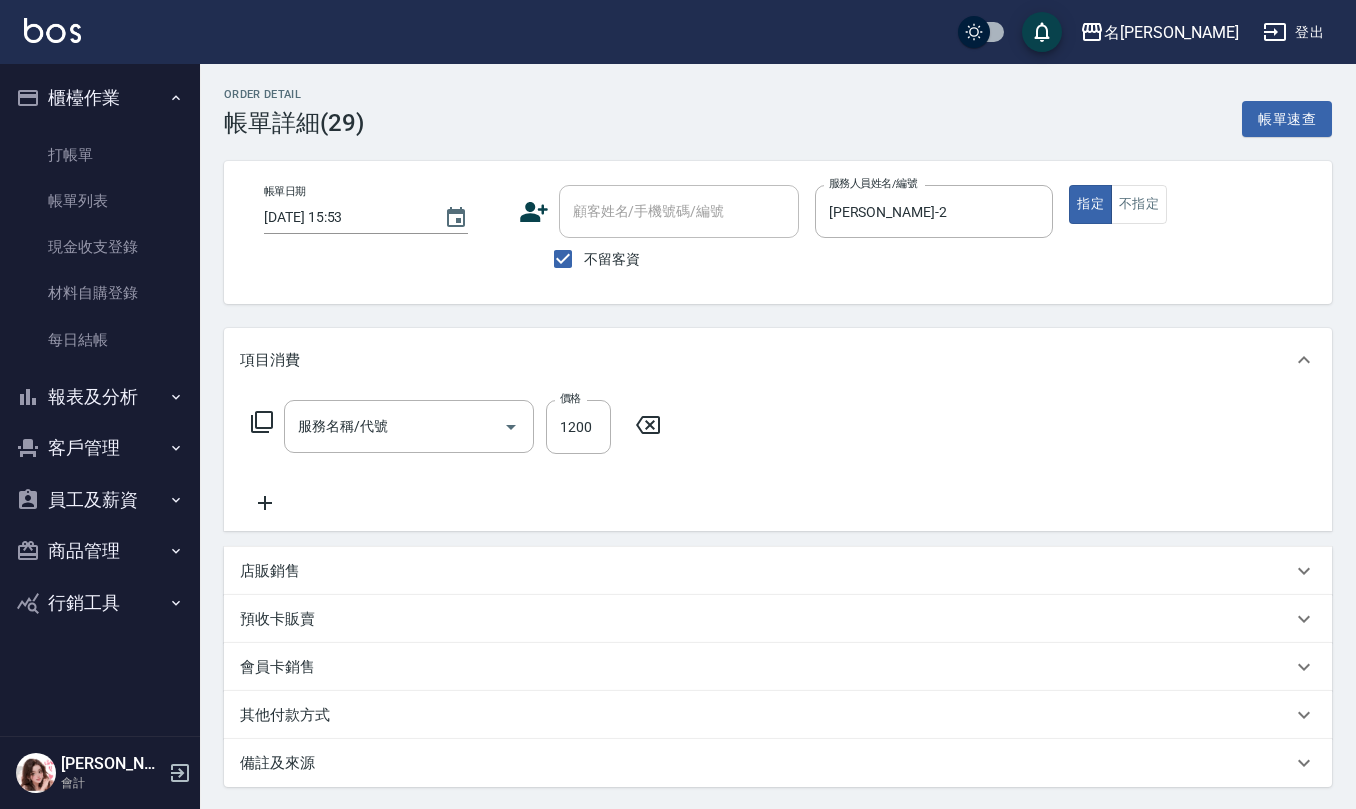 type on "深層洗(208)" 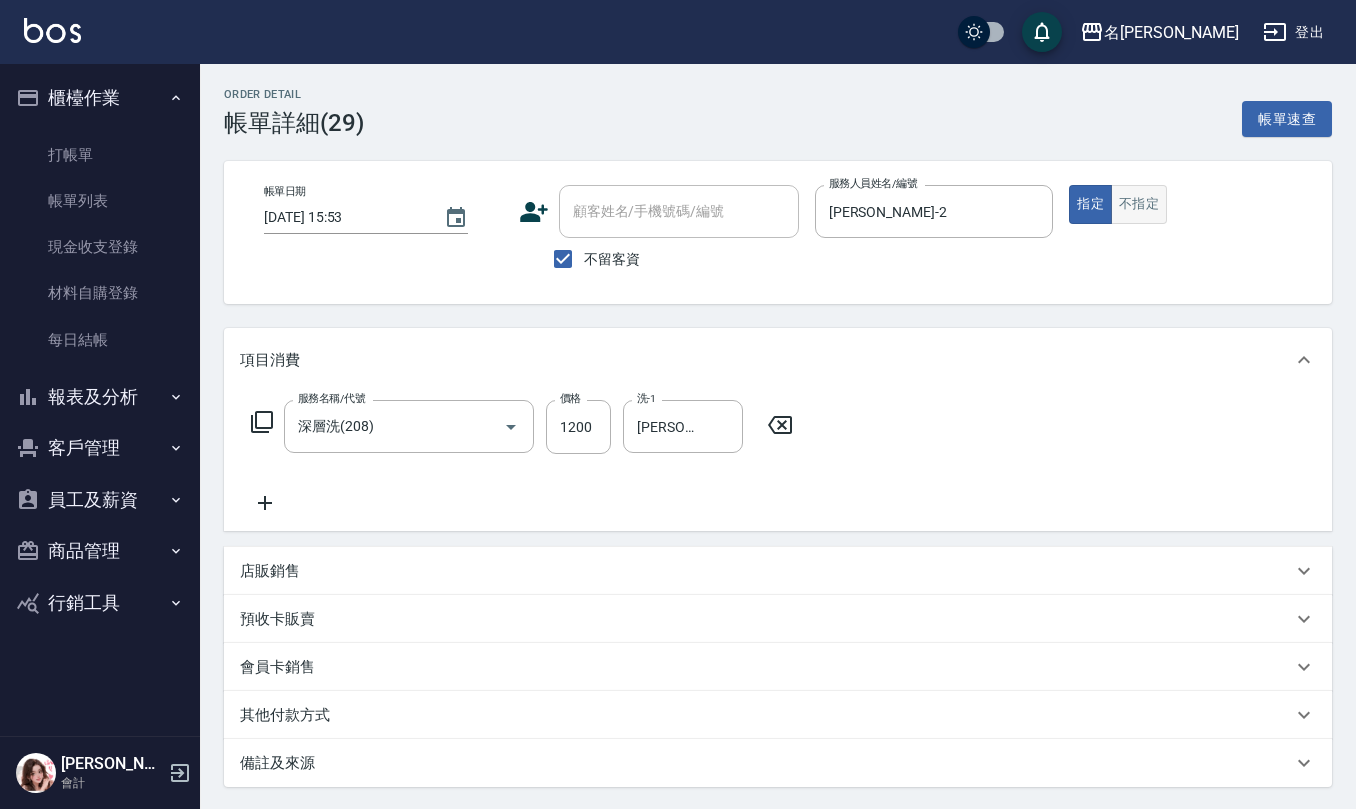 click on "不指定" at bounding box center [1139, 204] 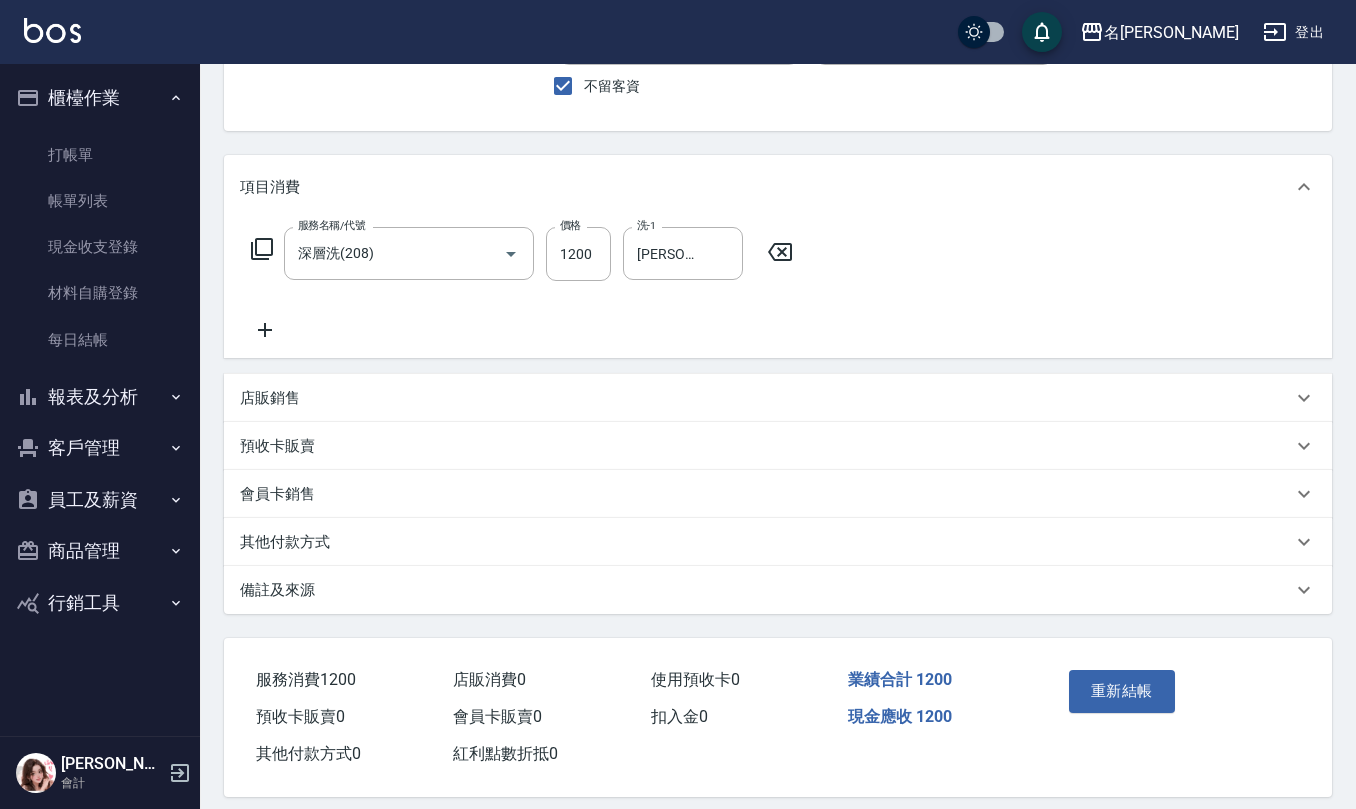 scroll, scrollTop: 189, scrollLeft: 0, axis: vertical 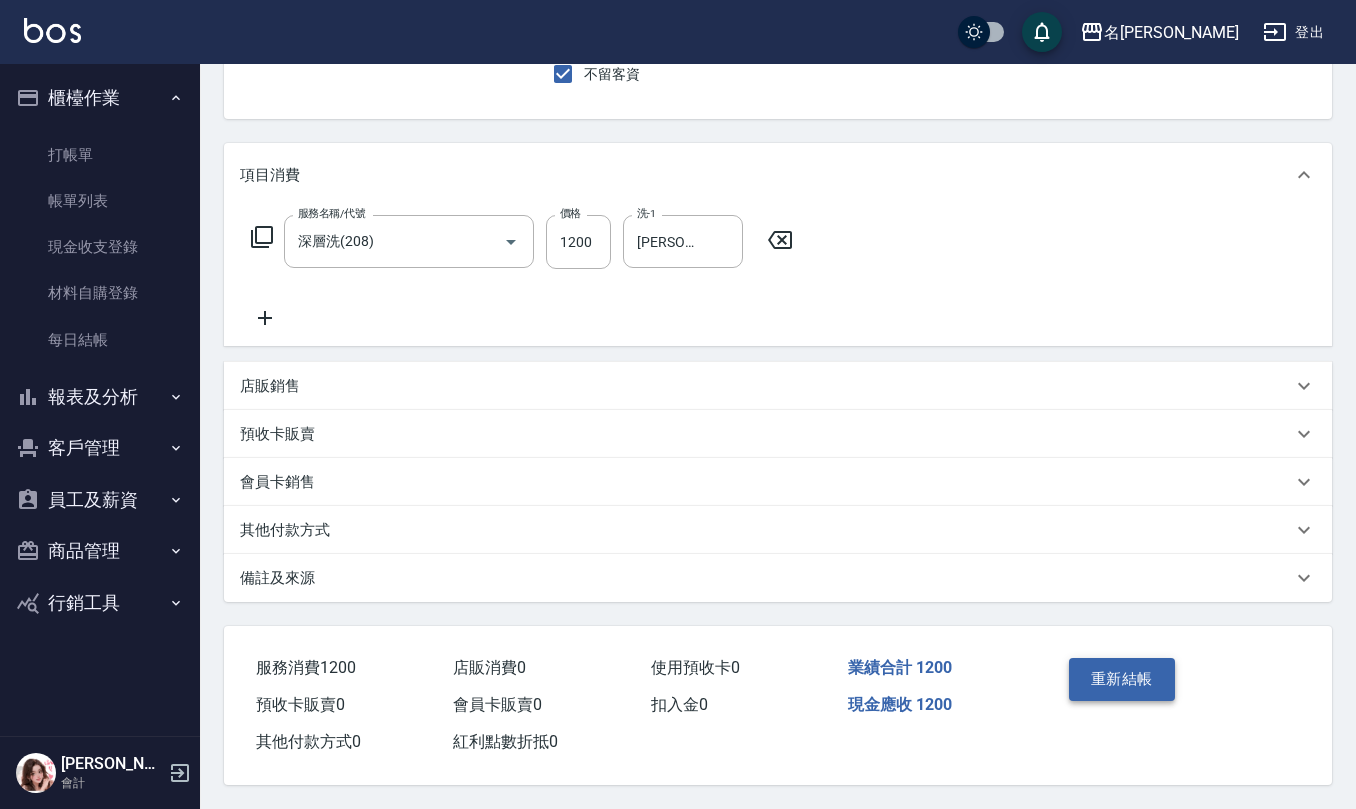 click on "重新結帳" at bounding box center [1122, 679] 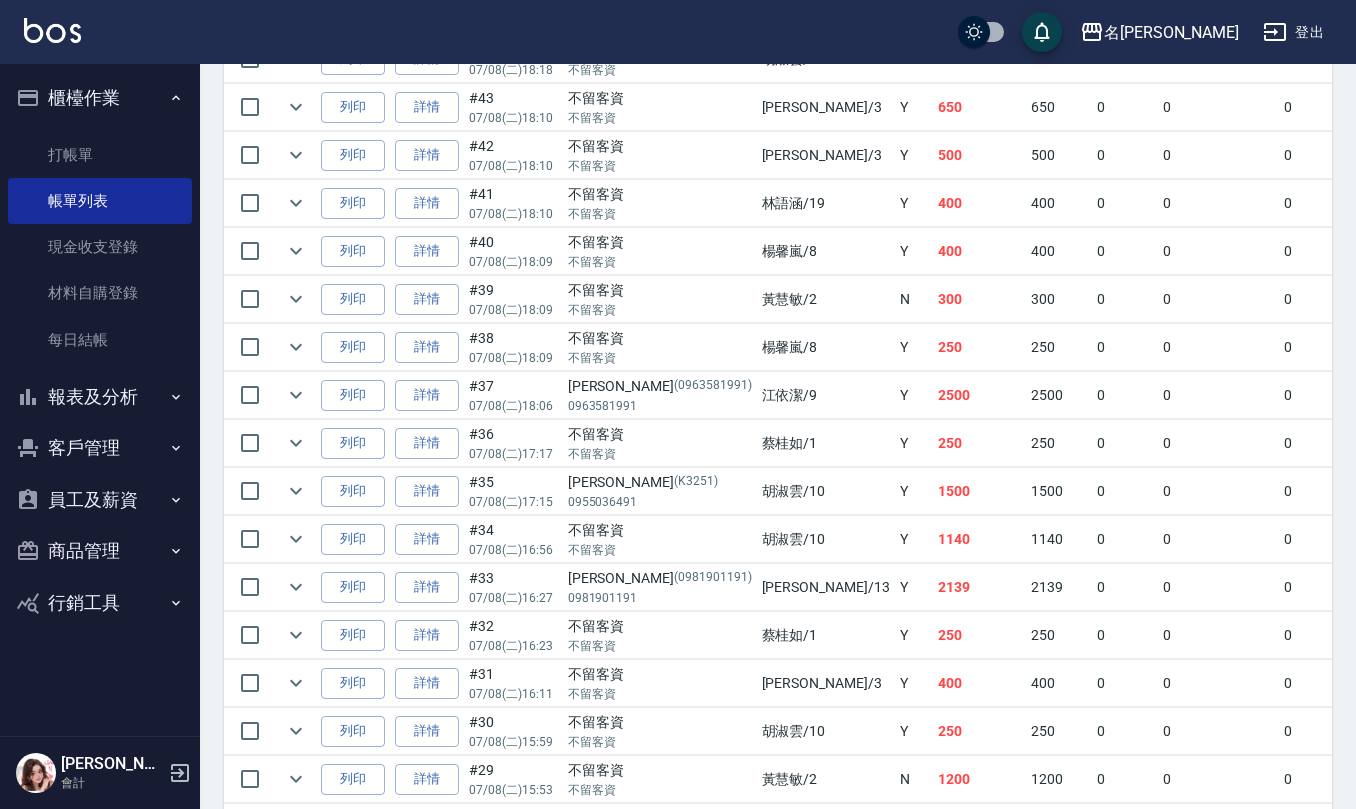 scroll, scrollTop: 1600, scrollLeft: 0, axis: vertical 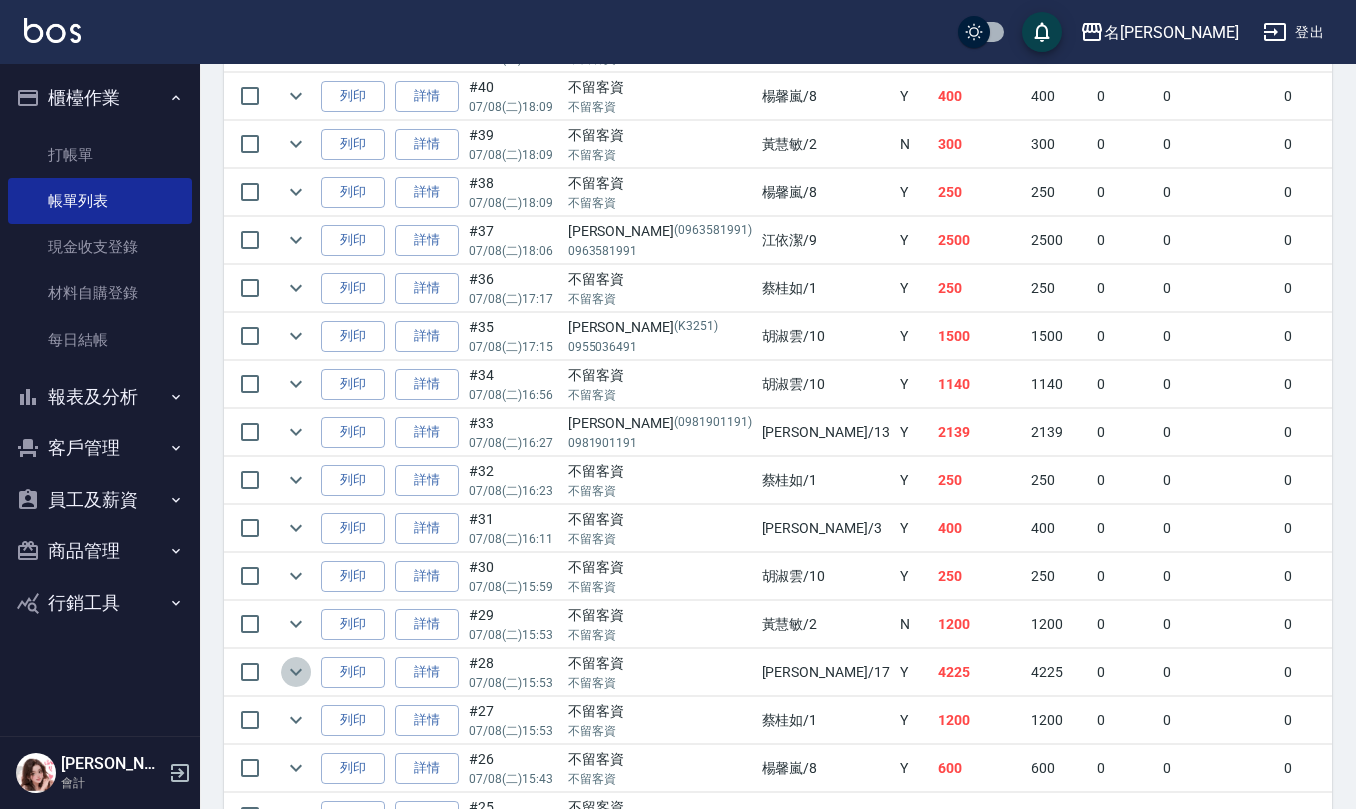 click 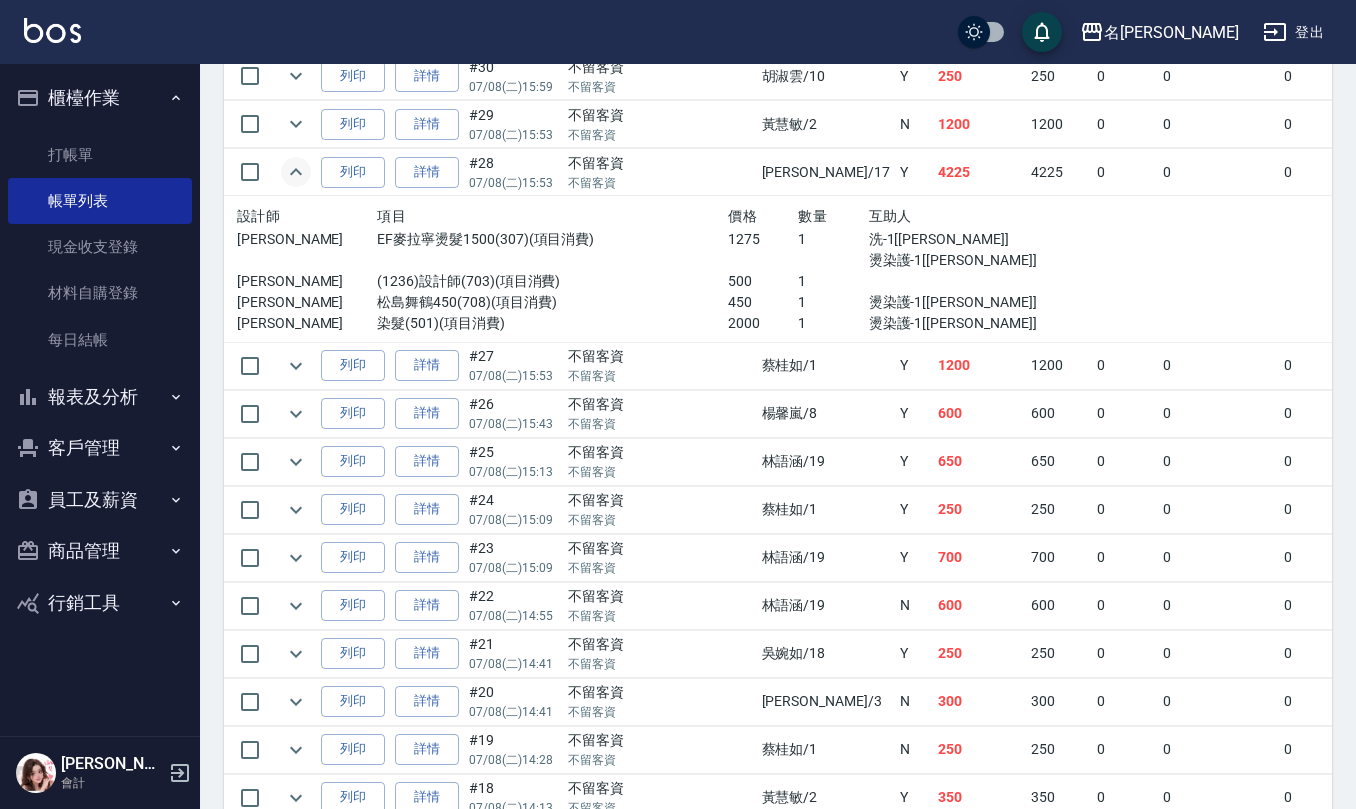 scroll, scrollTop: 2266, scrollLeft: 0, axis: vertical 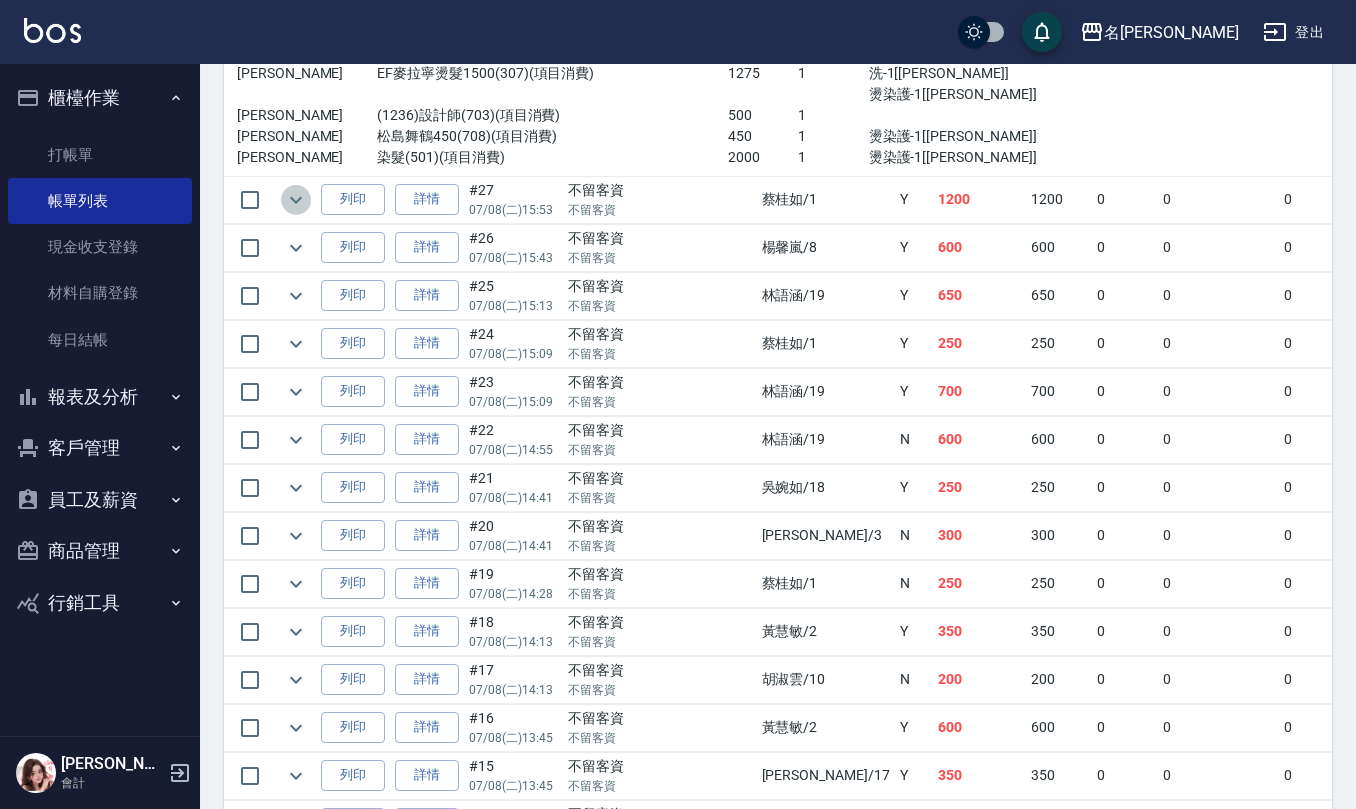 click 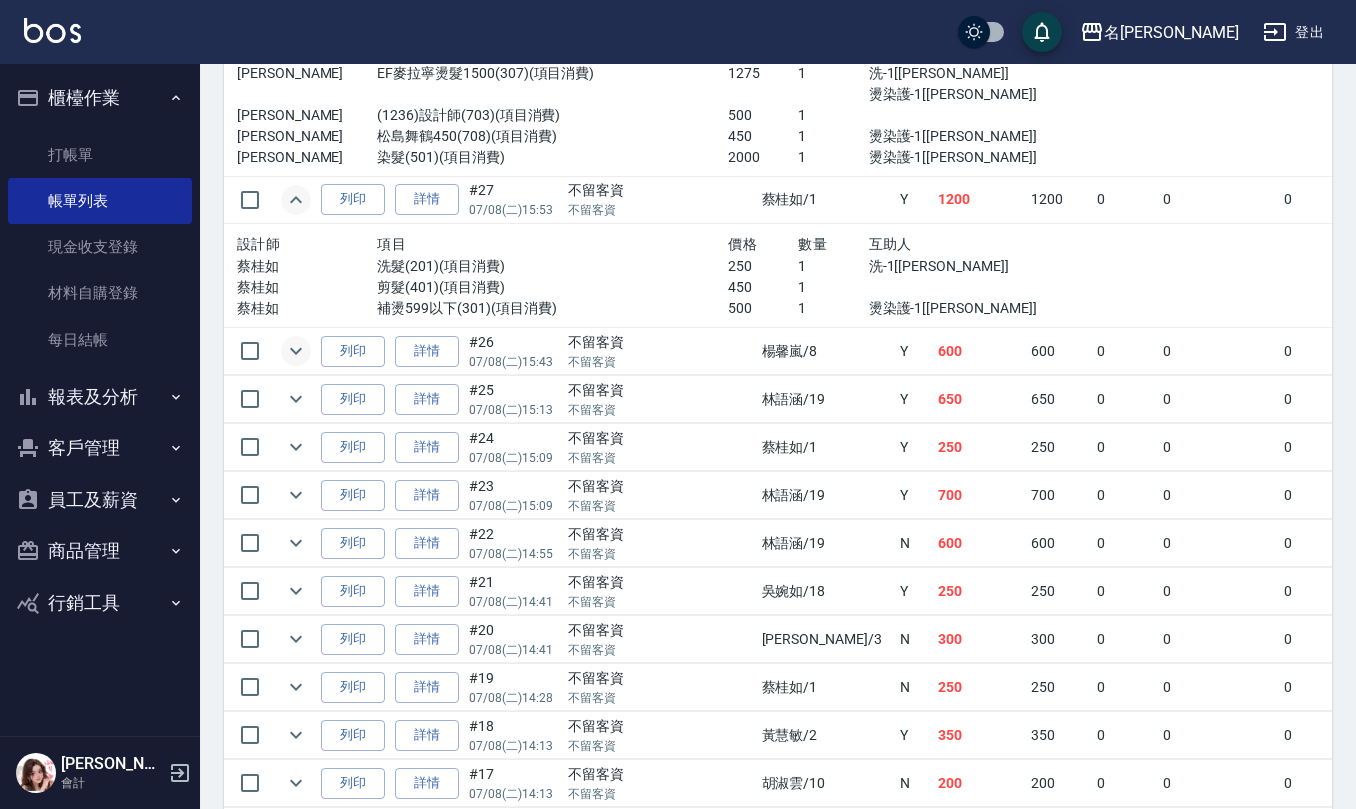 click 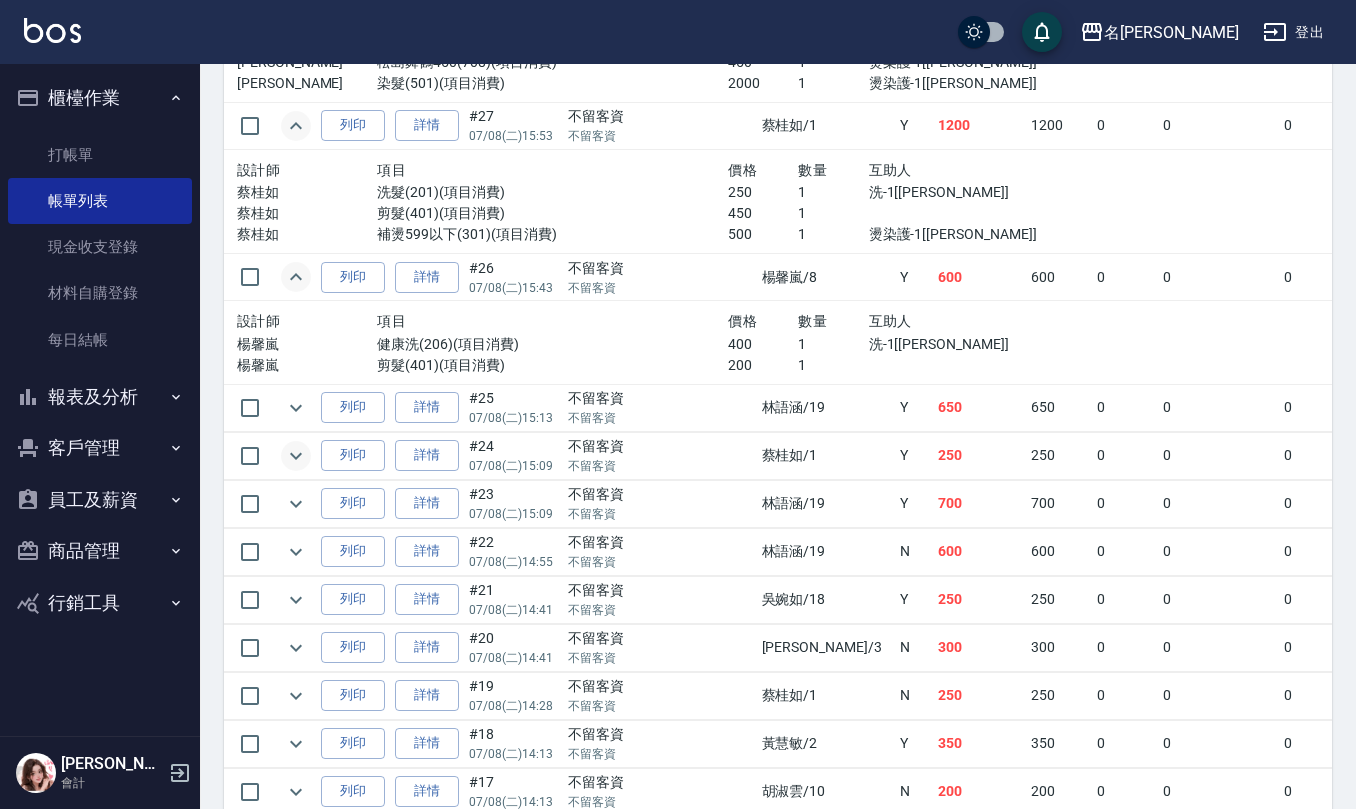 scroll, scrollTop: 2400, scrollLeft: 0, axis: vertical 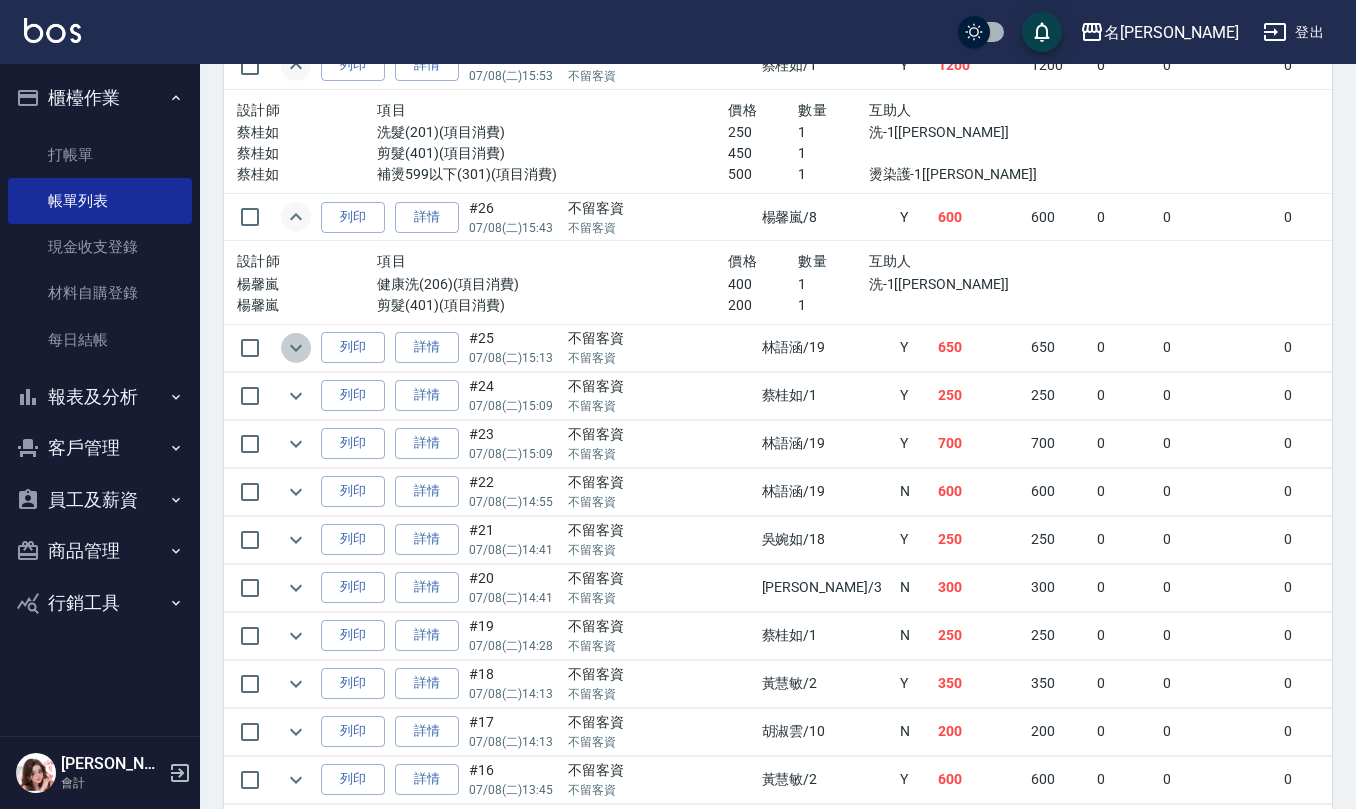 click 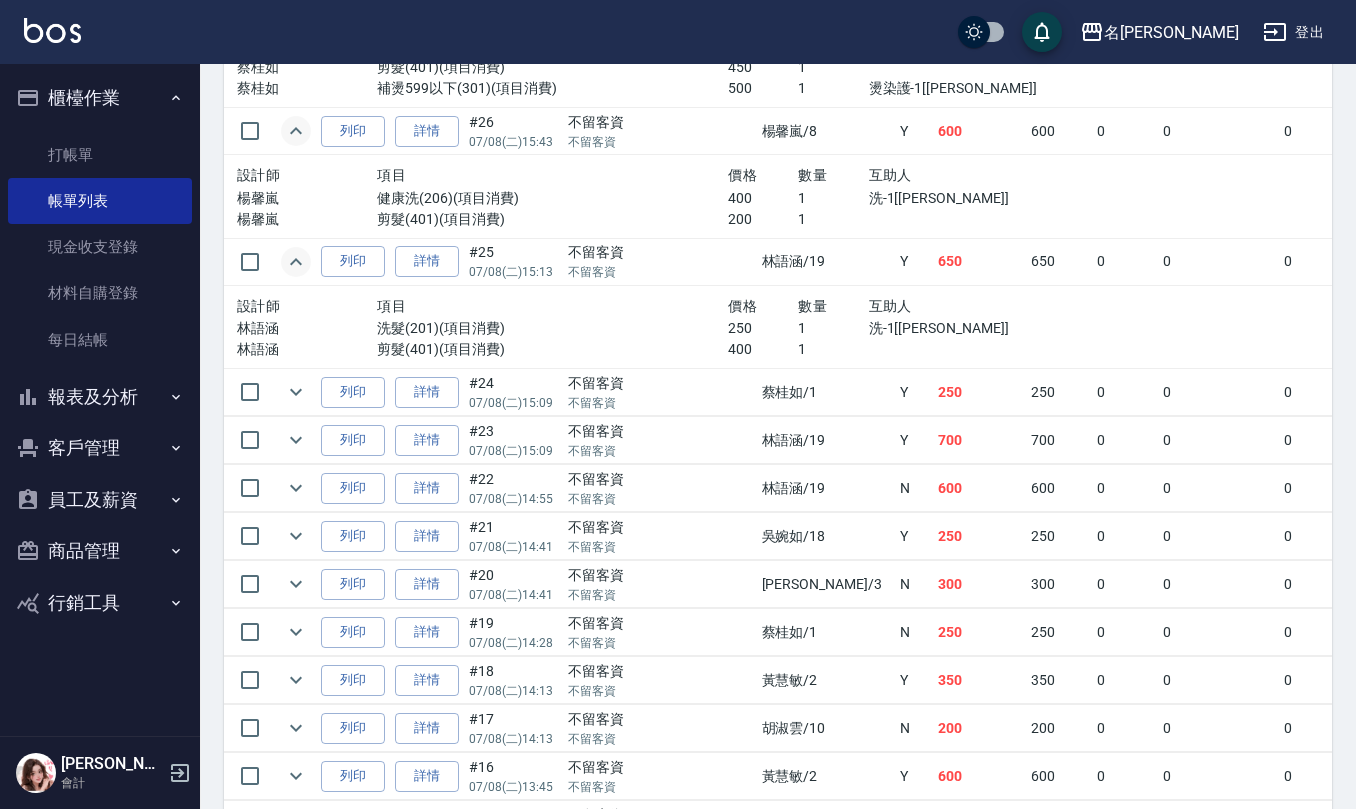 scroll, scrollTop: 2533, scrollLeft: 0, axis: vertical 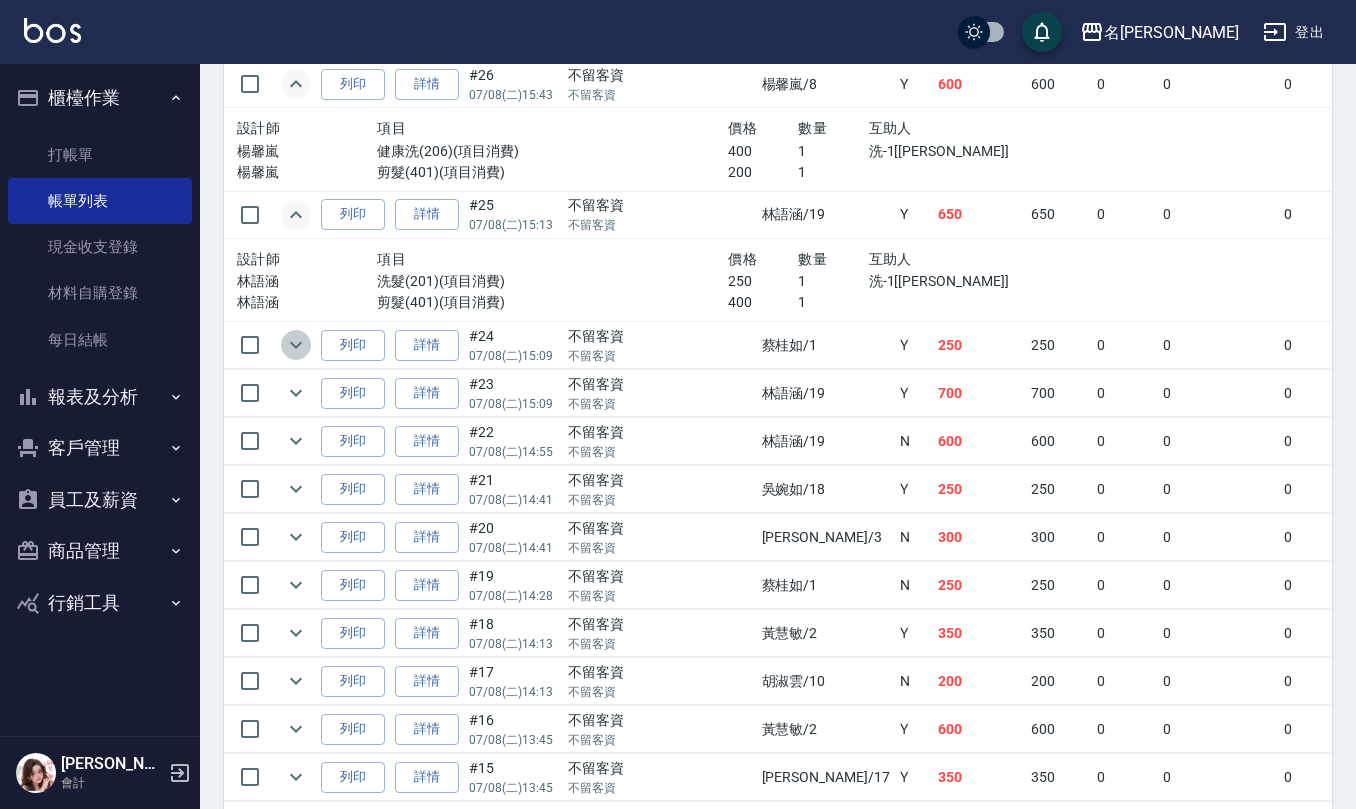 click 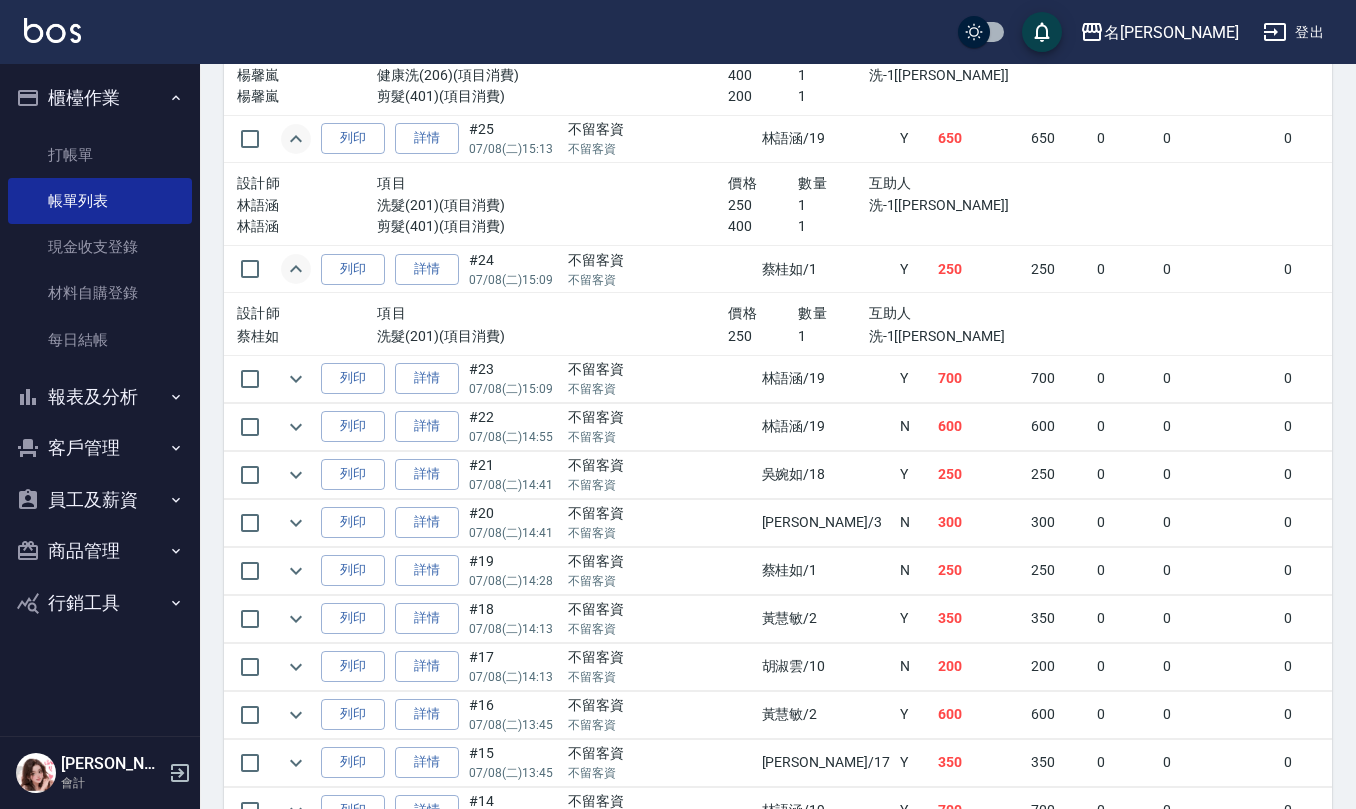 scroll, scrollTop: 2666, scrollLeft: 0, axis: vertical 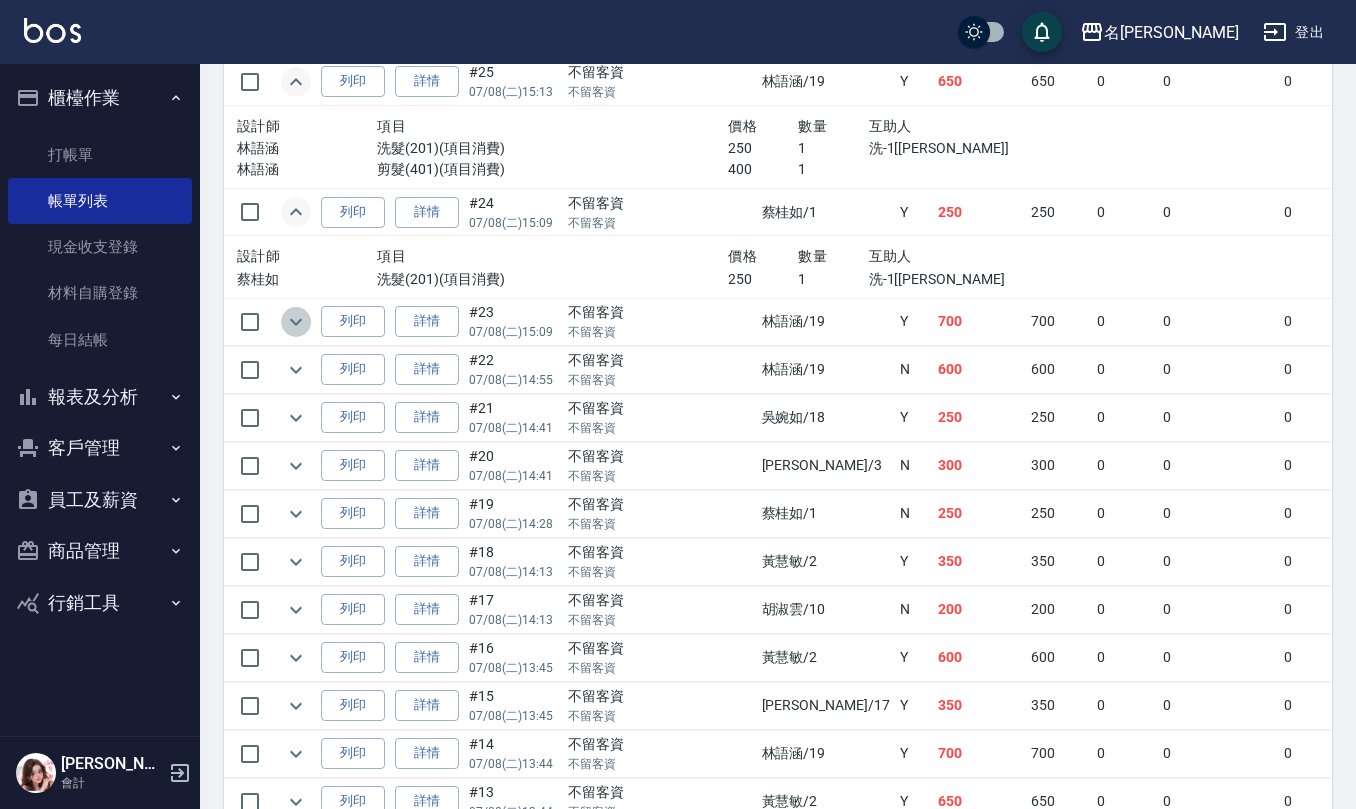 click 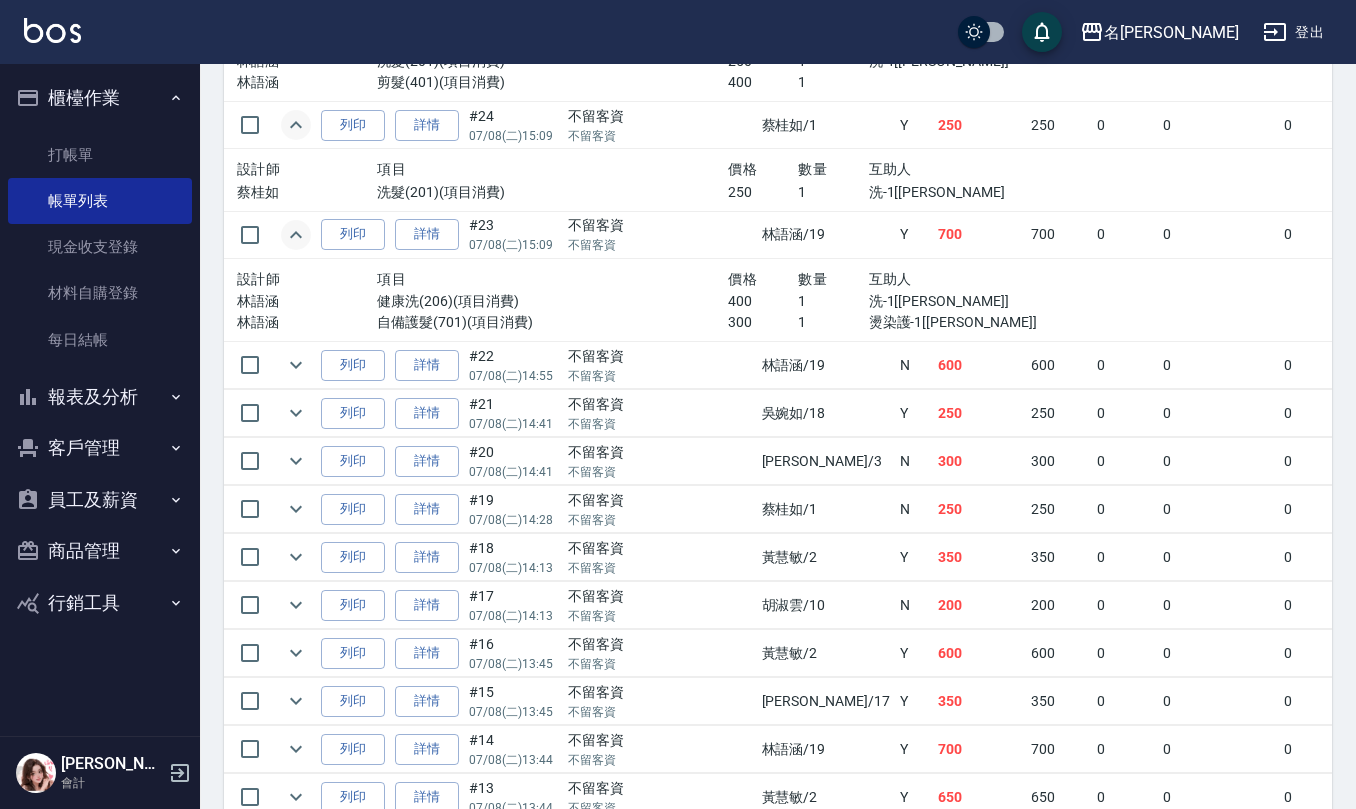 scroll, scrollTop: 2800, scrollLeft: 0, axis: vertical 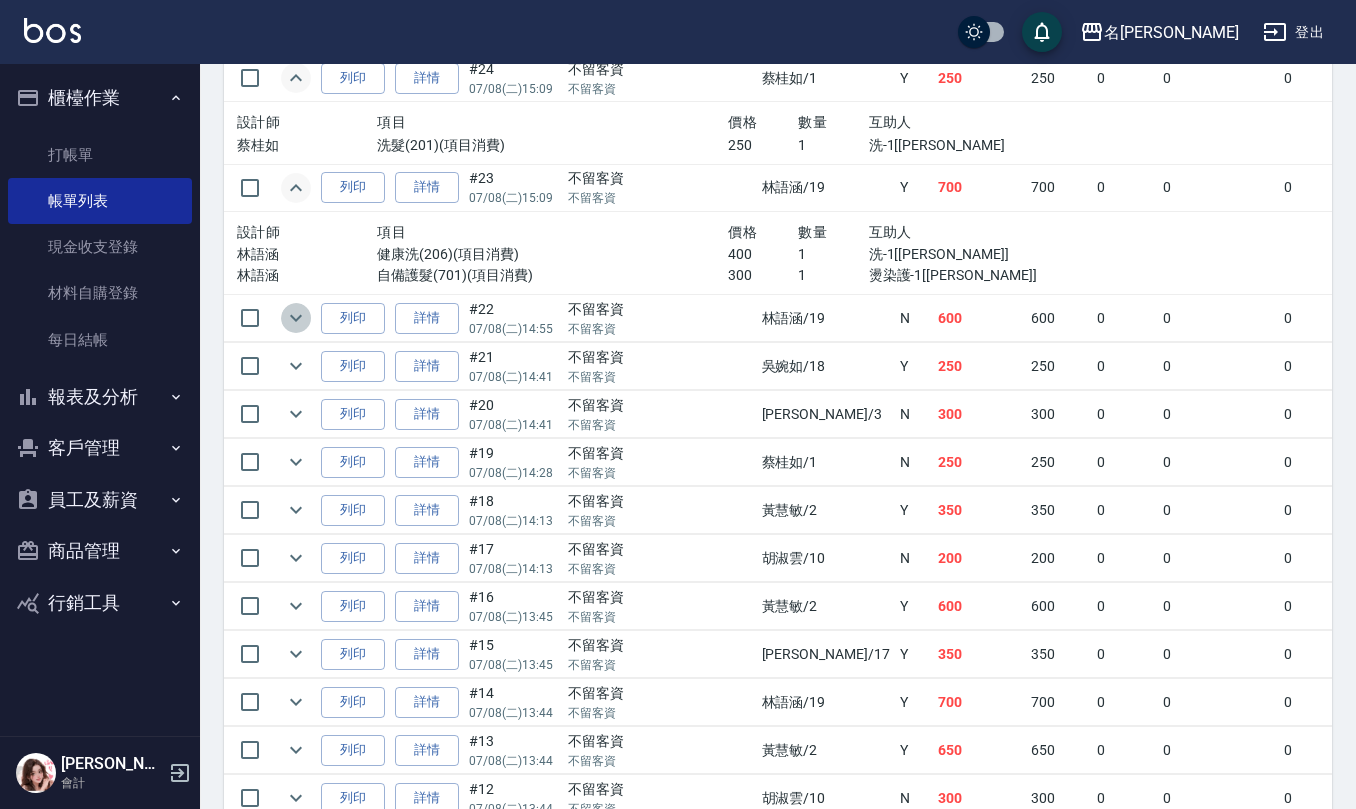 click 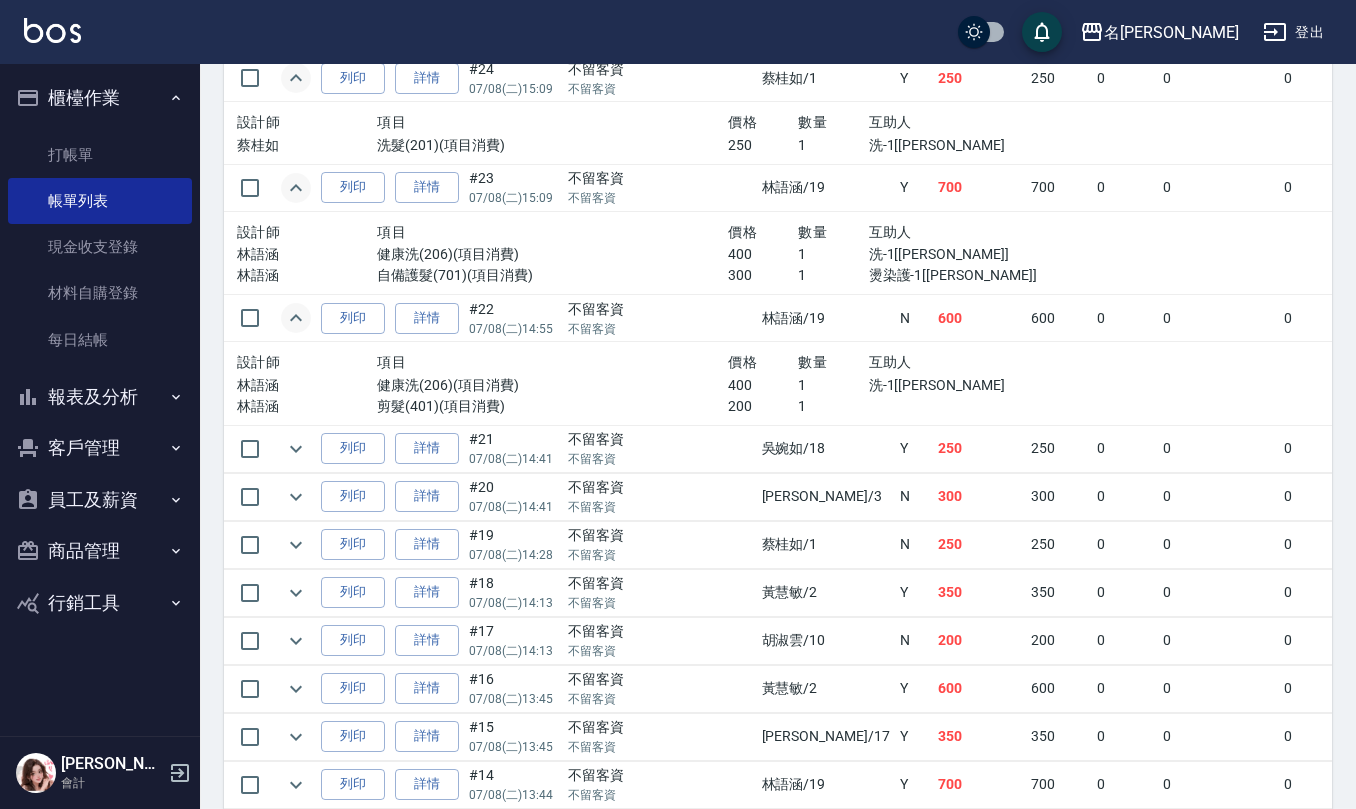 scroll, scrollTop: 2933, scrollLeft: 0, axis: vertical 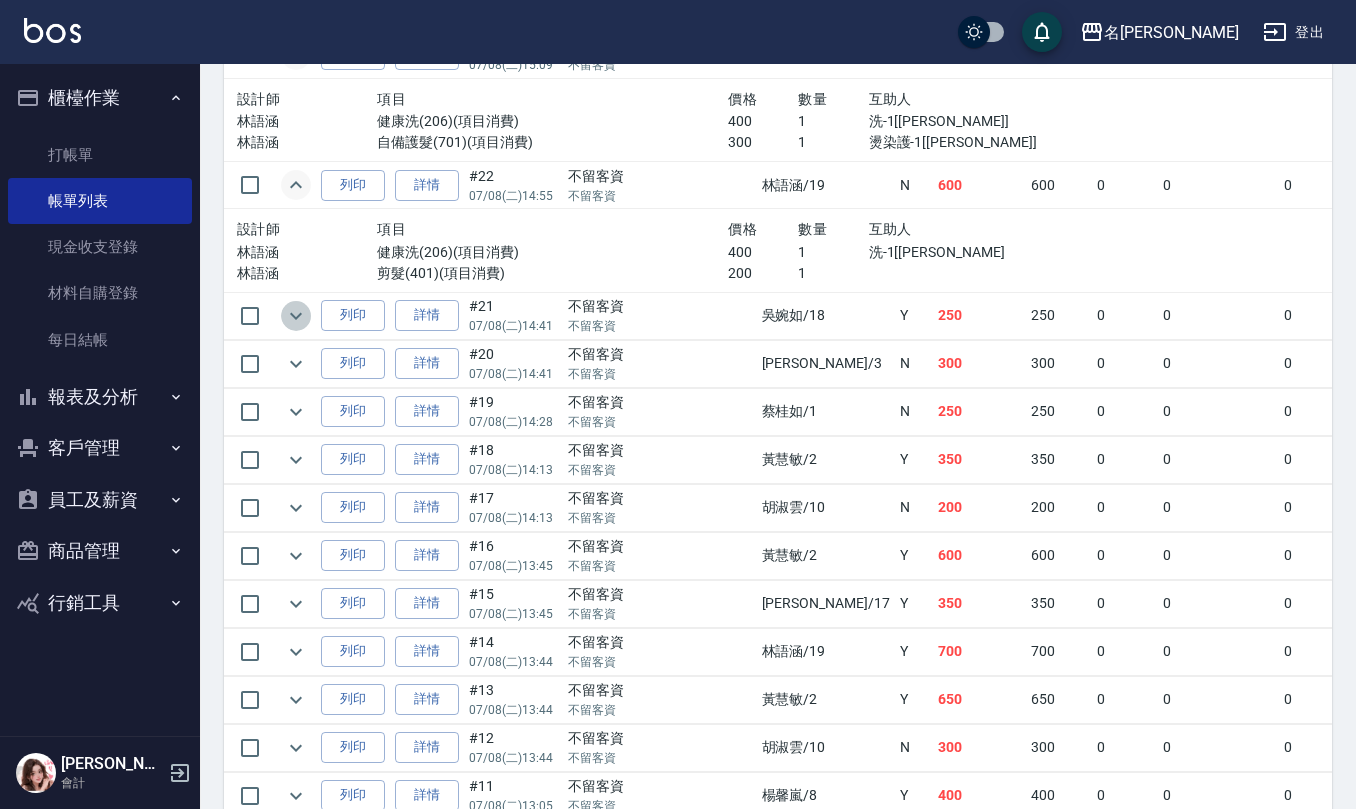 click 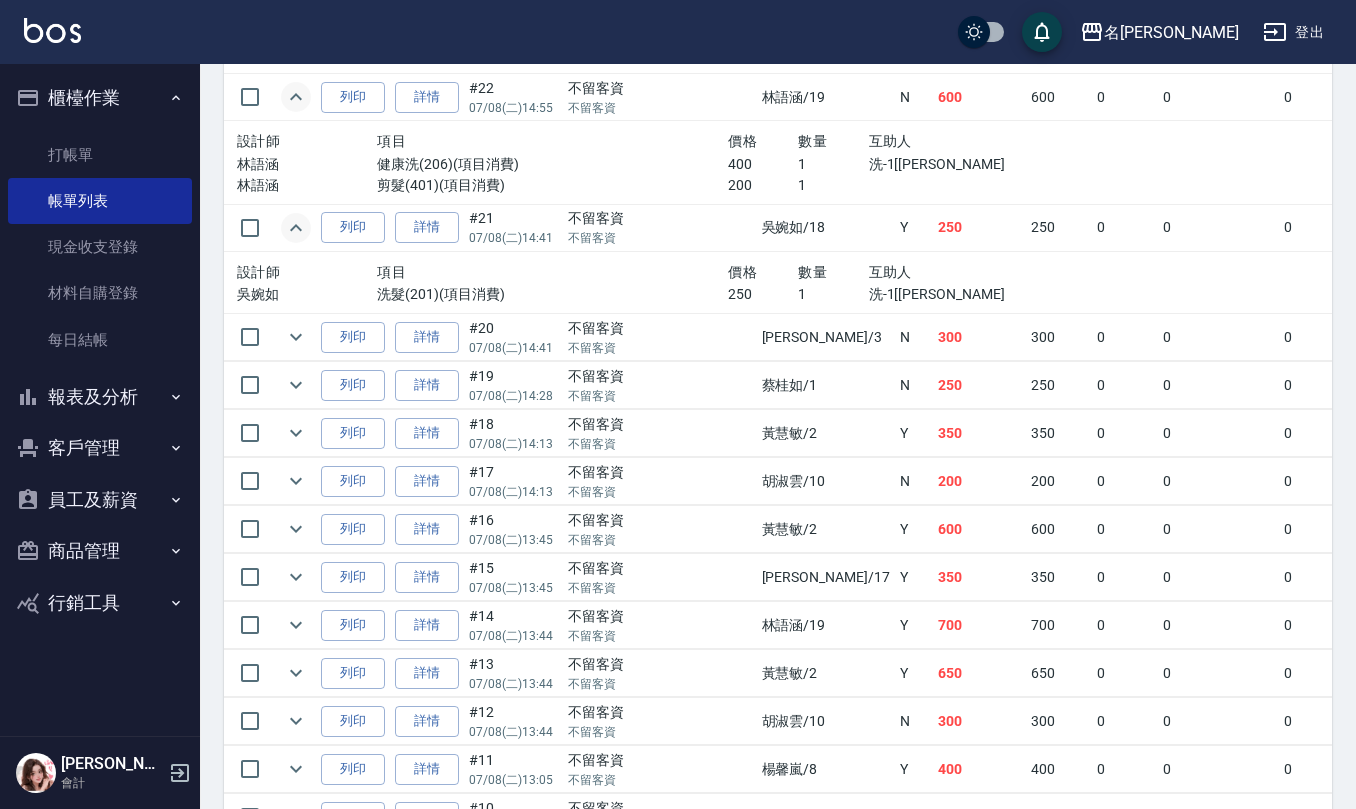 scroll, scrollTop: 3066, scrollLeft: 0, axis: vertical 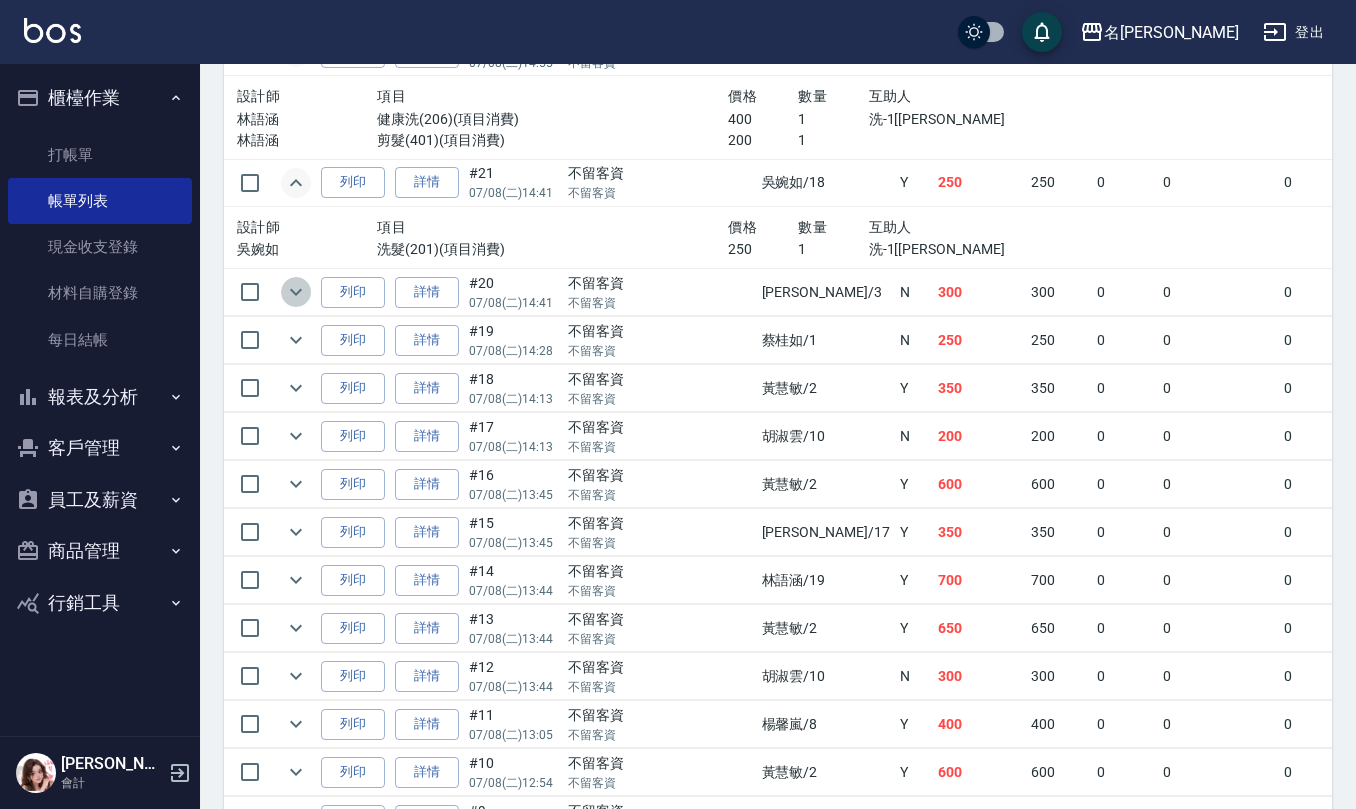 click 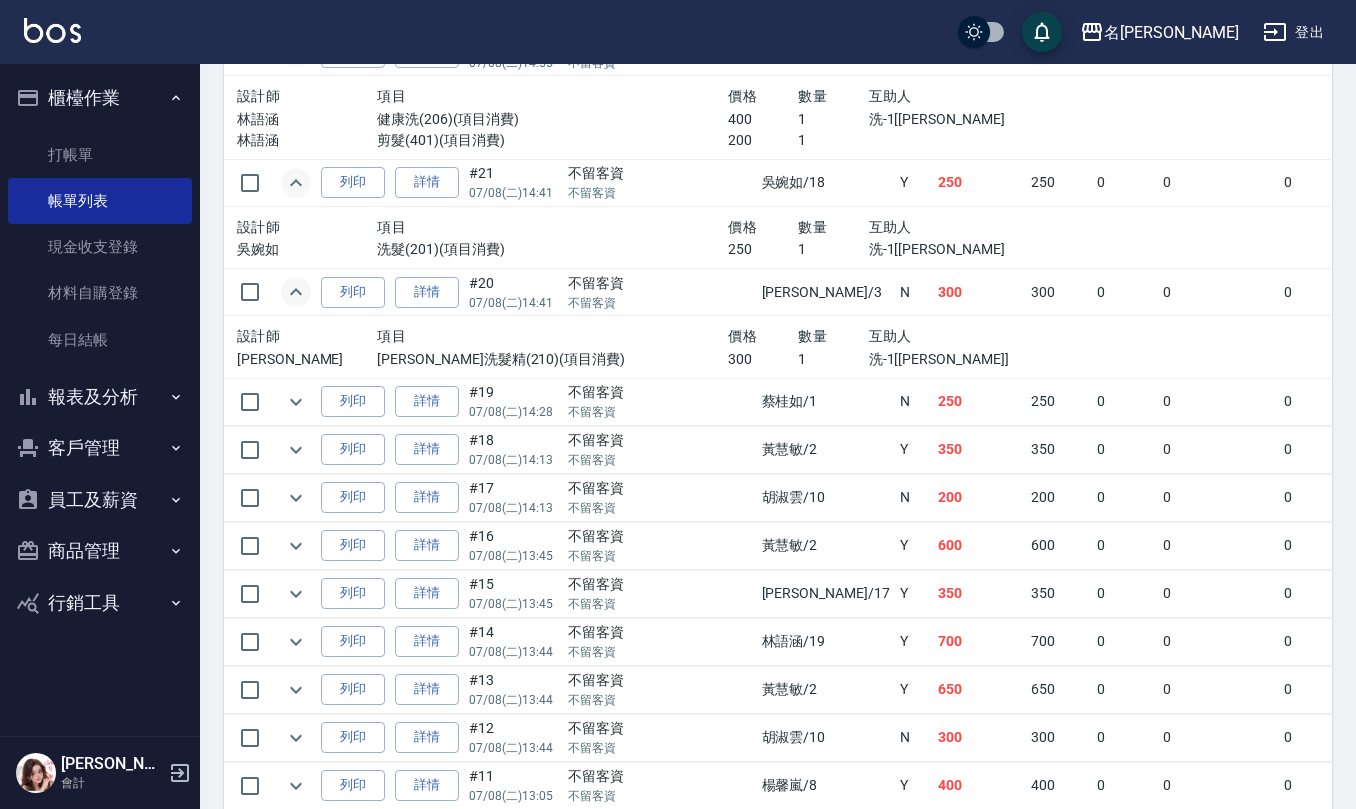 scroll, scrollTop: 3200, scrollLeft: 0, axis: vertical 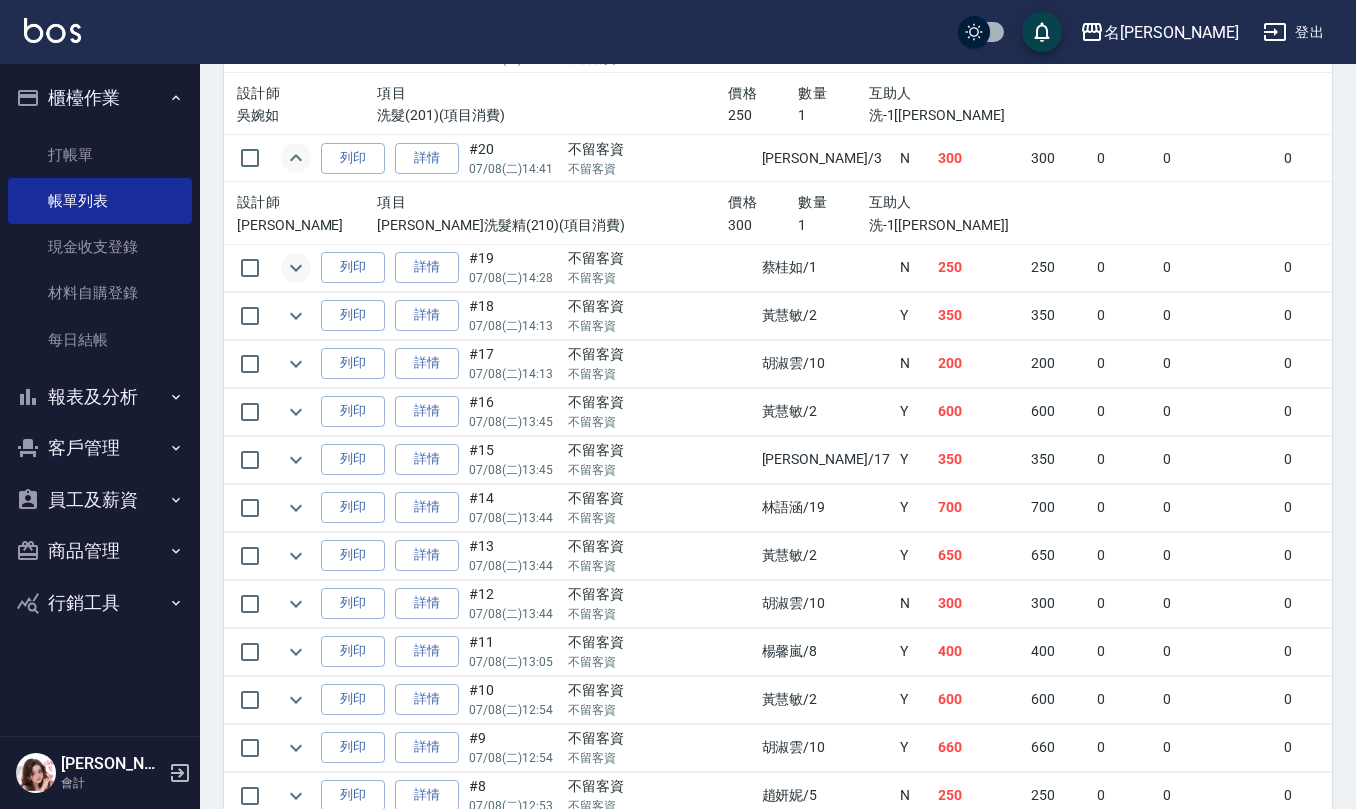 click 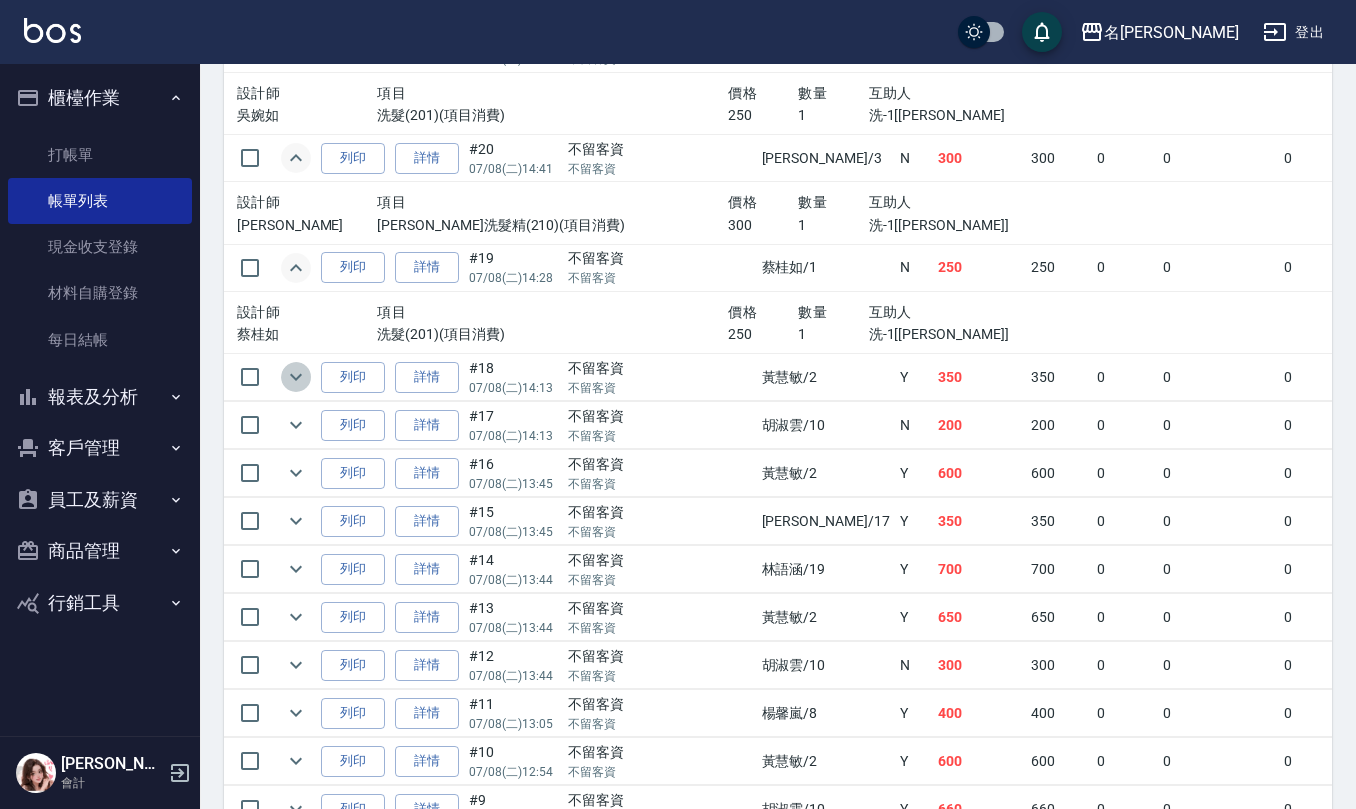 click 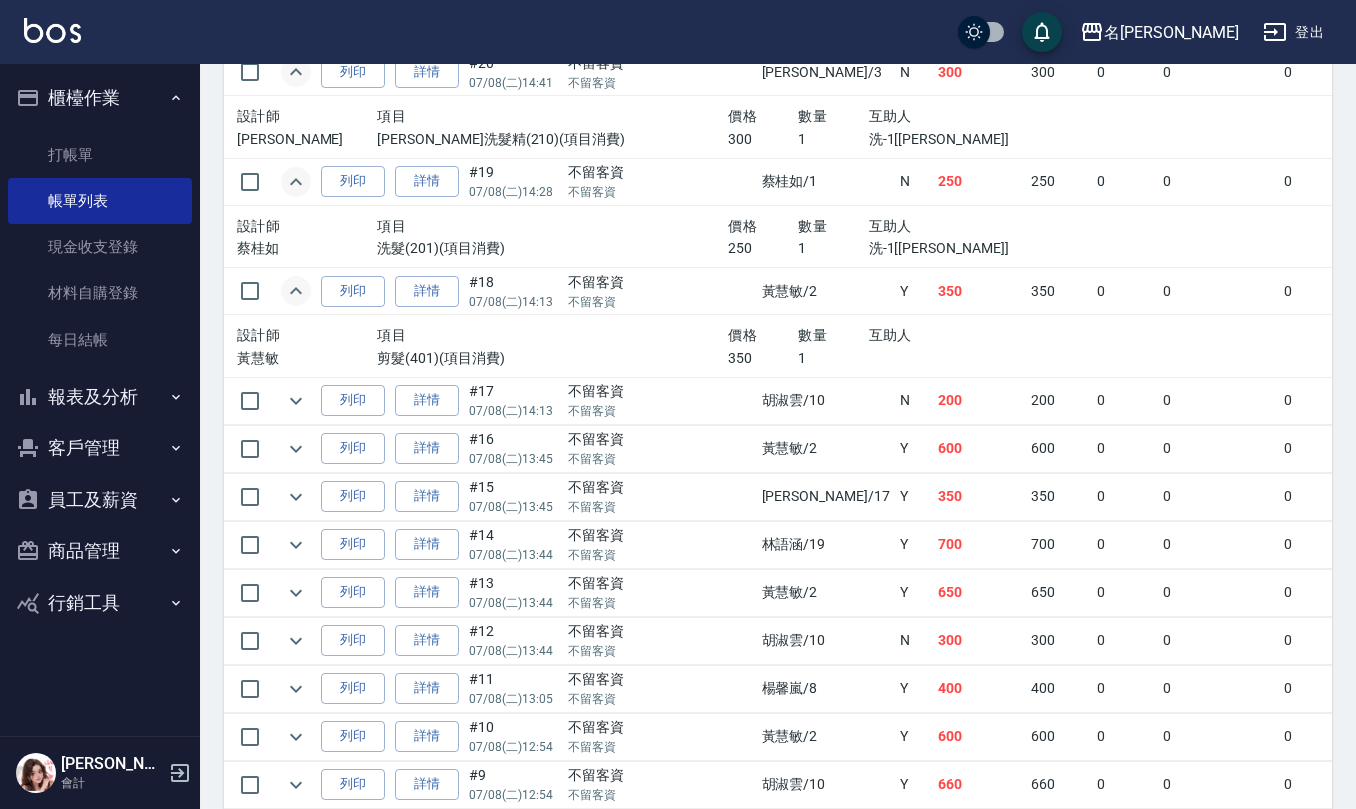 scroll, scrollTop: 3333, scrollLeft: 0, axis: vertical 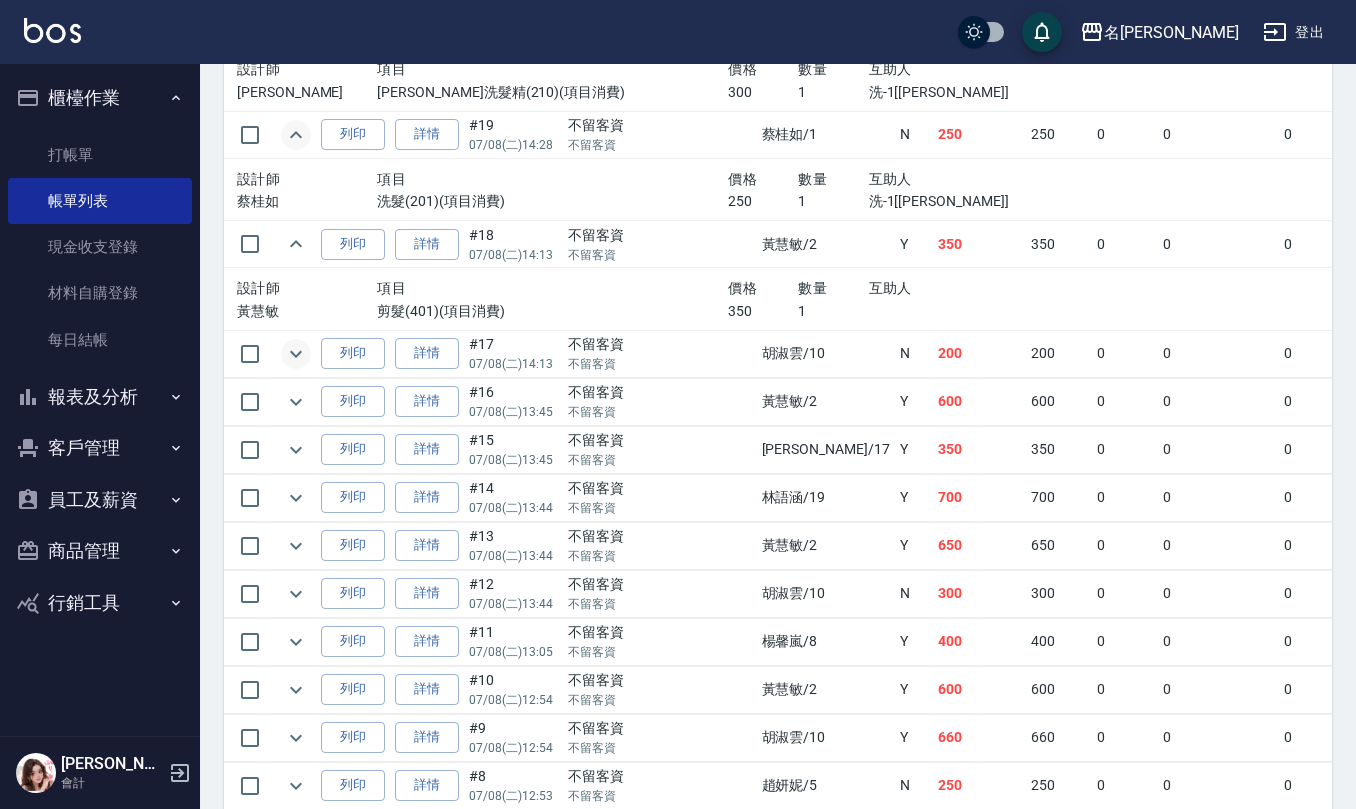 click 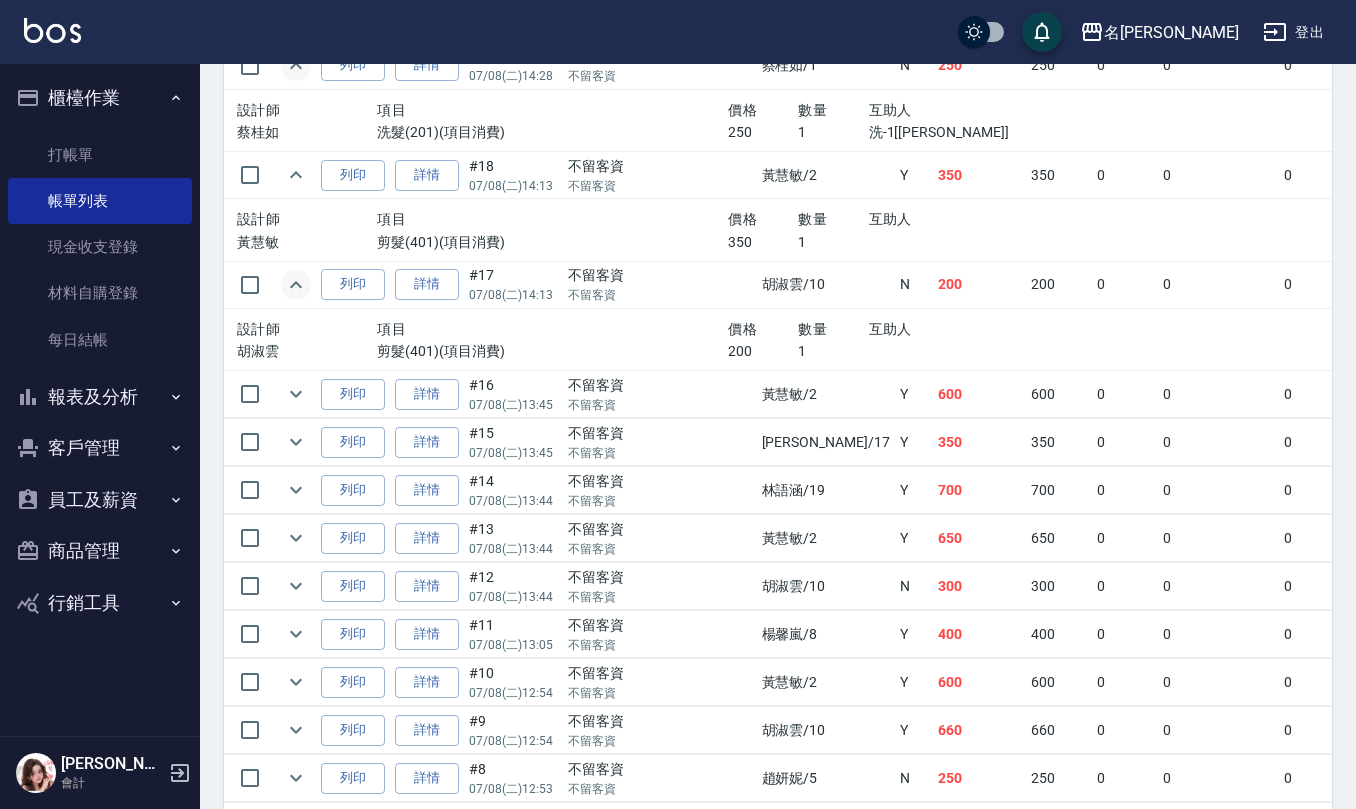 scroll, scrollTop: 3466, scrollLeft: 0, axis: vertical 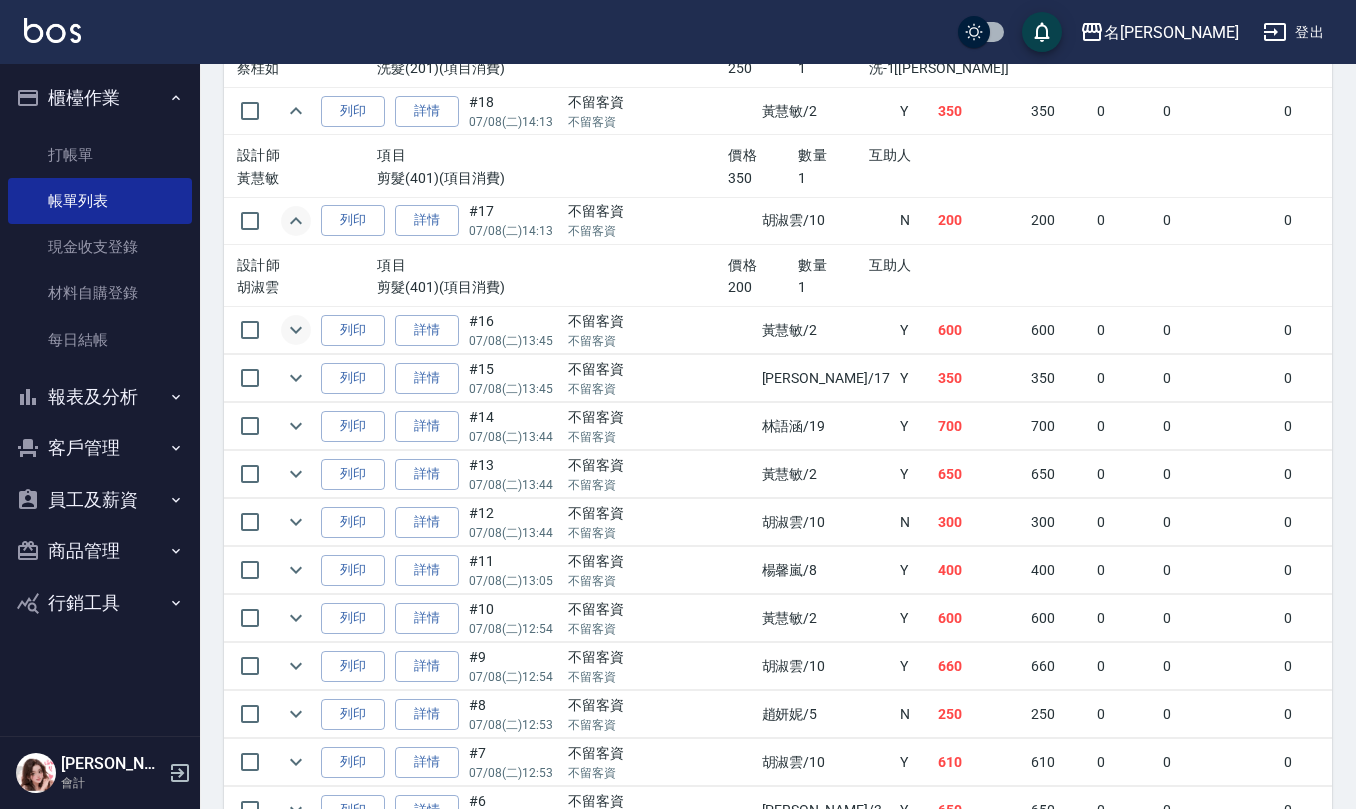 click 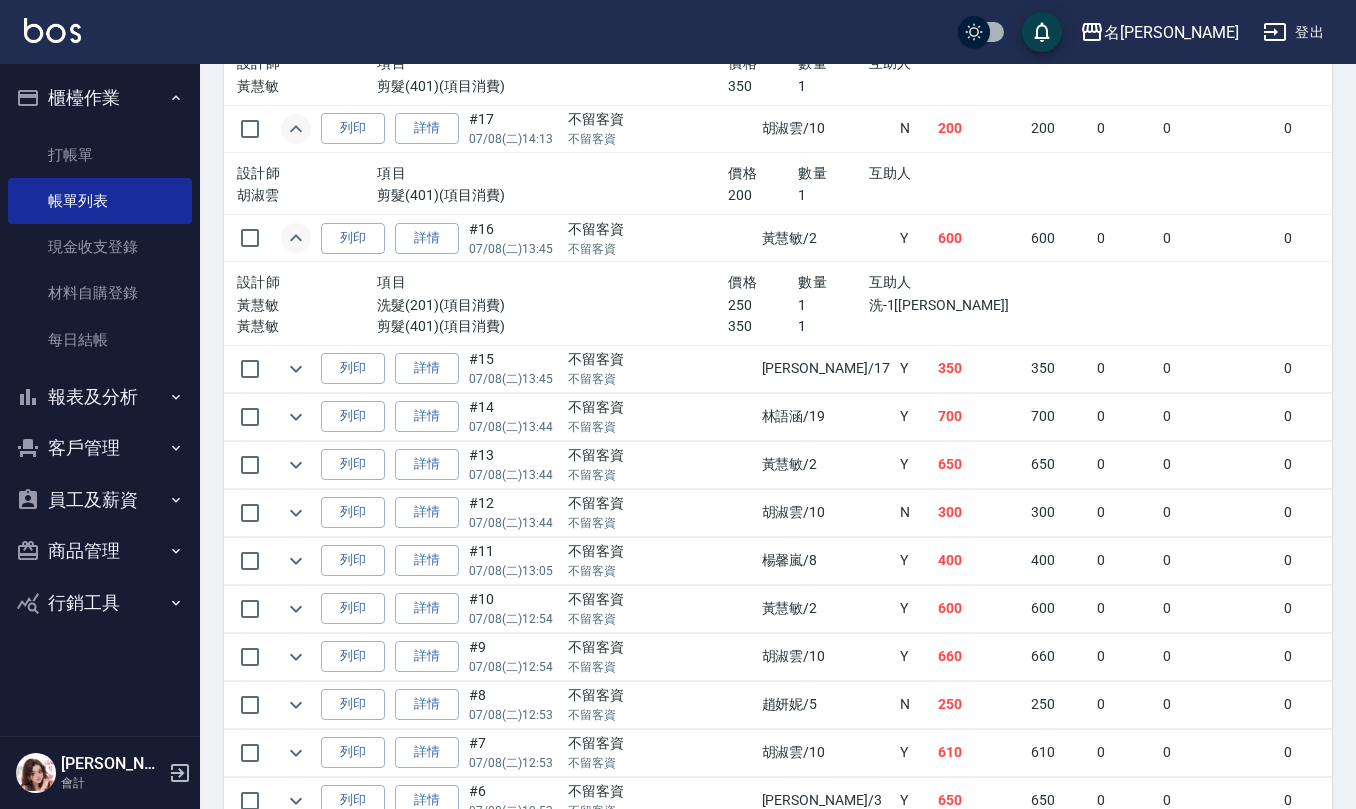scroll, scrollTop: 3600, scrollLeft: 0, axis: vertical 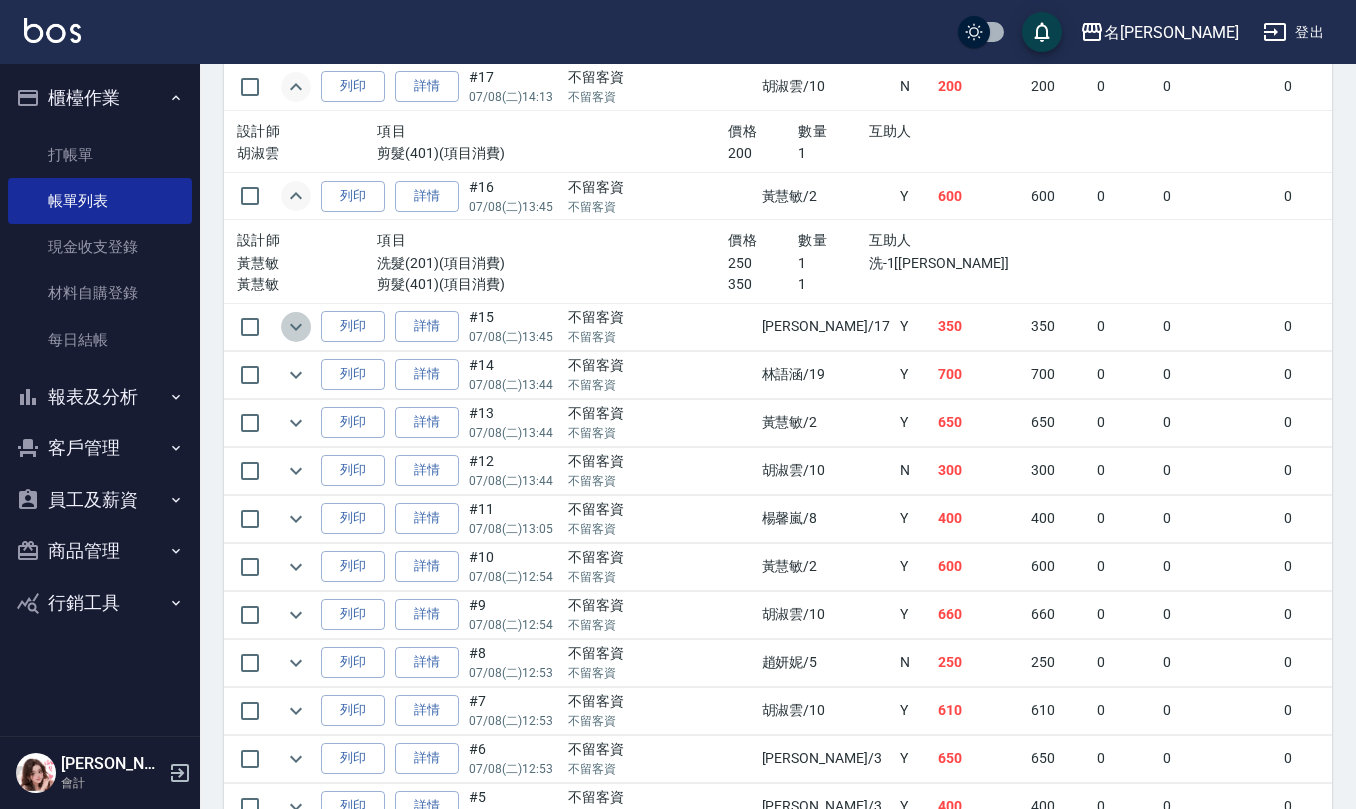 click 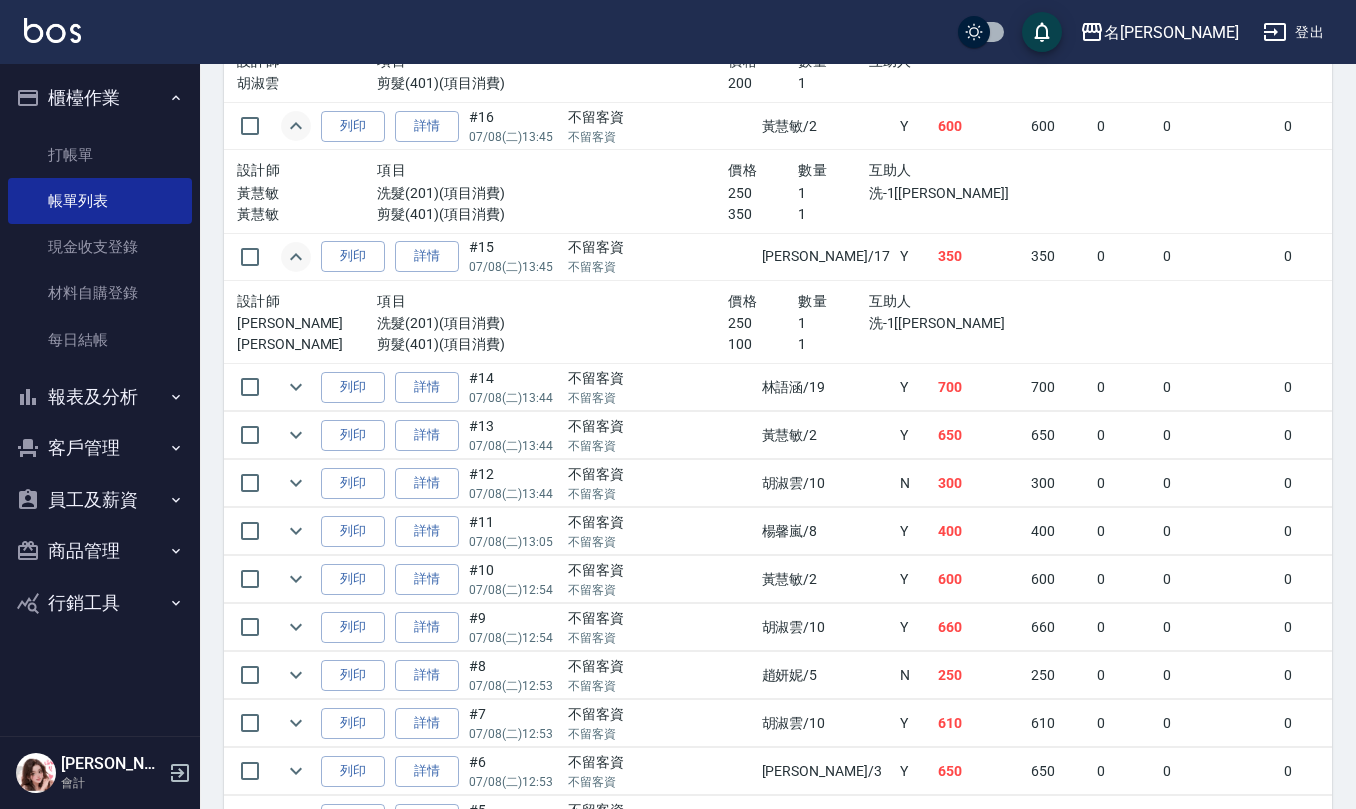 scroll, scrollTop: 3733, scrollLeft: 0, axis: vertical 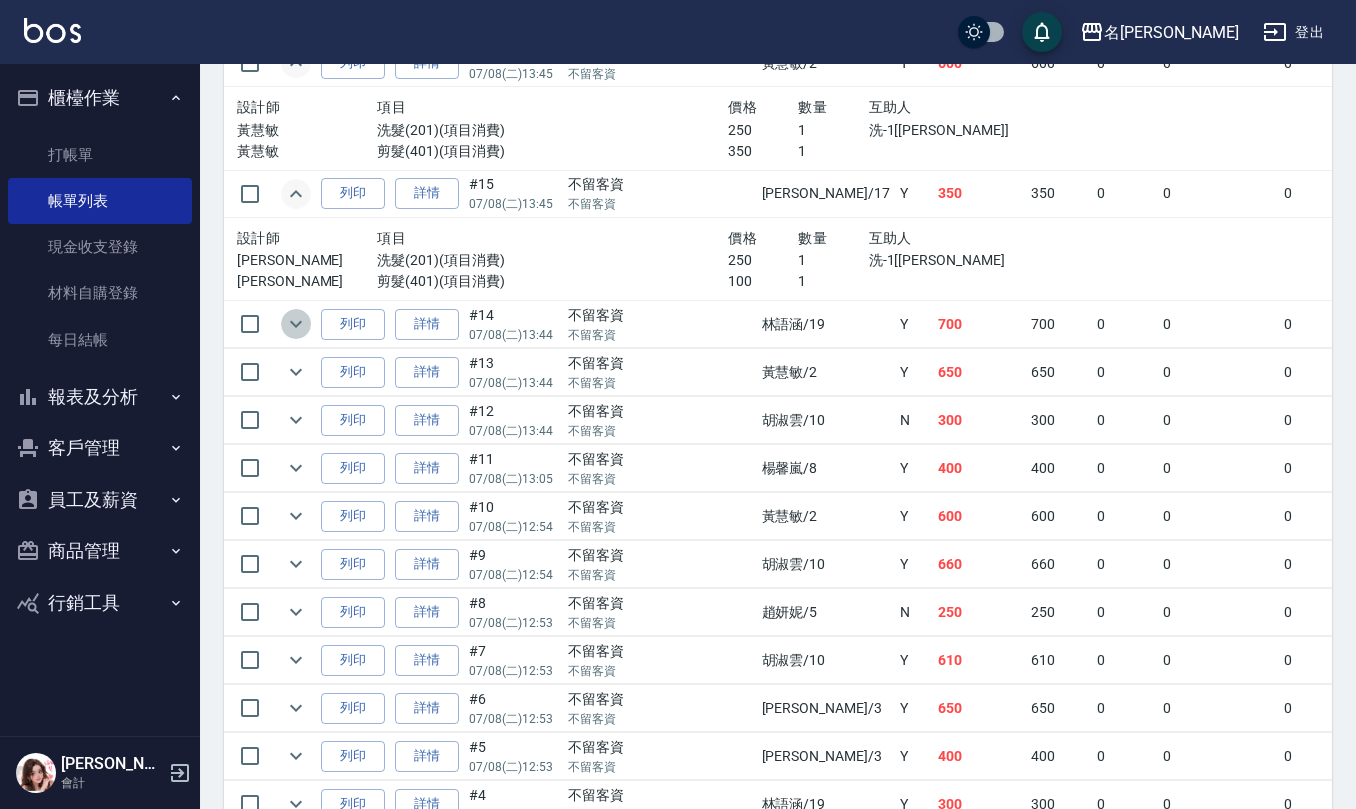 click 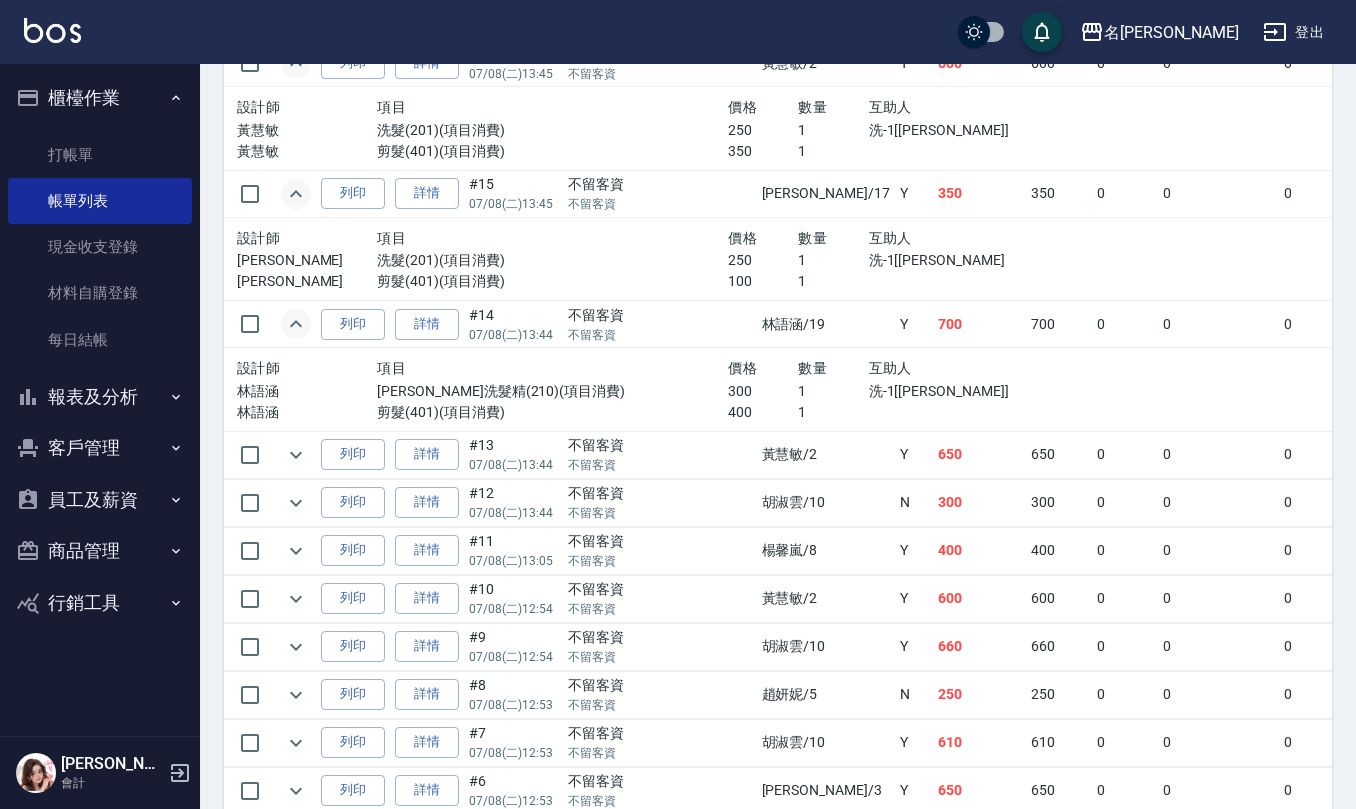 scroll, scrollTop: 3866, scrollLeft: 0, axis: vertical 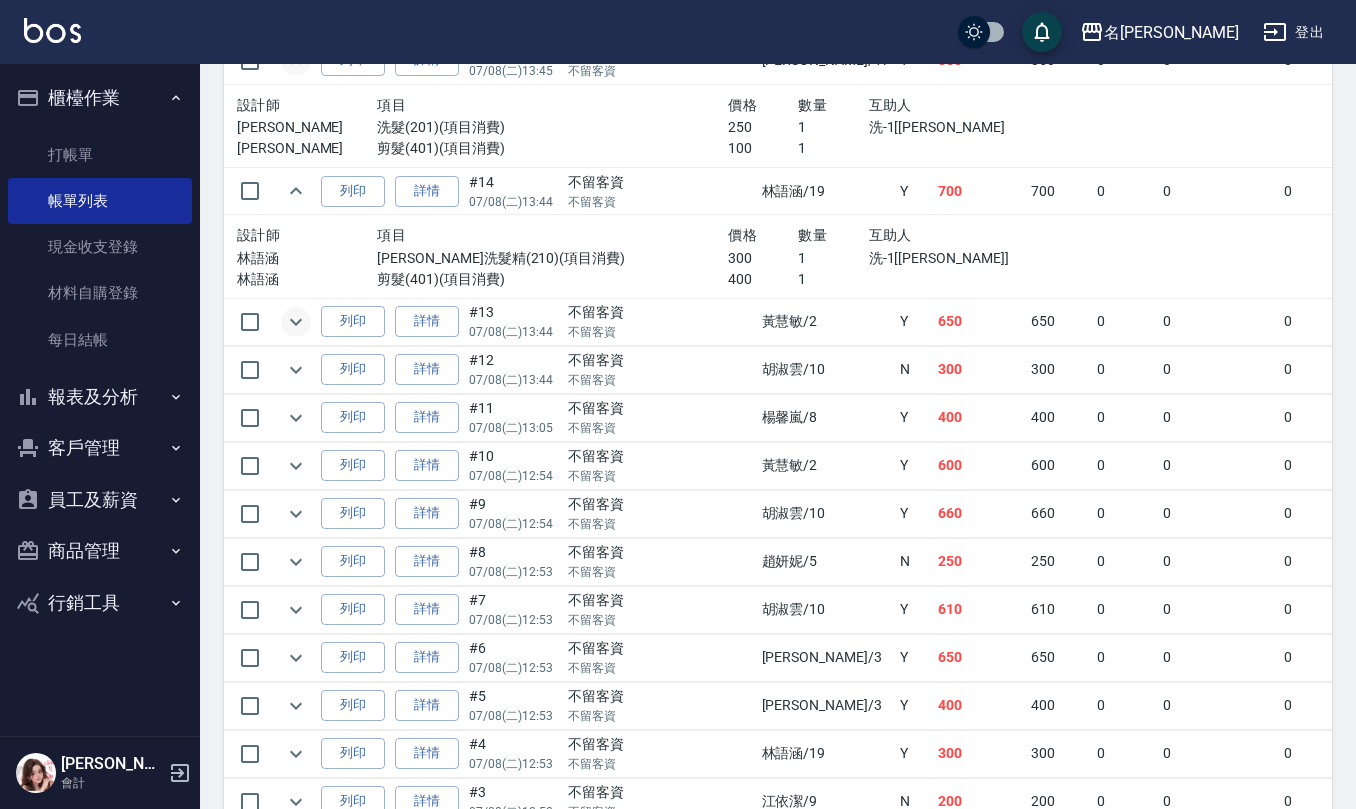 click 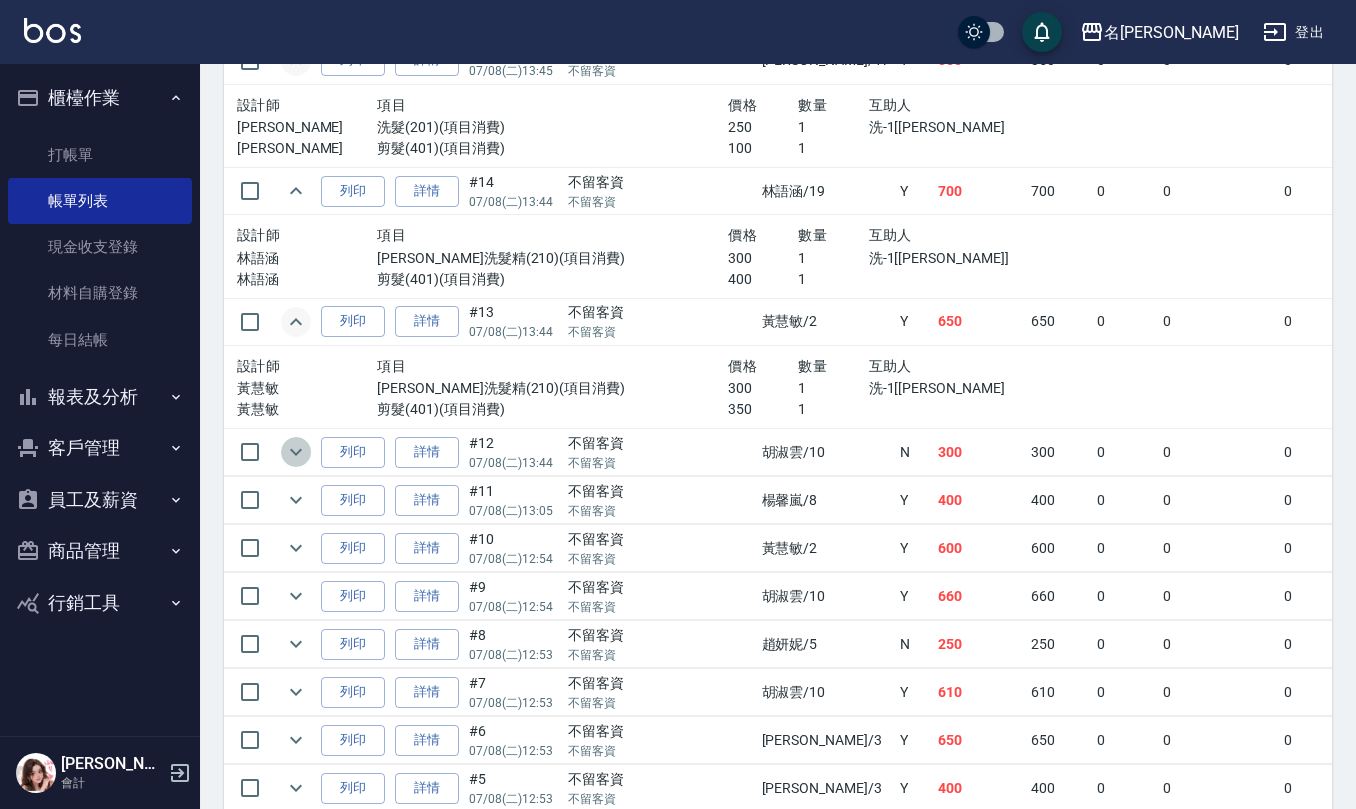 click 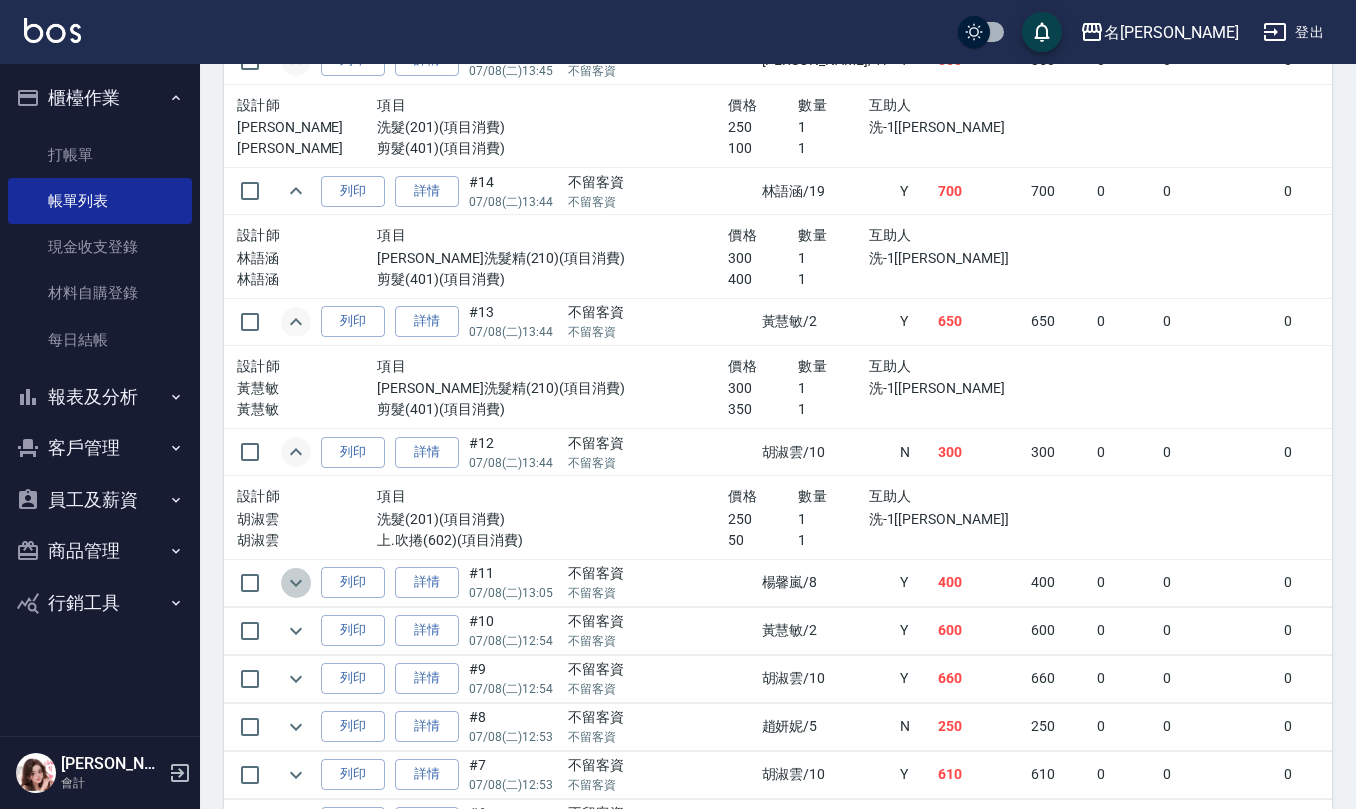 click 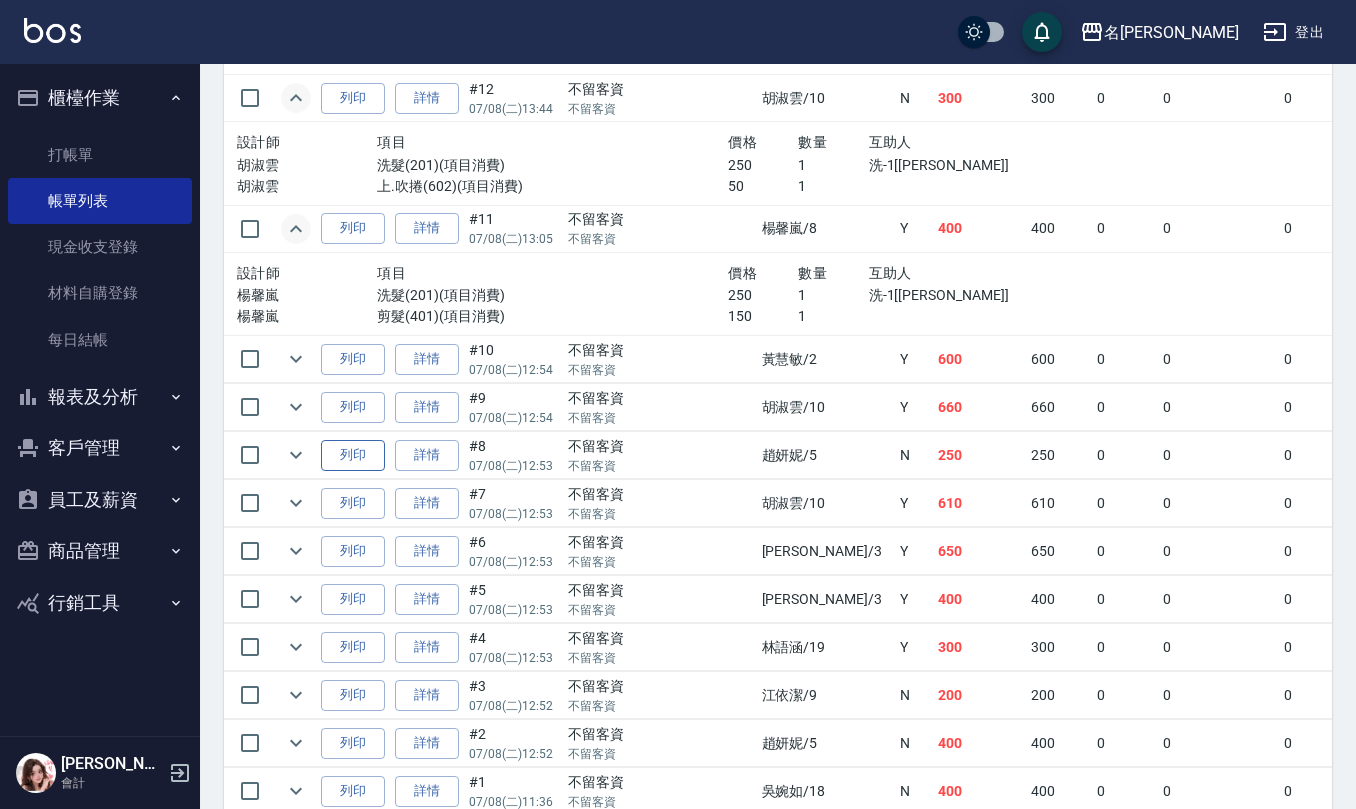 scroll, scrollTop: 4266, scrollLeft: 0, axis: vertical 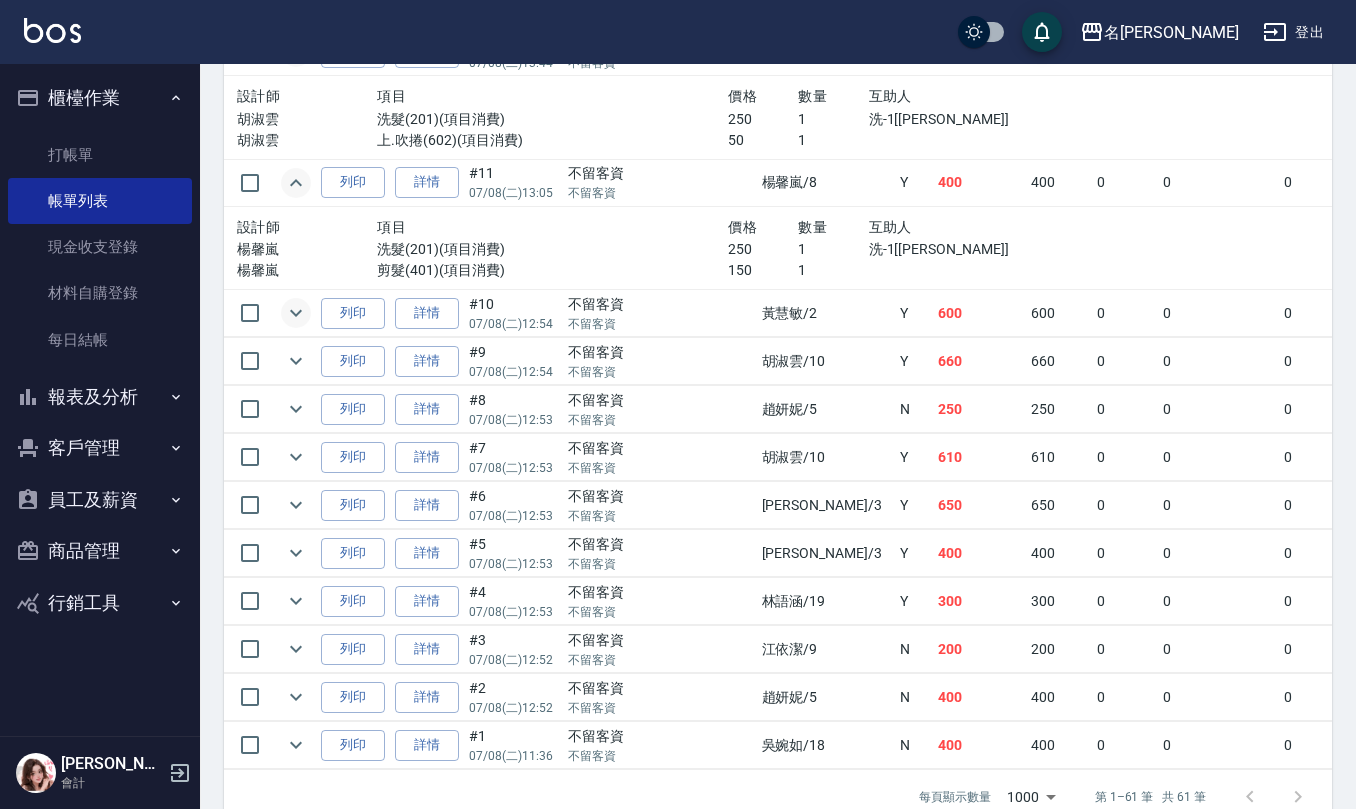click 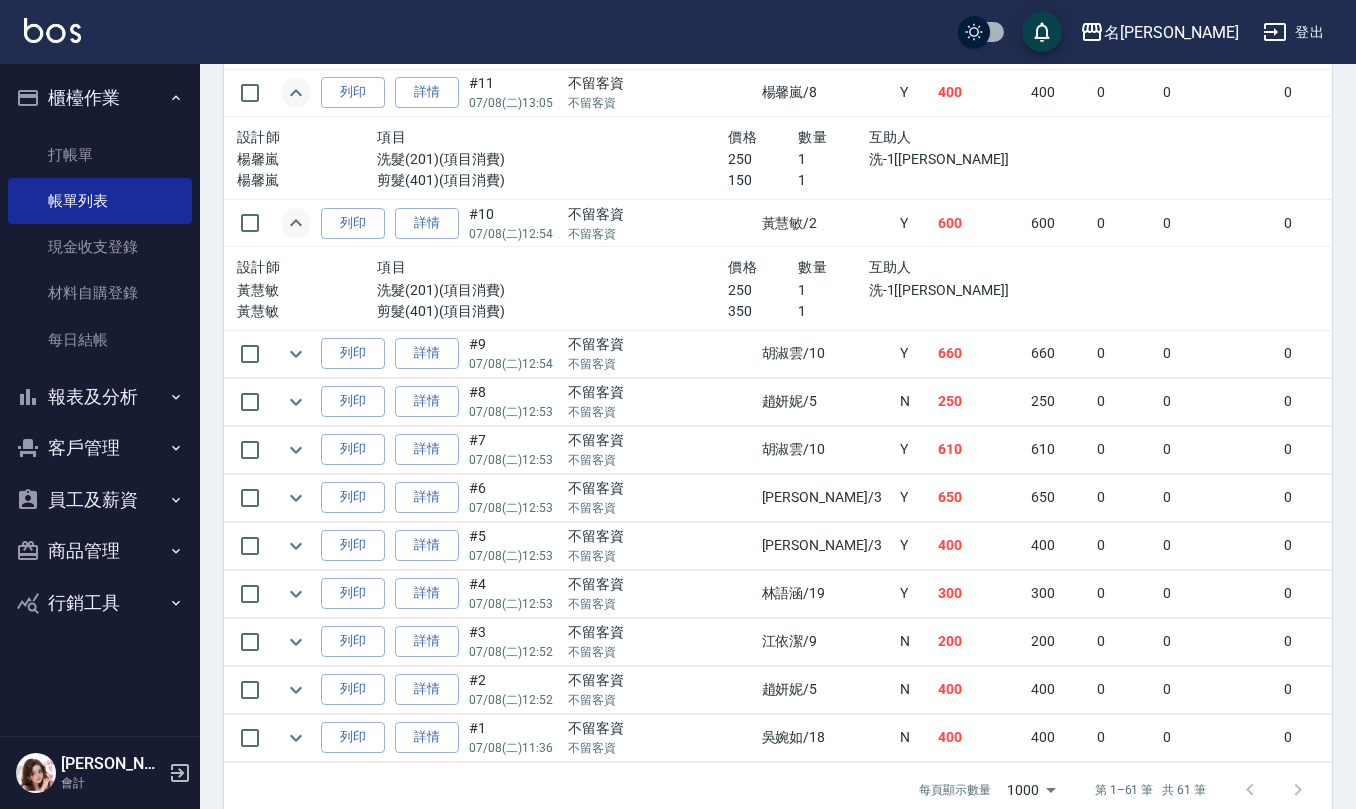 scroll, scrollTop: 4400, scrollLeft: 0, axis: vertical 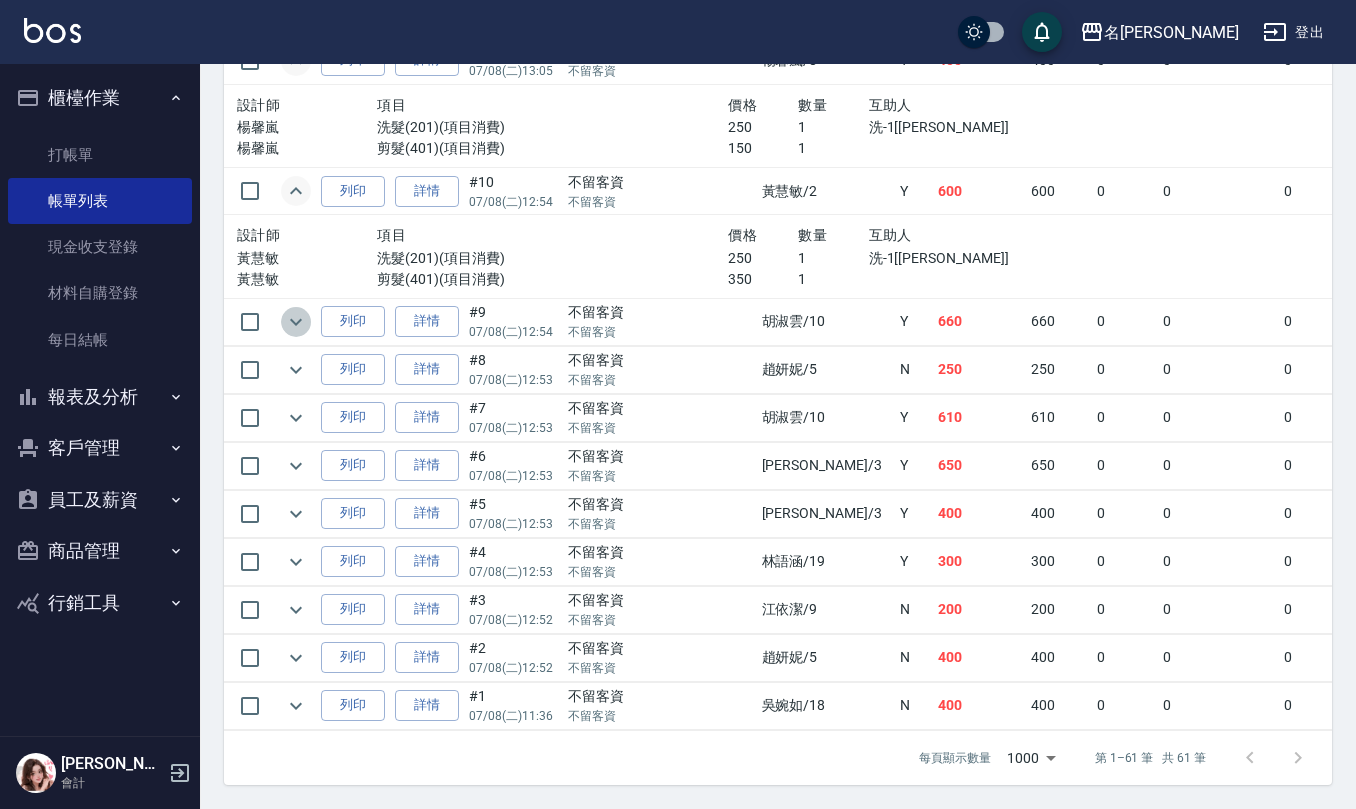 click 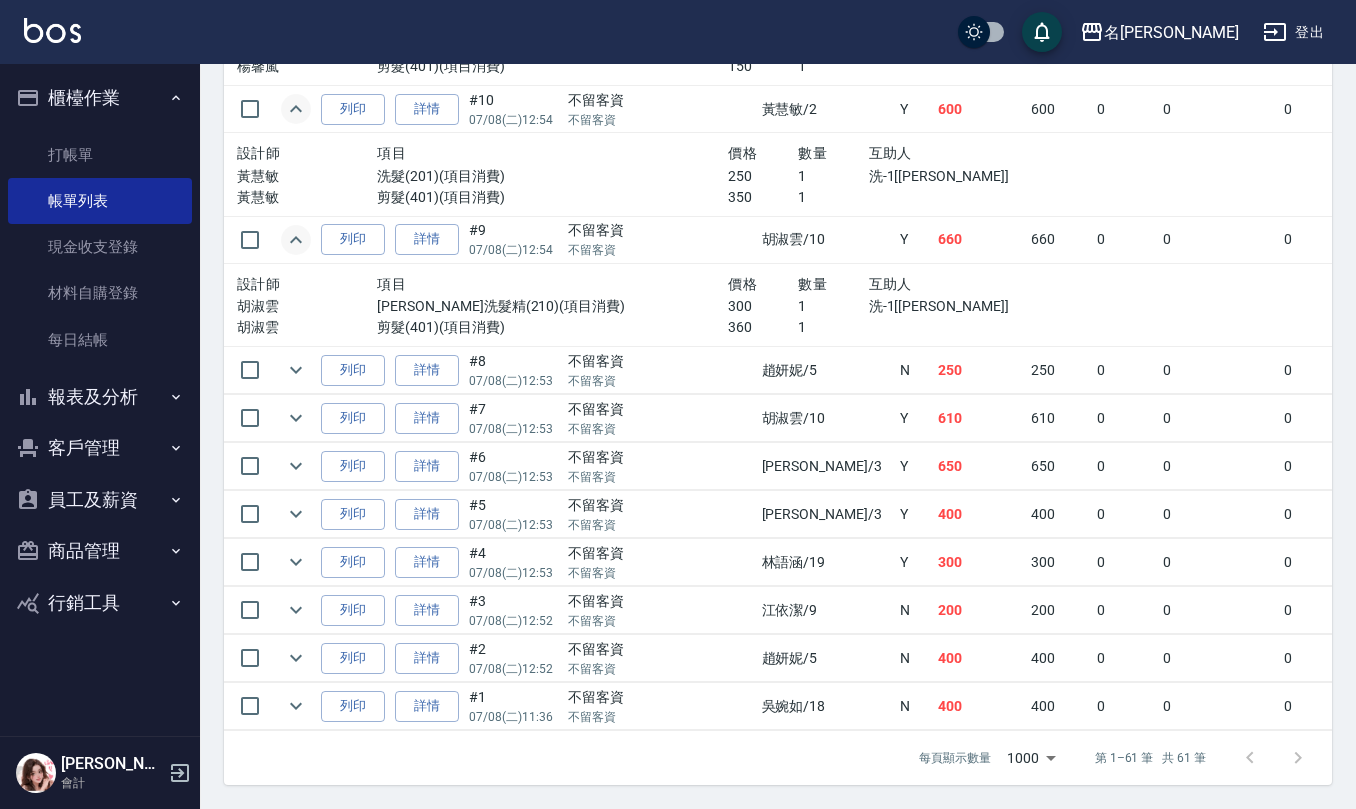 scroll, scrollTop: 4530, scrollLeft: 0, axis: vertical 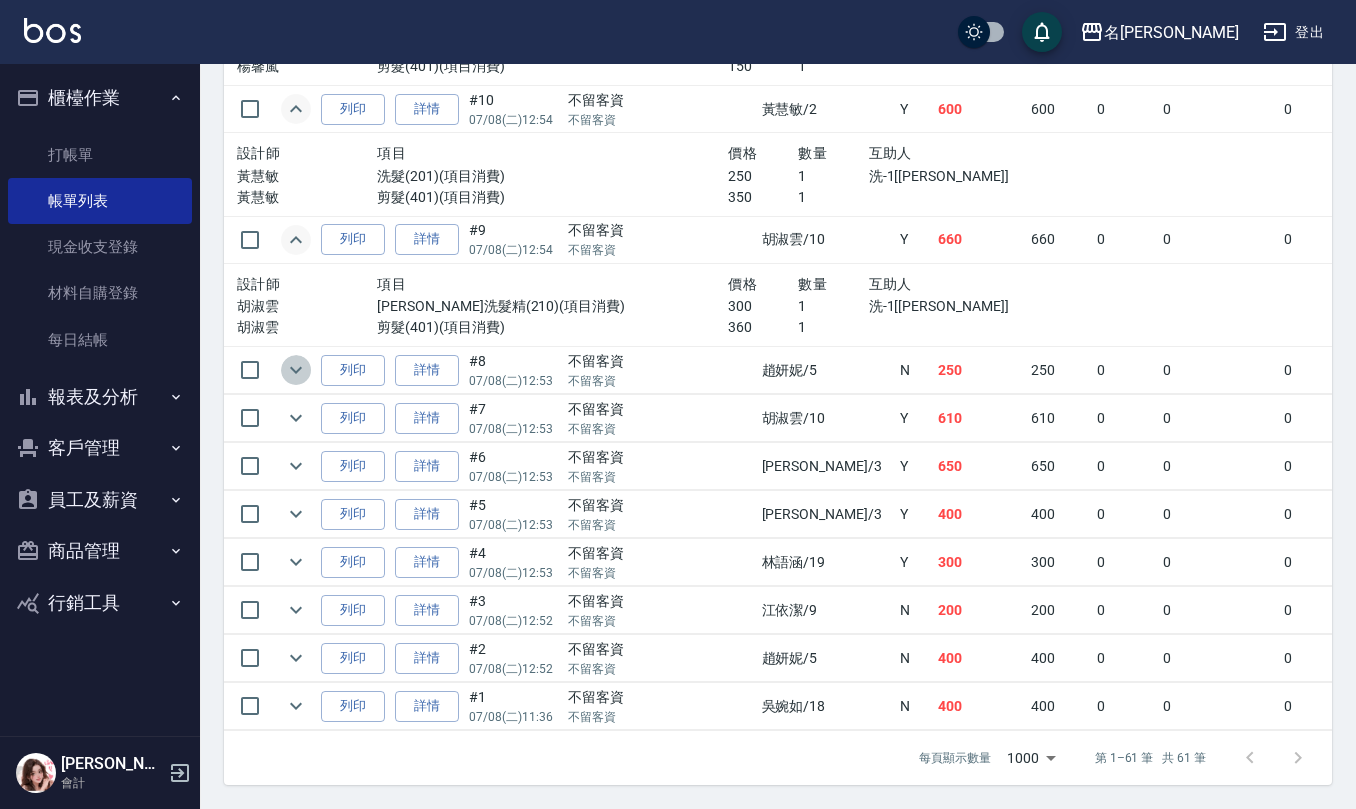 click 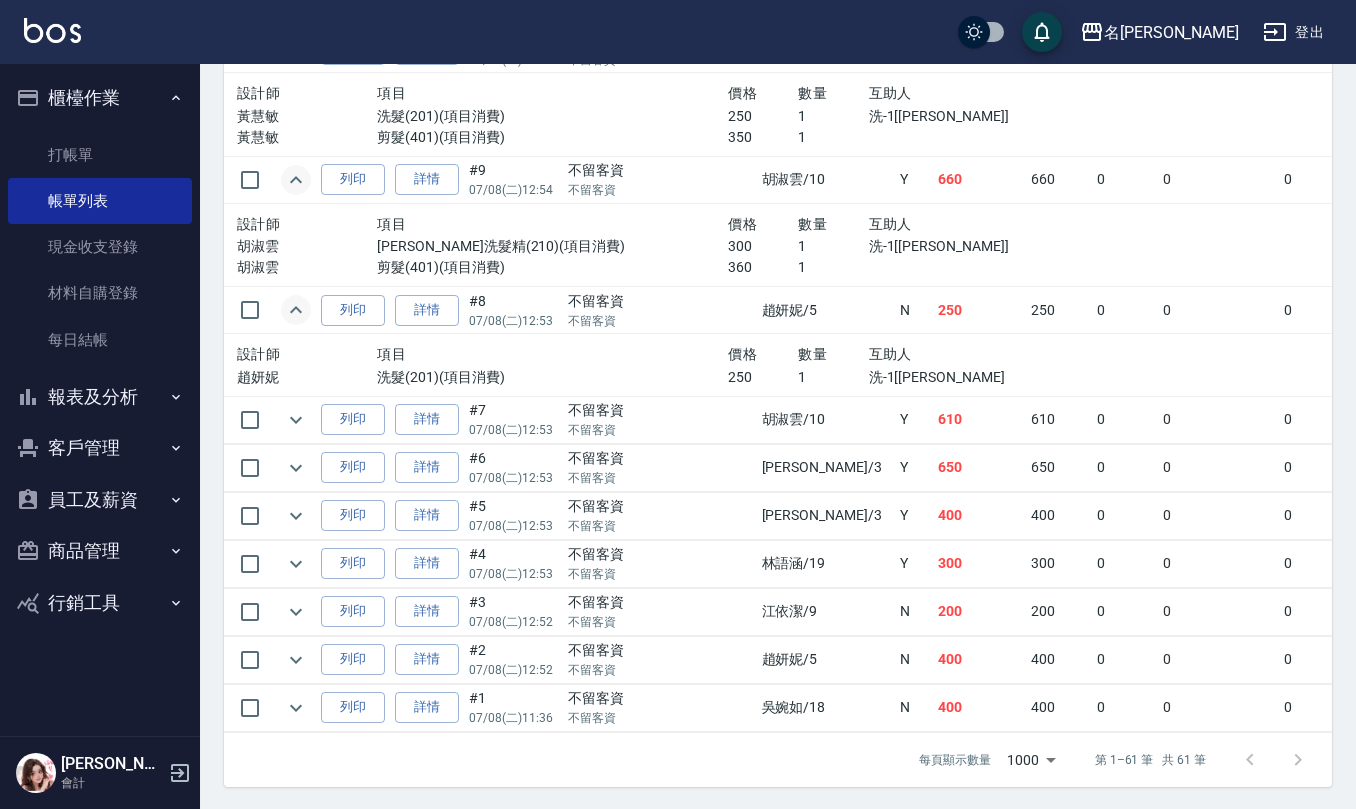 scroll, scrollTop: 4593, scrollLeft: 0, axis: vertical 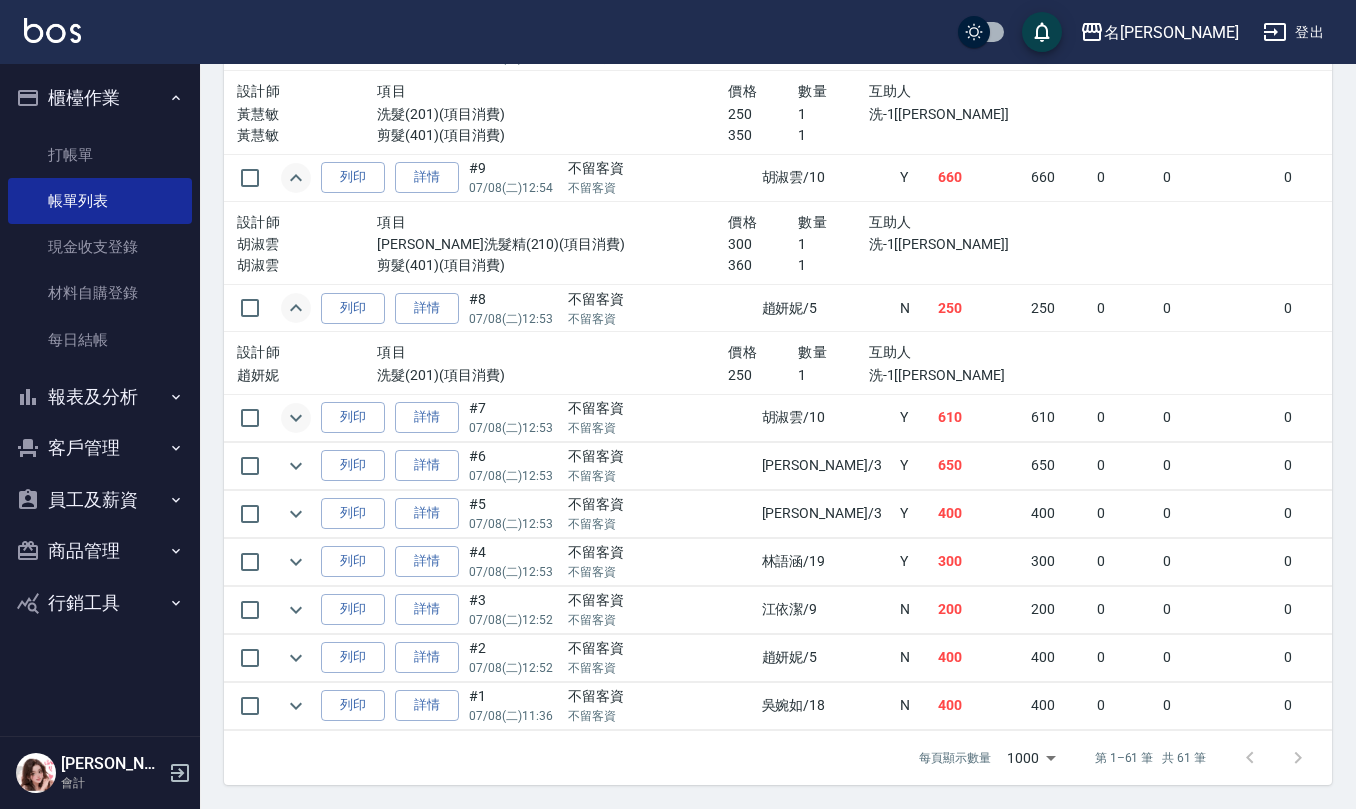 click 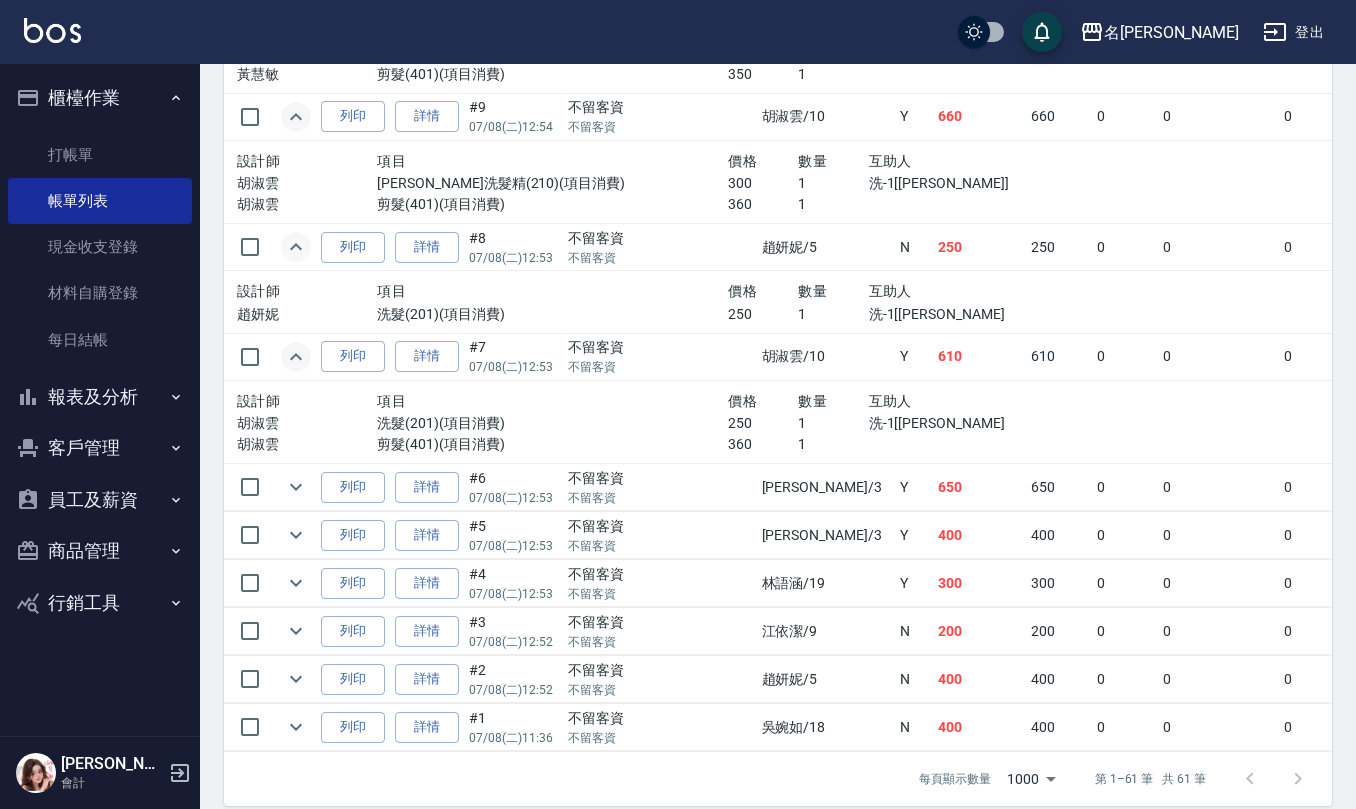 scroll, scrollTop: 4674, scrollLeft: 0, axis: vertical 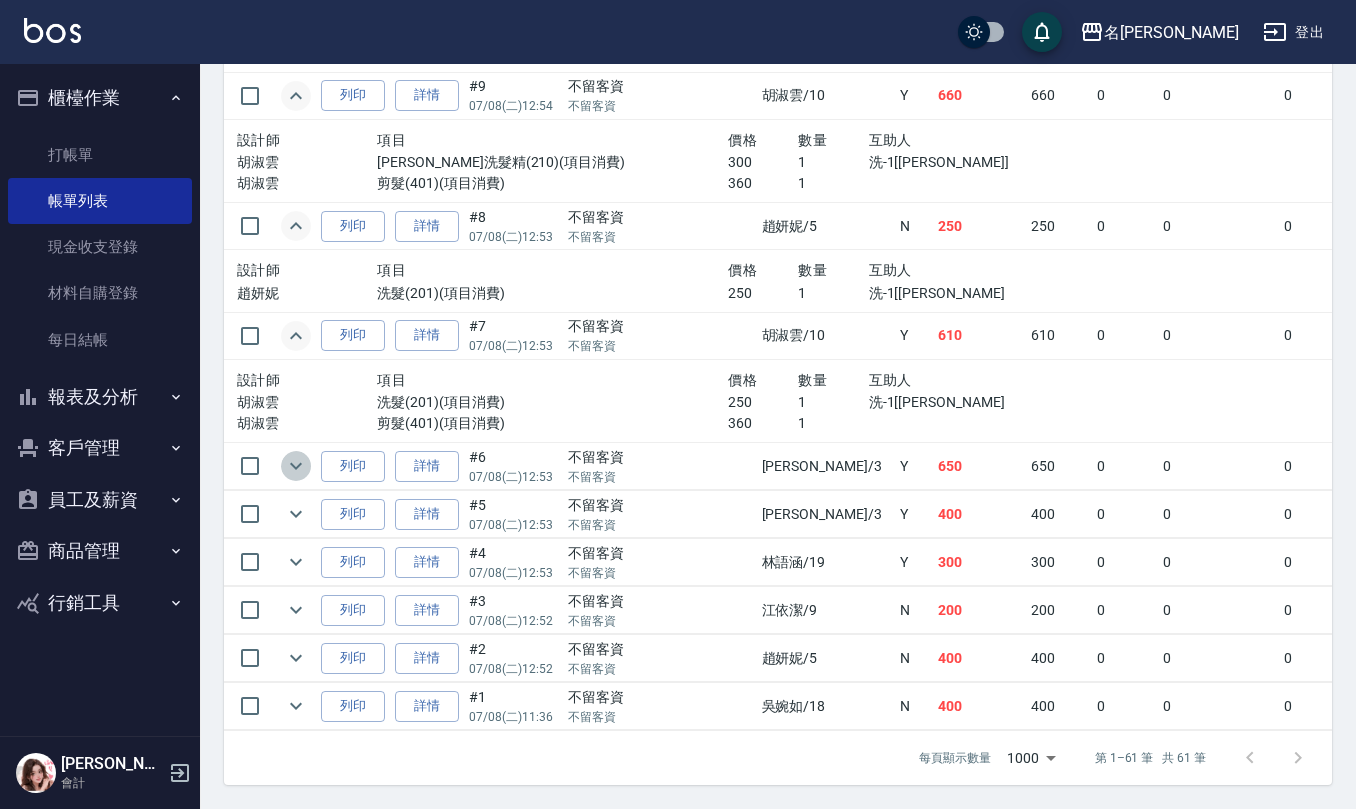 click 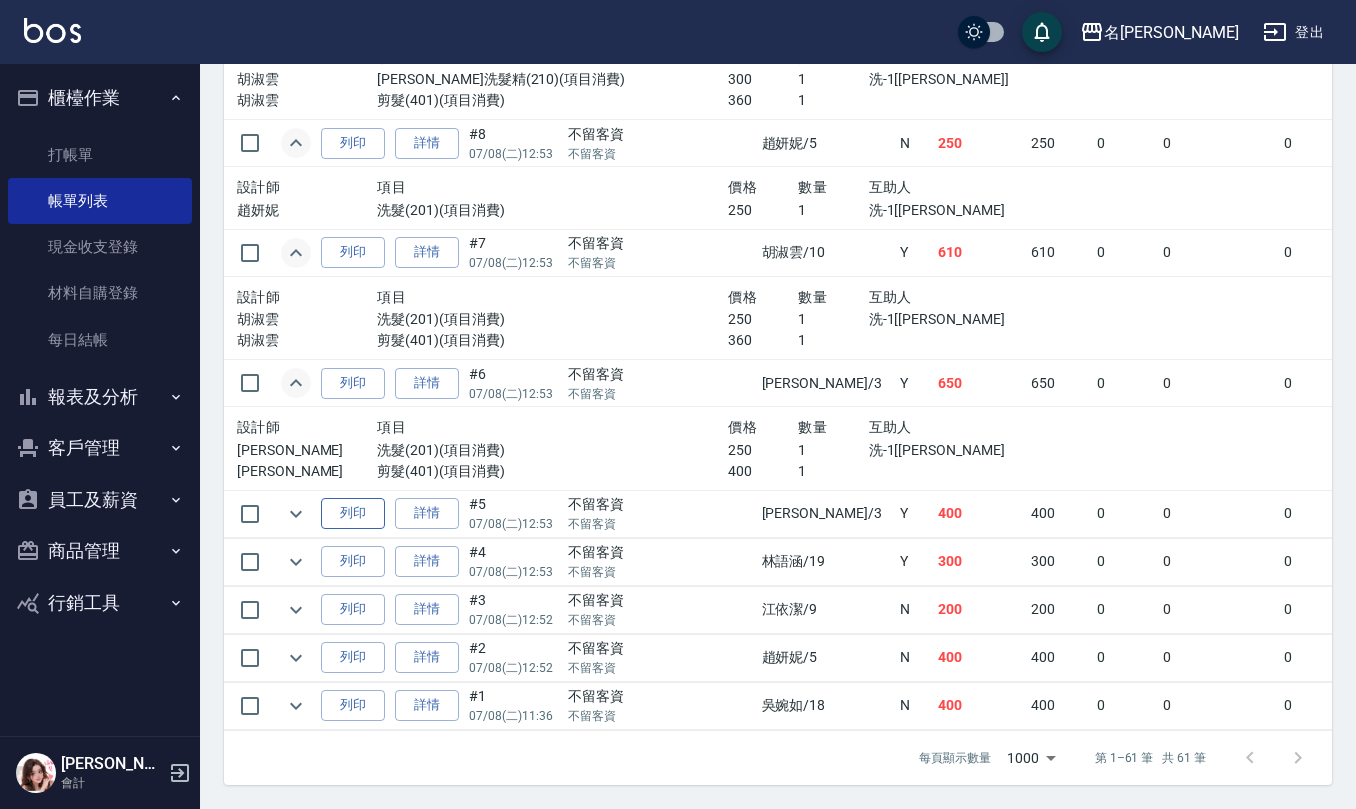 scroll, scrollTop: 4757, scrollLeft: 0, axis: vertical 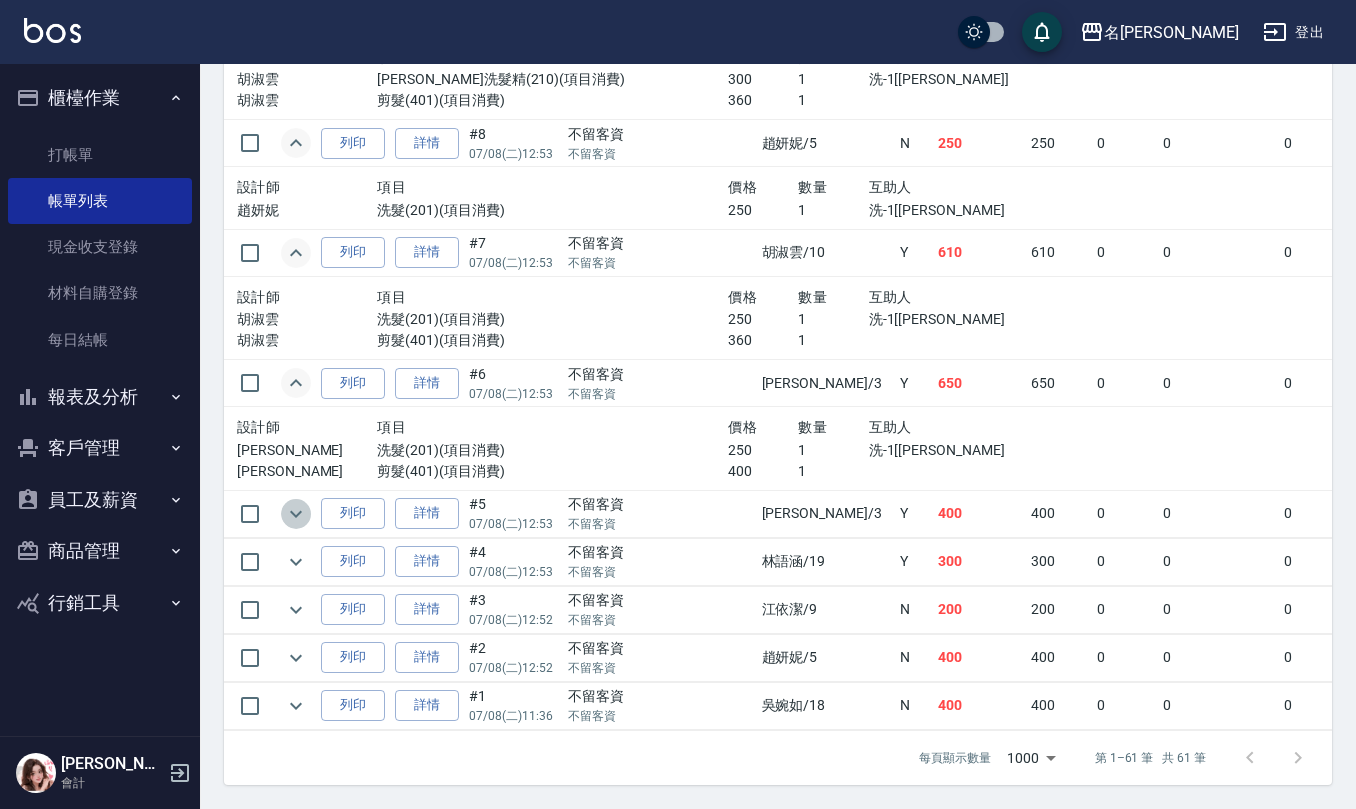 click 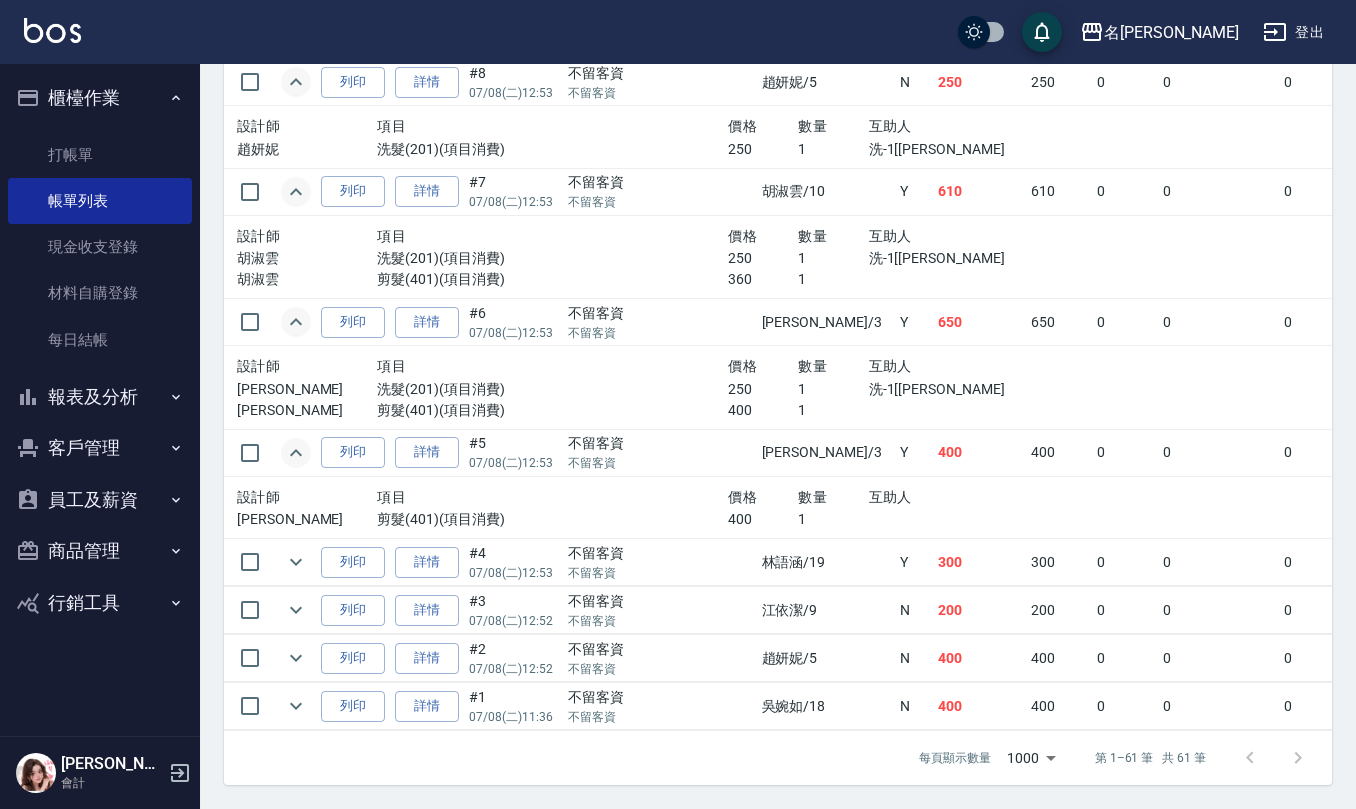 scroll, scrollTop: 4818, scrollLeft: 0, axis: vertical 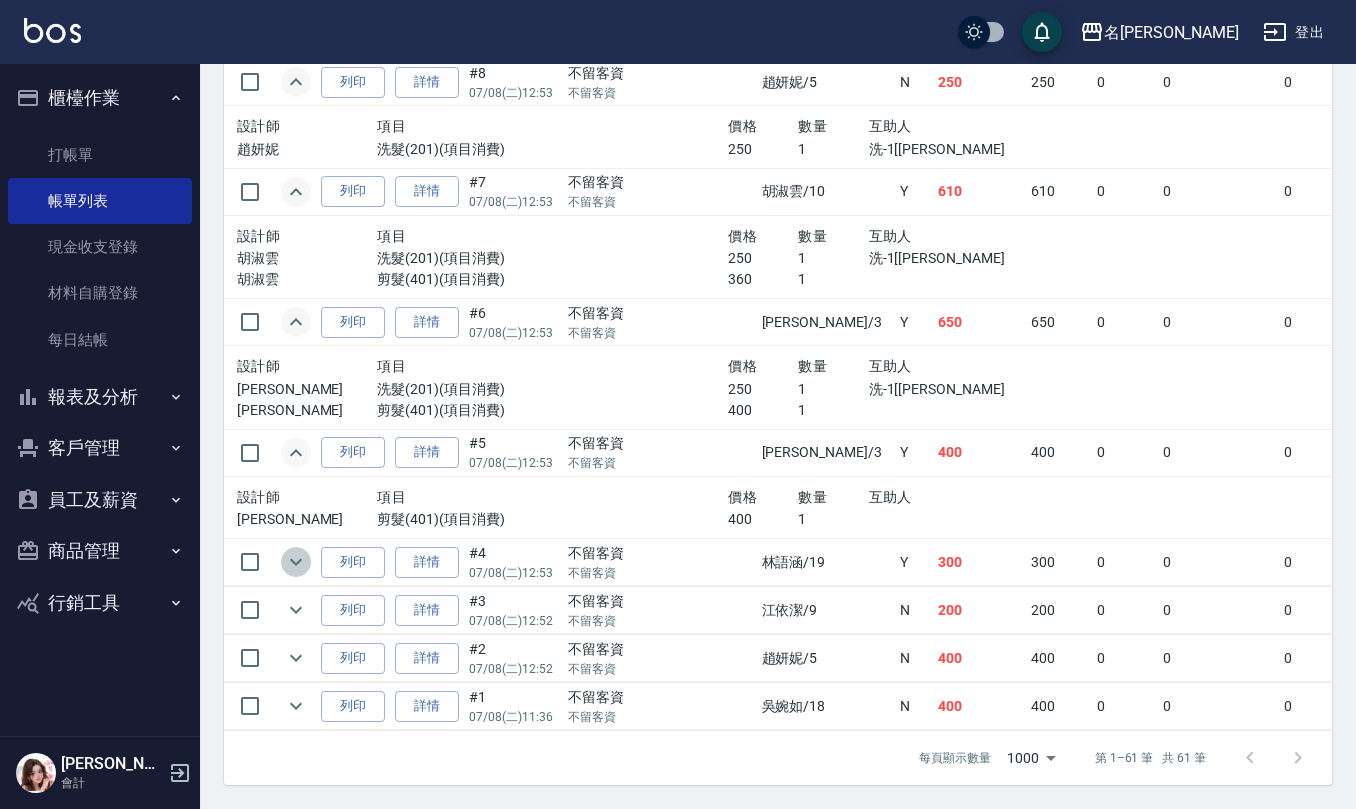 click 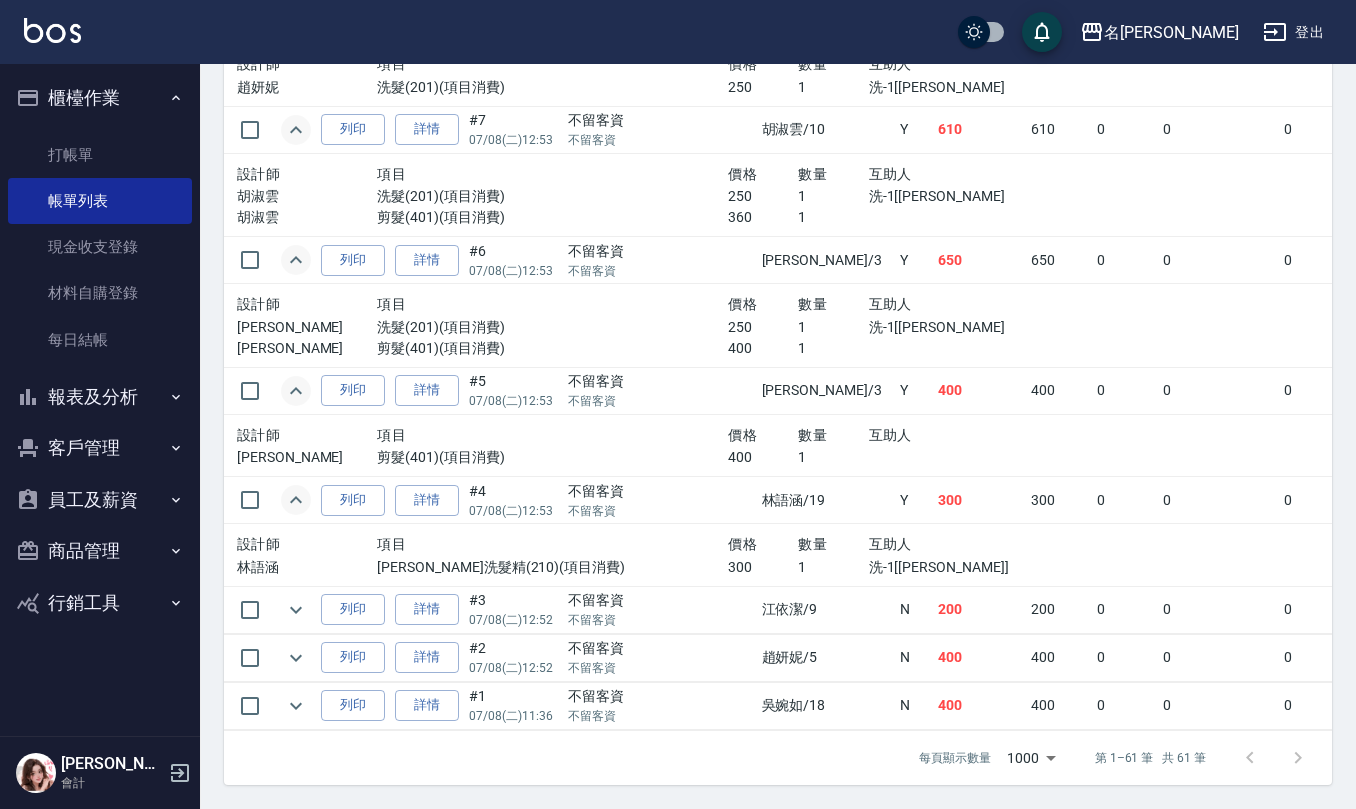 scroll, scrollTop: 4881, scrollLeft: 0, axis: vertical 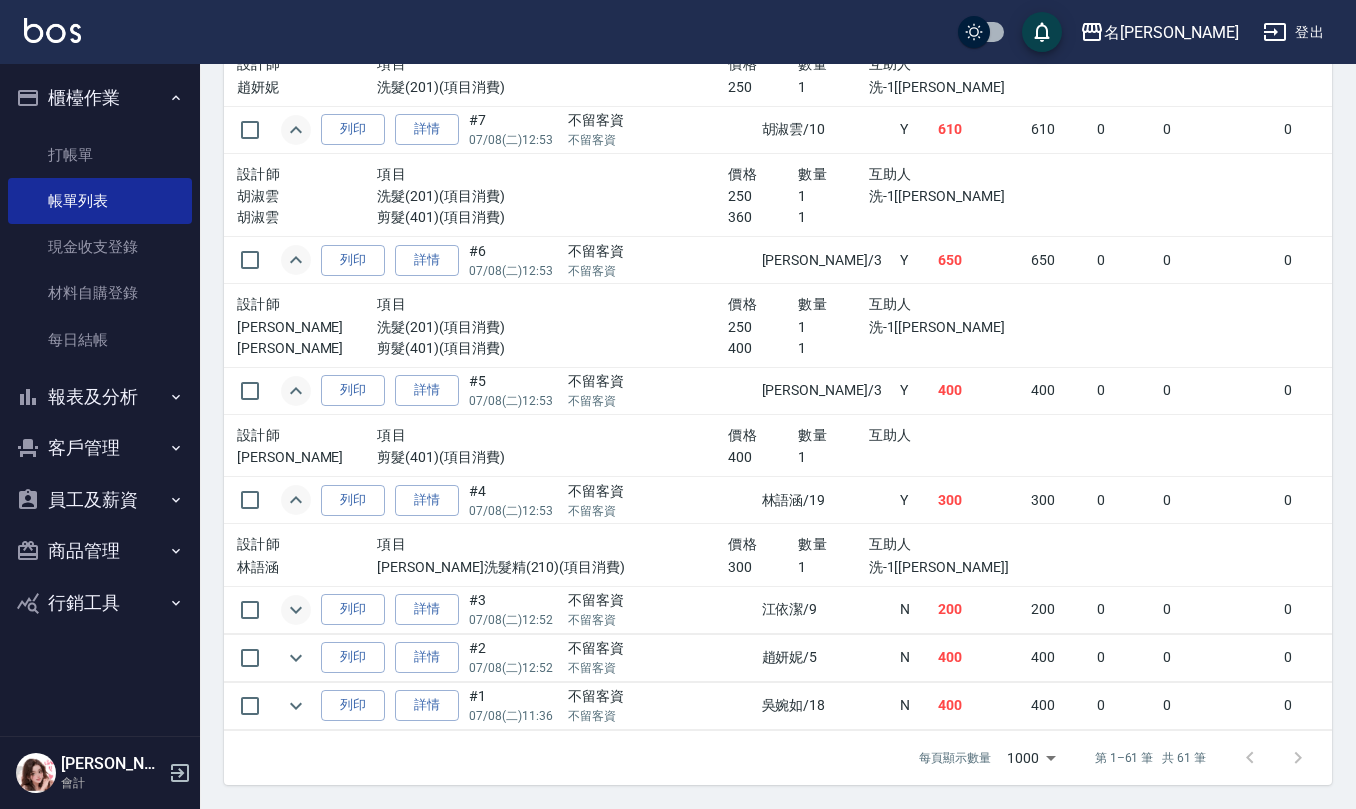 click 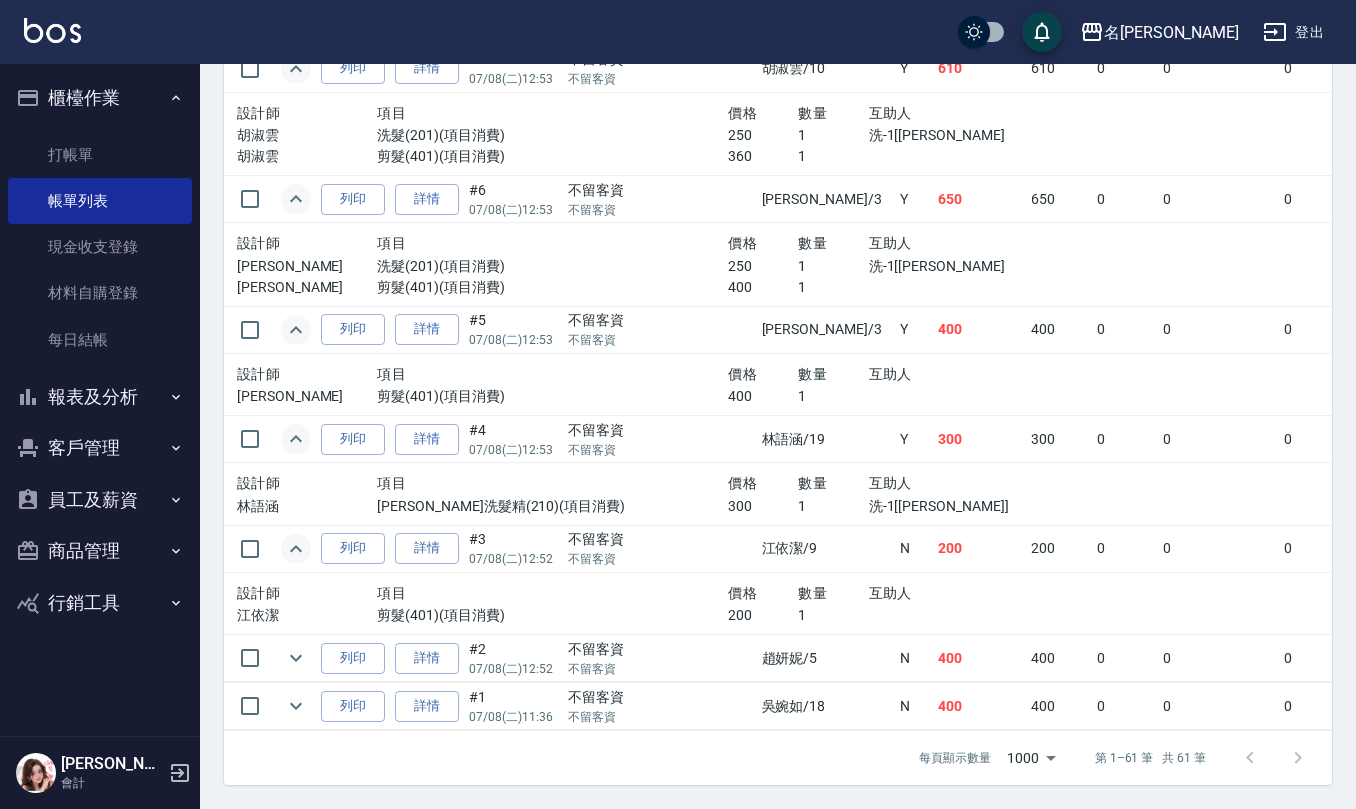 scroll, scrollTop: 4942, scrollLeft: 0, axis: vertical 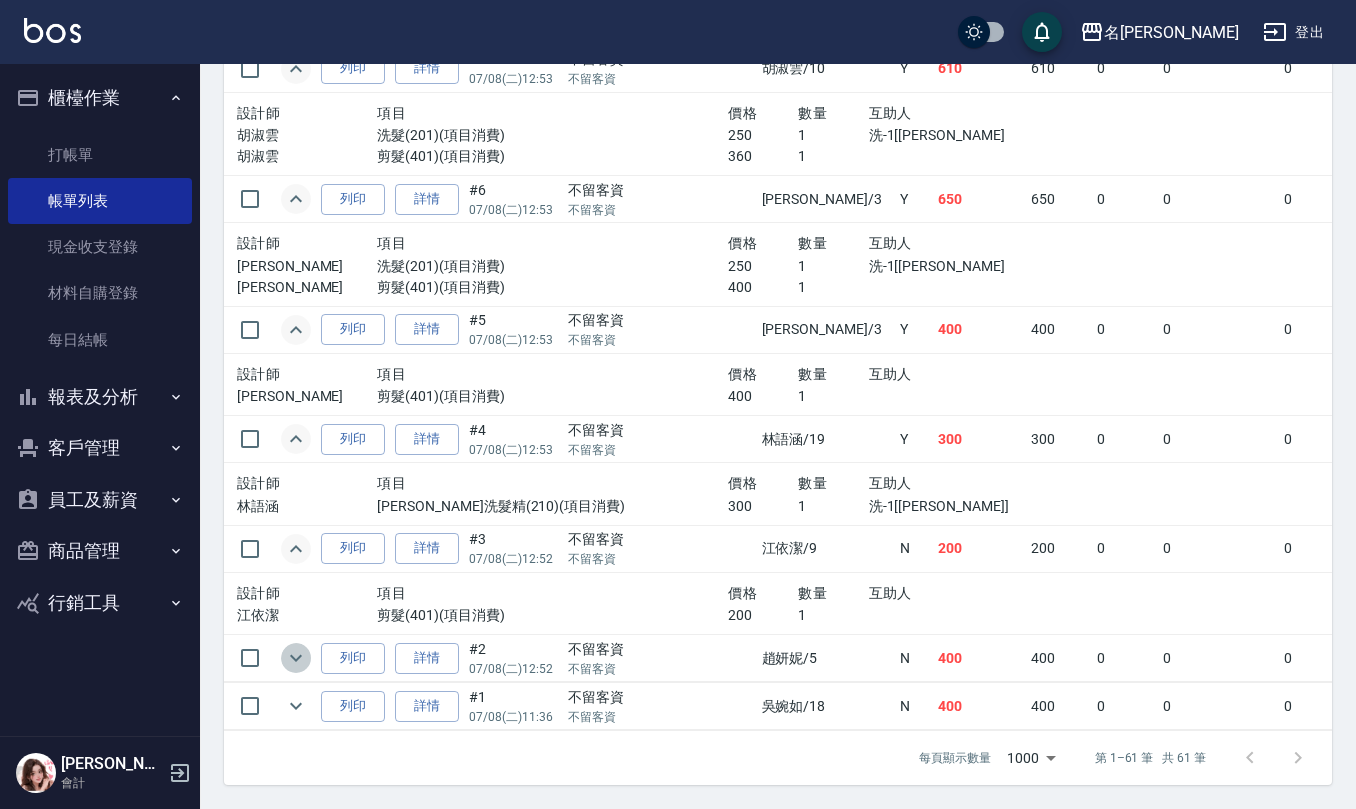 click 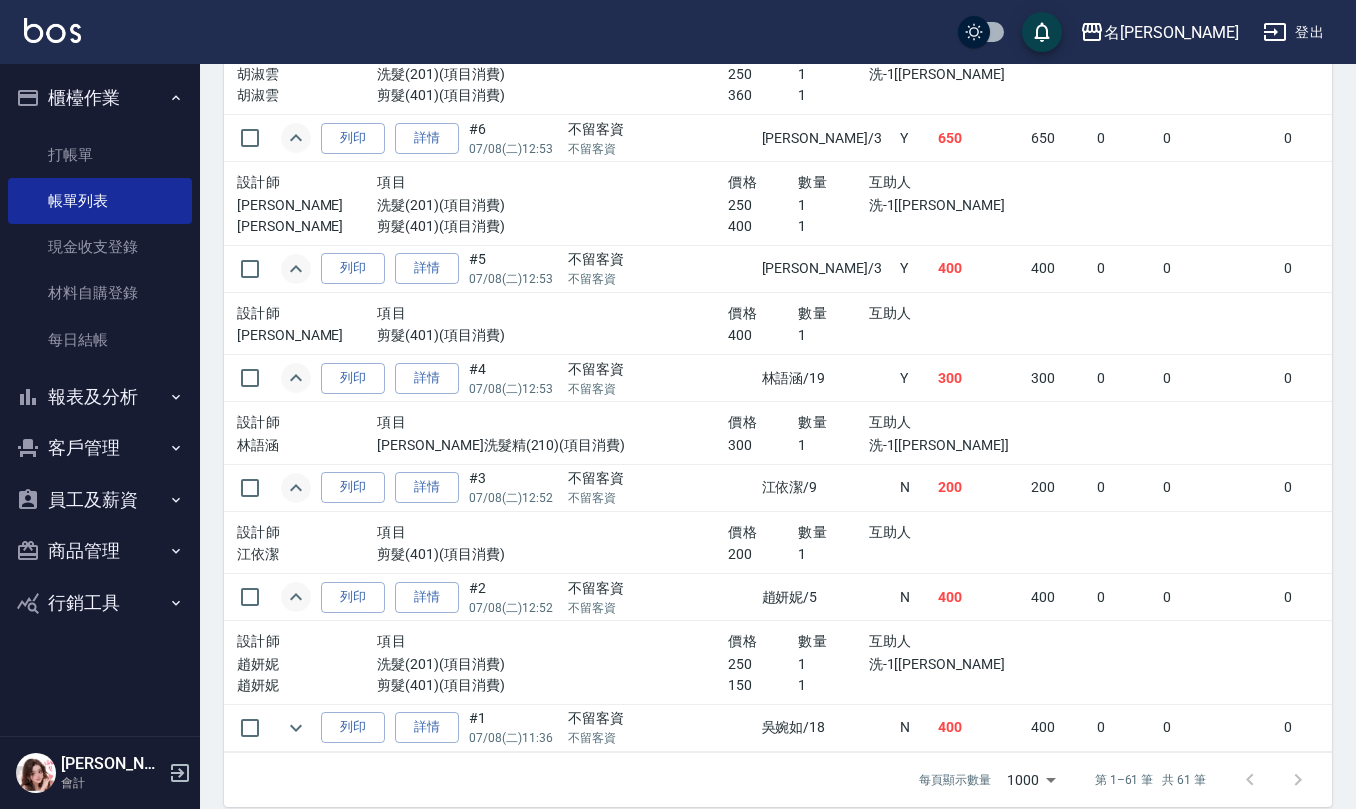 scroll, scrollTop: 5025, scrollLeft: 0, axis: vertical 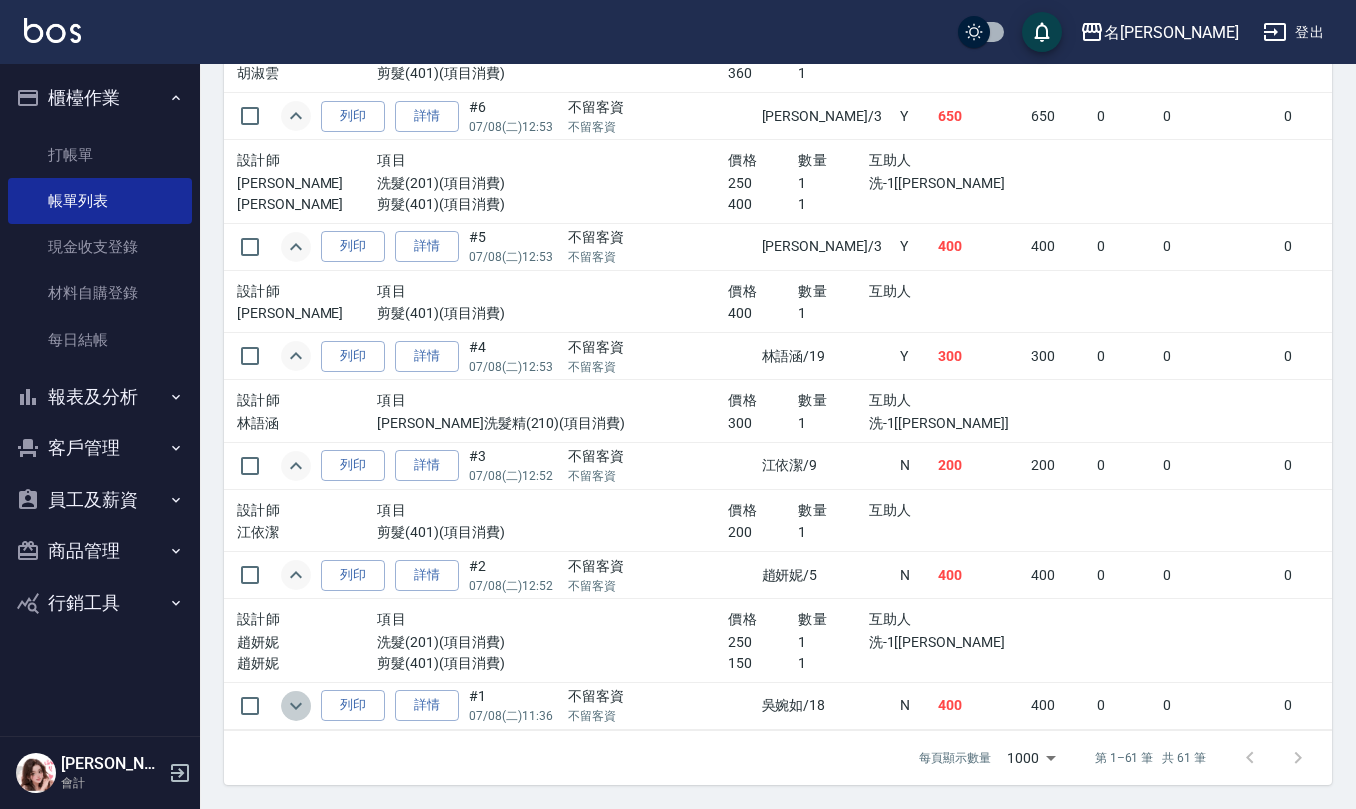 click 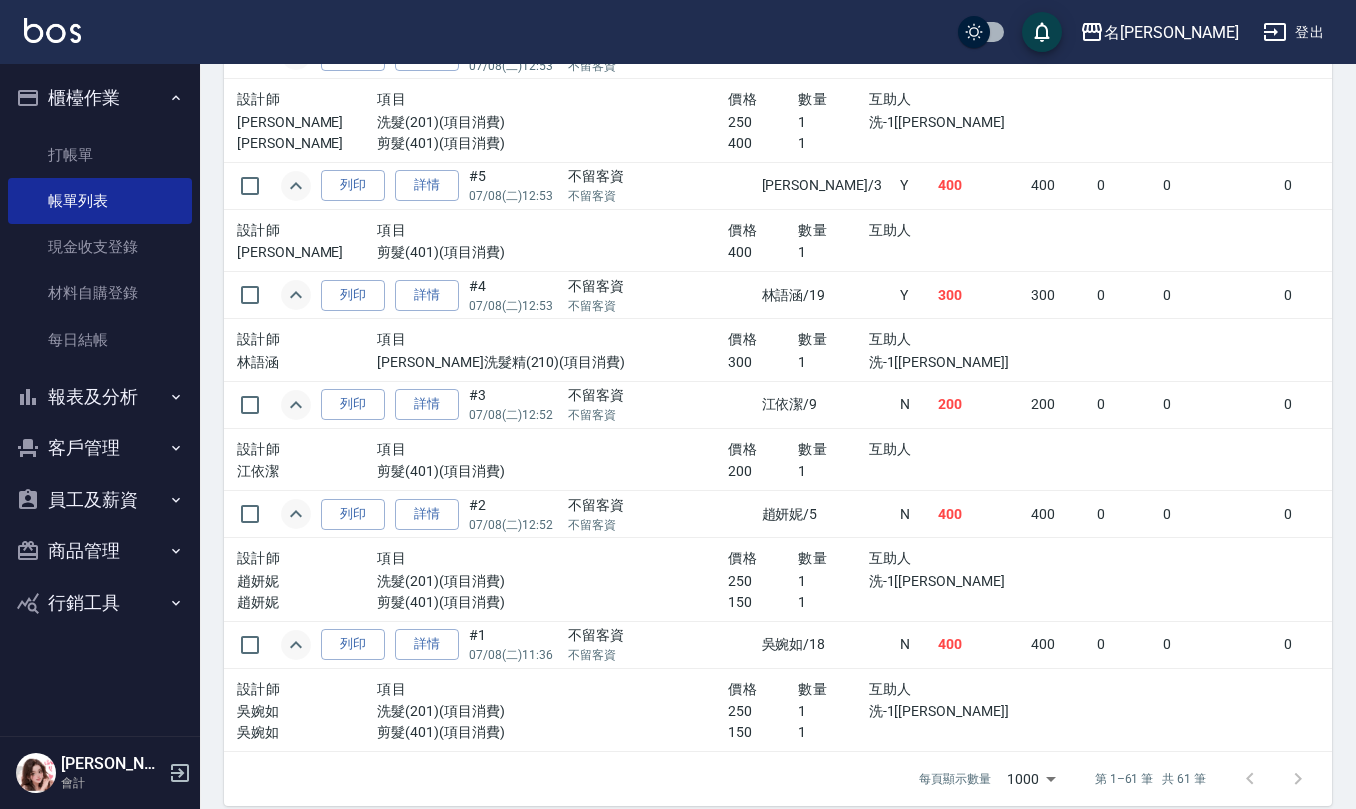 scroll, scrollTop: 5106, scrollLeft: 0, axis: vertical 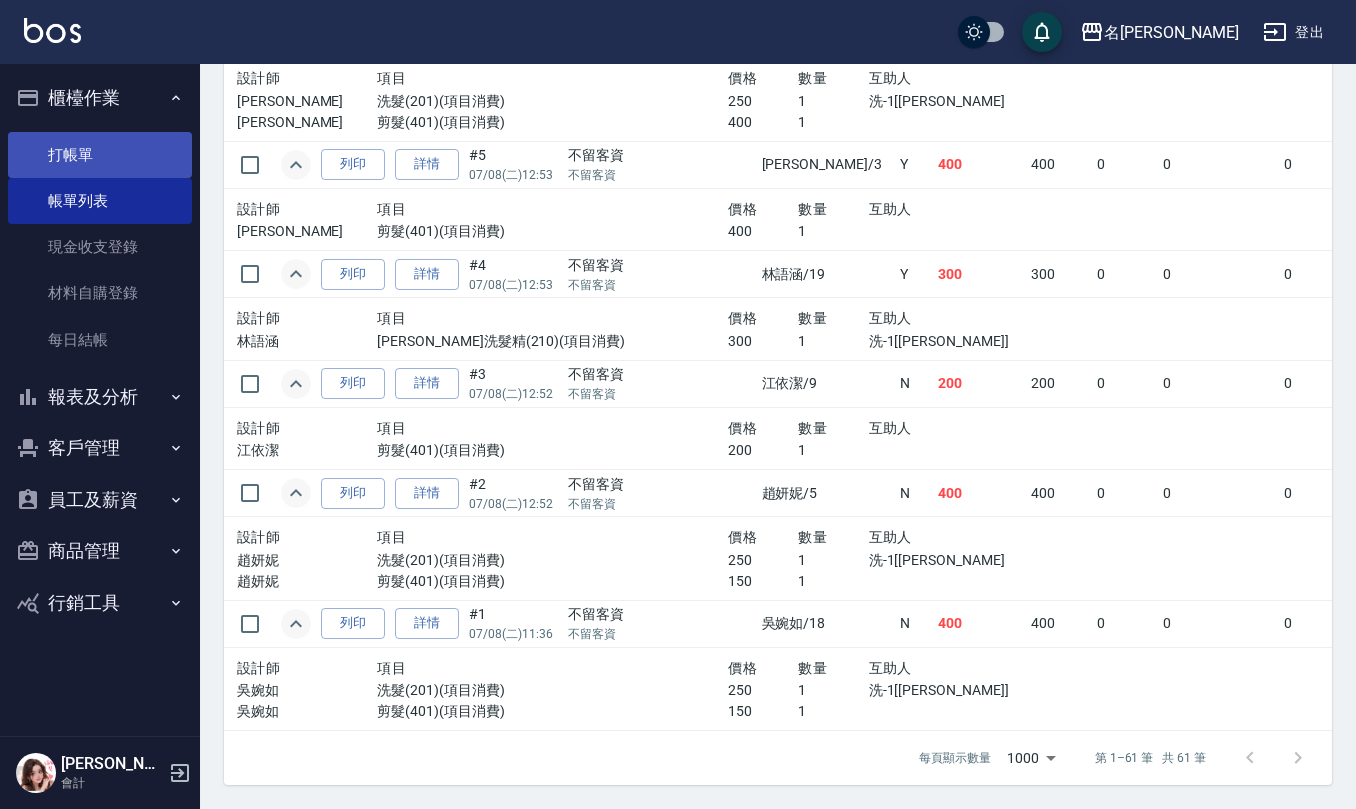 click on "打帳單" at bounding box center (100, 155) 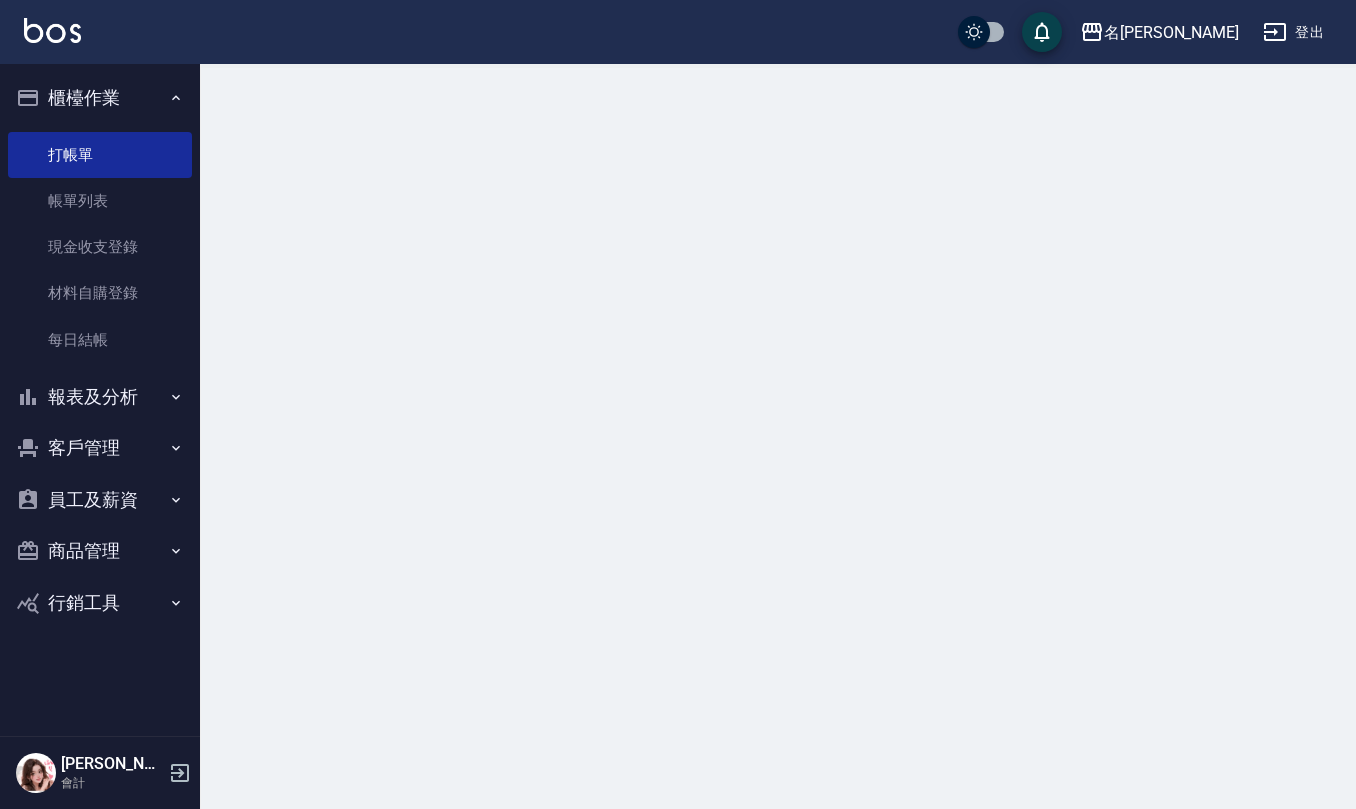scroll, scrollTop: 0, scrollLeft: 0, axis: both 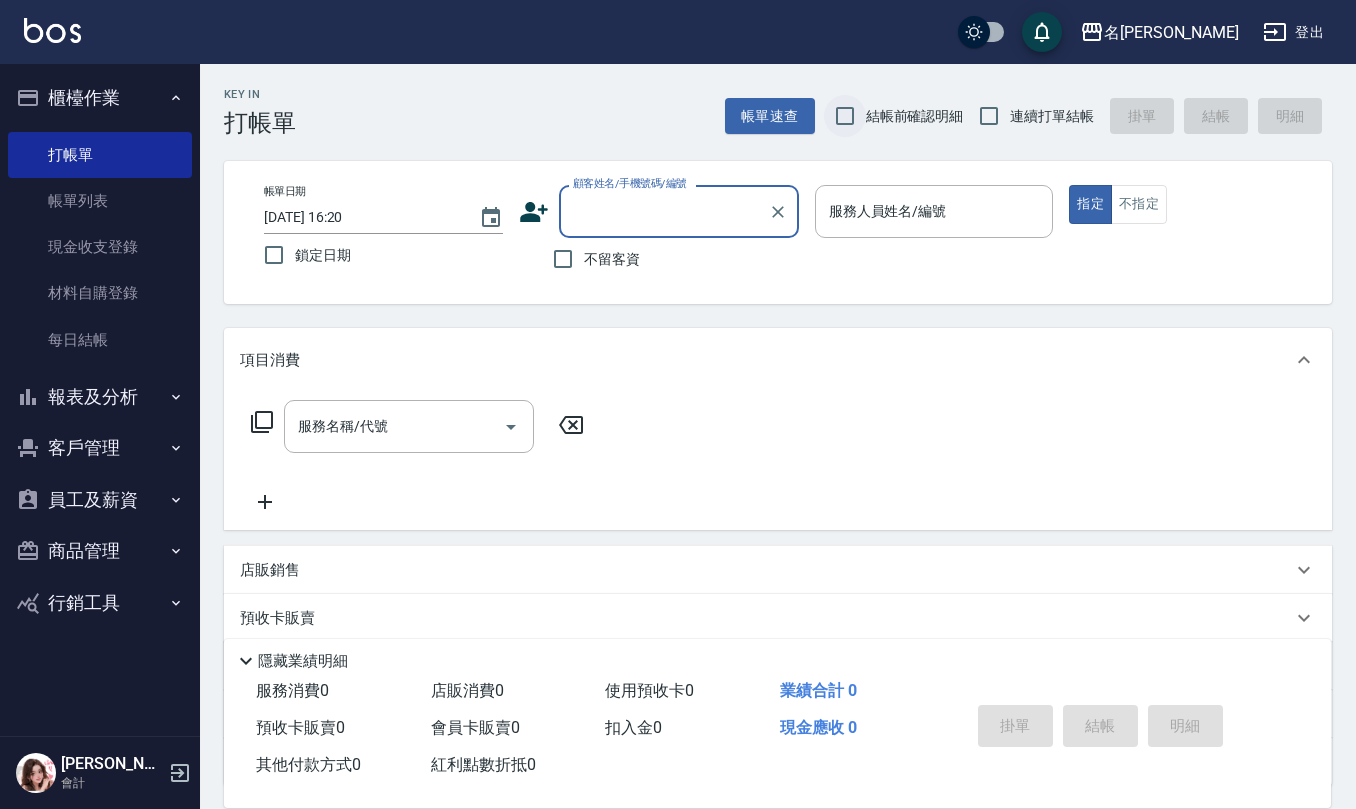 click on "結帳前確認明細" at bounding box center [845, 116] 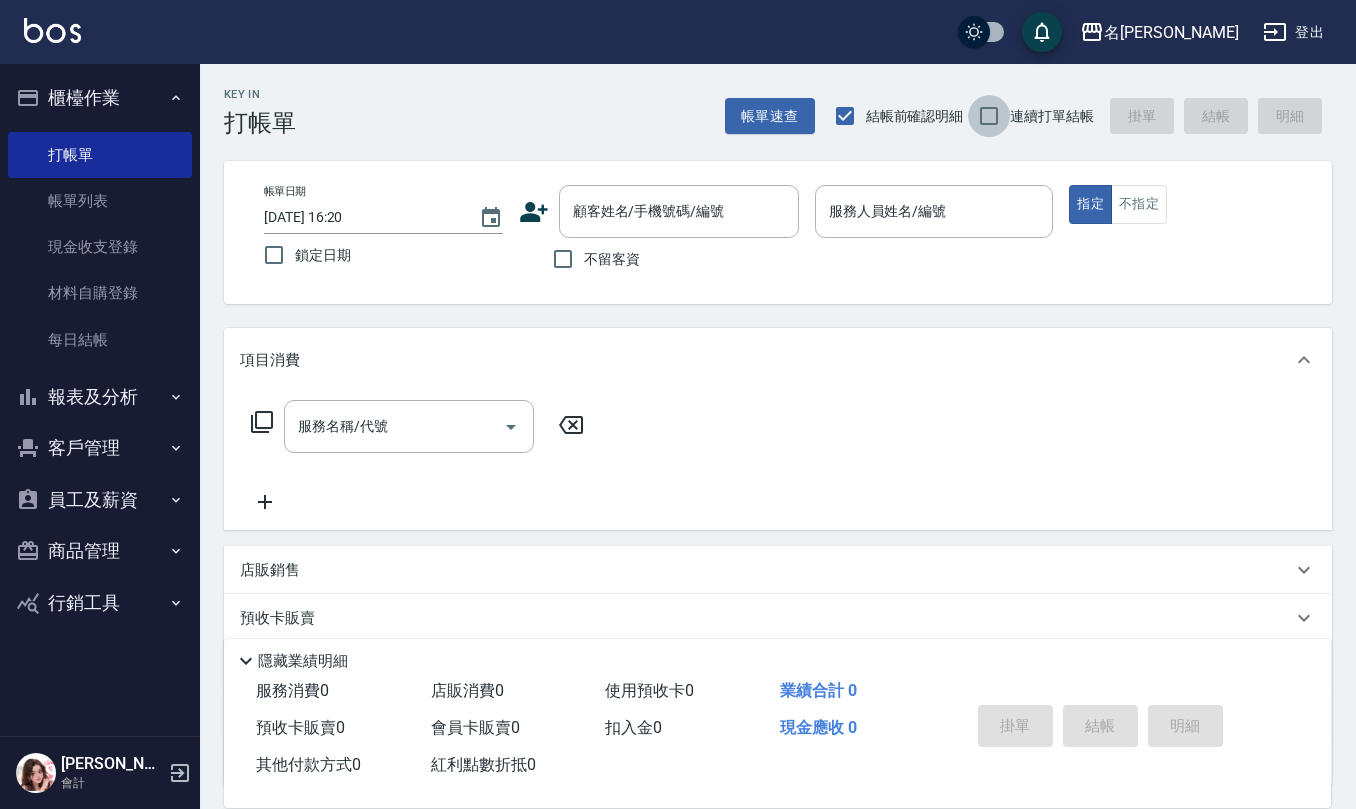click on "連續打單結帳" at bounding box center [989, 116] 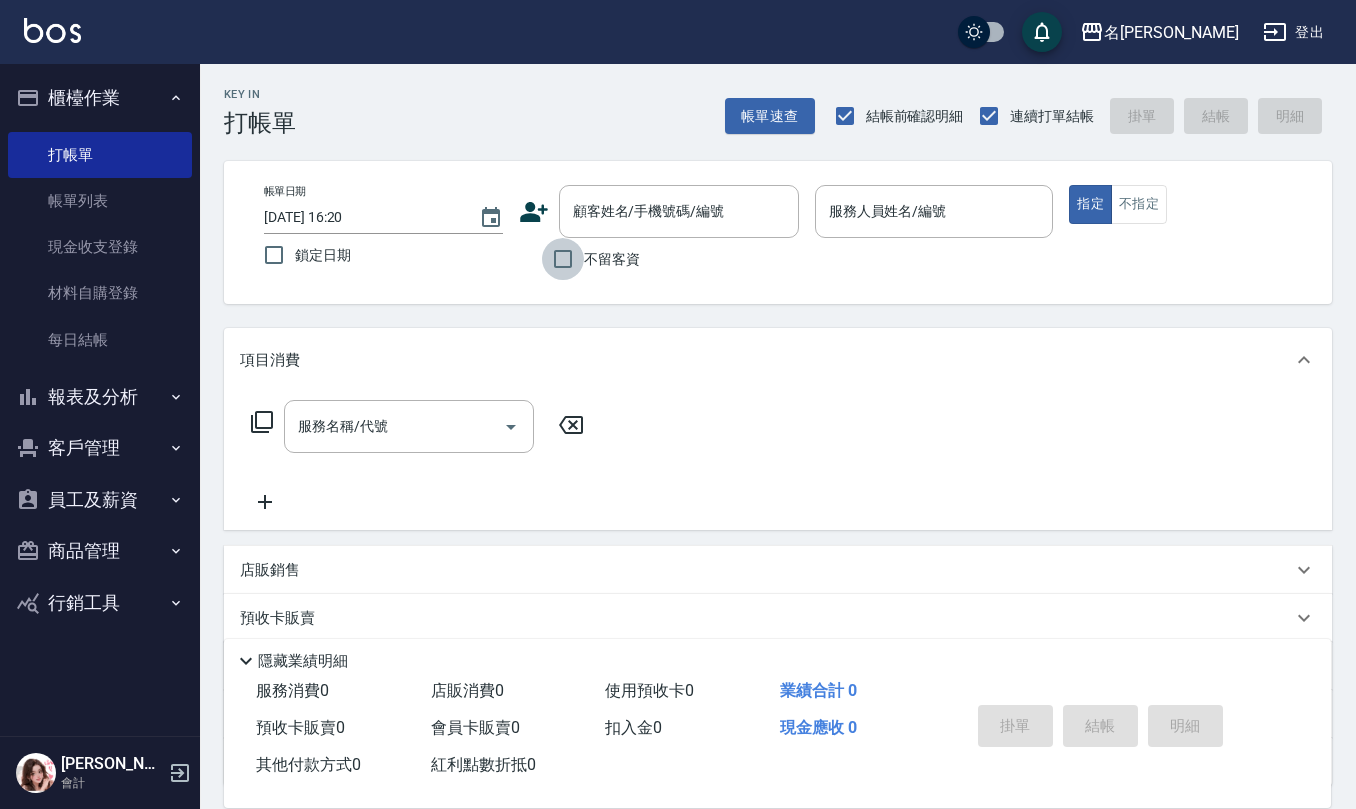 click on "不留客資" at bounding box center [563, 259] 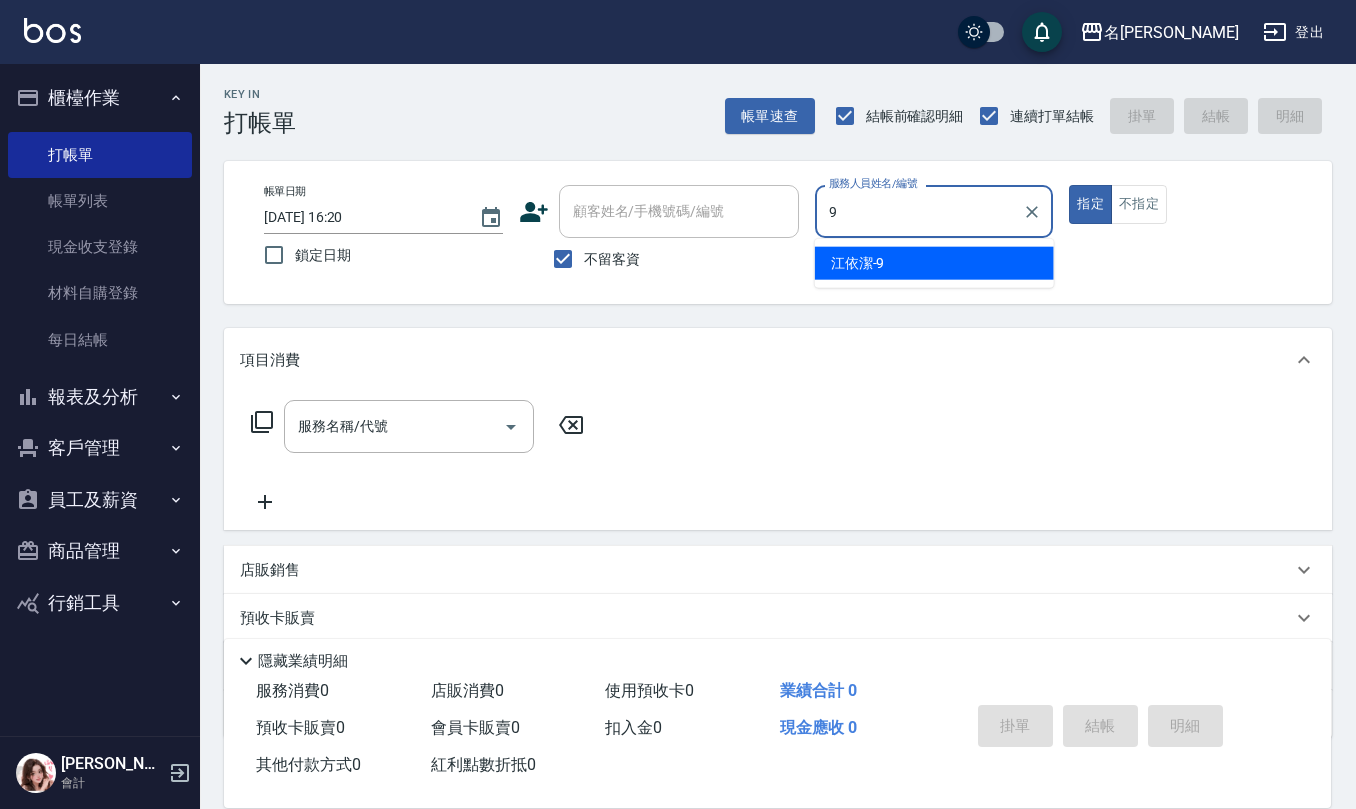 type on "[PERSON_NAME]-9" 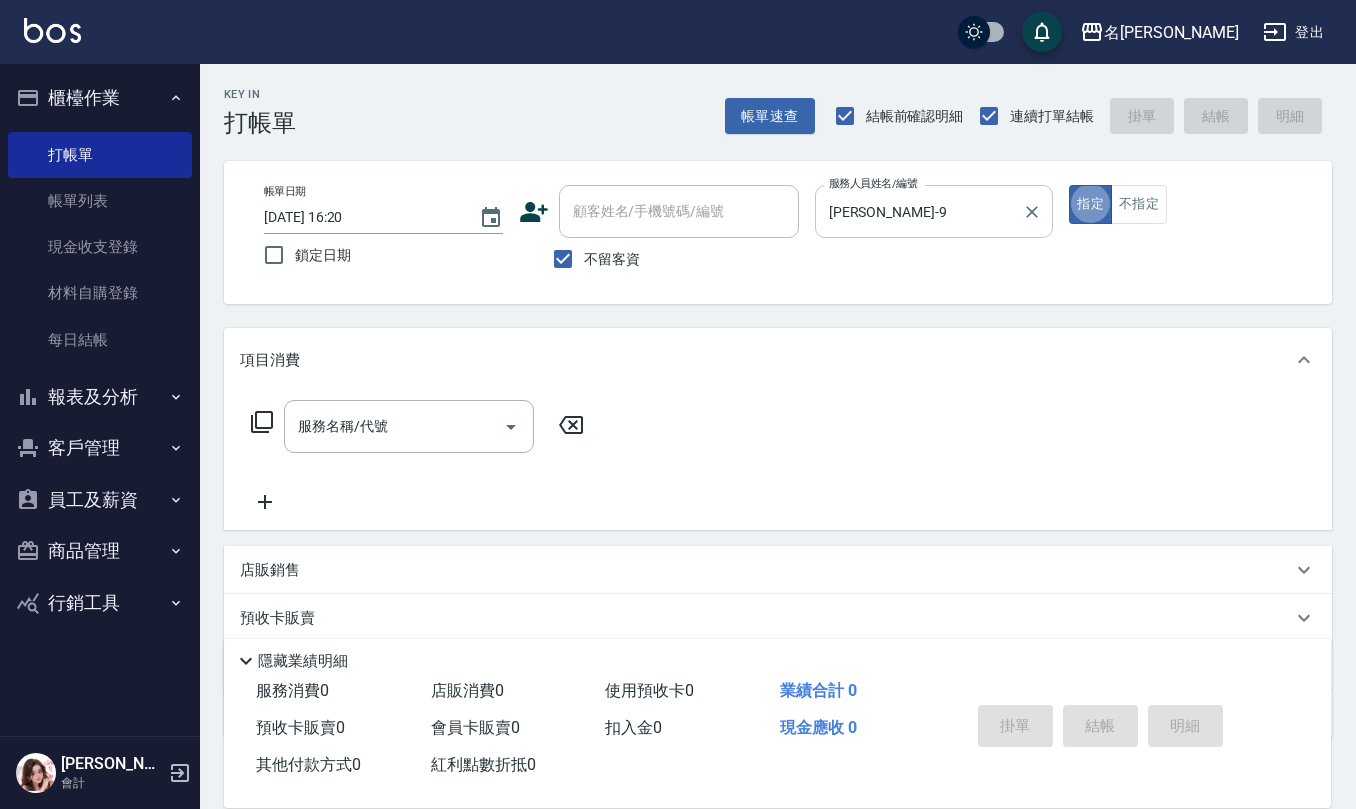 type on "true" 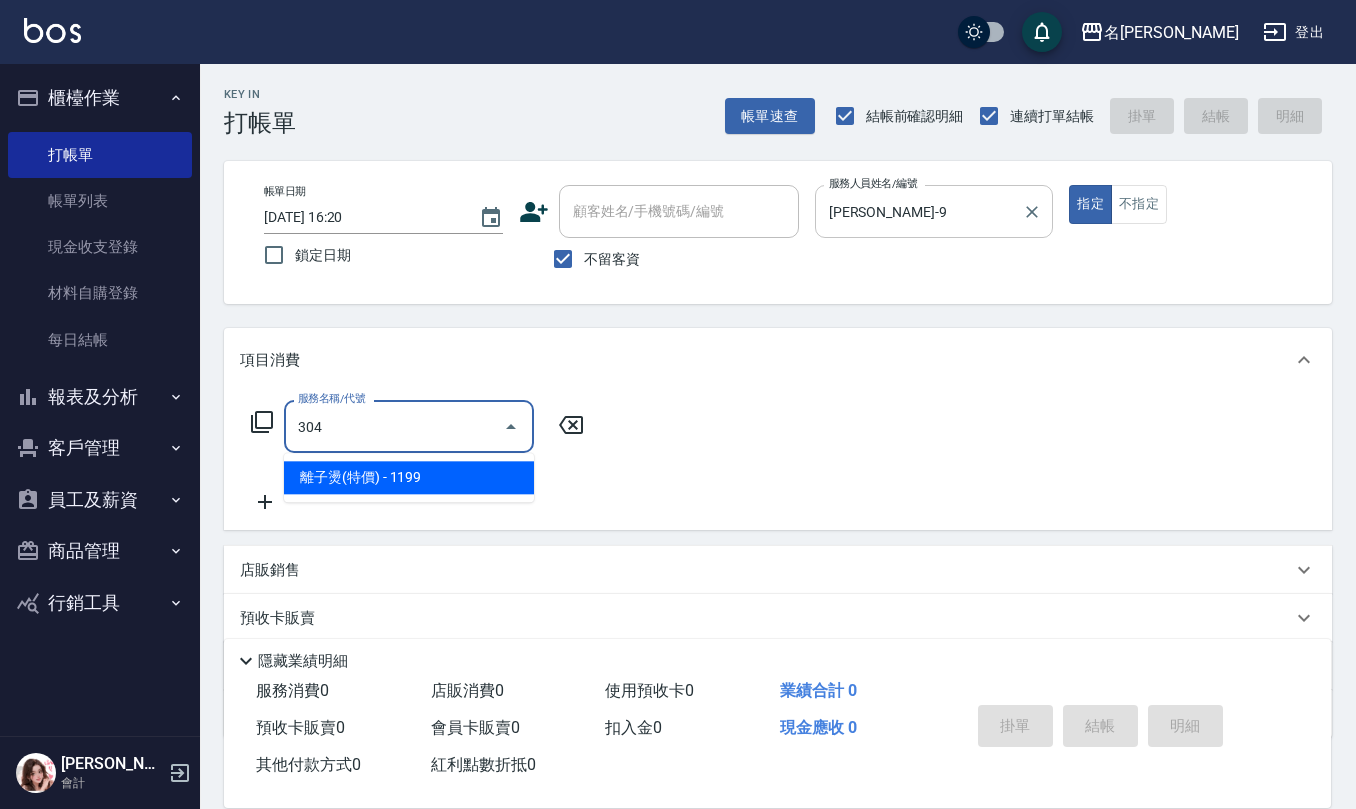 type on "離子燙(特價)(304)" 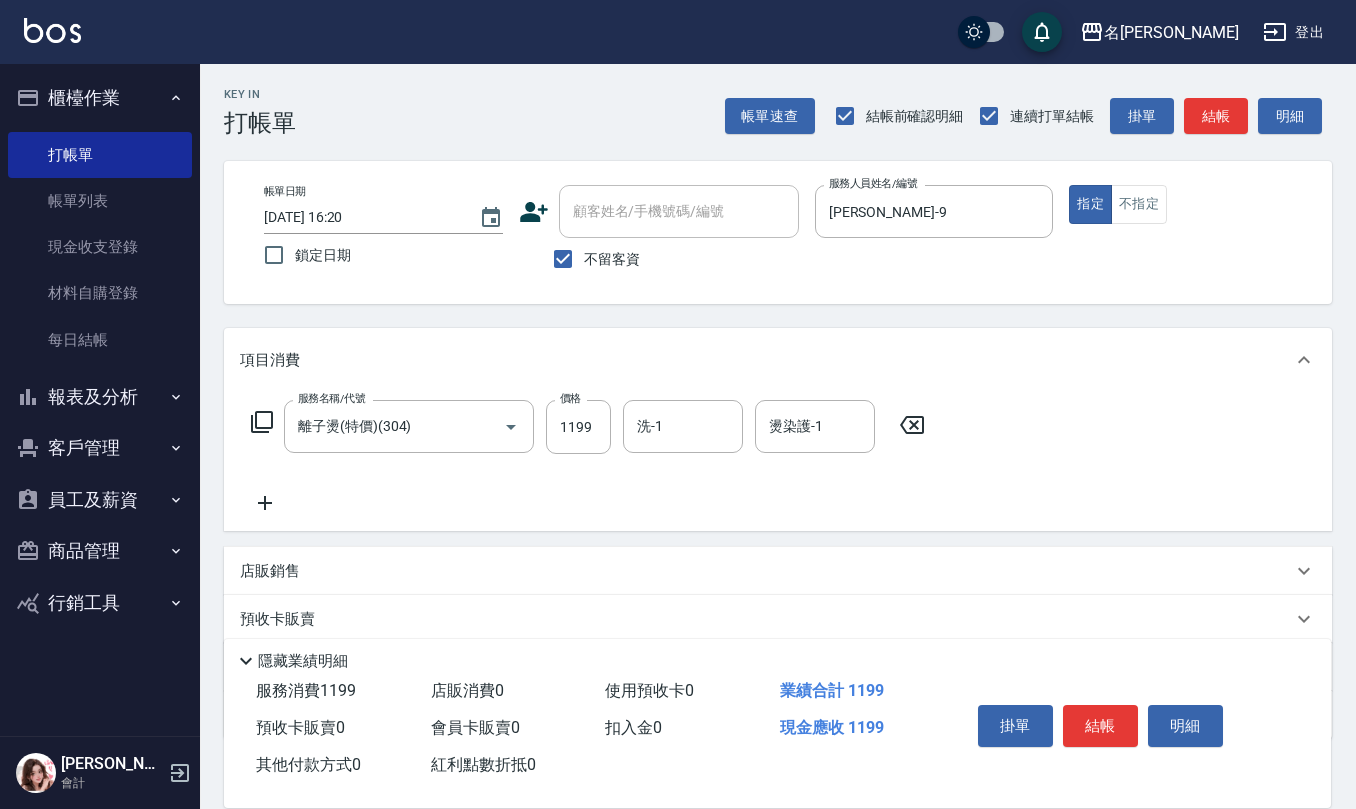 click 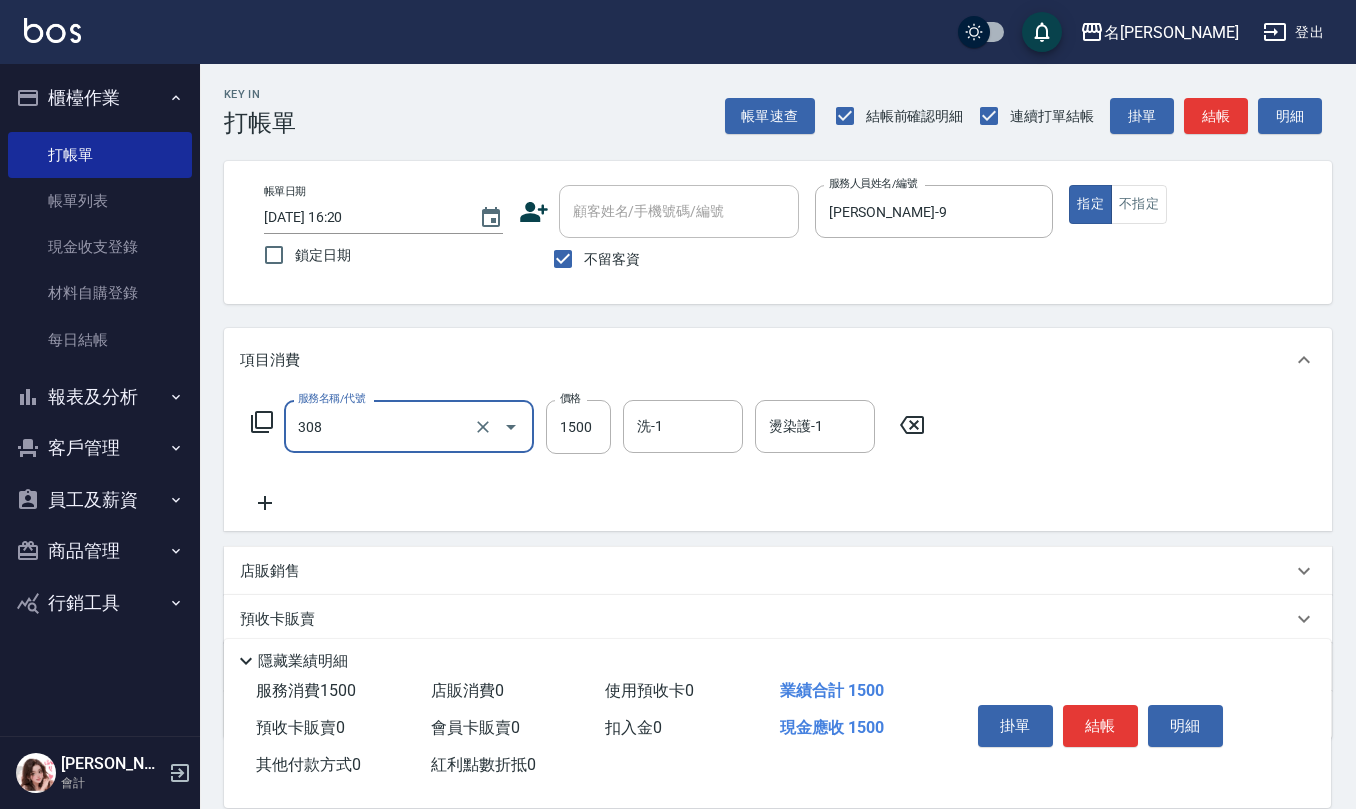 type on "效能離子燙1500(308)" 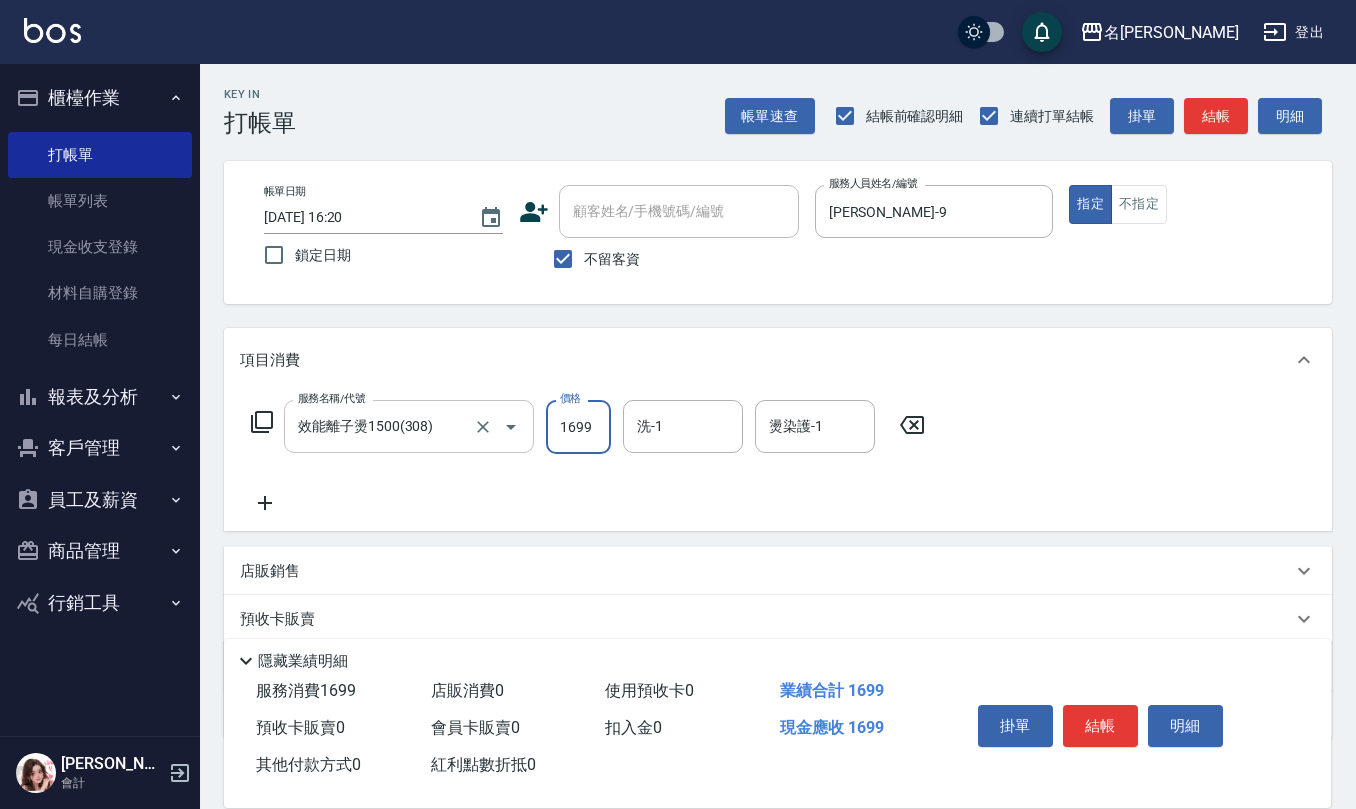 type on "1699" 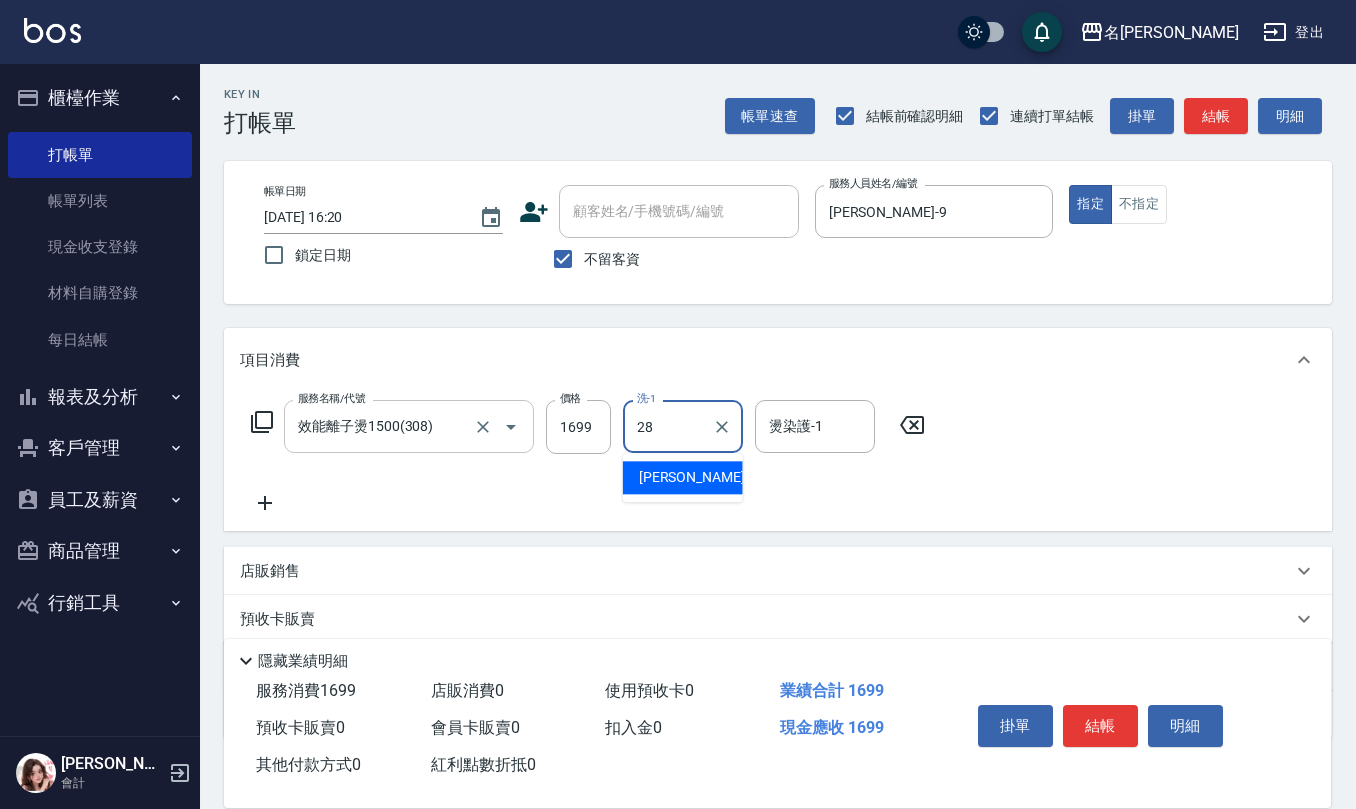 type on "[PERSON_NAME]-28" 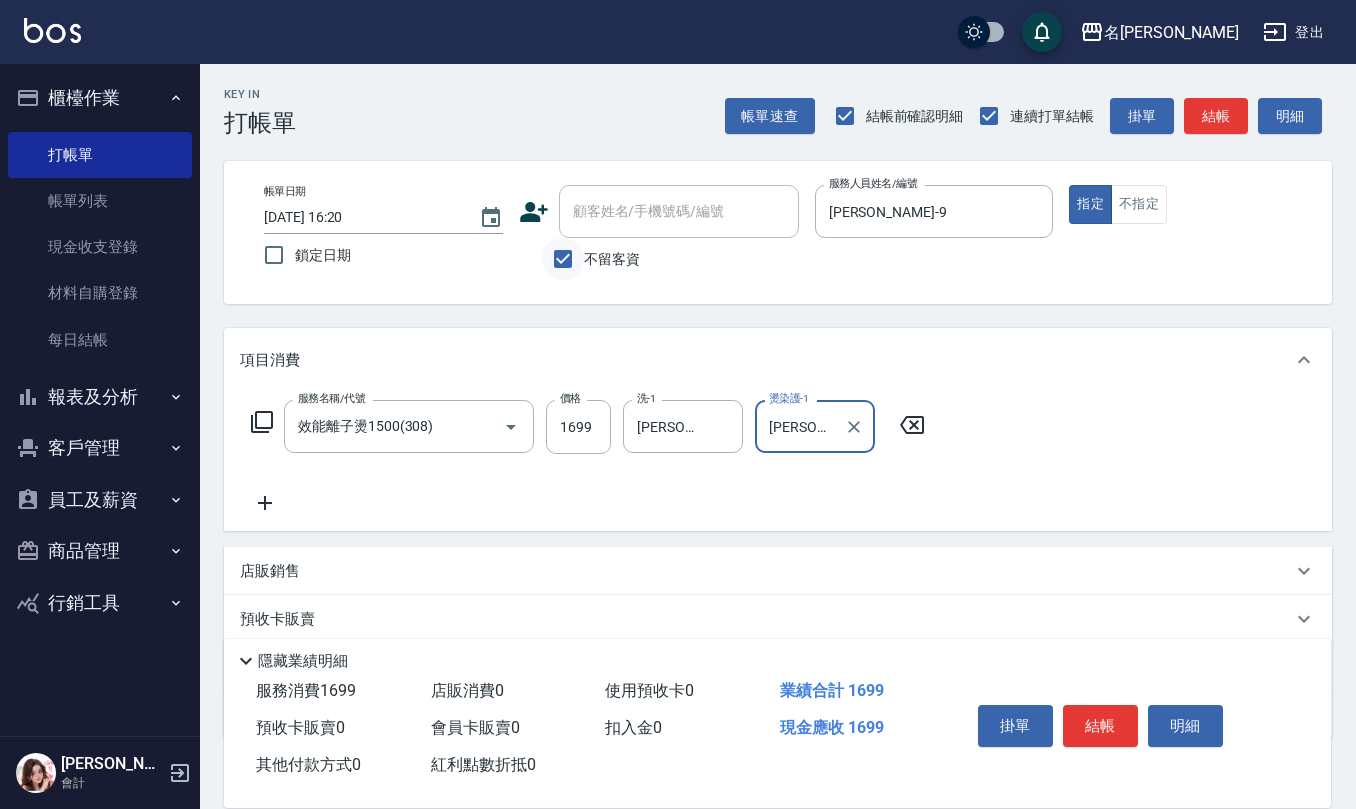 type on "[PERSON_NAME]-28" 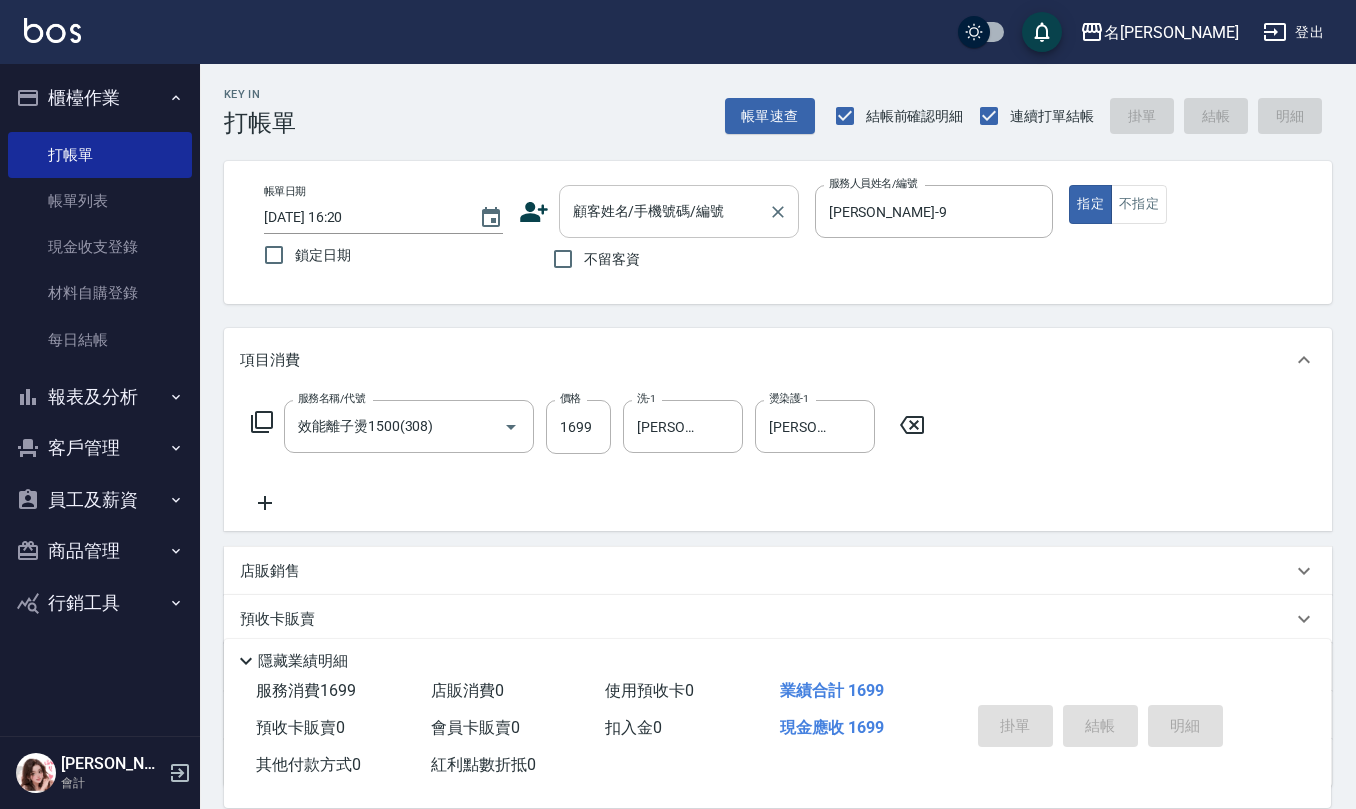 click on "顧客姓名/手機號碼/編號" at bounding box center [664, 211] 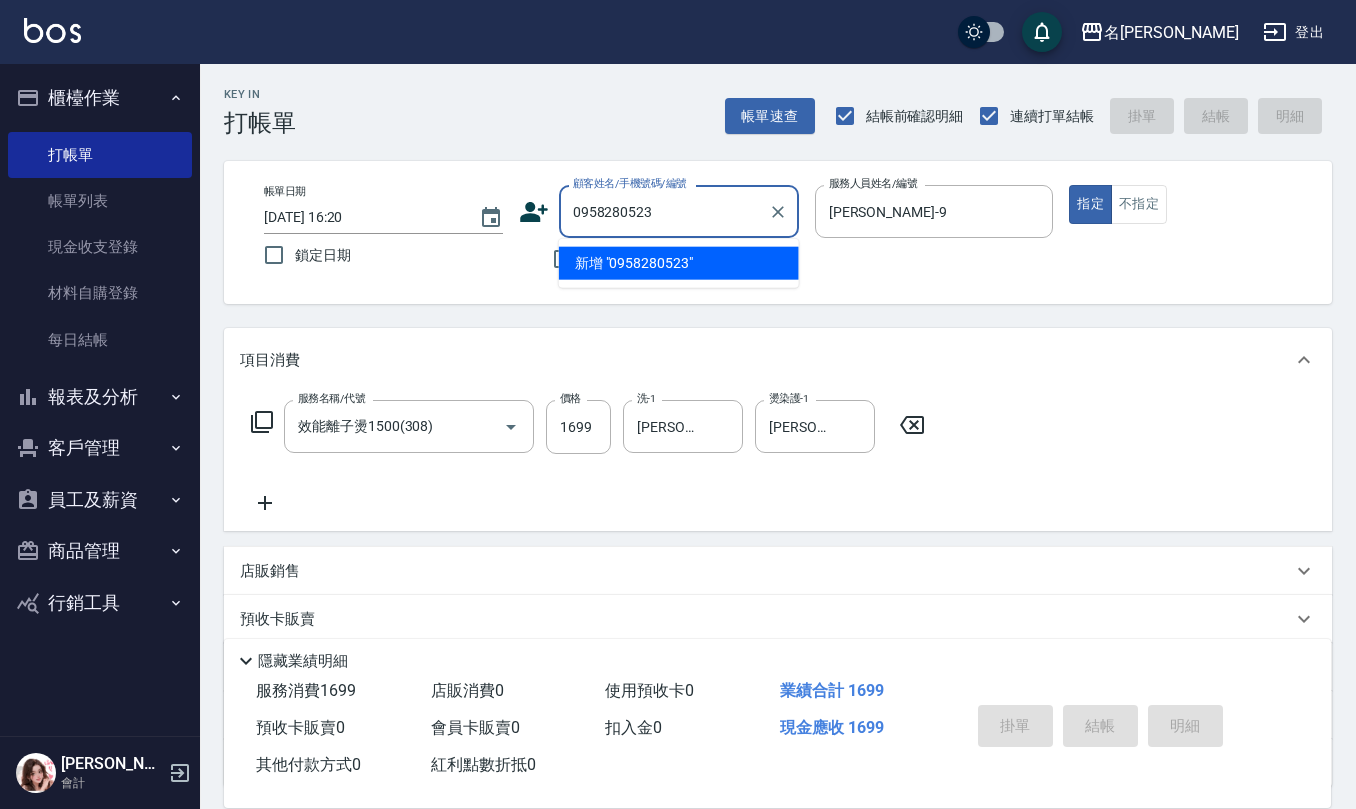 drag, startPoint x: 660, startPoint y: 222, endPoint x: 329, endPoint y: 234, distance: 331.21744 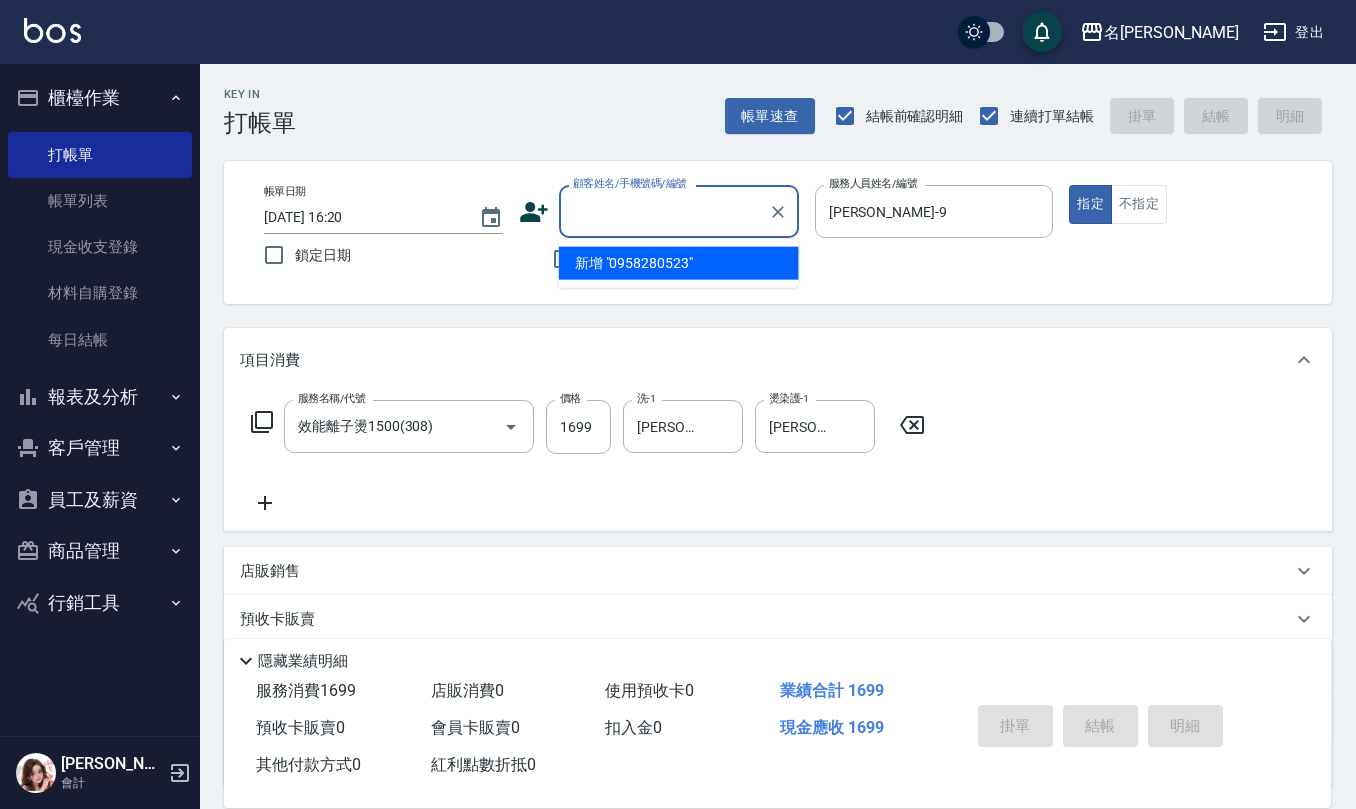 click 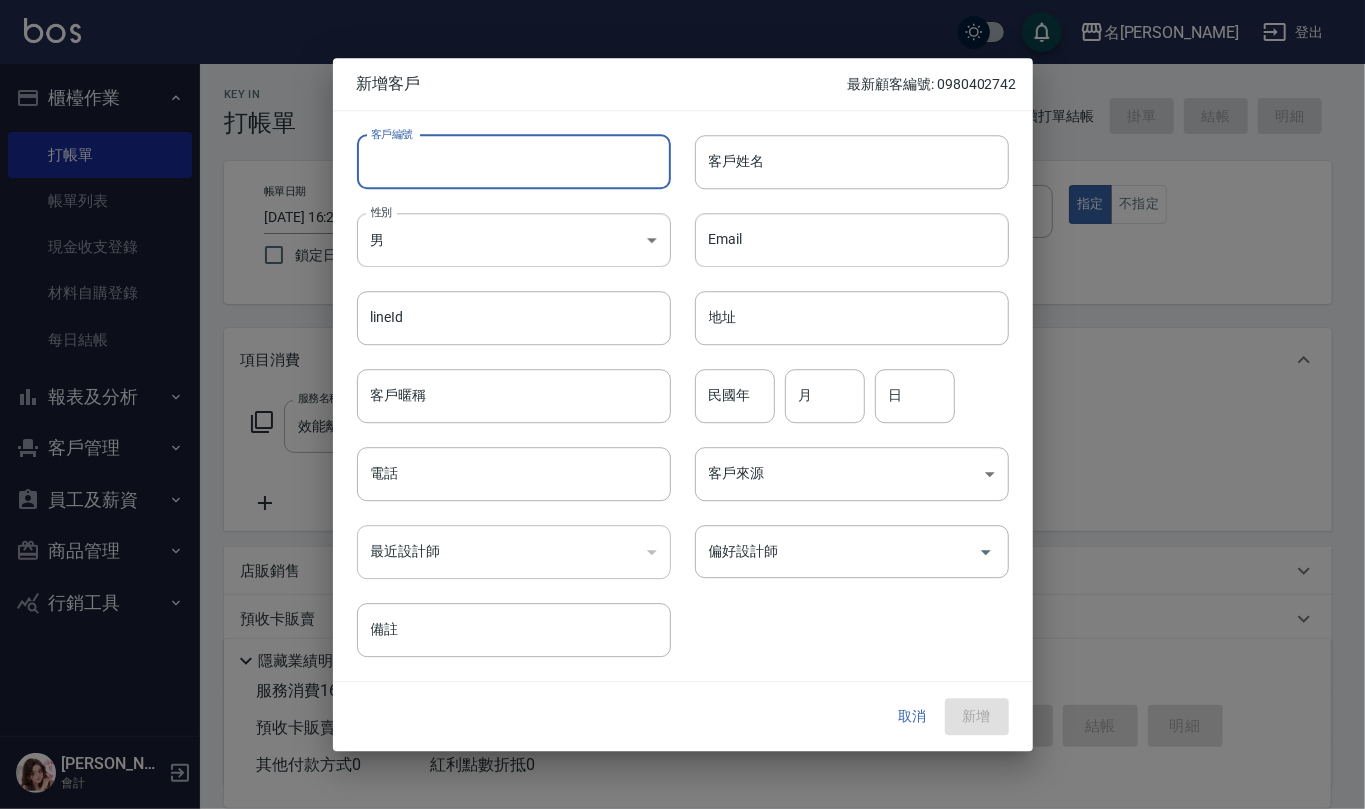 click on "客戶編號" at bounding box center [514, 162] 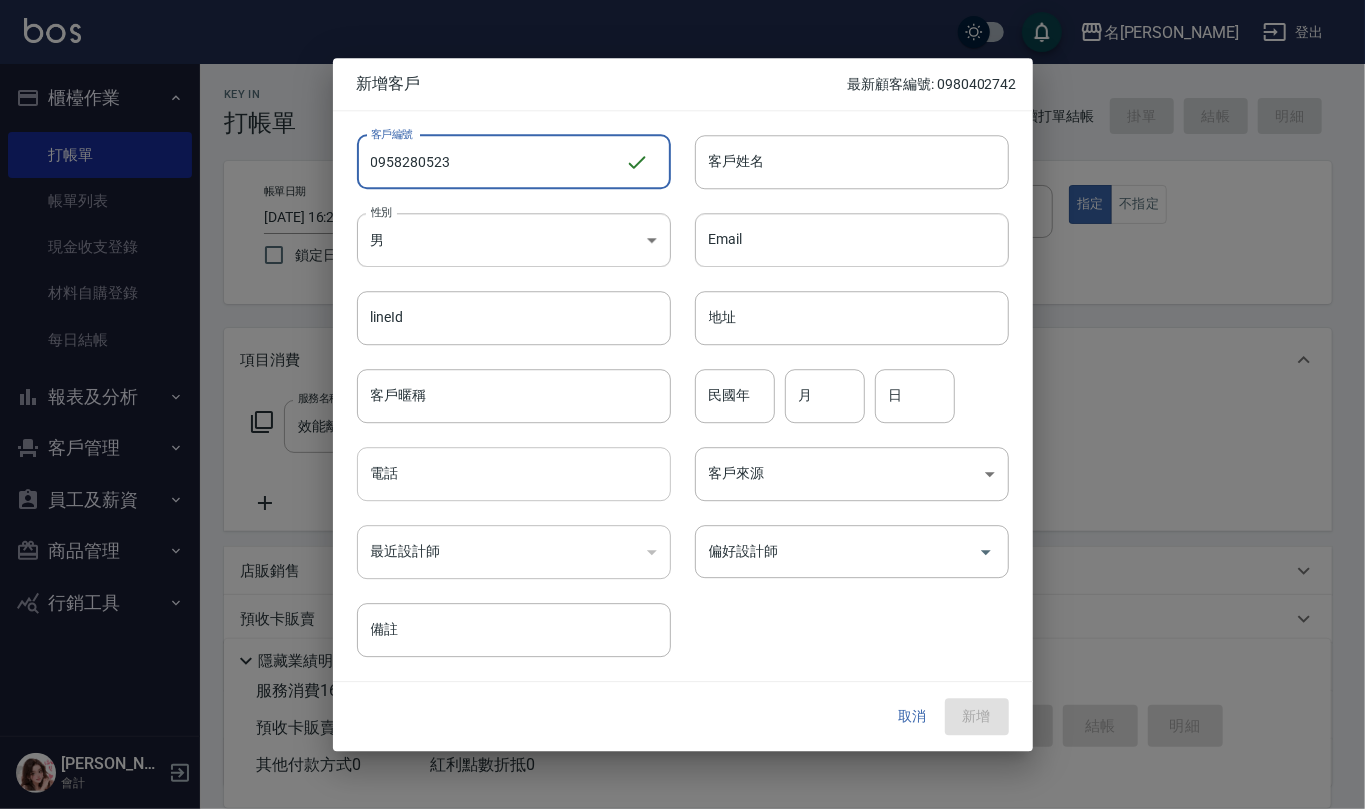 type on "0958280523" 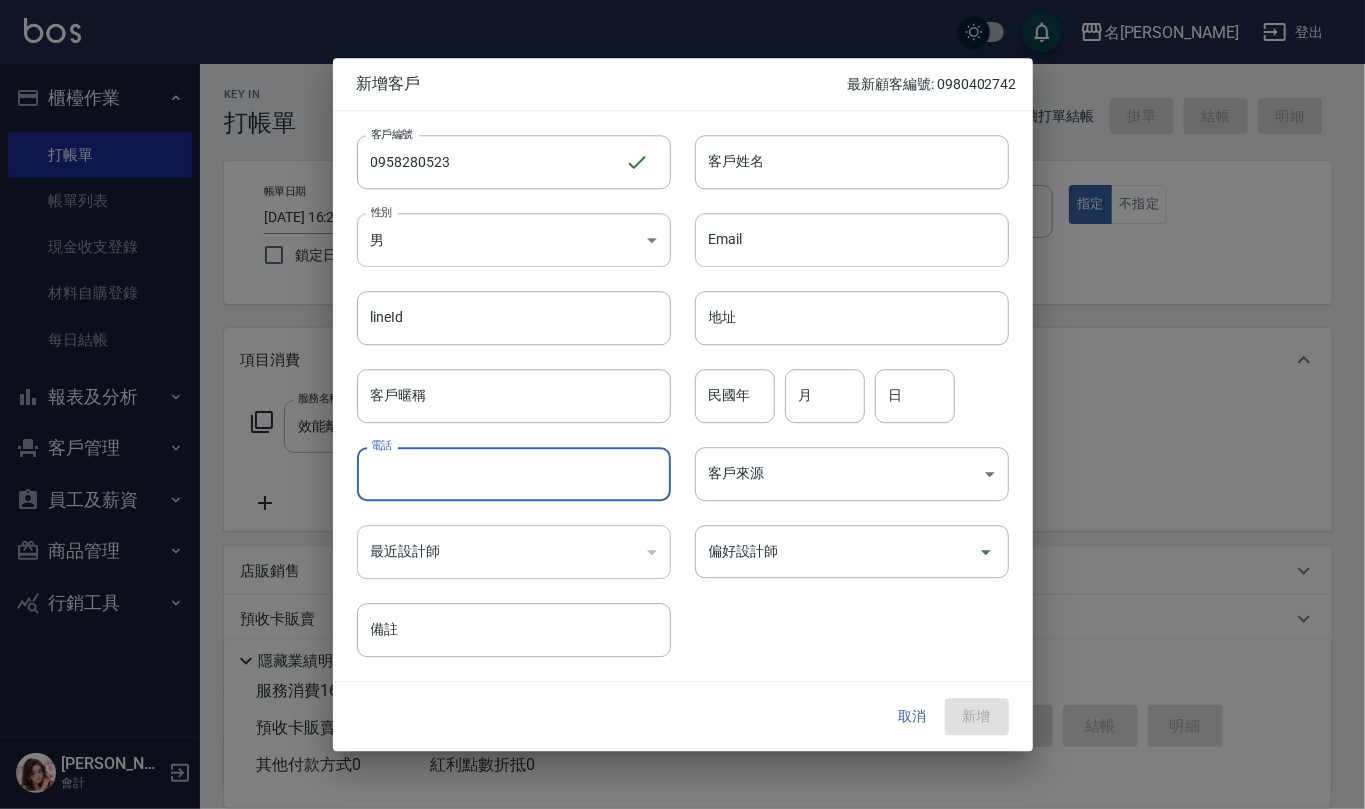 paste on "0958280523" 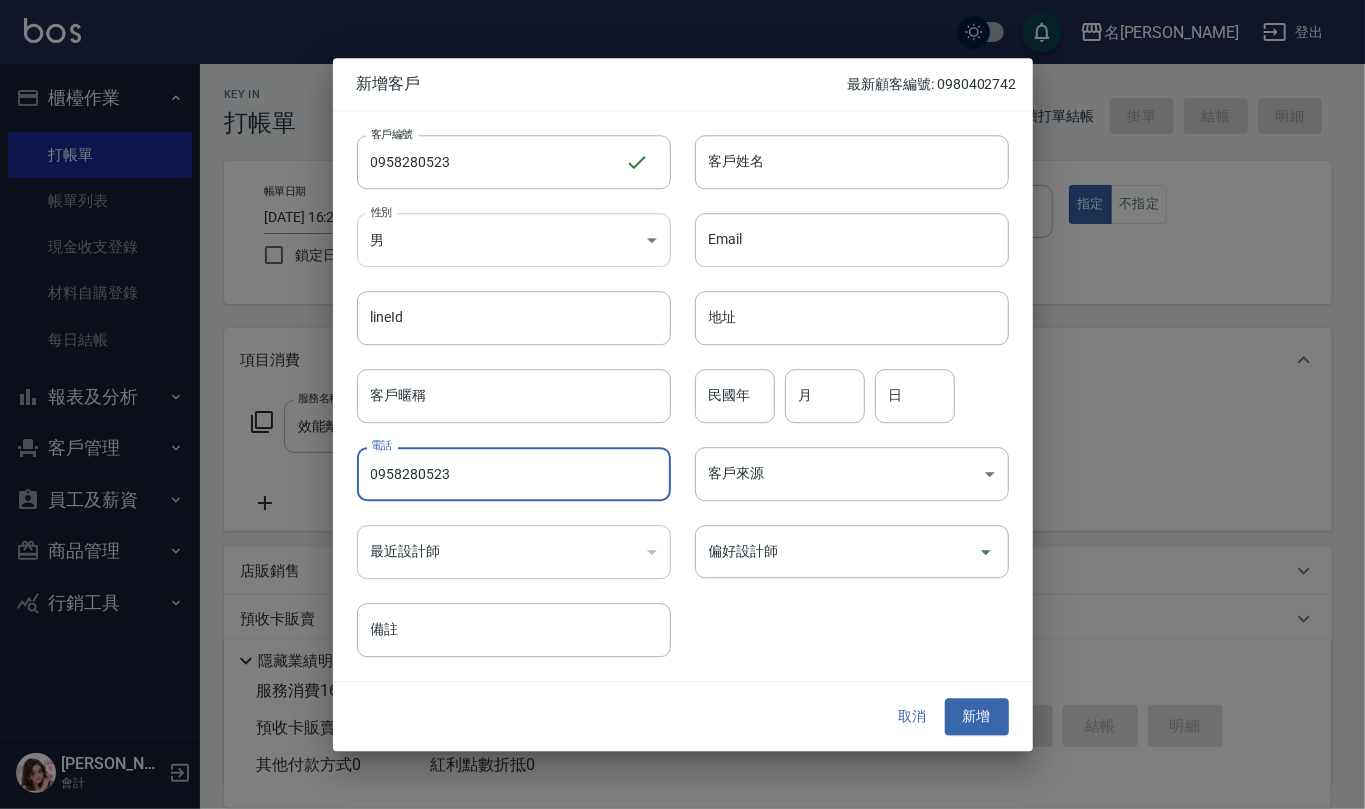 type on "0958280523" 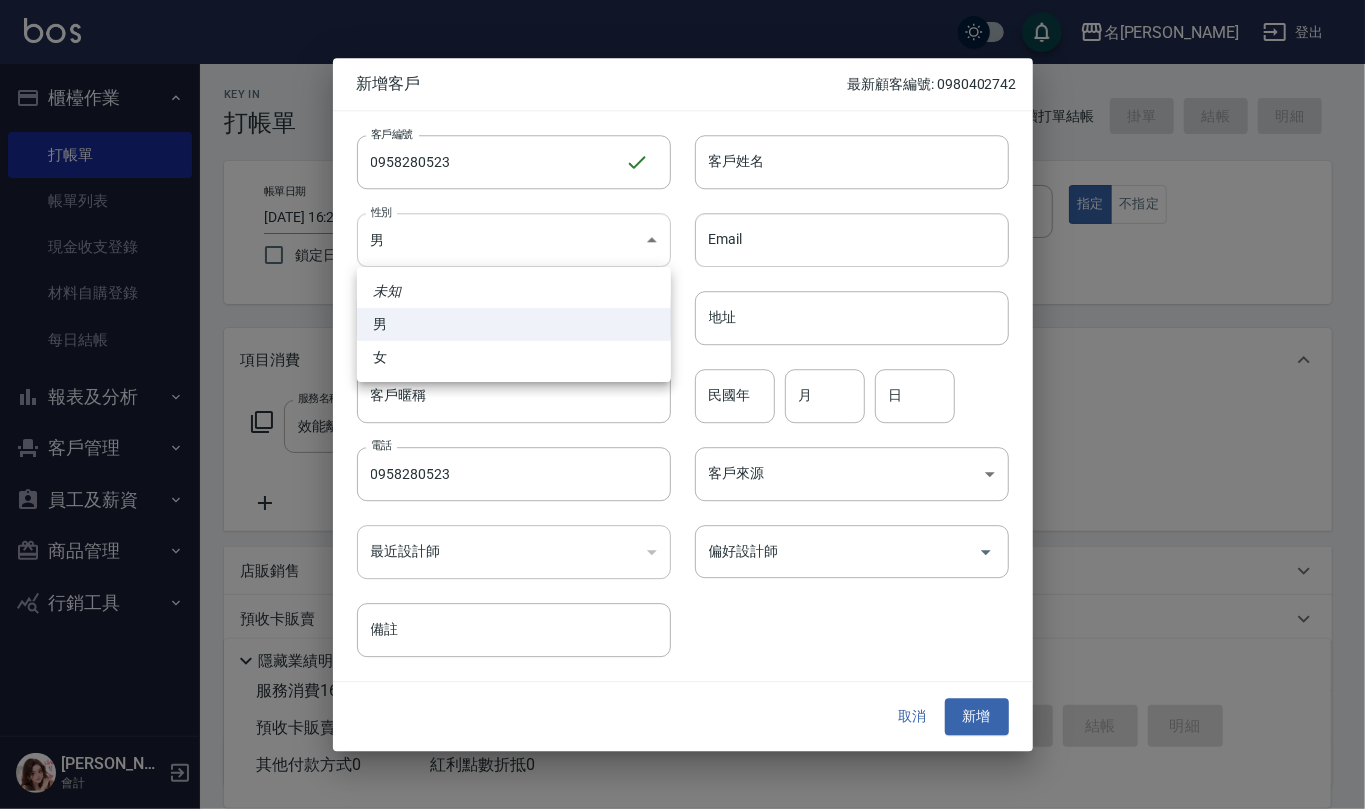 click on "名留仁二 登出 櫃檯作業 打帳單 帳單列表 現金收支登錄 材料自購登錄 每日結帳 報表及分析 報表目錄 店家區間累計表 店家日報表 互助日報表 互助月報表 互助點數明細 互助業績報表 設計師業績表 設計師日報表 設計師業績月報表 設計師排行榜 商品消耗明細 商品進銷貨報表 商品庫存表 商品庫存盤點表 單一服務項目查詢 收支分類明細表 費用分析表 客戶管理 客戶列表 員工及薪資 員工列表 員工離職列表 全店打卡記錄 考勤排班總表 每月薪資維護 薪資條 薪資明細表 薪資轉帳明細 商品管理 商品分類設定 商品列表 商品進貨作業 廠商列表 盤點作業 行銷工具 活動發券明細 [PERSON_NAME] 會計 Key In 打帳單 帳單速查 結帳前確認明細 連續打單結帳 掛單 結帳 明細 帳單日期 [DATE] 16:20 鎖定日期 顧客姓名/手機號碼/編號 顧客姓名/手機號碼/編號 不留客資 服務人員姓名/編號 0" at bounding box center (682, 487) 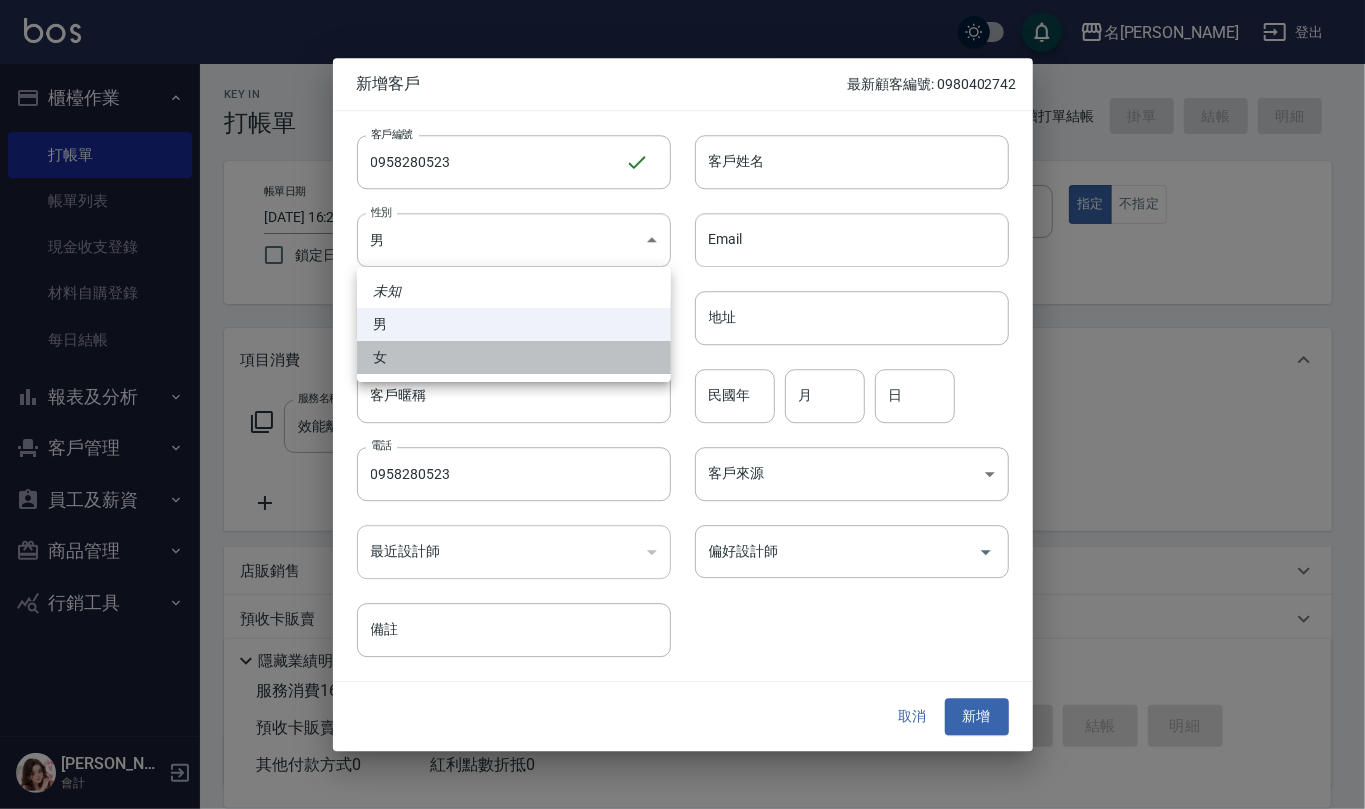 click on "女" at bounding box center [514, 357] 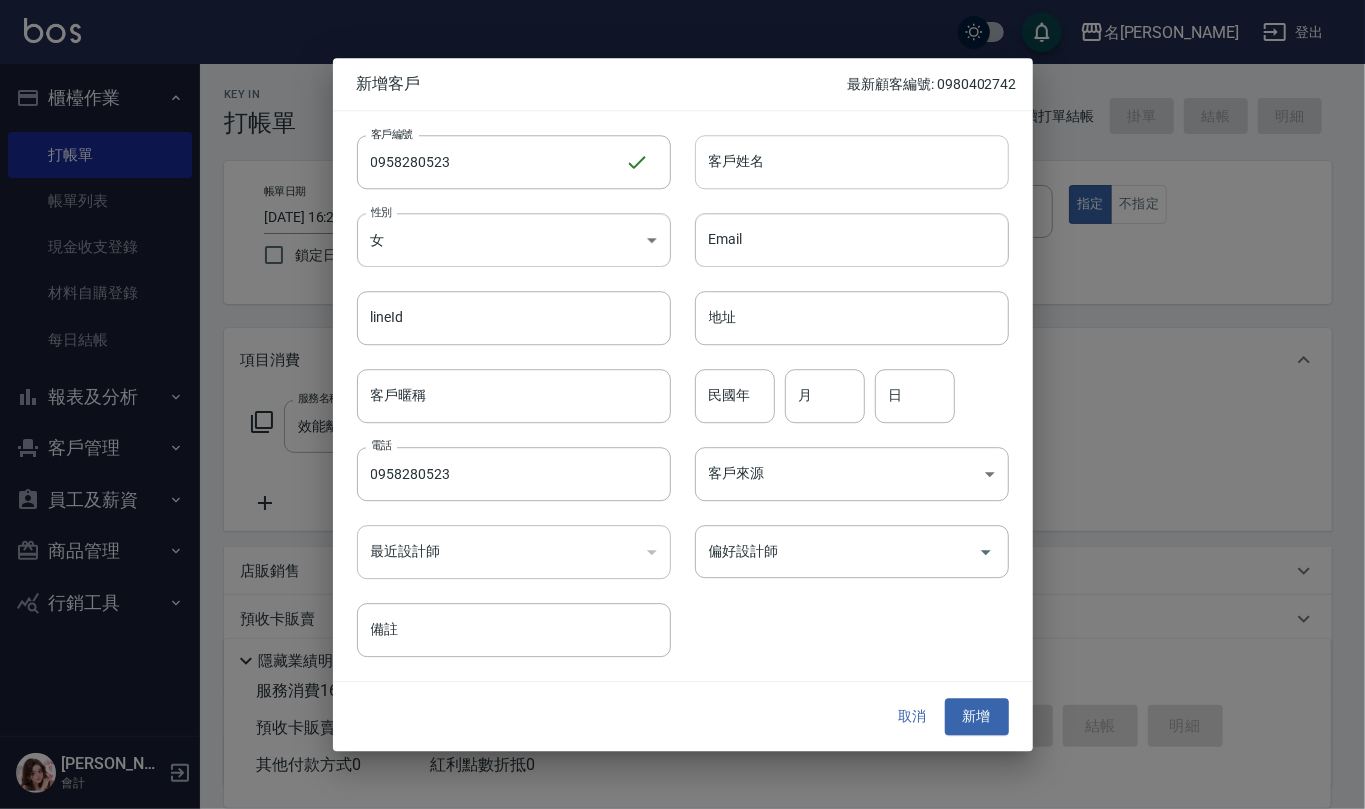 click on "客戶姓名" at bounding box center (852, 162) 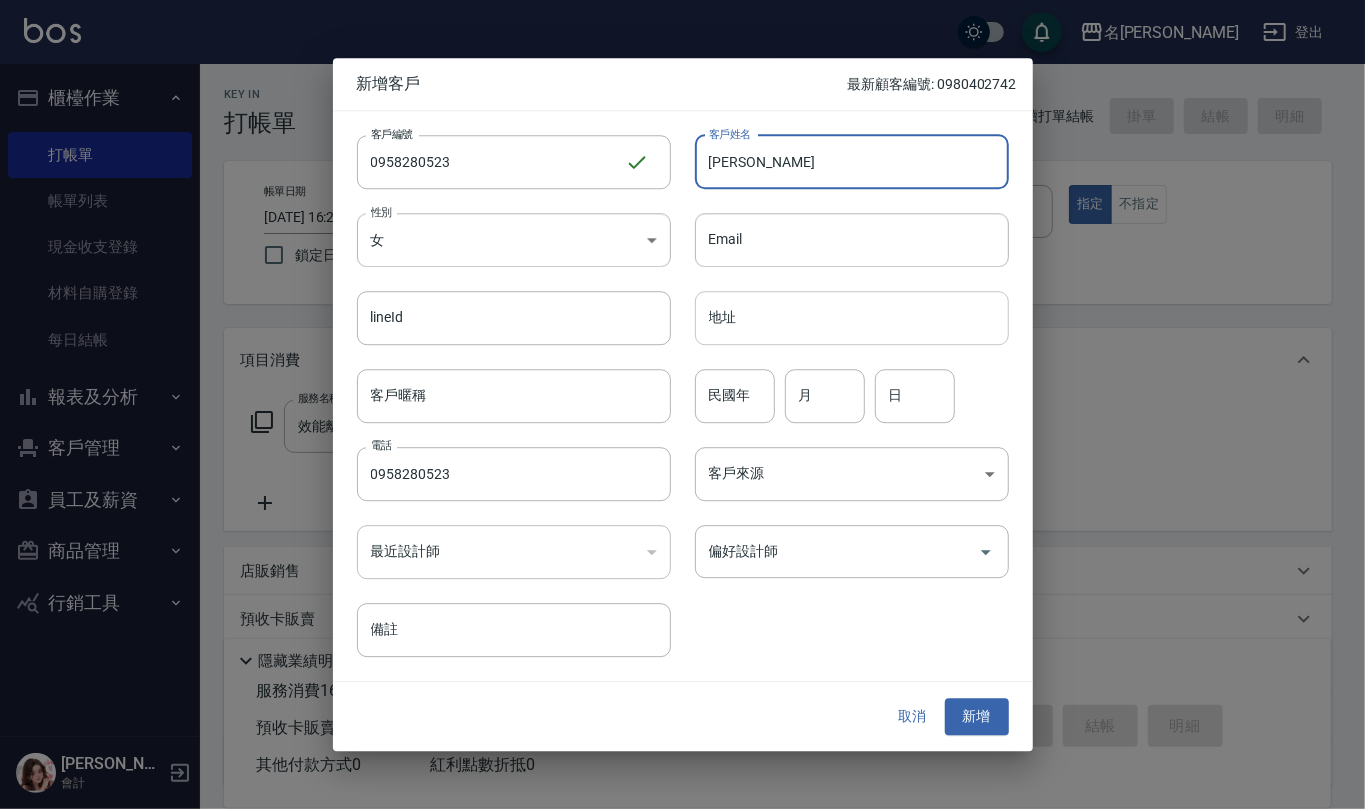 type on "[PERSON_NAME]" 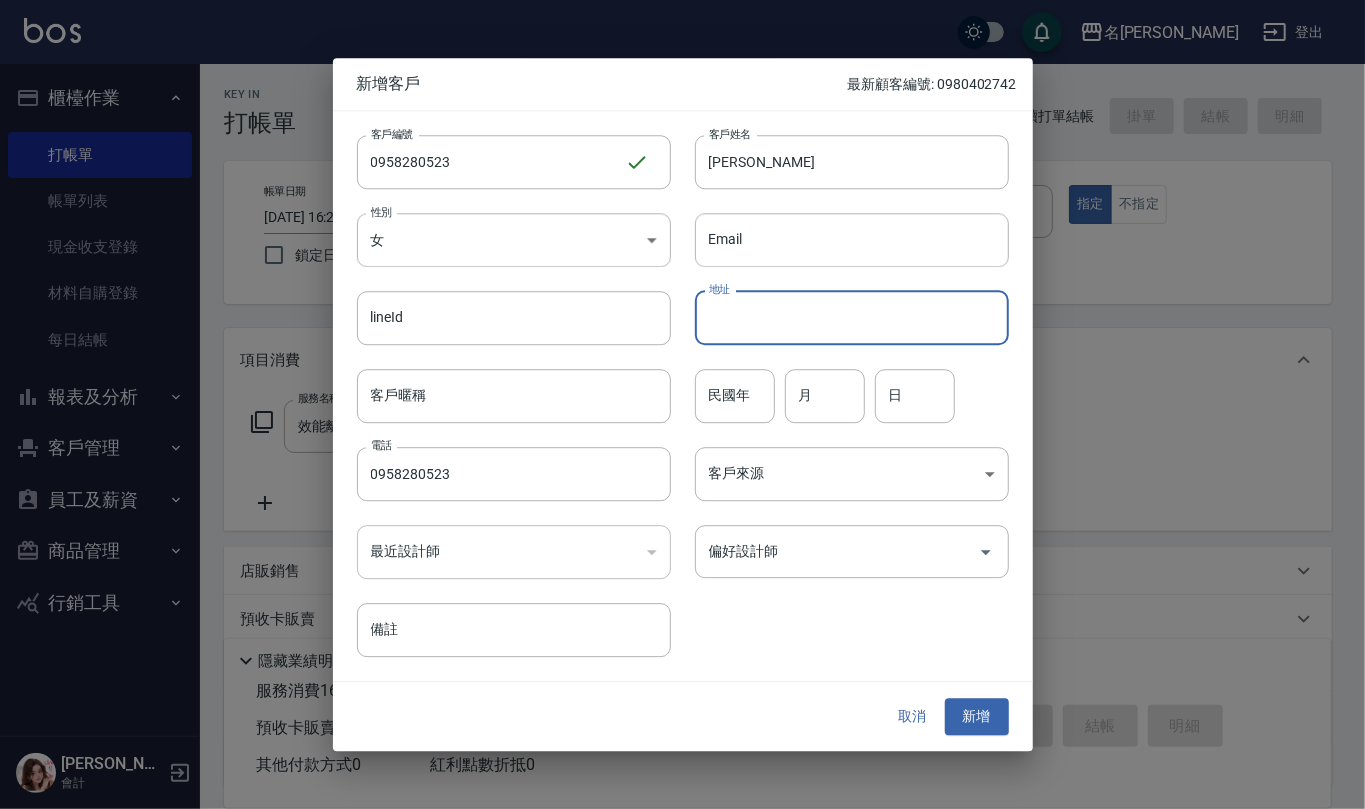 click on "地址" at bounding box center [852, 318] 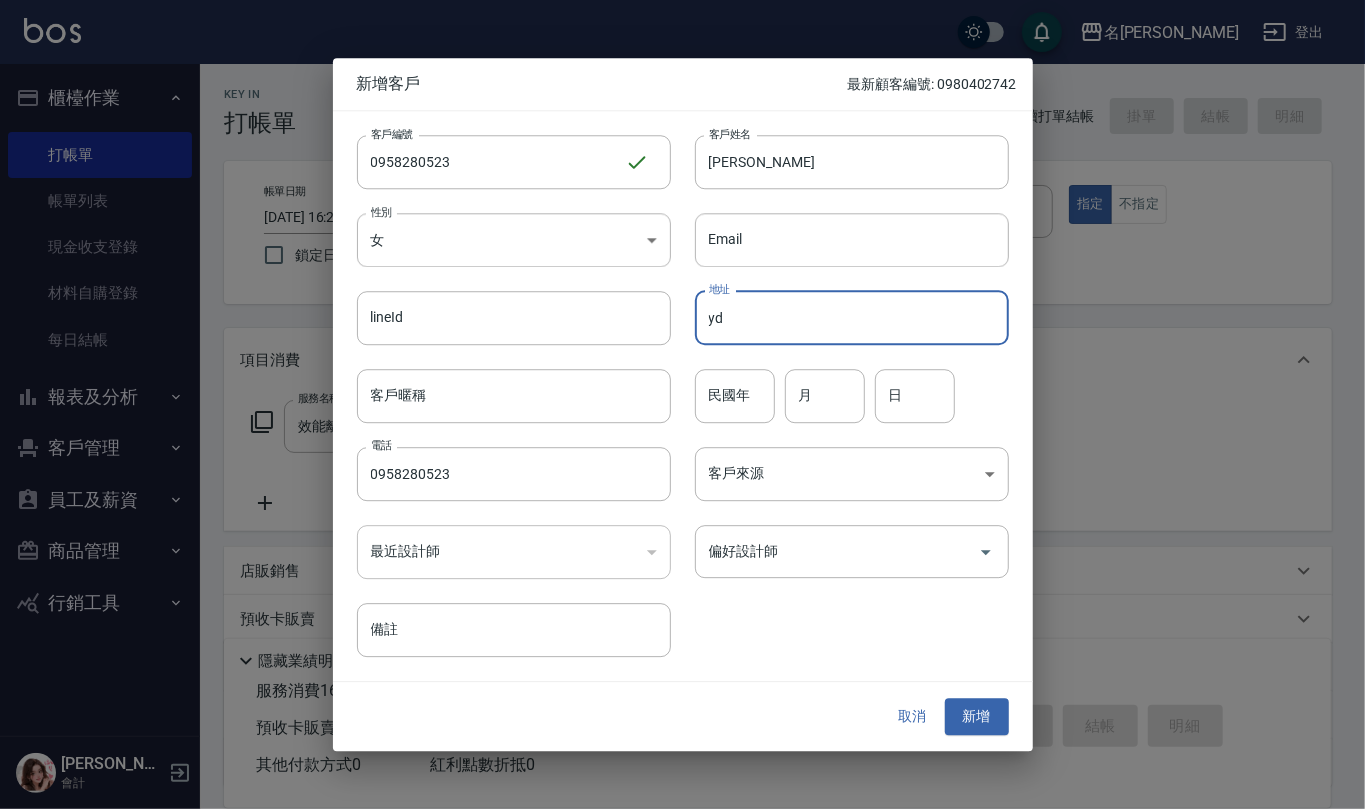 type on "y" 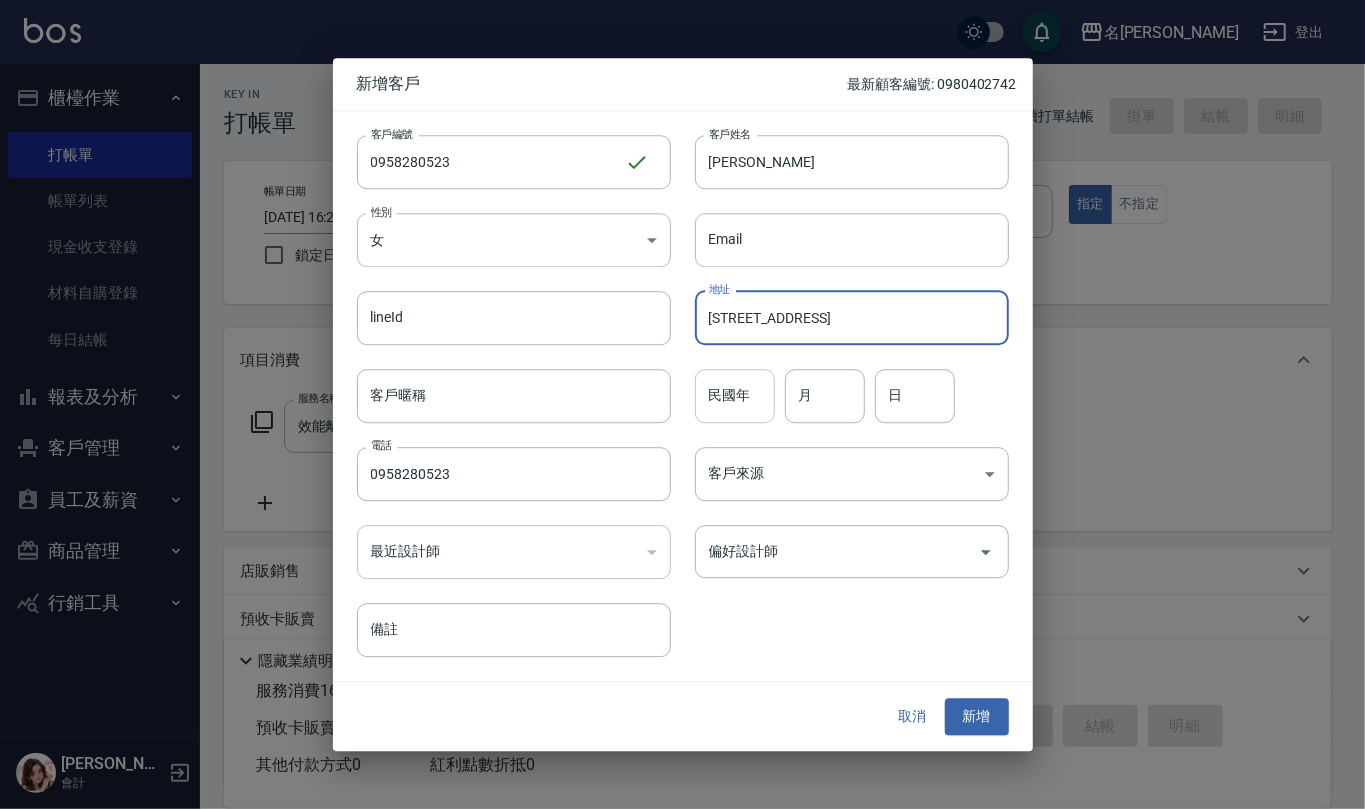 type on "[STREET_ADDRESS]" 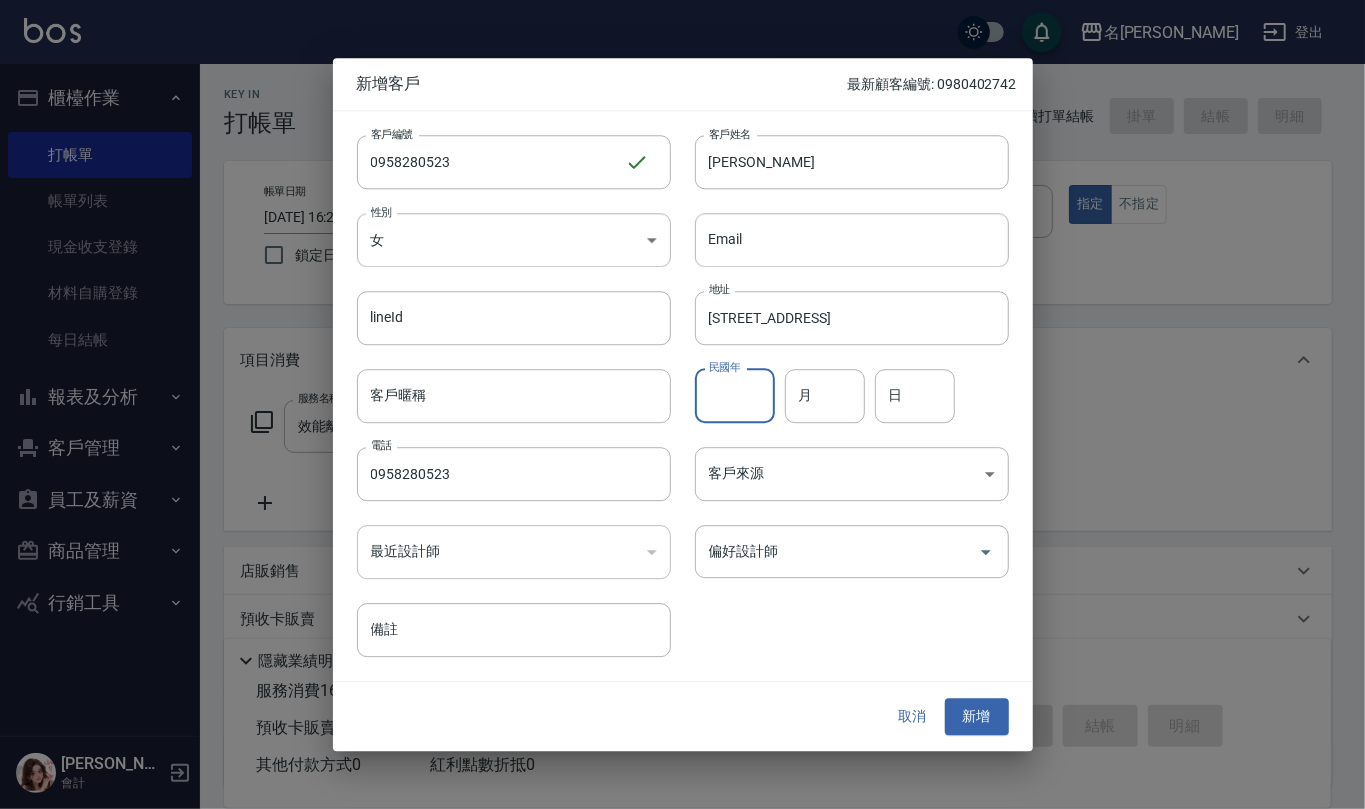click on "民國年" at bounding box center (735, 396) 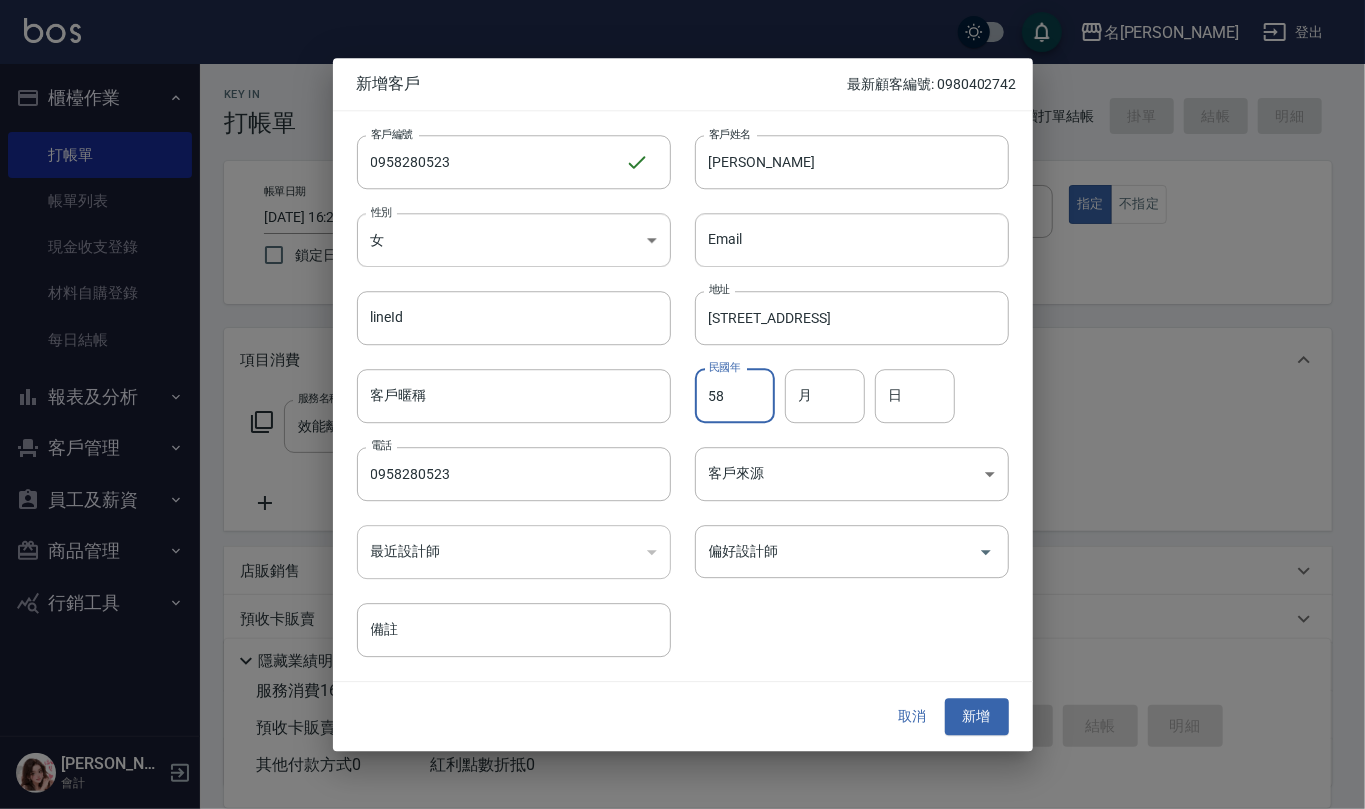 type on "58" 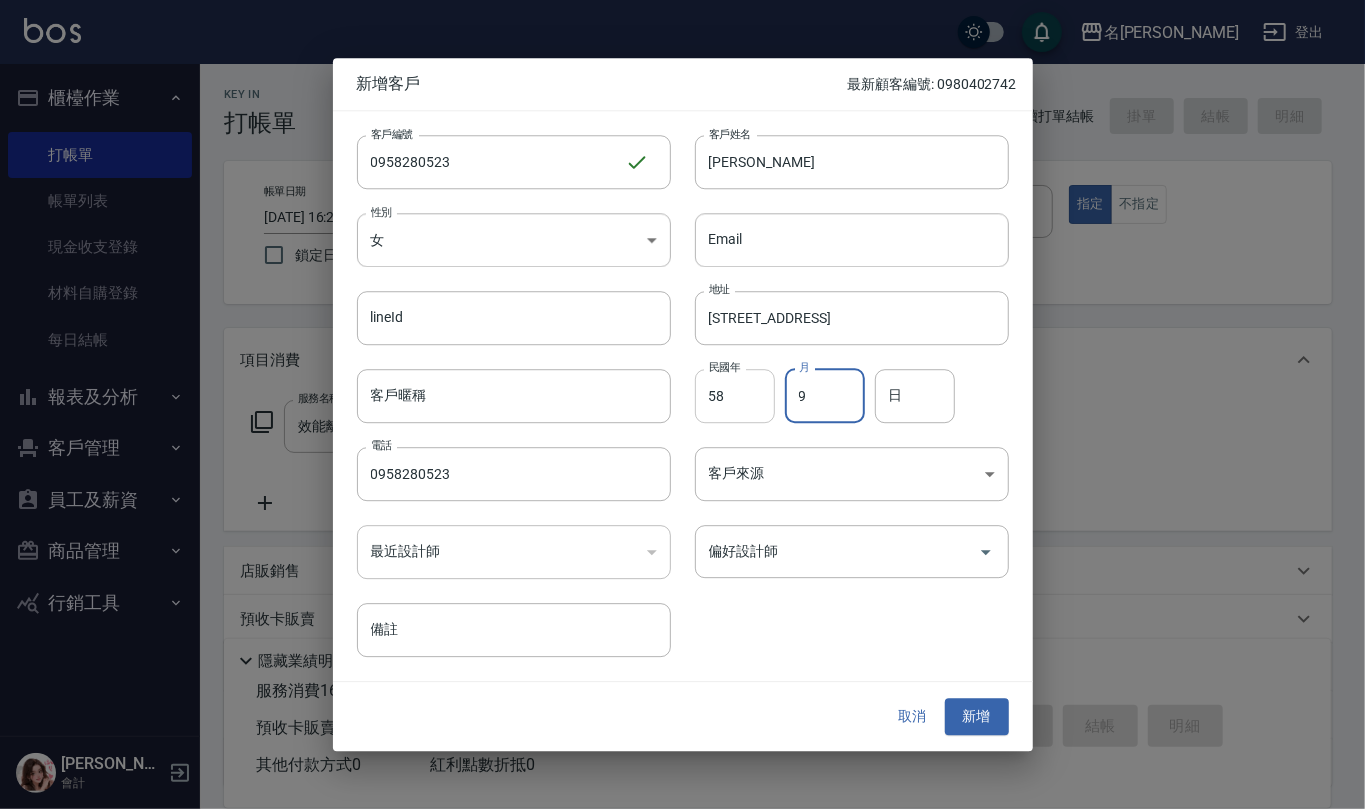 type on "9" 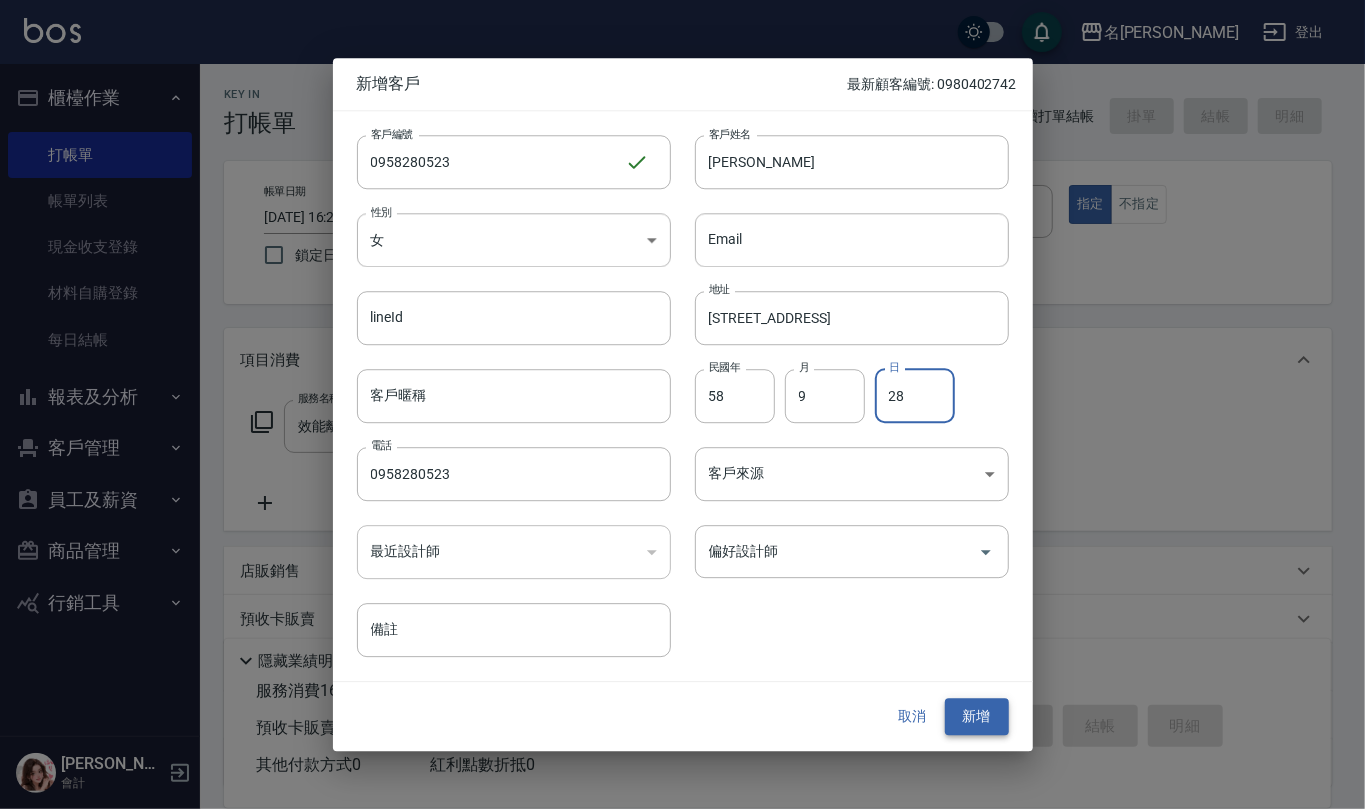 type on "28" 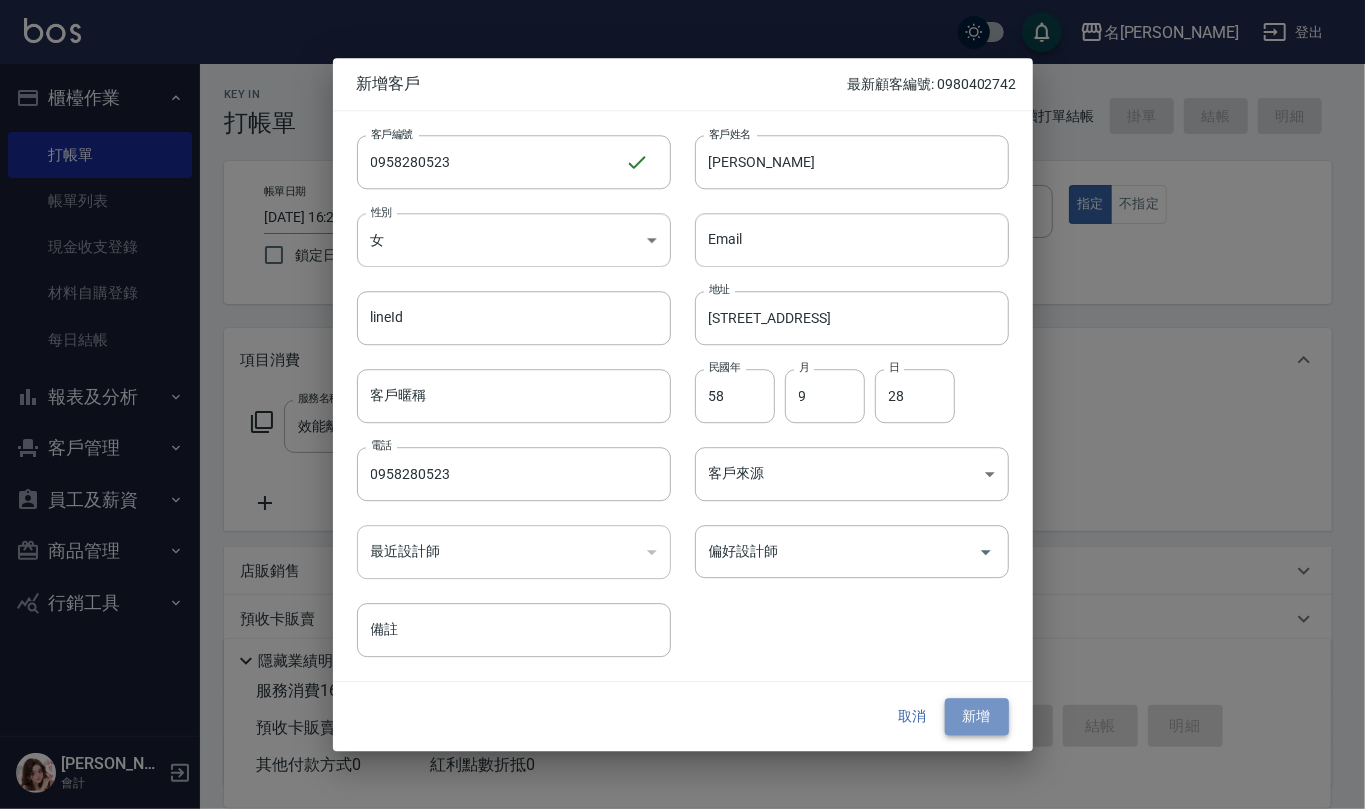 click on "新增" at bounding box center [977, 717] 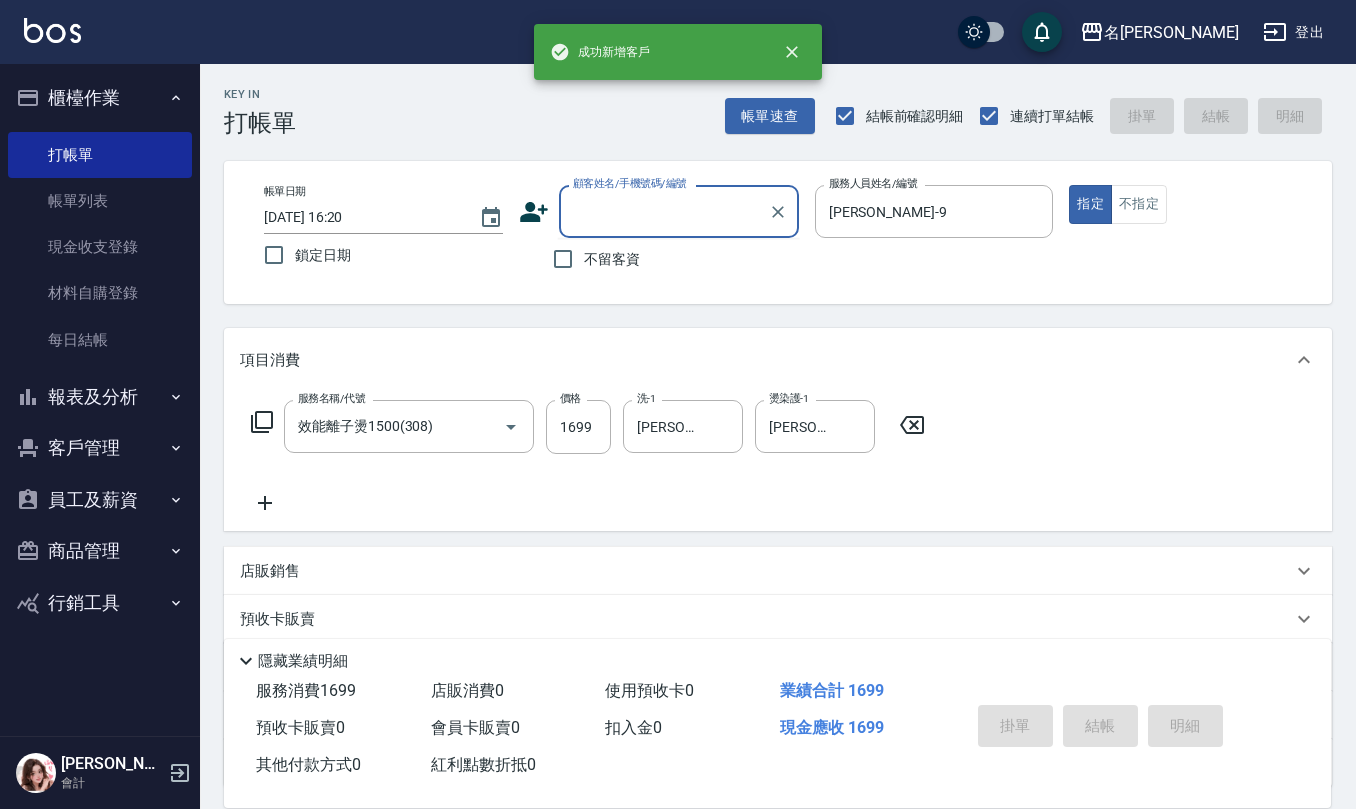 click on "顧客姓名/手機號碼/編號 顧客姓名/手機號碼/編號" at bounding box center (679, 211) 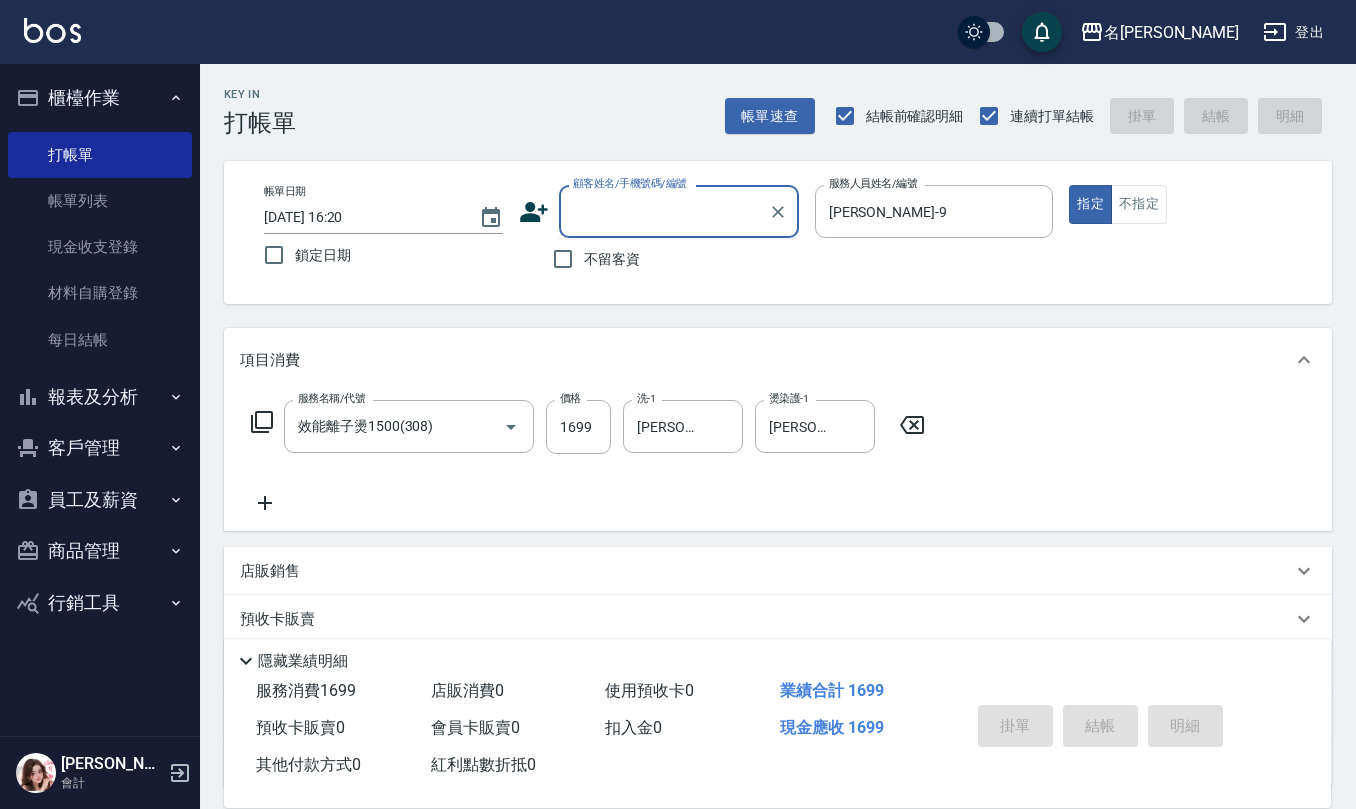 paste on "0958280523" 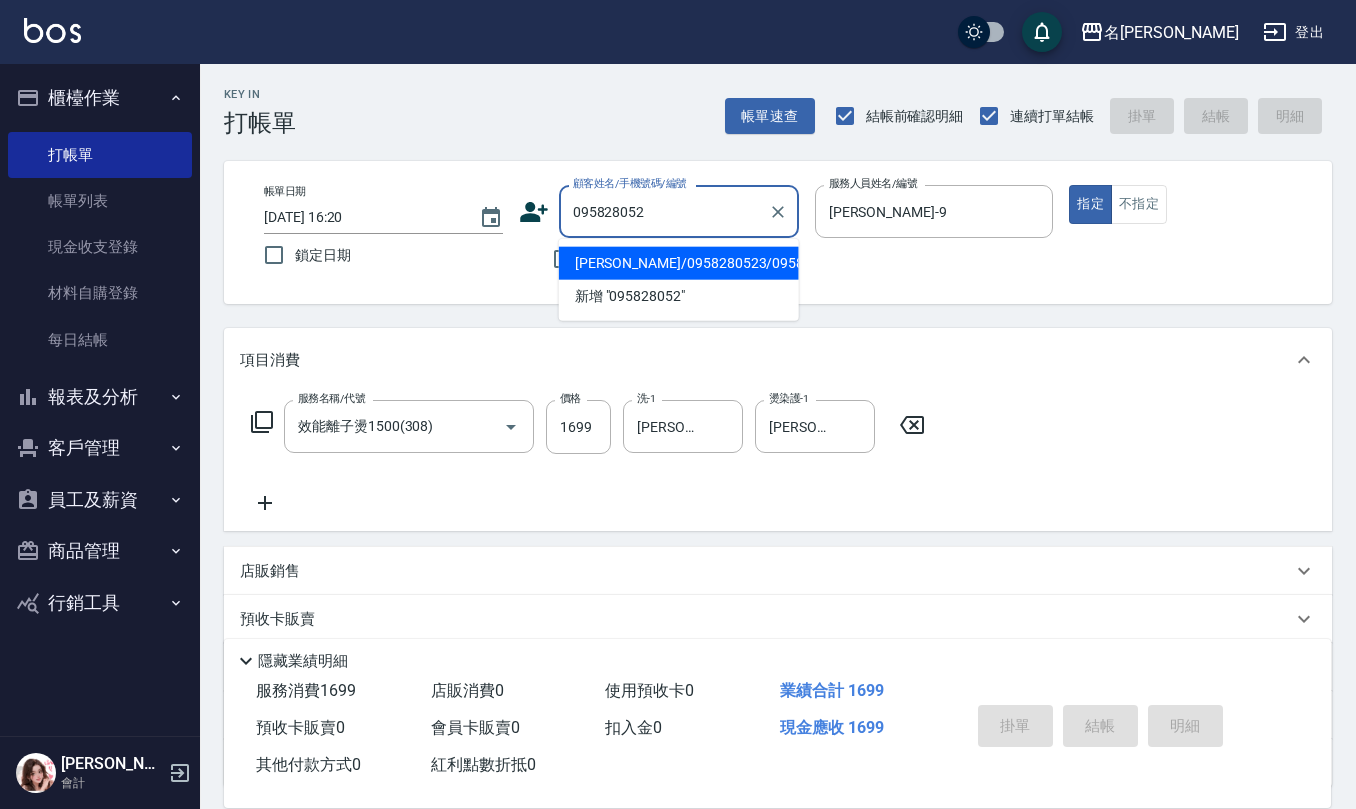 type on "[PERSON_NAME]/0958280523/0958280523" 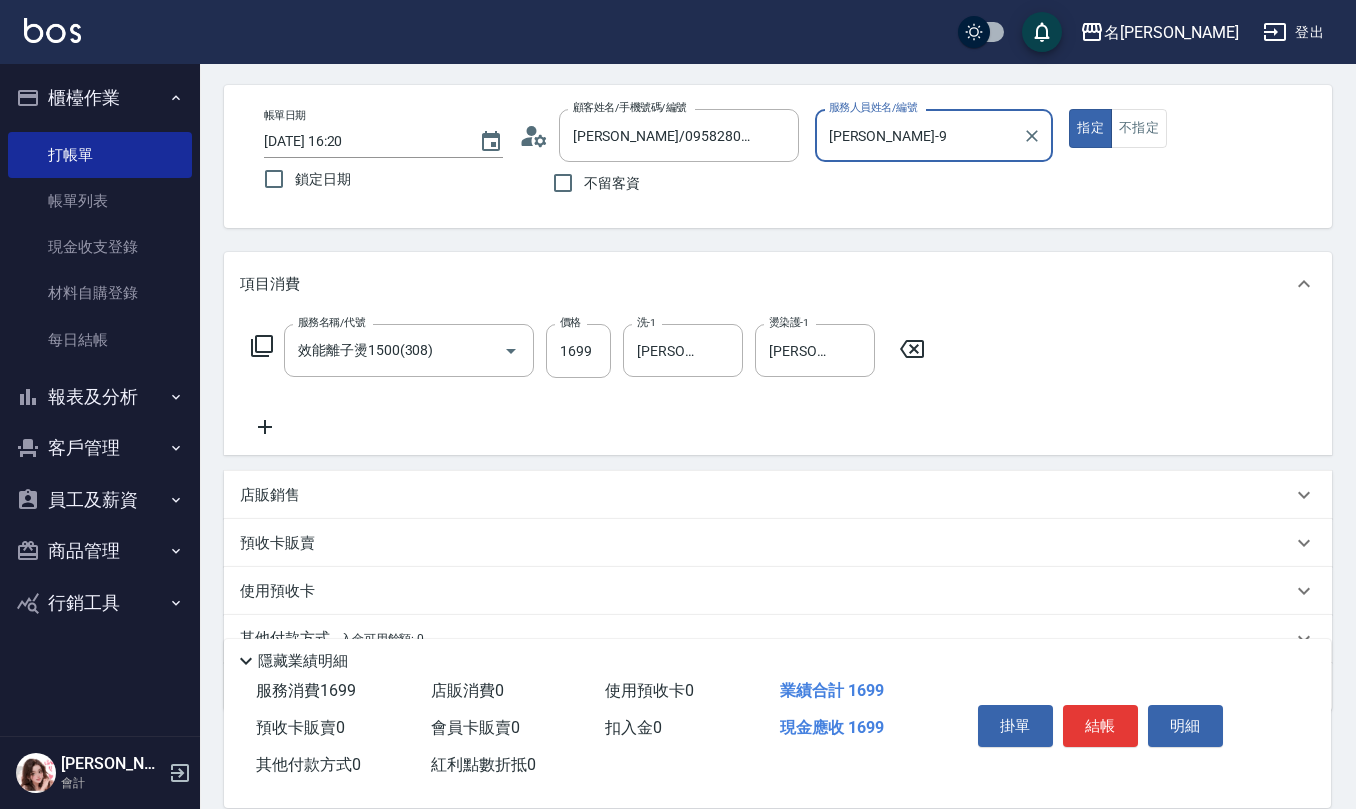 scroll, scrollTop: 0, scrollLeft: 0, axis: both 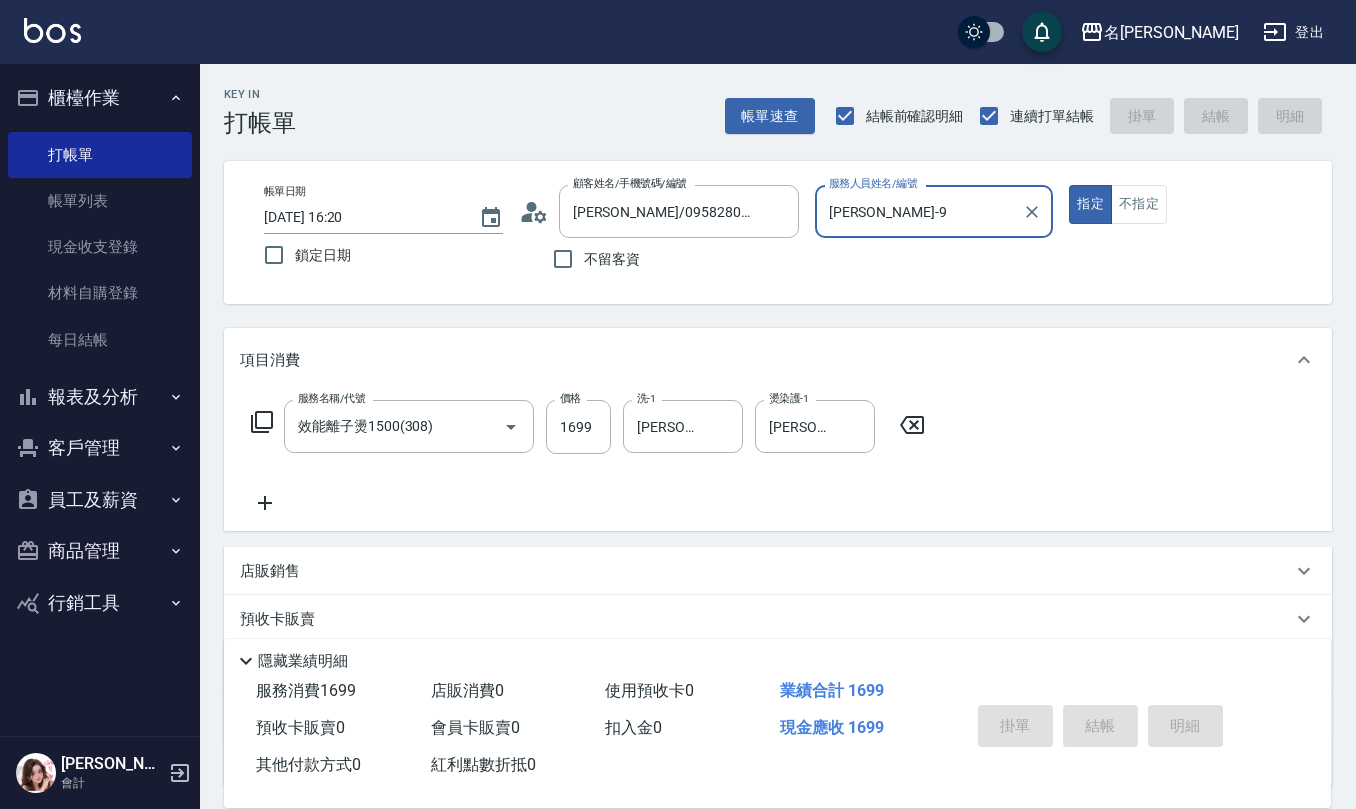 type on "[DATE] 17:28" 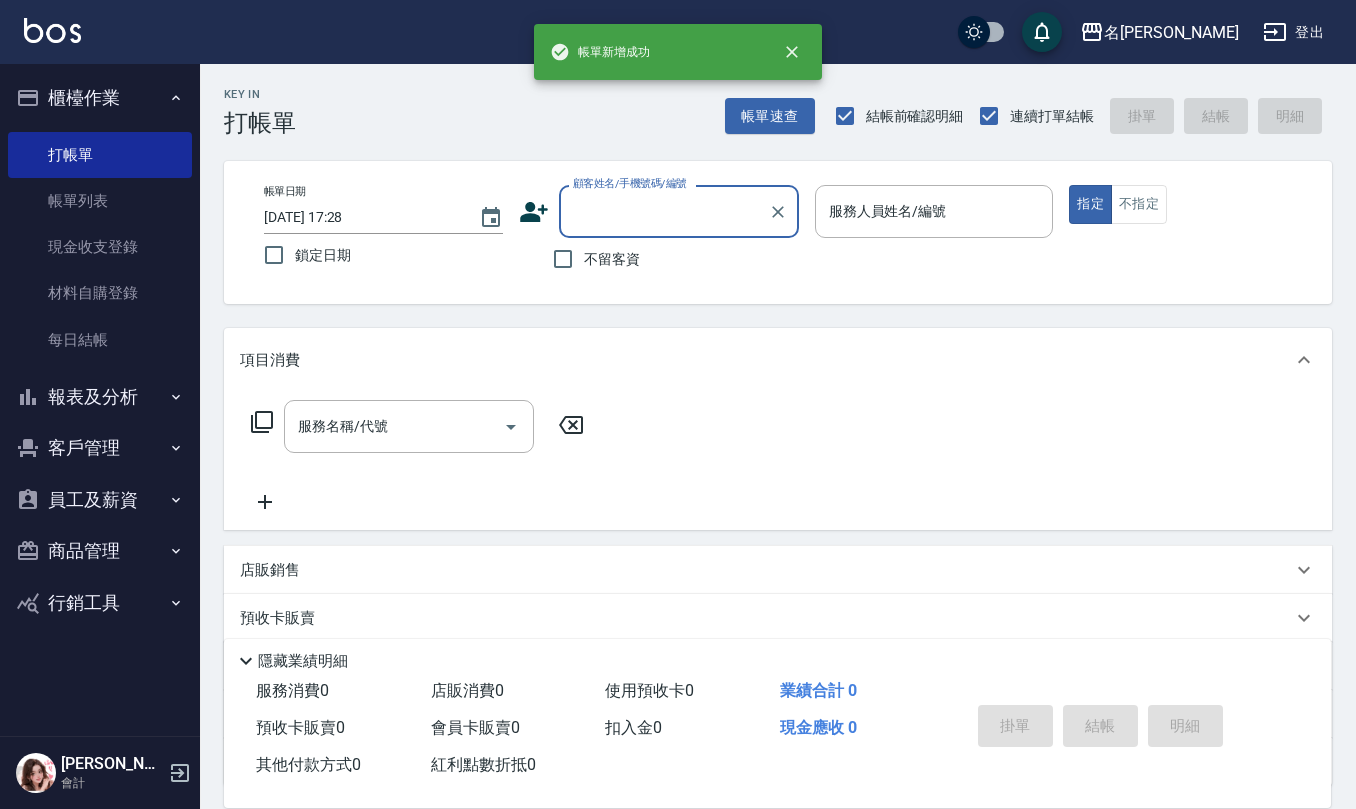 scroll, scrollTop: 0, scrollLeft: 0, axis: both 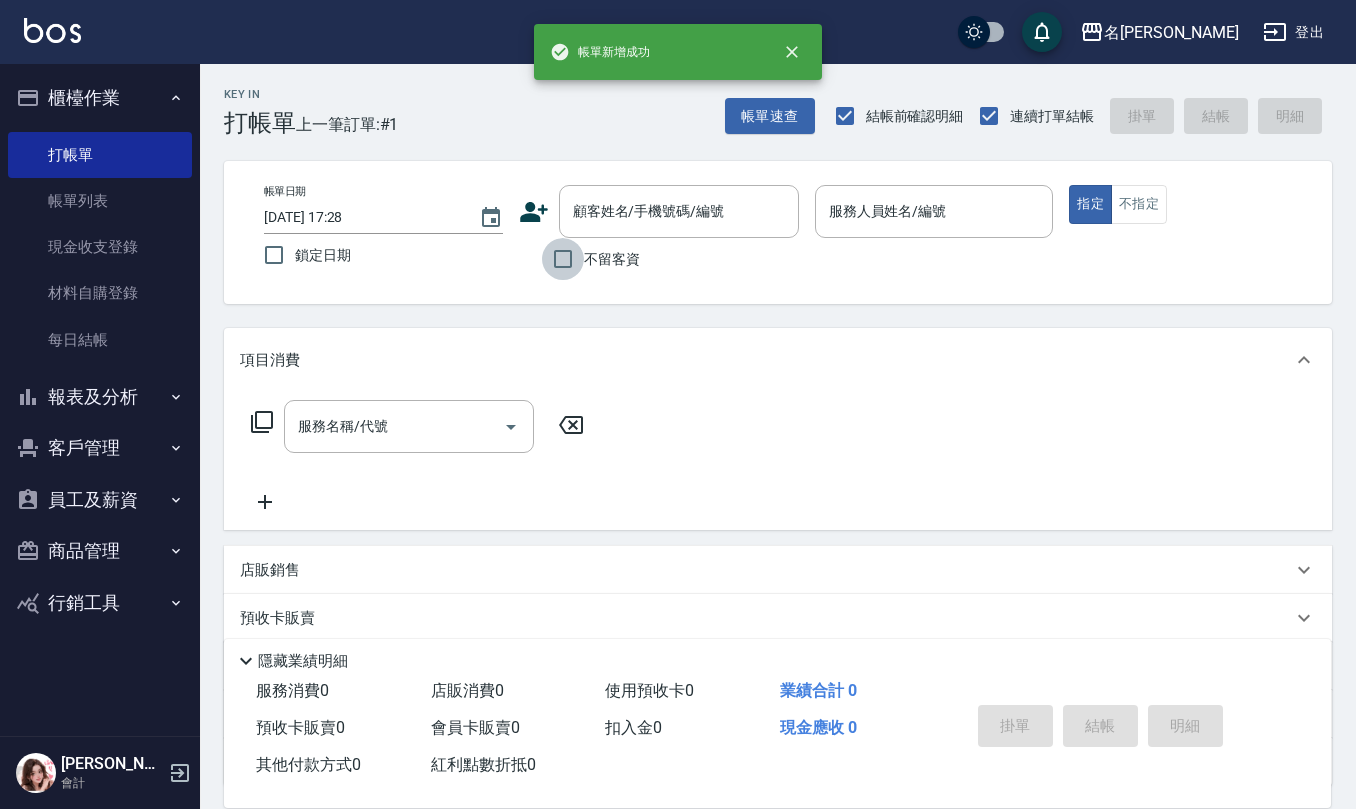 click on "不留客資" at bounding box center (563, 259) 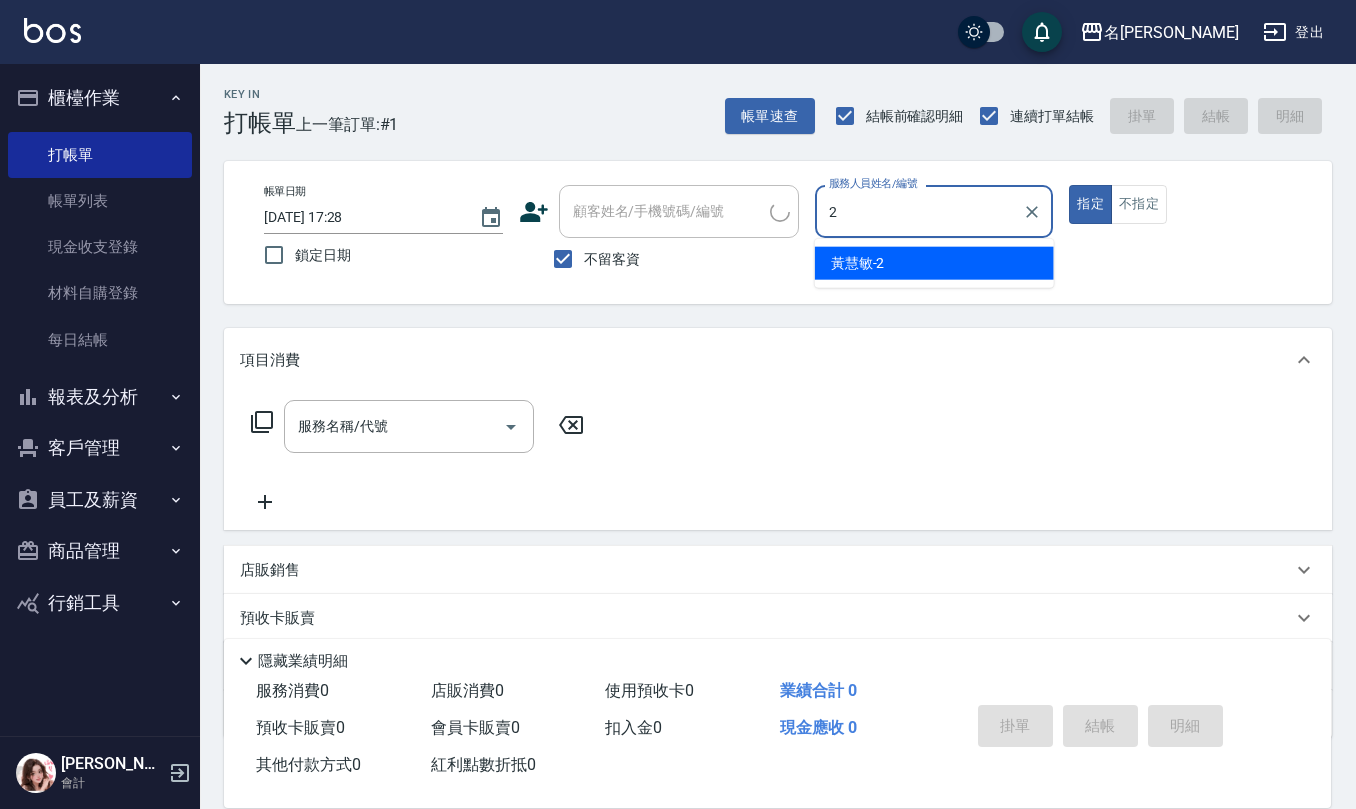 type on "[PERSON_NAME]-2" 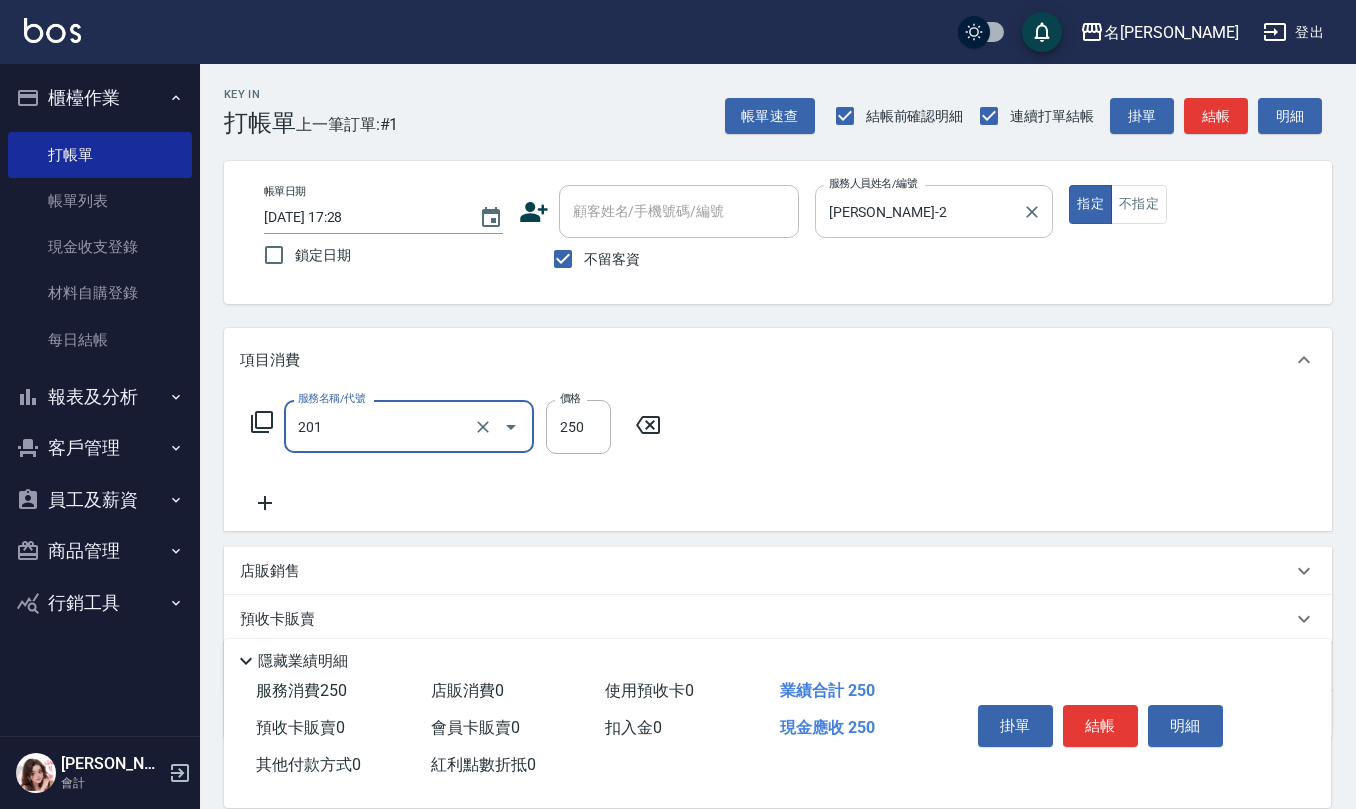 type on "洗髮(201)" 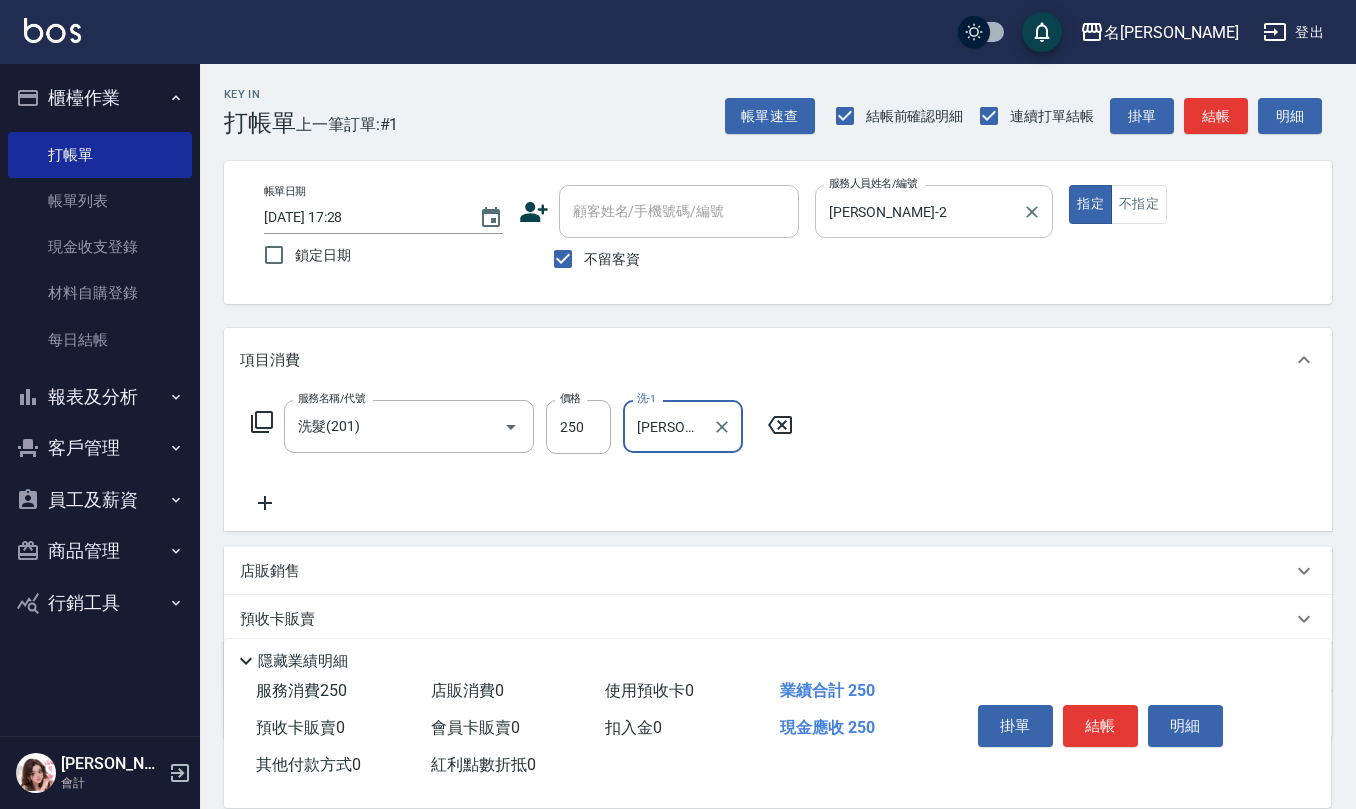 type on "[PERSON_NAME]-26" 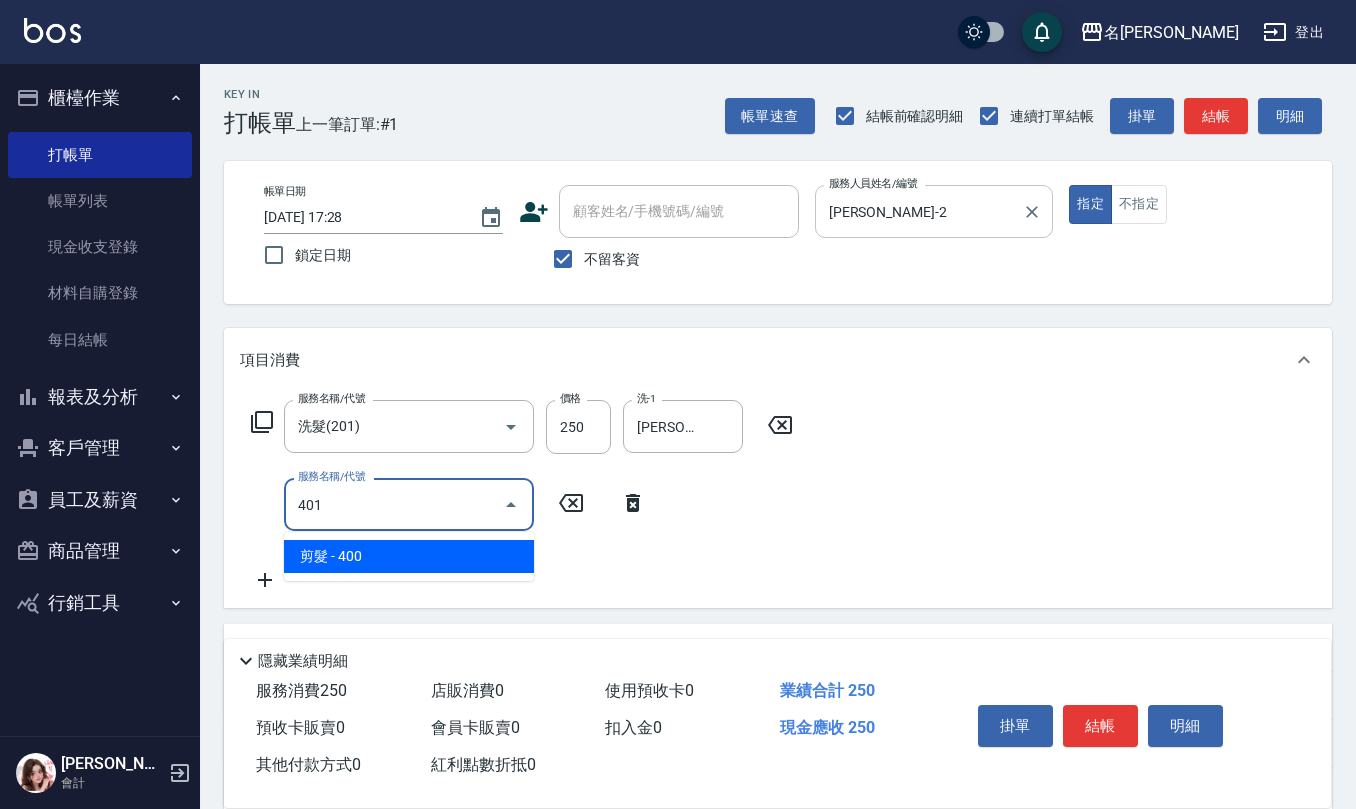 type on "剪髮(401)" 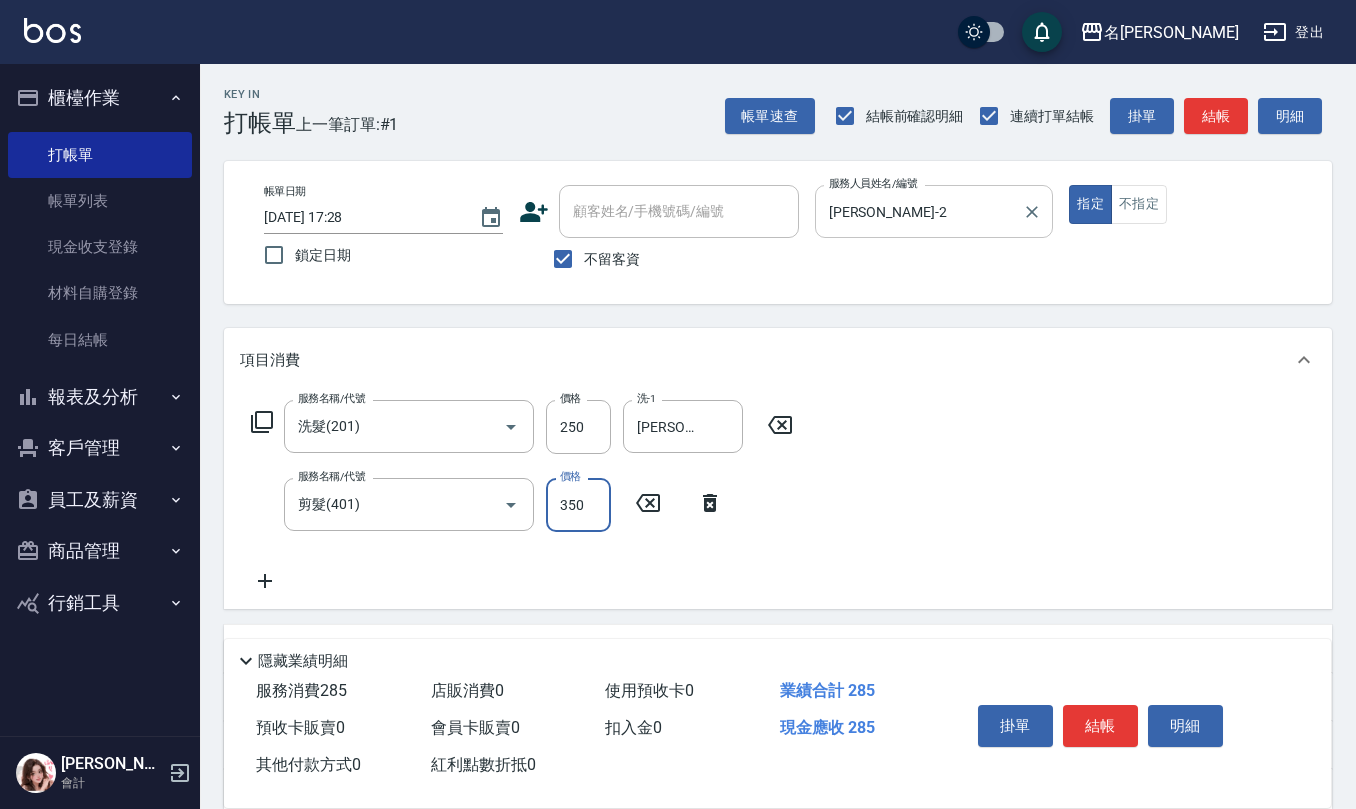 type on "350" 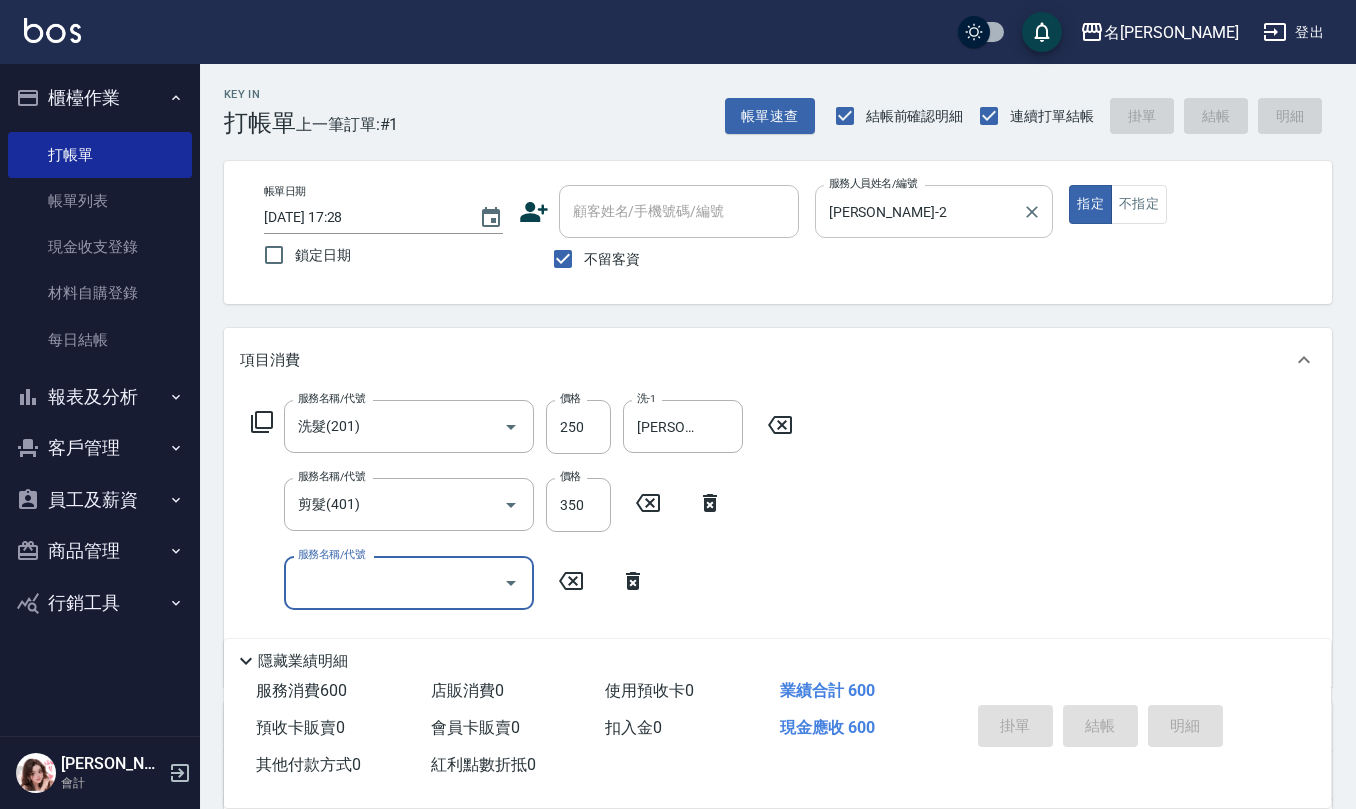 type 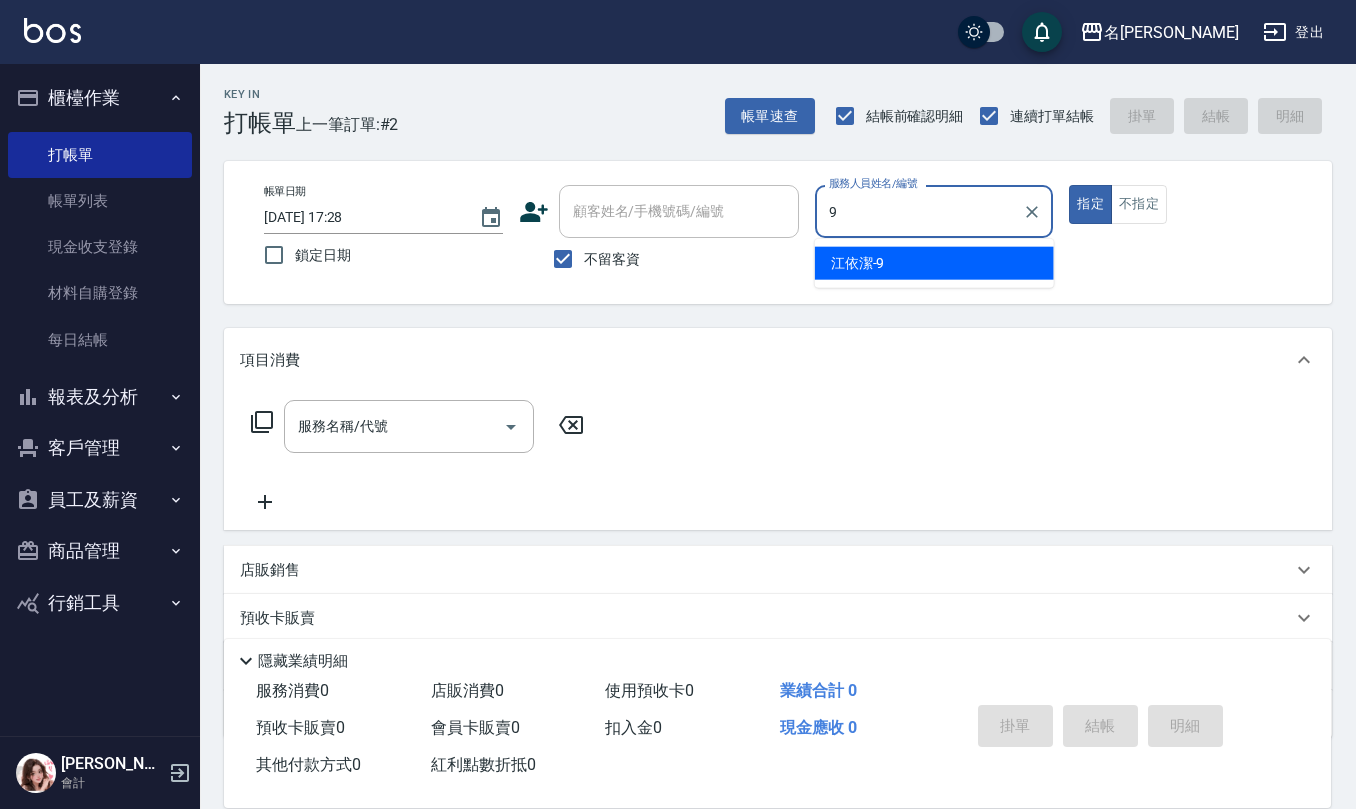 type on "[PERSON_NAME]-9" 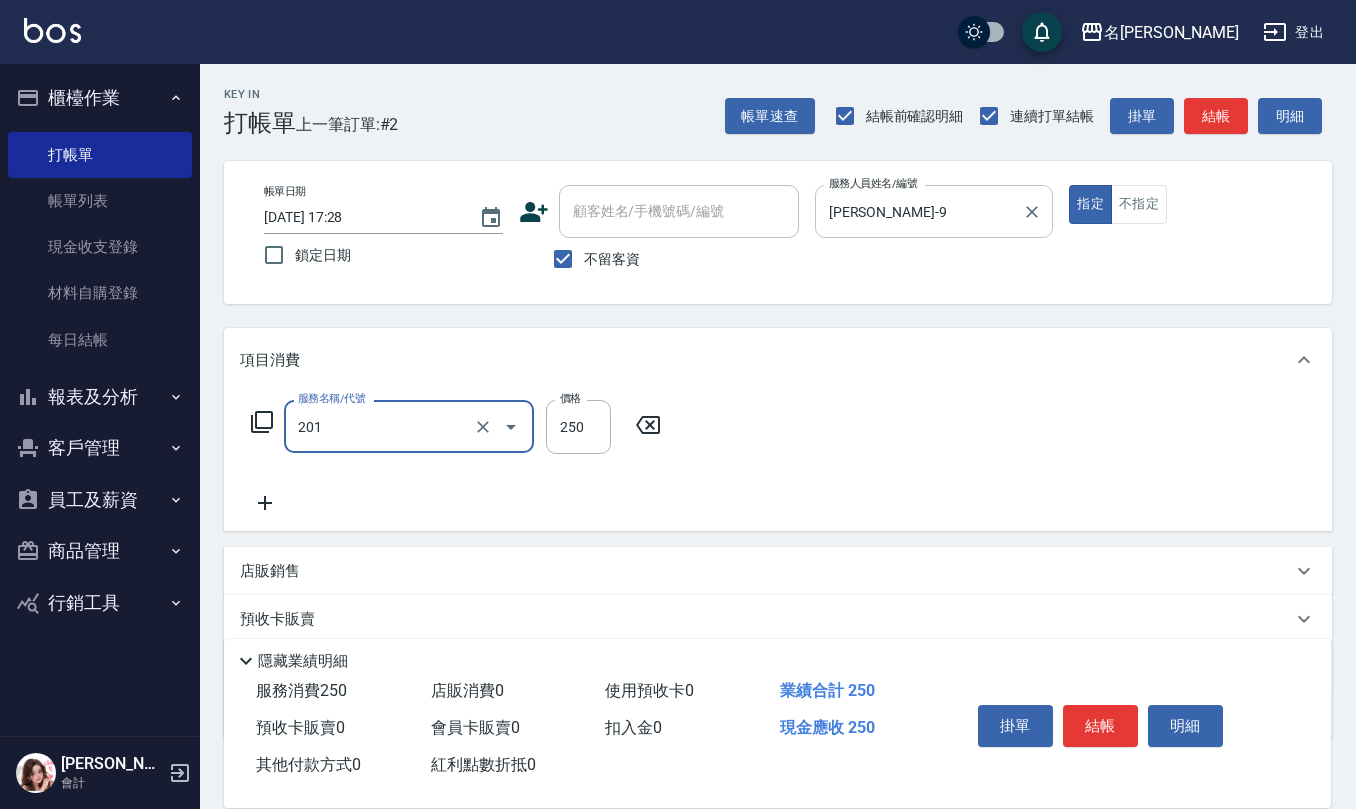 type on "洗髮(201)" 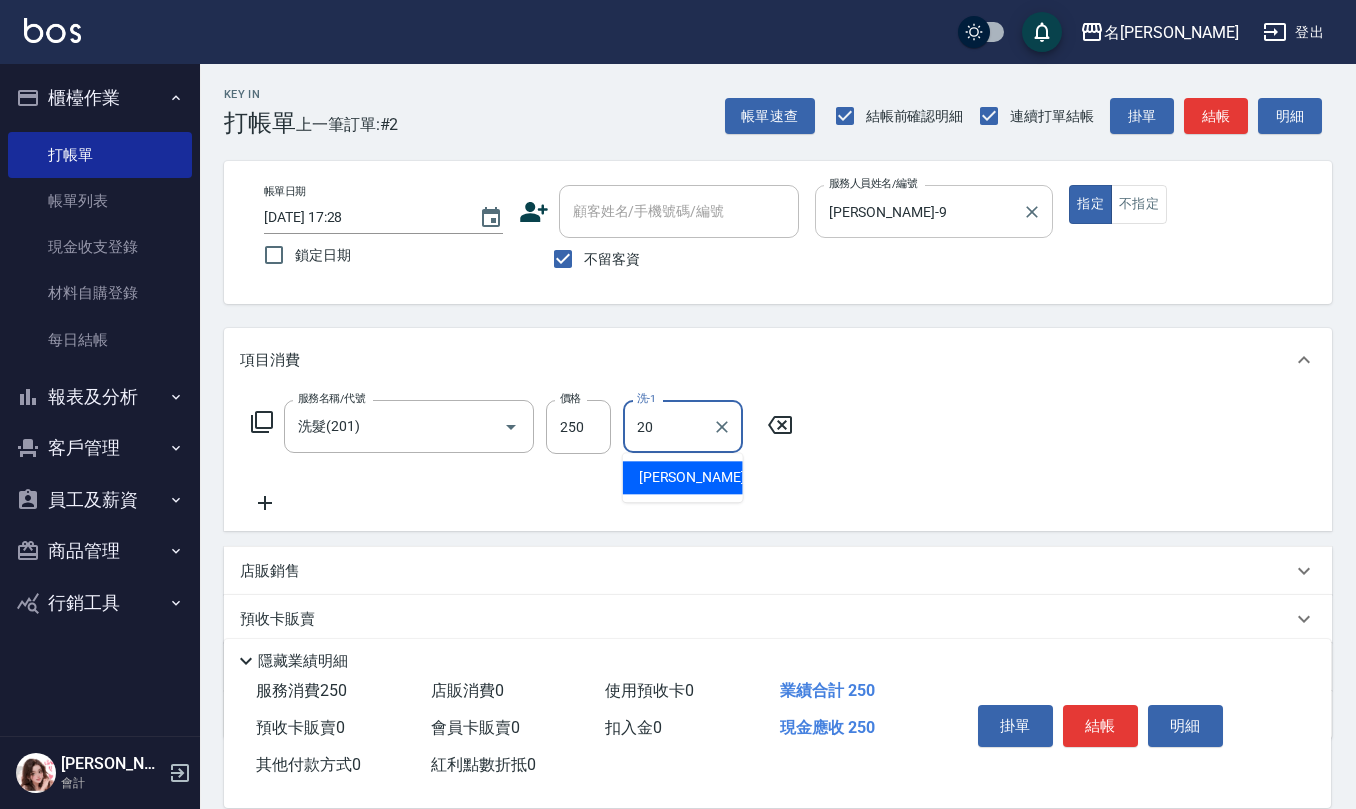 type on "[PERSON_NAME]-20" 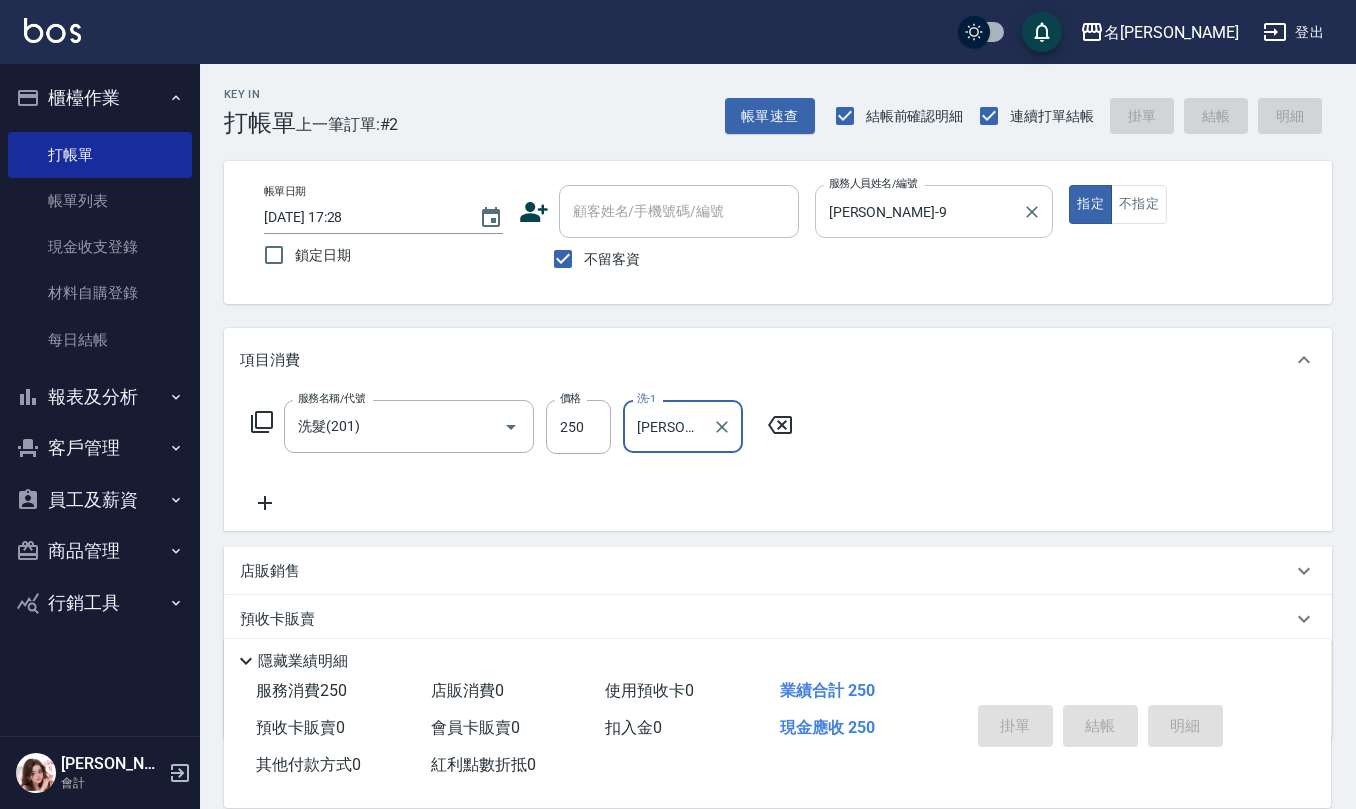 type on "[DATE] 17:29" 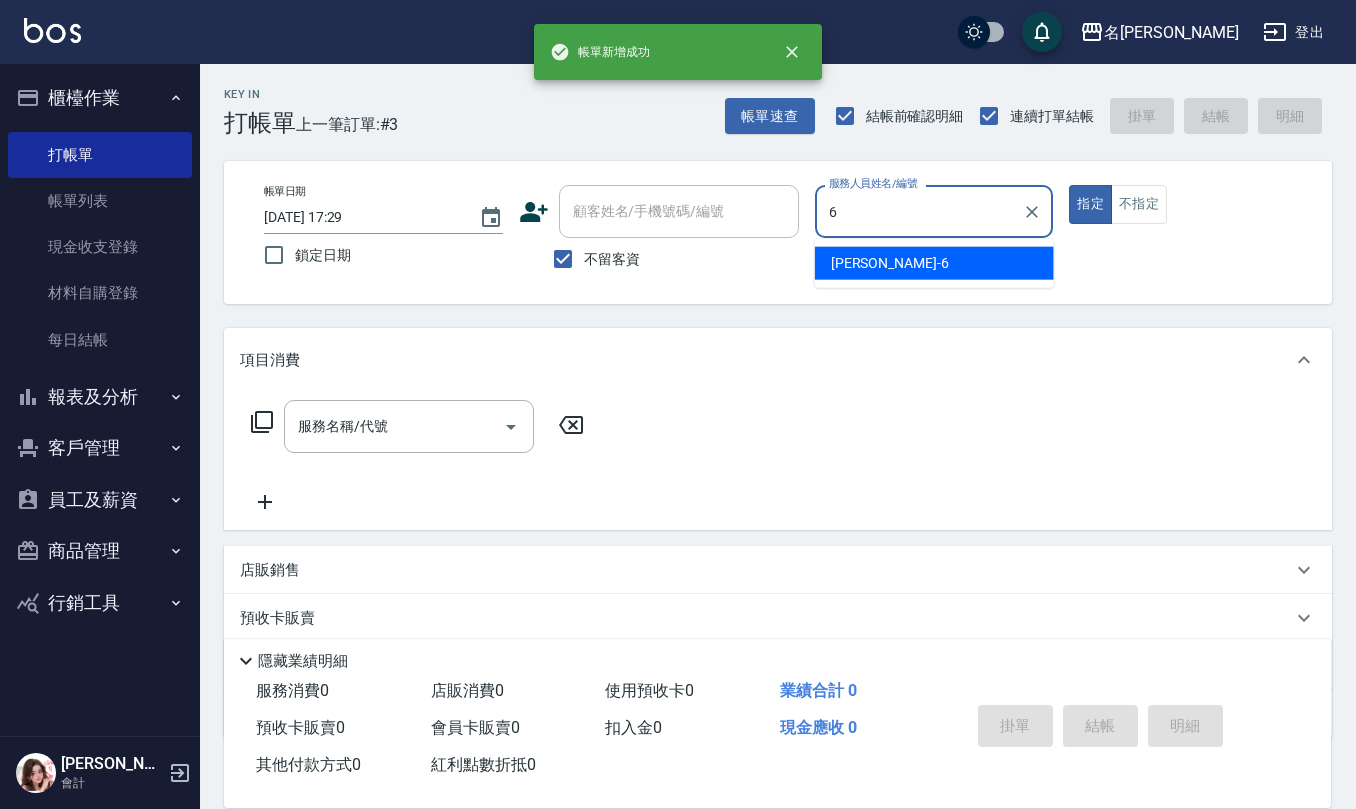 type on "[PERSON_NAME]-6" 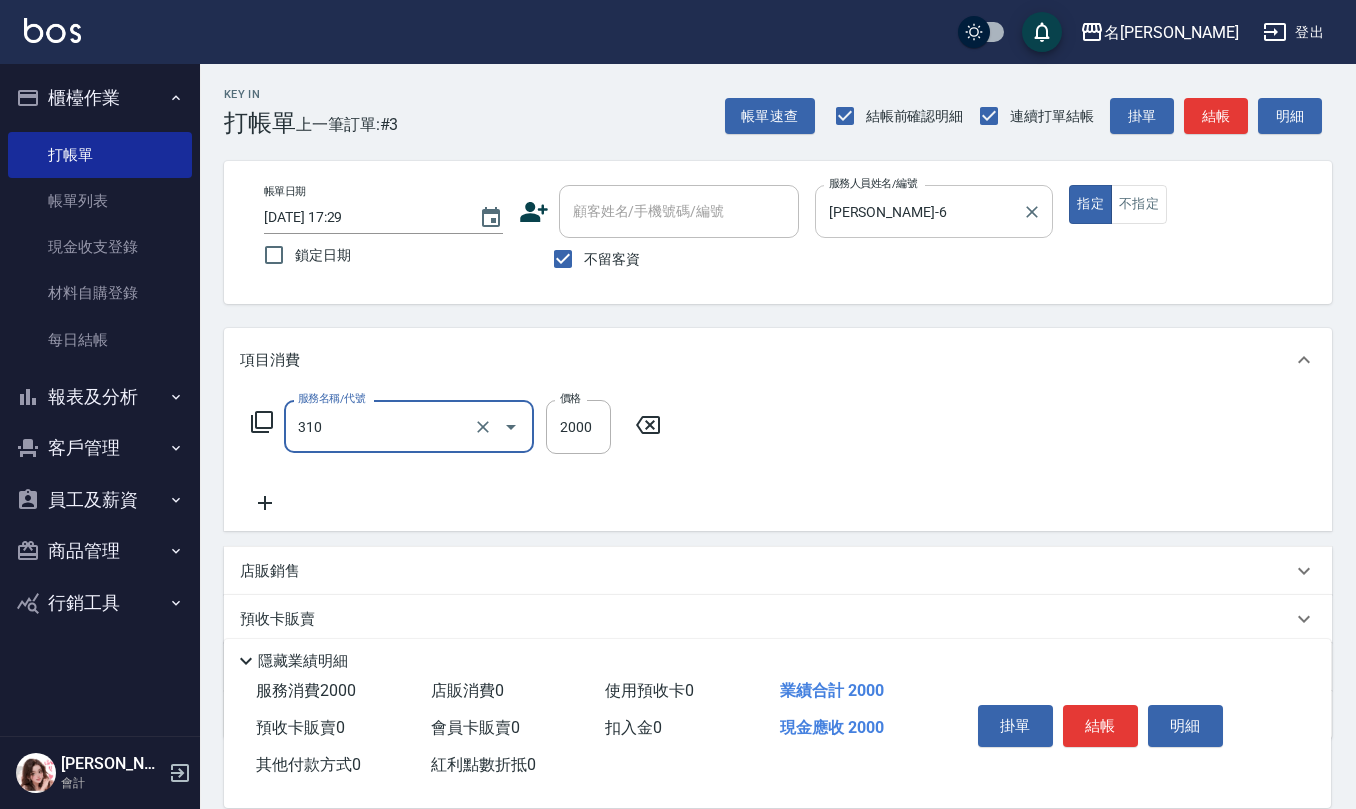 type on "MK果酸燙2000(310)" 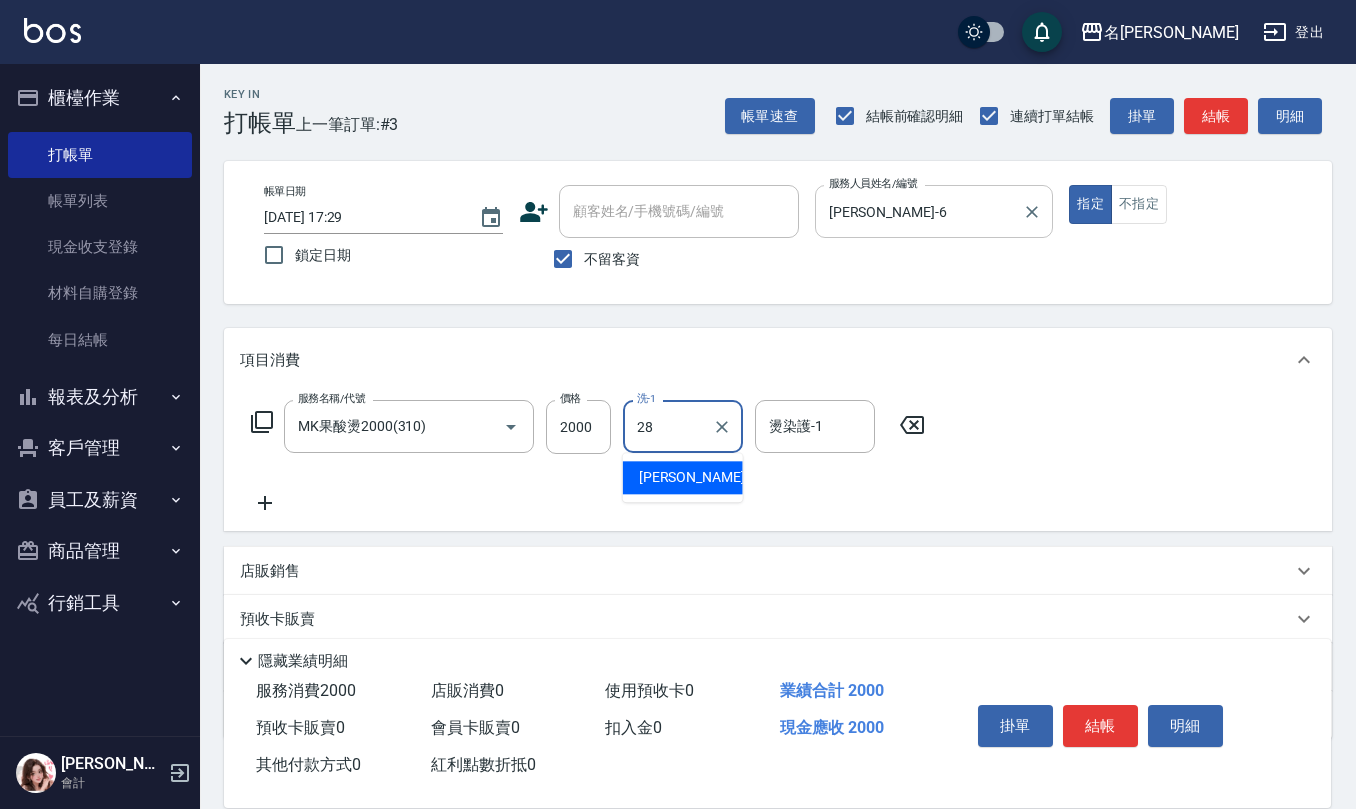 type on "[PERSON_NAME]-28" 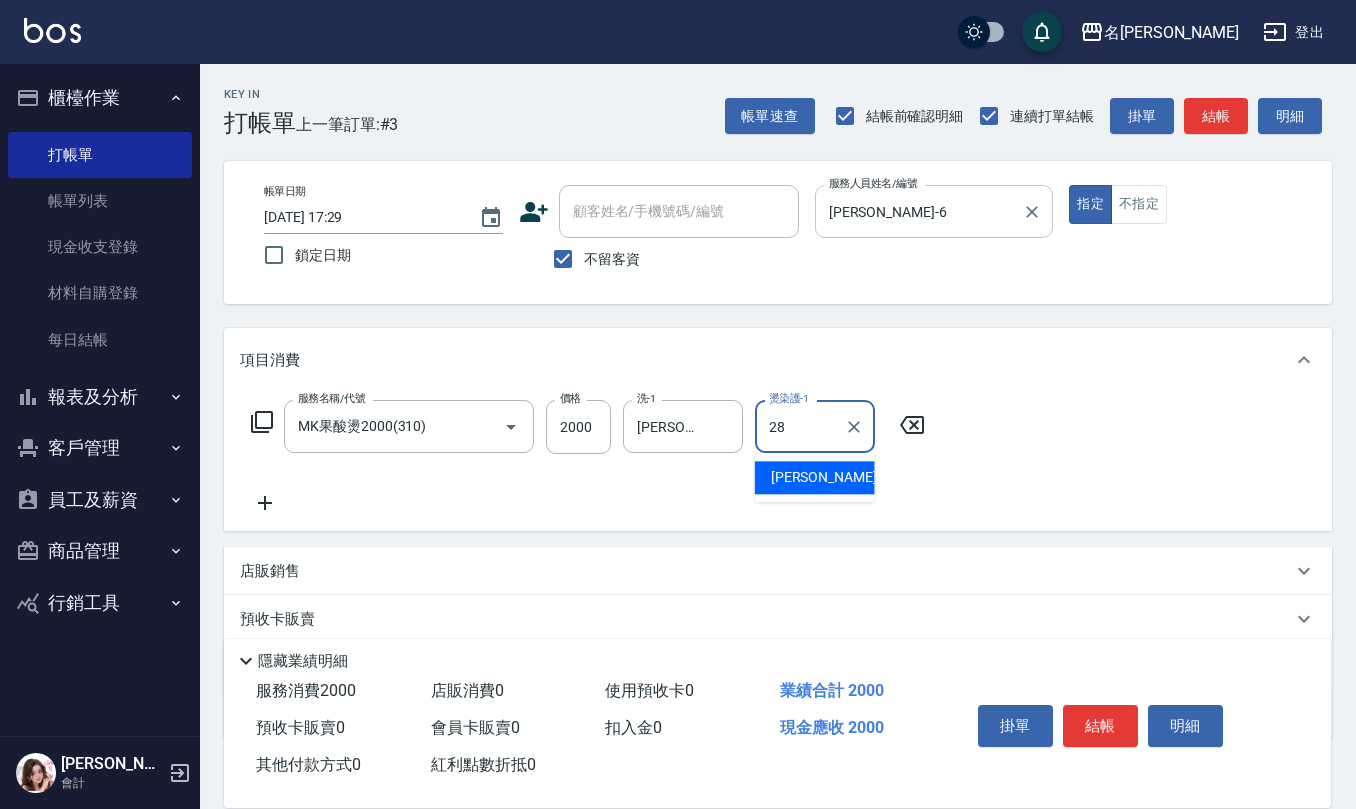 type on "[PERSON_NAME]-28" 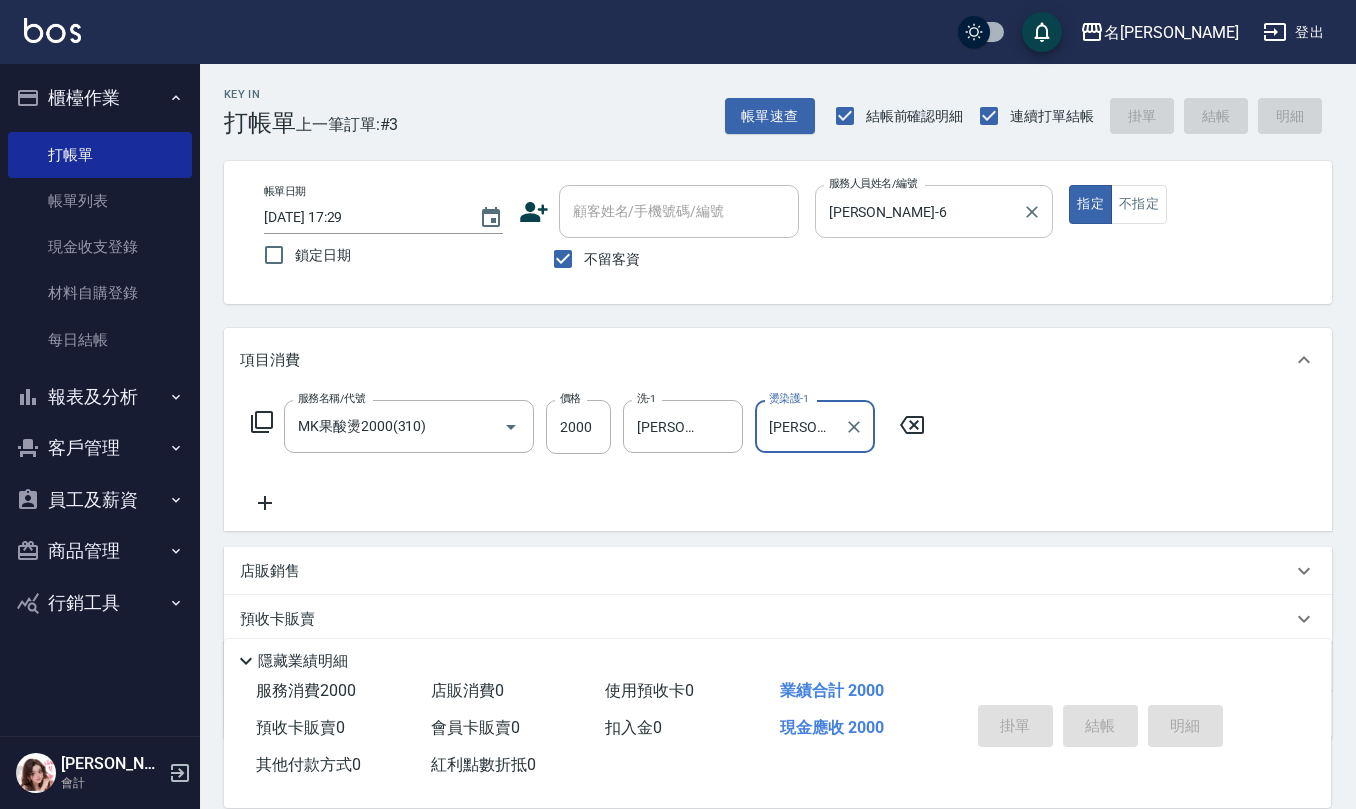 type 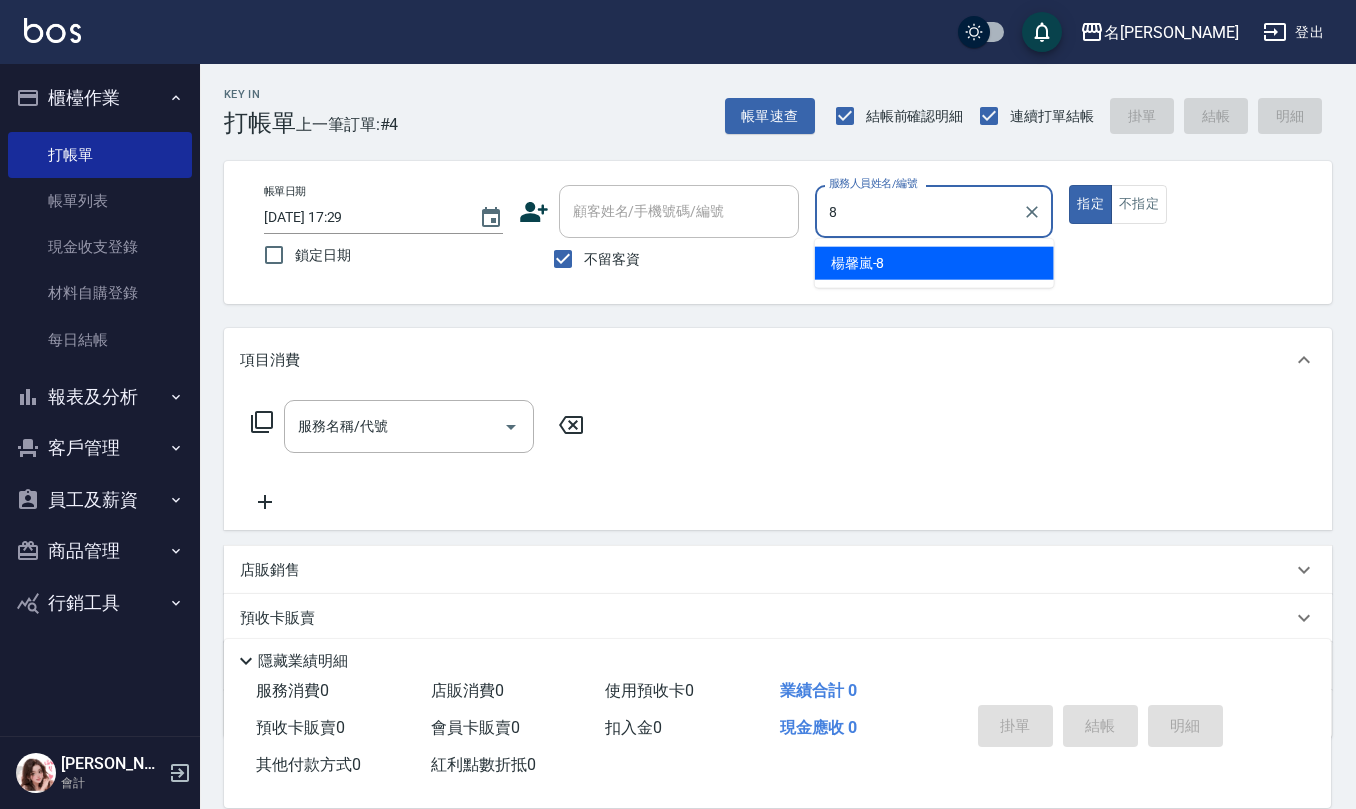 type on "[PERSON_NAME]-8" 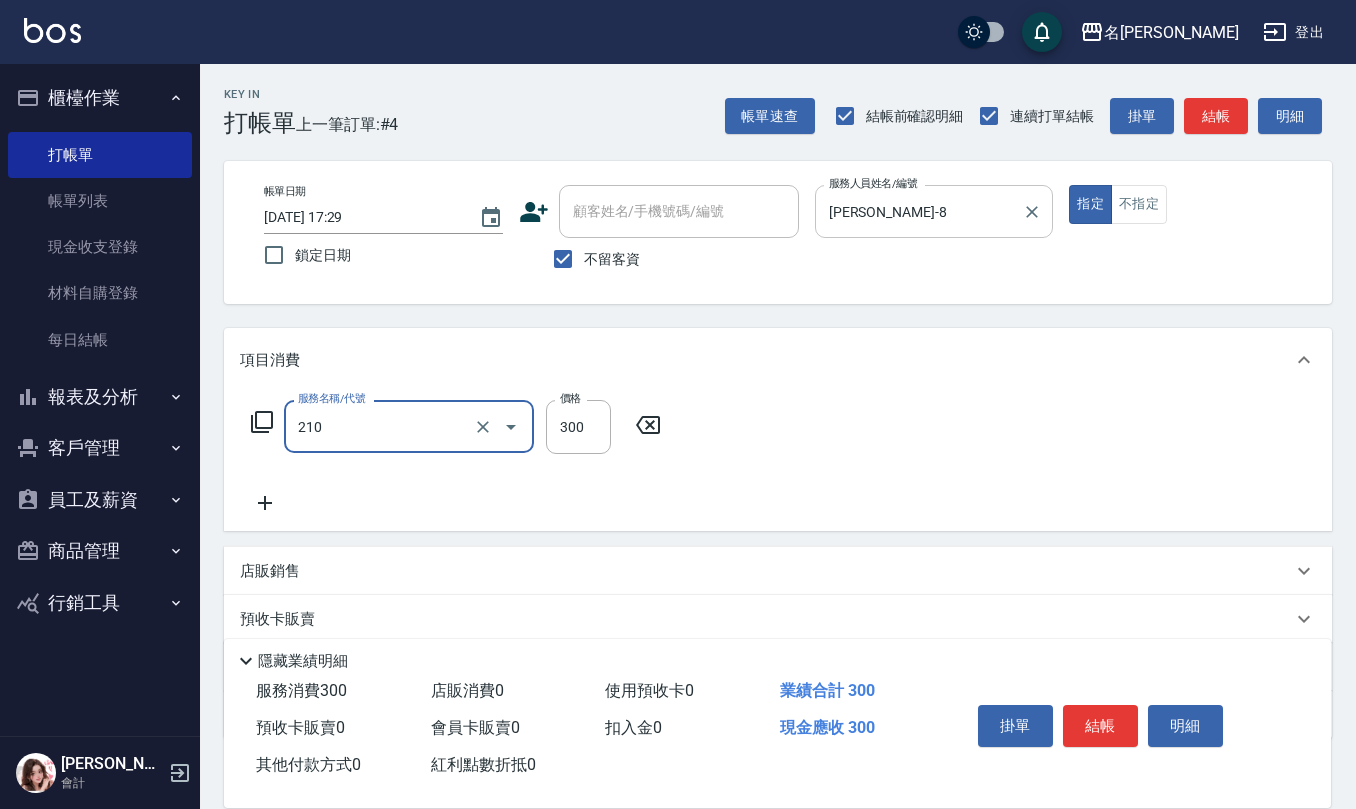 type on "[PERSON_NAME]洗髮精(210)" 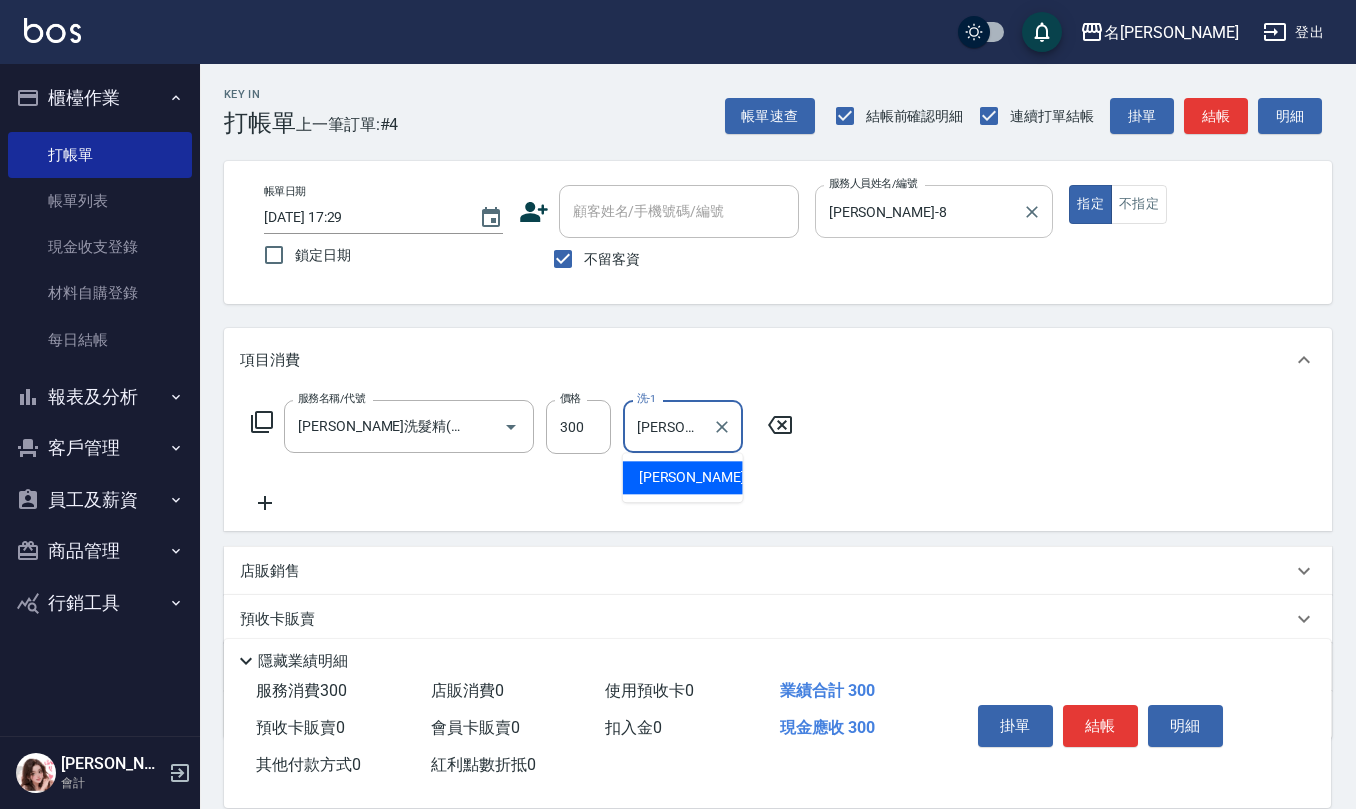 type on "[PERSON_NAME]-30" 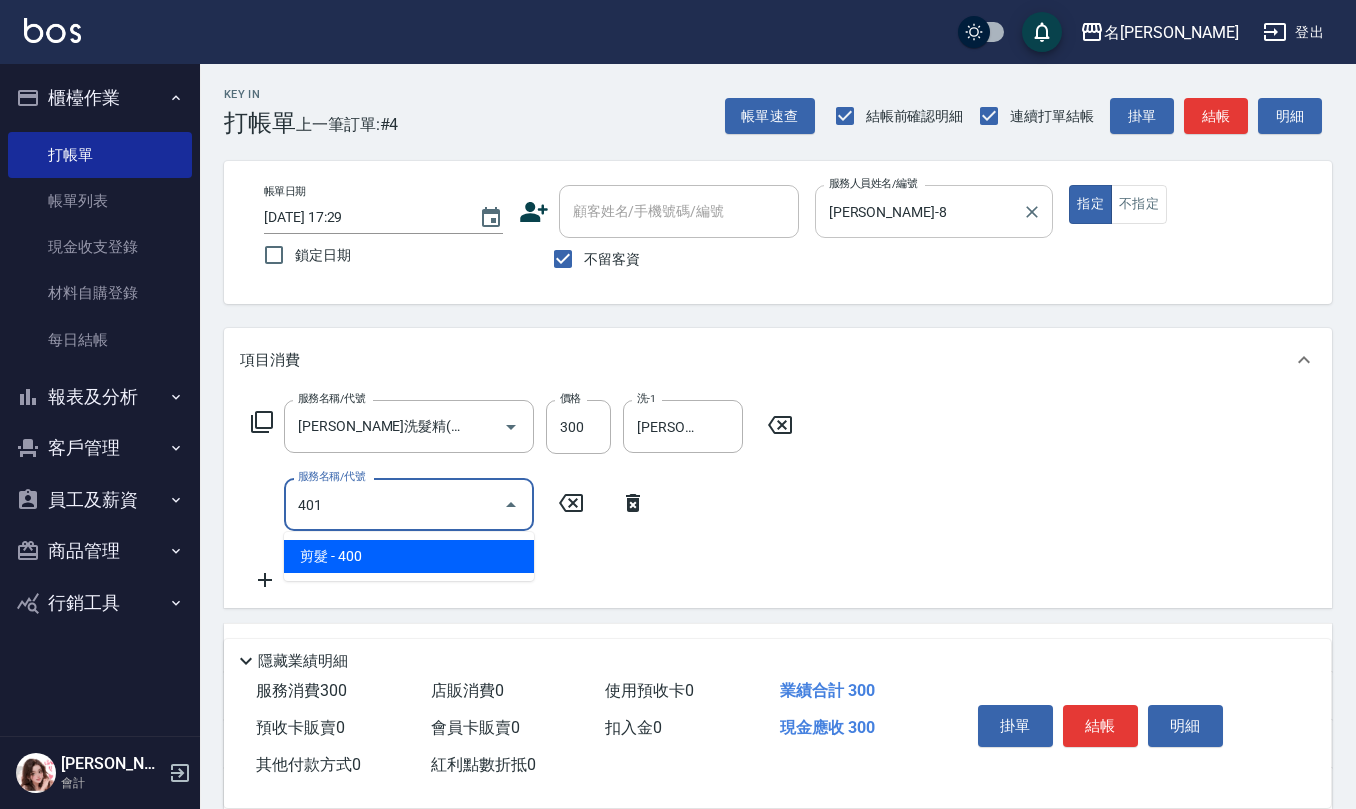 type on "剪髮(401)" 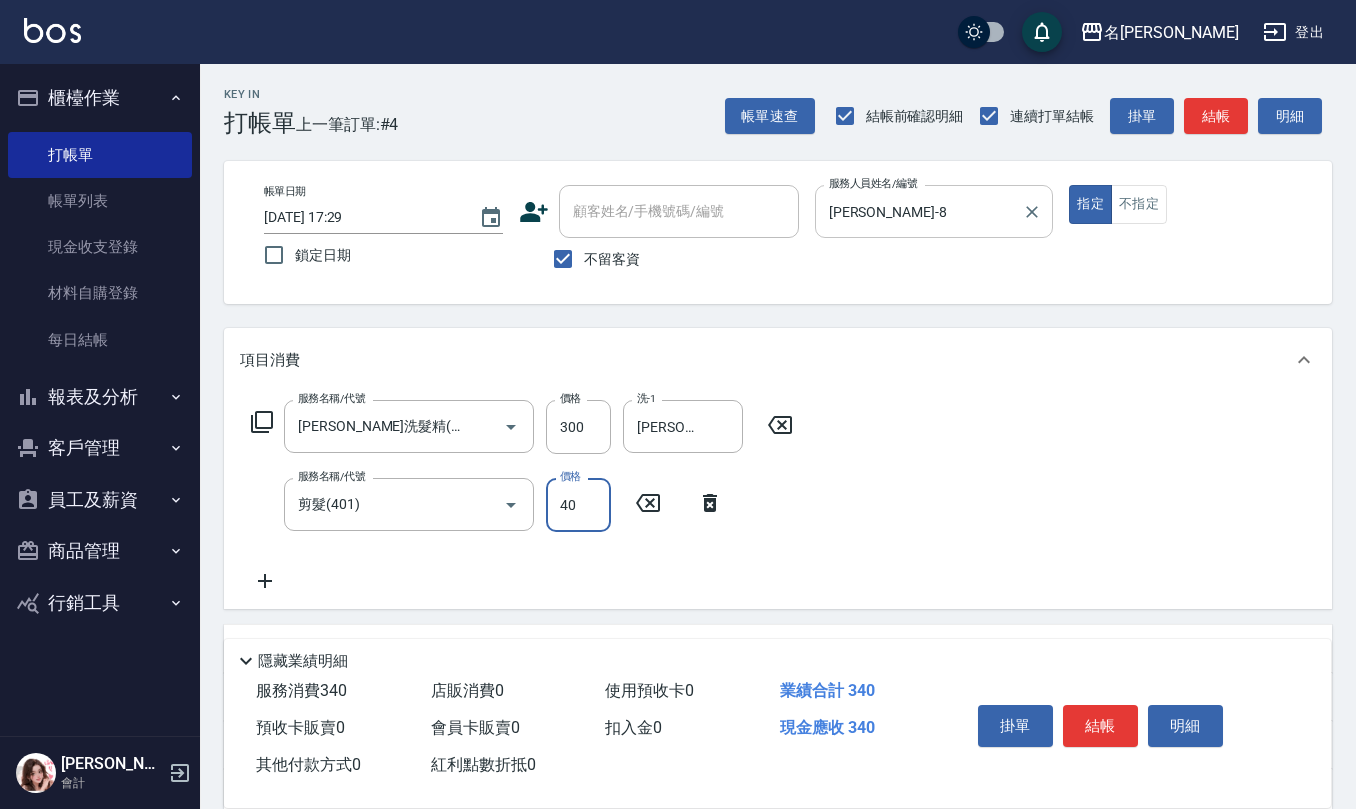 type on "400" 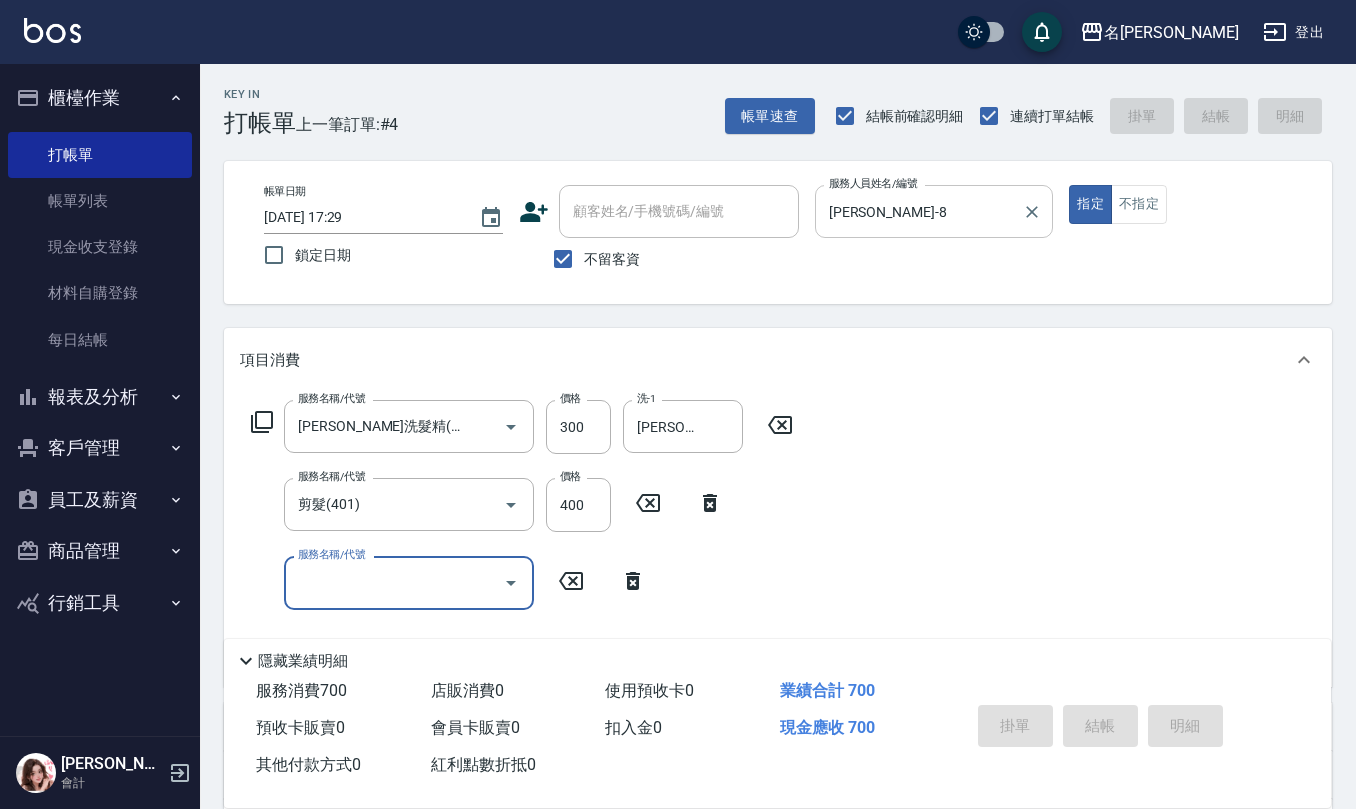 type 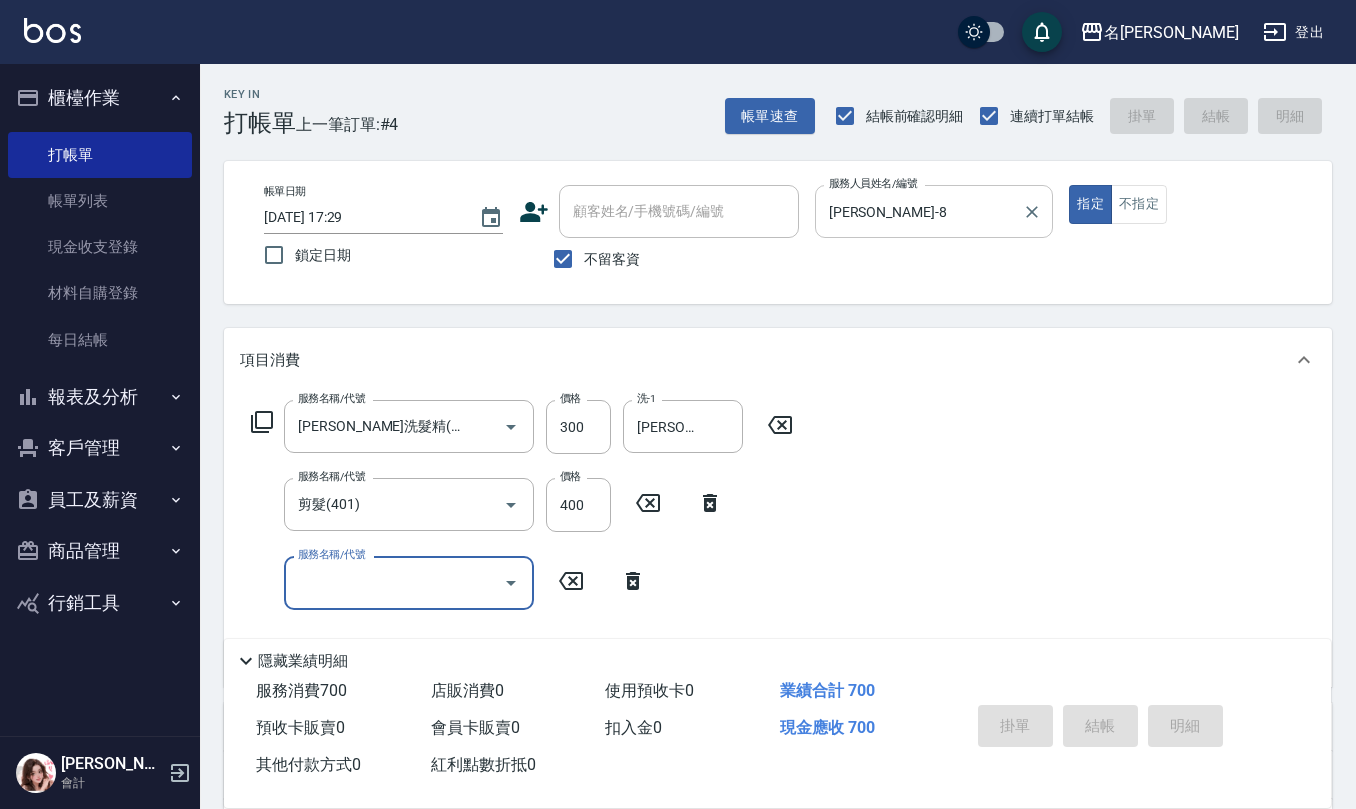 type 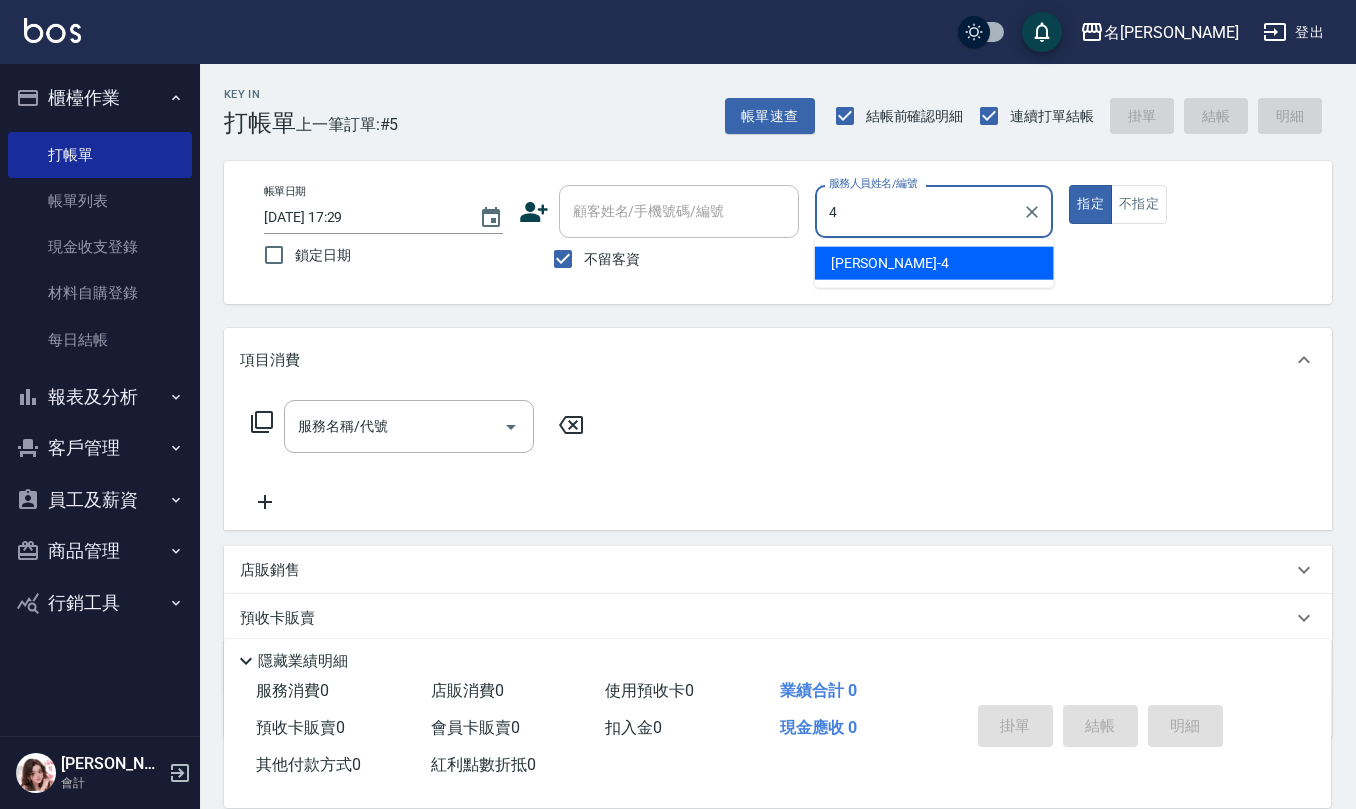 type on "[PERSON_NAME]-4" 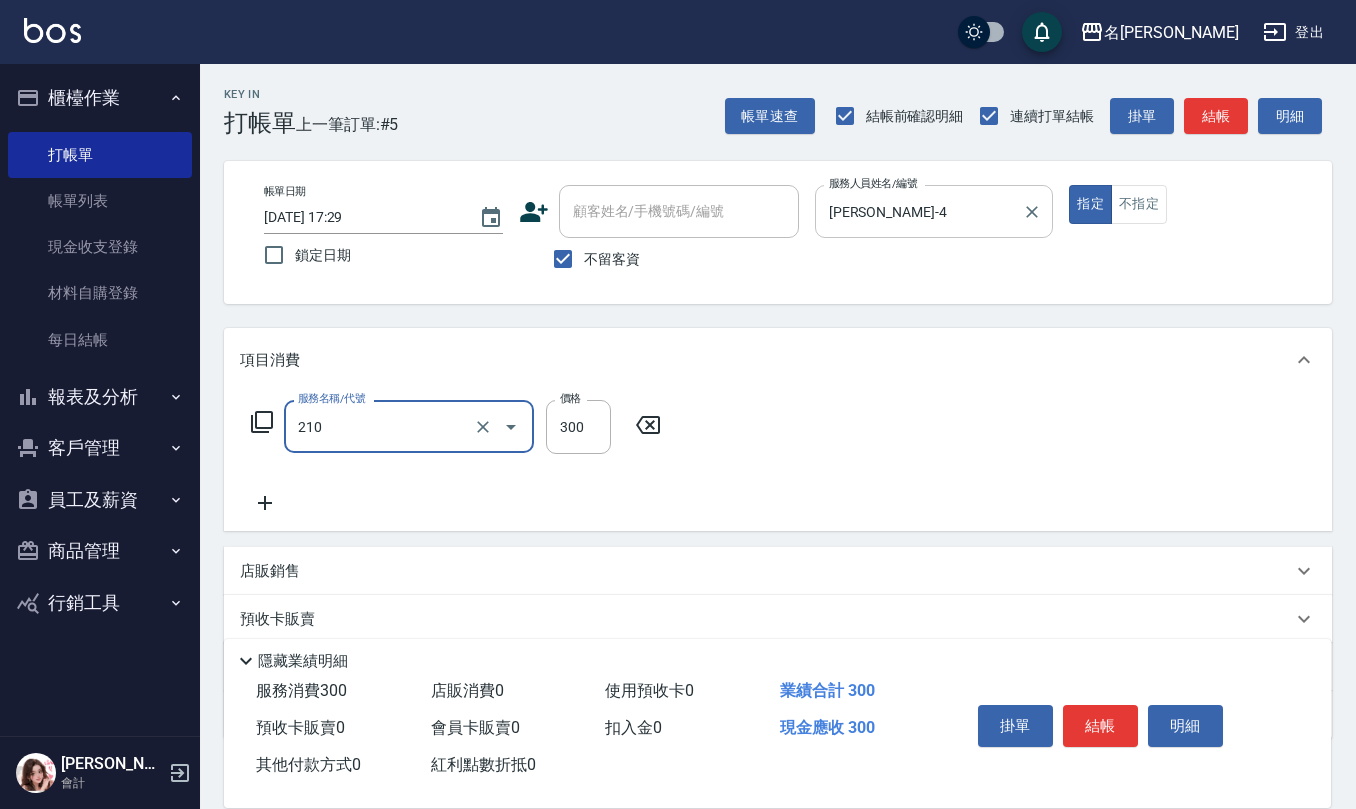 type on "[PERSON_NAME]洗髮精(210)" 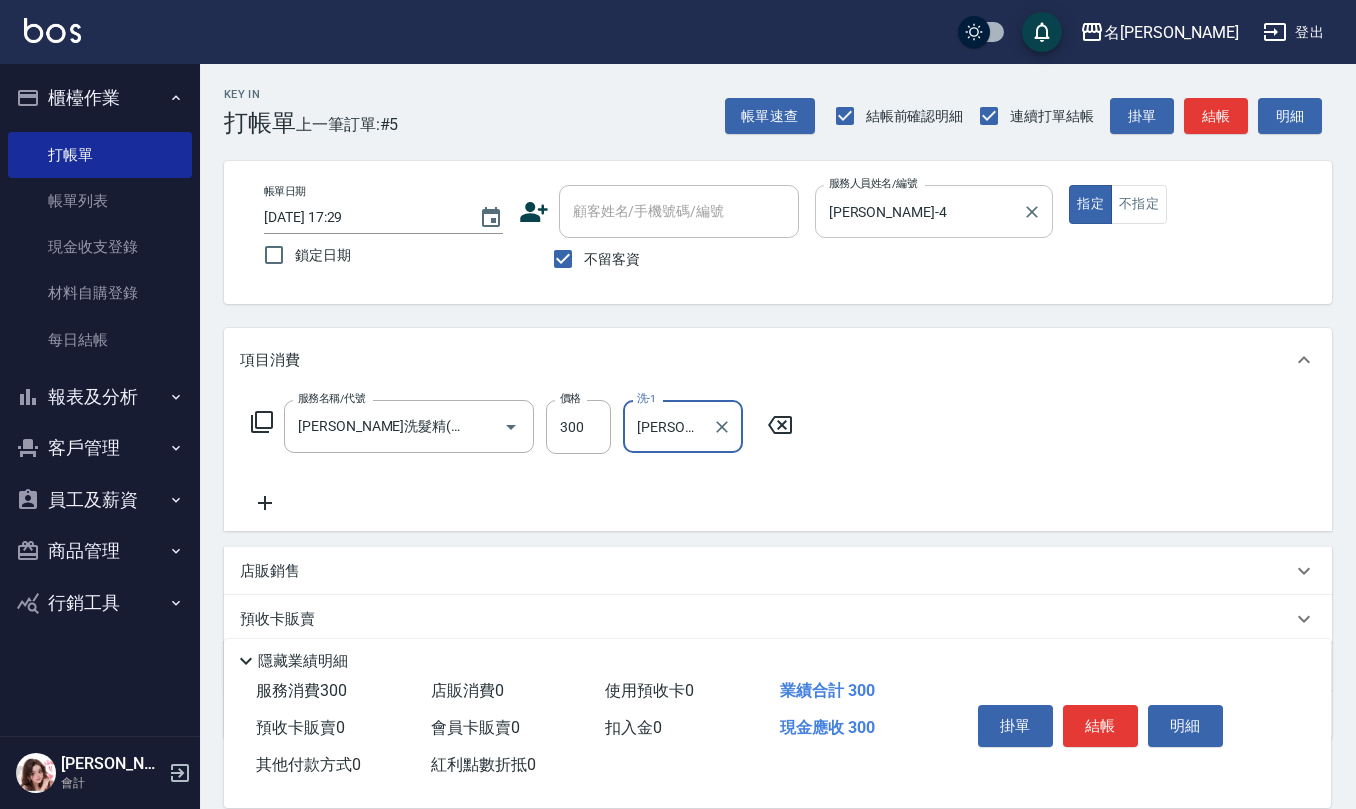 type on "[PERSON_NAME]-26" 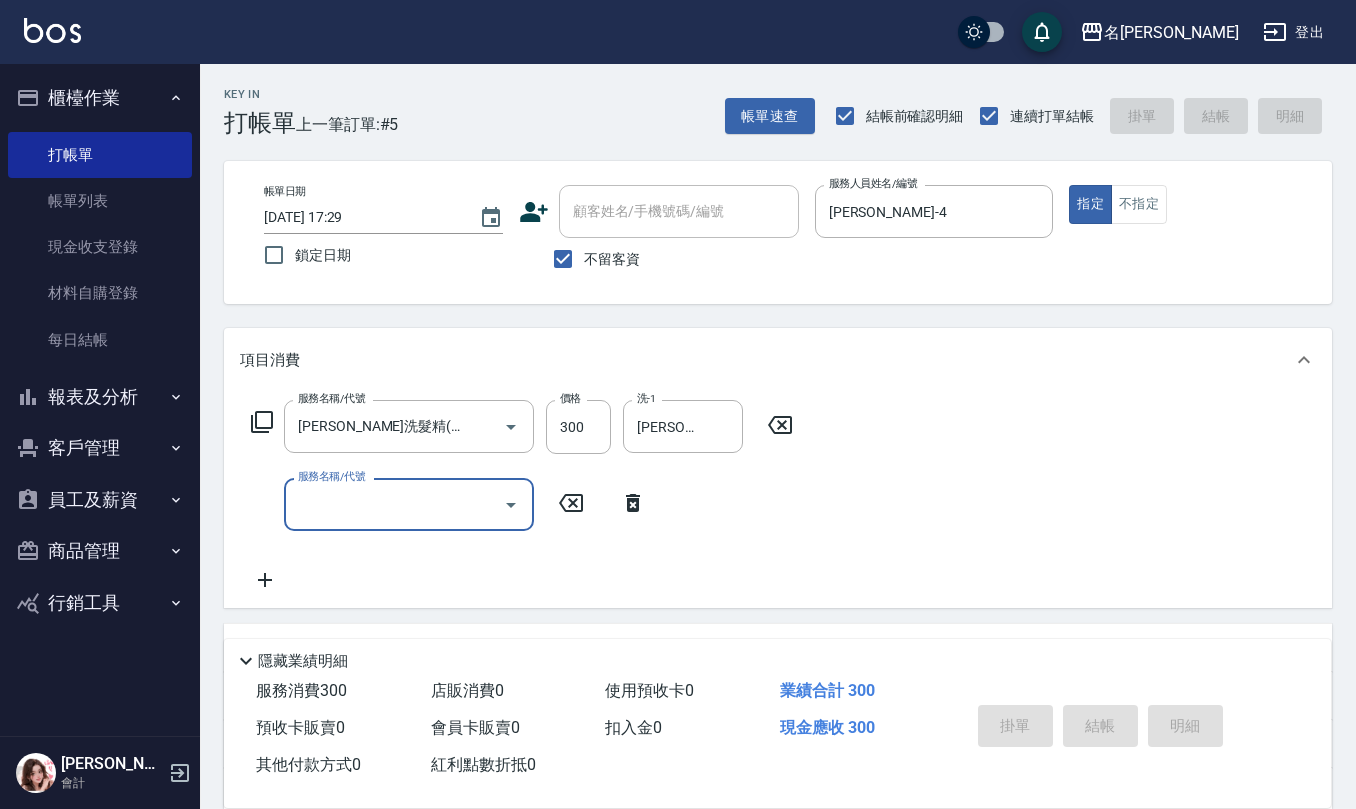 type 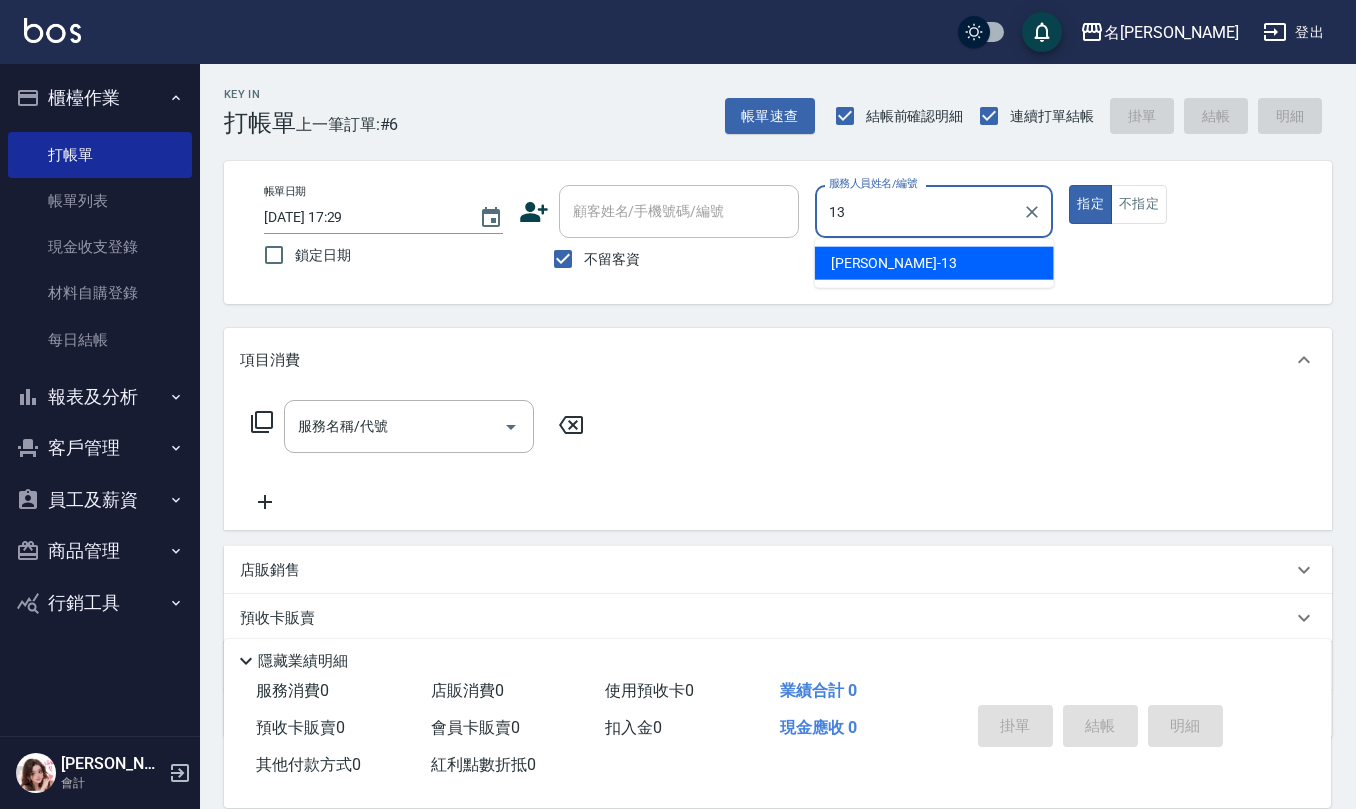 type on "[PERSON_NAME]-13" 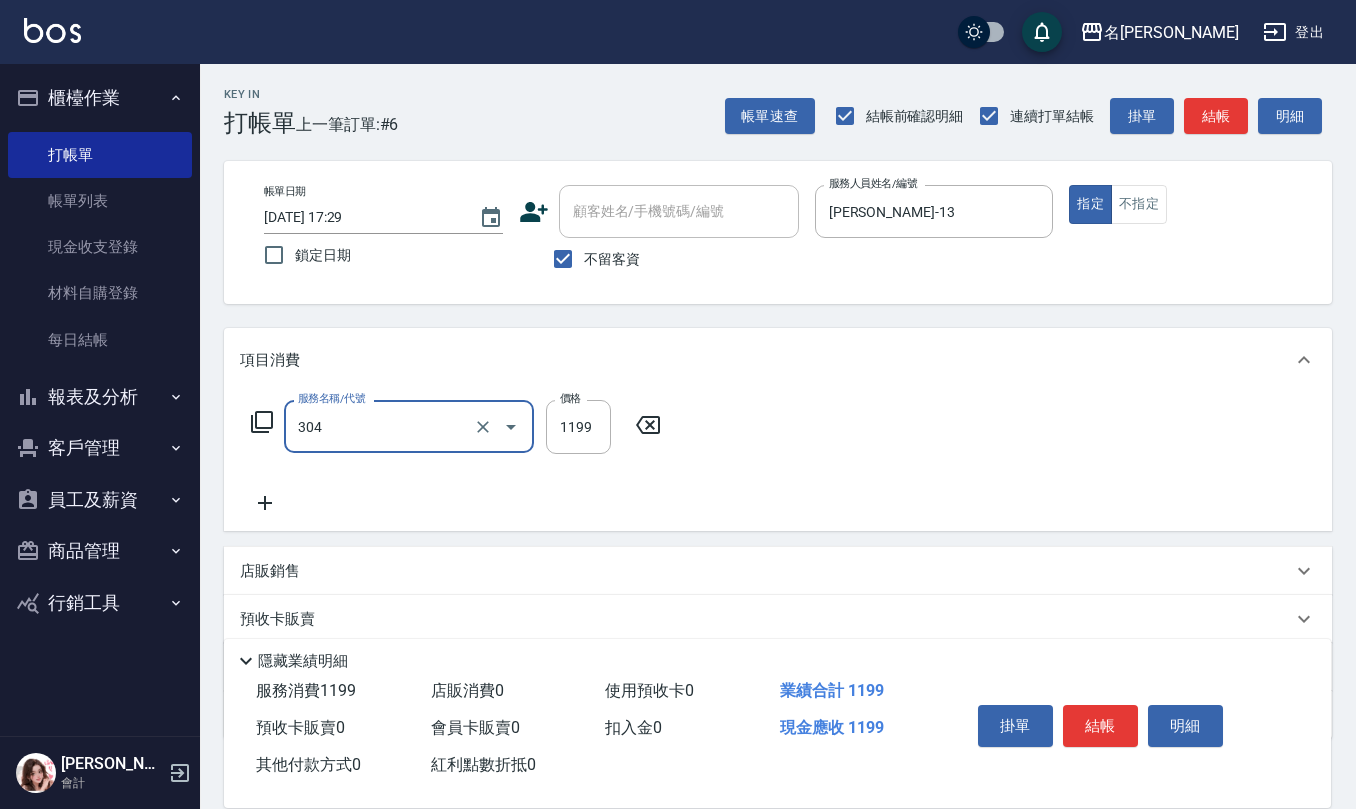 type on "離子燙(特價)(304)" 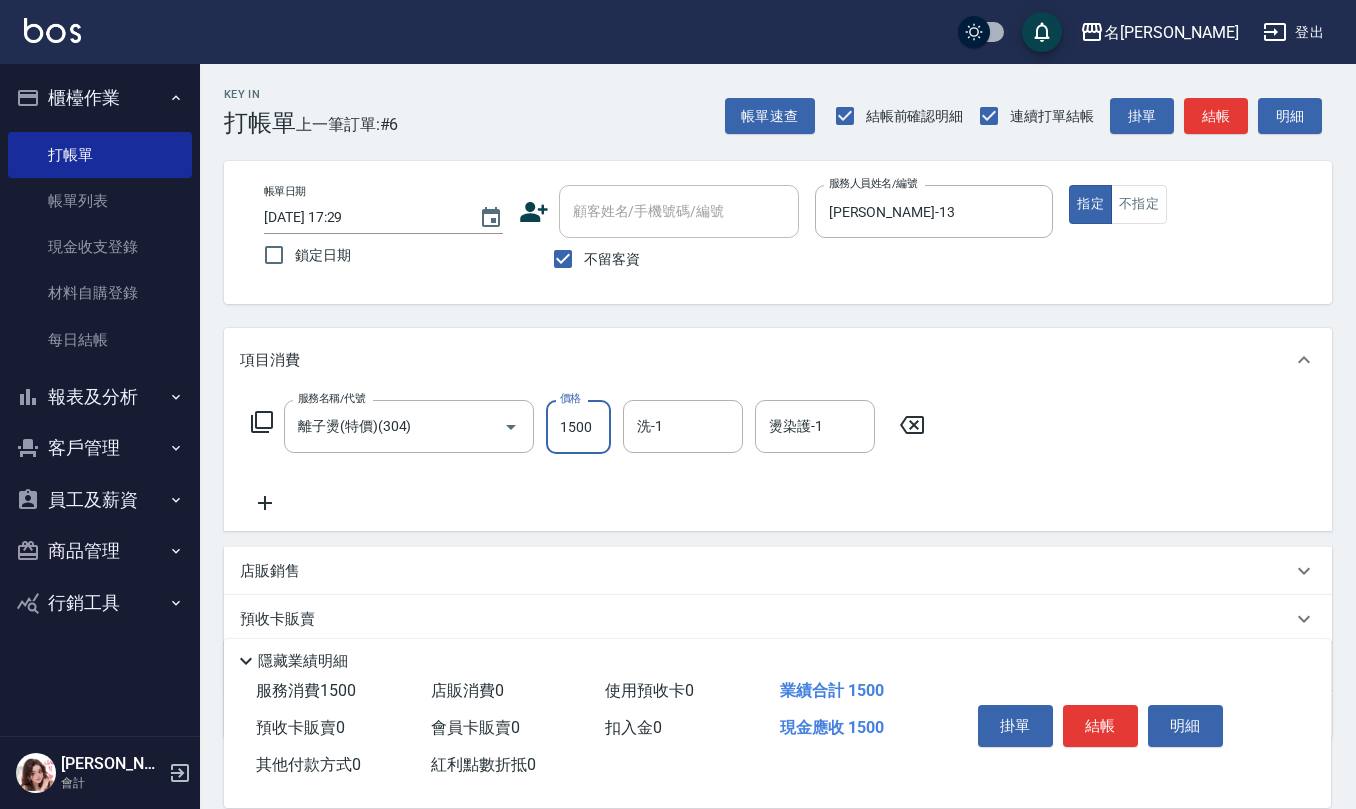 type on "1500" 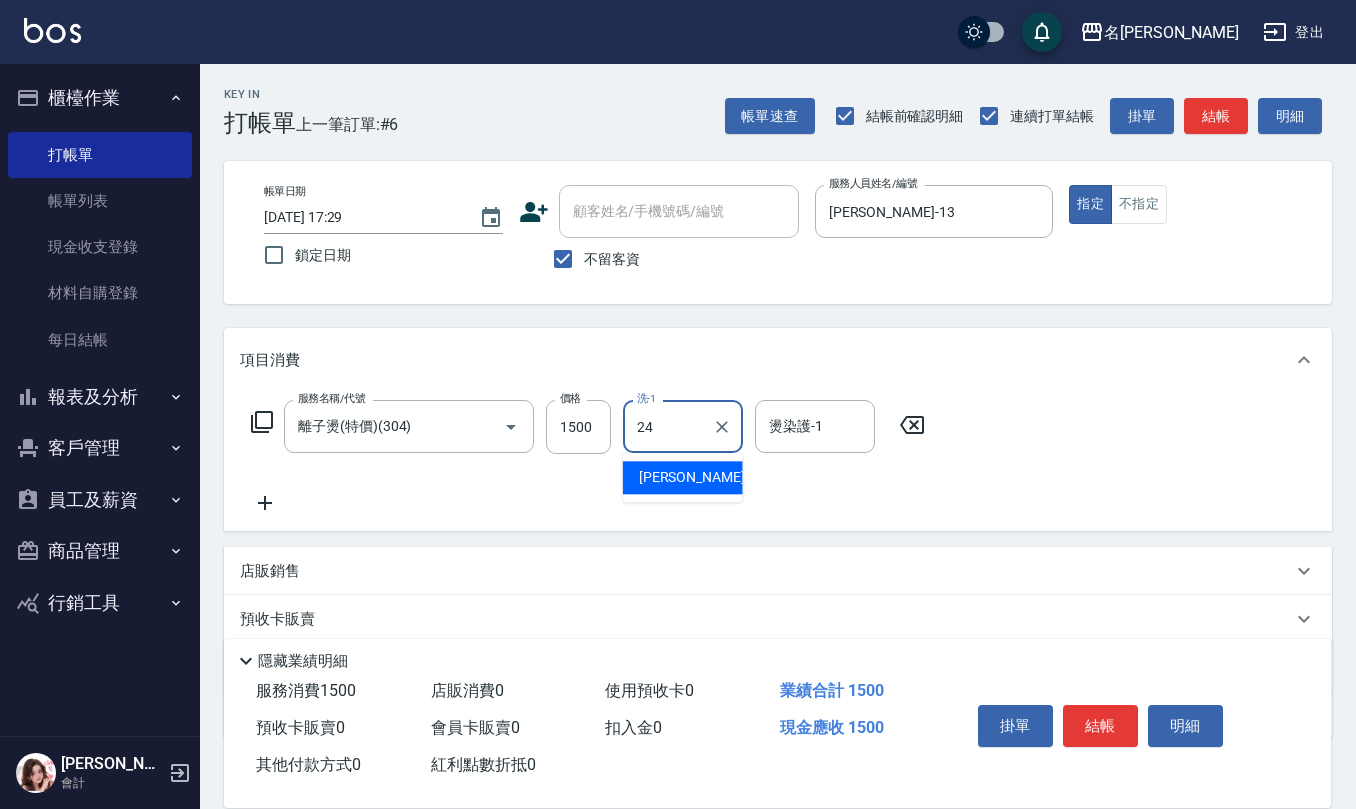 type on "[PERSON_NAME]-24" 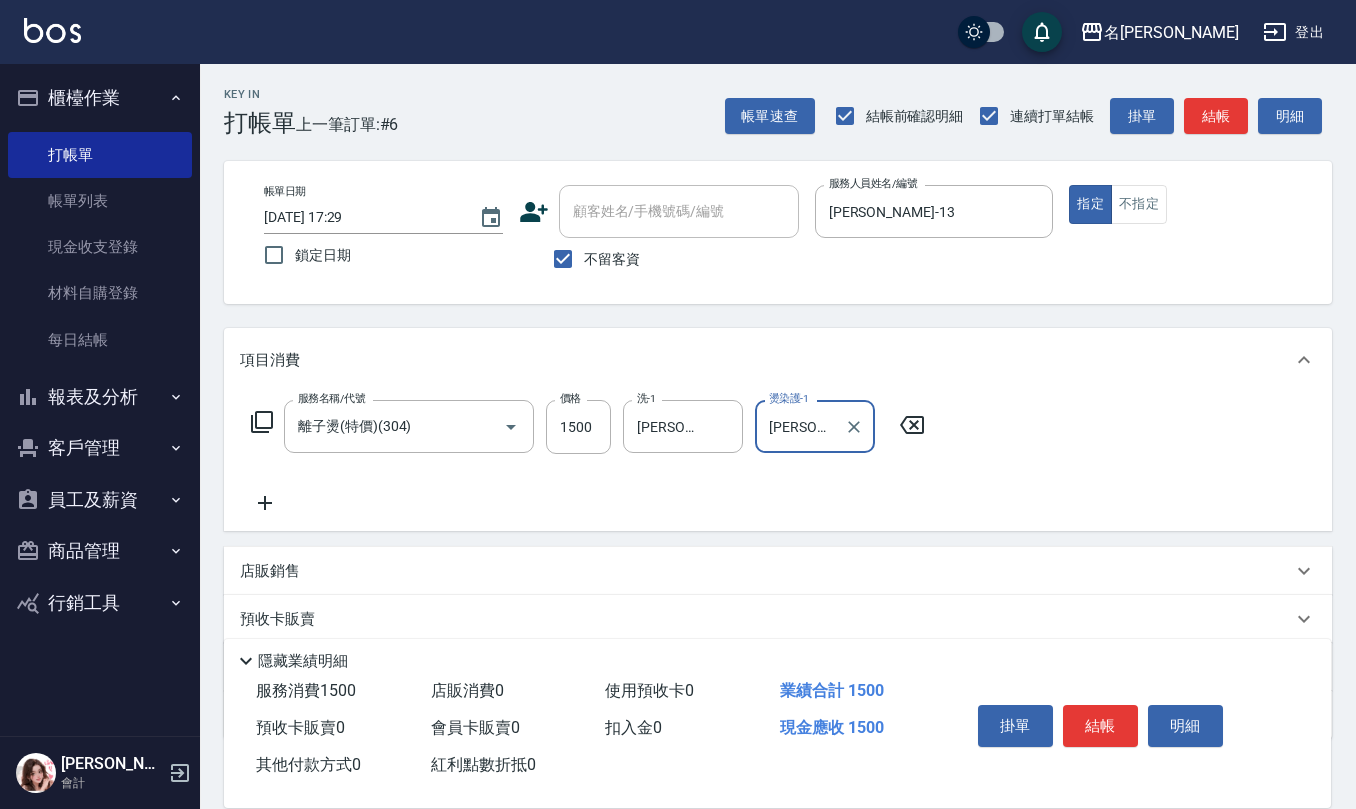type on "[PERSON_NAME]-24" 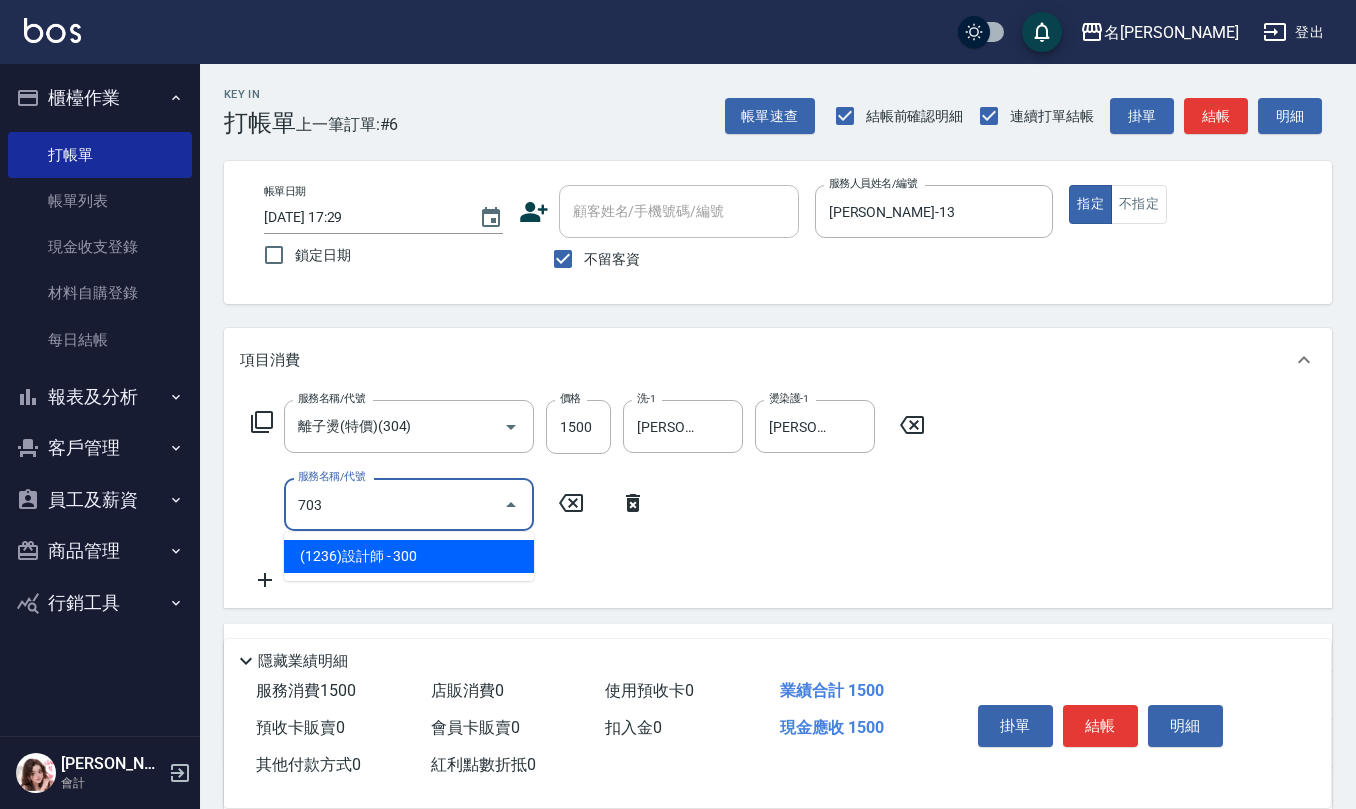 type on "(1236)設計師(703)" 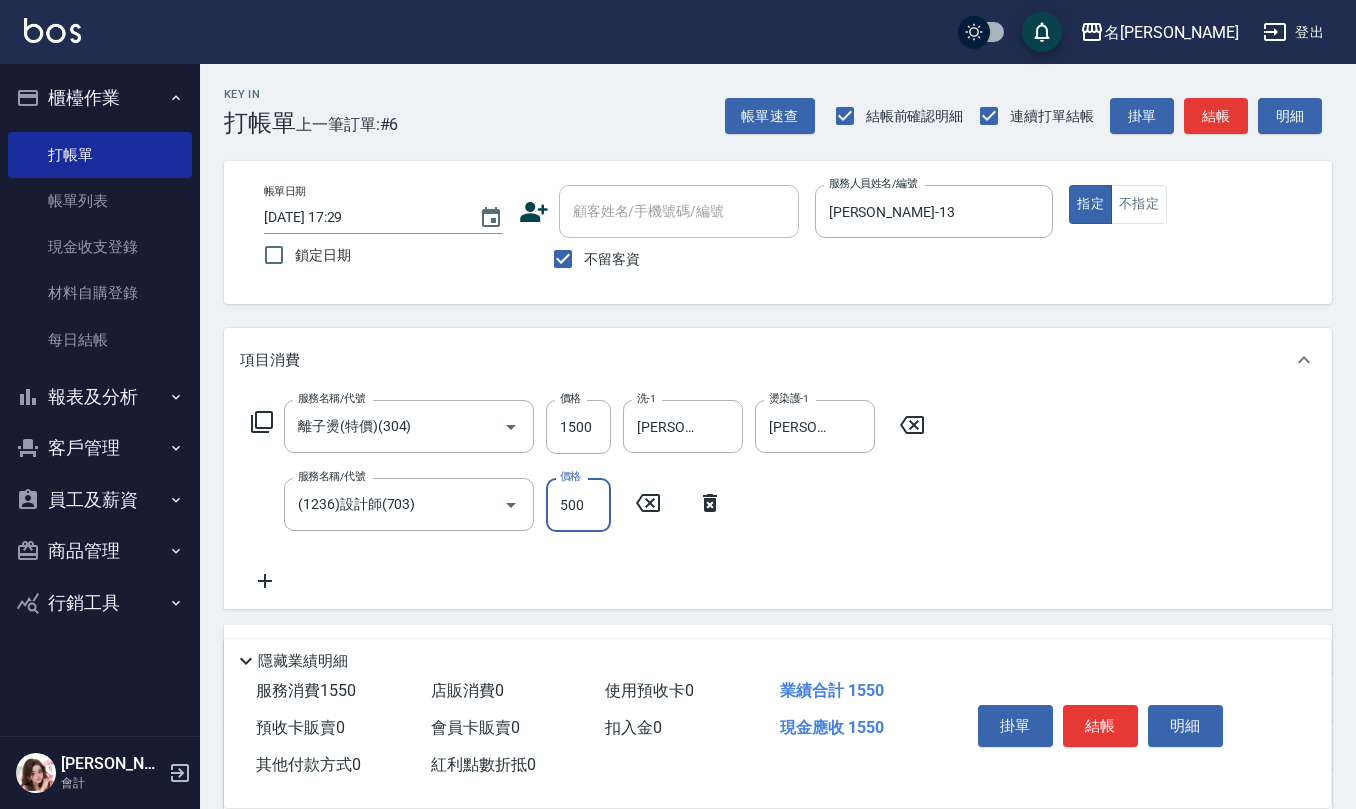 type on "500" 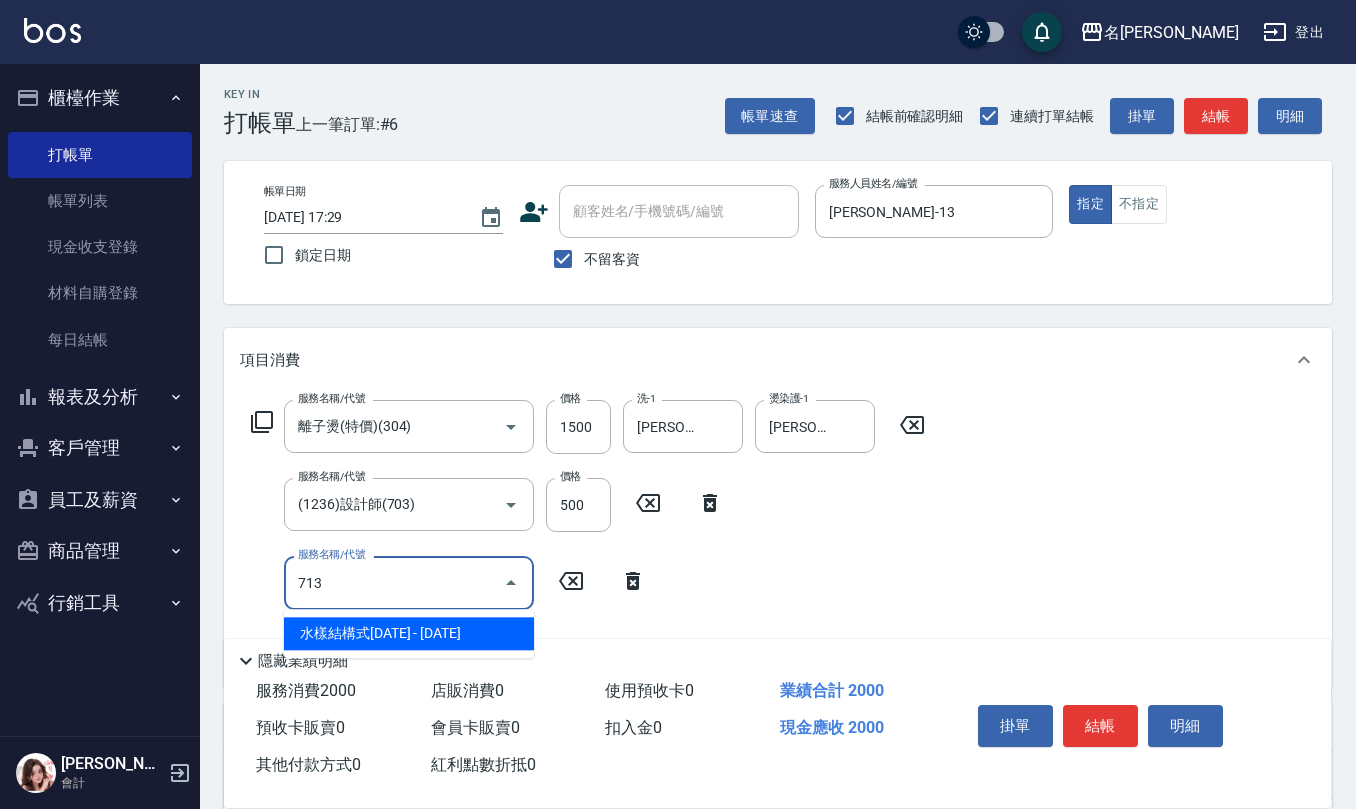 type on "水樣結構式1200(713)" 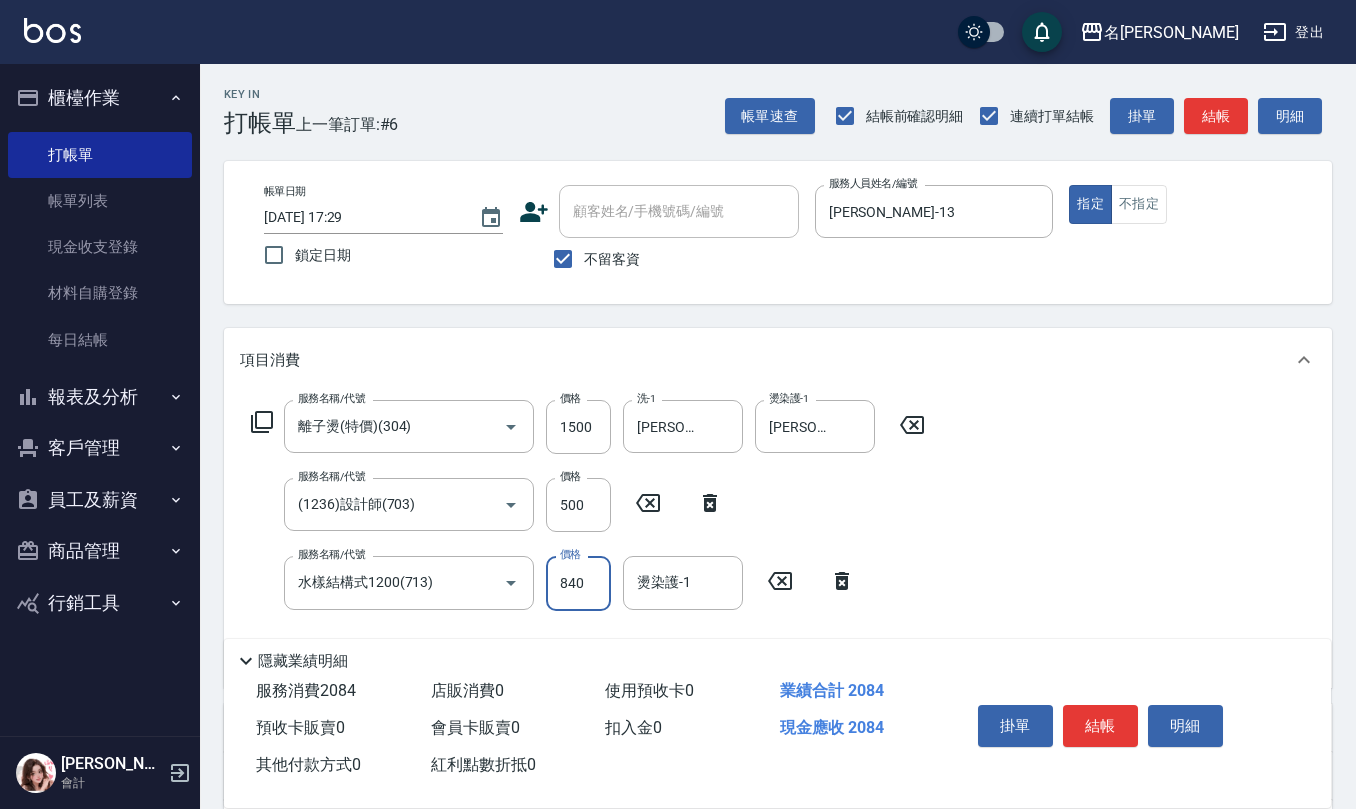 type on "840" 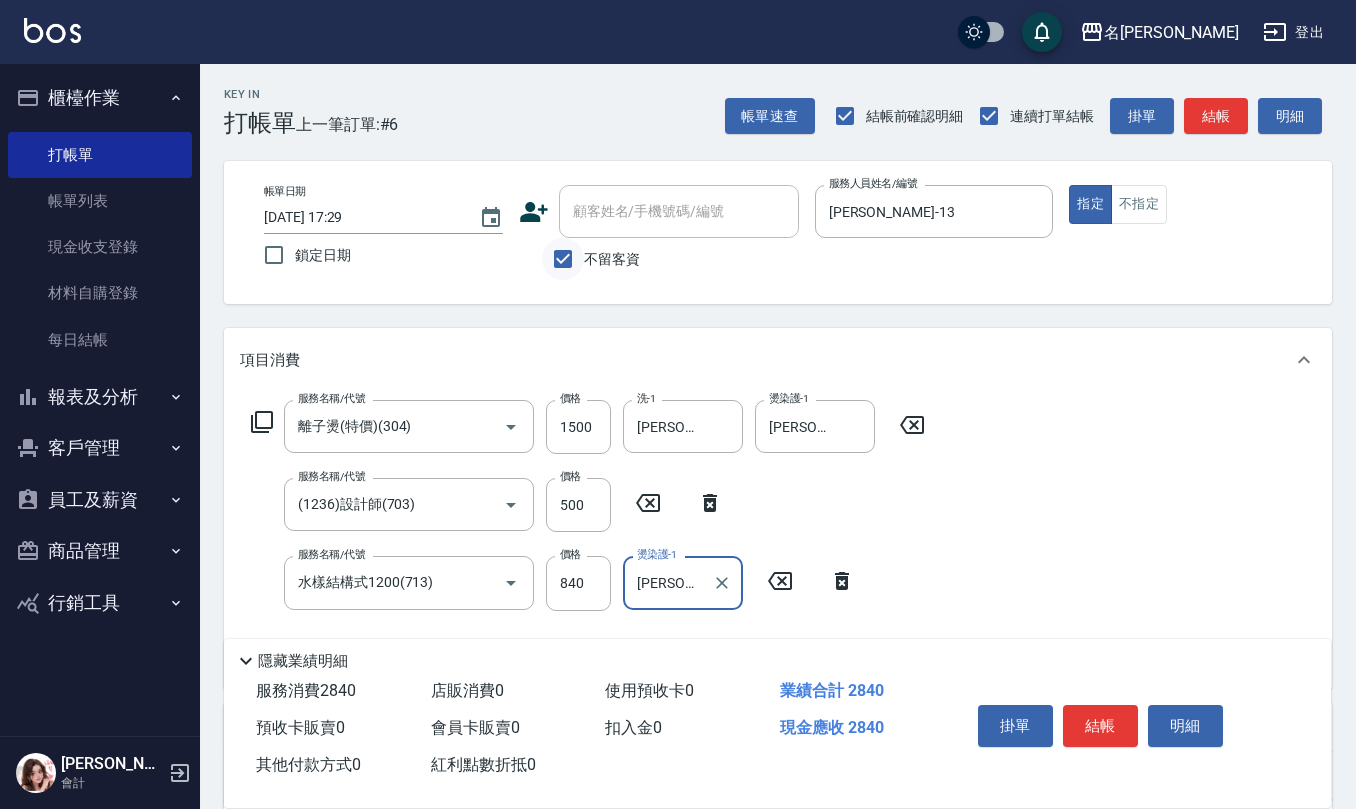 type on "[PERSON_NAME]-24" 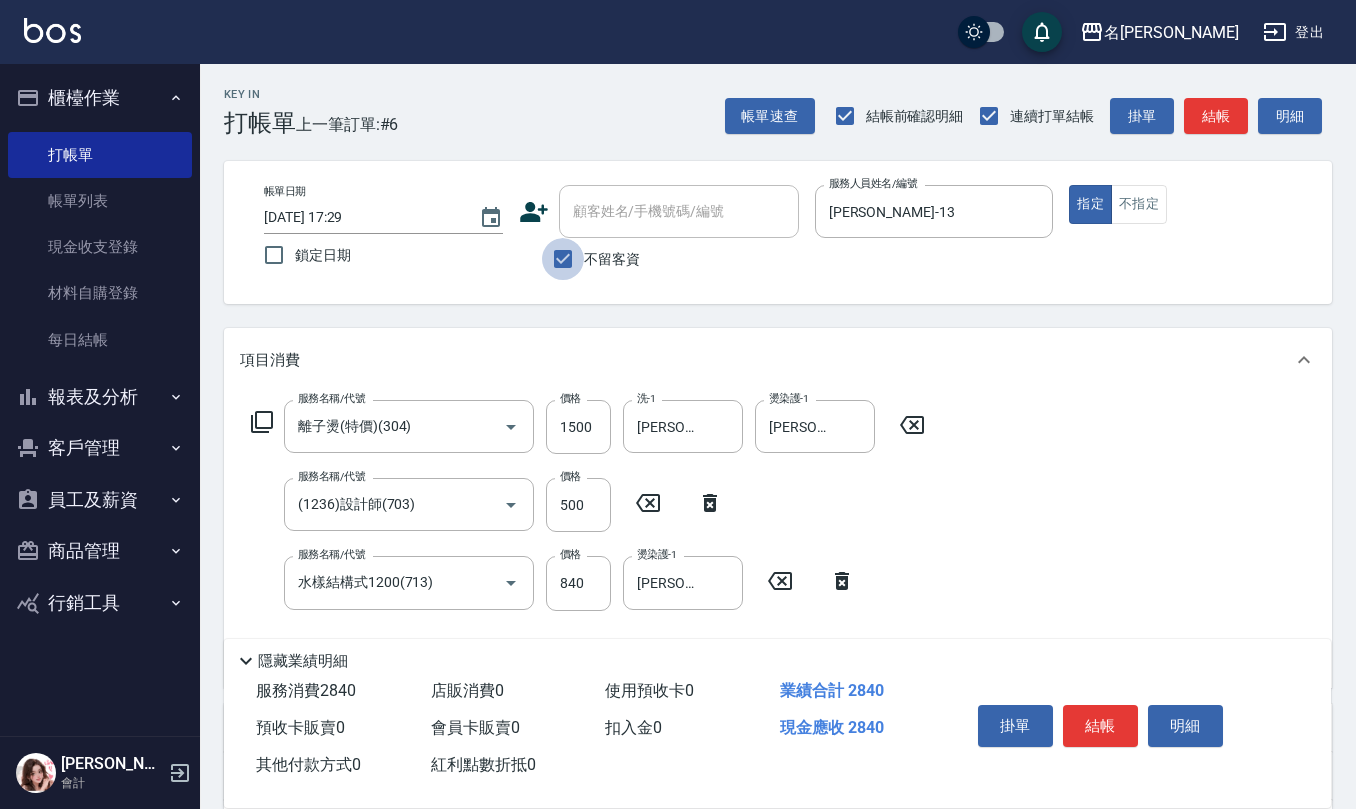drag, startPoint x: 548, startPoint y: 268, endPoint x: 614, endPoint y: 237, distance: 72.91776 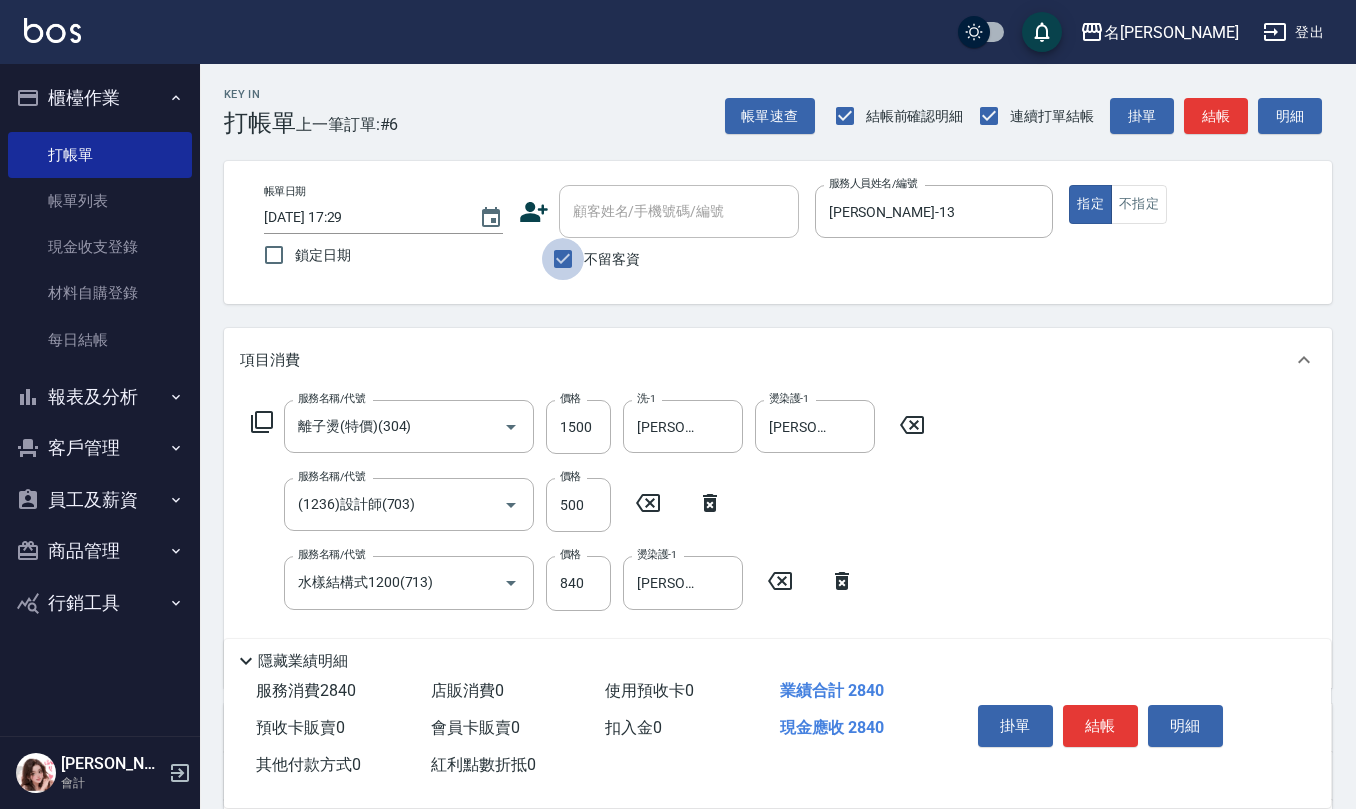 click on "不留客資" at bounding box center (563, 259) 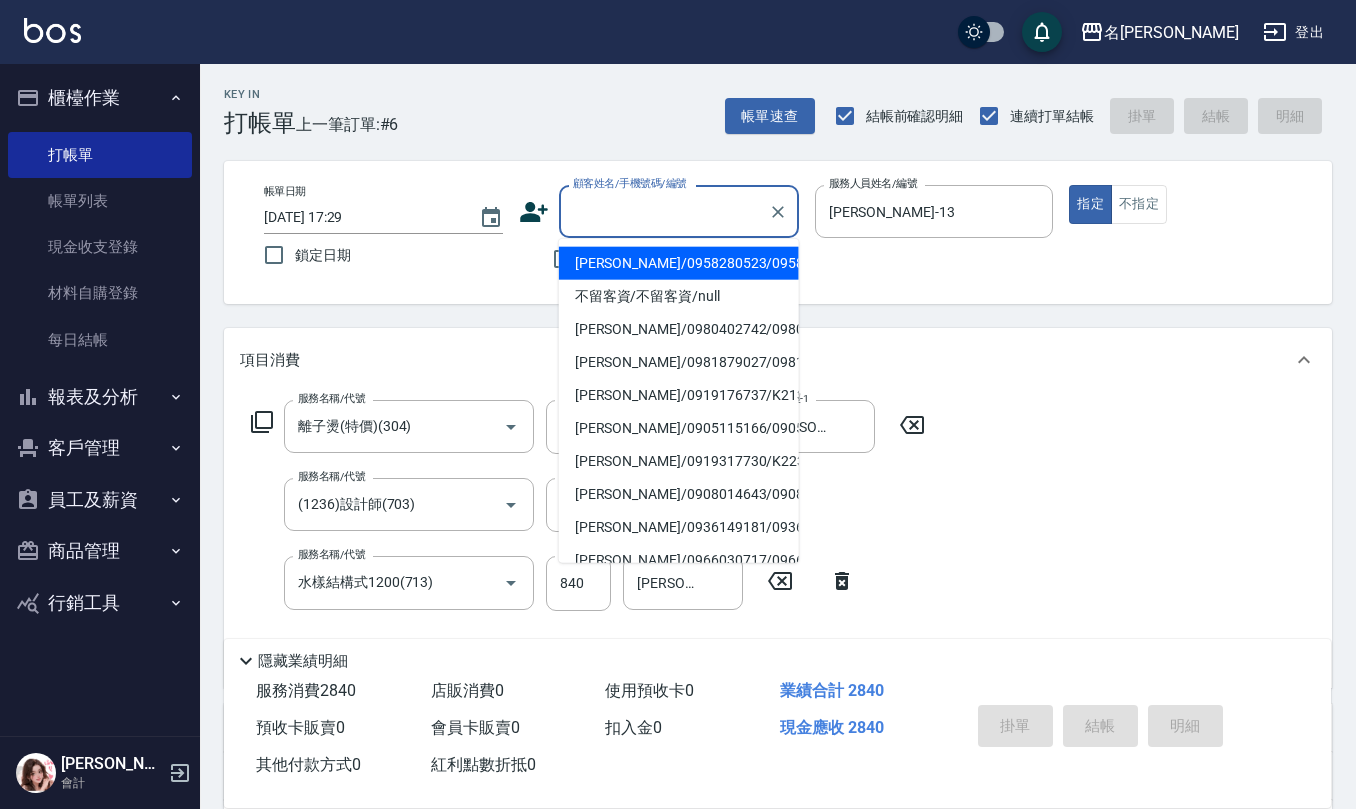 click on "顧客姓名/手機號碼/編號" at bounding box center [664, 211] 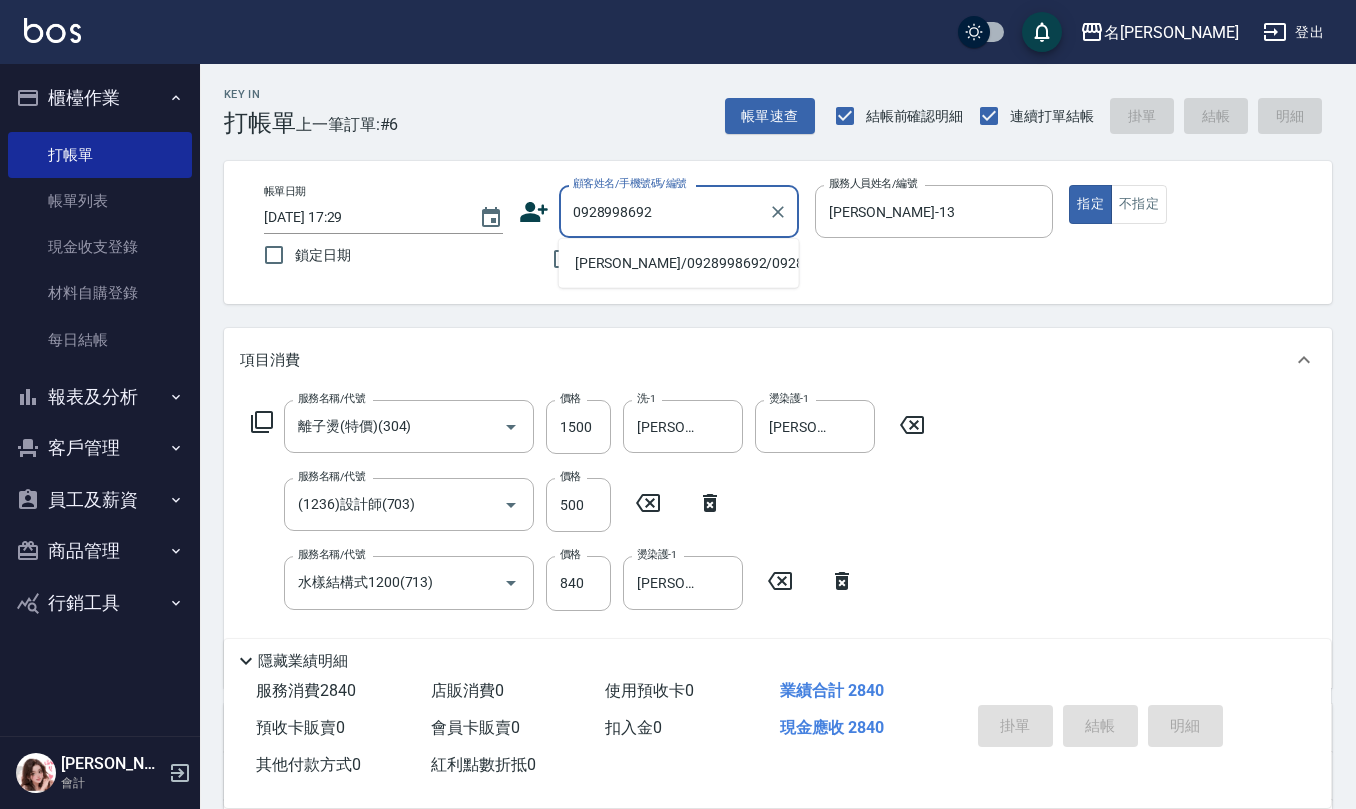 click on "[PERSON_NAME]/0928998692/0928998692" at bounding box center (679, 263) 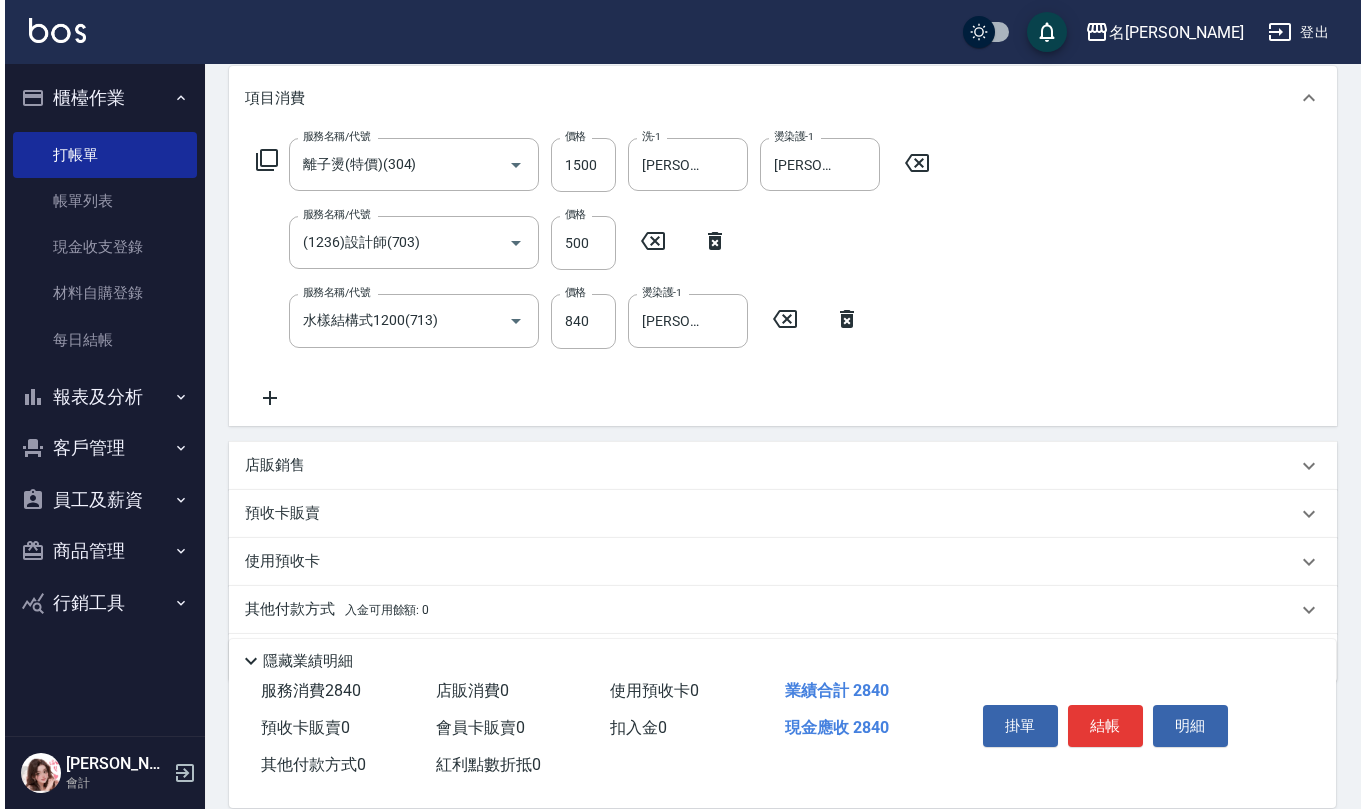 scroll, scrollTop: 322, scrollLeft: 0, axis: vertical 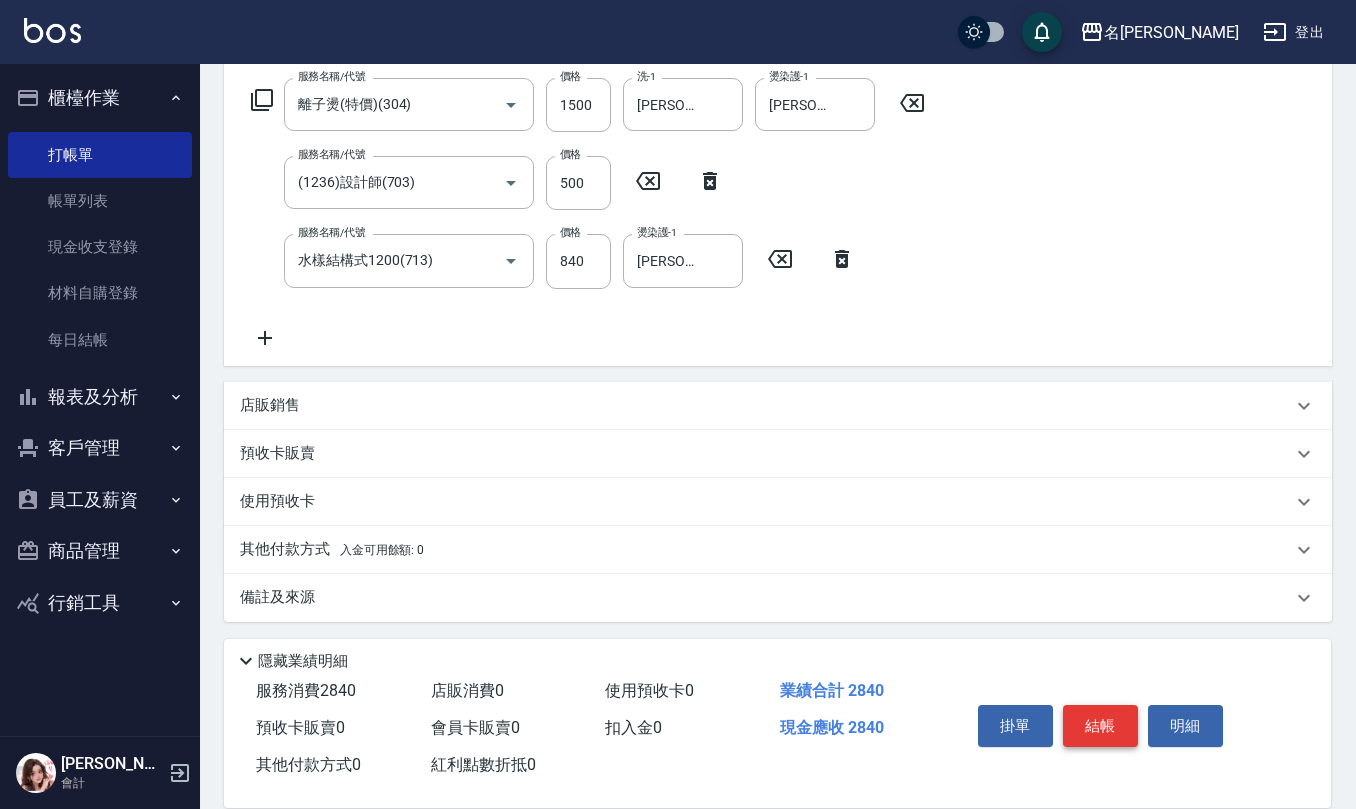 click on "結帳" at bounding box center (1100, 726) 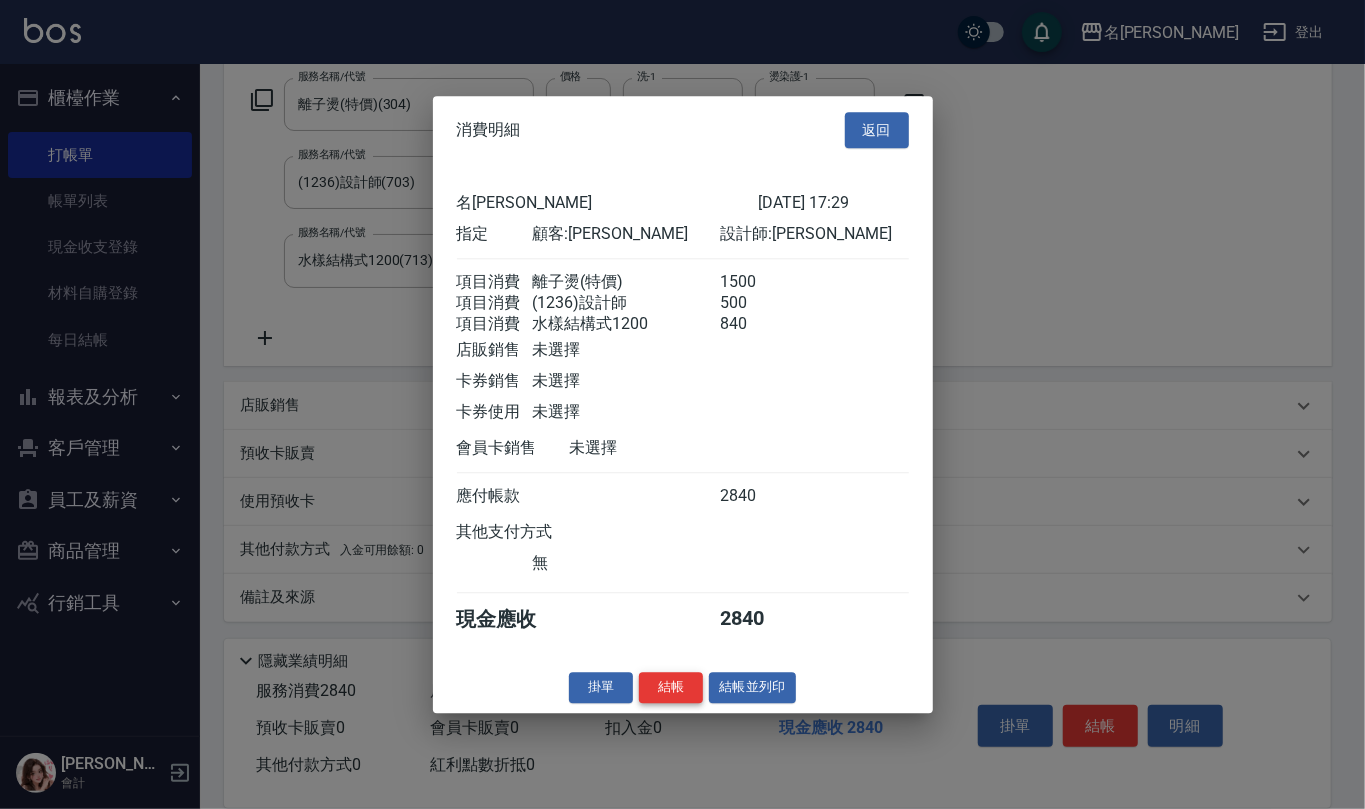 click on "結帳" at bounding box center (671, 687) 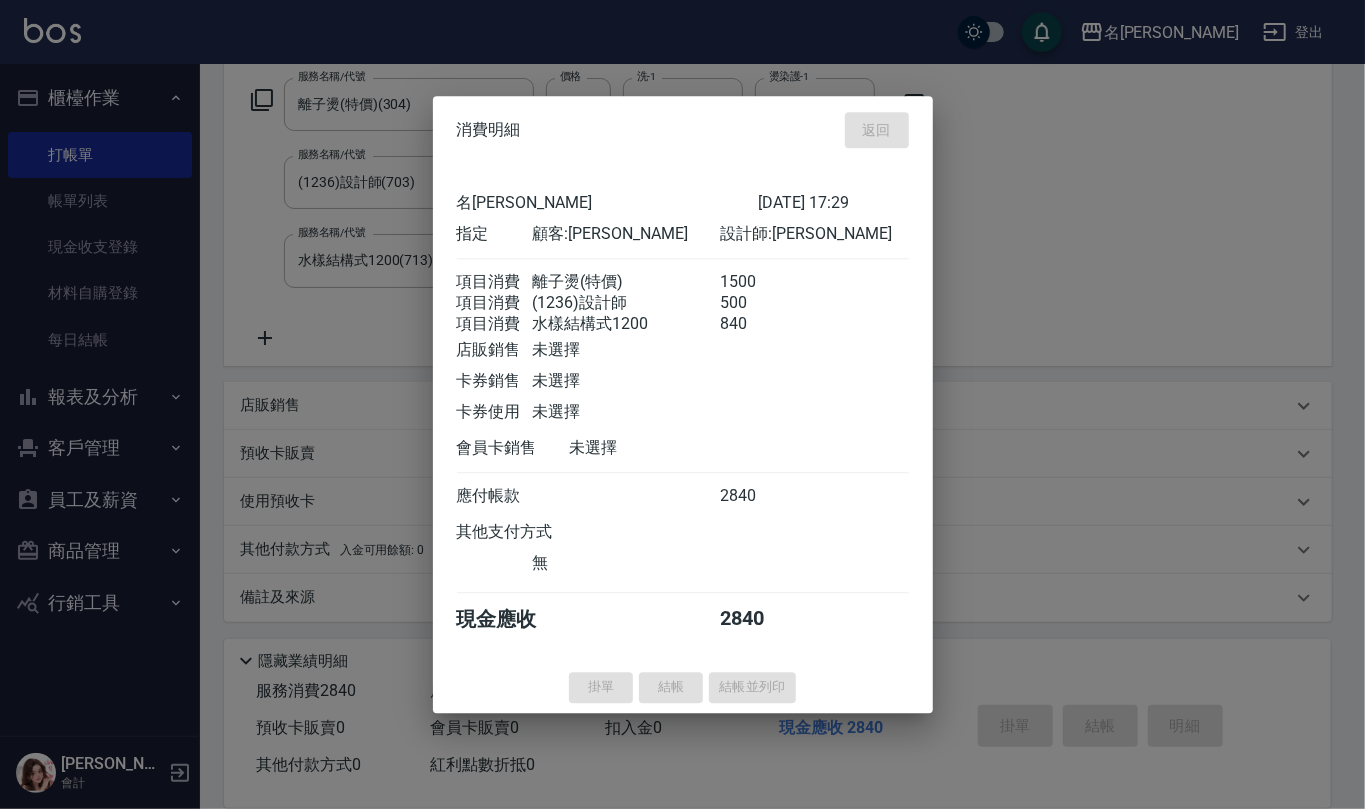 type on "[DATE] 17:34" 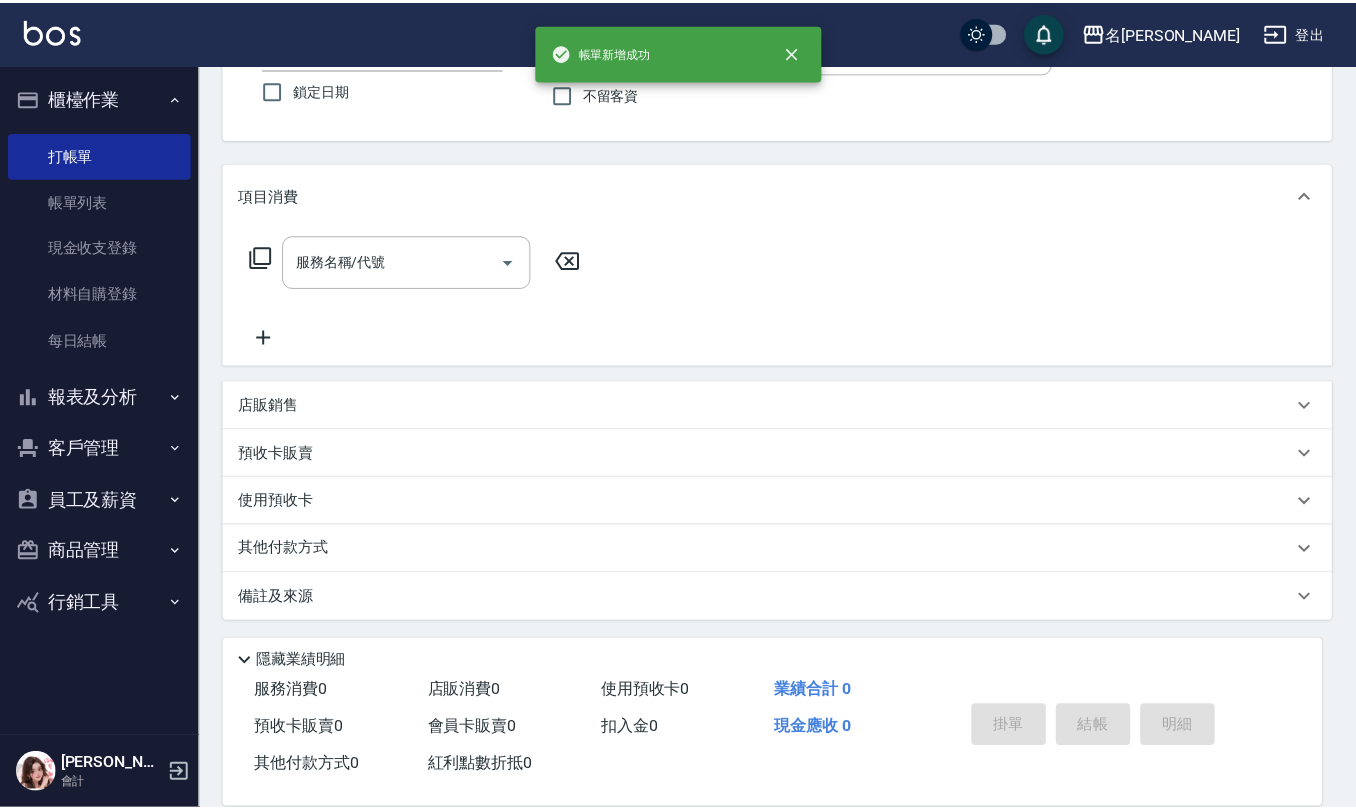 scroll, scrollTop: 0, scrollLeft: 0, axis: both 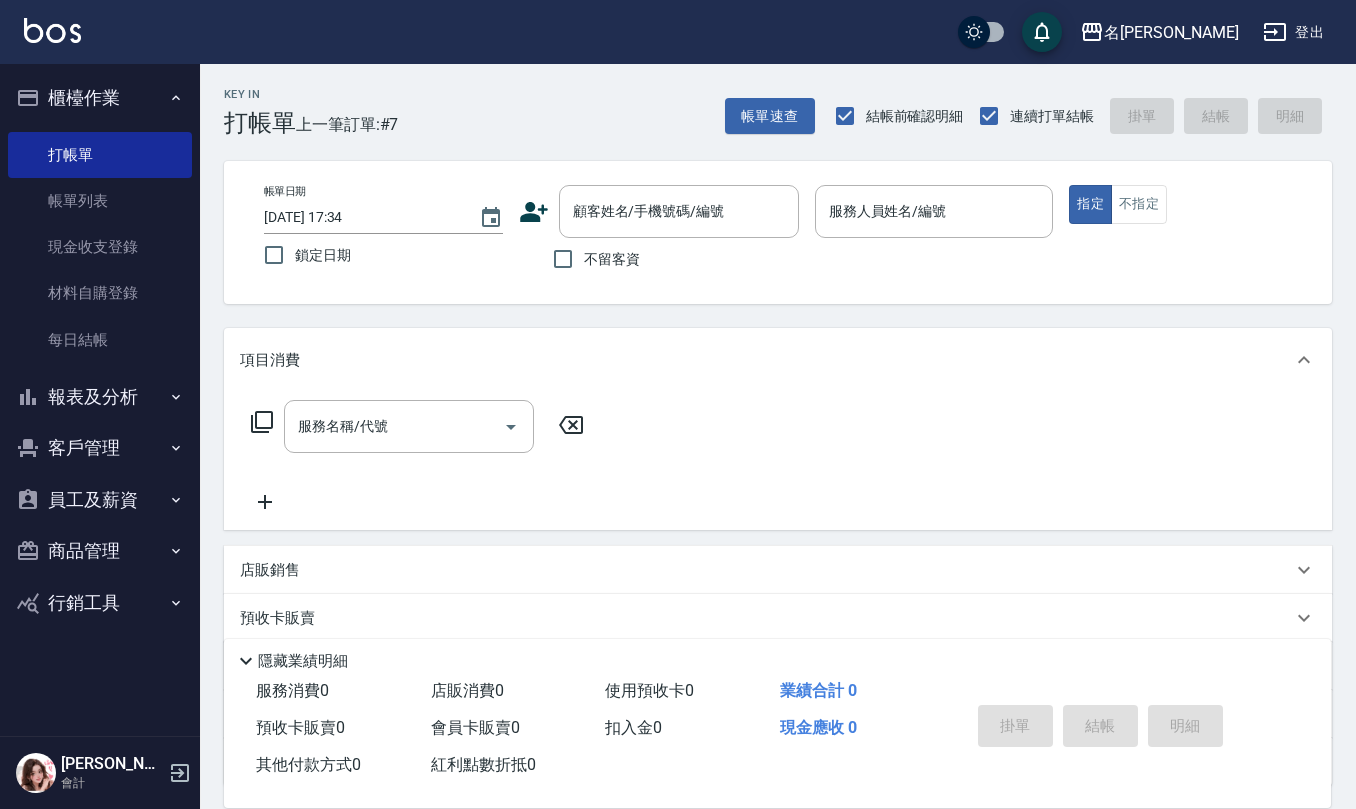 click on "不留客資" at bounding box center [612, 259] 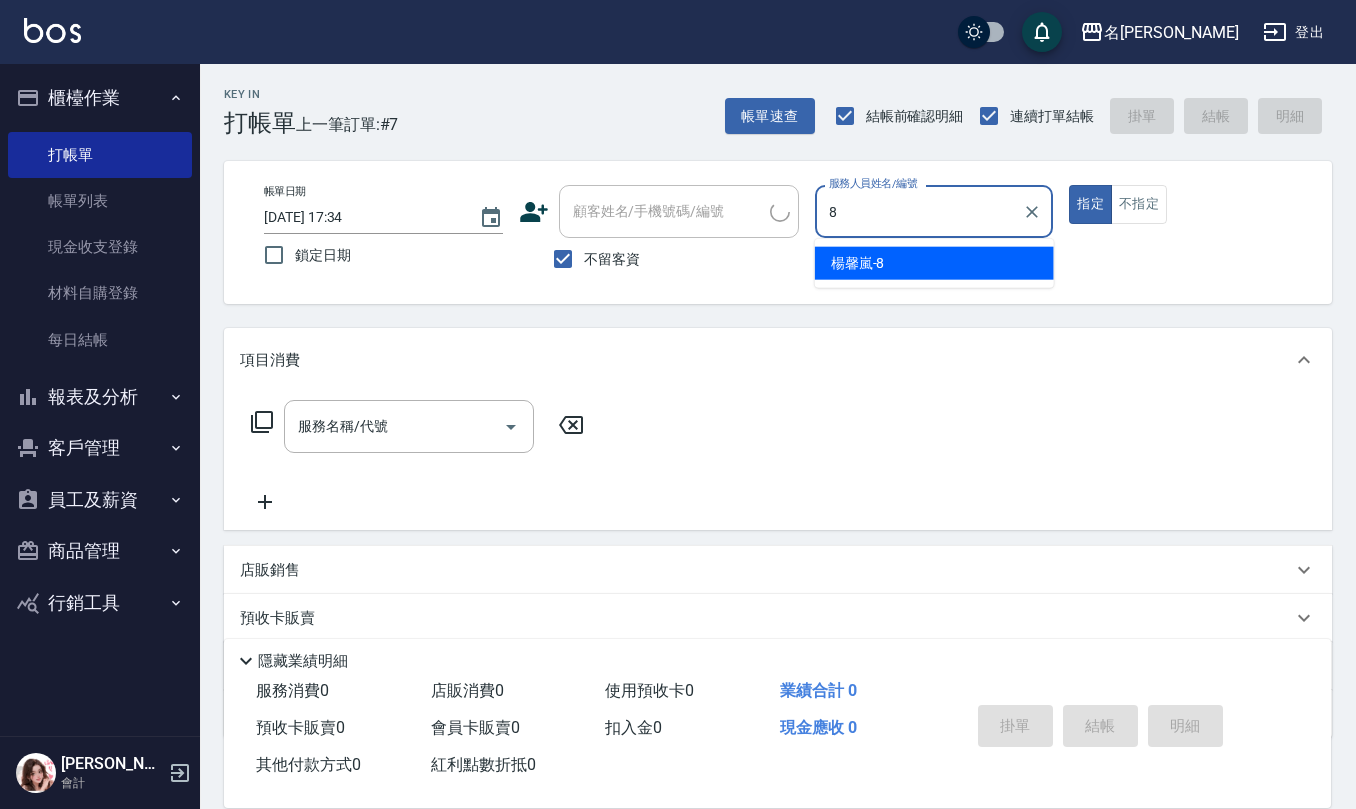 type on "[PERSON_NAME]-8" 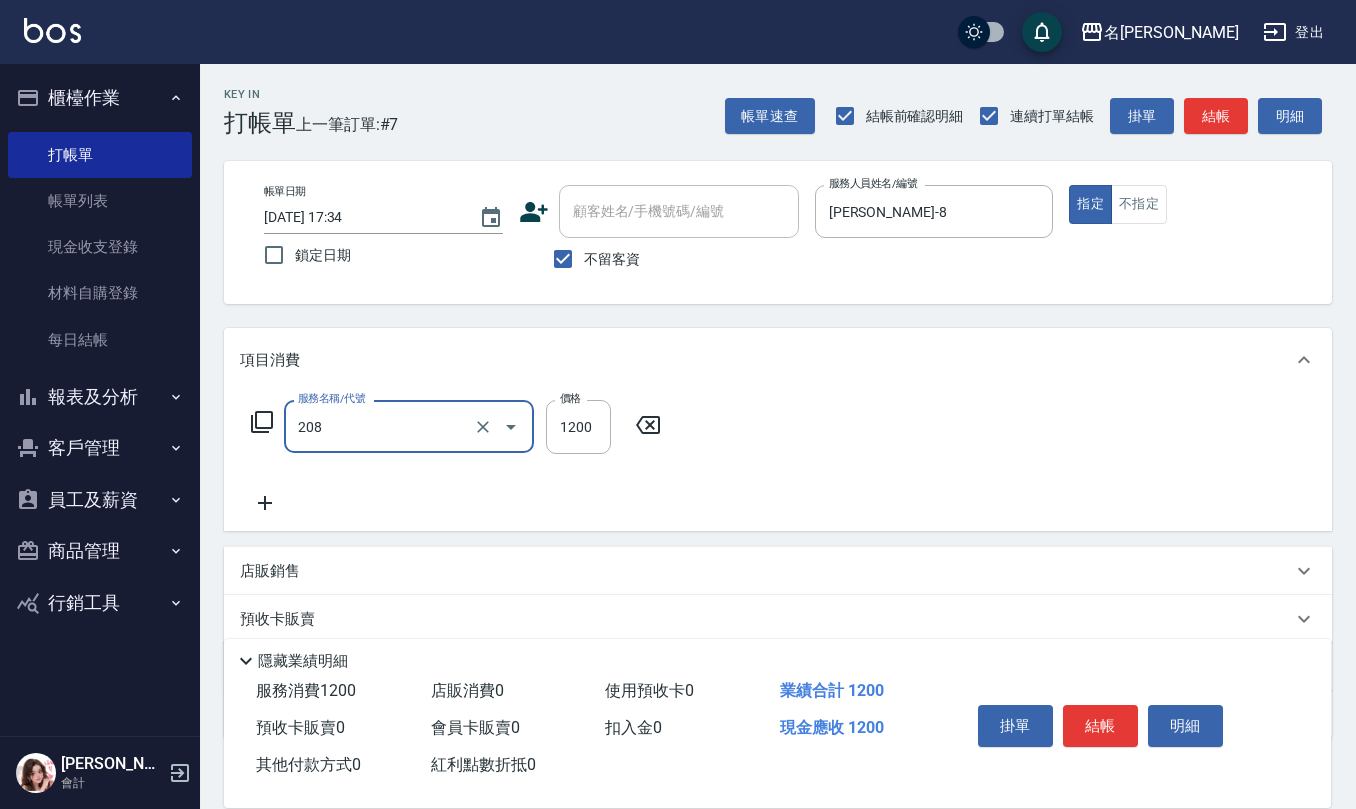 type on "深層洗(208)" 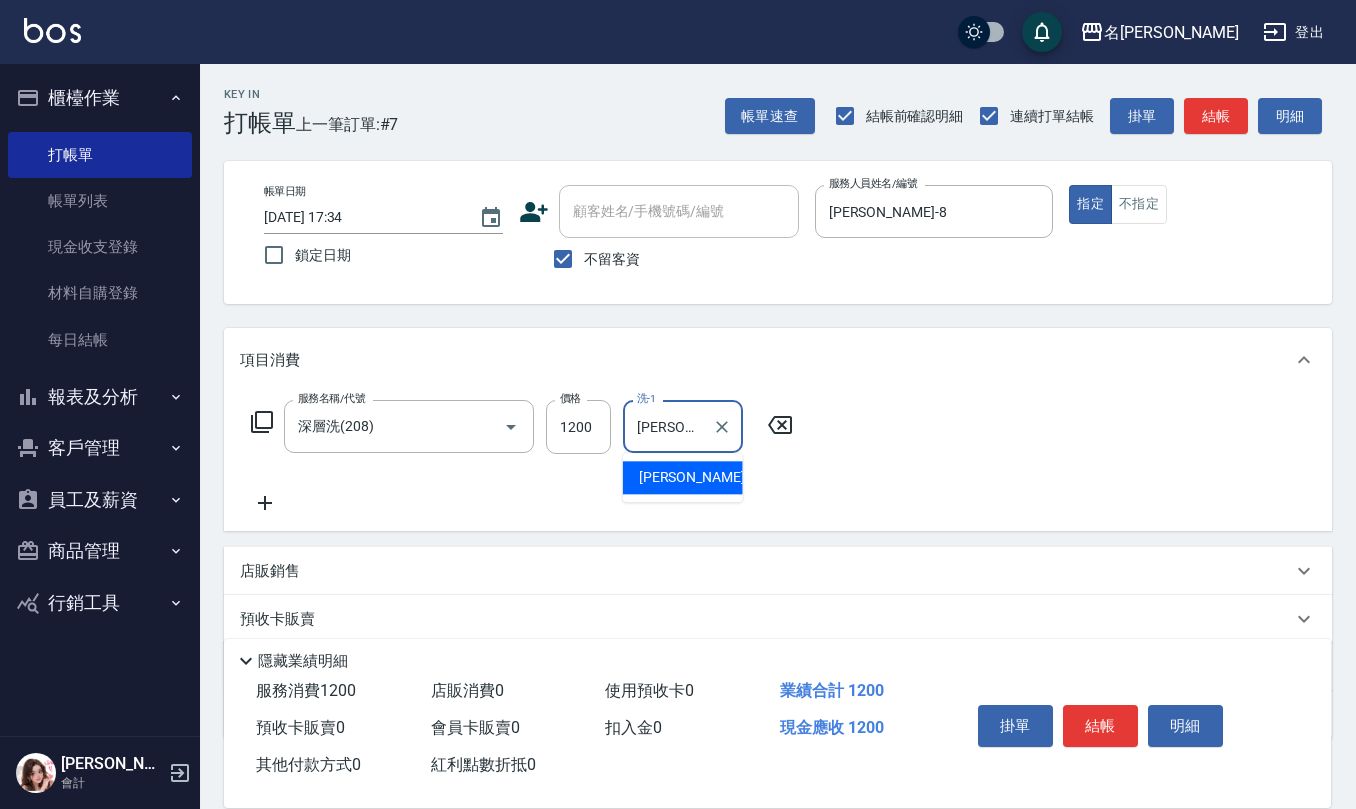 type on "[PERSON_NAME]-32" 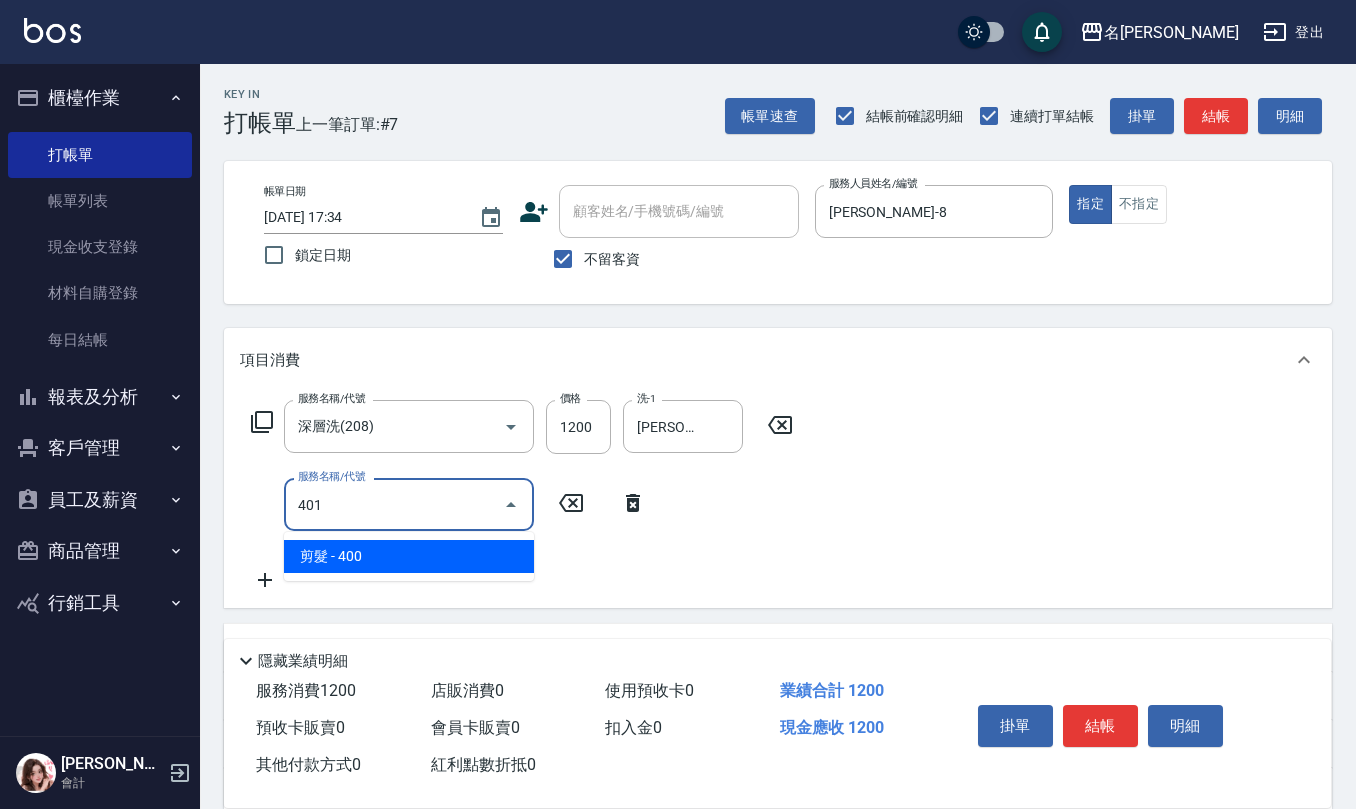 type on "剪髮(401)" 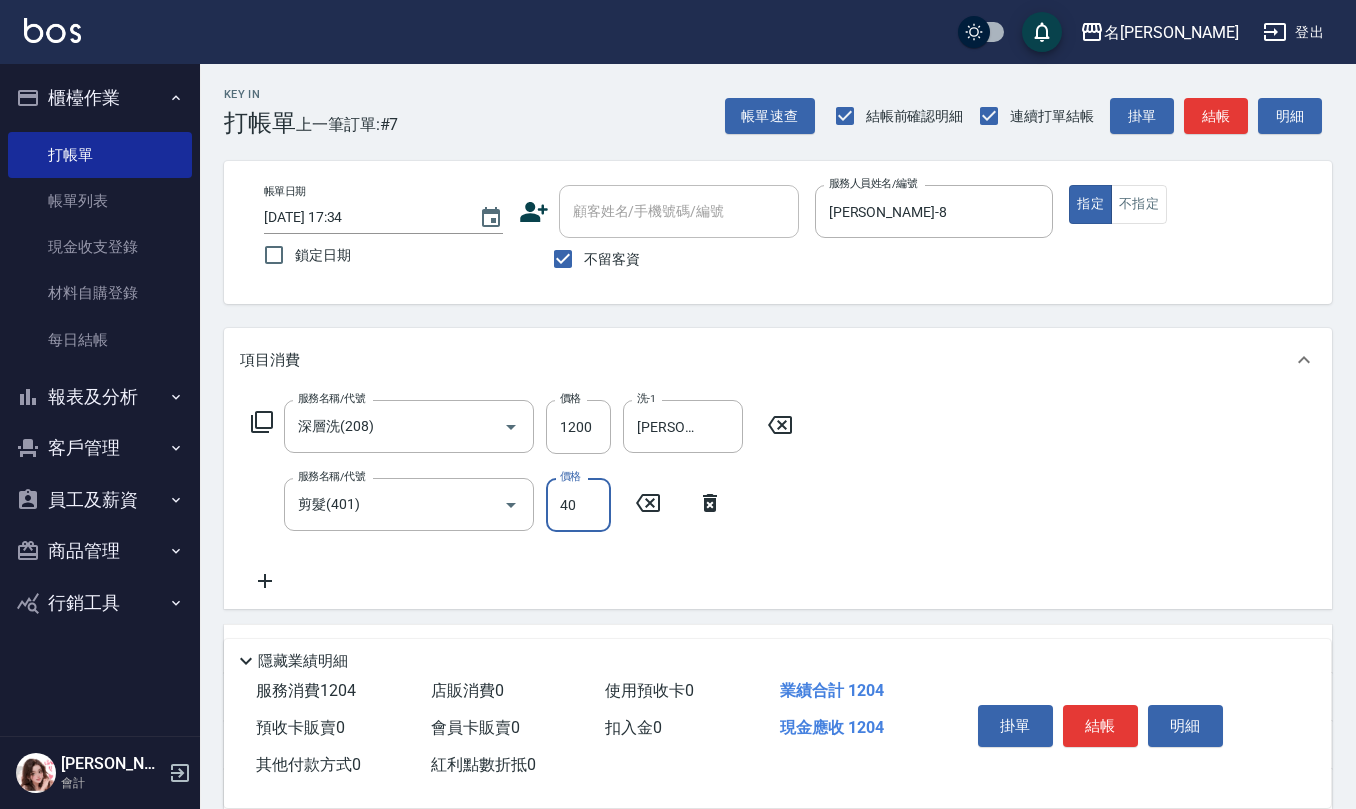 type on "400" 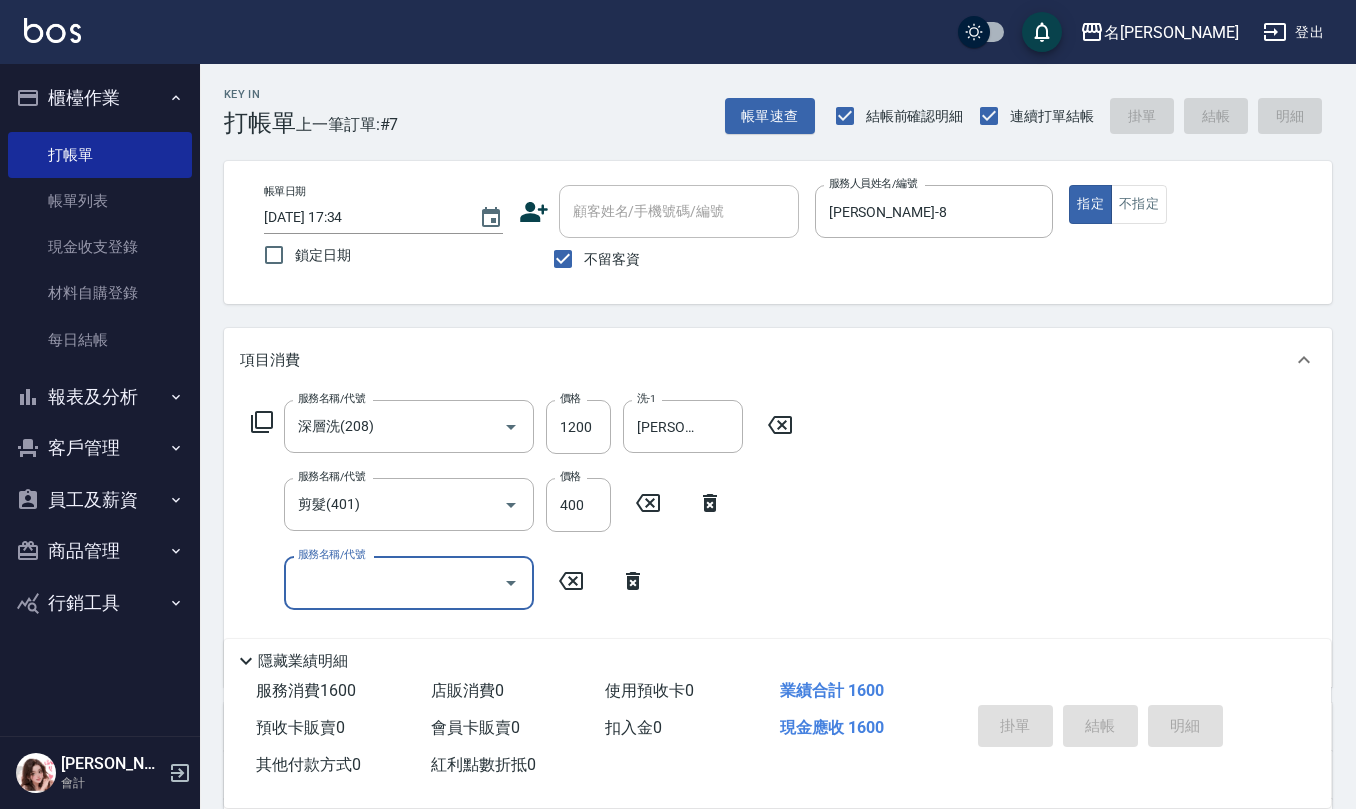 type 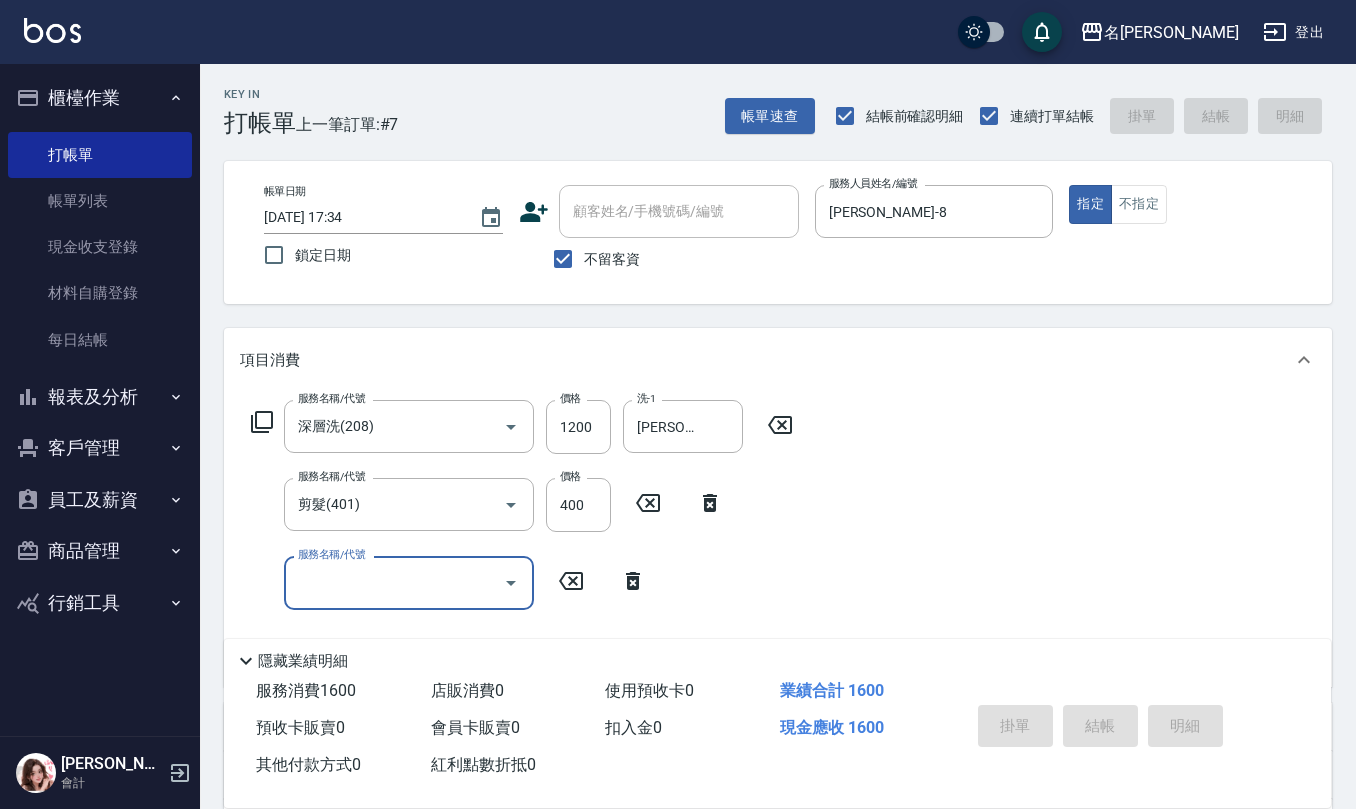 type 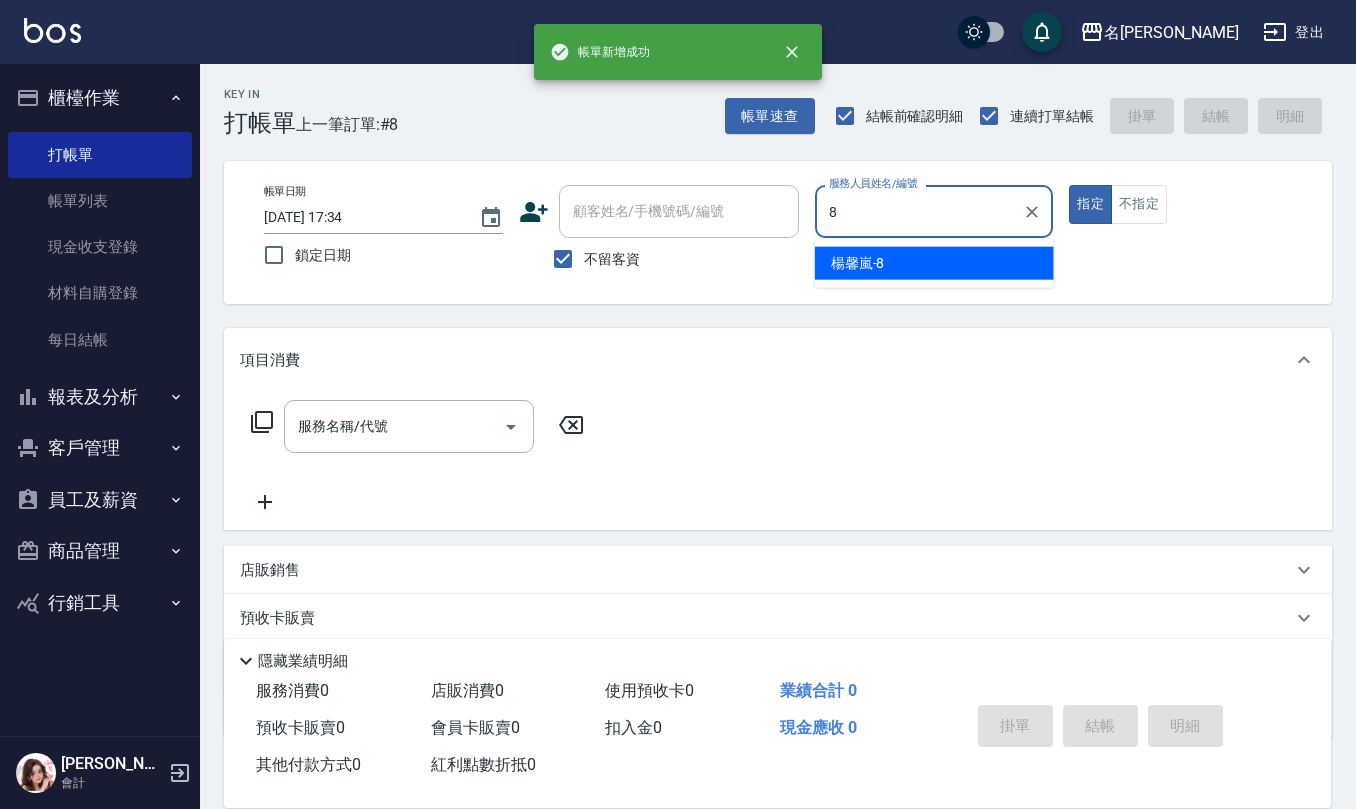 type on "[PERSON_NAME]-8" 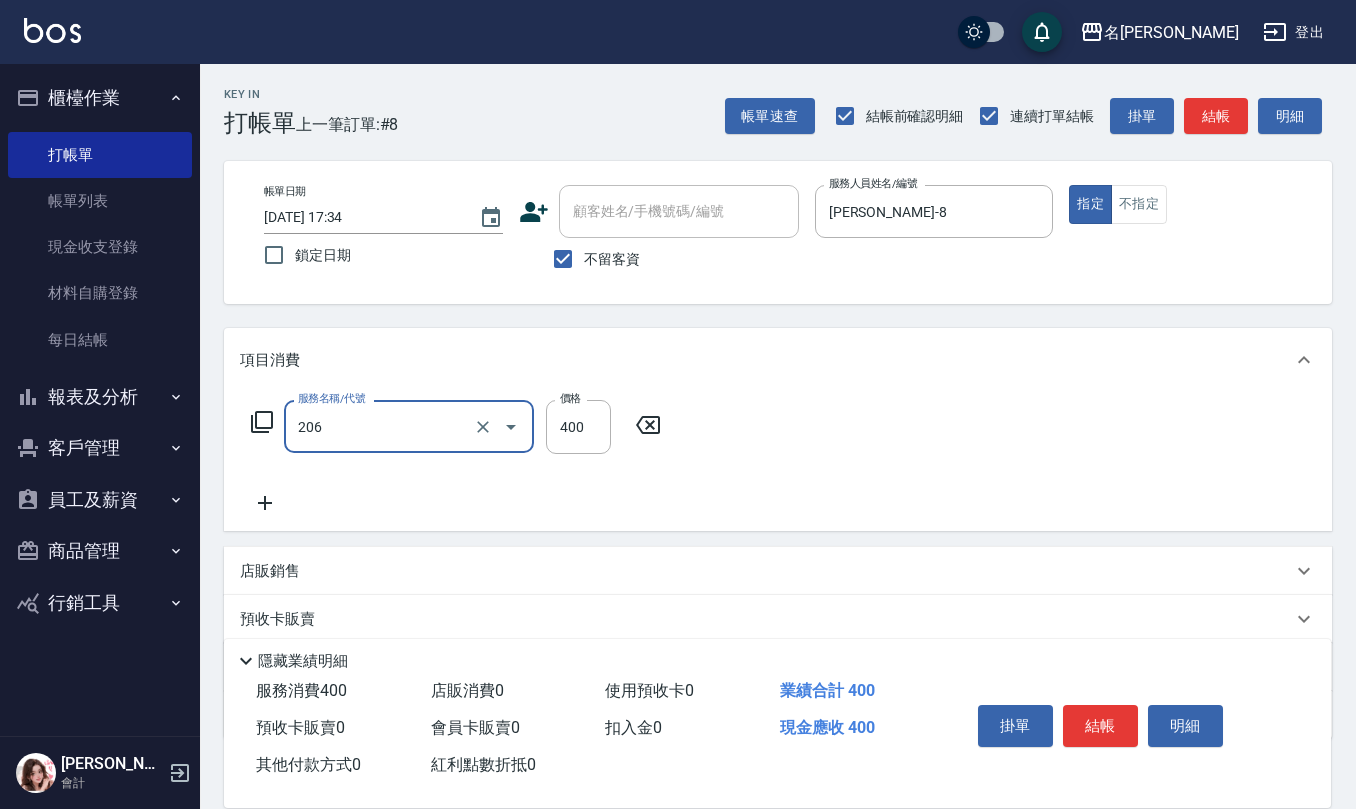 type on "健康洗(206)" 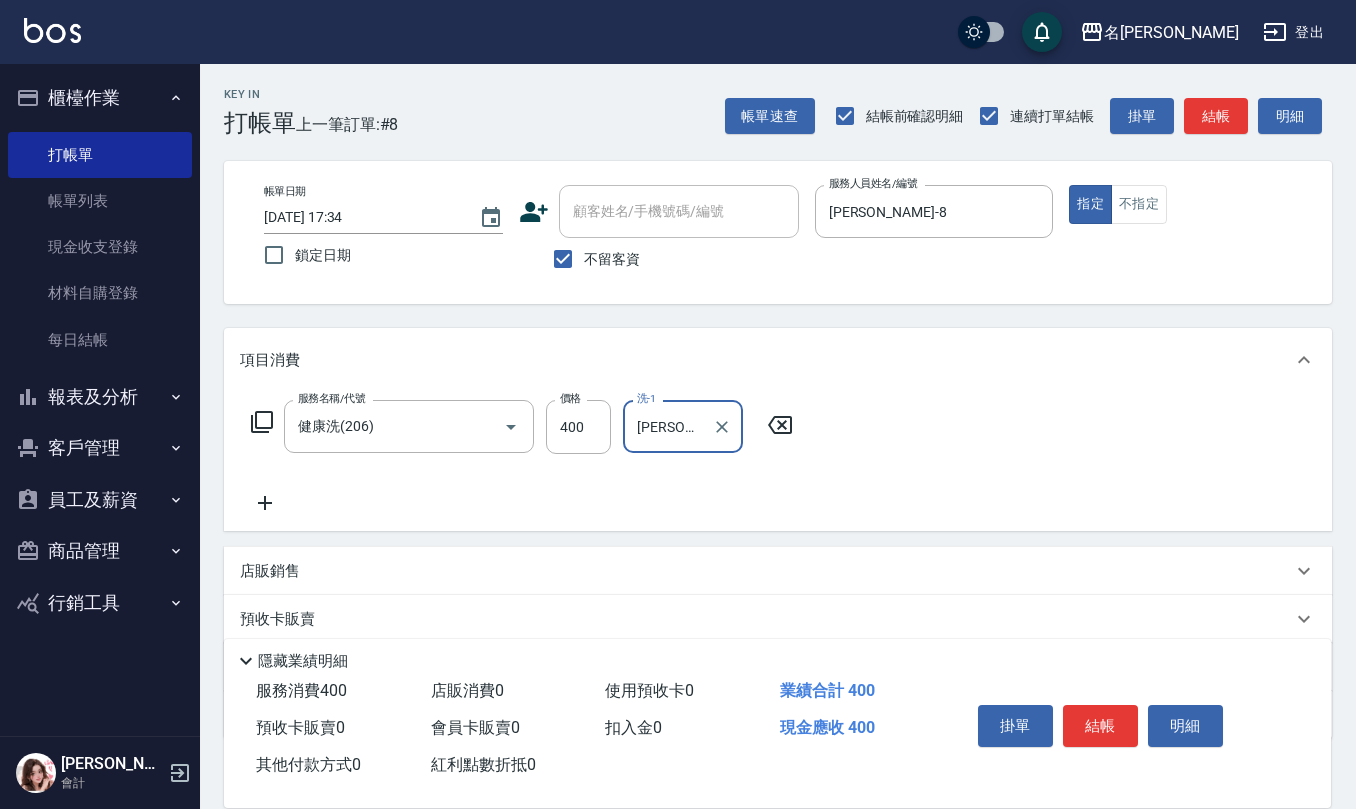 type on "[PERSON_NAME]-25" 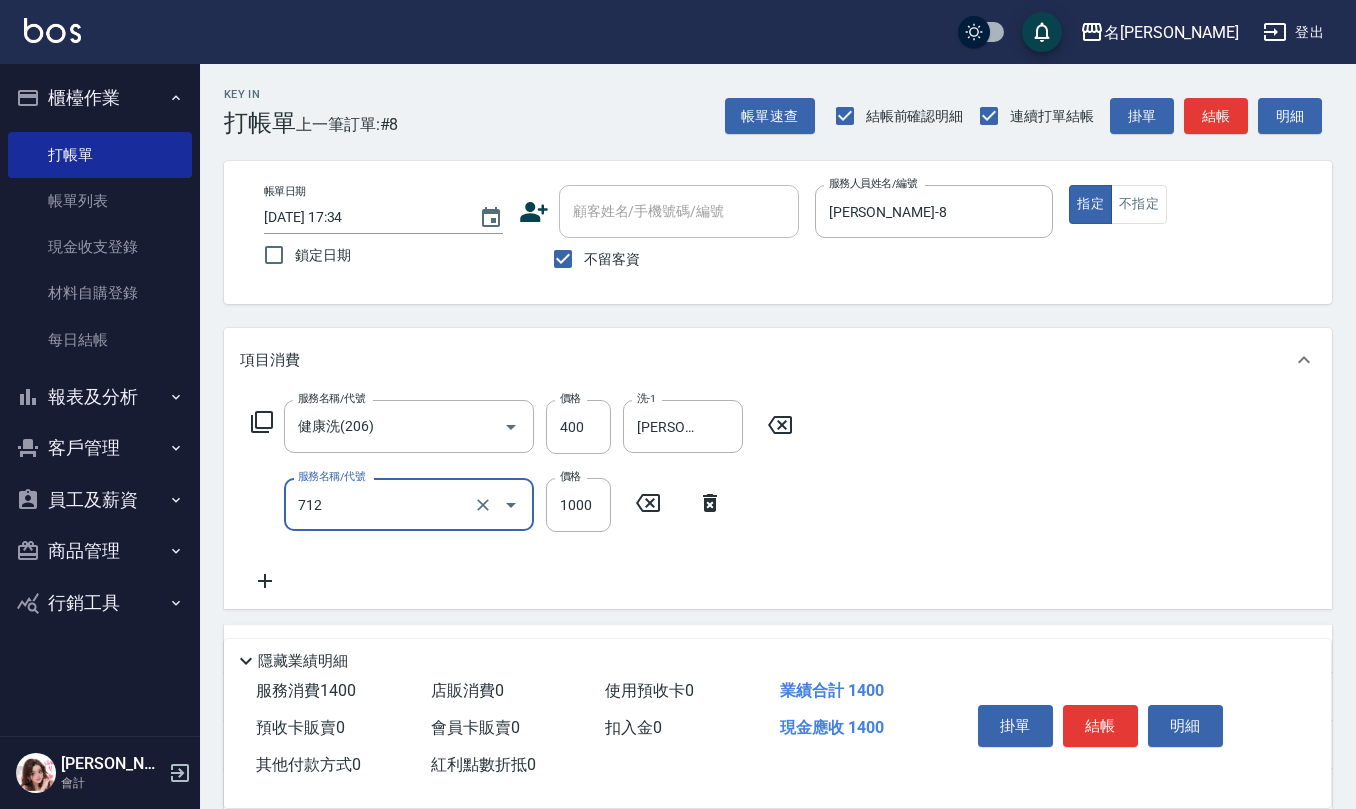 type on "[DEMOGRAPHIC_DATA]蘭洋甘菊1000(712)" 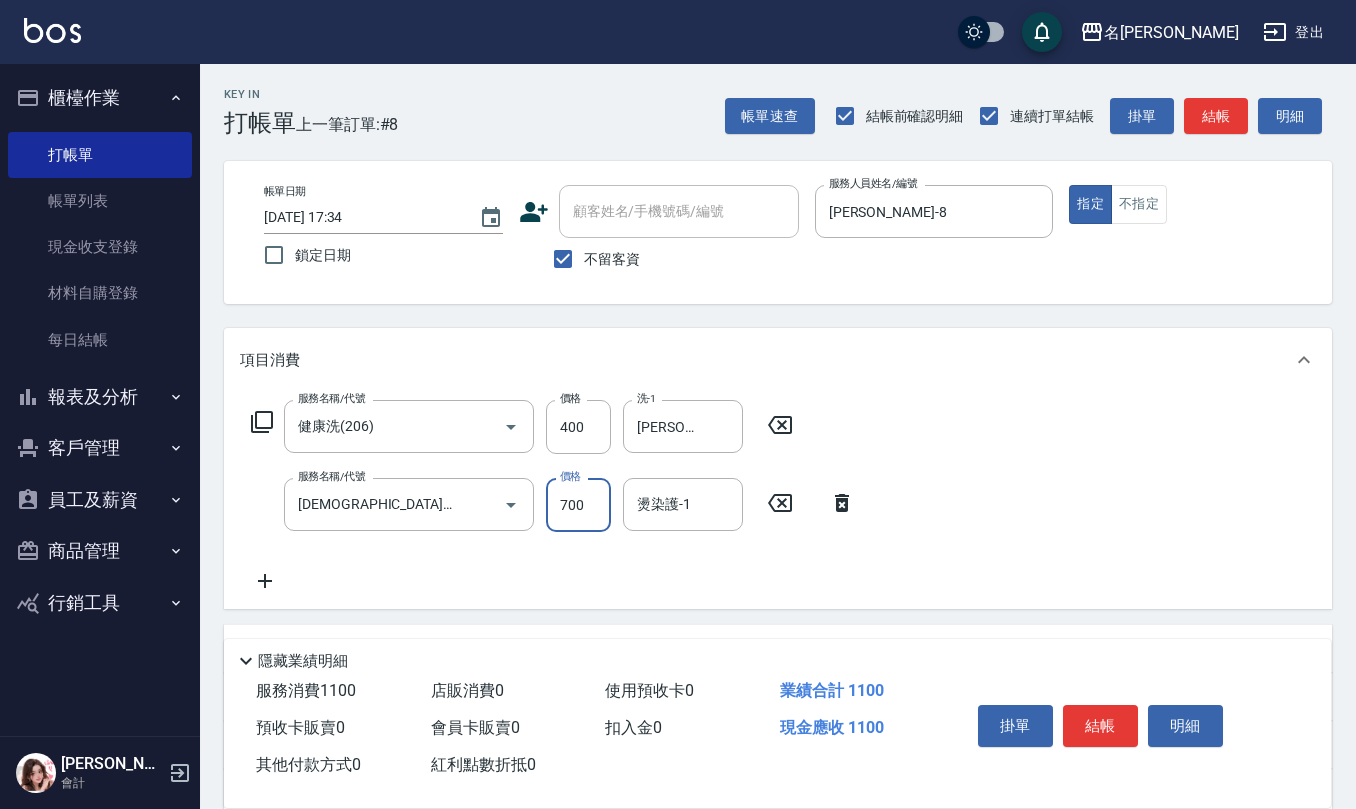 type on "700" 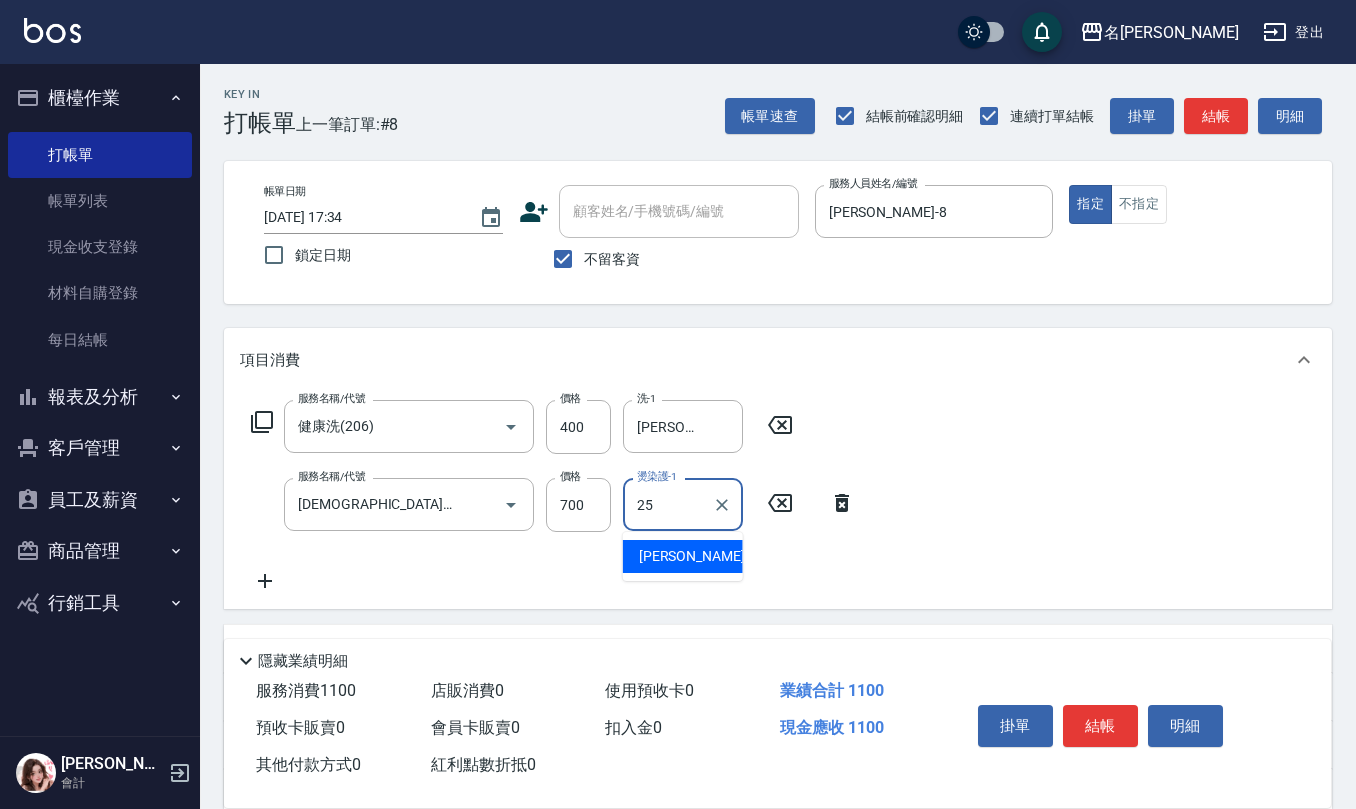 type on "[PERSON_NAME]-25" 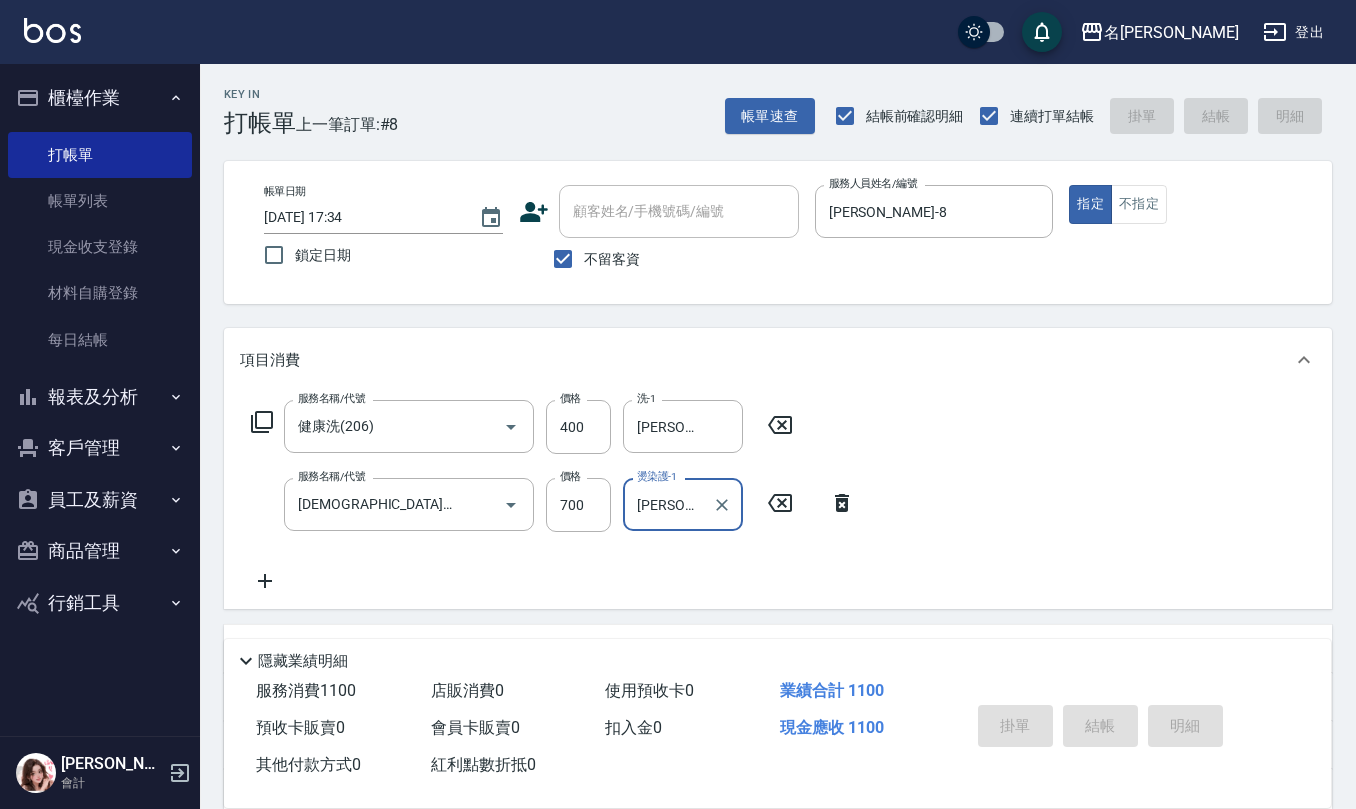 type 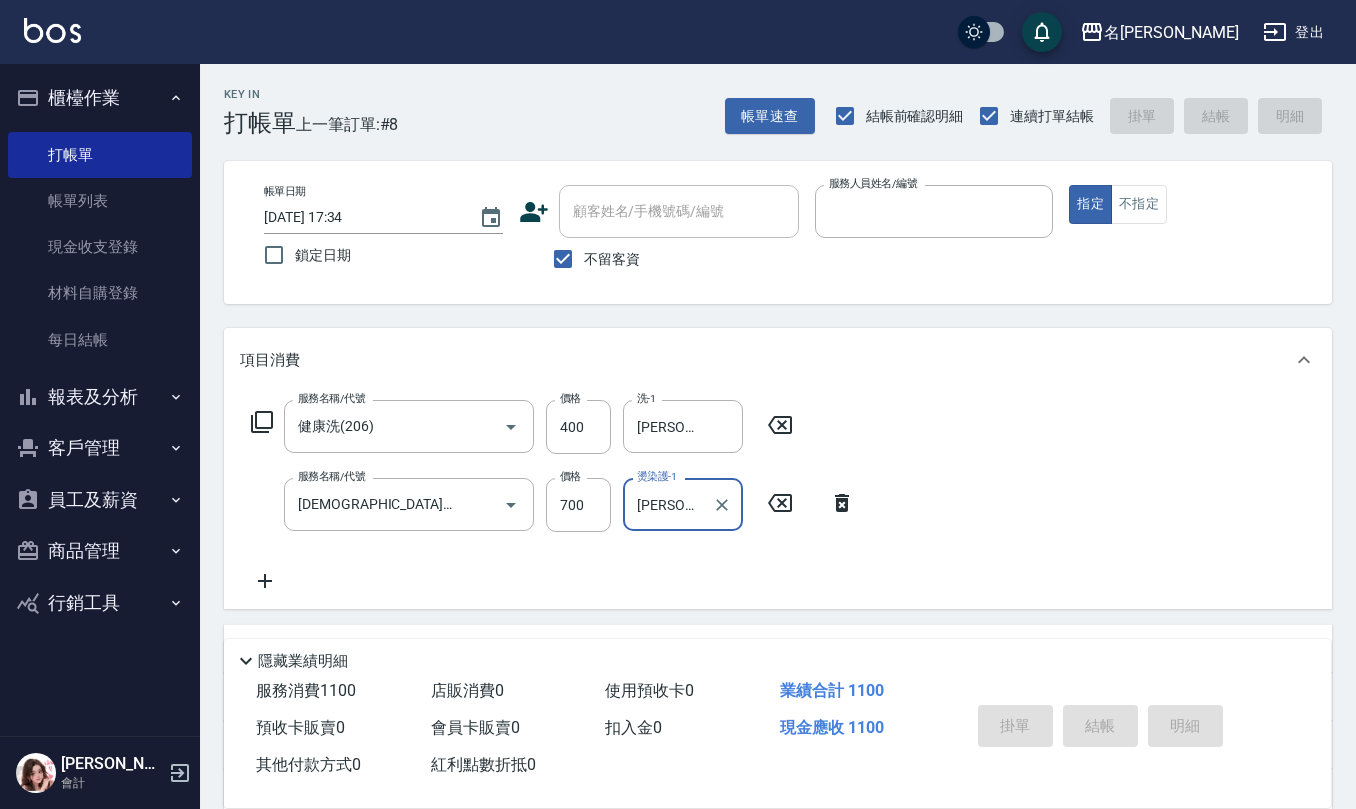 type 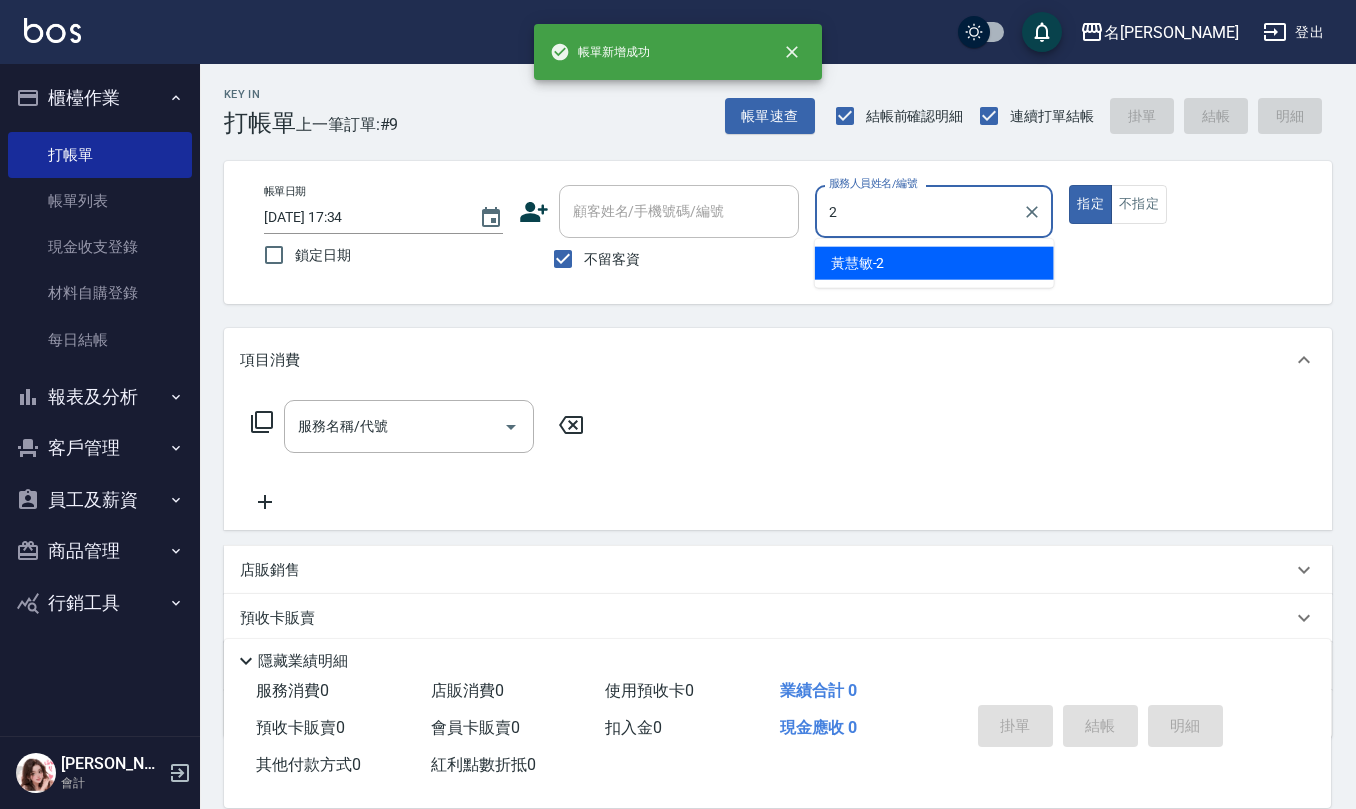type on "[PERSON_NAME]-2" 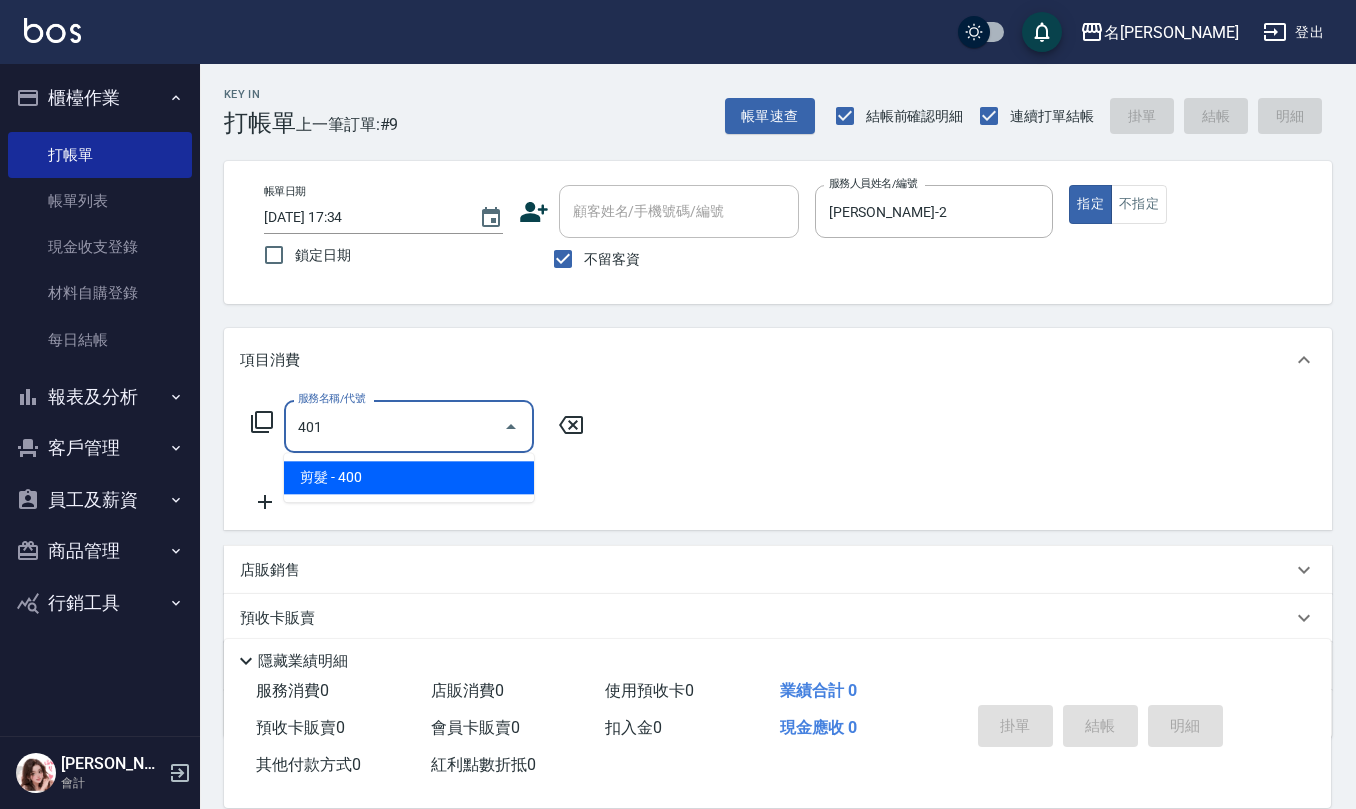 type on "剪髮(401)" 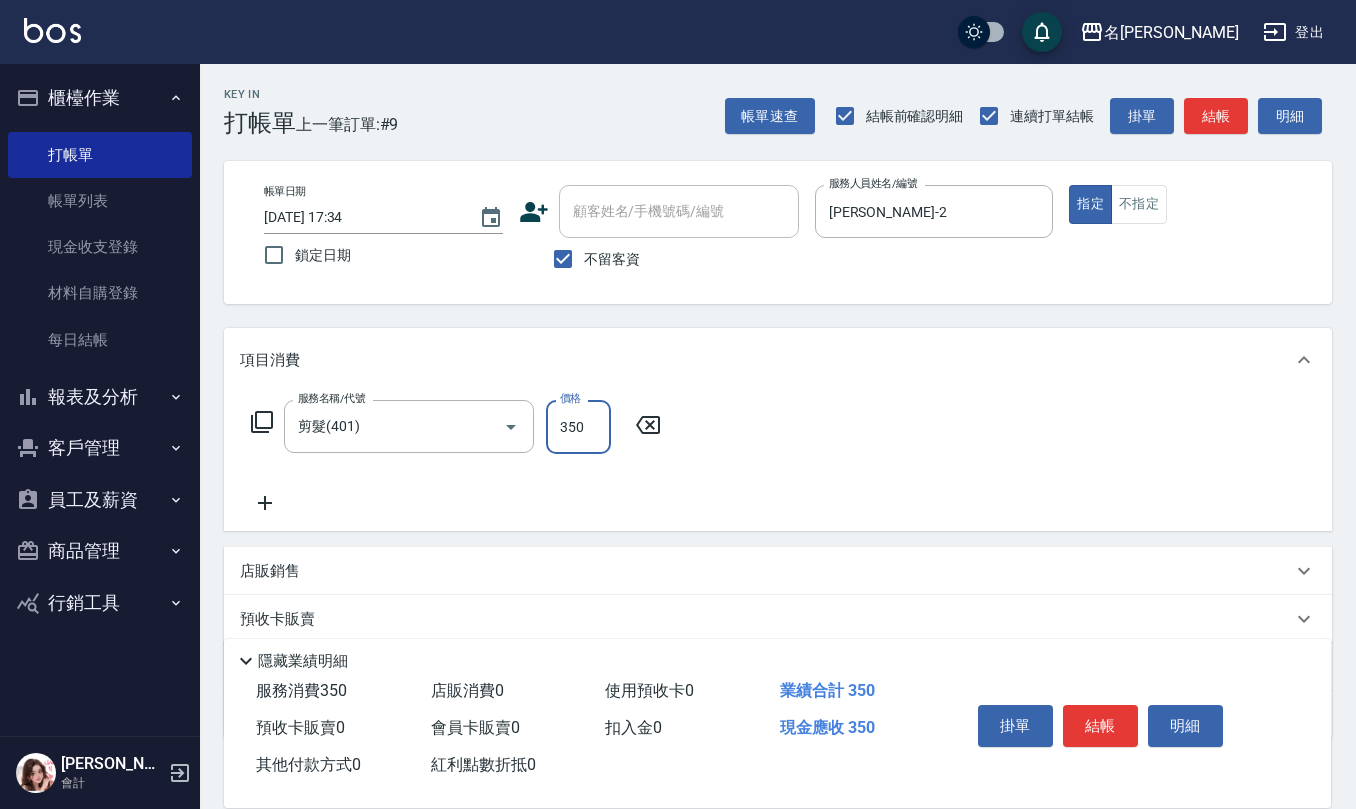 type on "350" 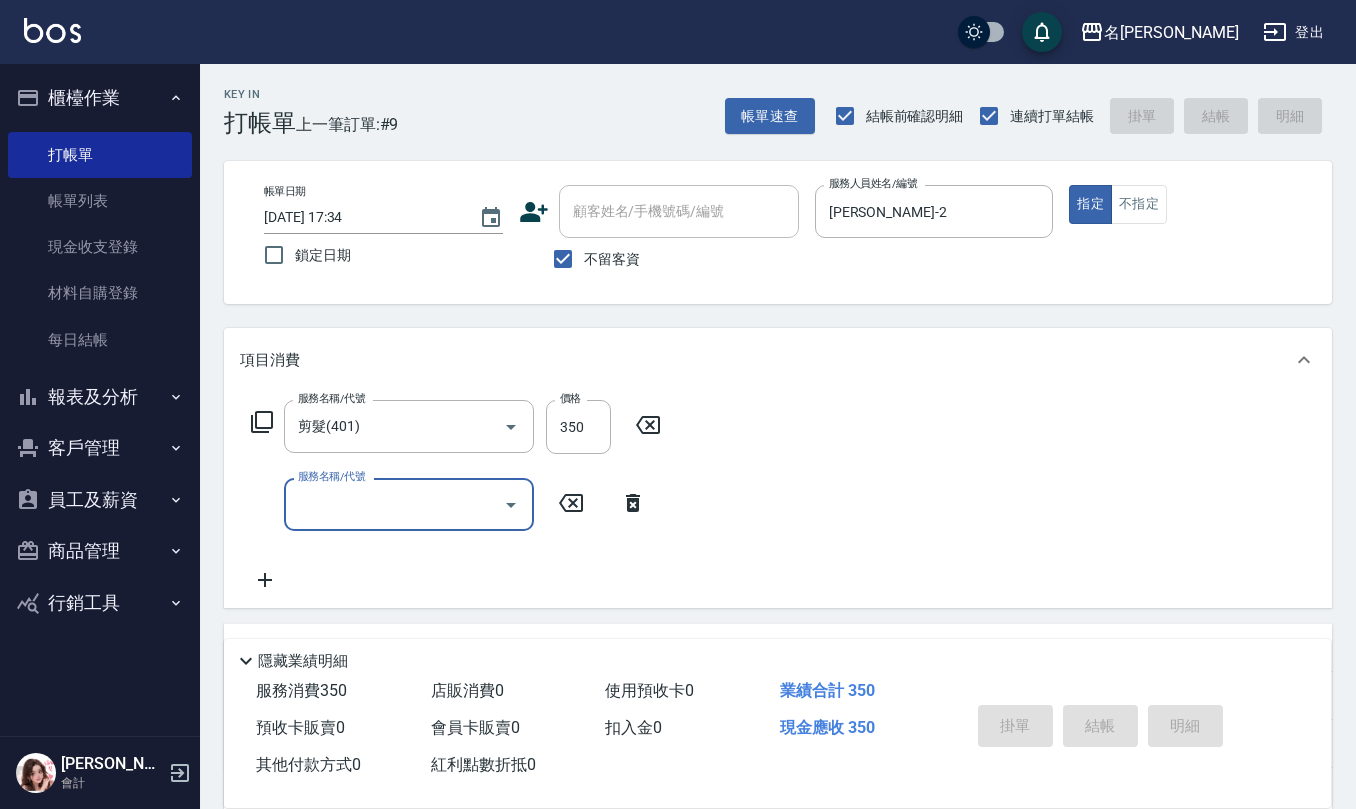 type 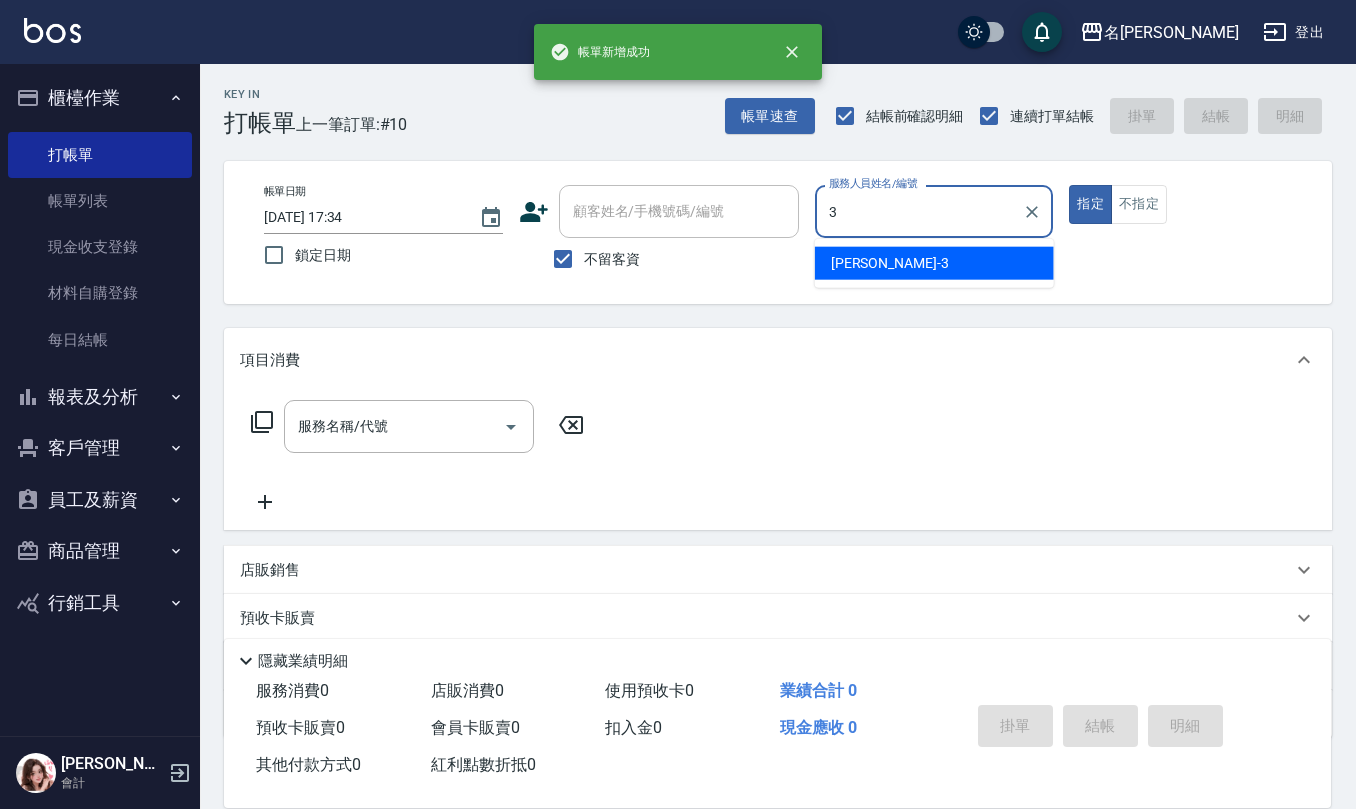 type on "[PERSON_NAME]-3" 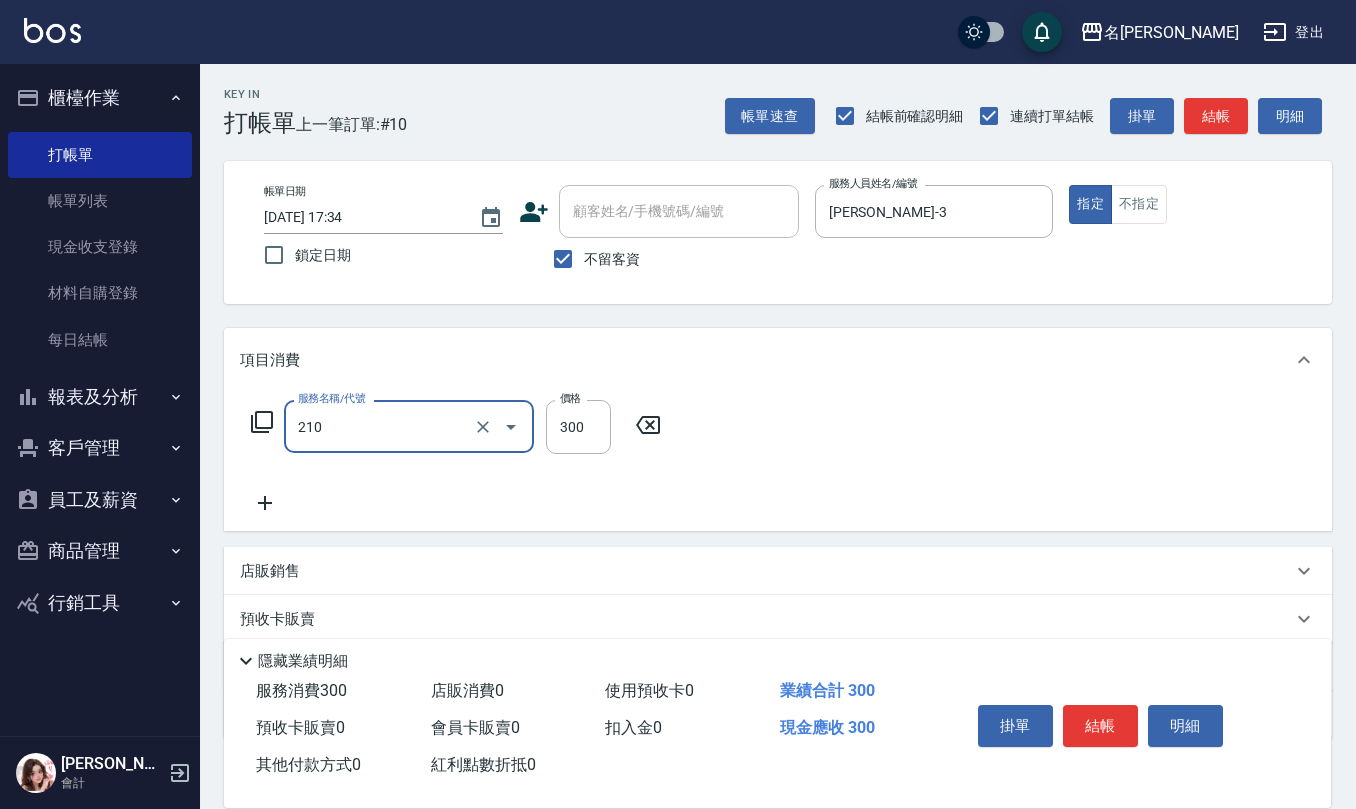 type on "[PERSON_NAME]洗髮精(210)" 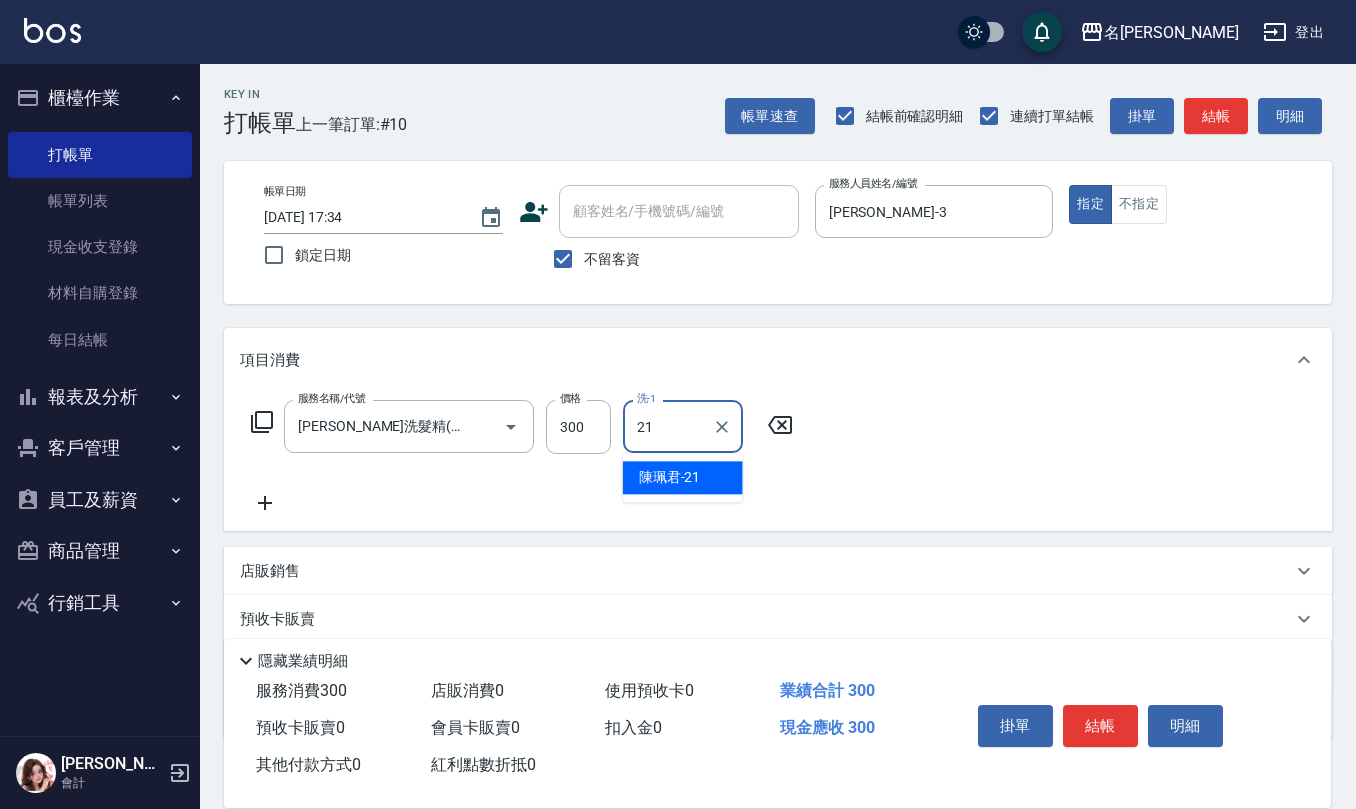 type on "[PERSON_NAME]-21" 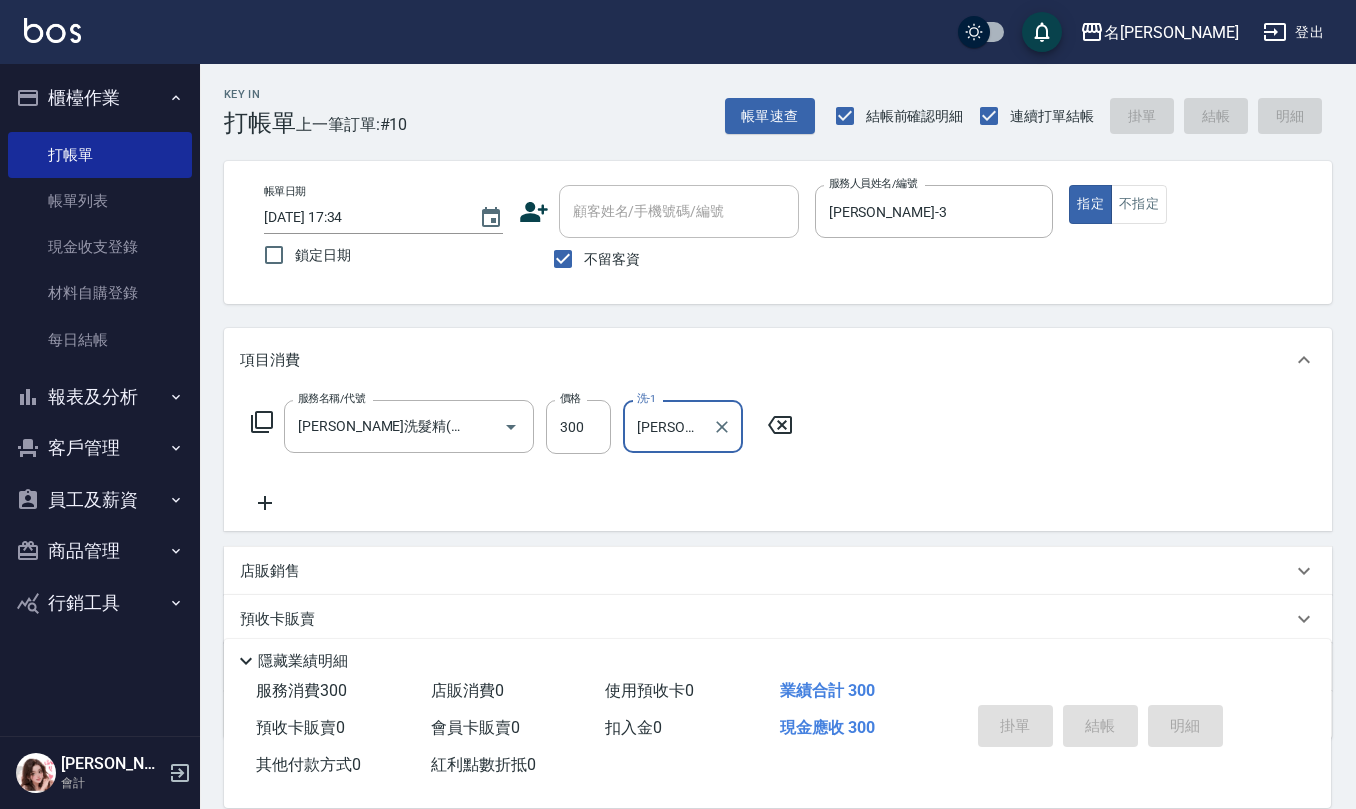 type 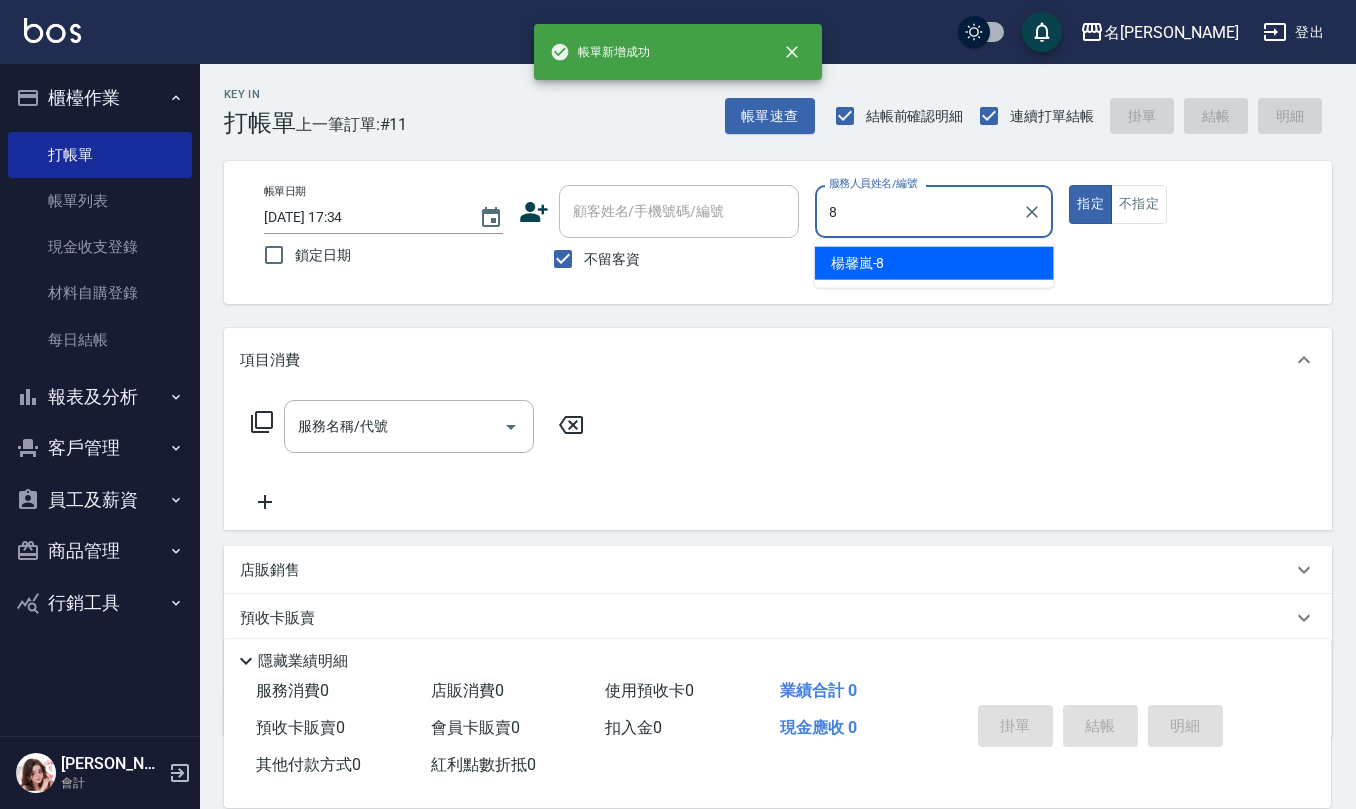 type on "[PERSON_NAME]-8" 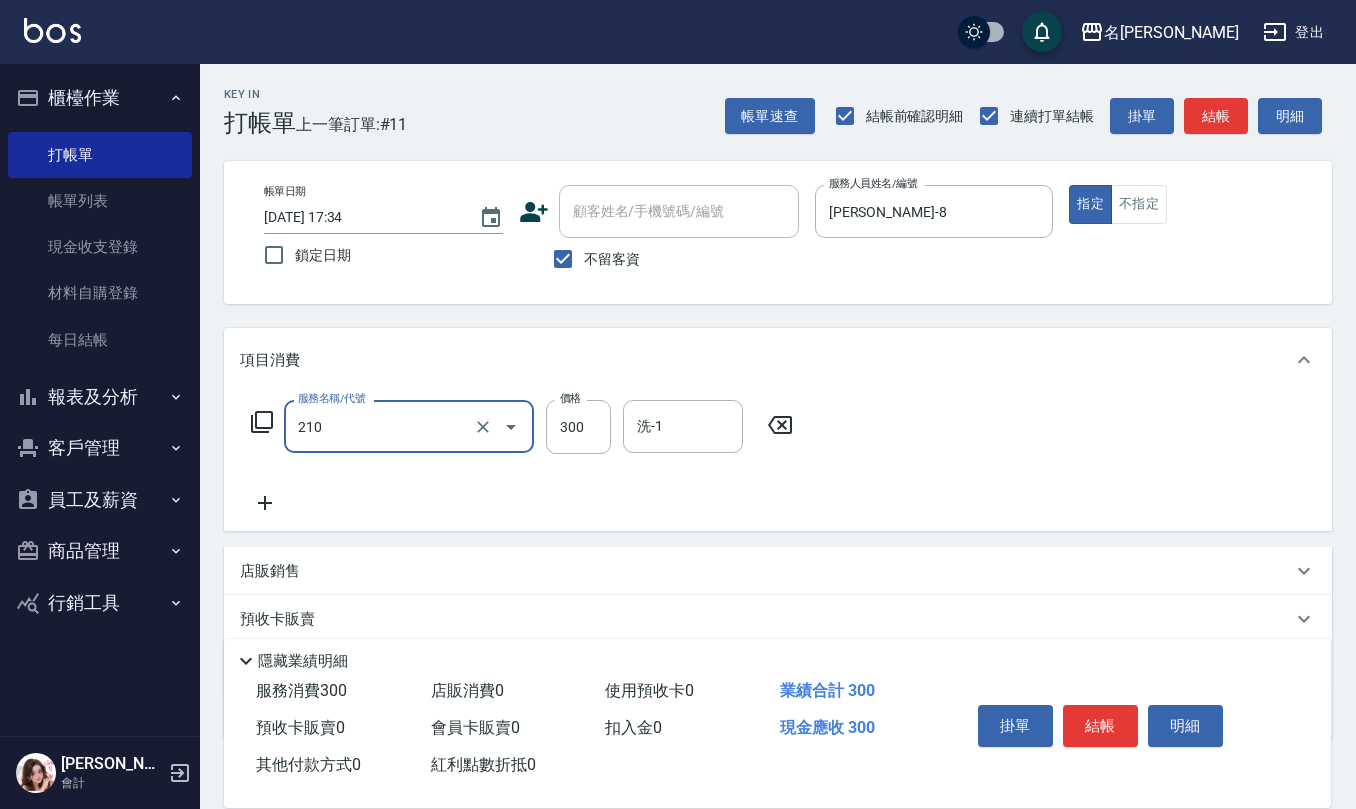 type on "[PERSON_NAME]洗髮精(210)" 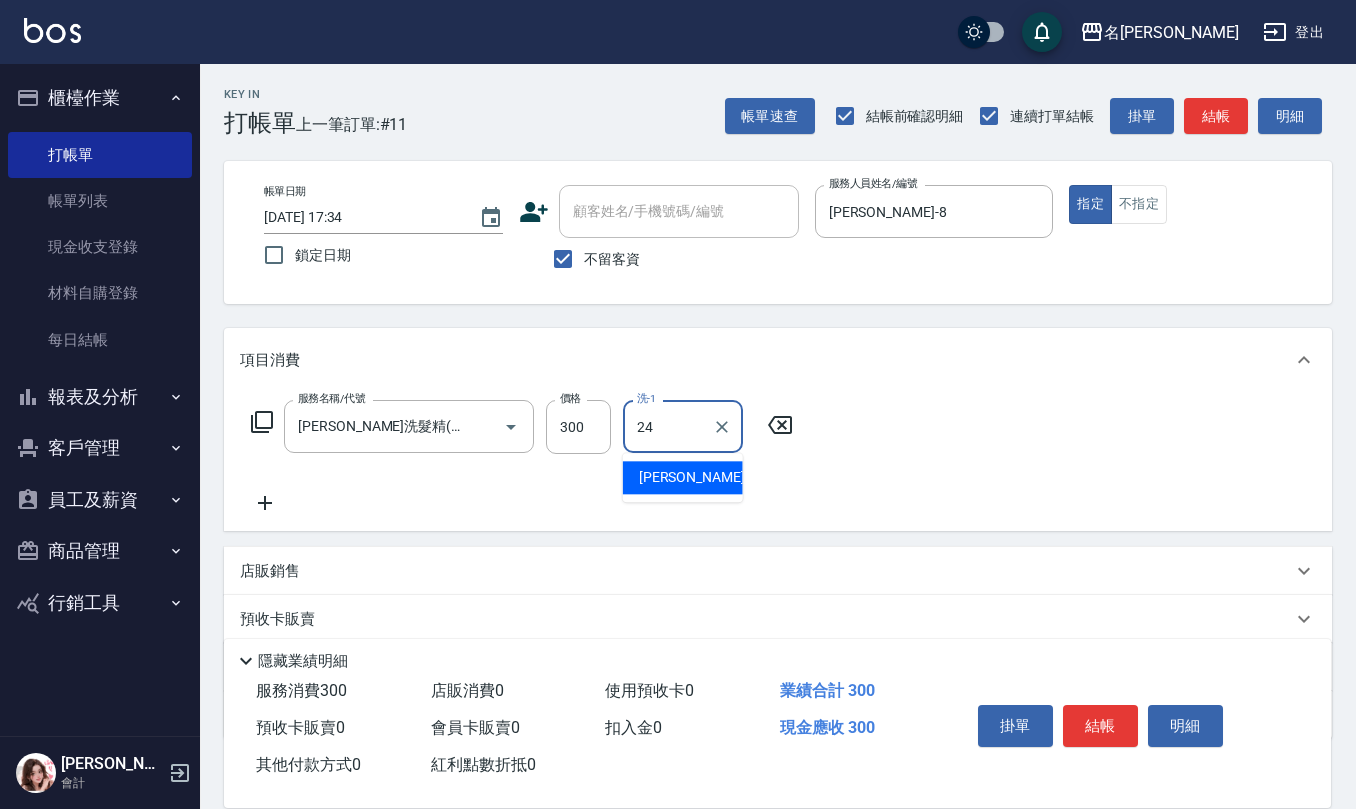 type on "[PERSON_NAME]-24" 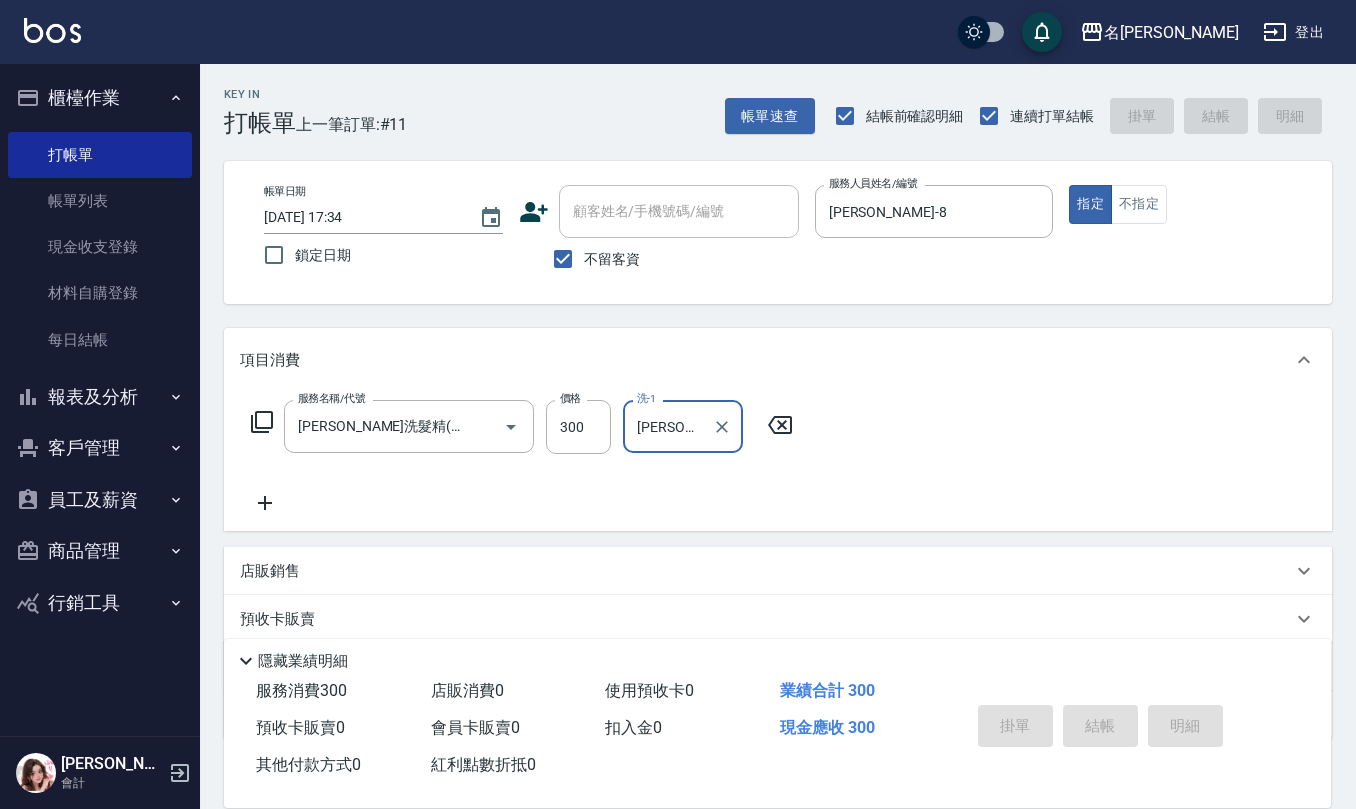 type 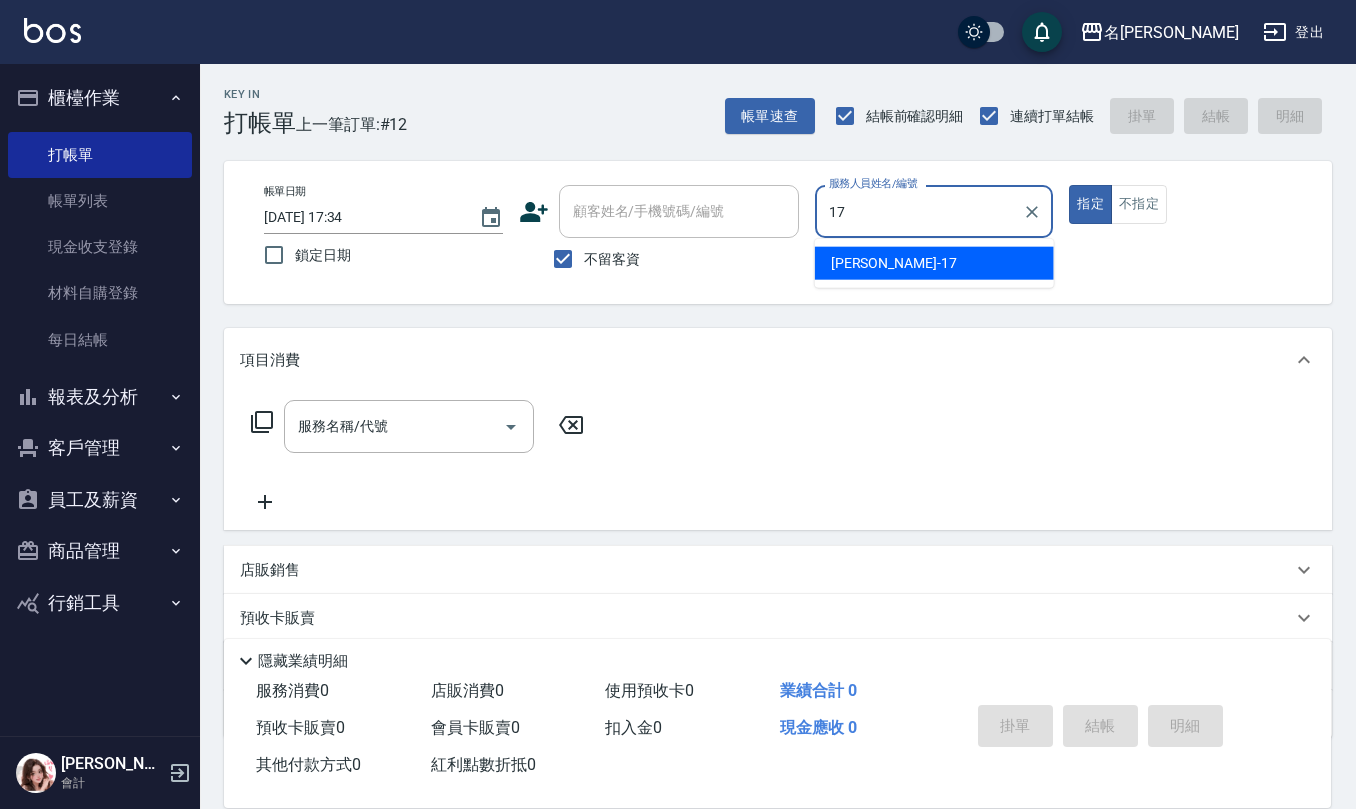 type on "[PERSON_NAME]-17" 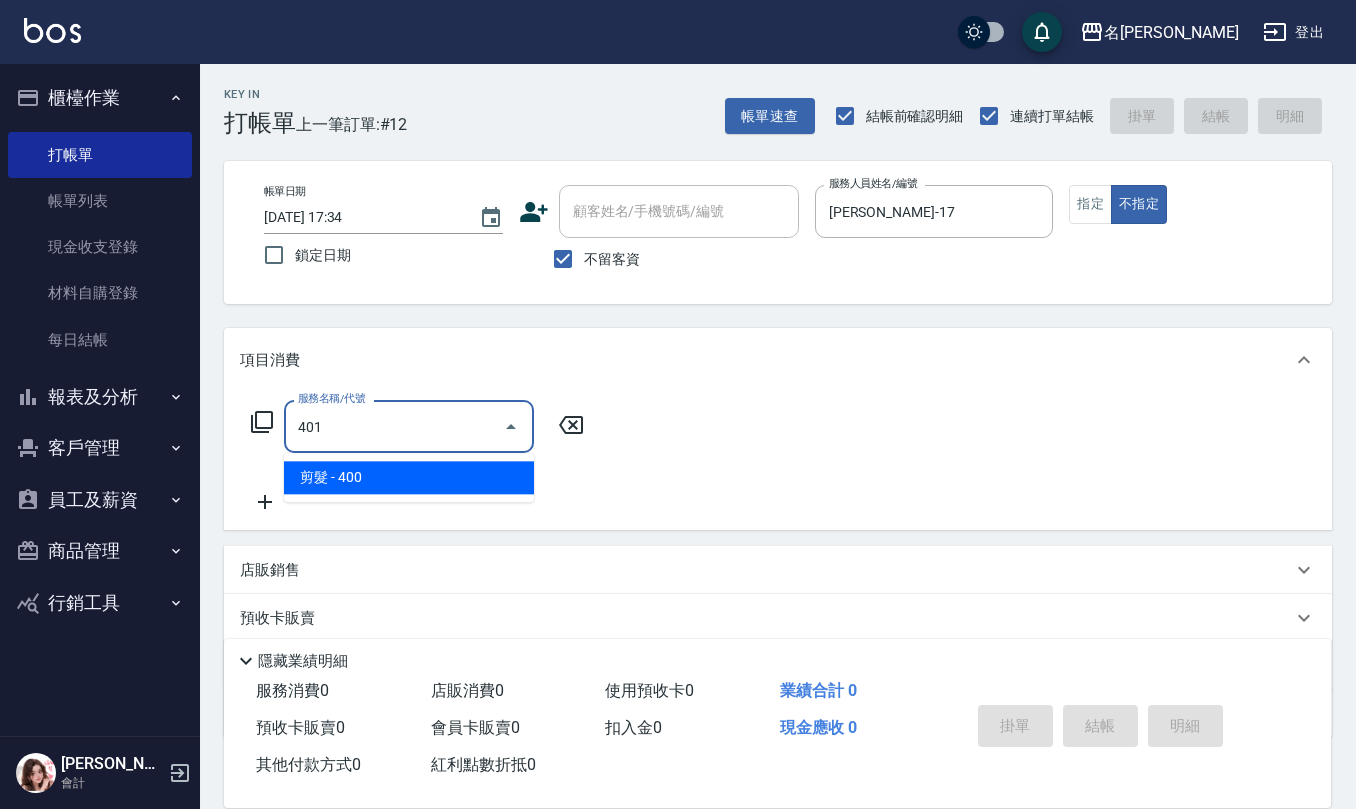 type on "剪髮(401)" 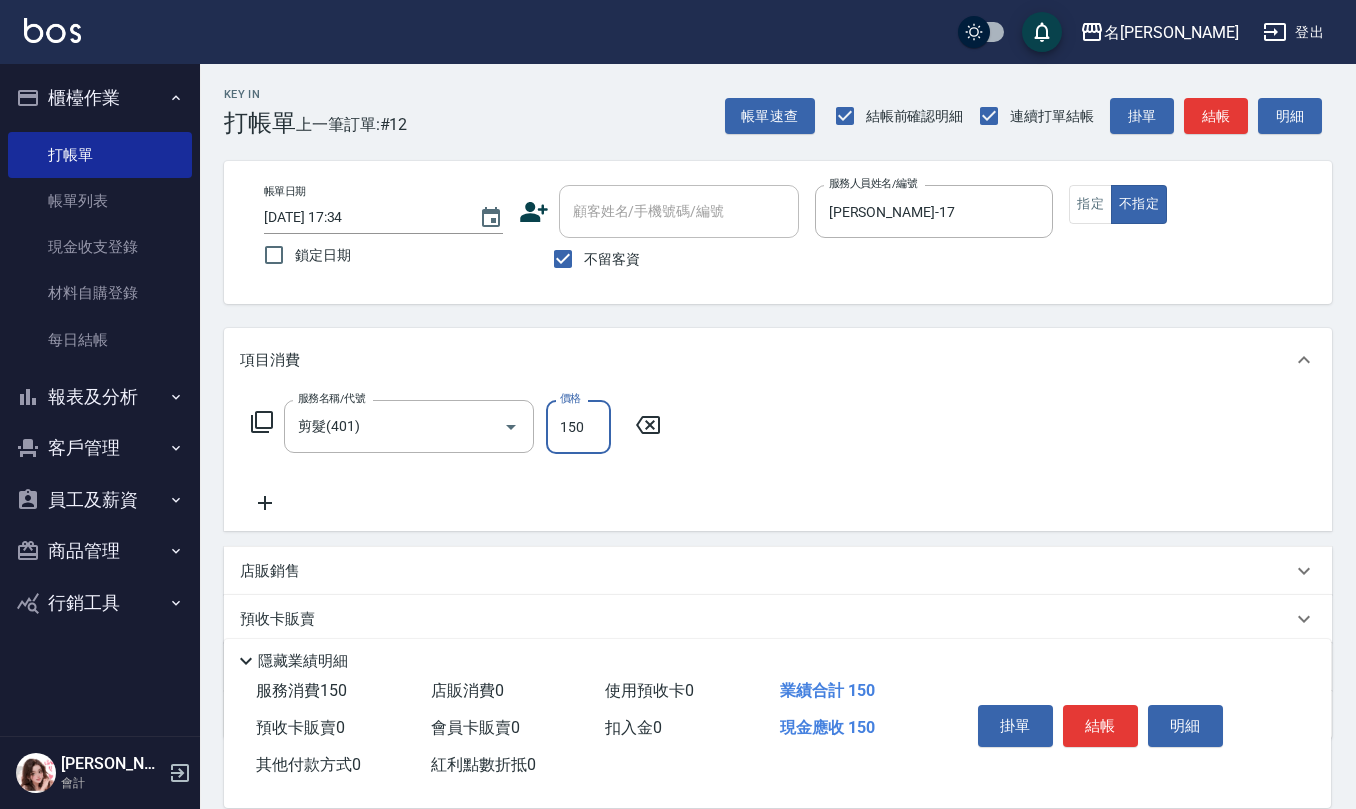 type on "150" 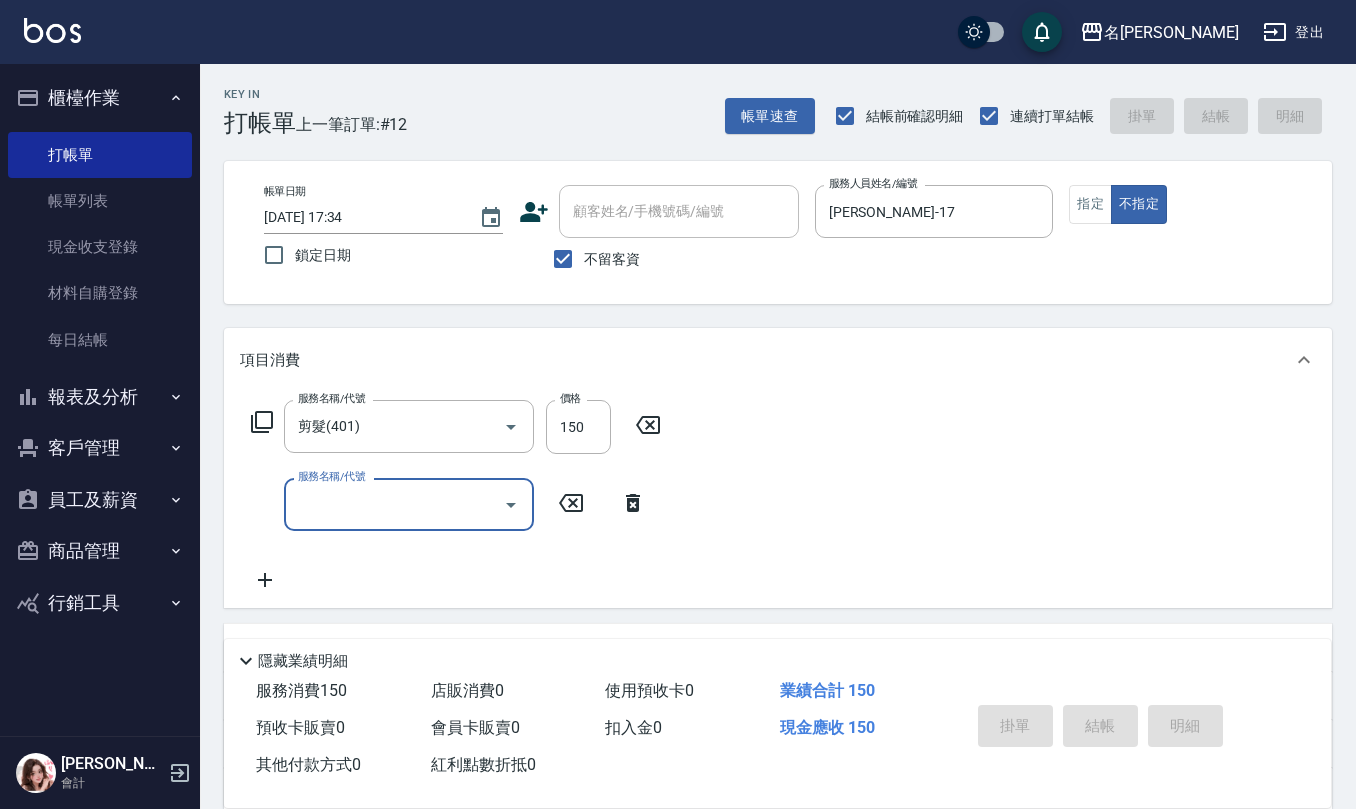 type on "[DATE] 17:35" 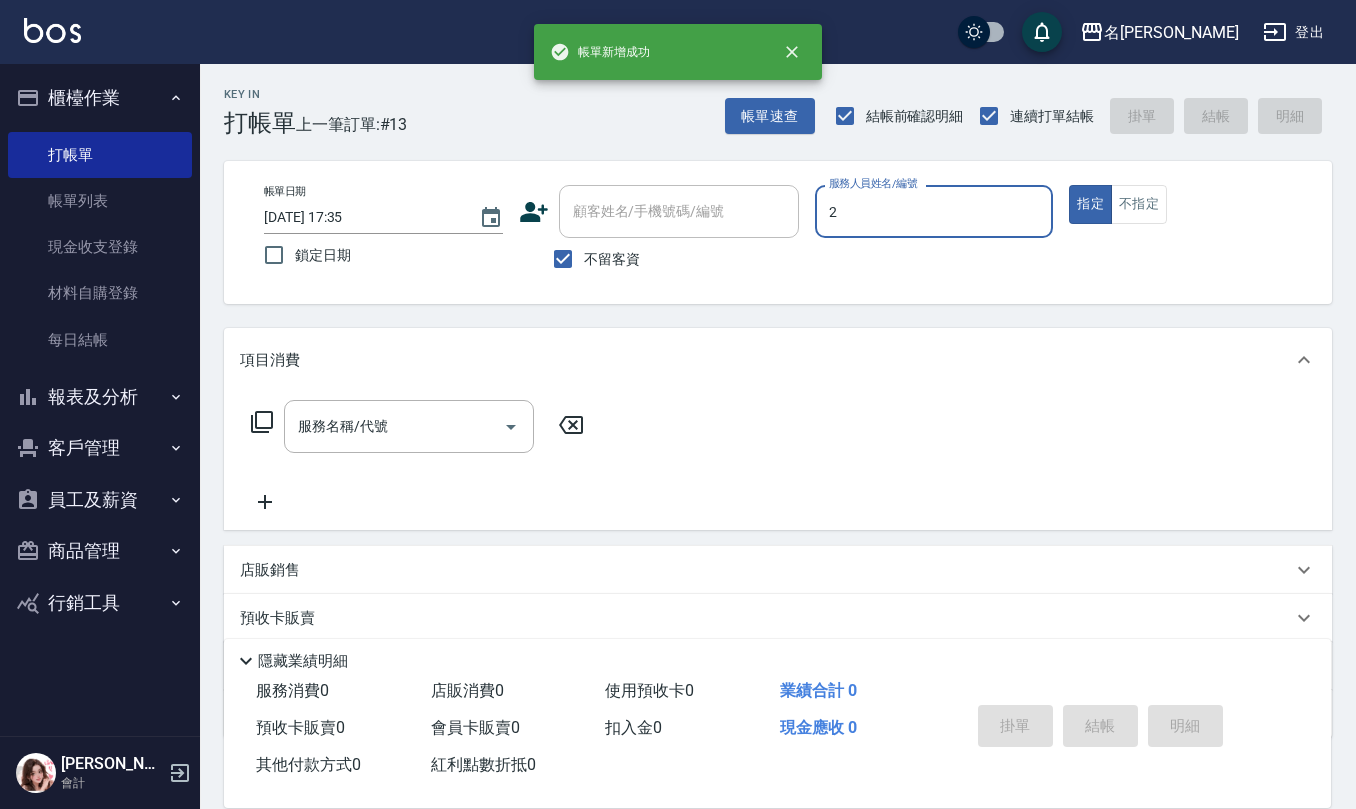 type on "[PERSON_NAME]-2" 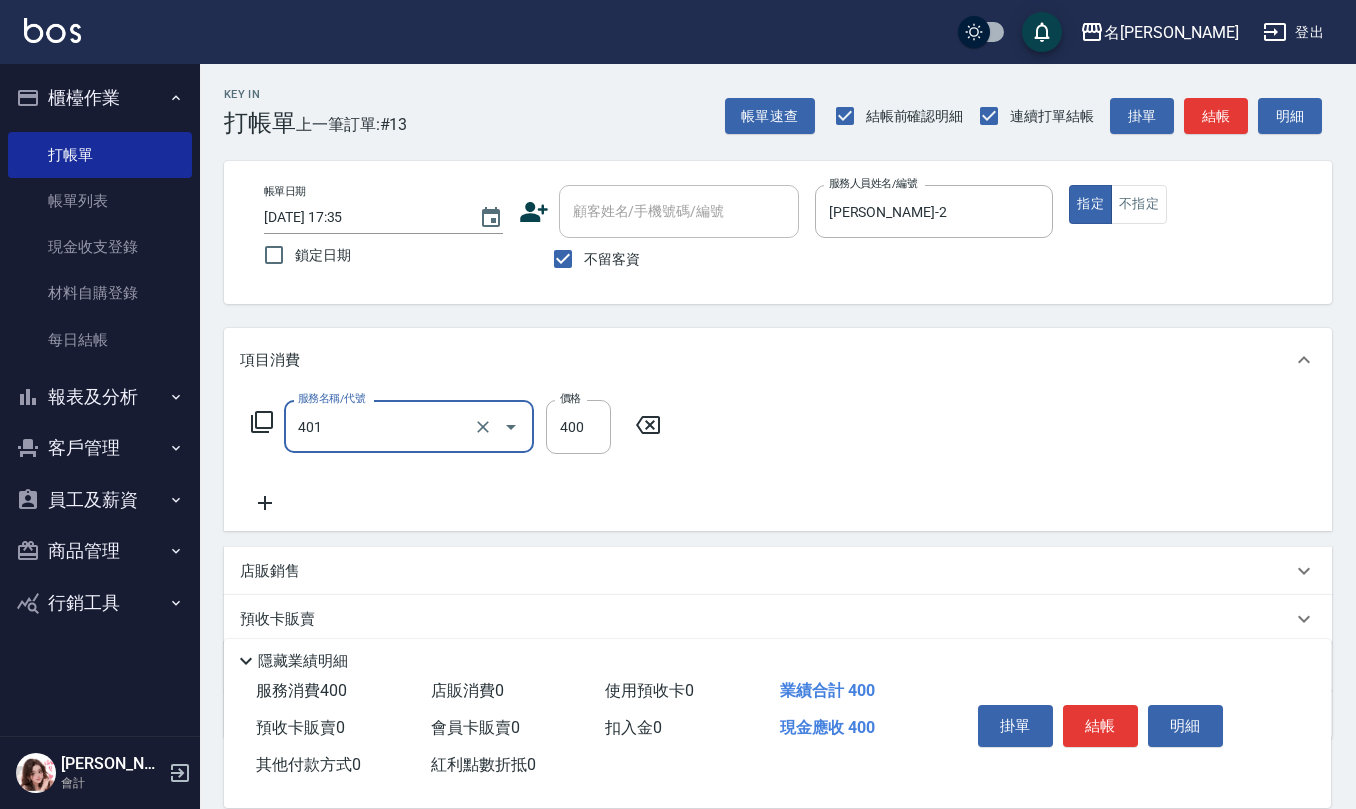 type on "剪髮(401)" 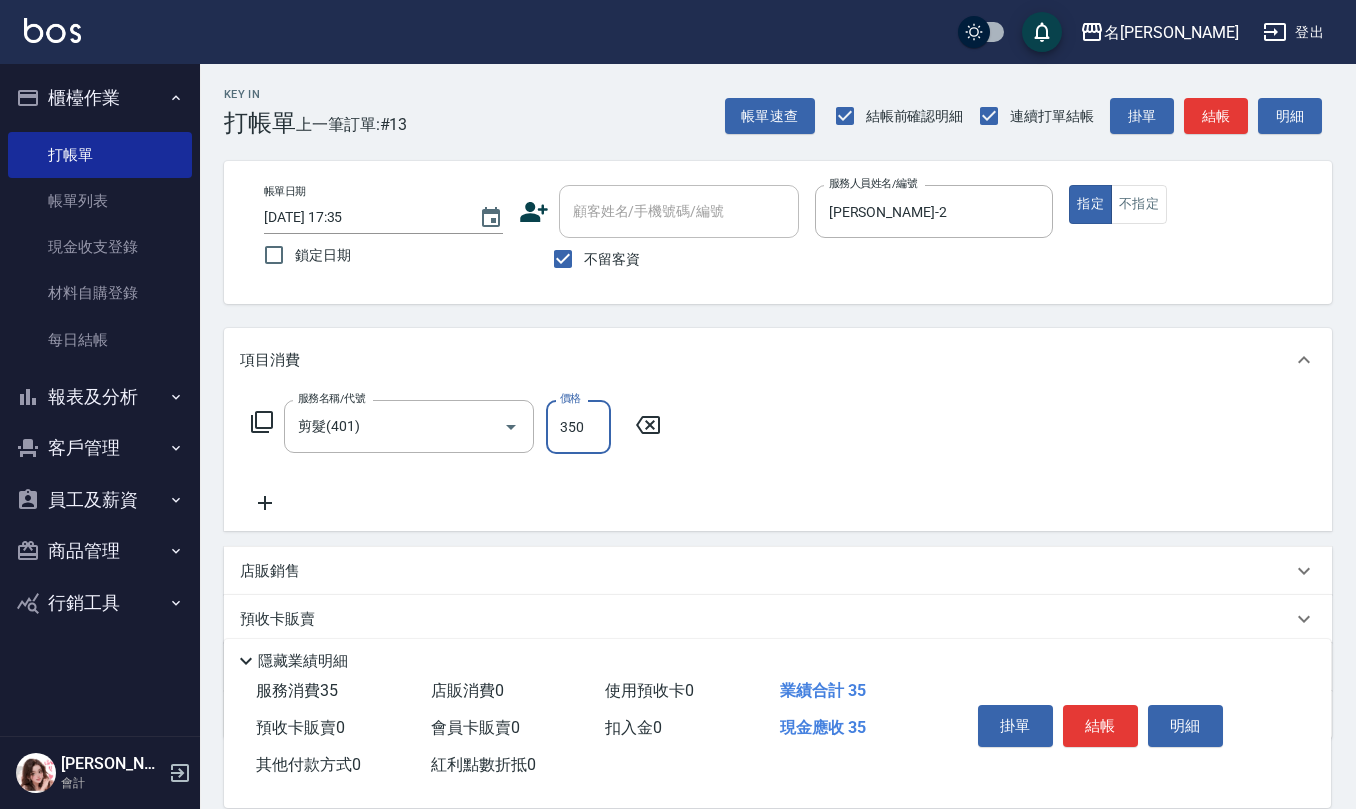 type on "350" 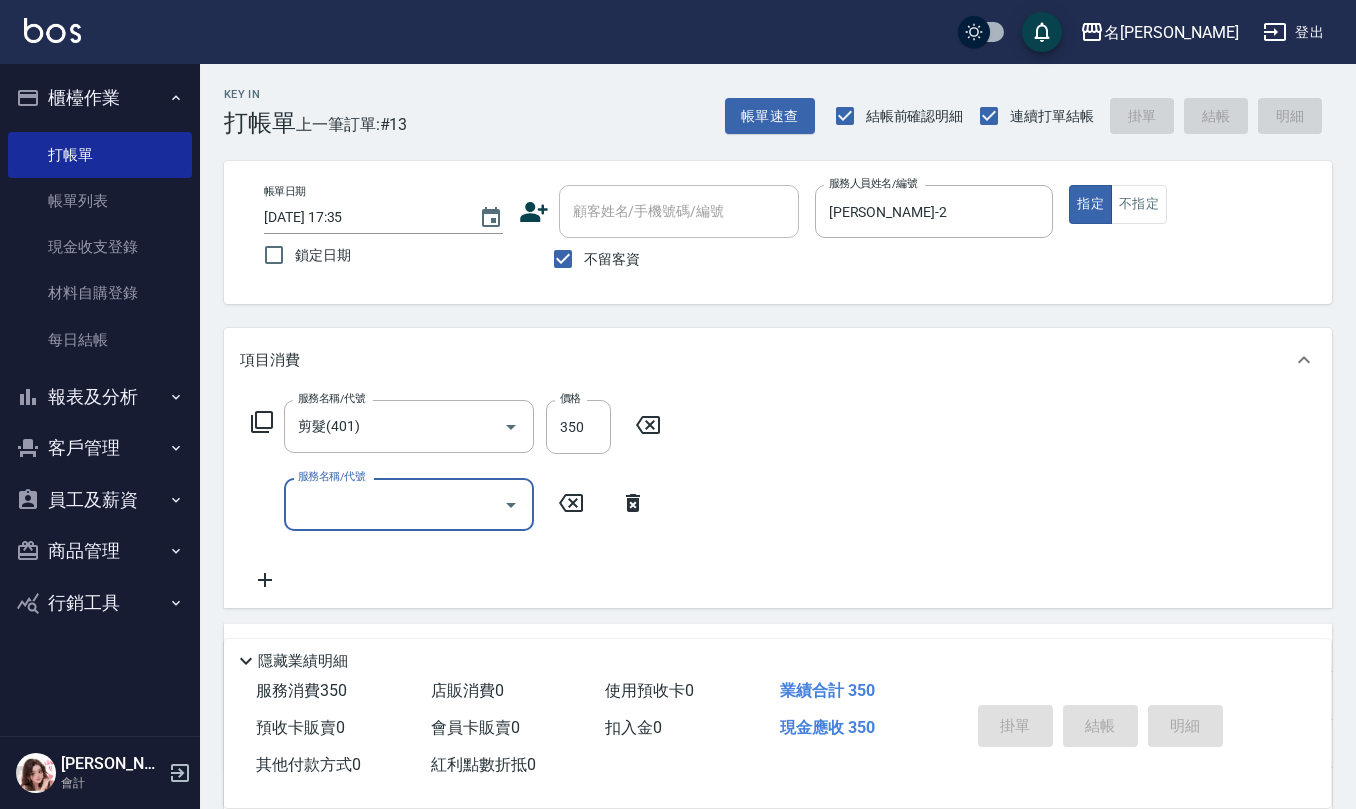 type 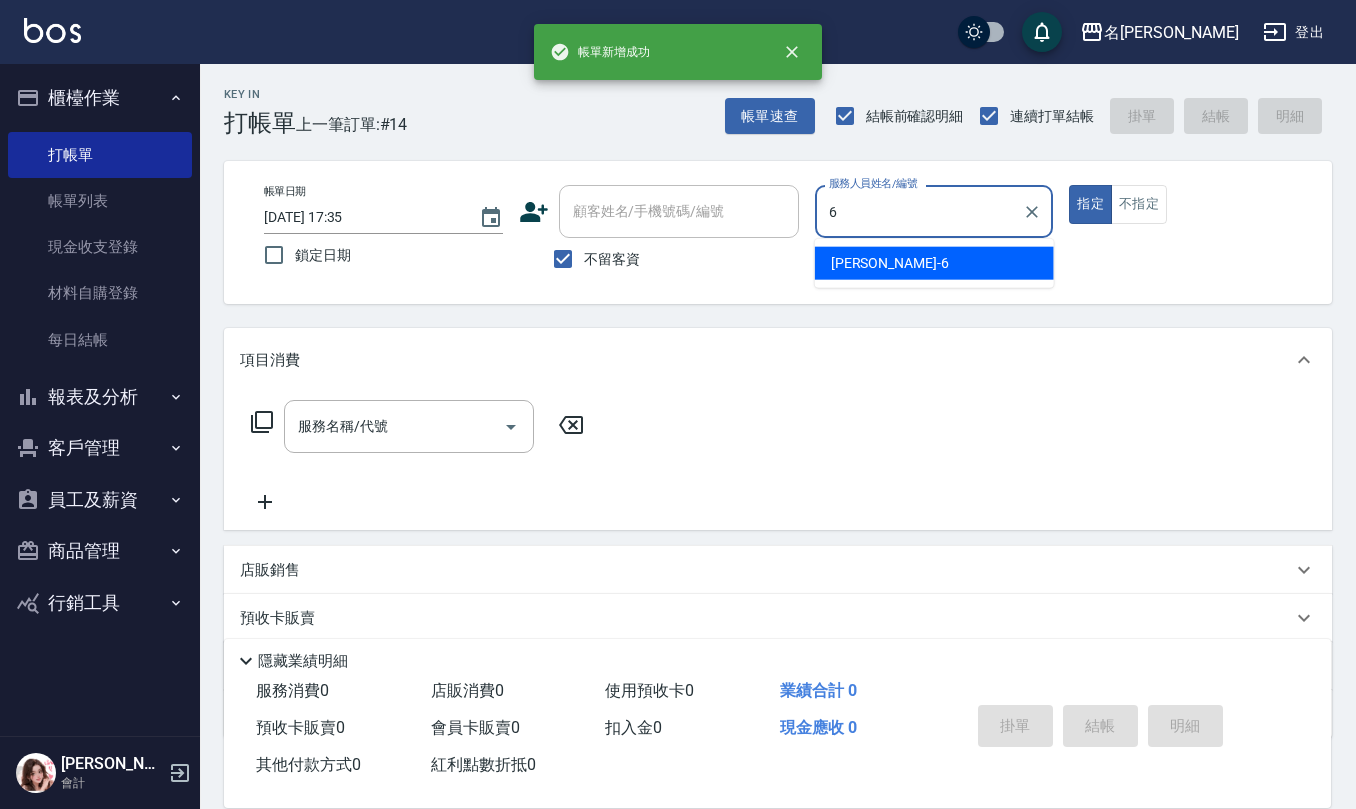 type on "[PERSON_NAME]-6" 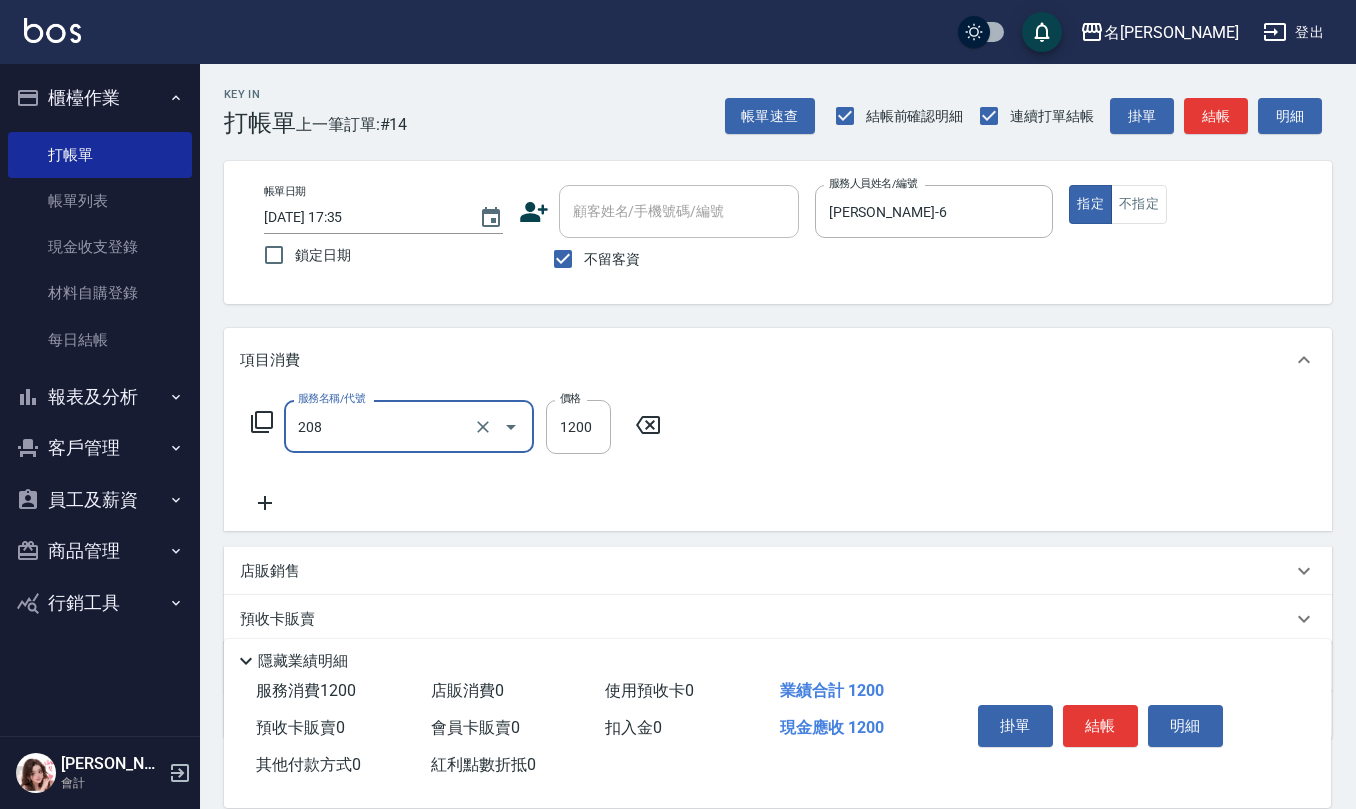 type on "深層洗(208)" 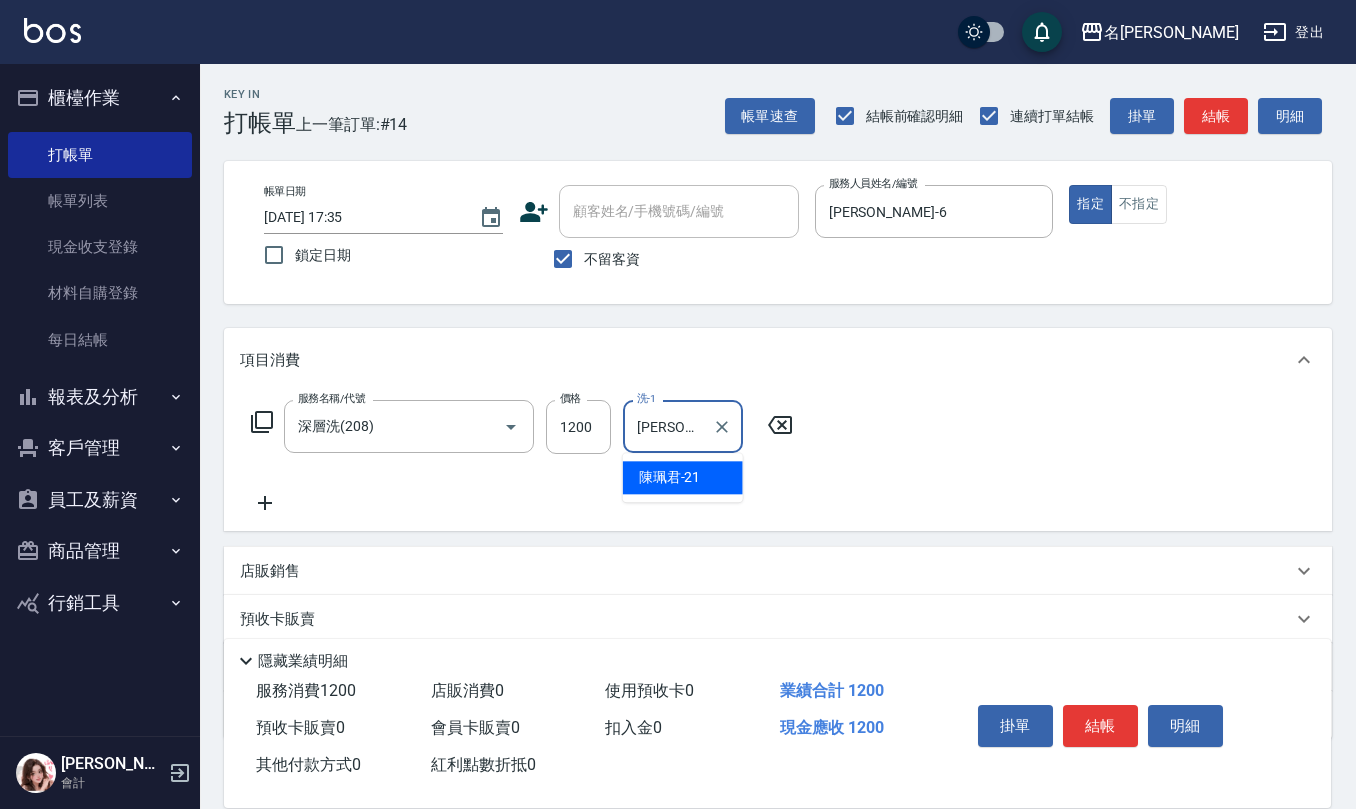 type on "[PERSON_NAME]-21" 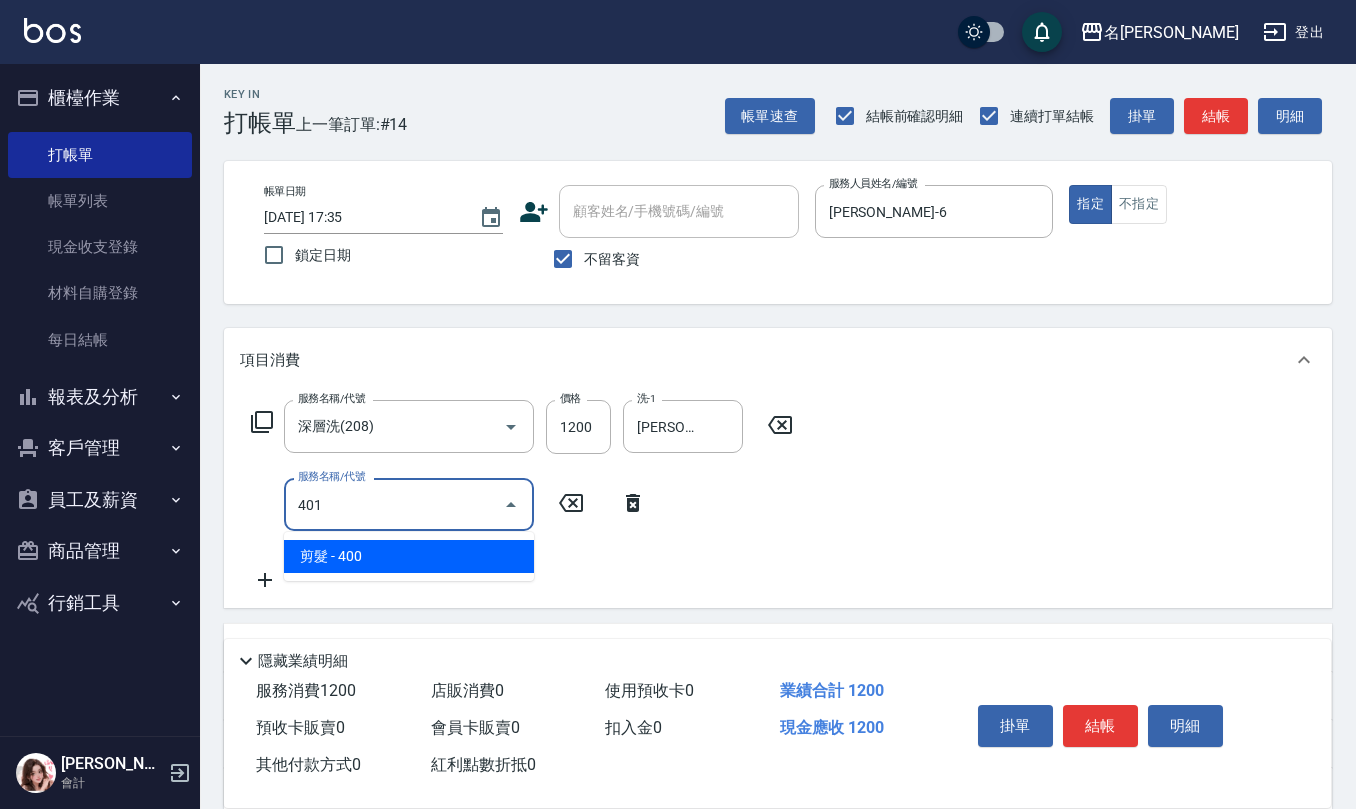 type on "剪髮(401)" 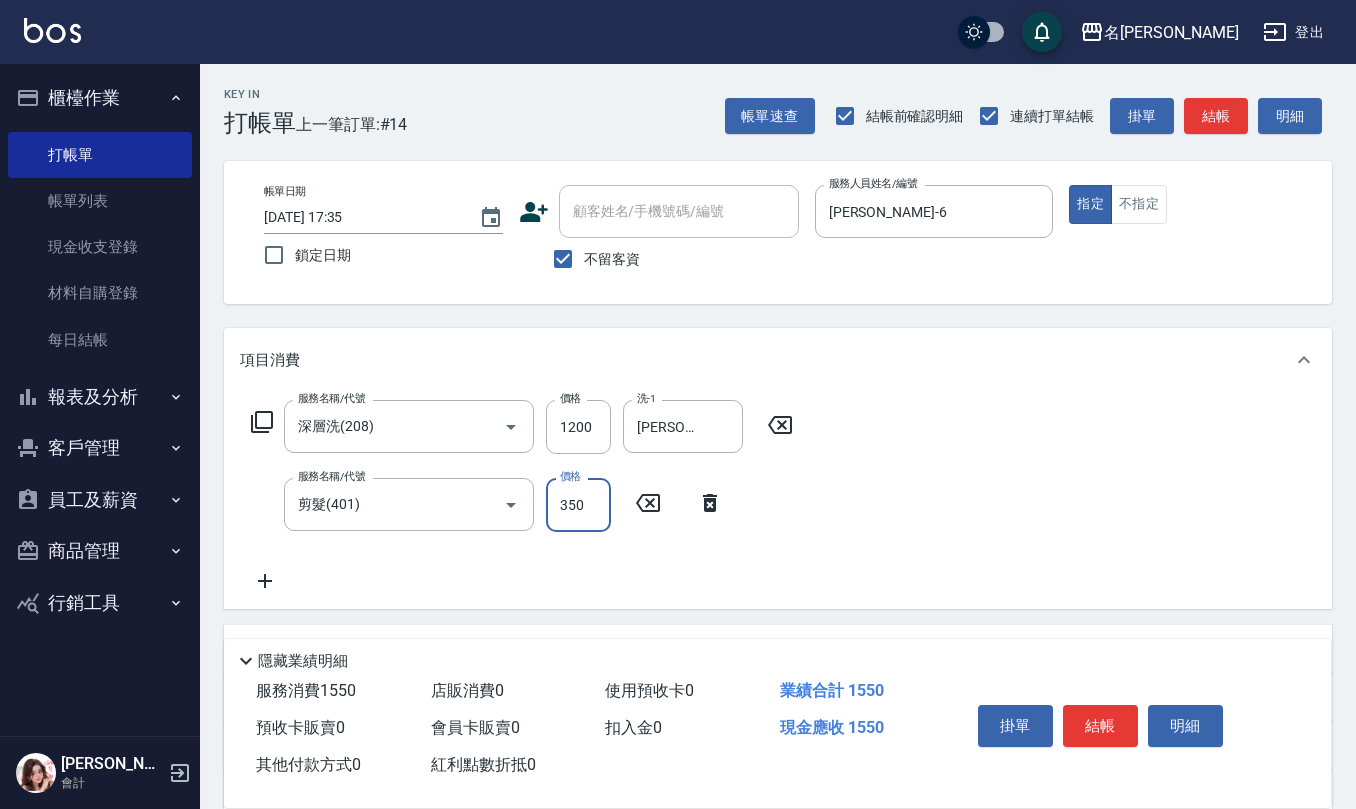 type on "350" 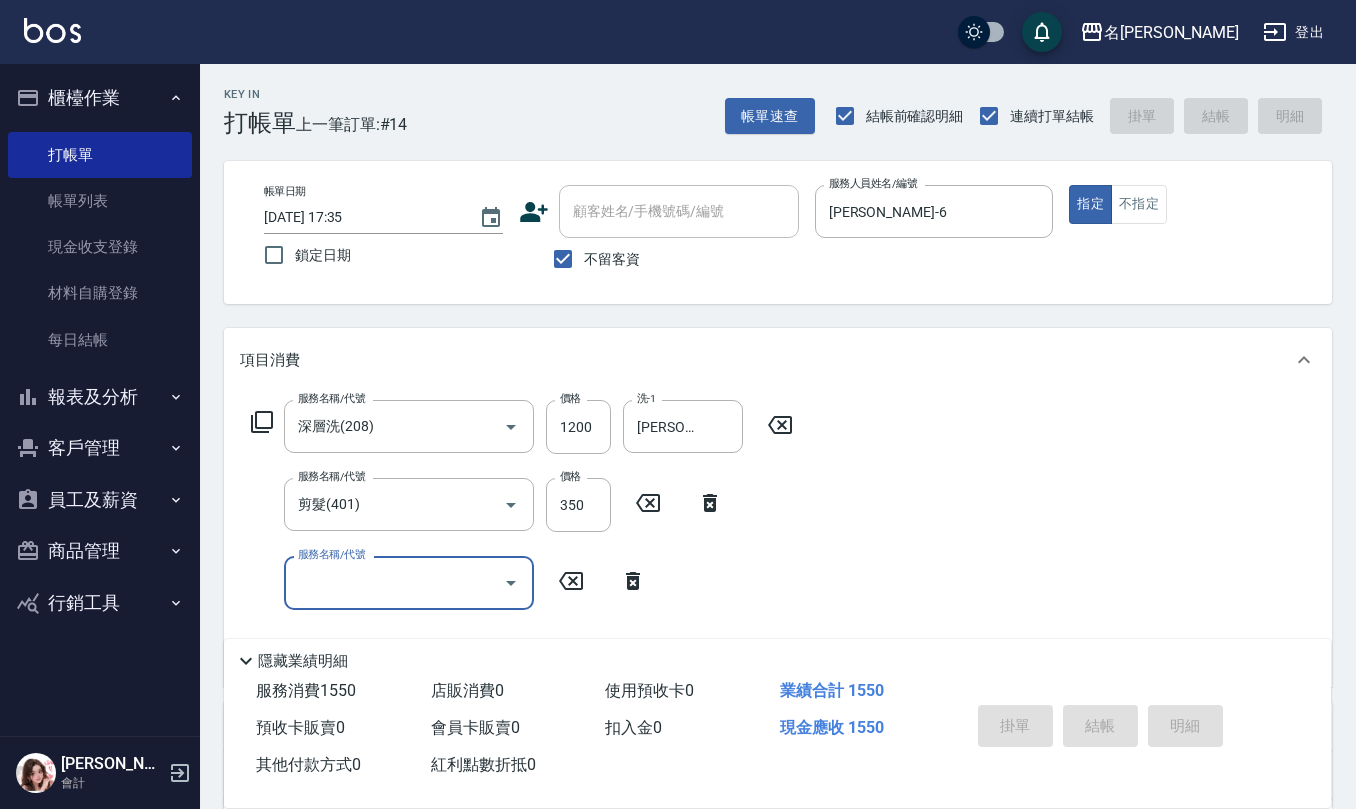 type 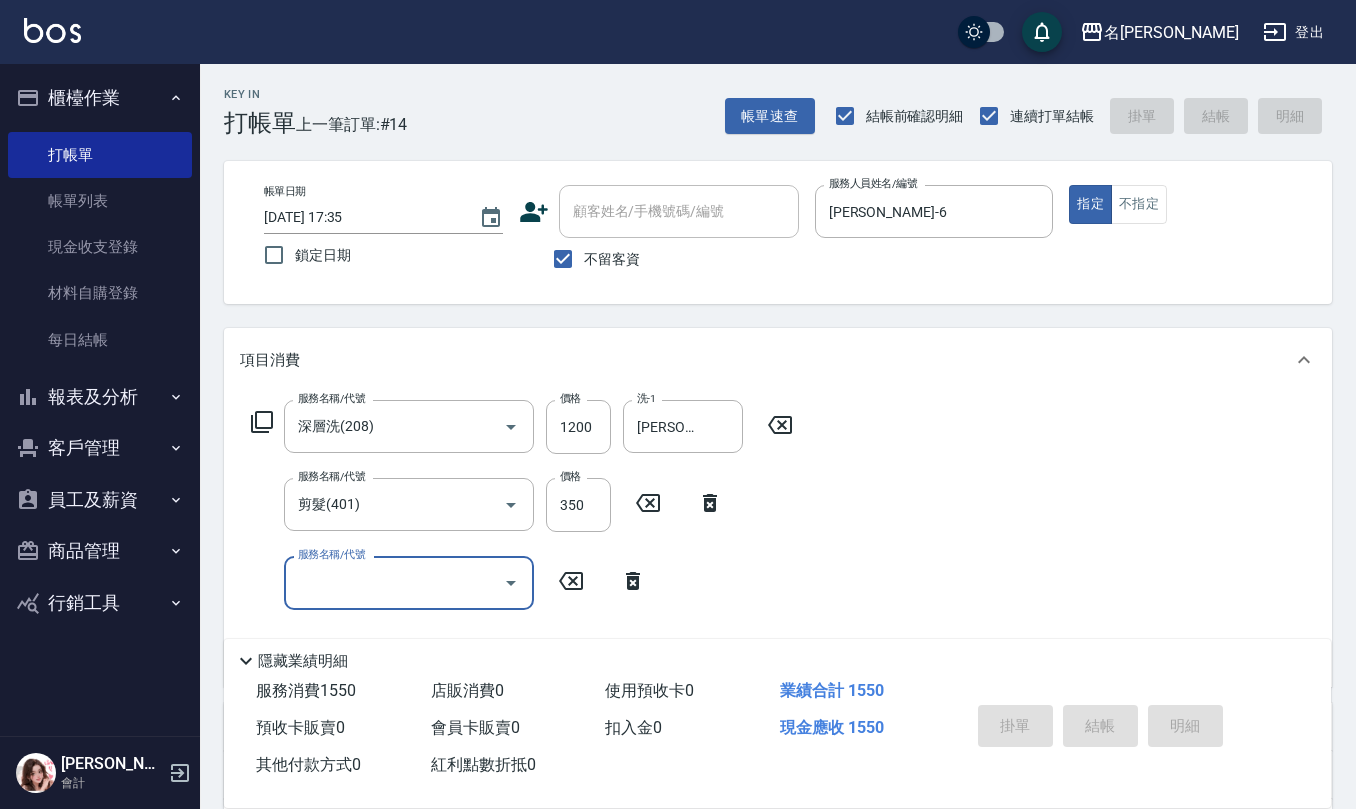 type 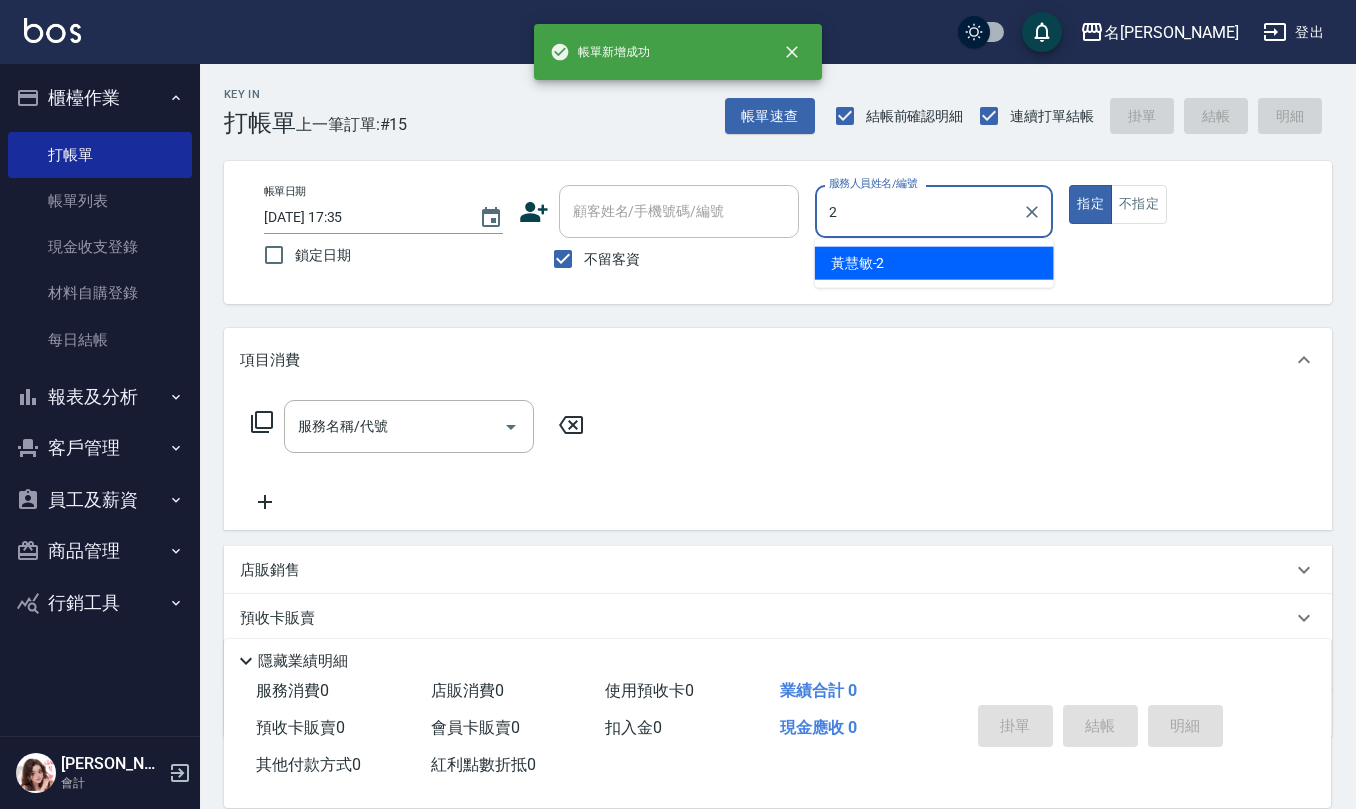 type on "[PERSON_NAME]-2" 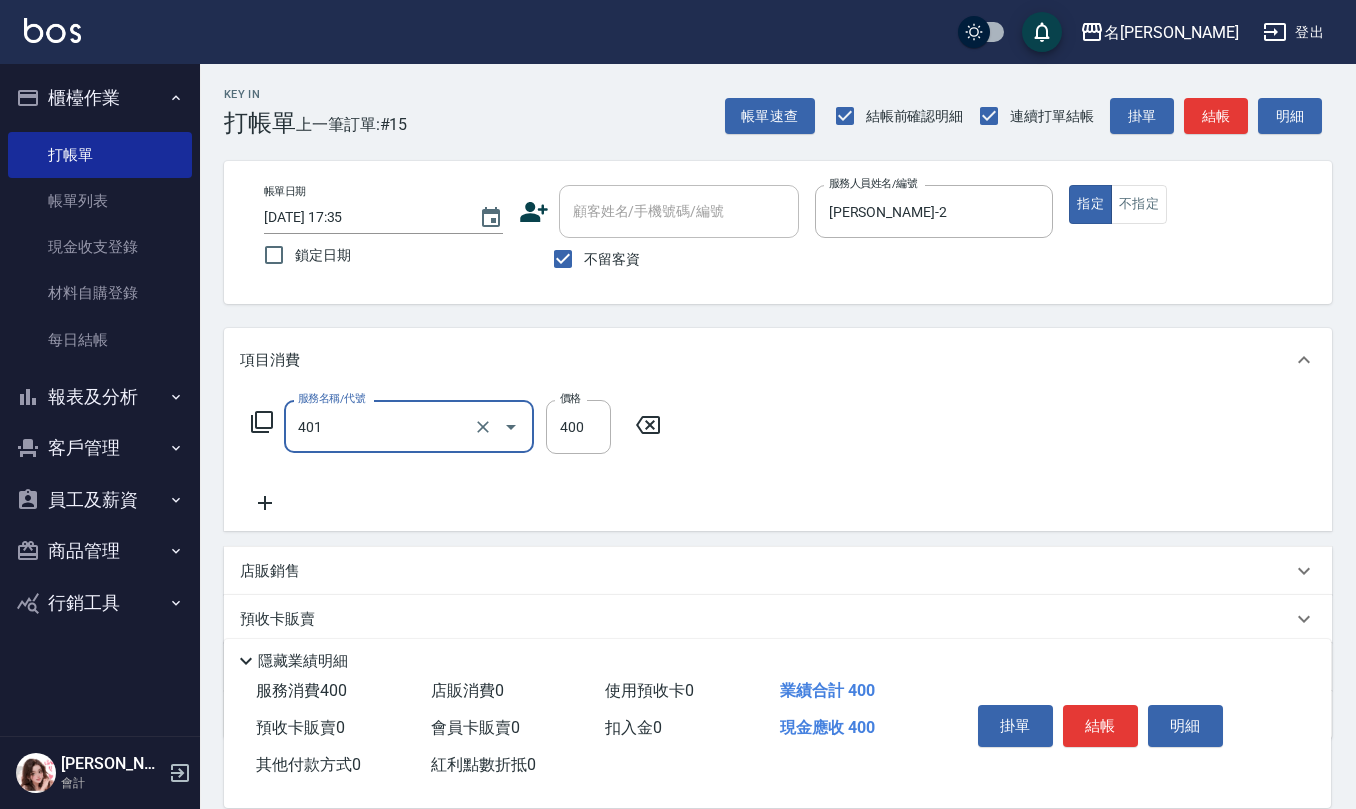type on "剪髮(401)" 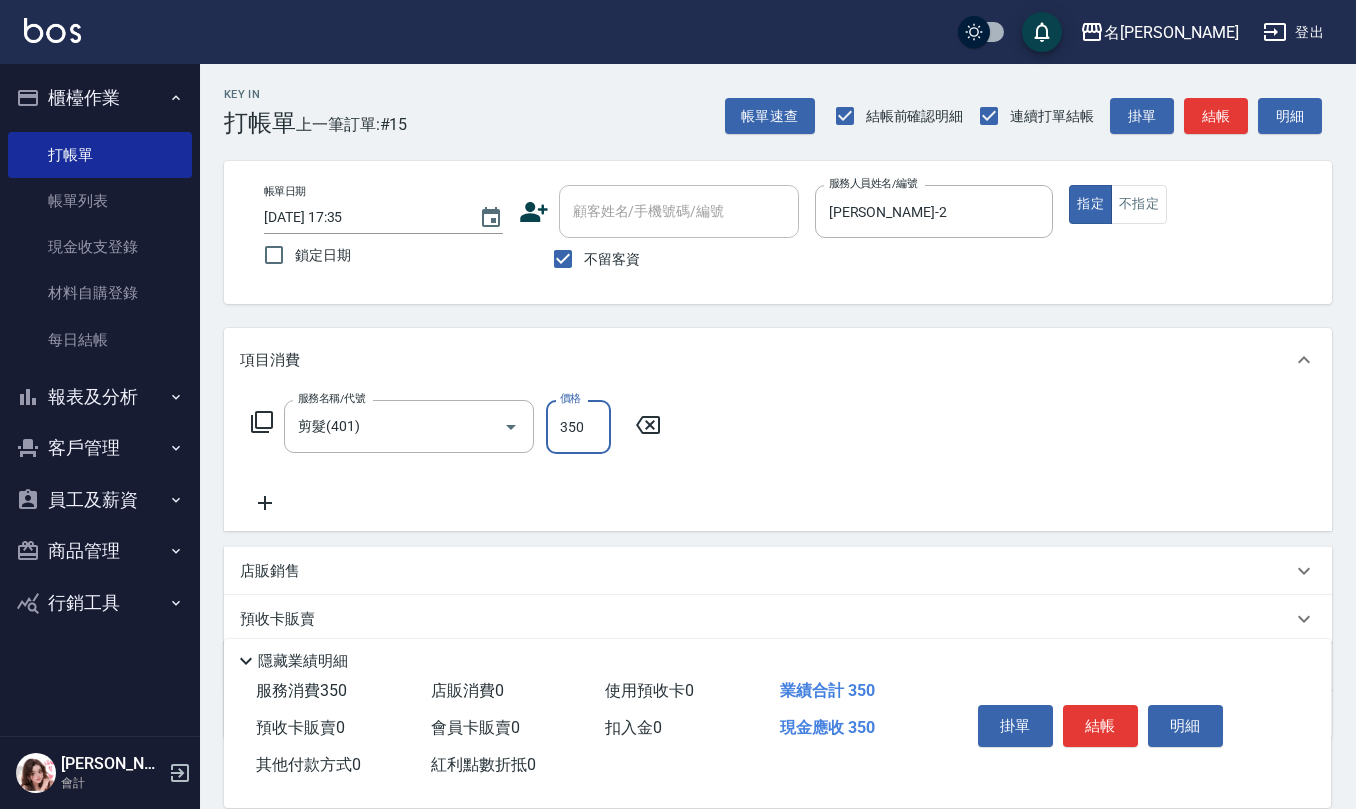 type on "350" 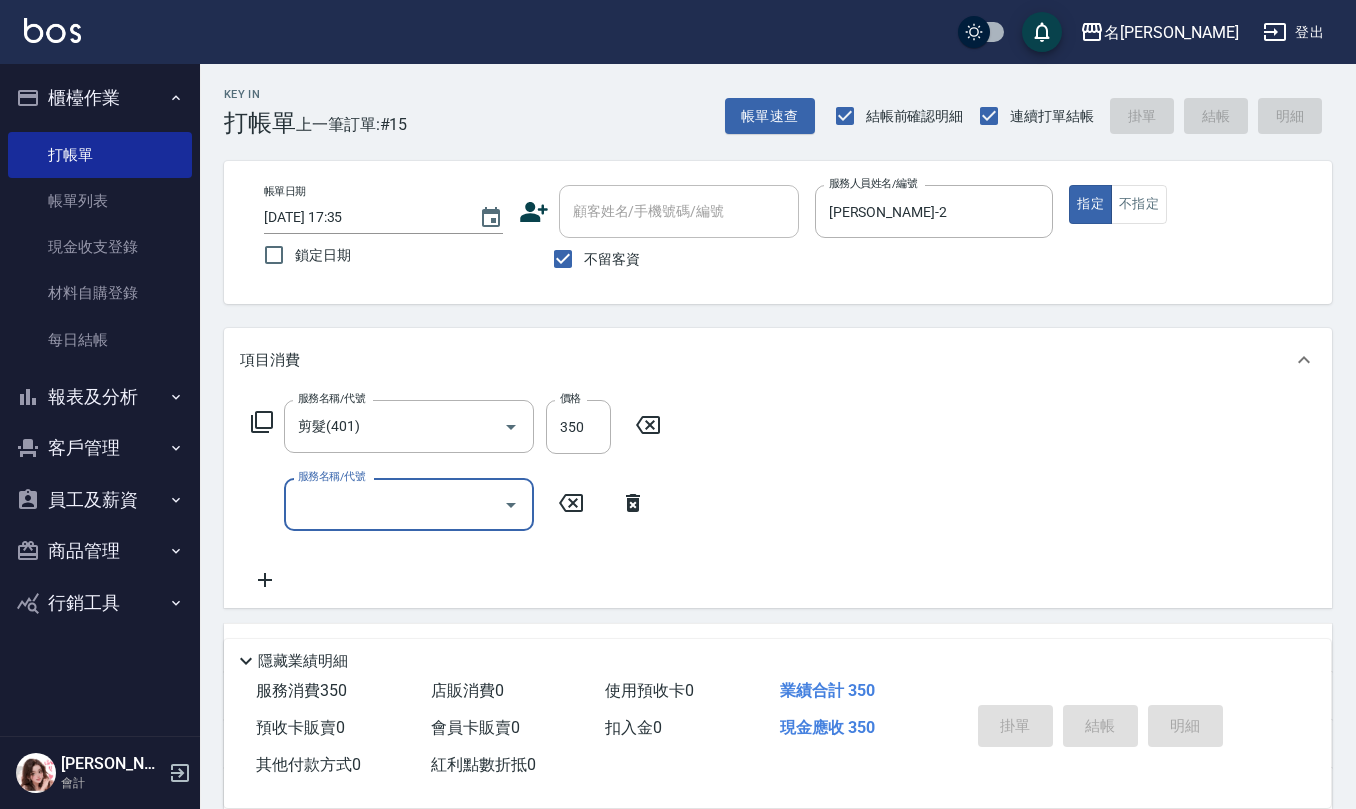 type 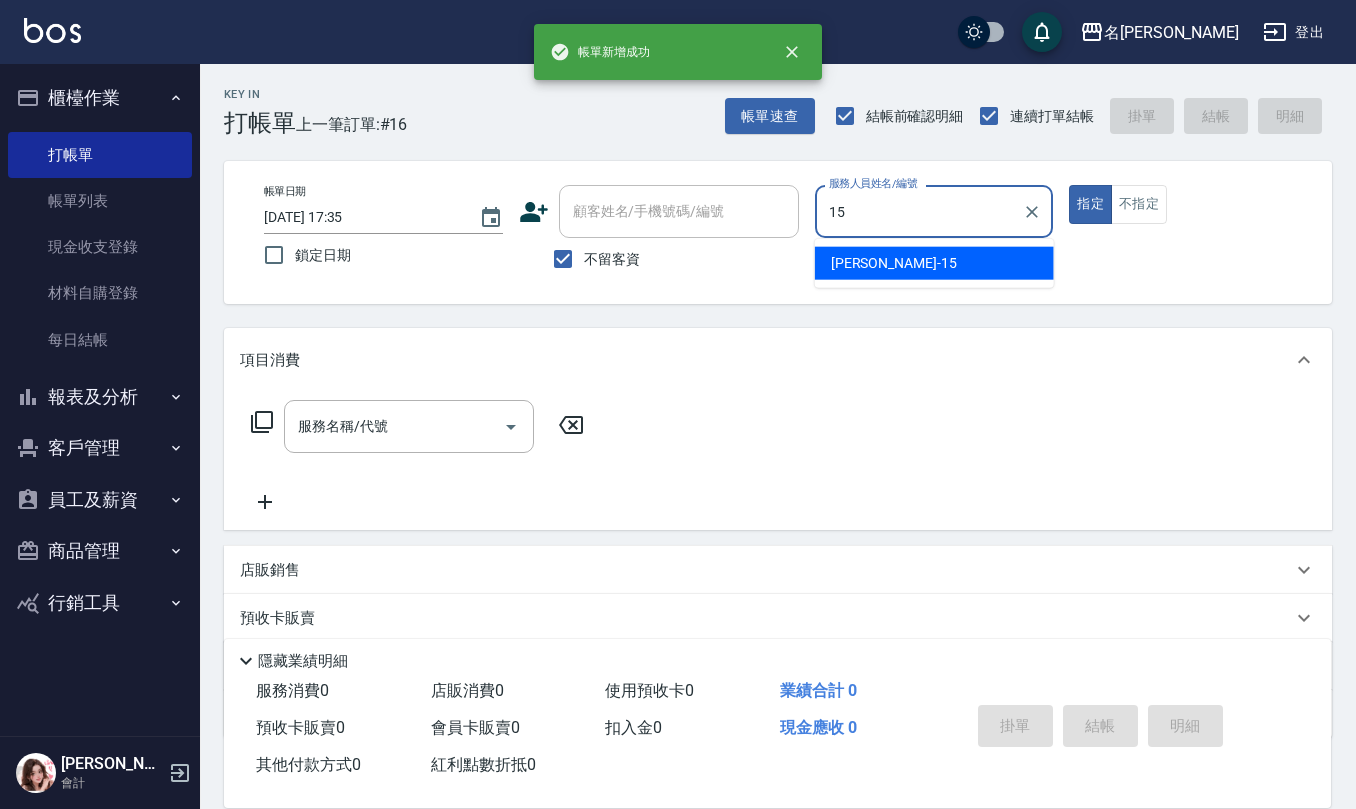 type on "[PERSON_NAME]-15" 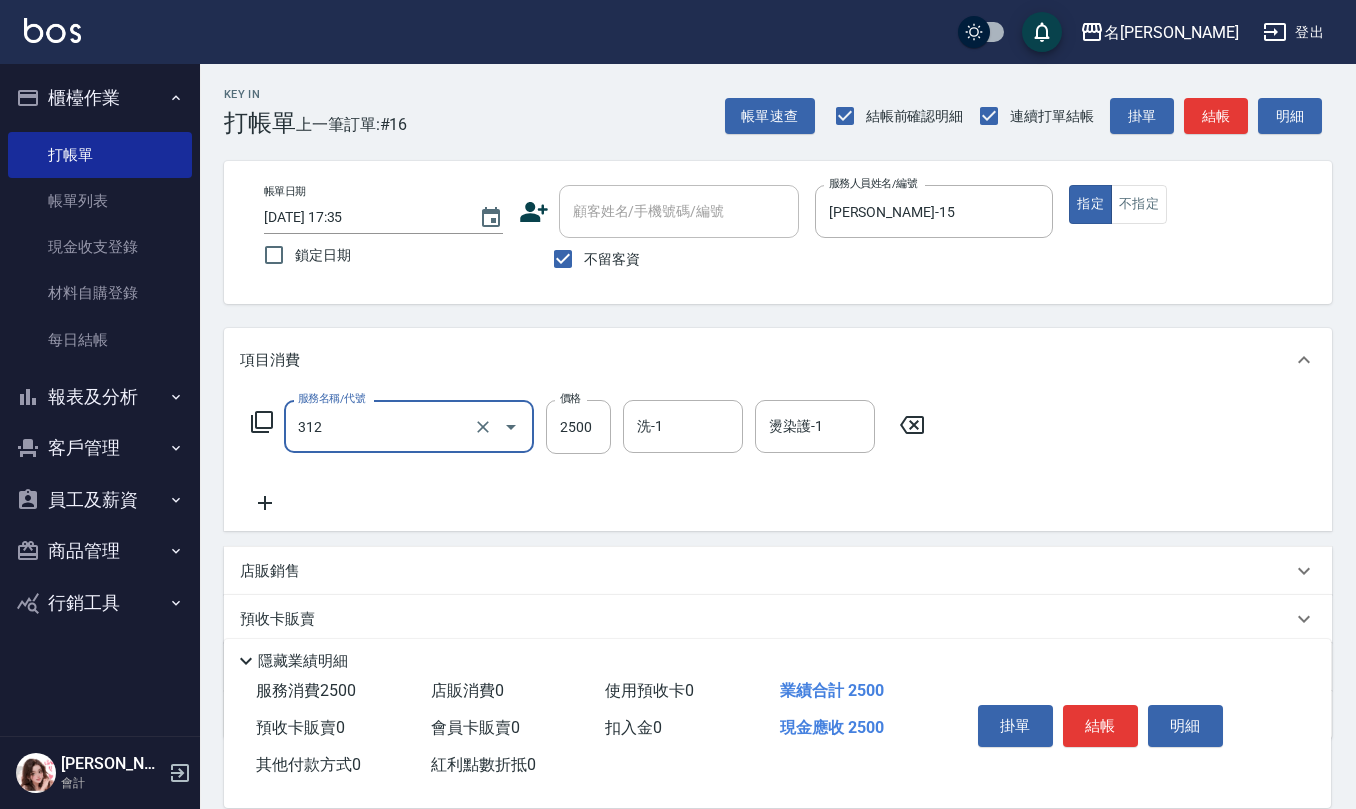 type on "有氧水離子燙2500(312)" 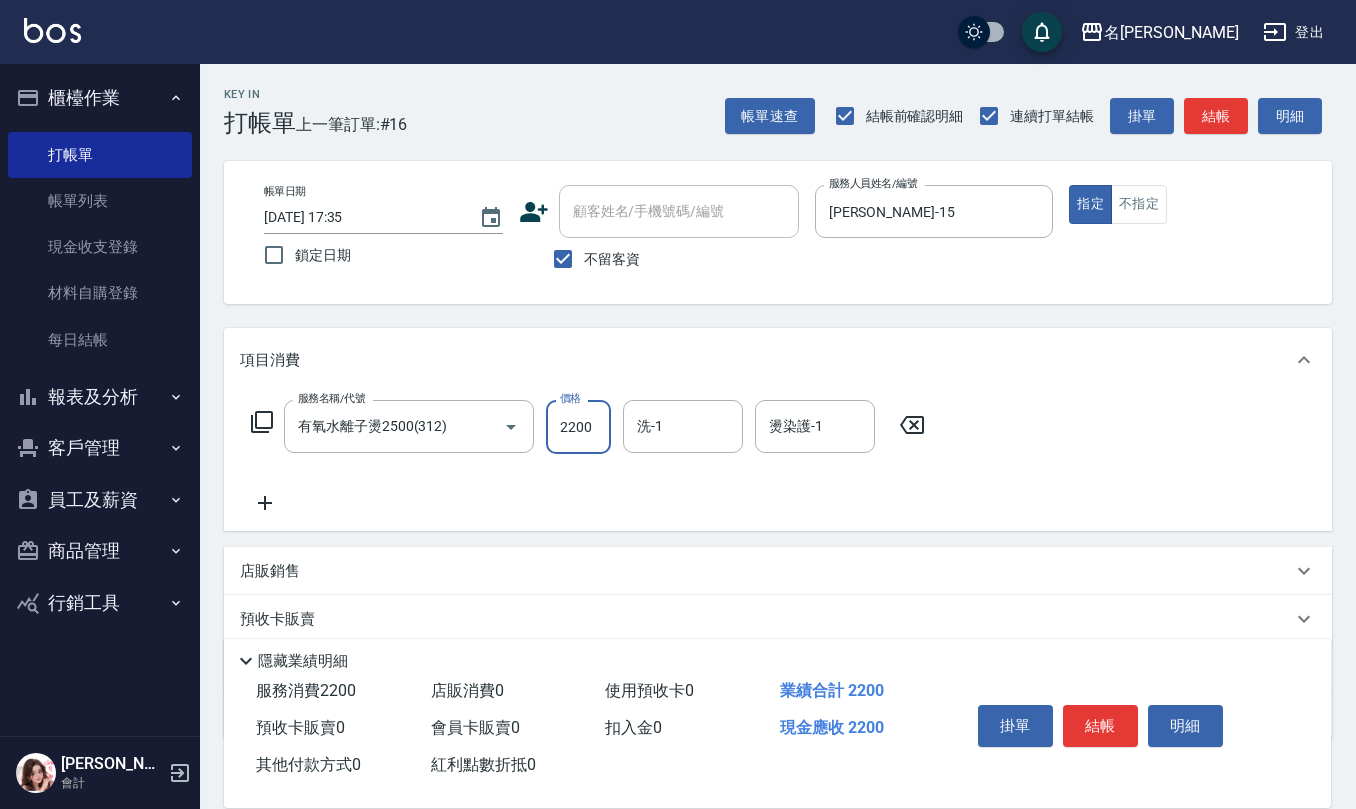 type on "2200" 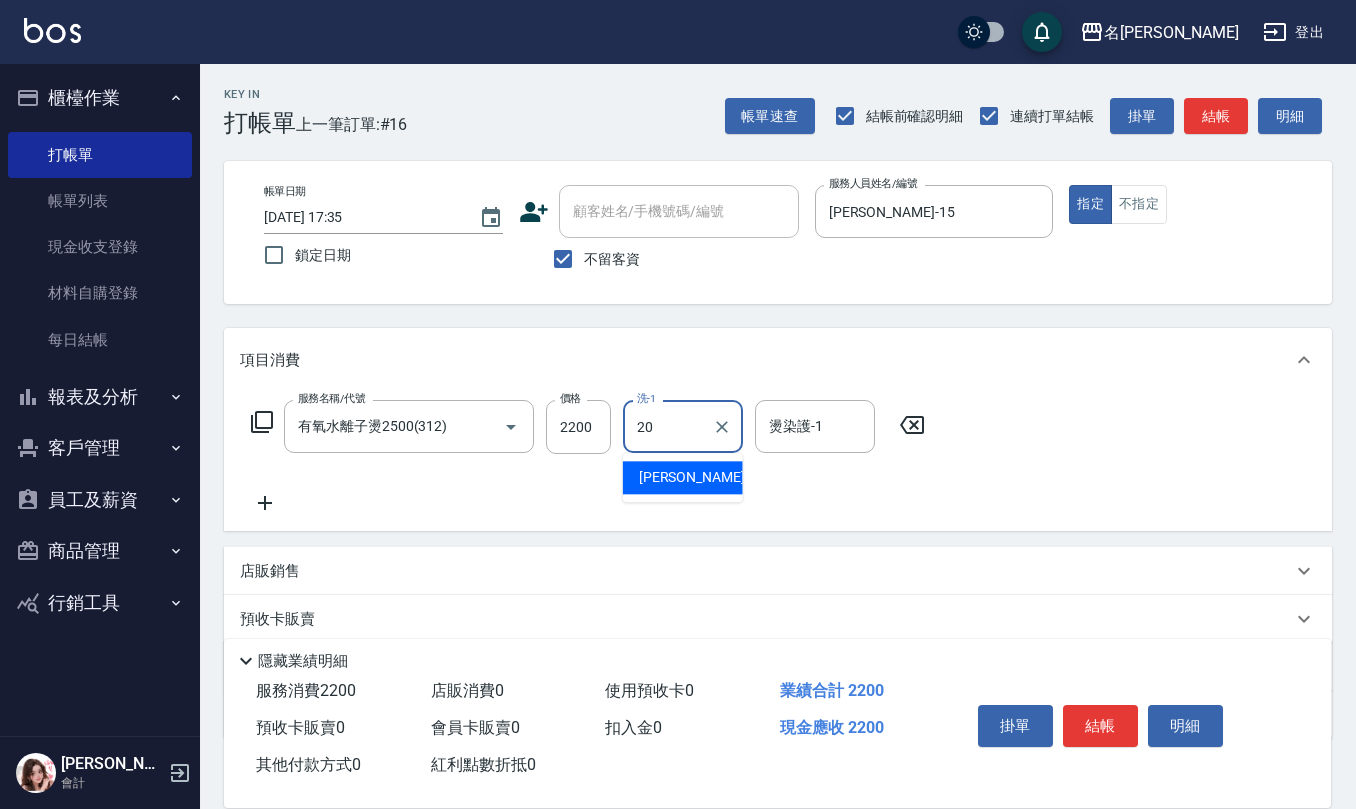 type on "[PERSON_NAME]-20" 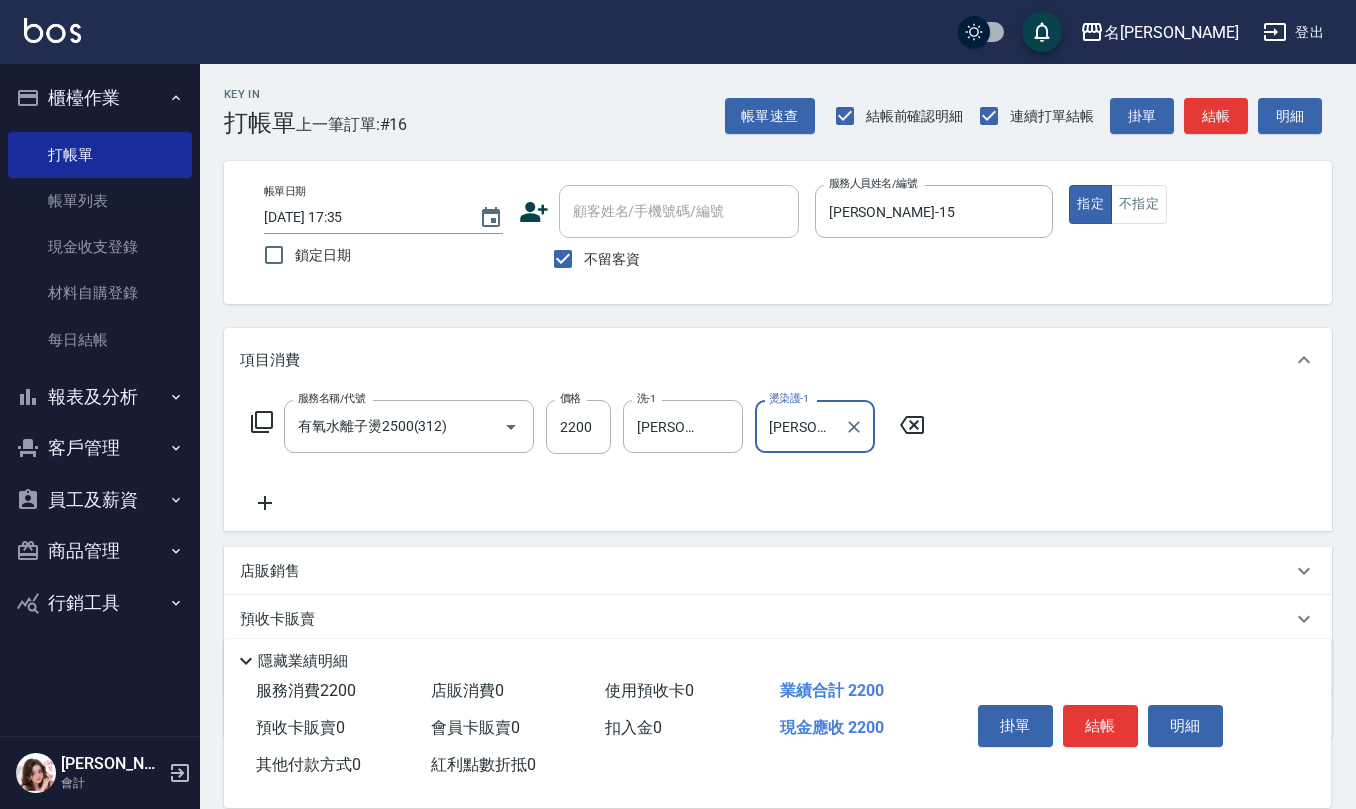 type on "[PERSON_NAME]-20" 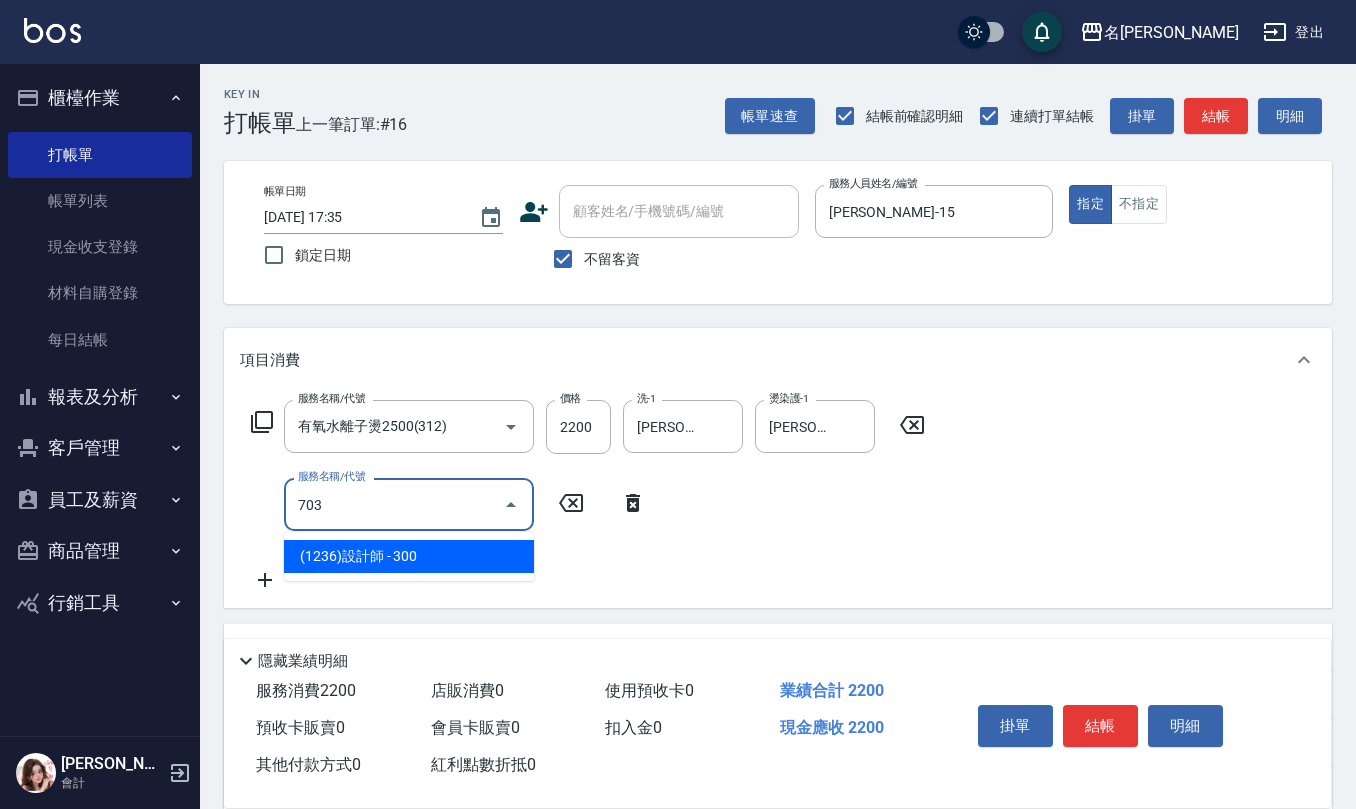 type on "(1236)設計師(703)" 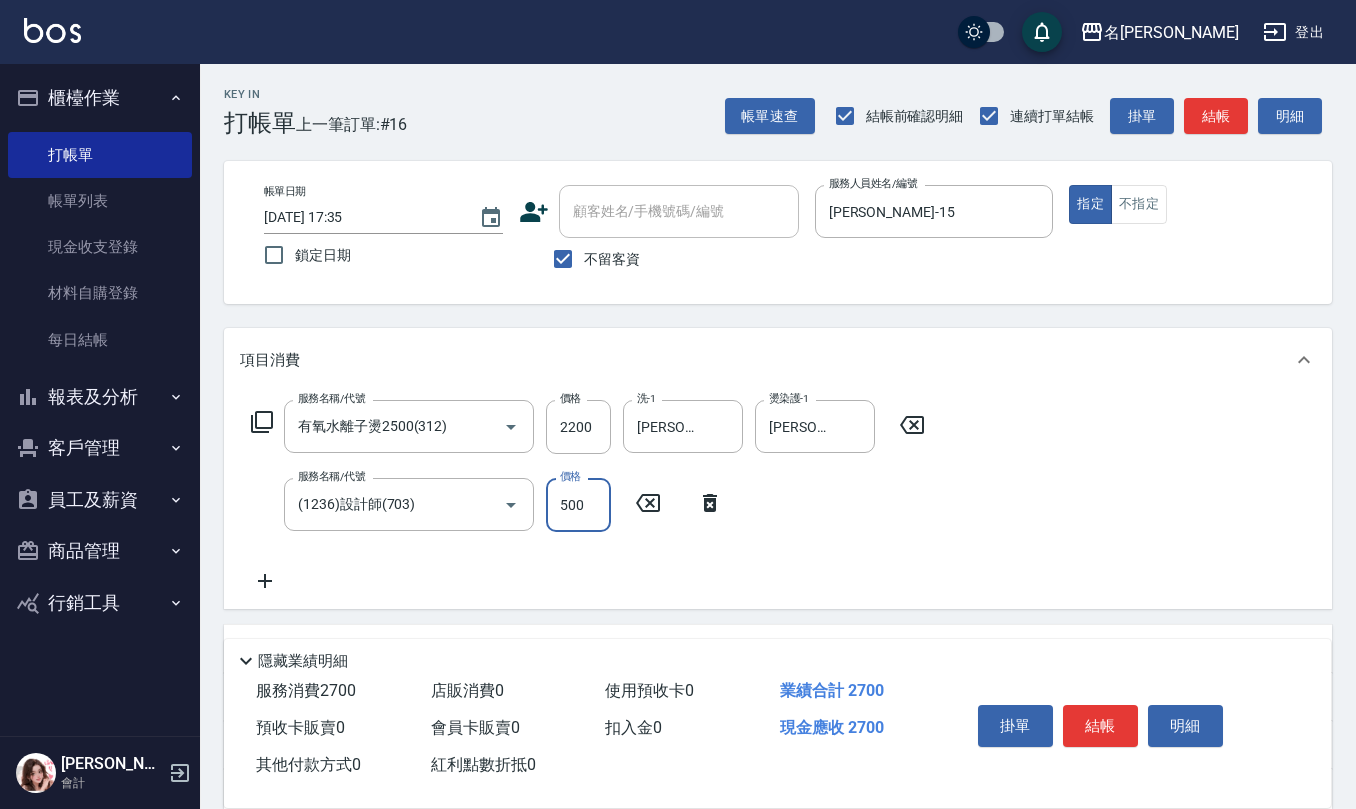 type on "500" 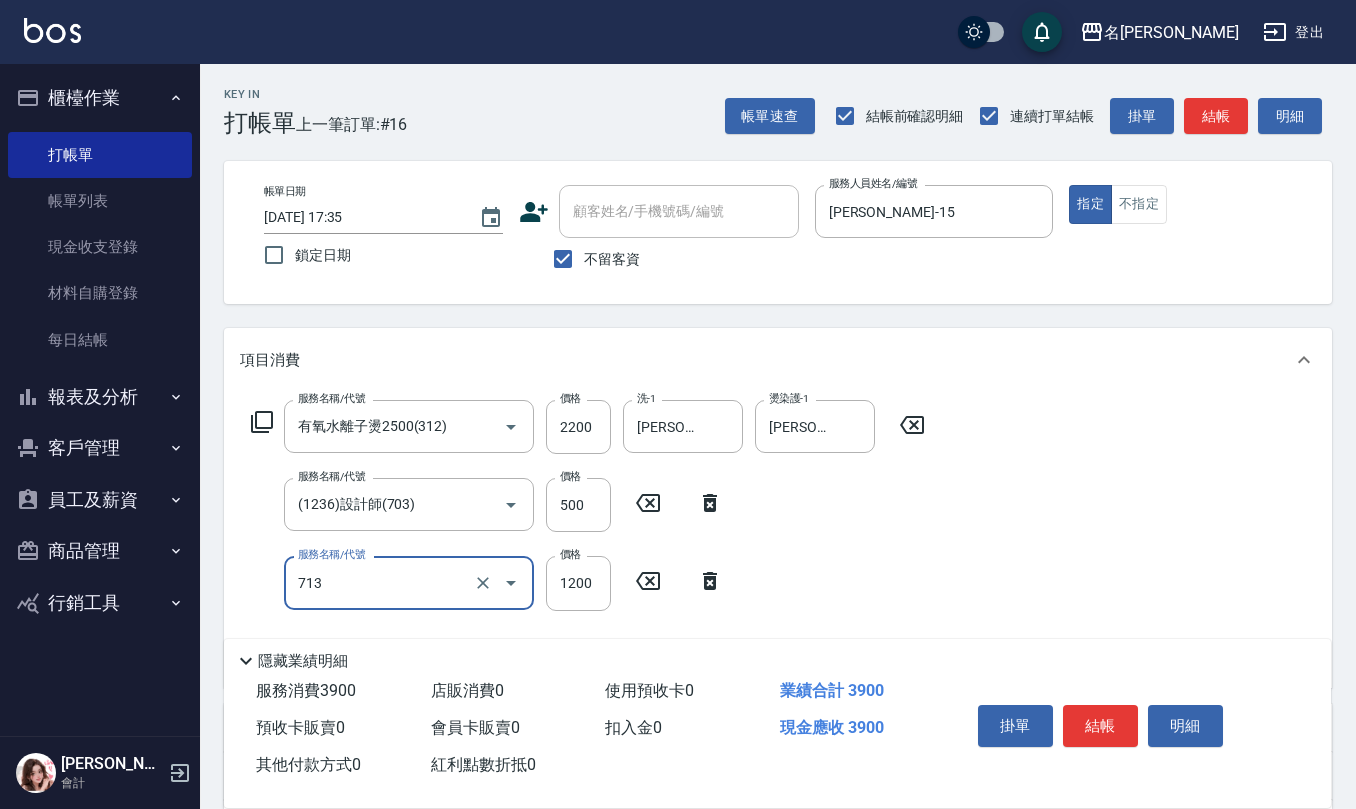 type on "水樣結構式1200(713)" 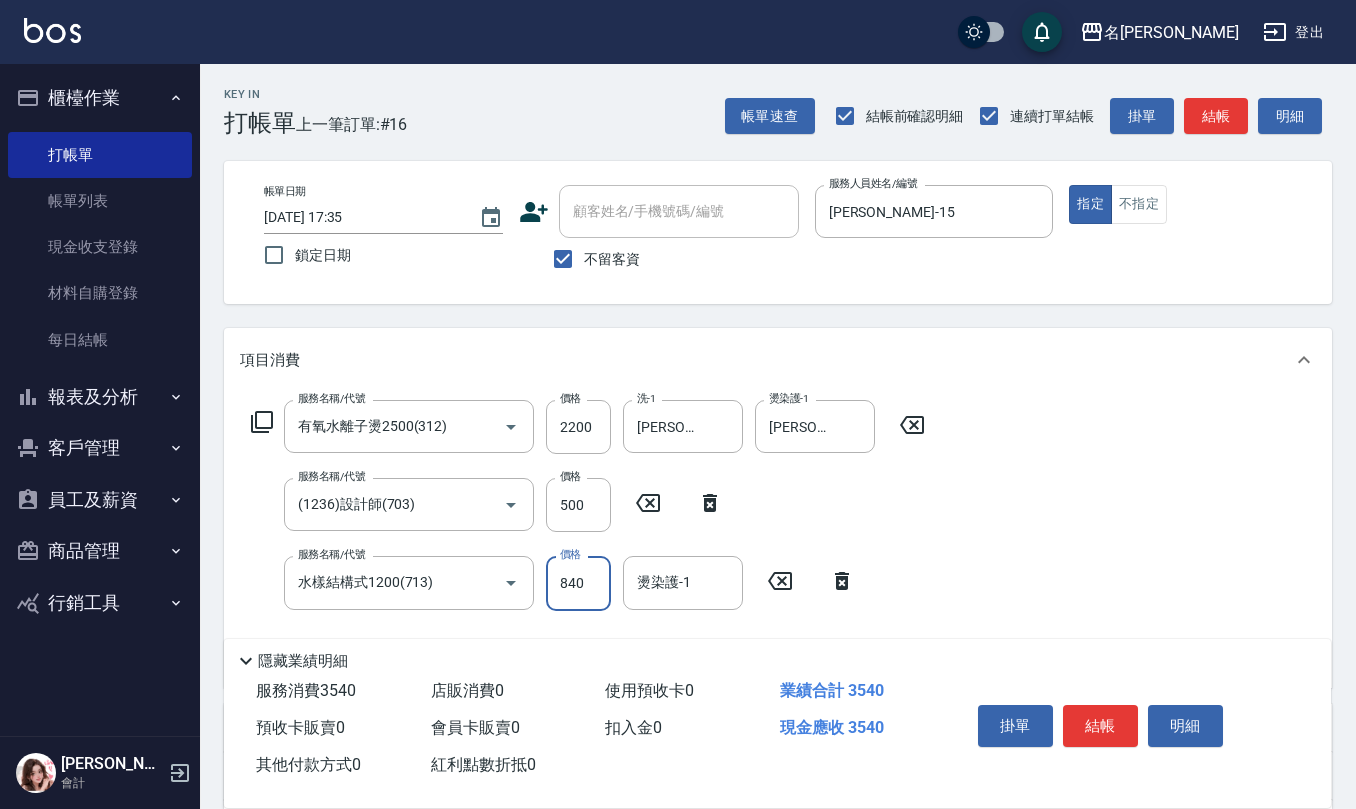 type on "840" 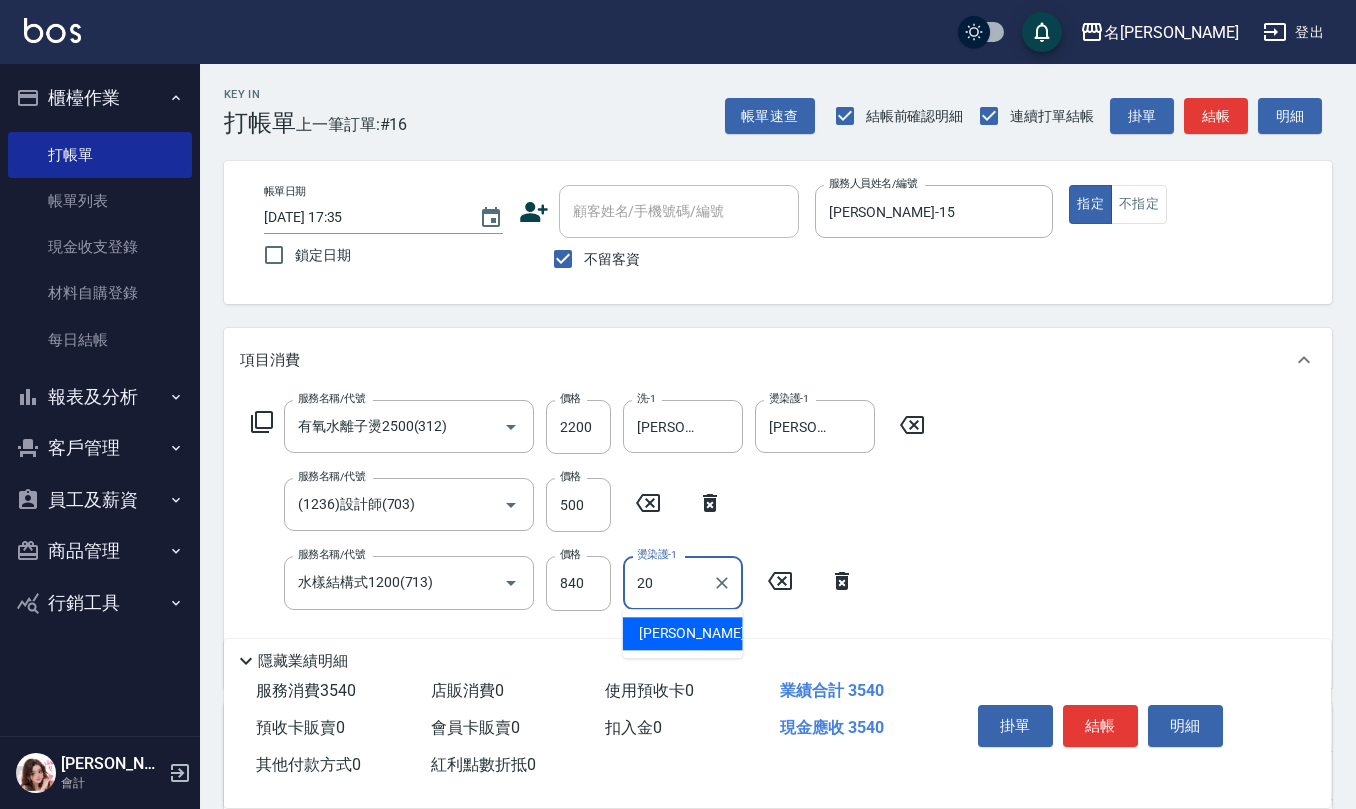 type on "[PERSON_NAME]-20" 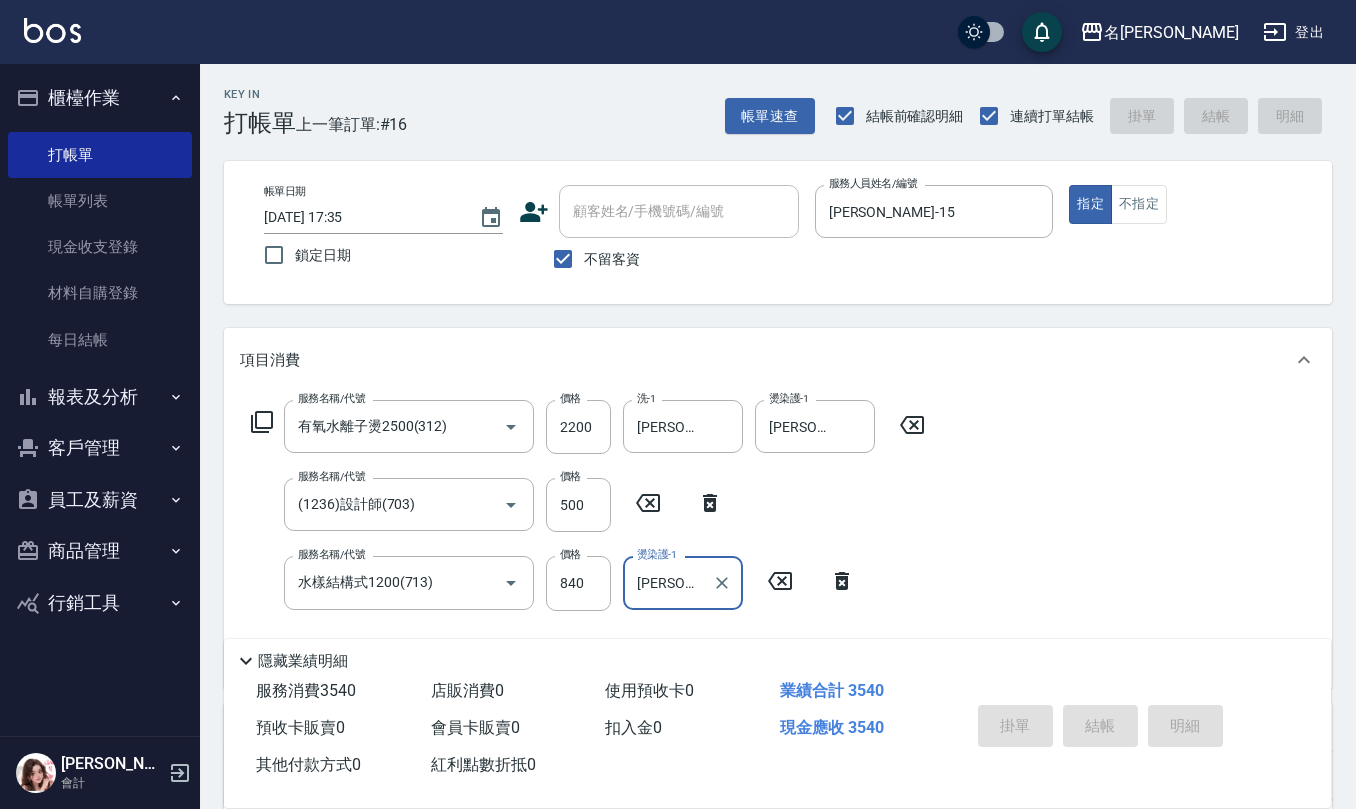type 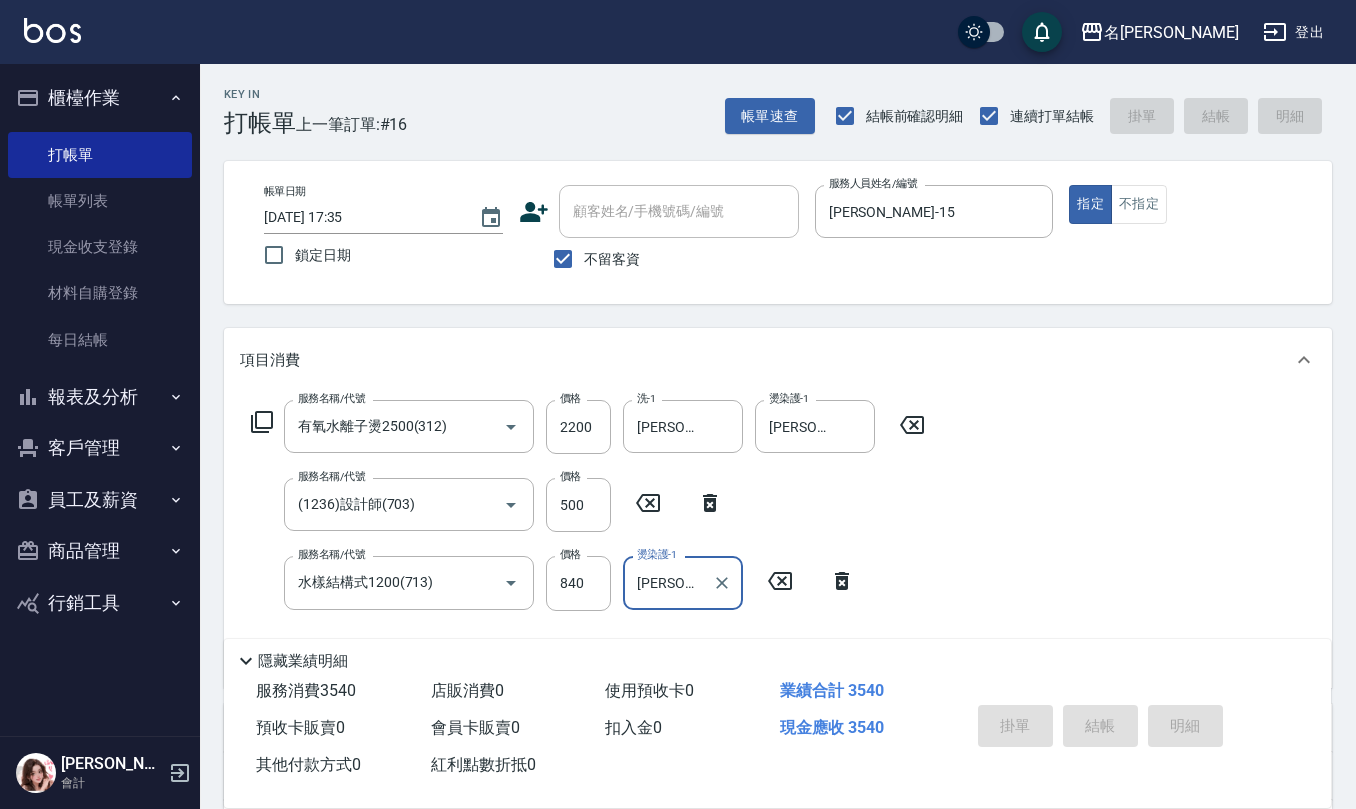 type 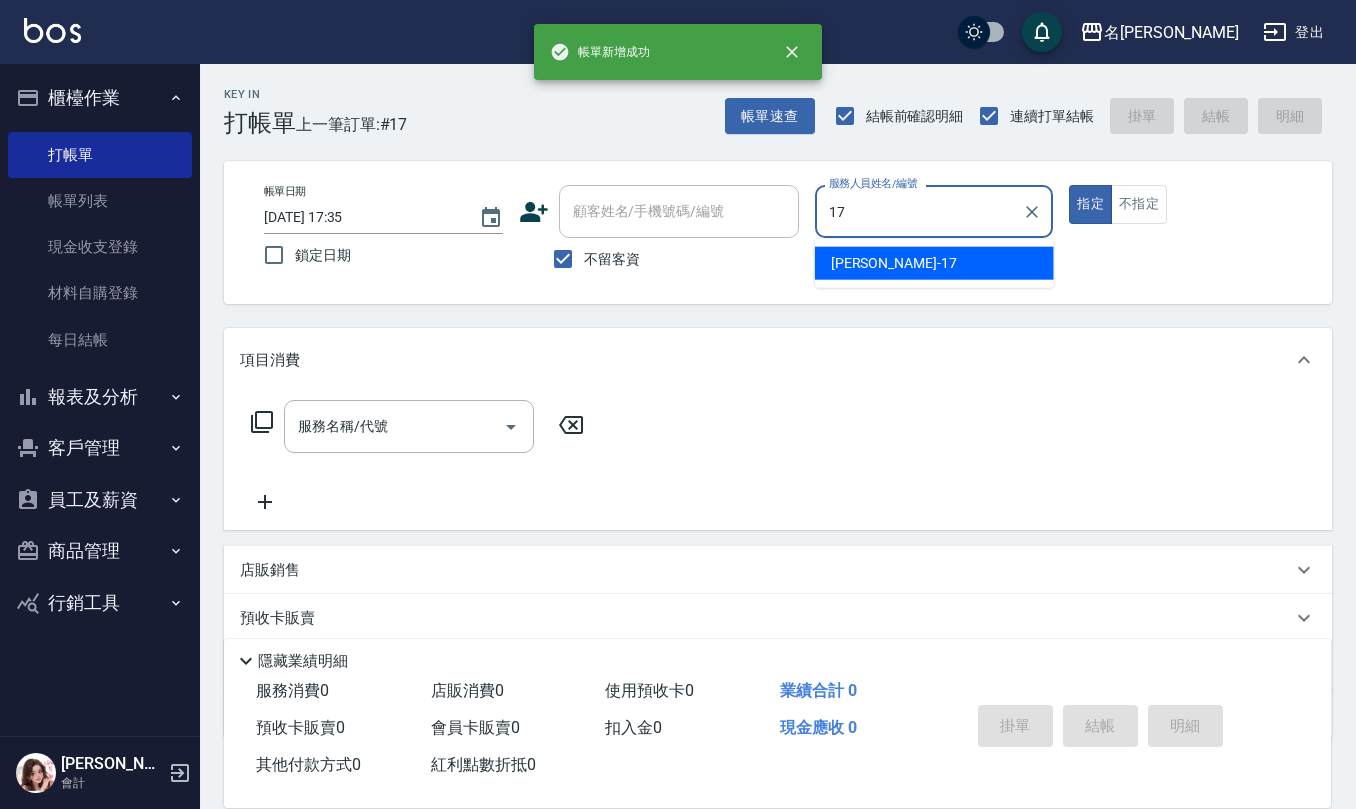 type on "[PERSON_NAME]-17" 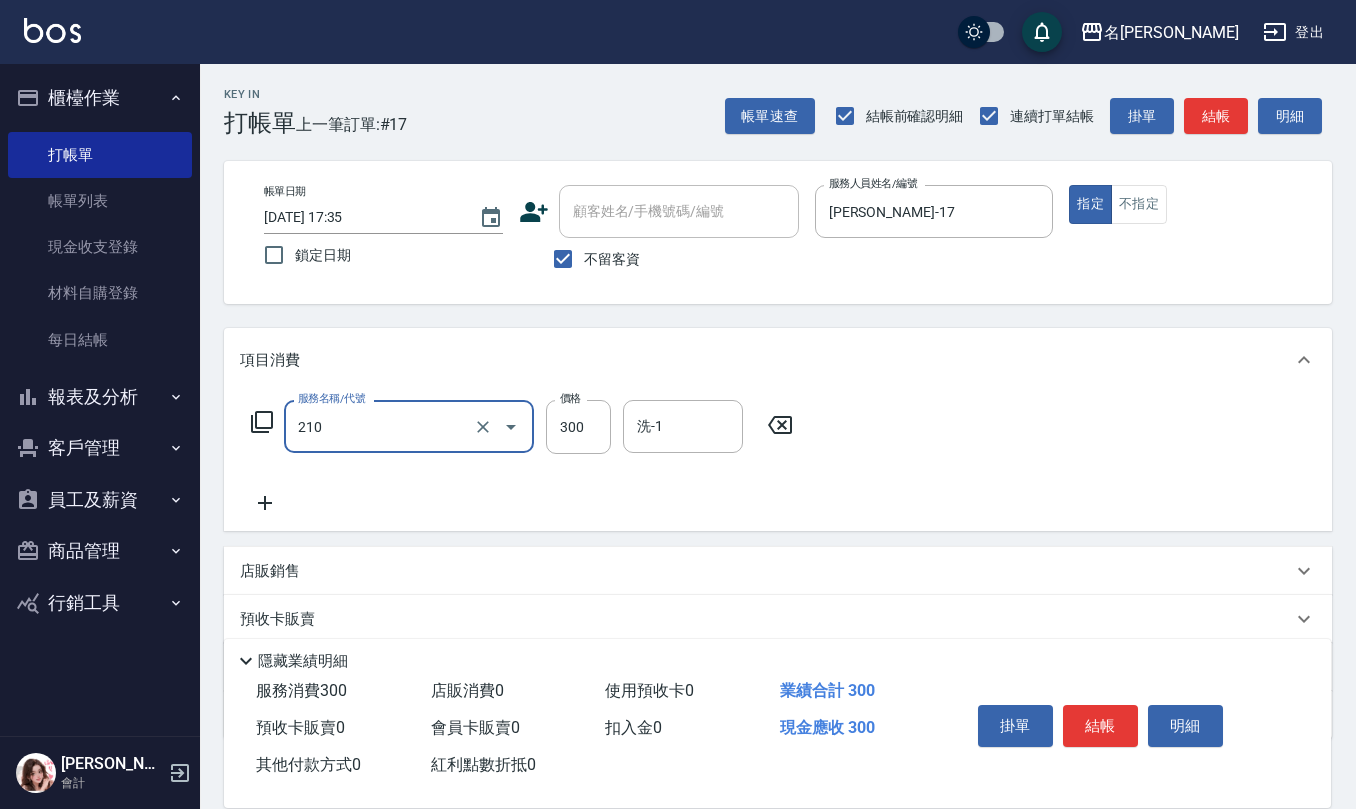 type on "[PERSON_NAME]洗髮精(210)" 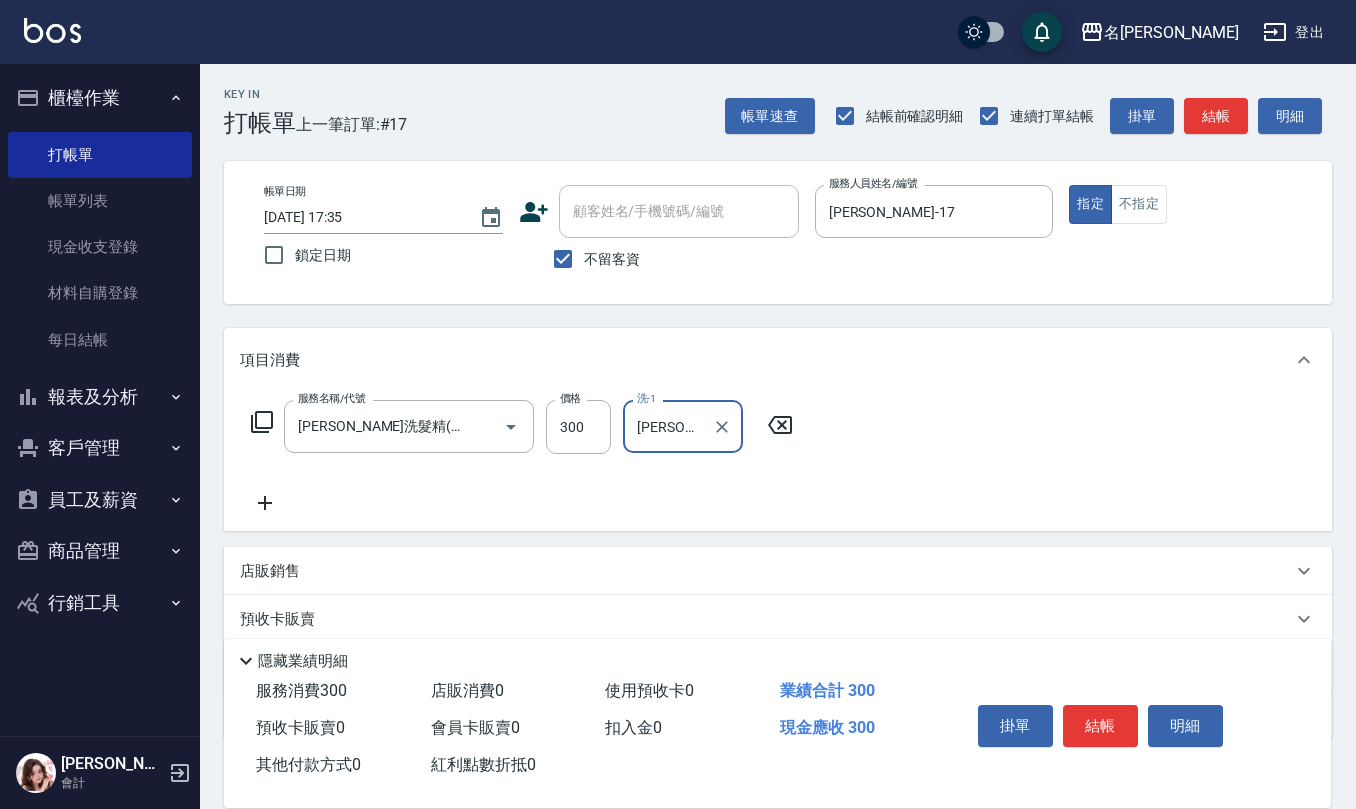 type on "[PERSON_NAME]-30" 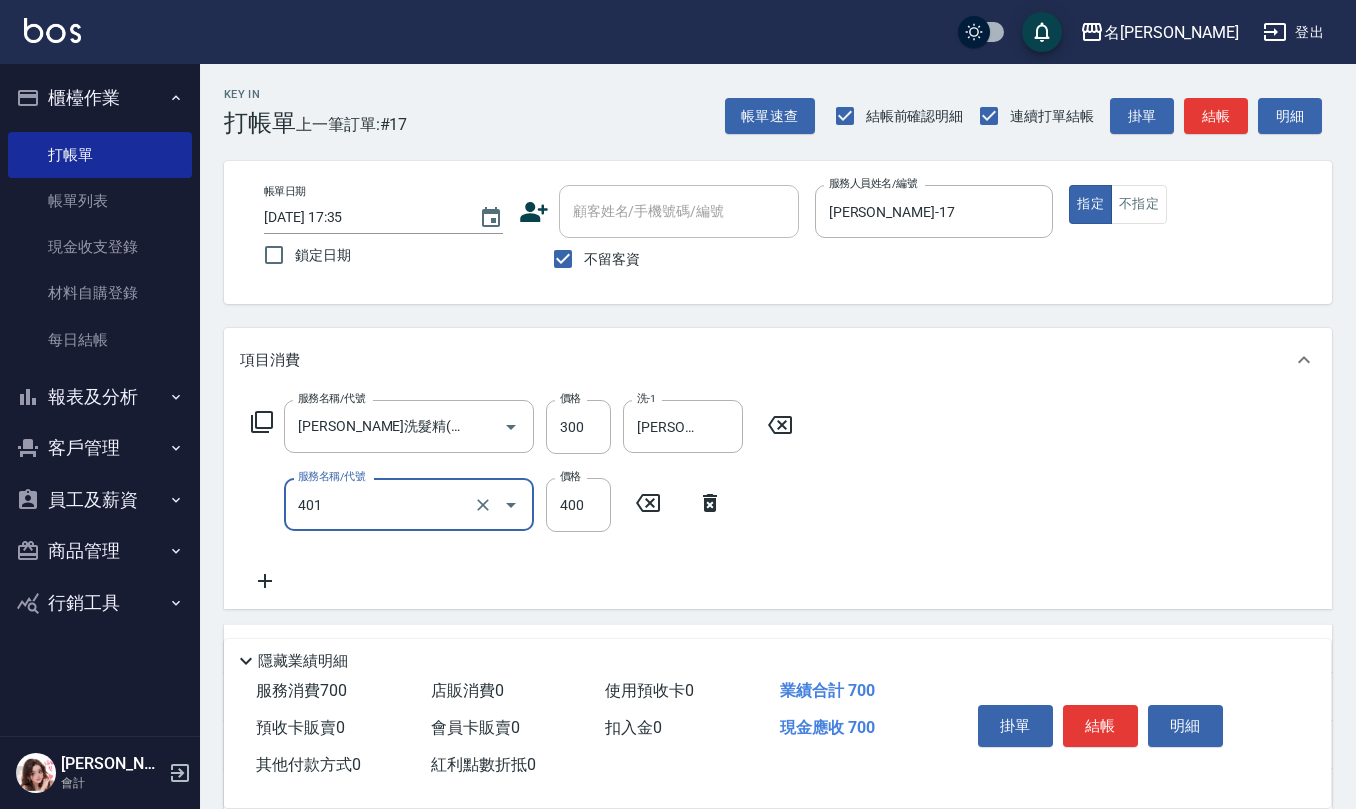 type on "剪髮(401)" 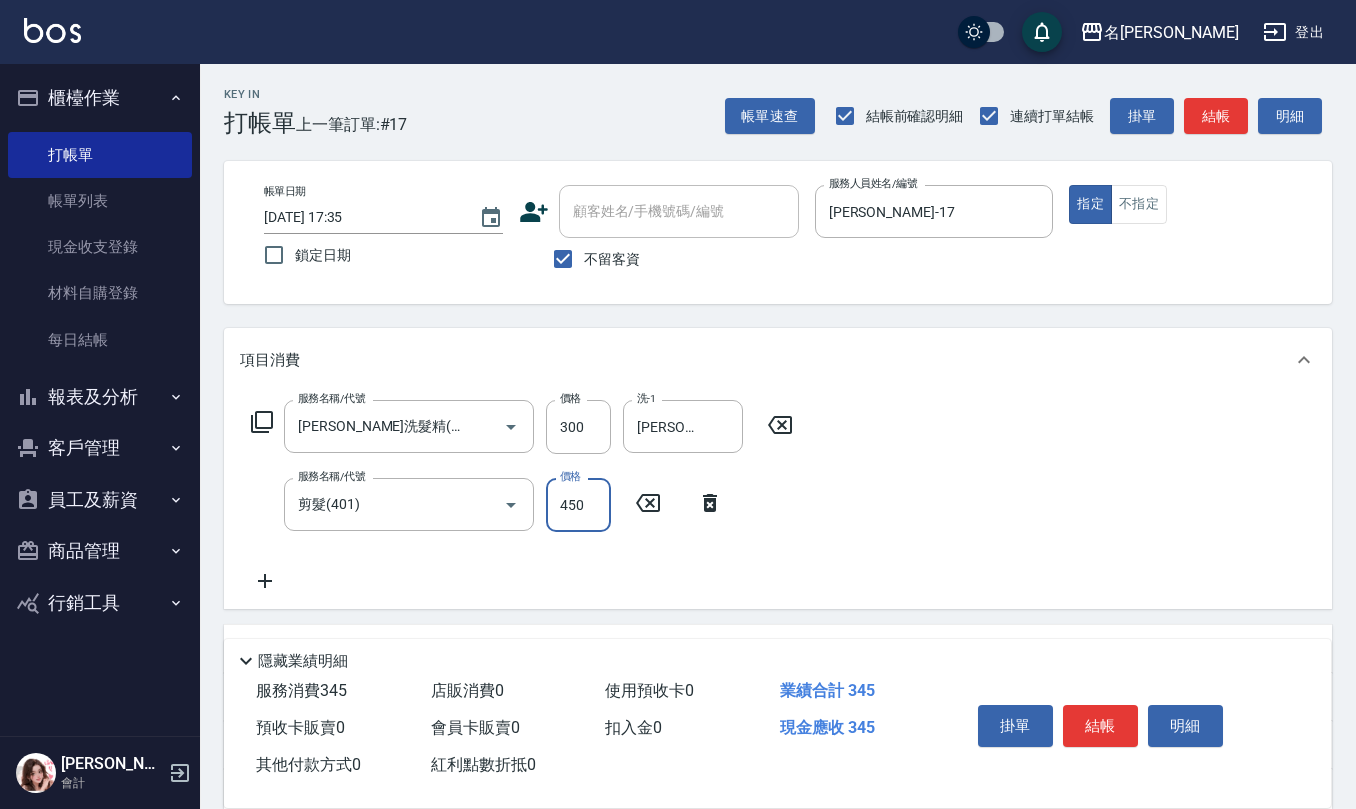 type on "450" 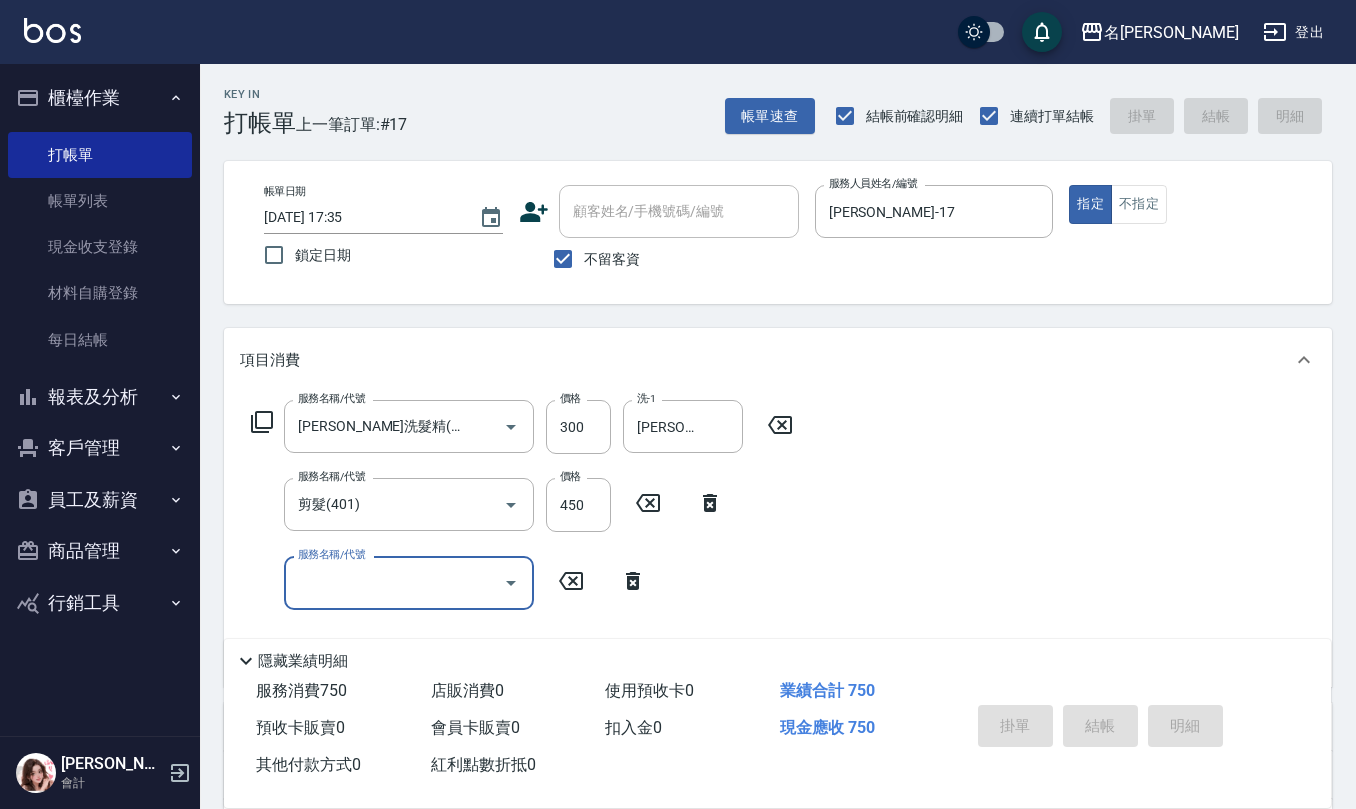 type 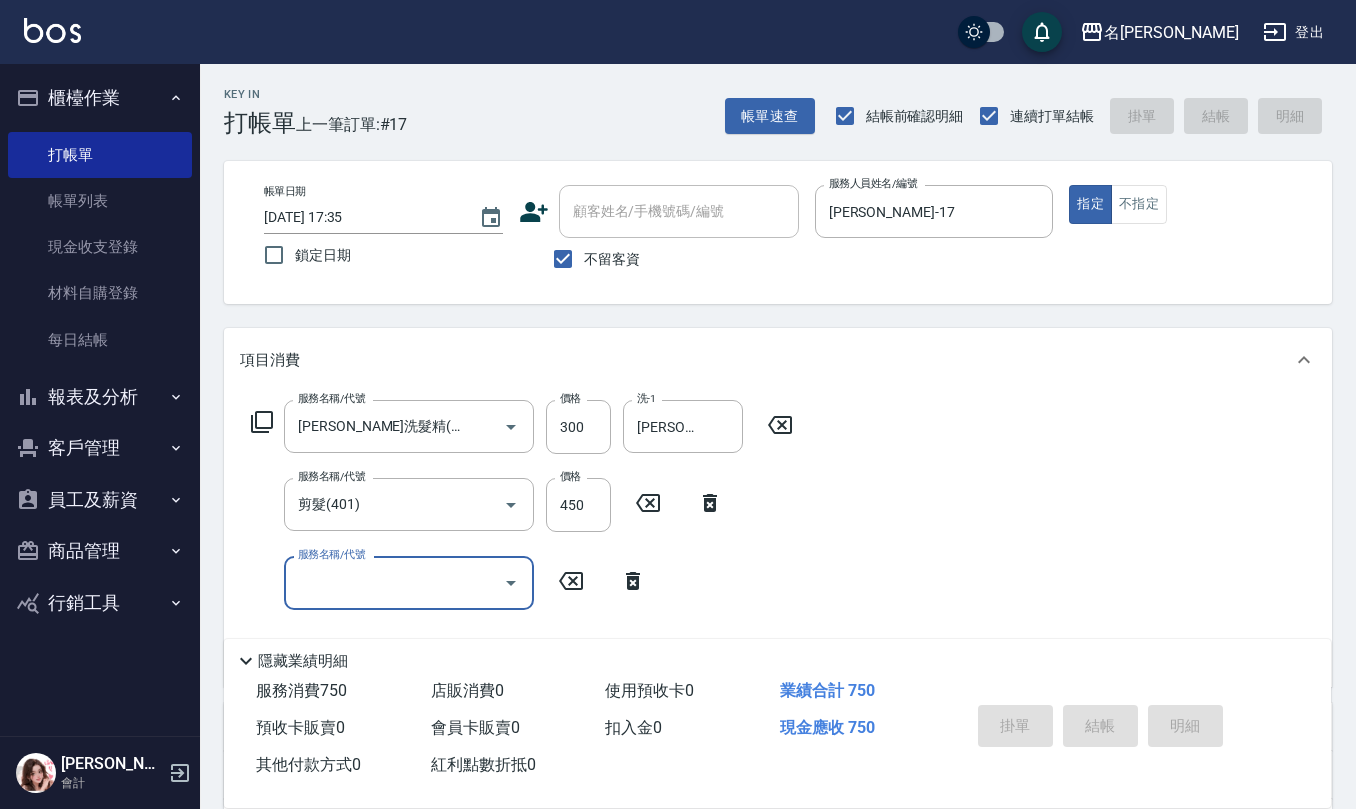 type 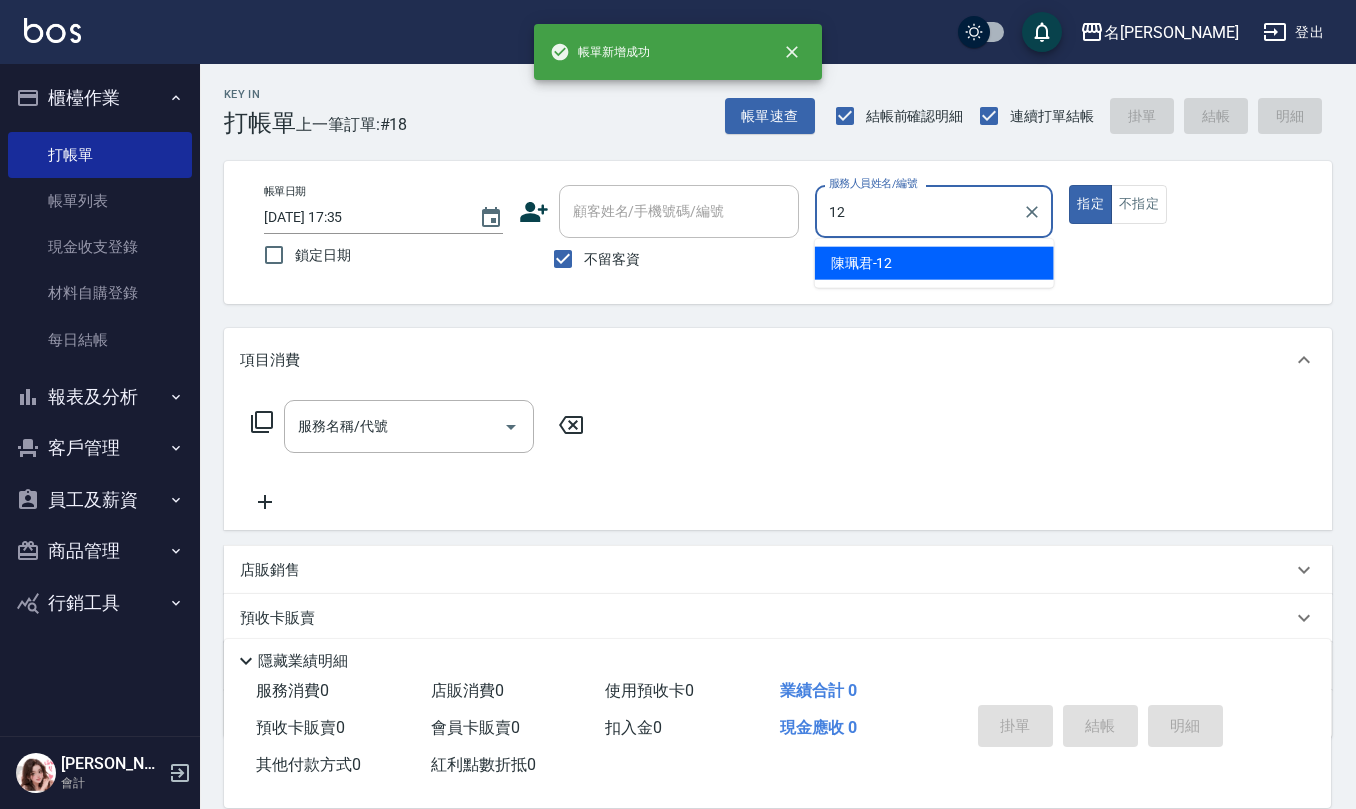 type on "[PERSON_NAME]-12" 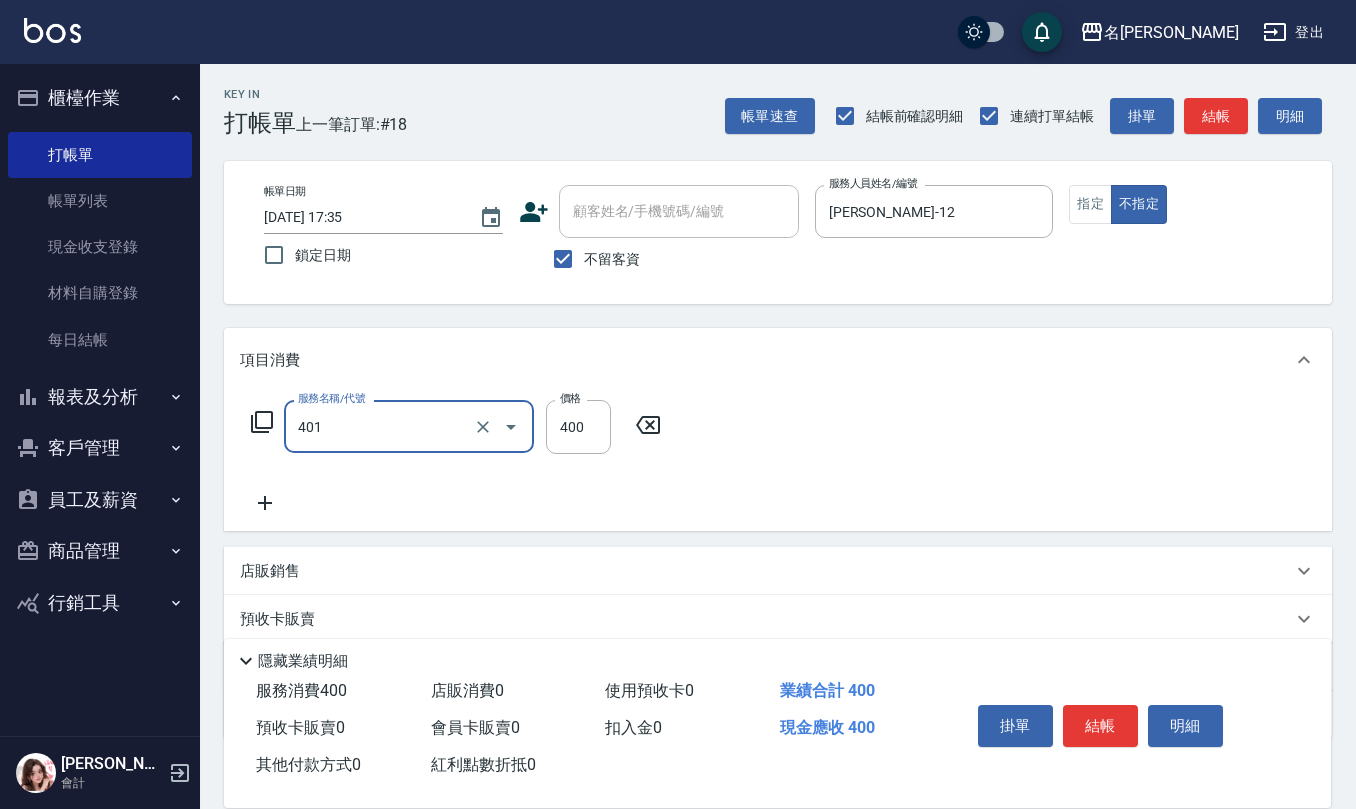 type on "剪髮(401)" 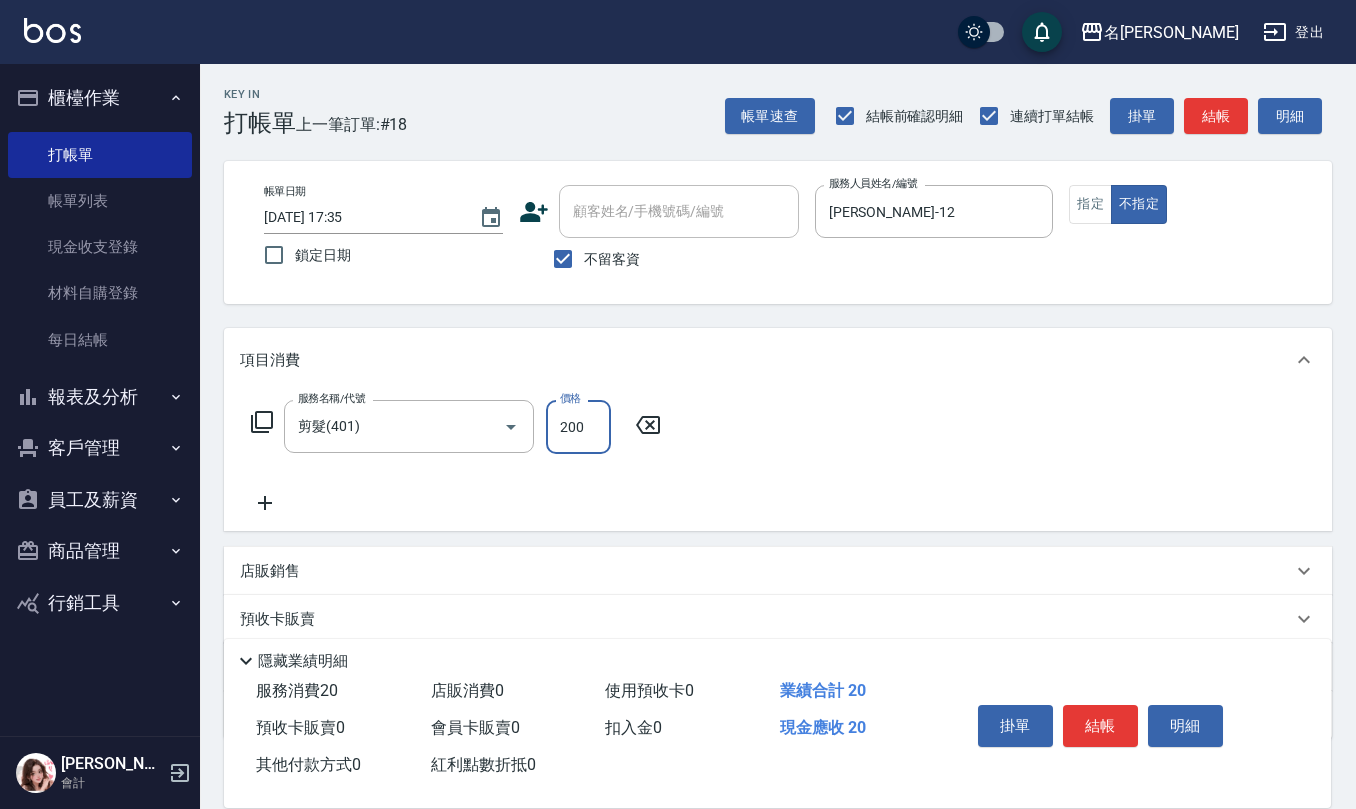 type on "200" 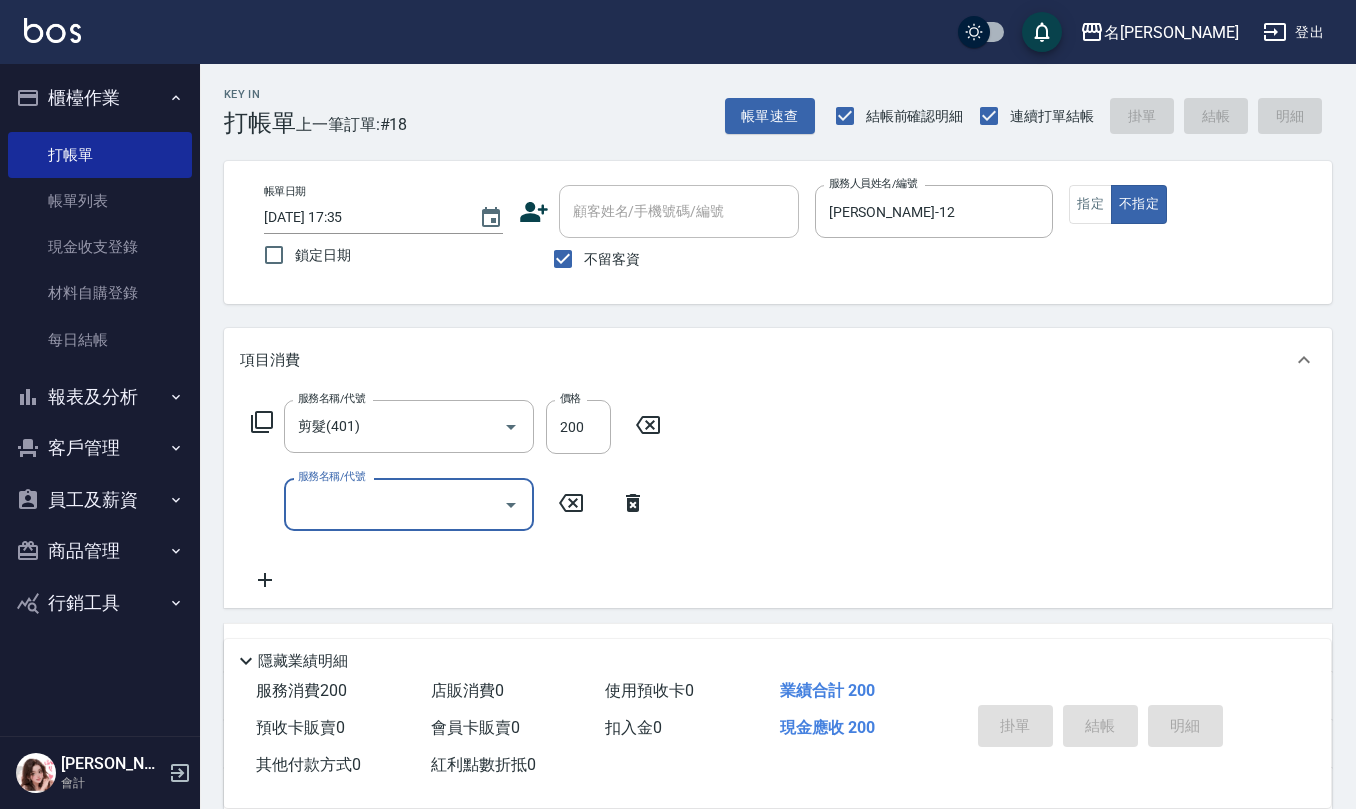type 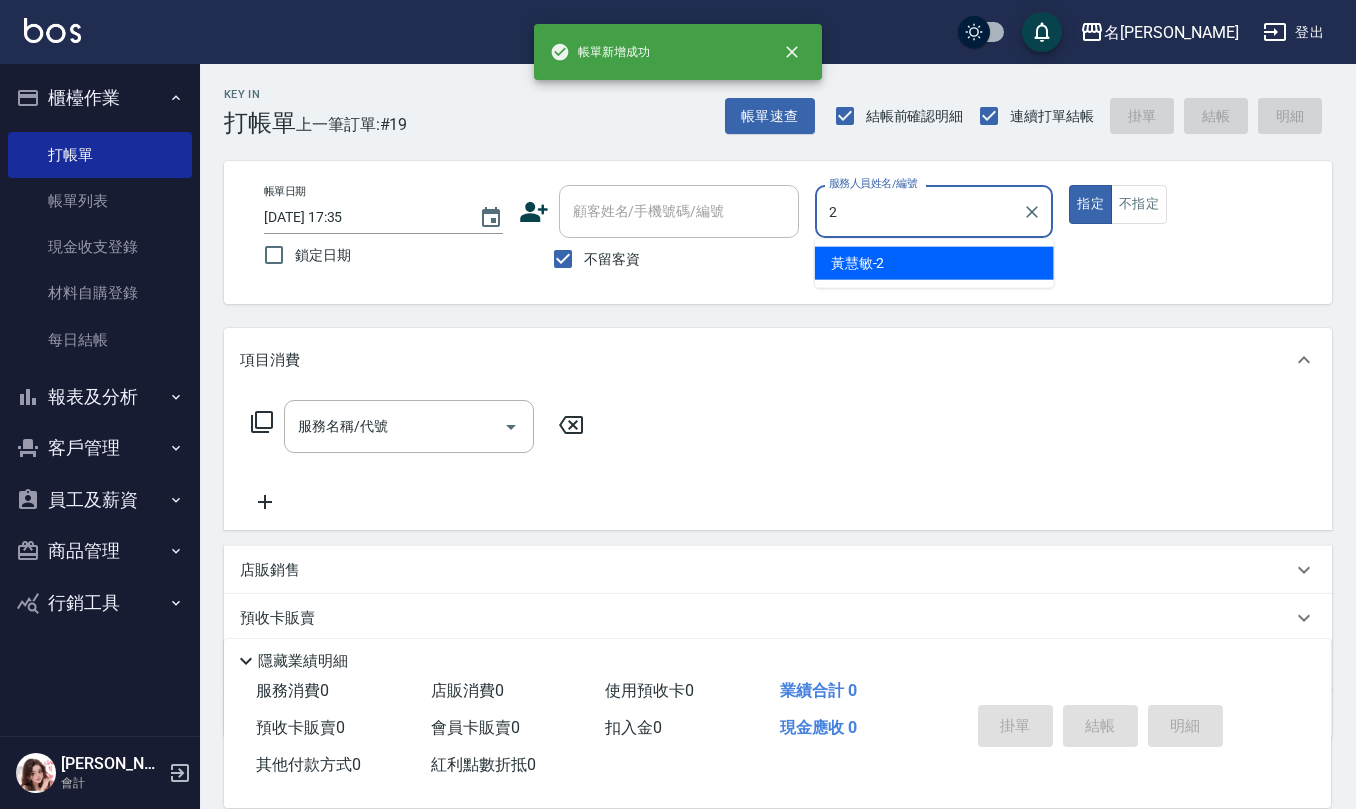 type on "[PERSON_NAME]-2" 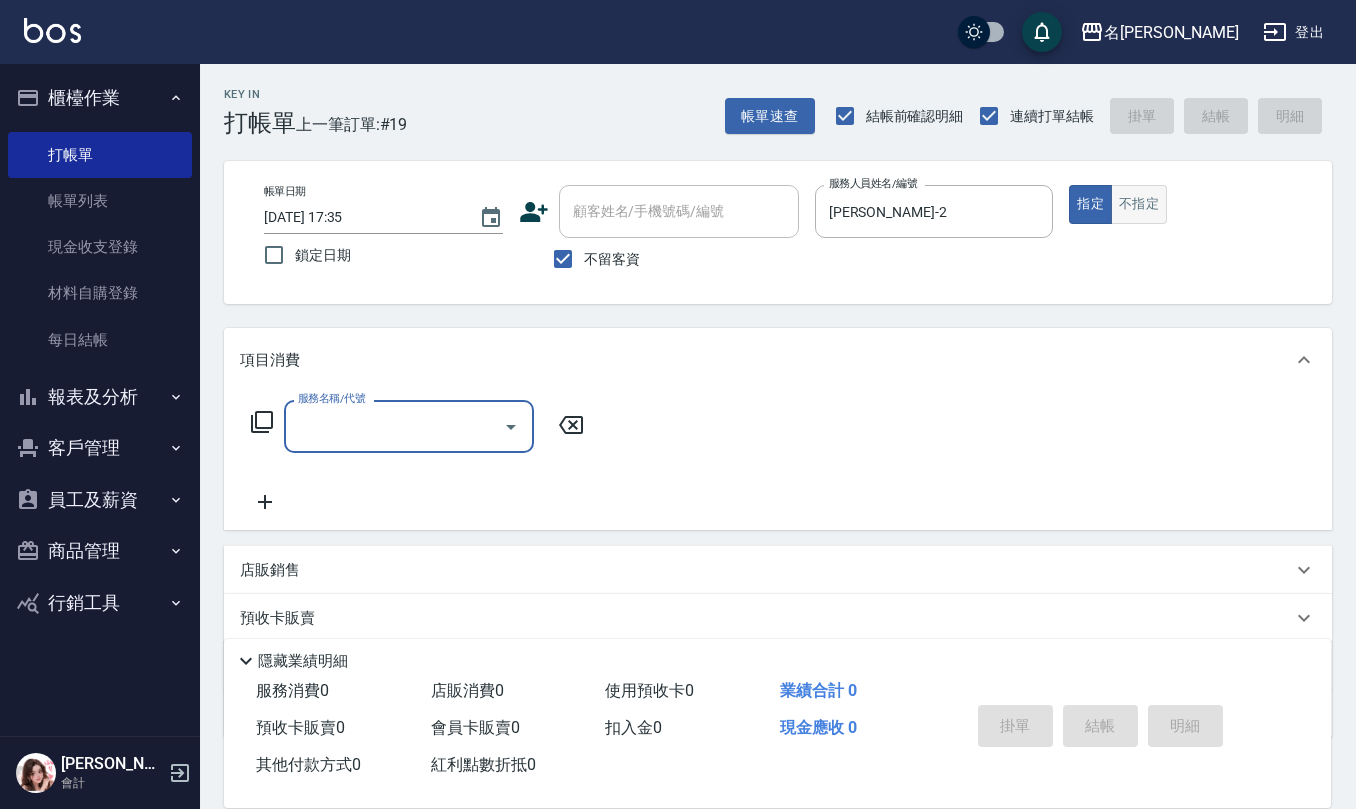 click on "不指定" at bounding box center (1139, 204) 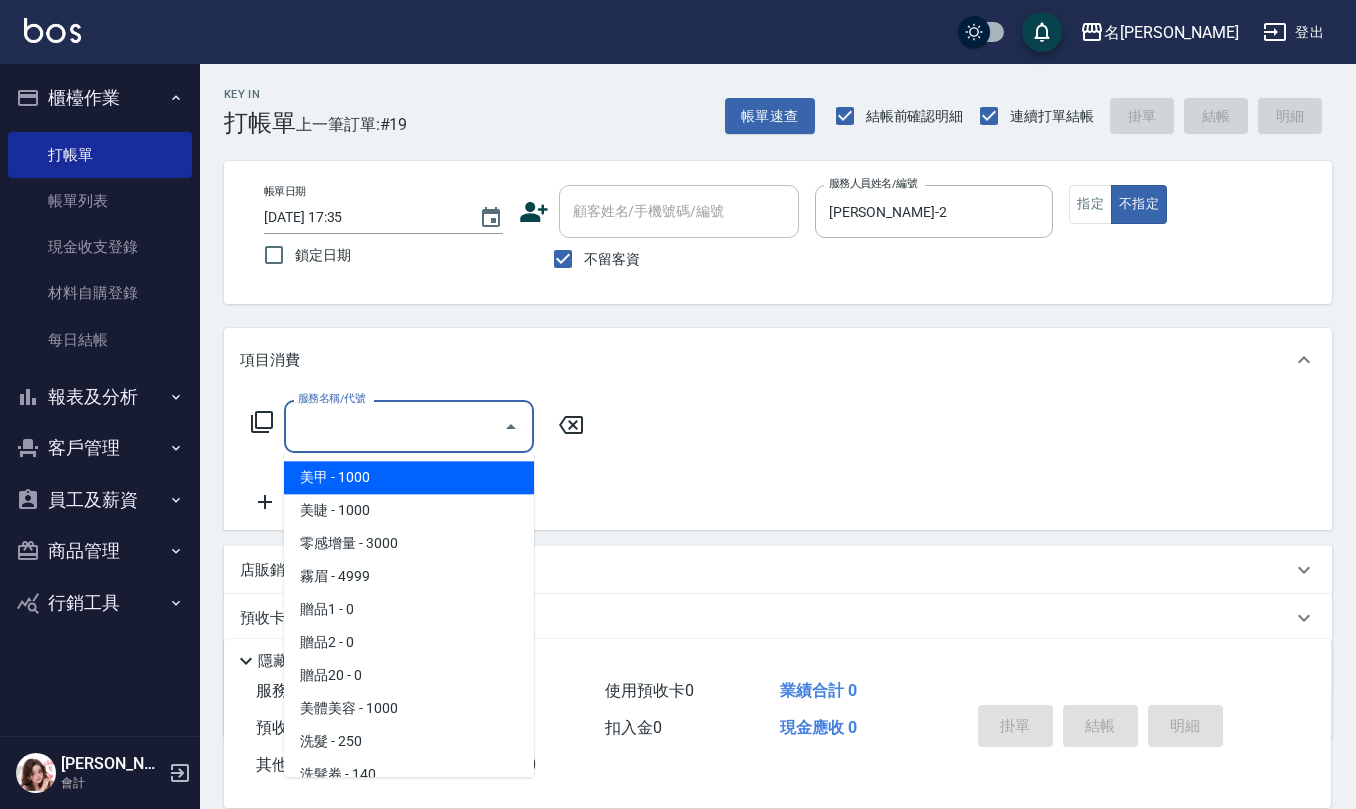 click on "服務名稱/代號" at bounding box center [394, 426] 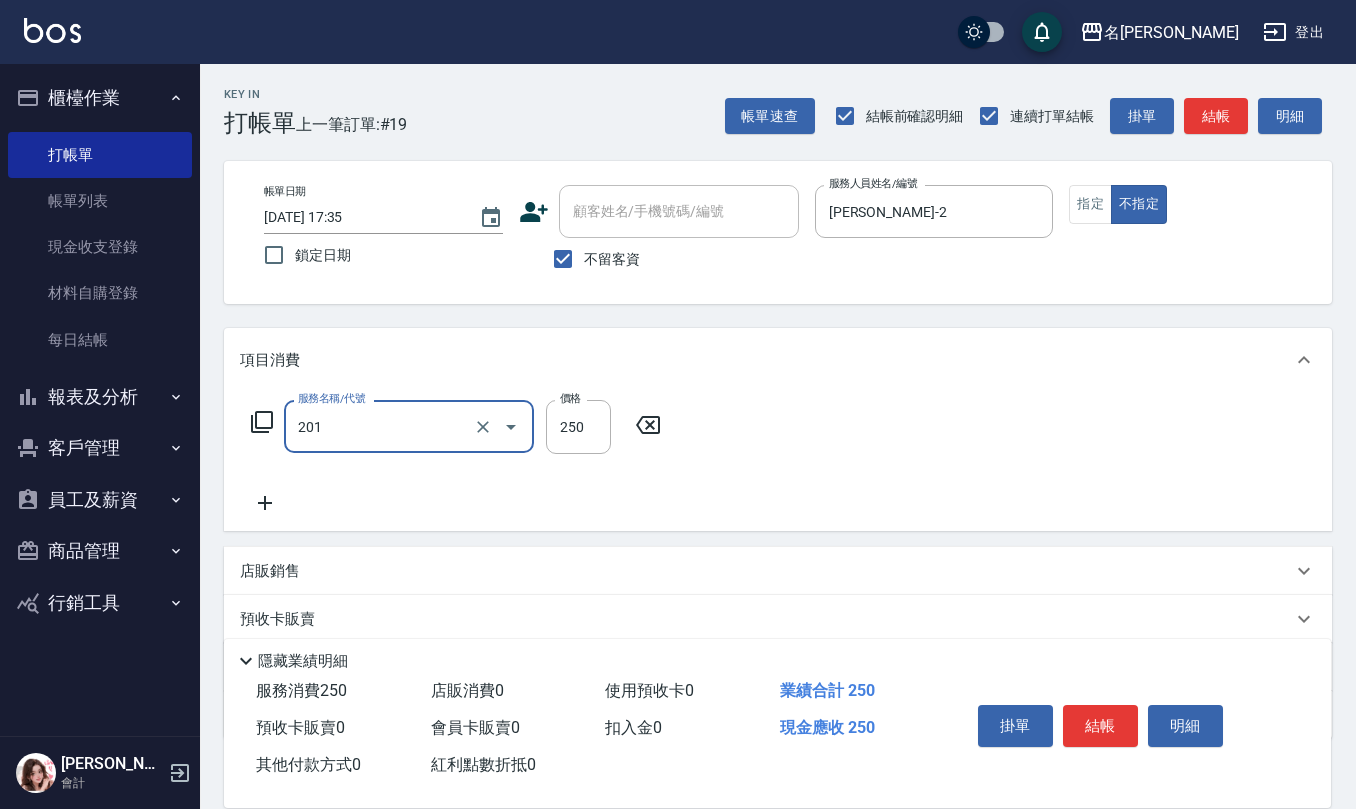 type on "洗髮(201)" 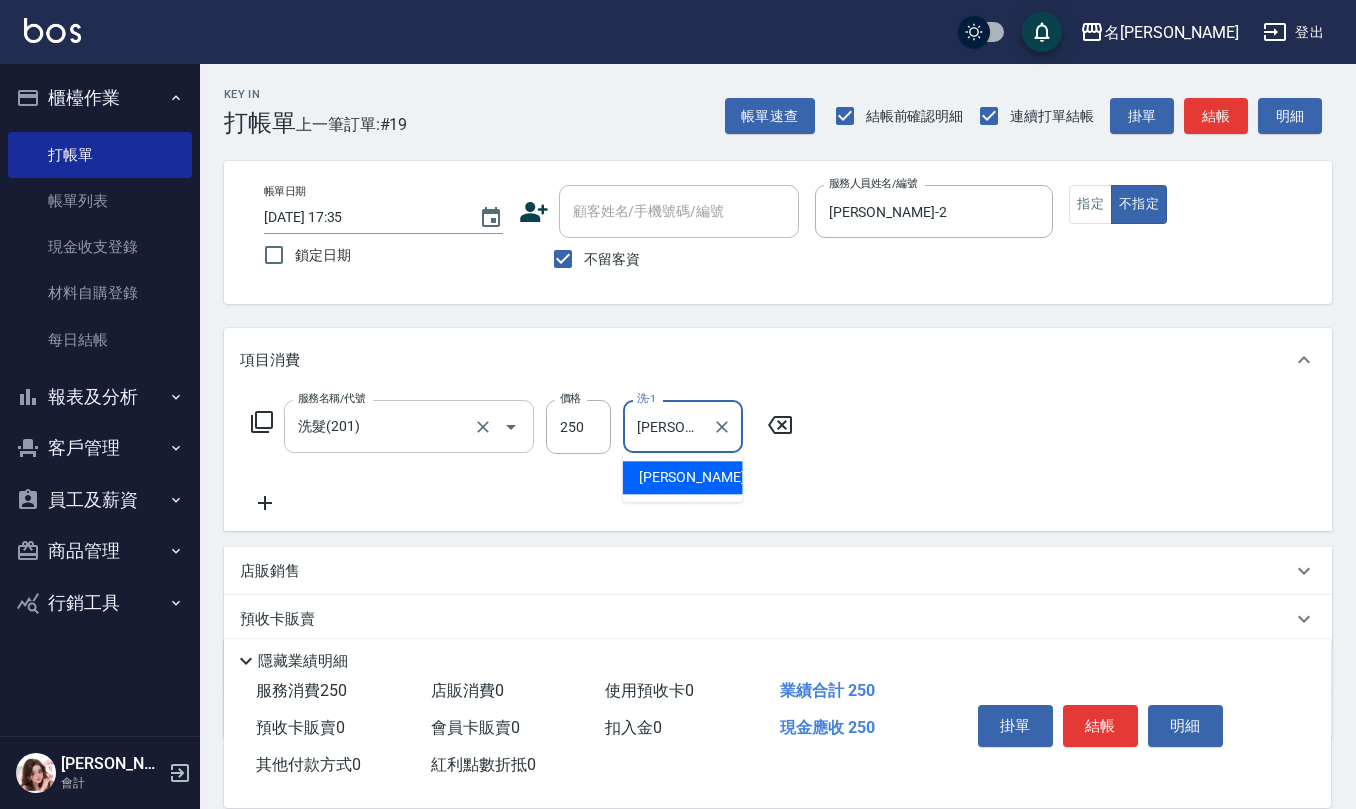 type on "[PERSON_NAME]-32" 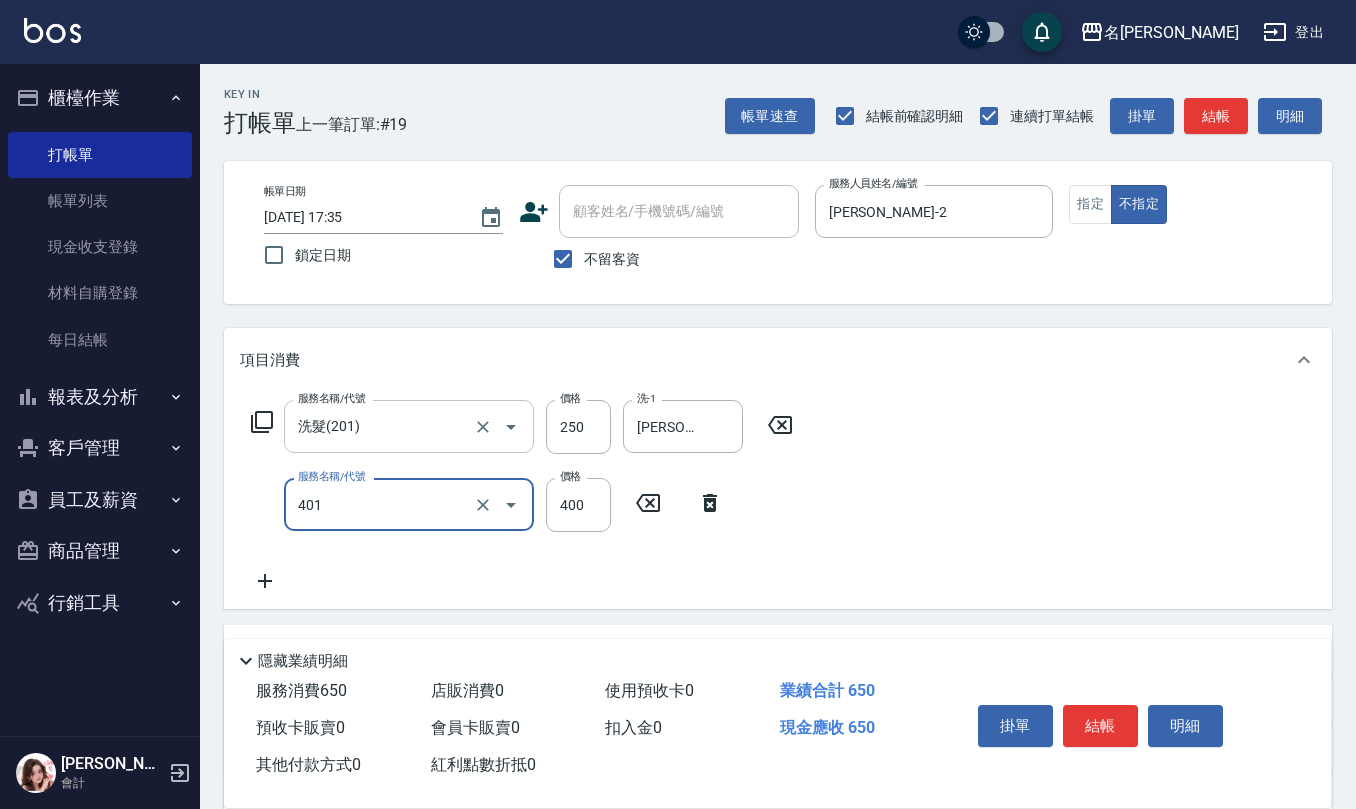 type on "剪髮(401)" 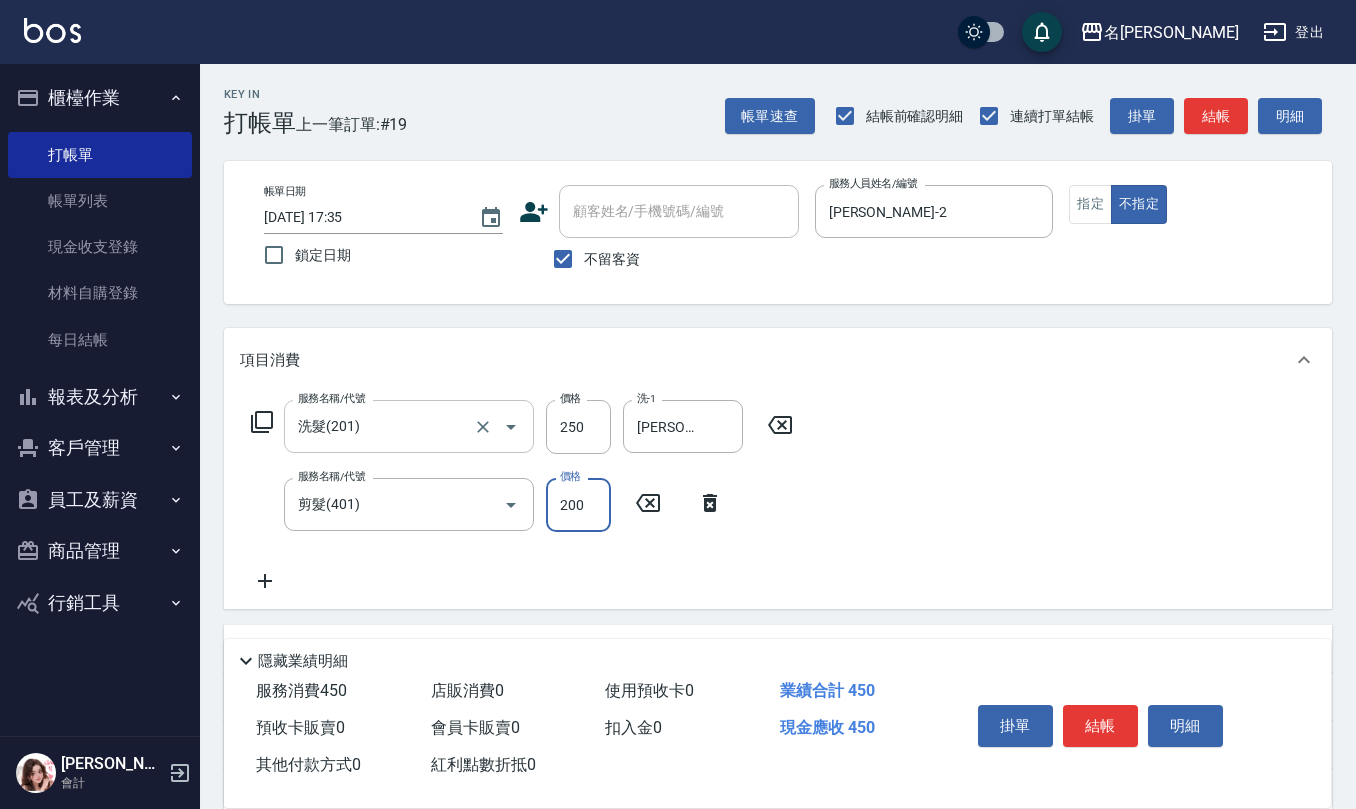 type on "200" 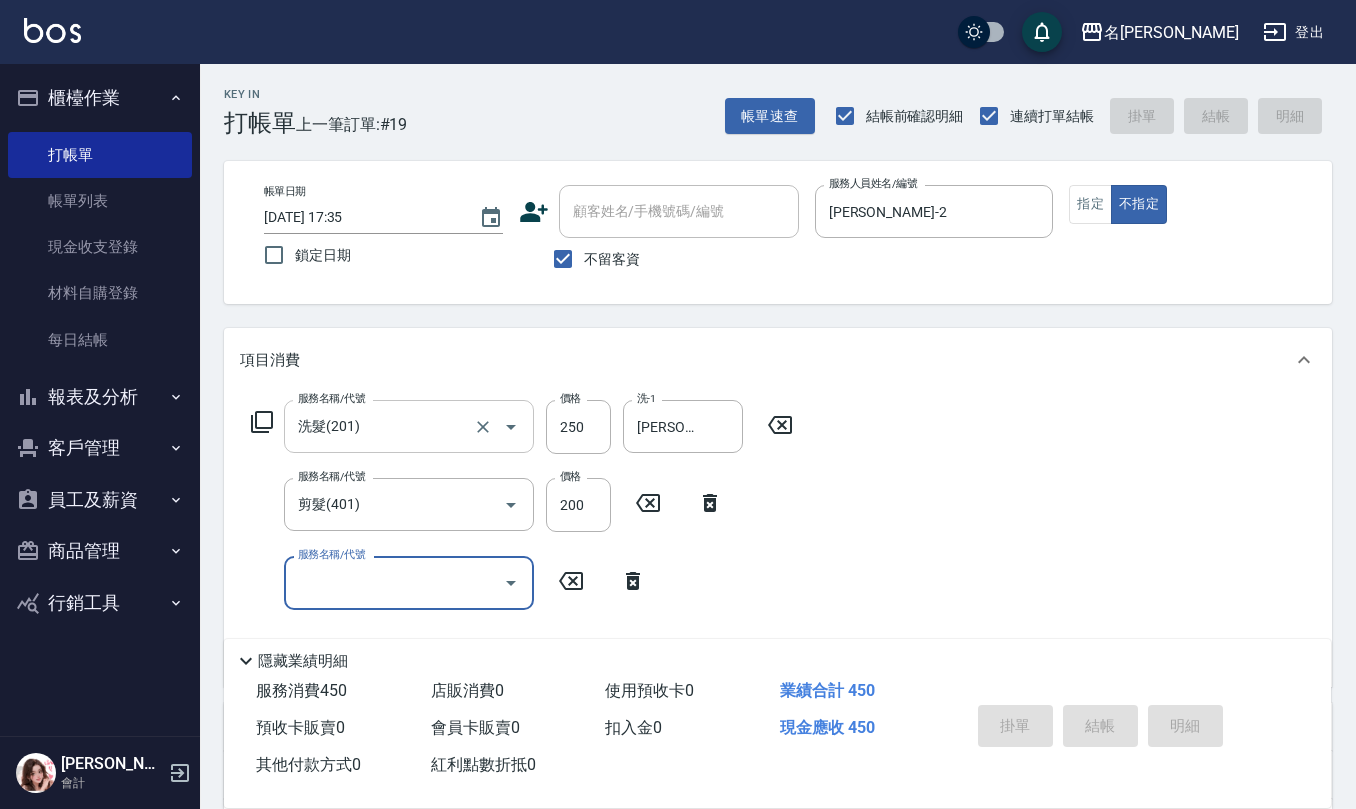 type on "[DATE] 17:36" 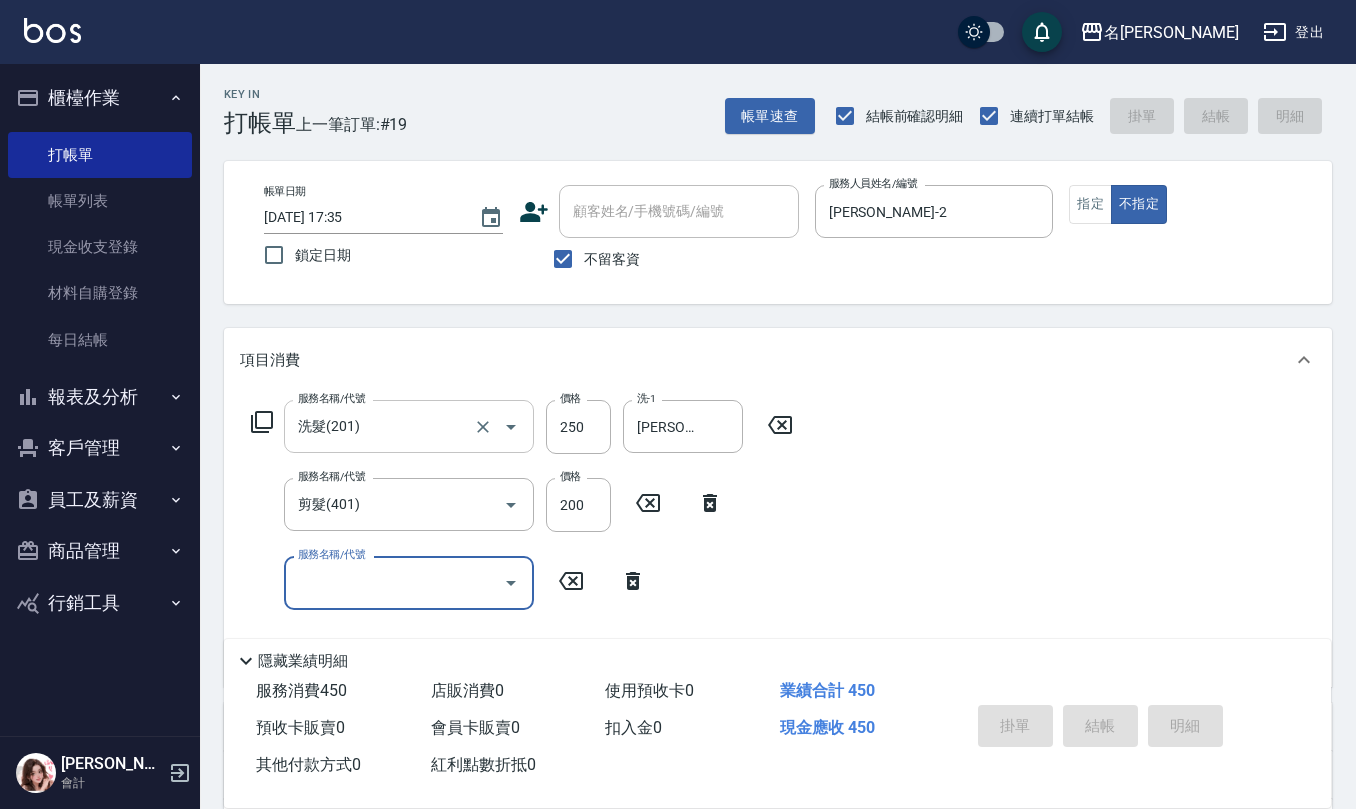 type 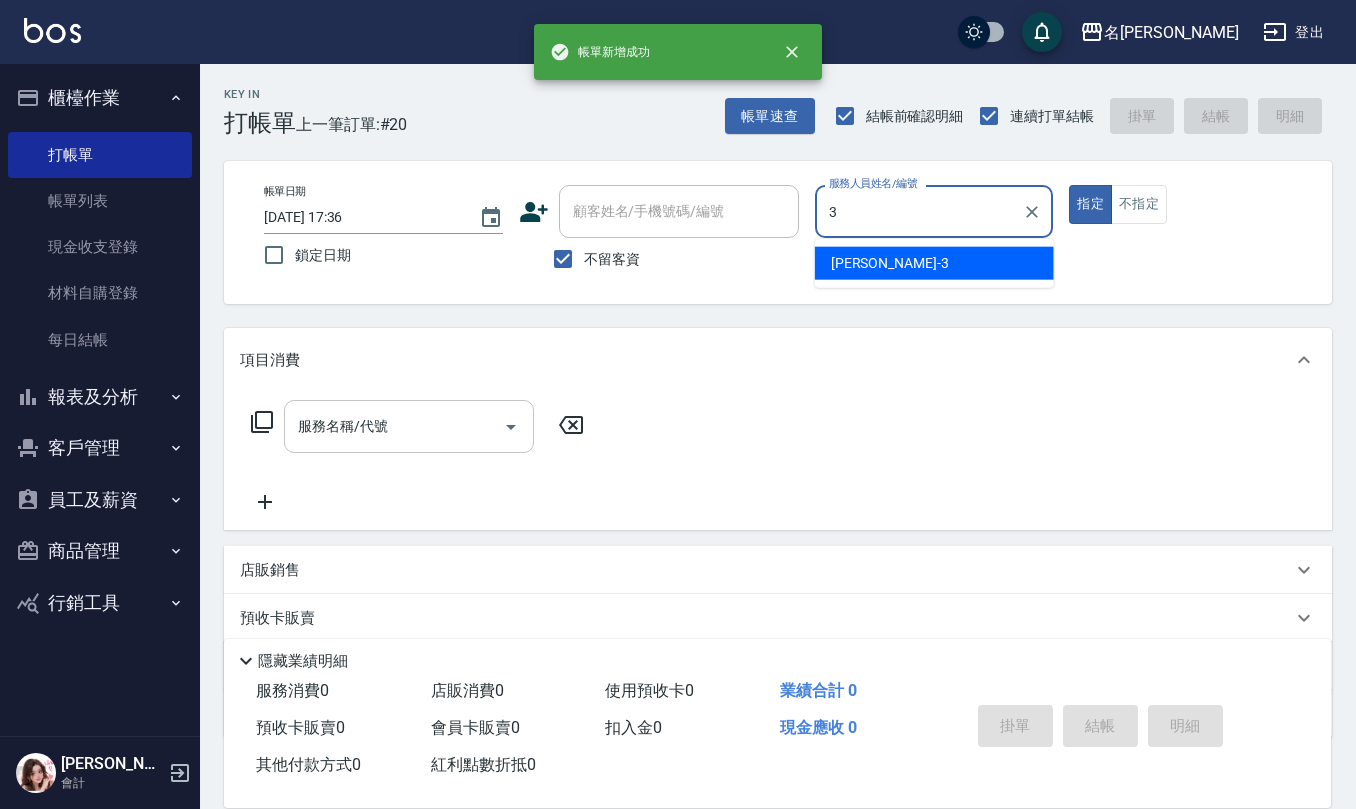 type on "[PERSON_NAME]-3" 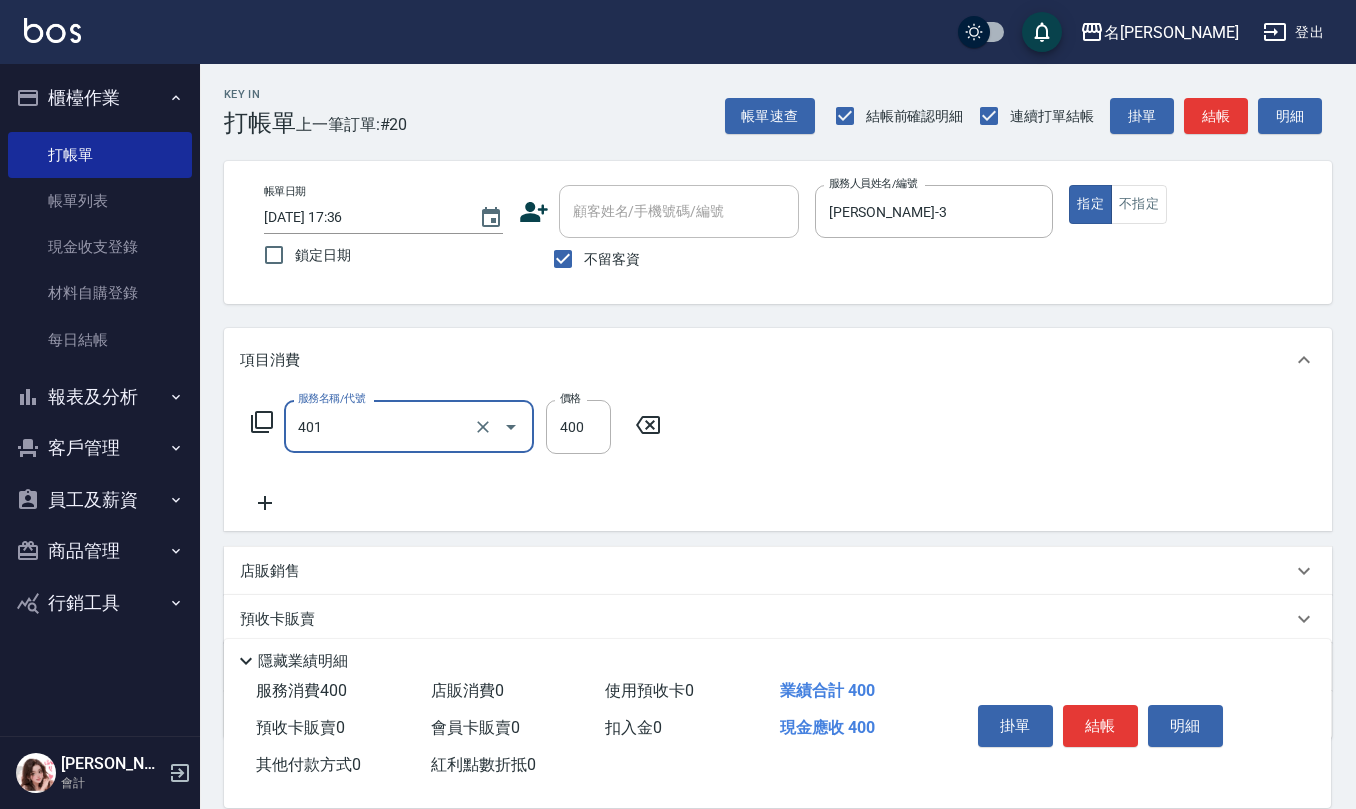 type on "剪髮(401)" 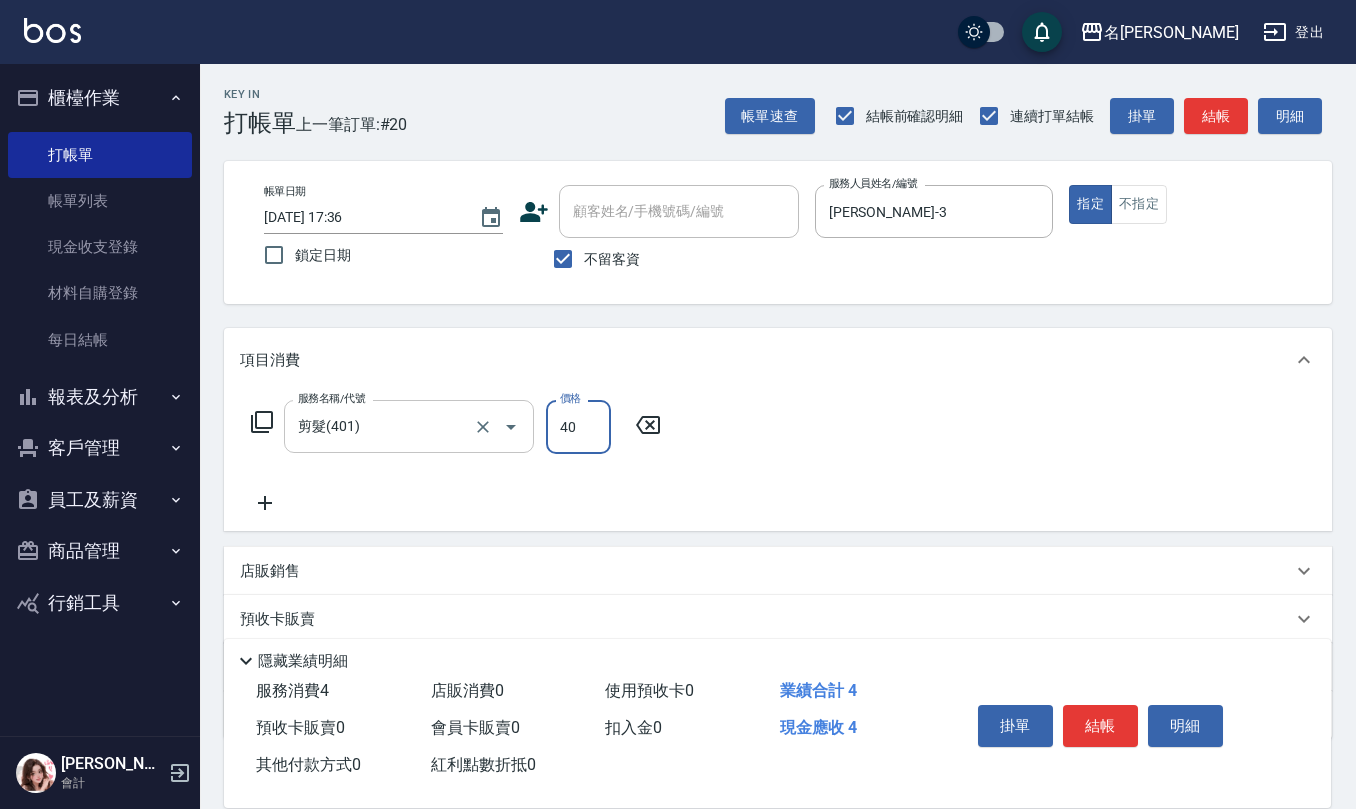 type on "400" 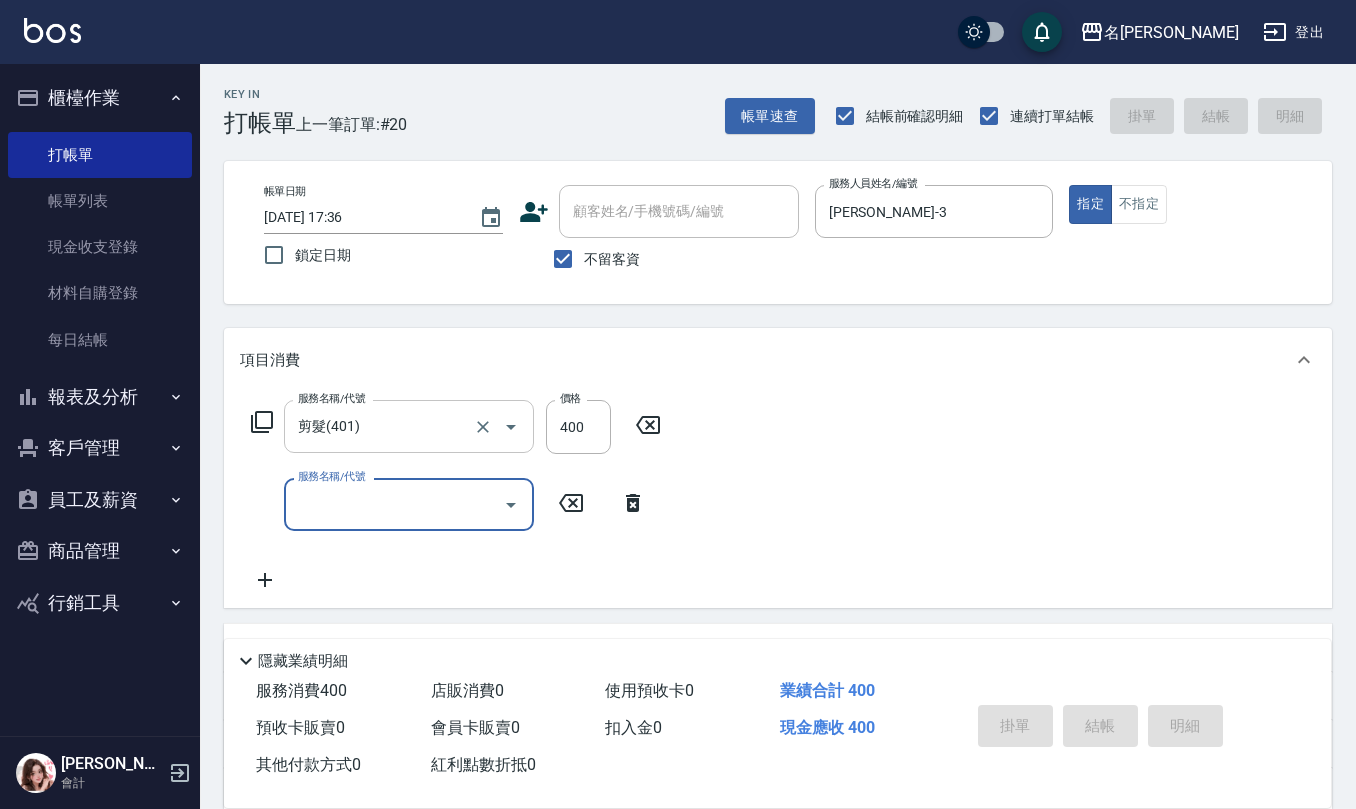 type 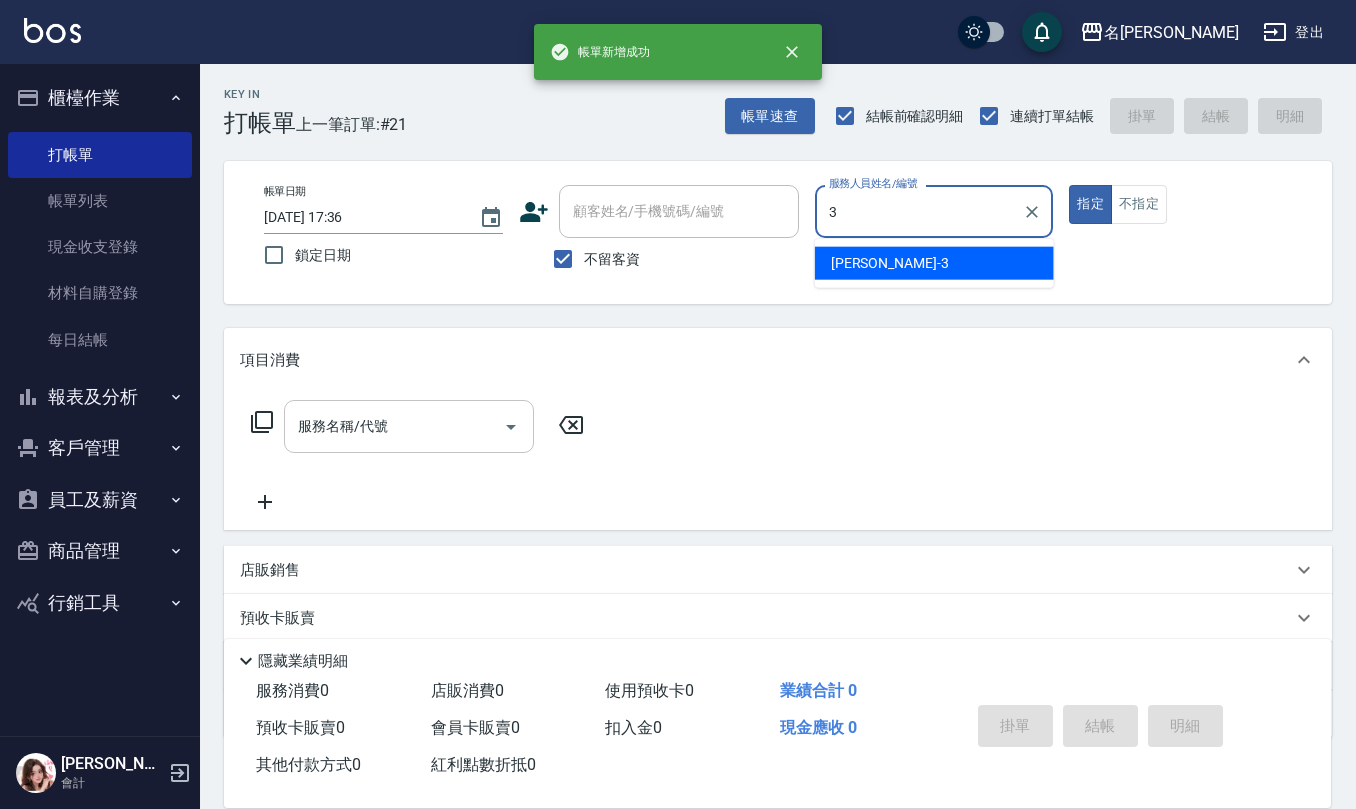 type on "[PERSON_NAME]-3" 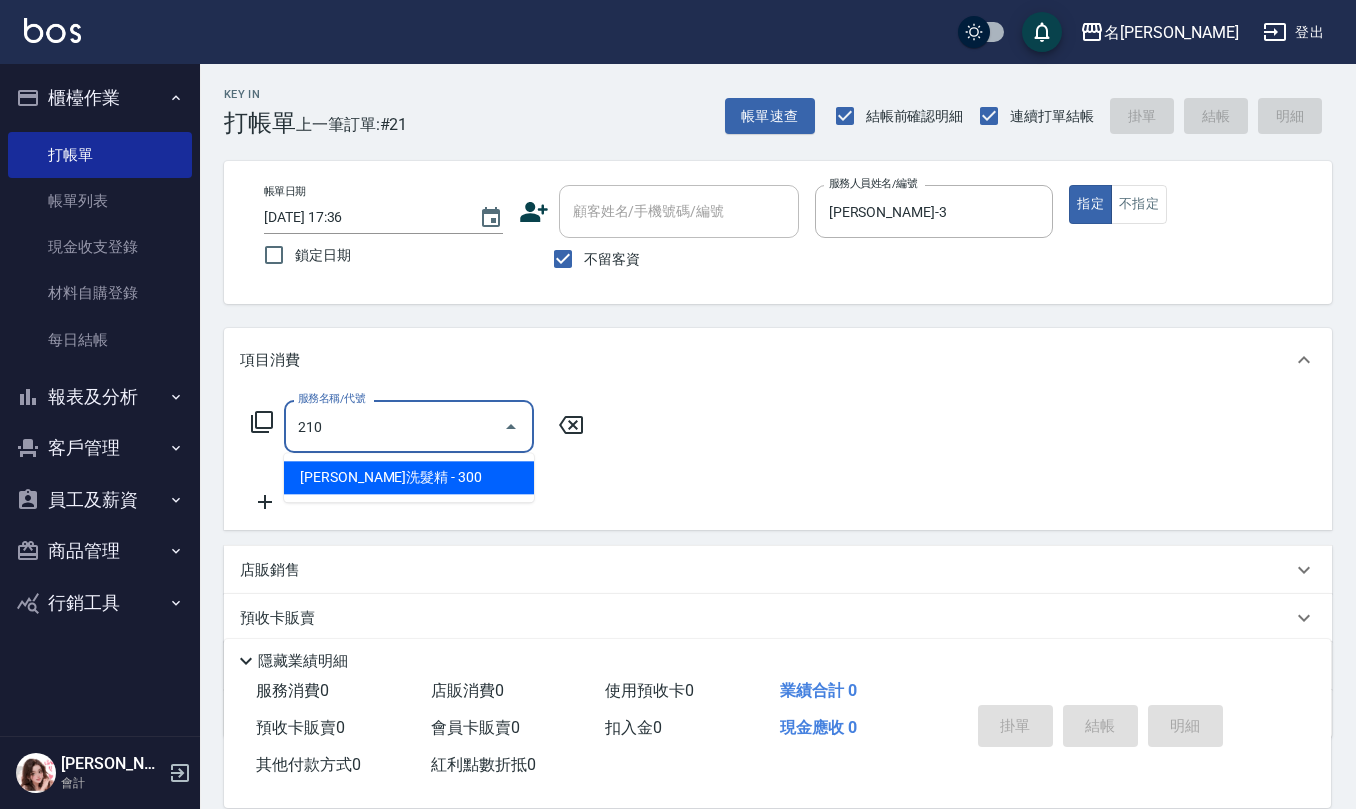 type on "[PERSON_NAME]洗髮精(210)" 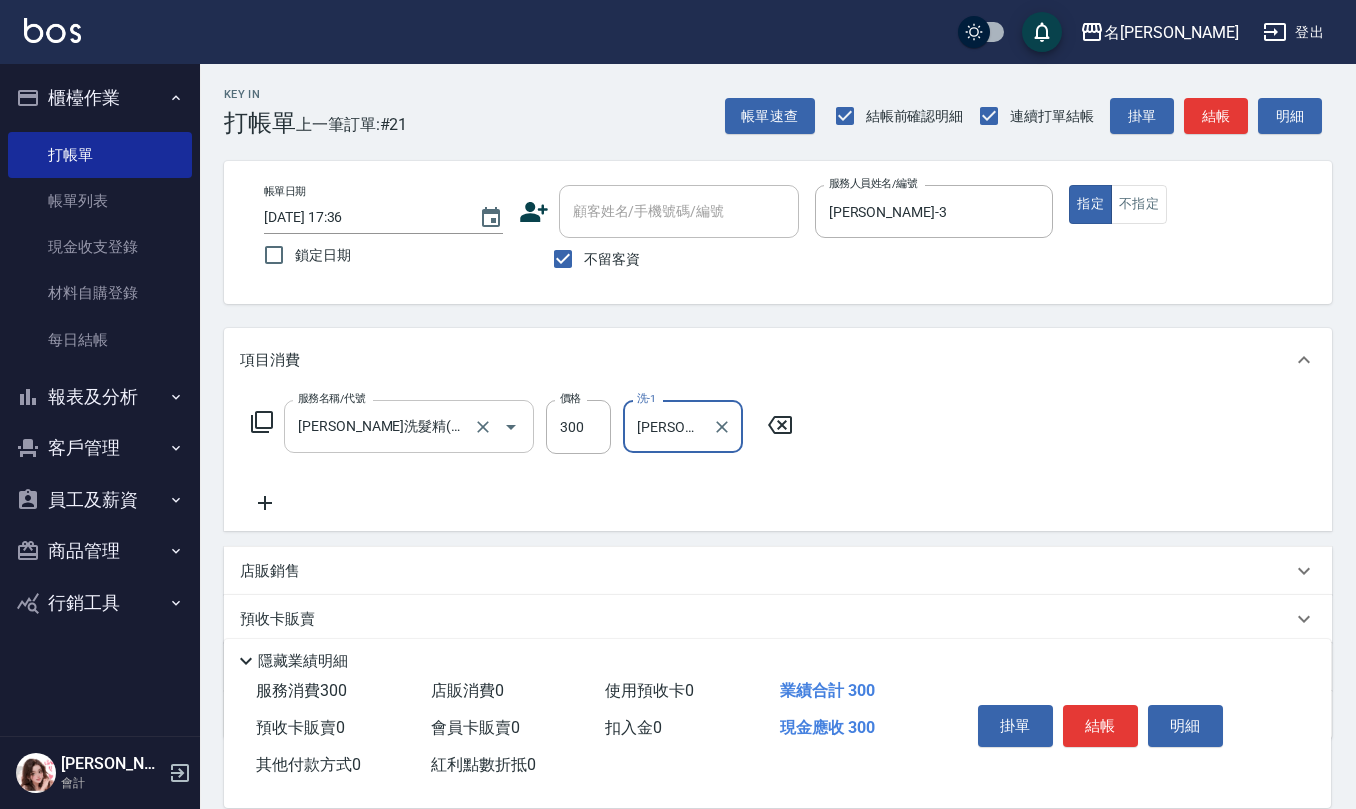 type on "[PERSON_NAME]-21" 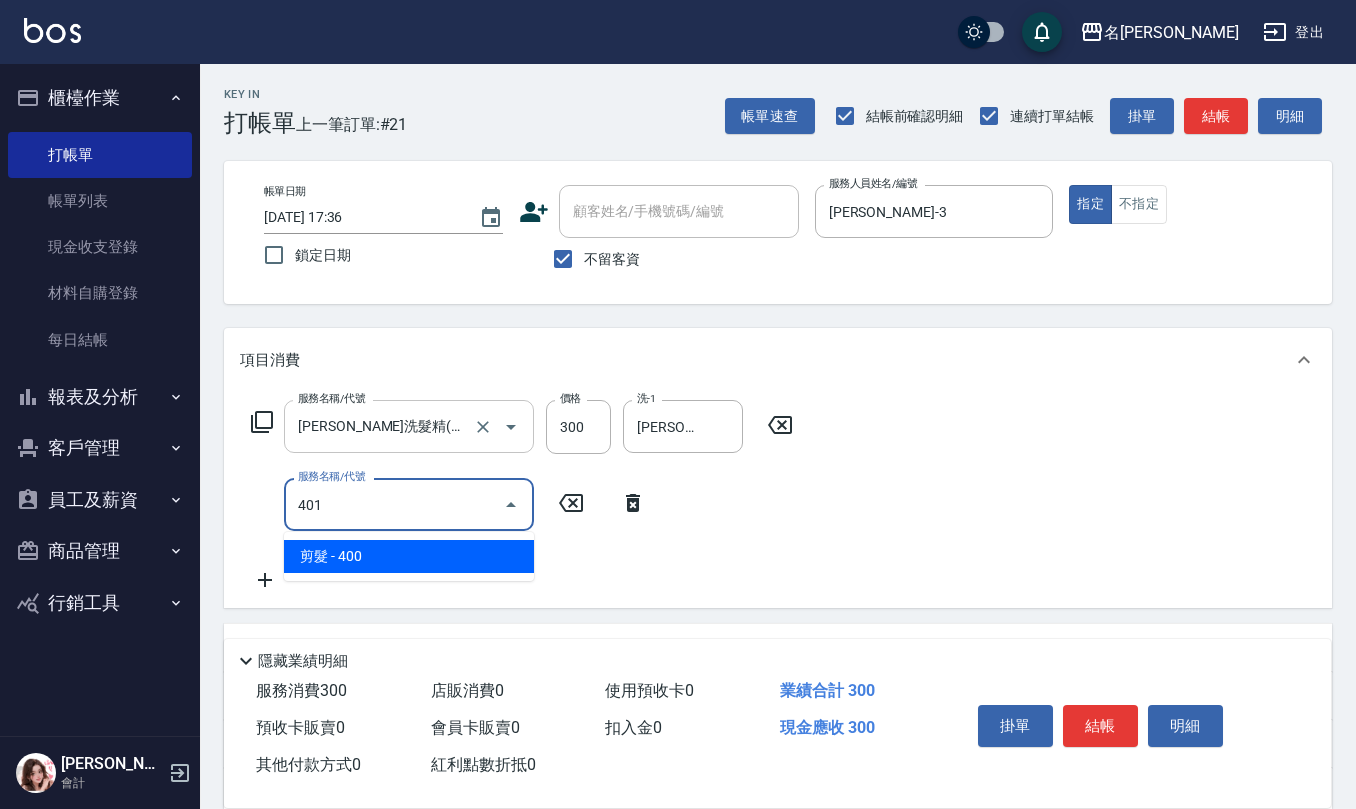 type on "剪髮(401)" 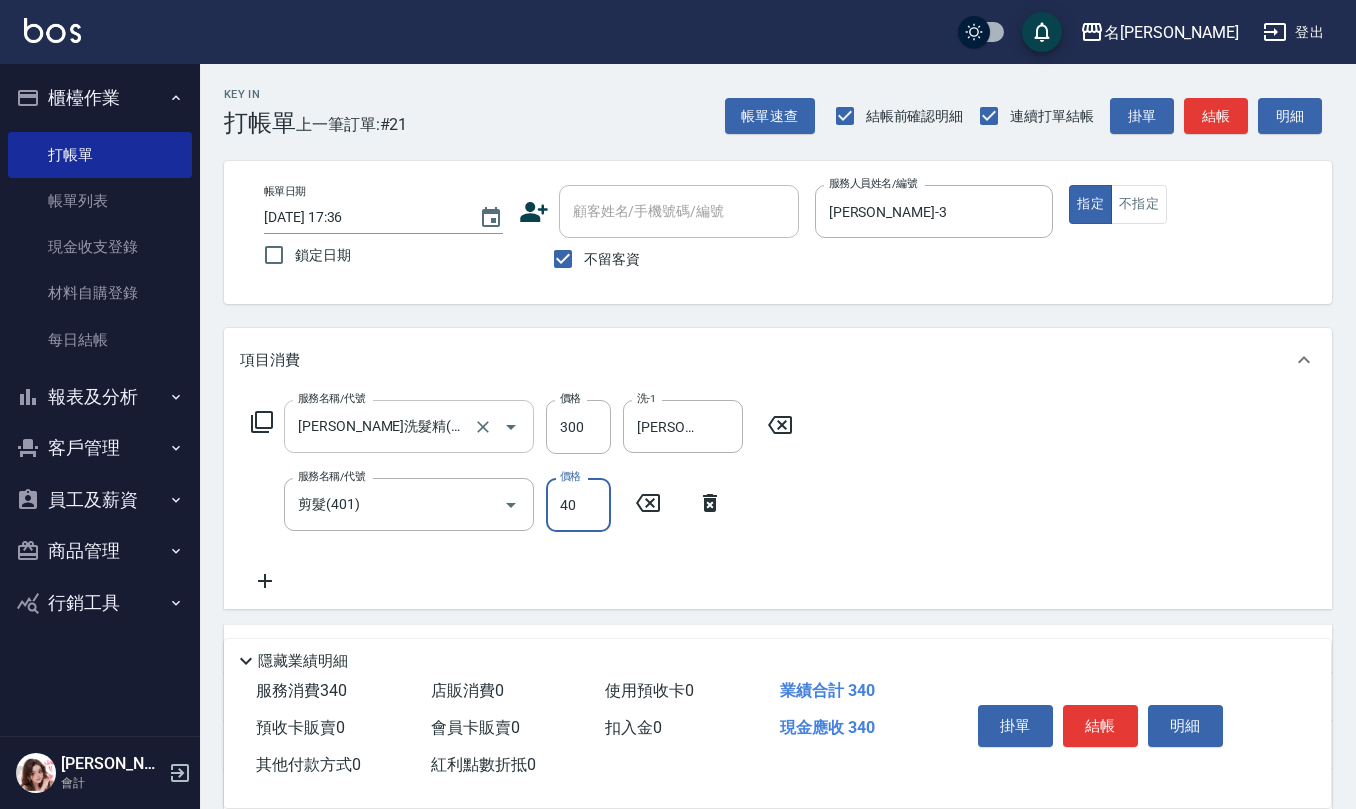 type on "400" 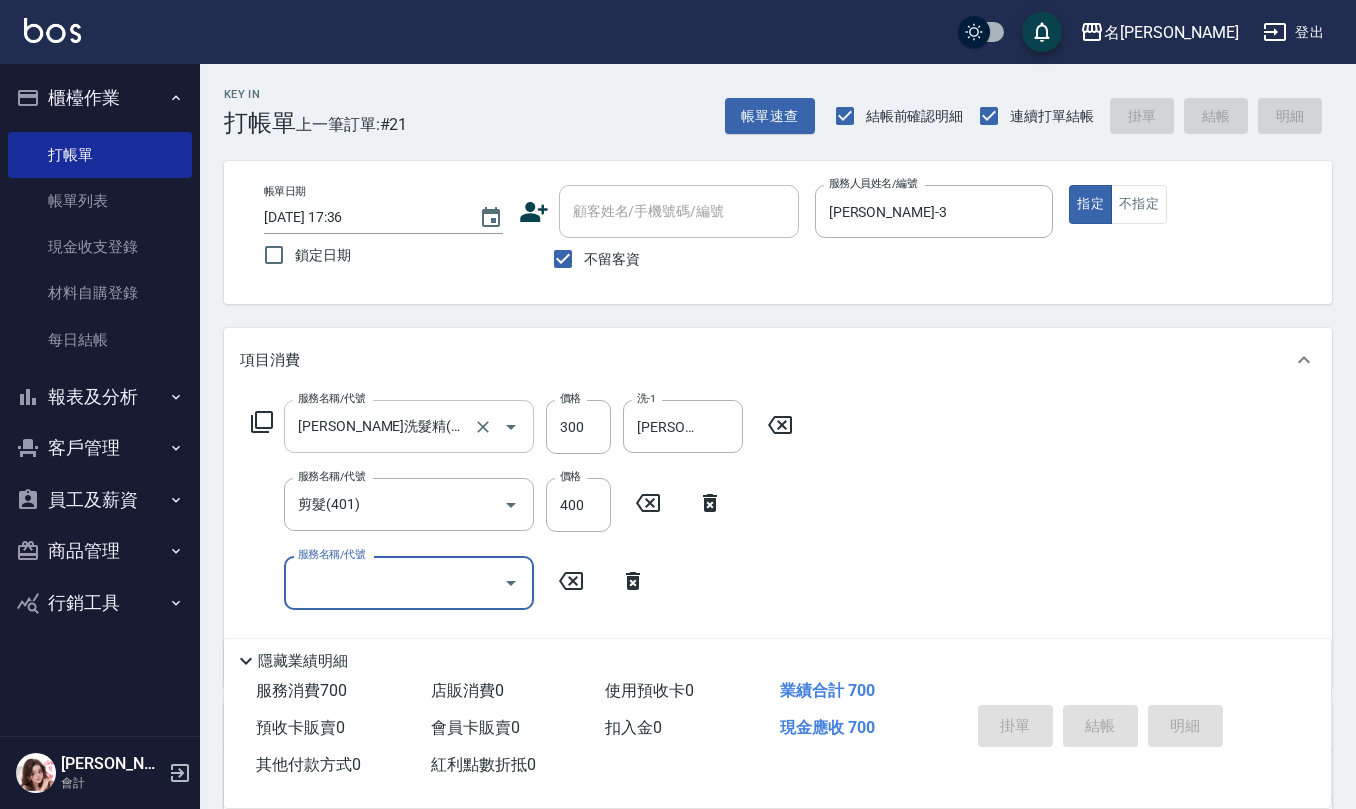 type 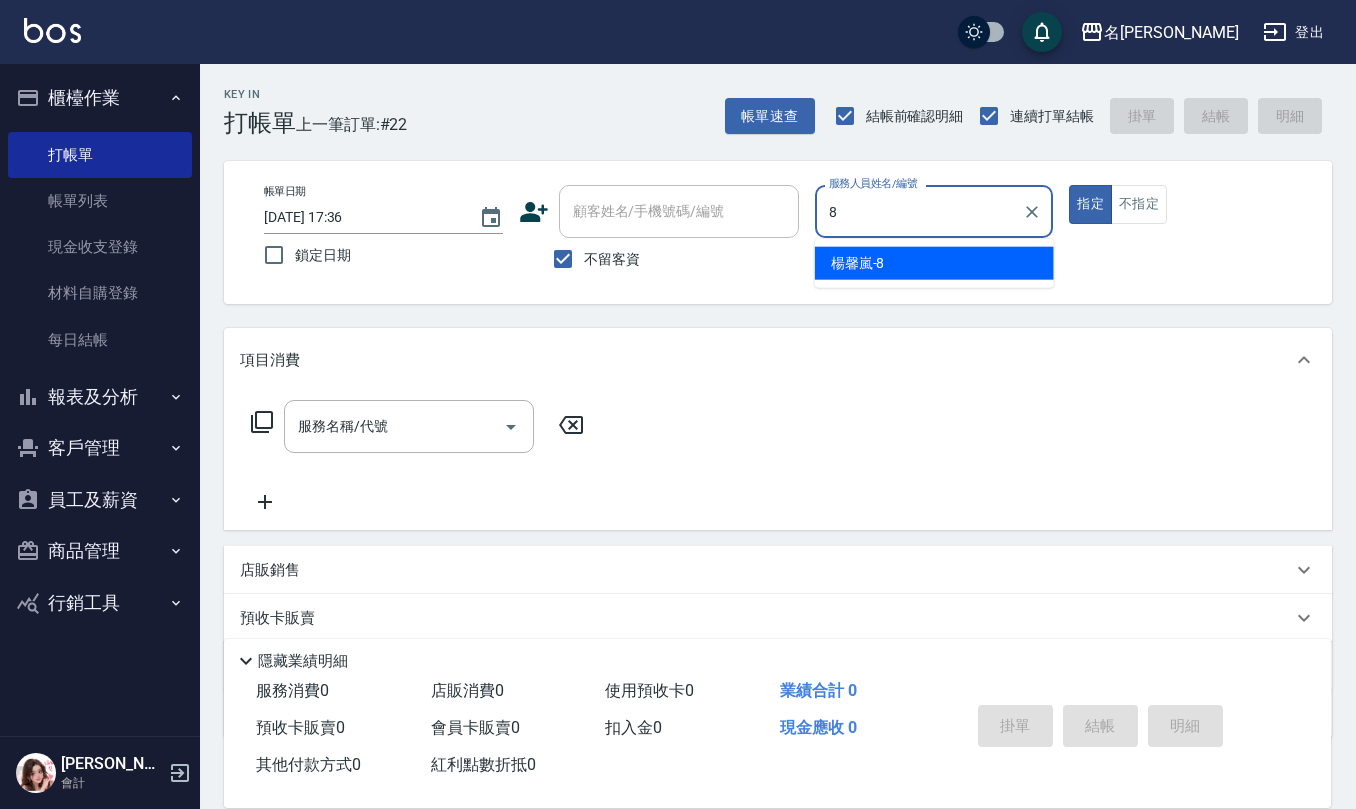 type on "[PERSON_NAME]-8" 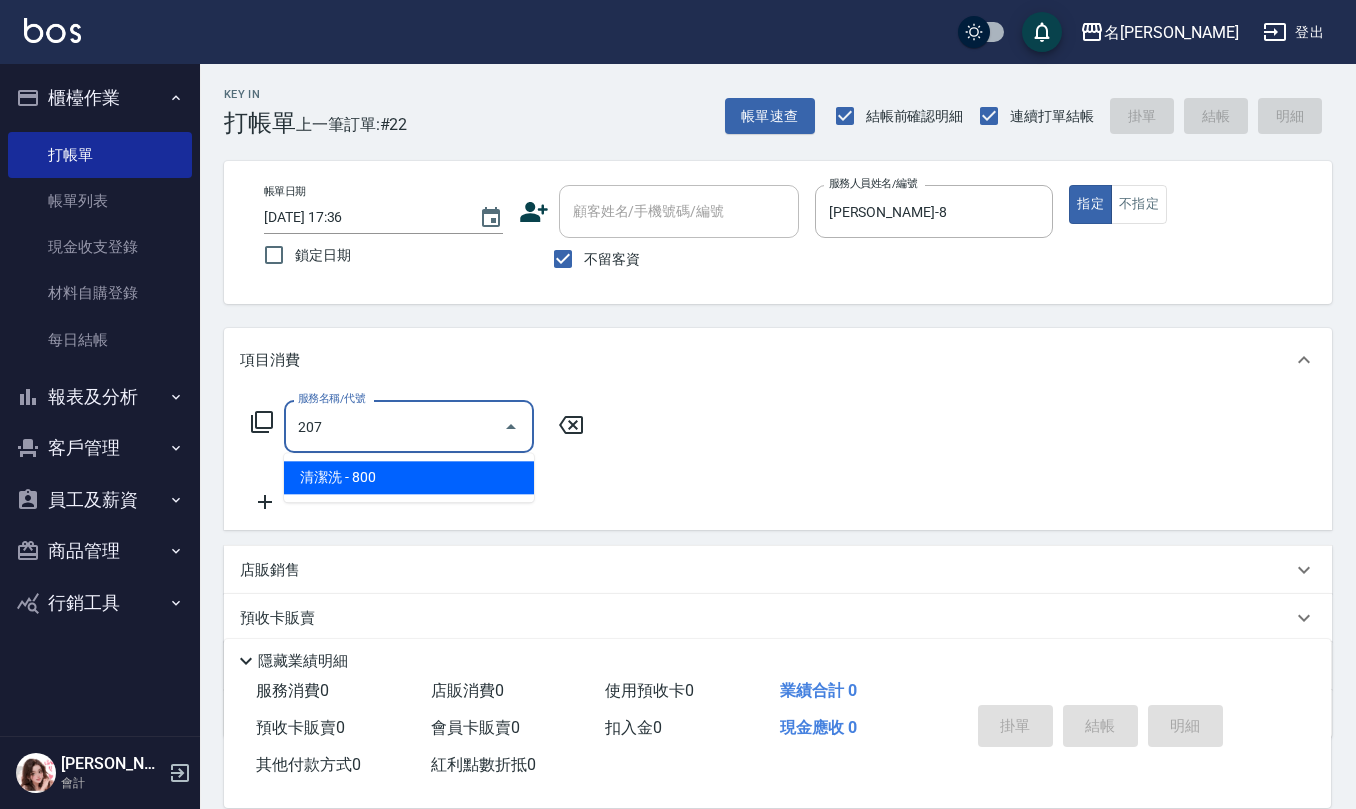 type on "清潔洗(207)" 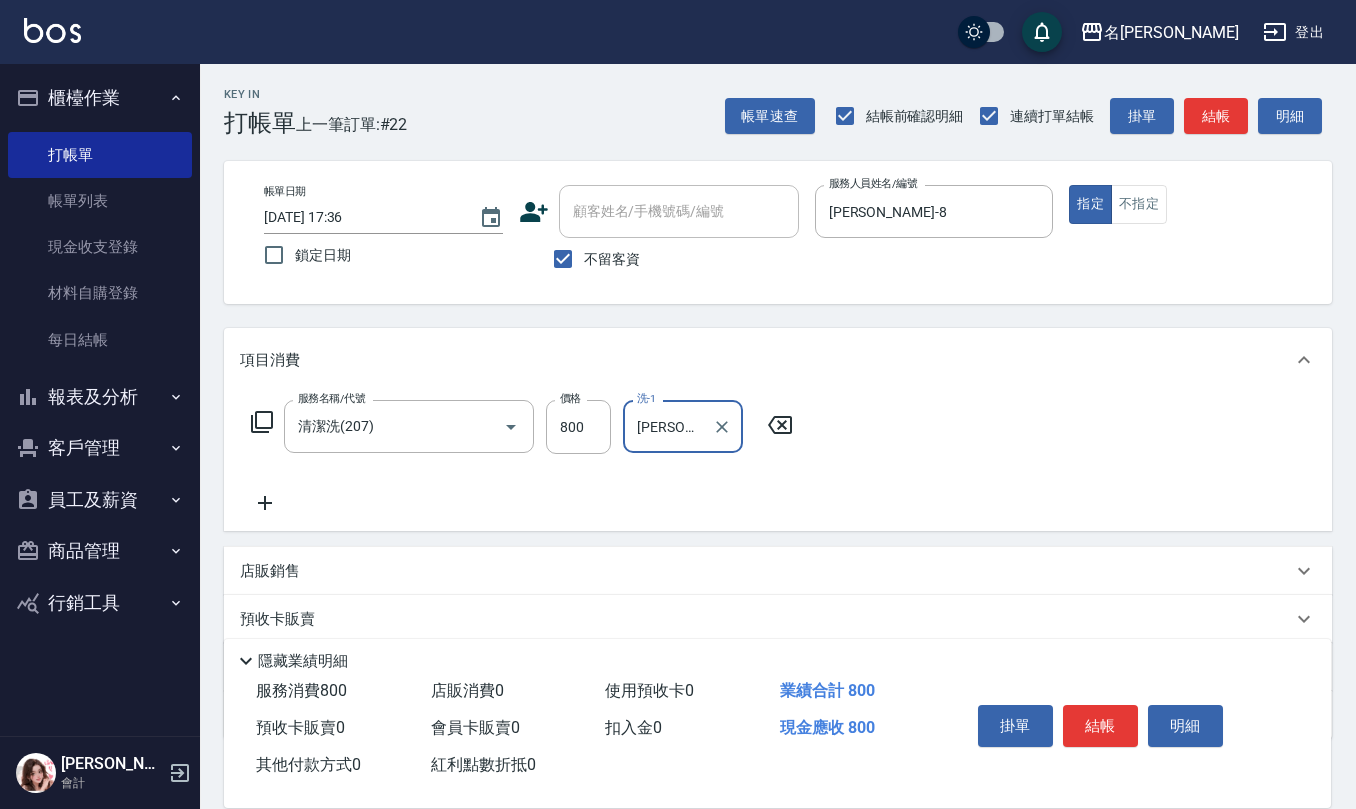 type on "[PERSON_NAME]-25" 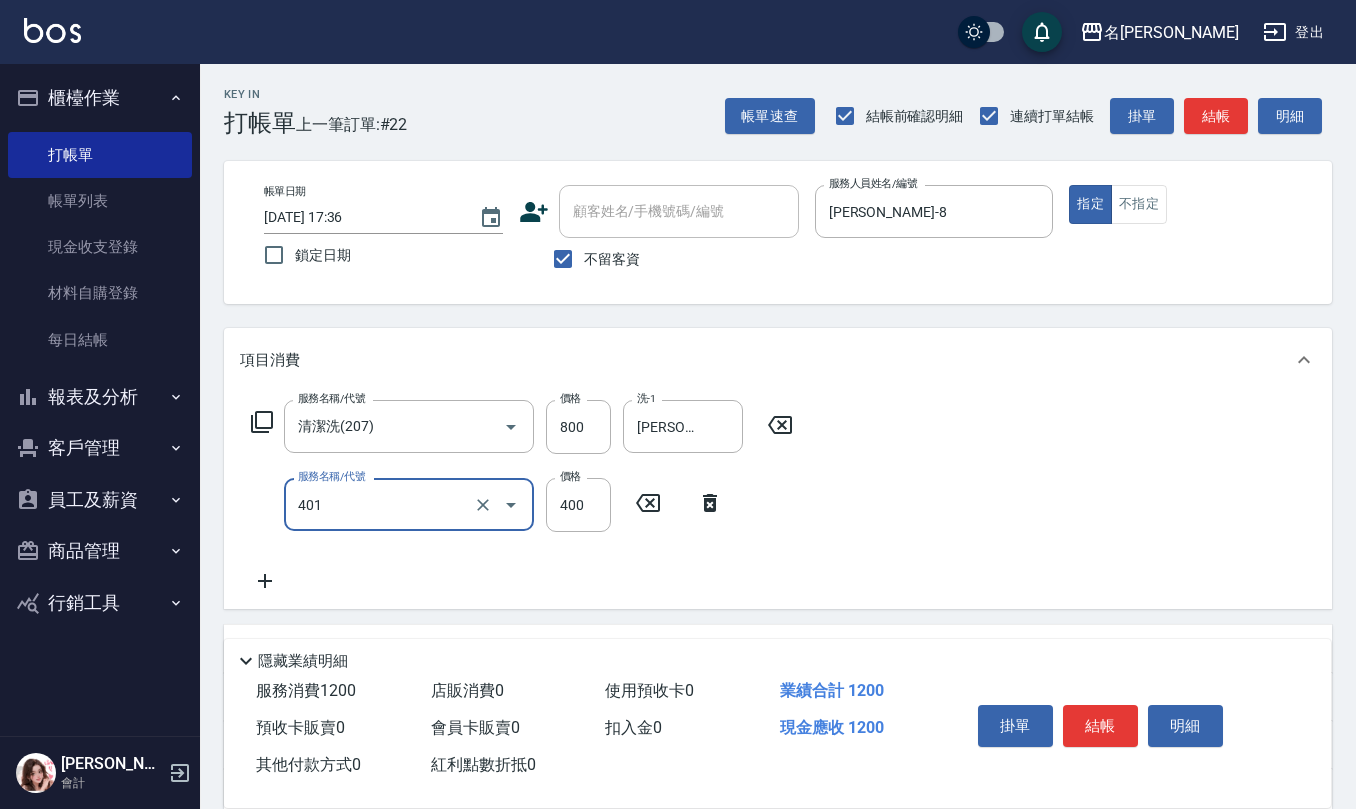 type on "剪髮(401)" 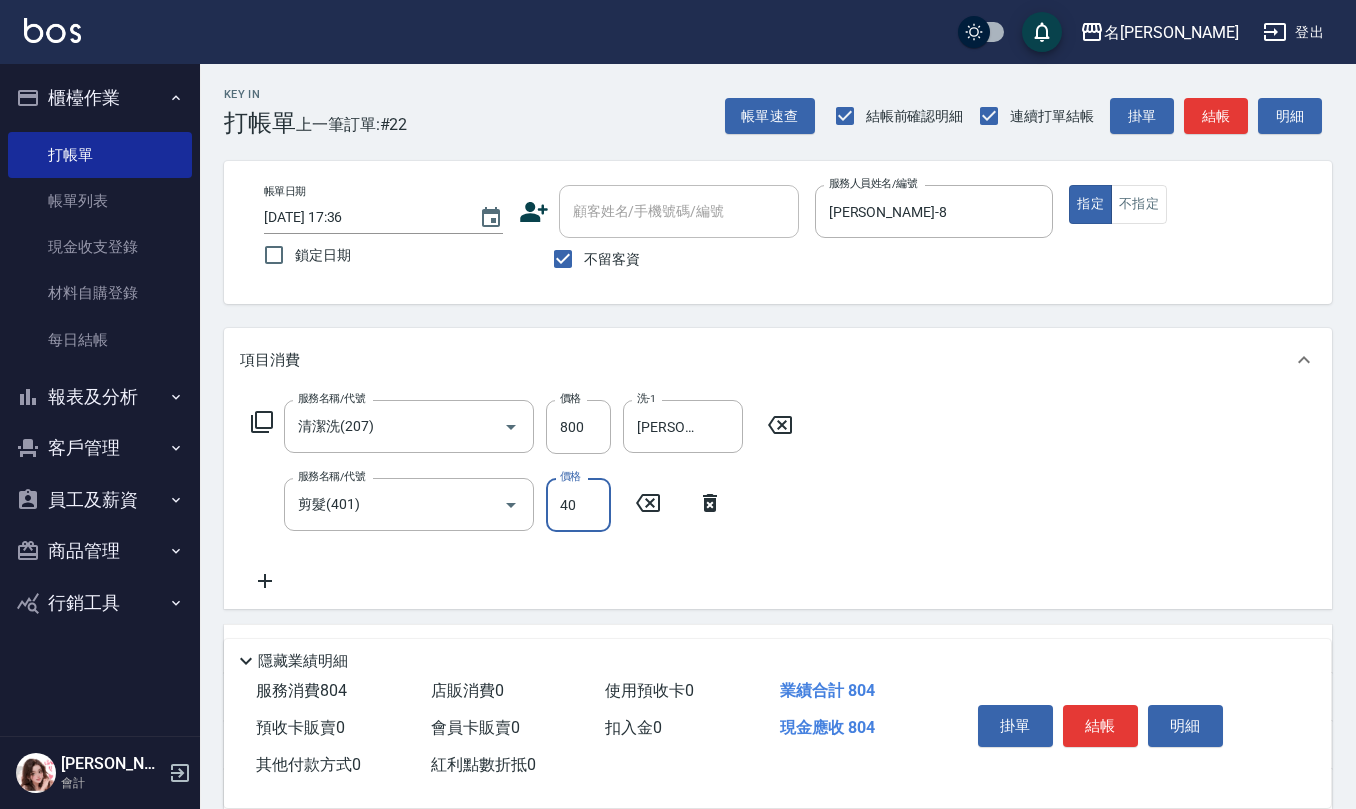 type on "400" 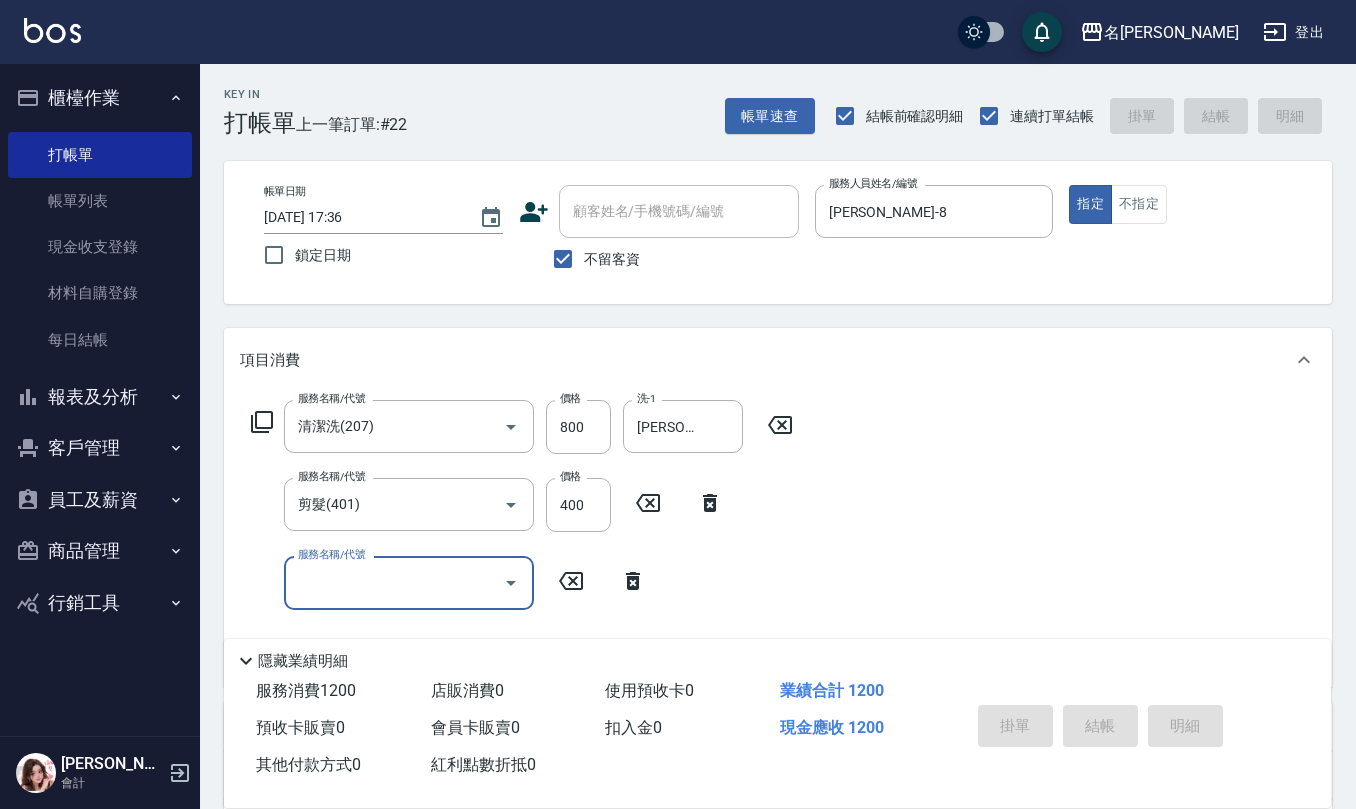 type on "[DATE] 17:38" 